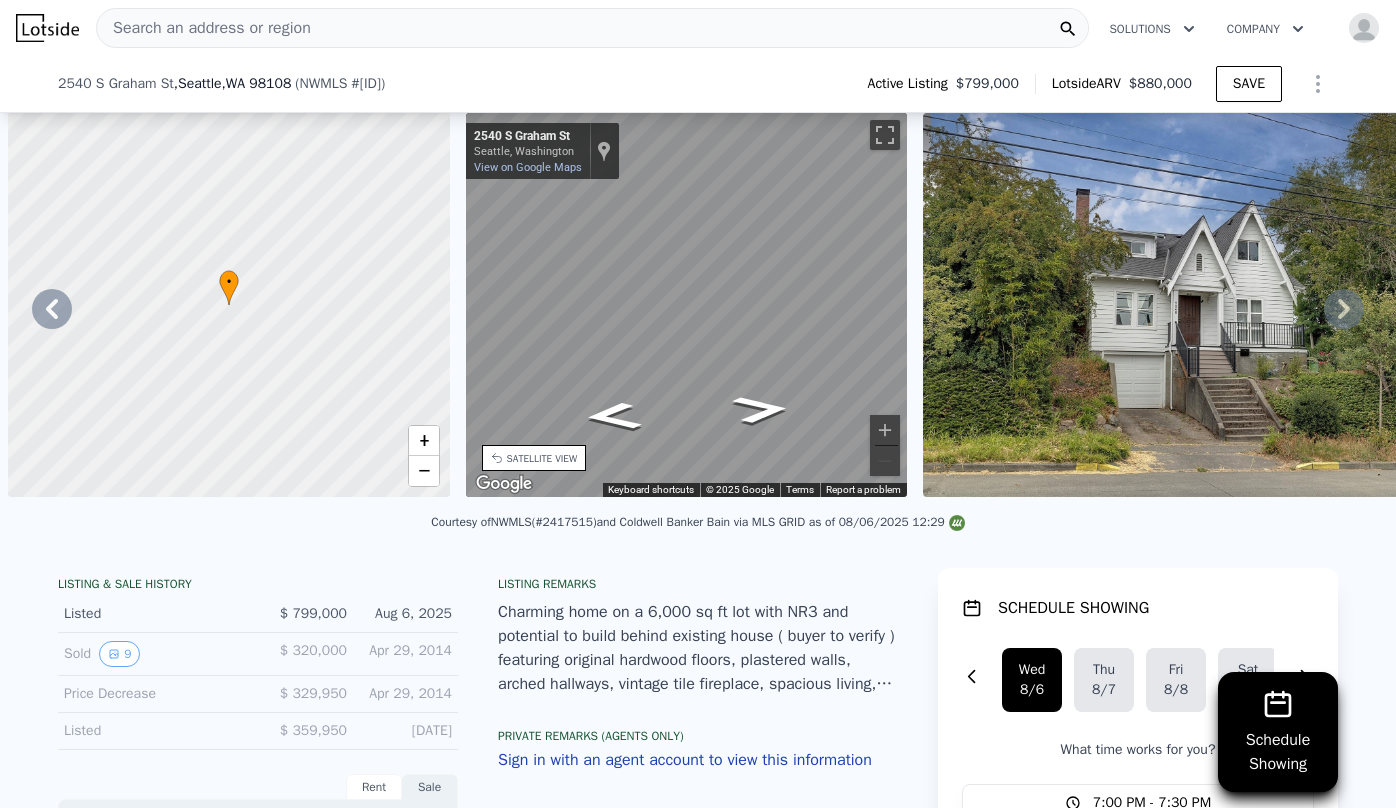 scroll, scrollTop: 0, scrollLeft: 0, axis: both 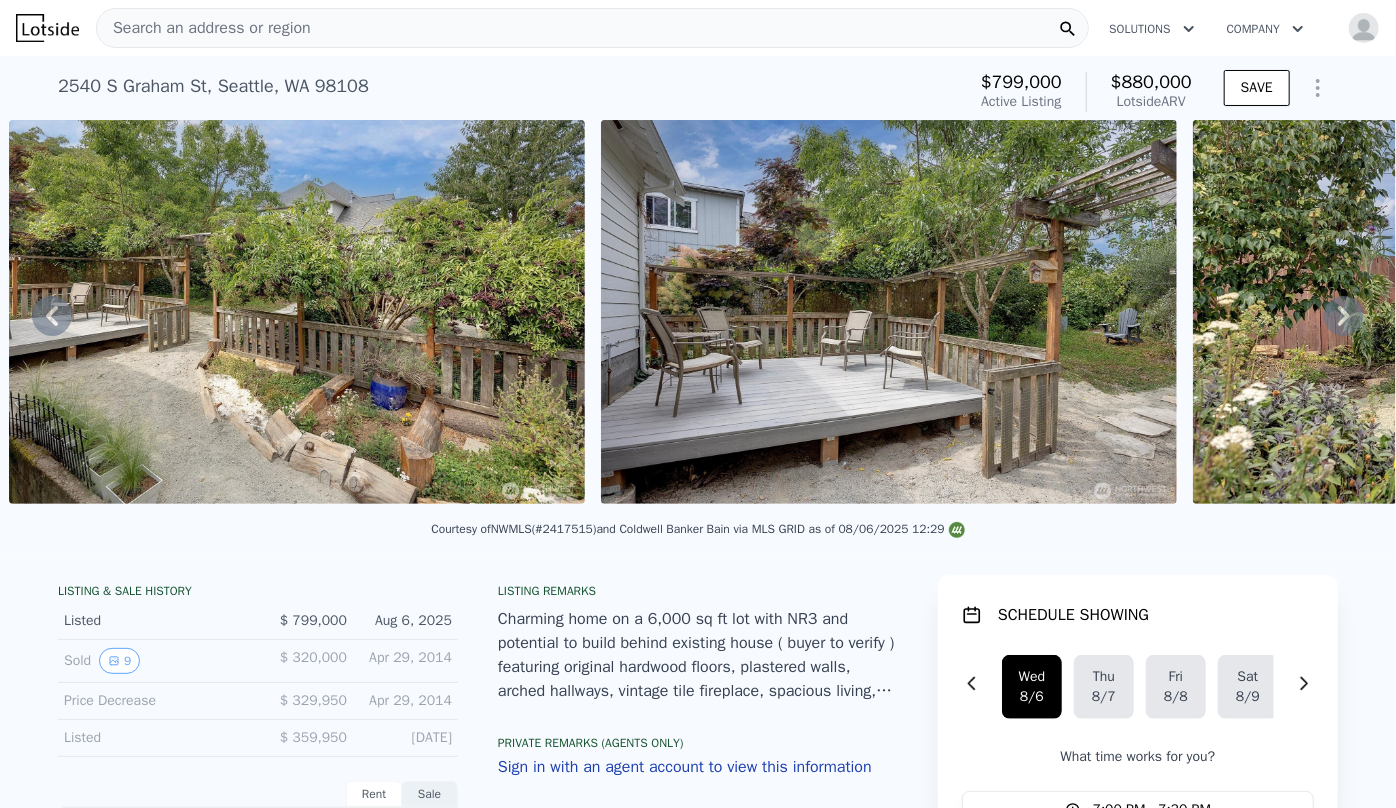 click on "Search an address or region" at bounding box center [204, 28] 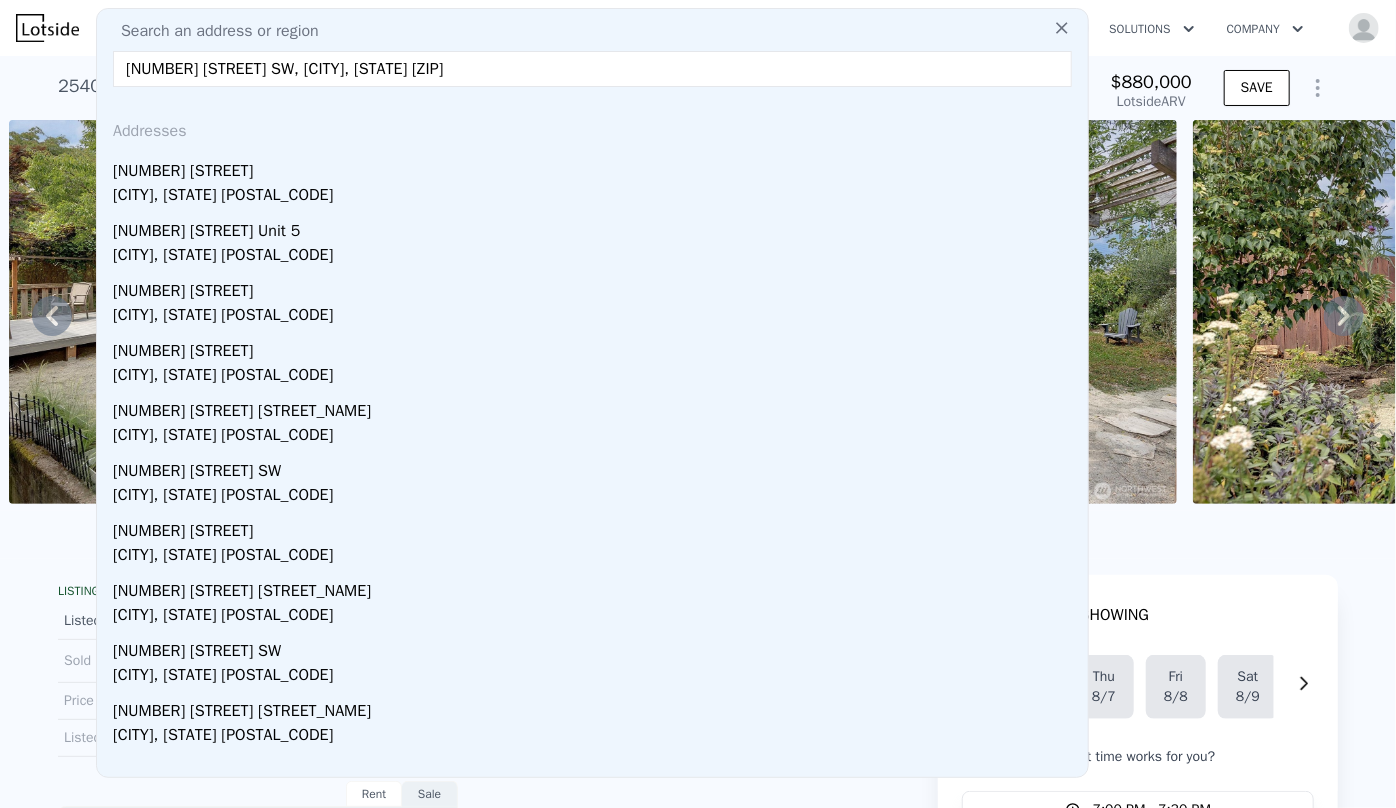 type on "[NUMBER] [STREET] SW, [CITY], [STATE] [ZIP]" 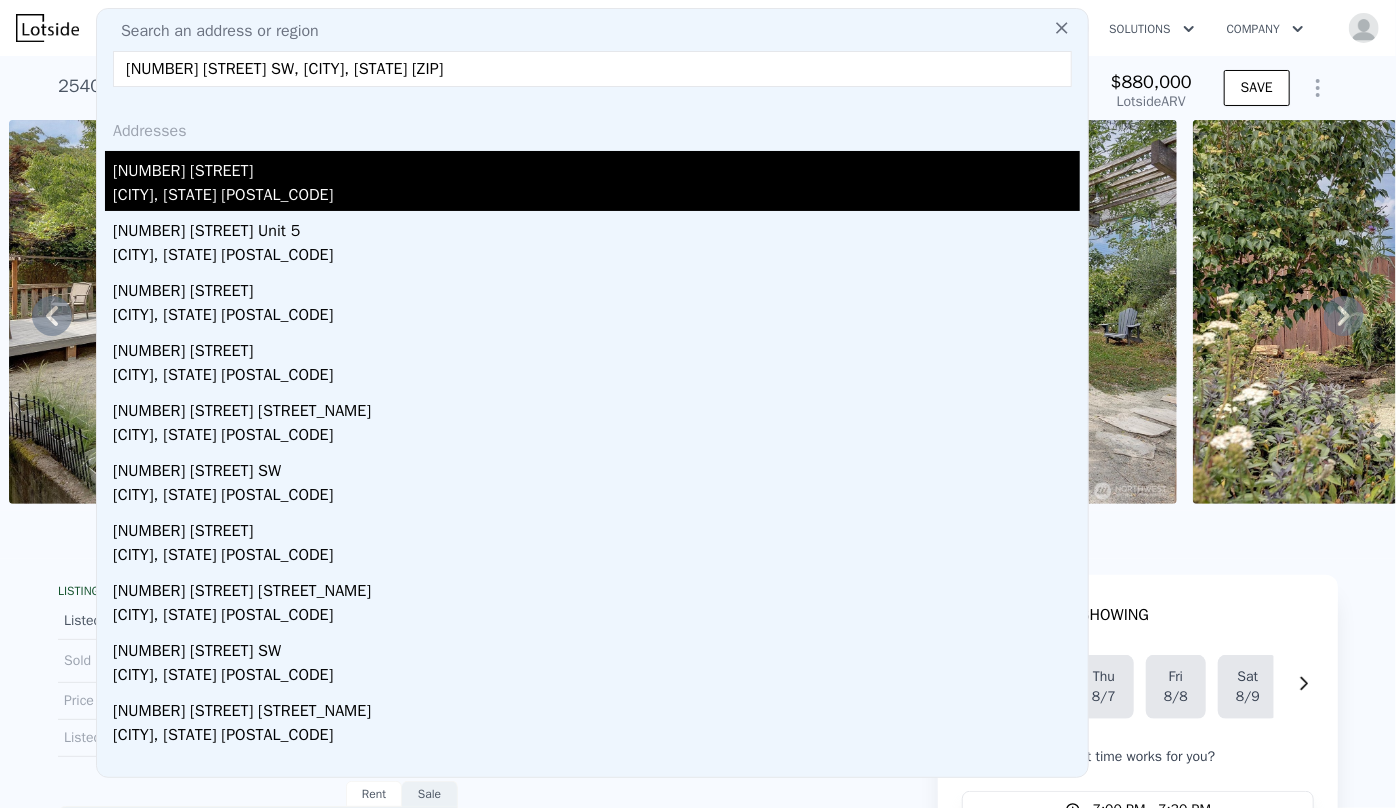 click on "[NUMBER] [STREET]" at bounding box center [596, 167] 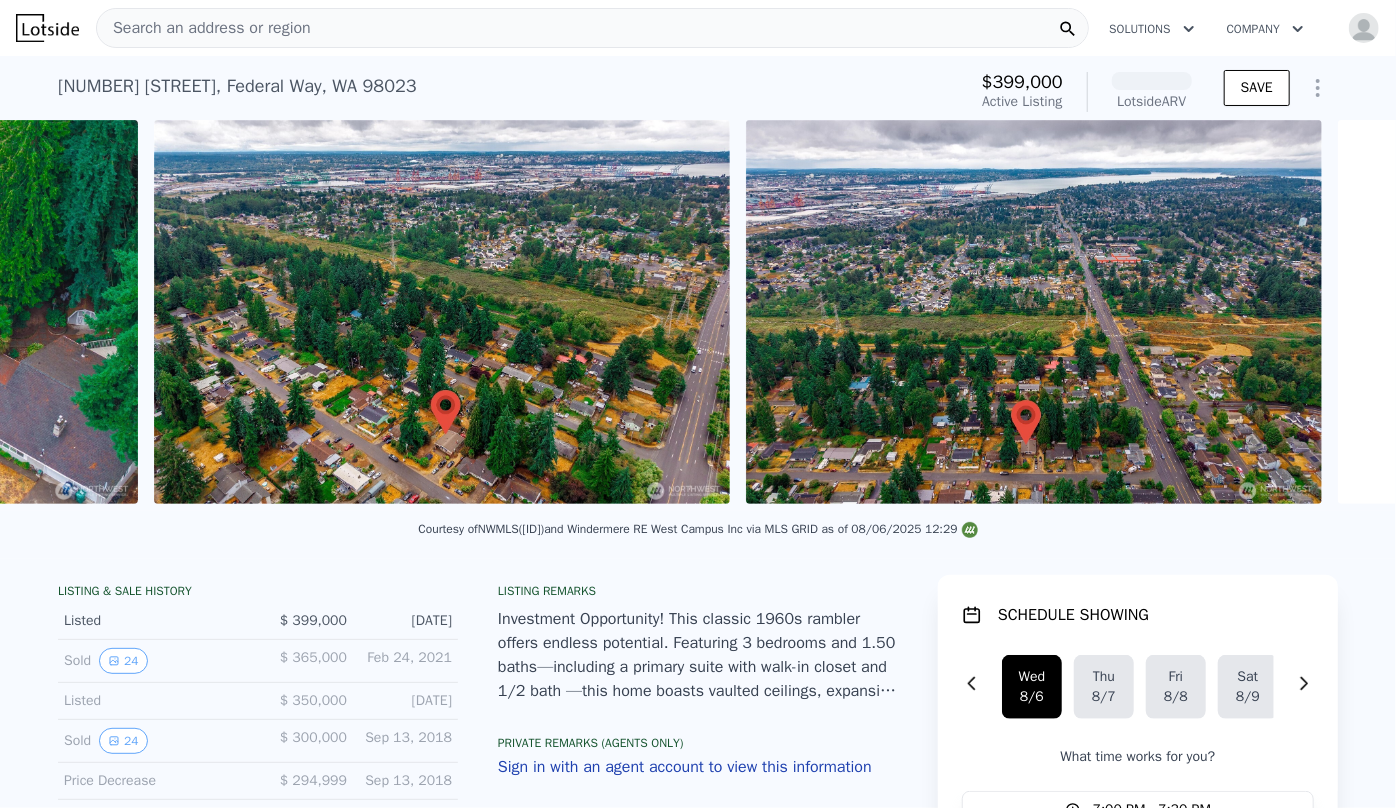 scroll, scrollTop: 0, scrollLeft: 11116, axis: horizontal 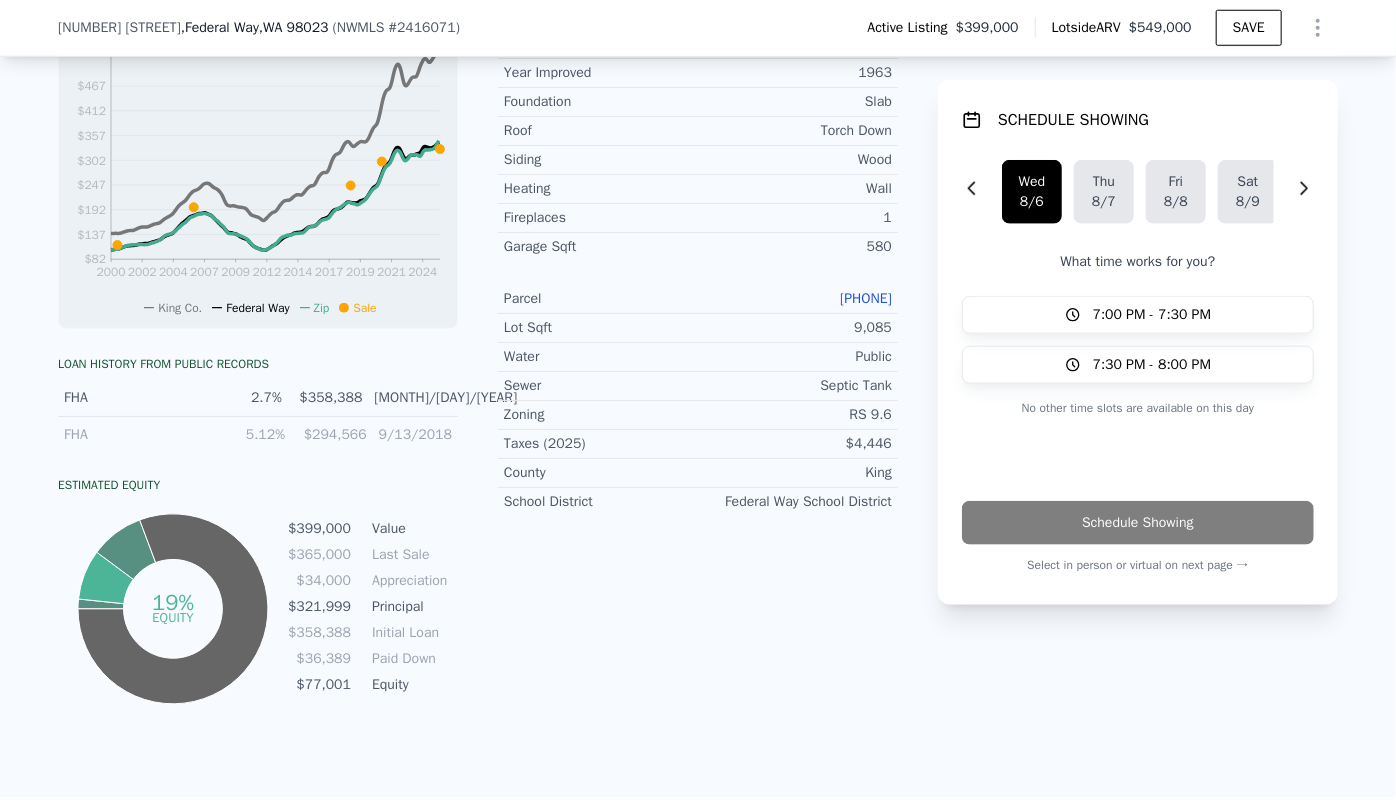 click on "[PHONE]" at bounding box center [866, 298] 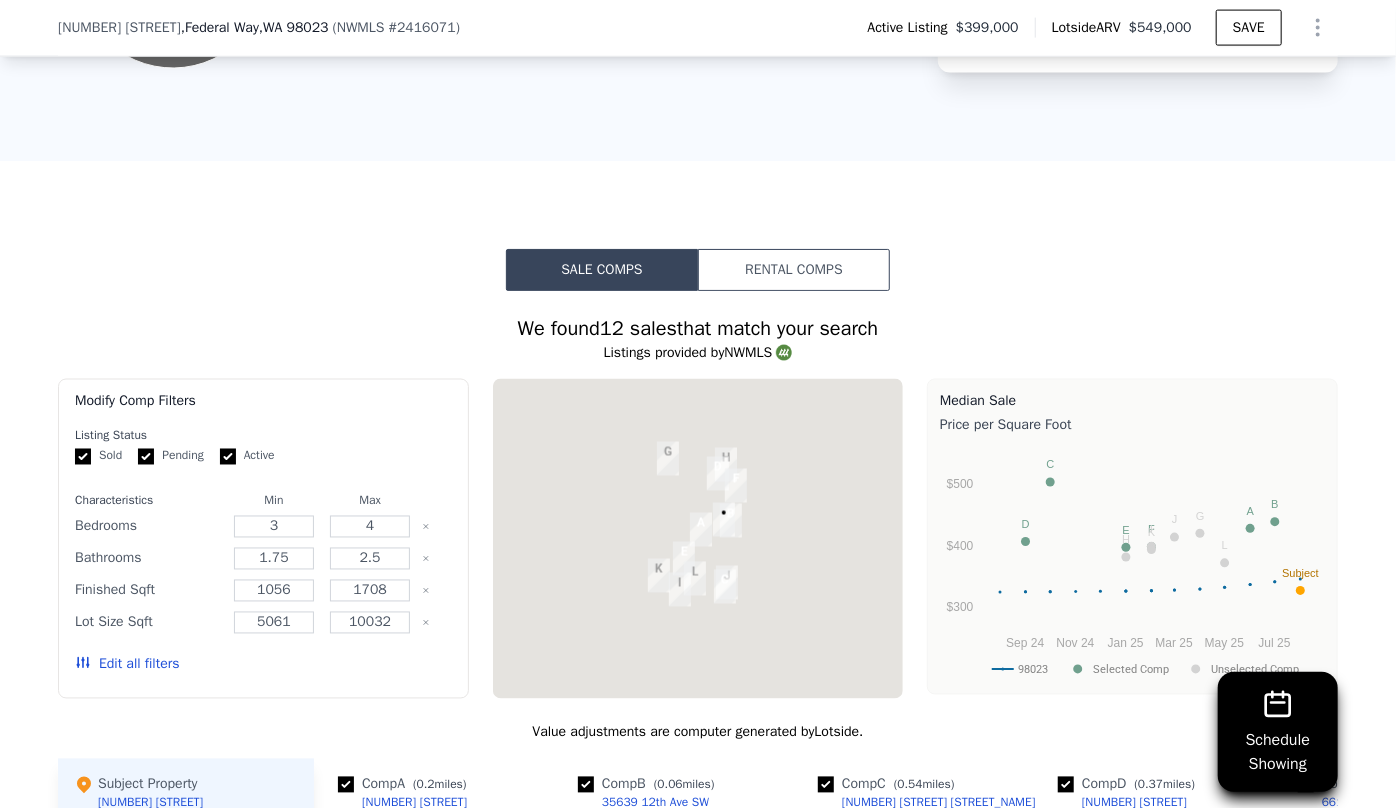 scroll, scrollTop: 1538, scrollLeft: 0, axis: vertical 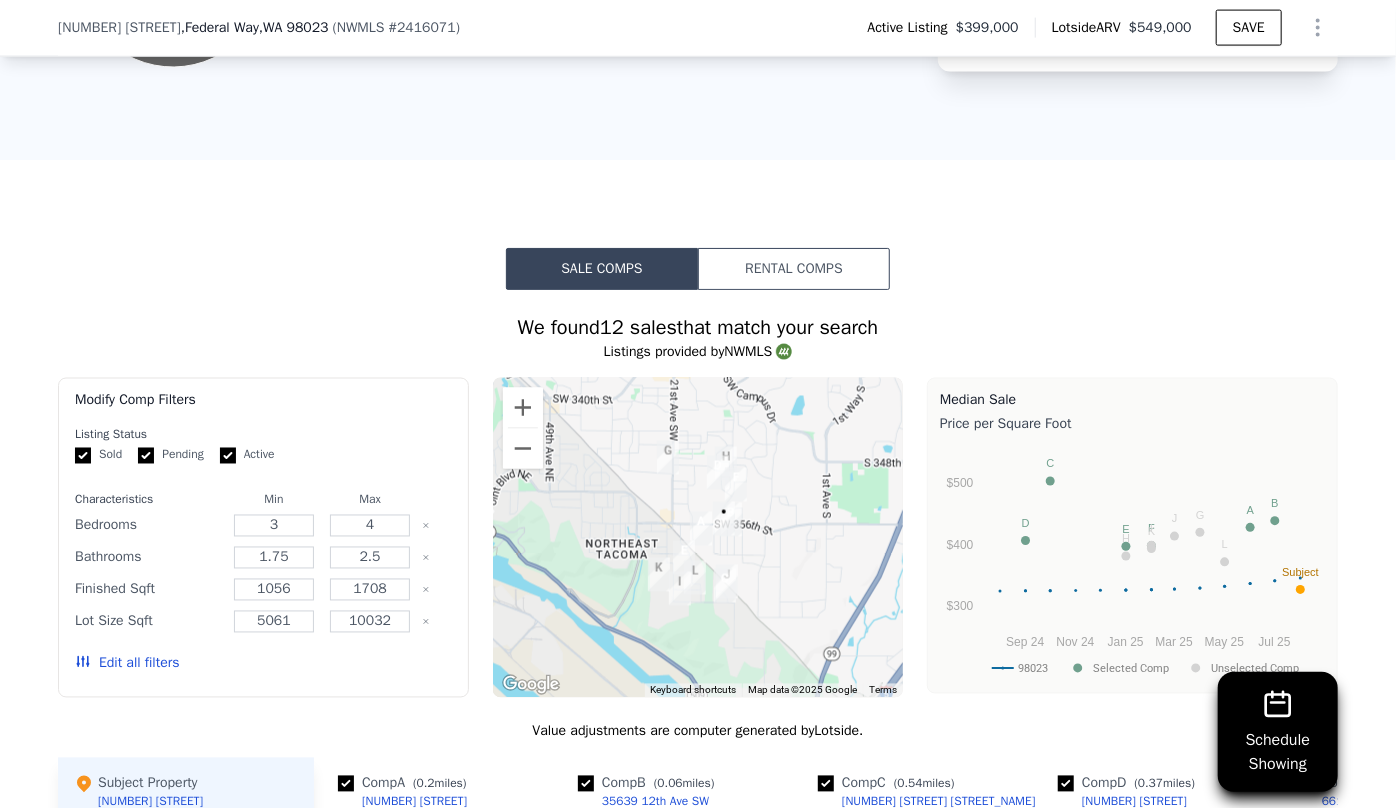 click on "Edit all filters" at bounding box center [127, 664] 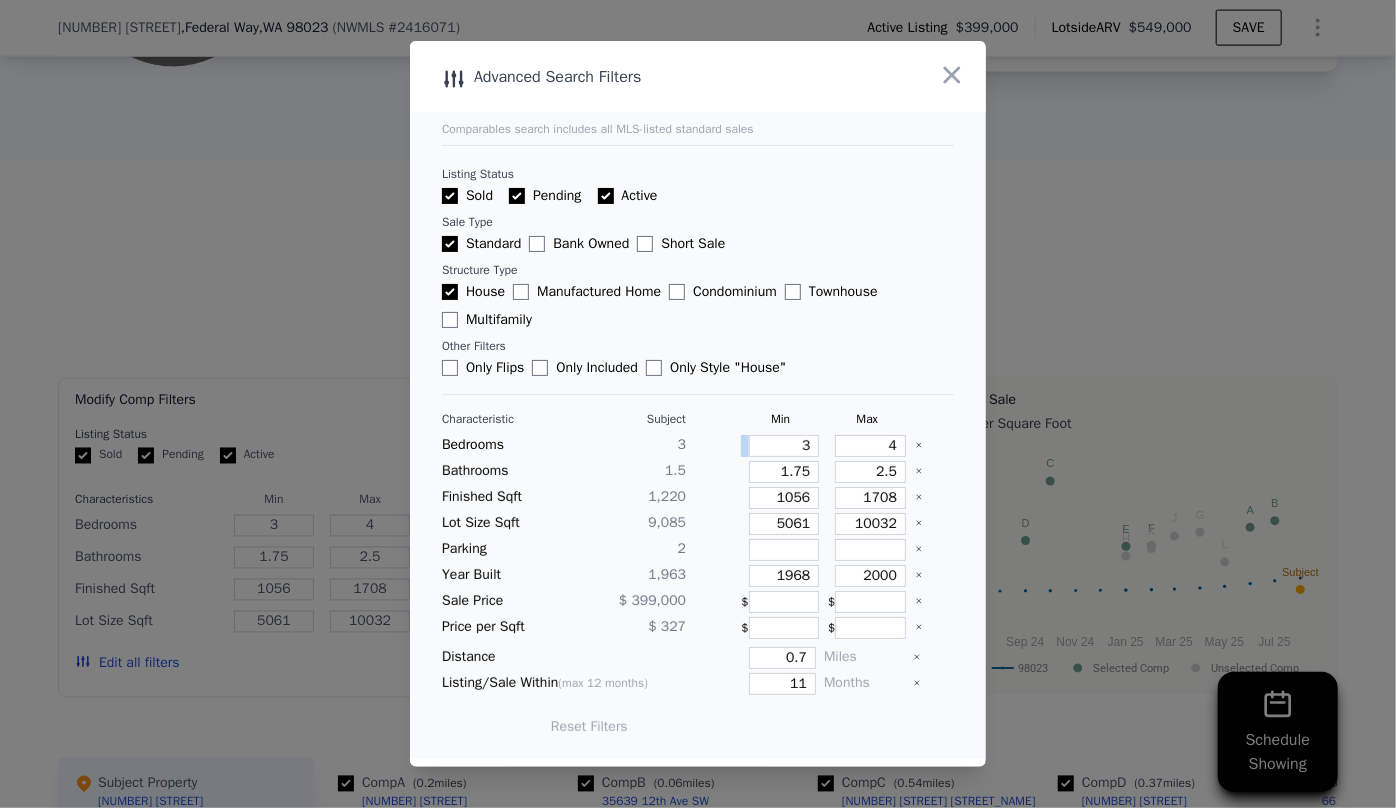 drag, startPoint x: 809, startPoint y: 449, endPoint x: 787, endPoint y: 444, distance: 22.561028 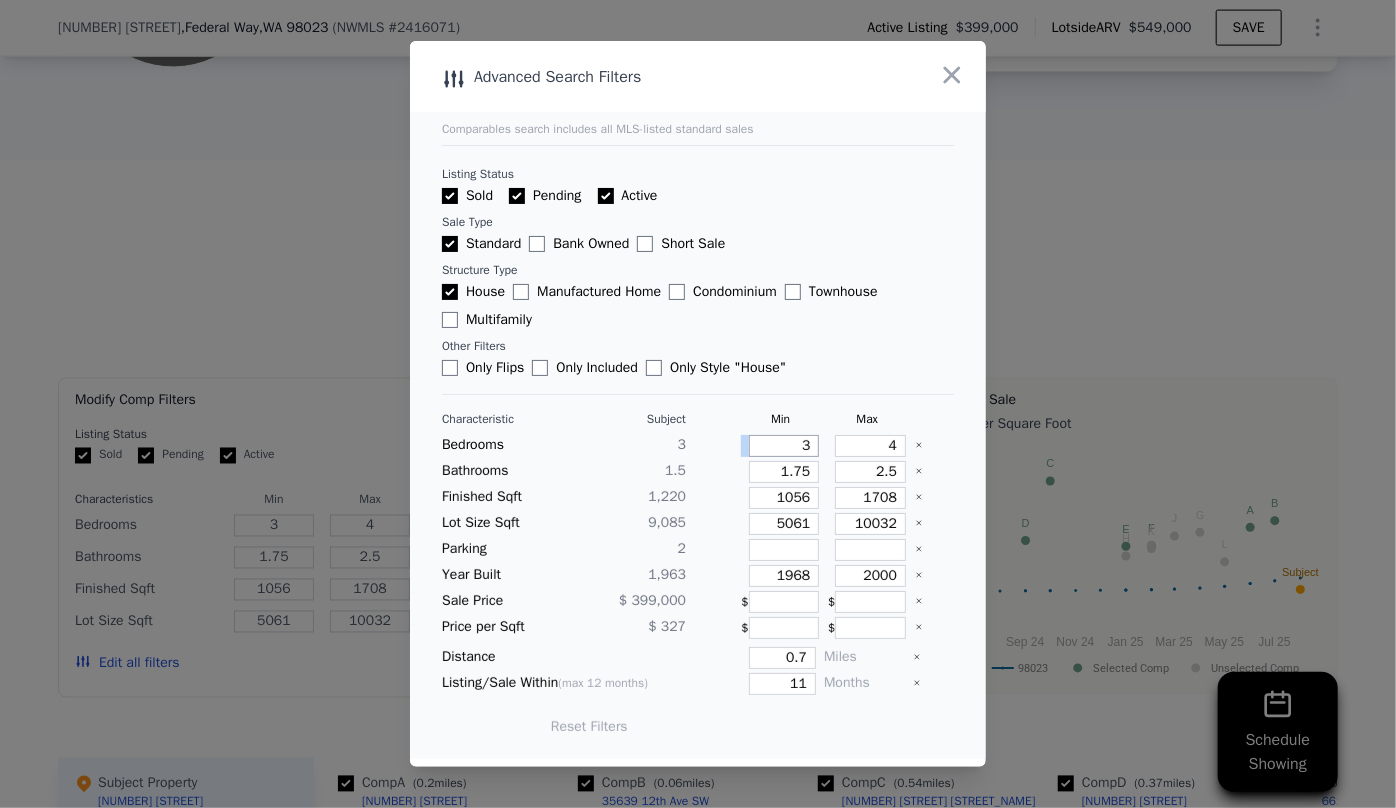 click on "3" at bounding box center [784, 446] 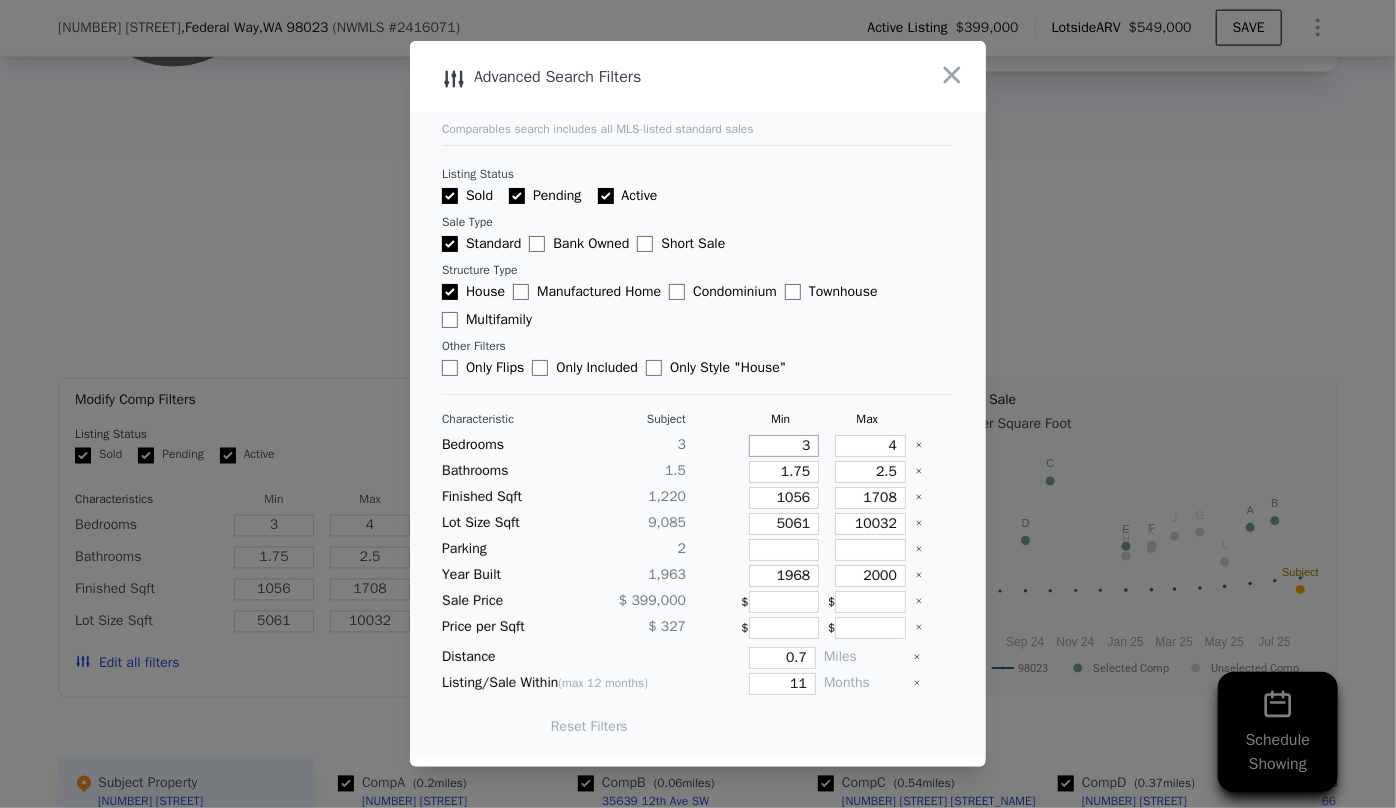 click on "3" at bounding box center [784, 446] 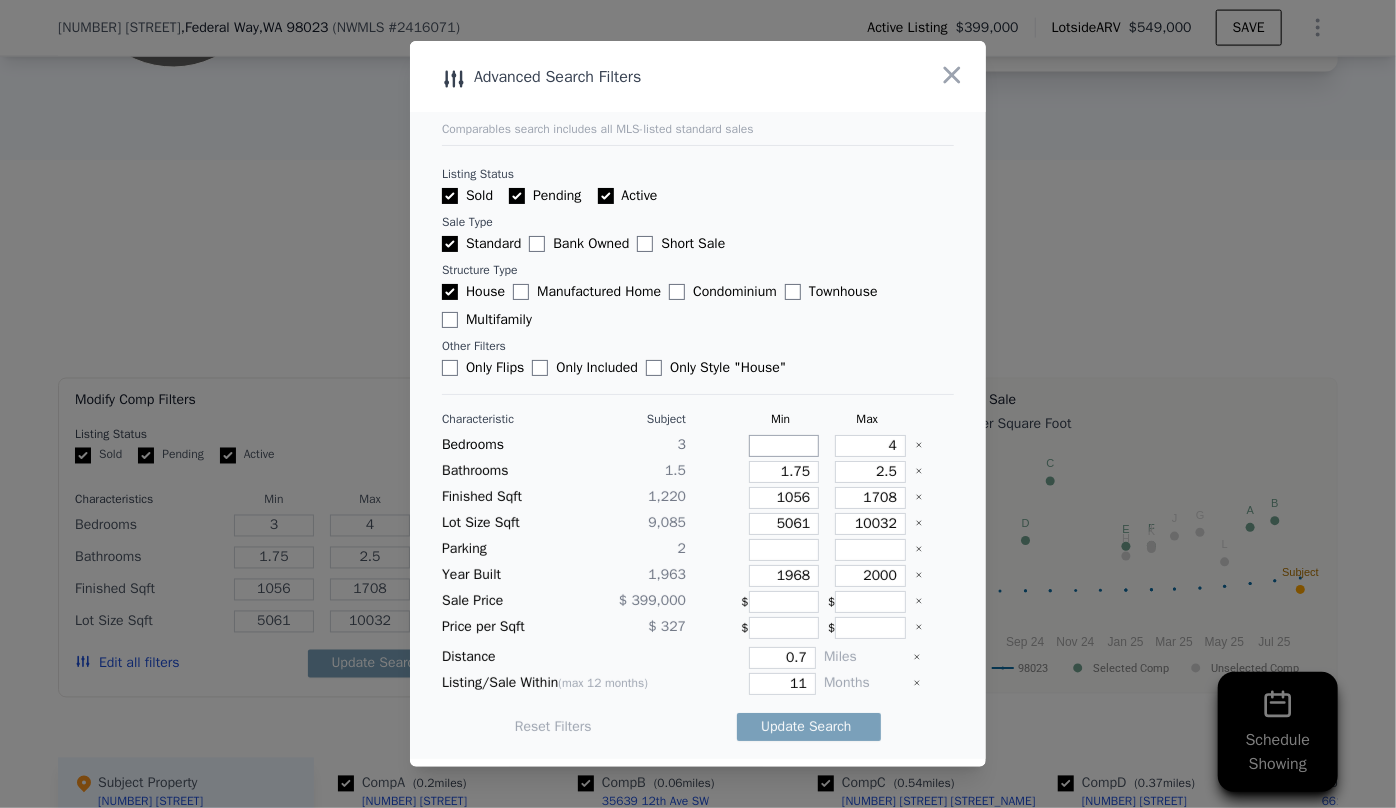 type 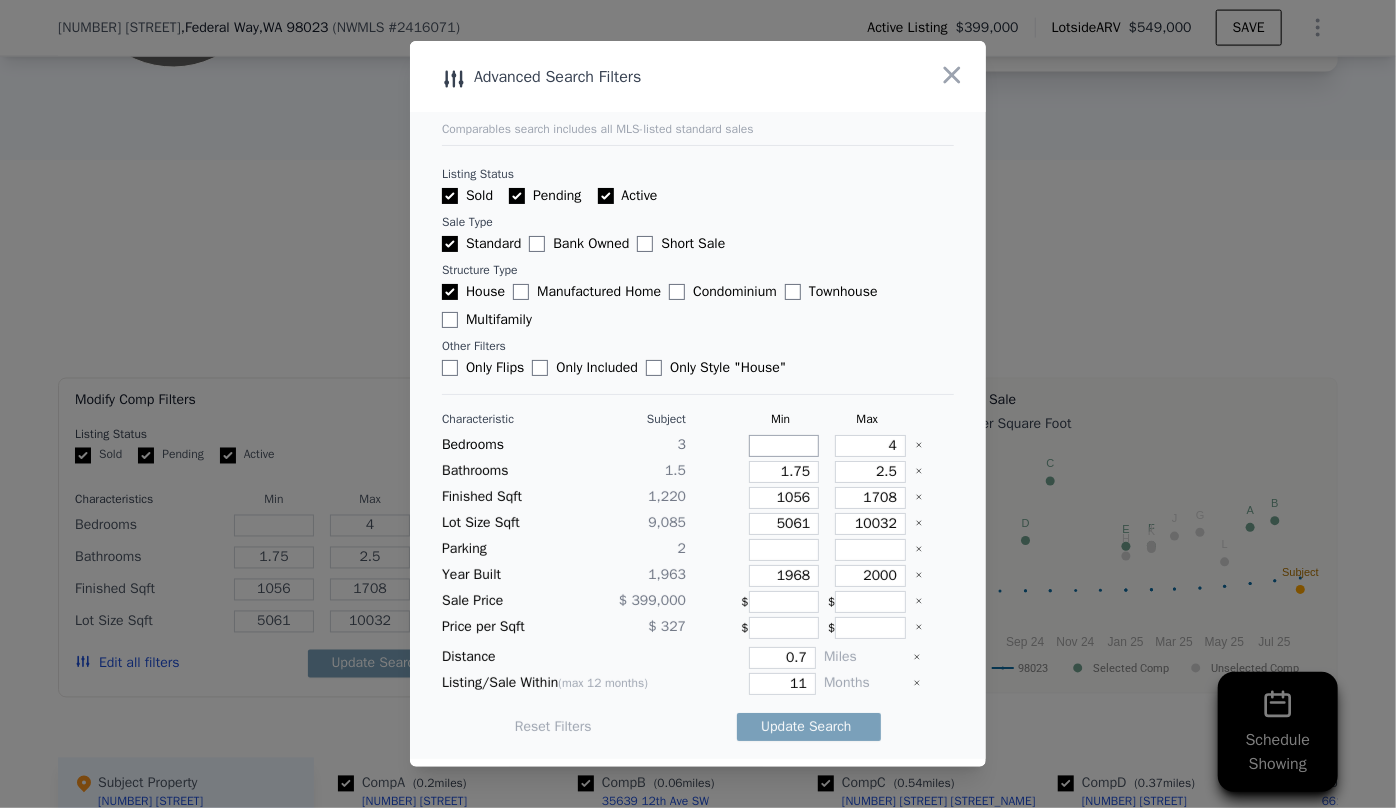 type on "2" 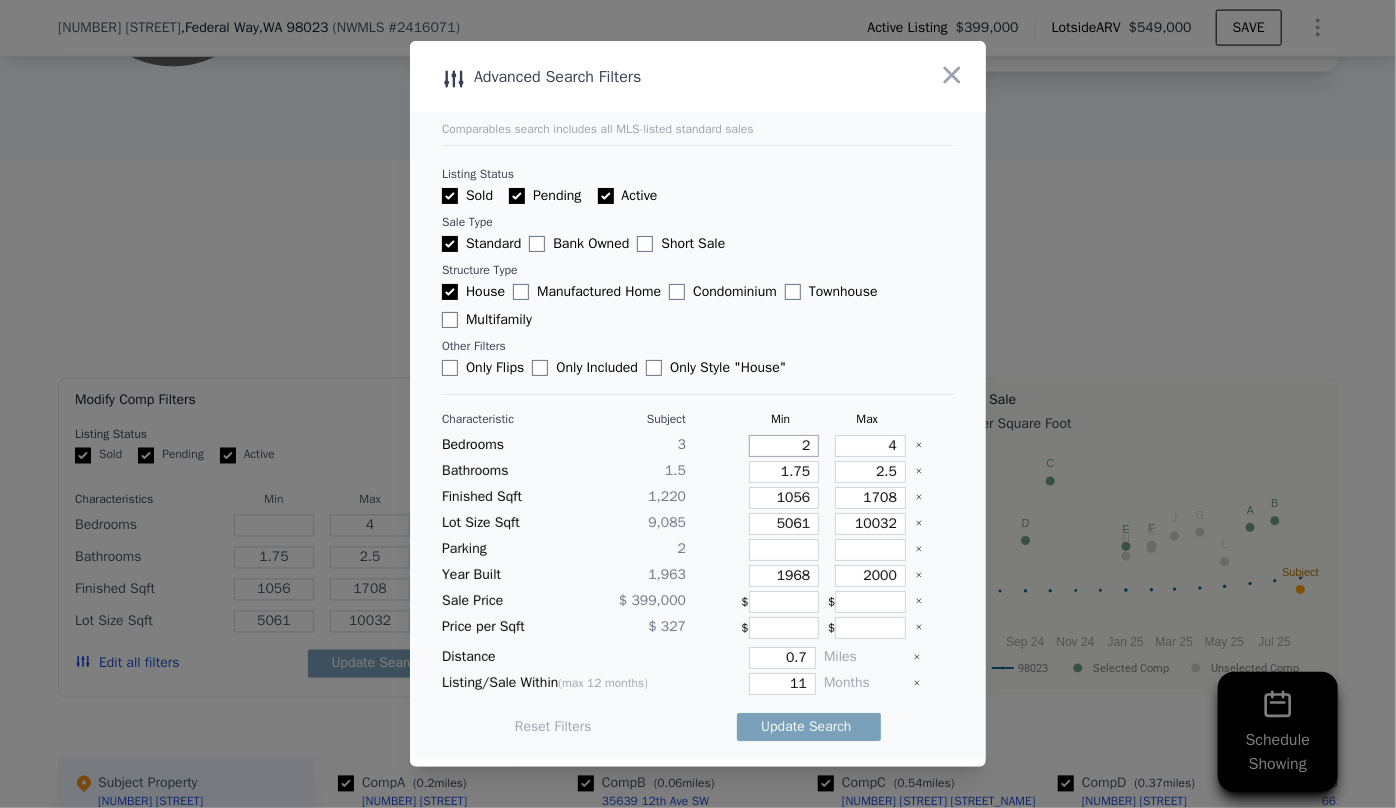 type on "2" 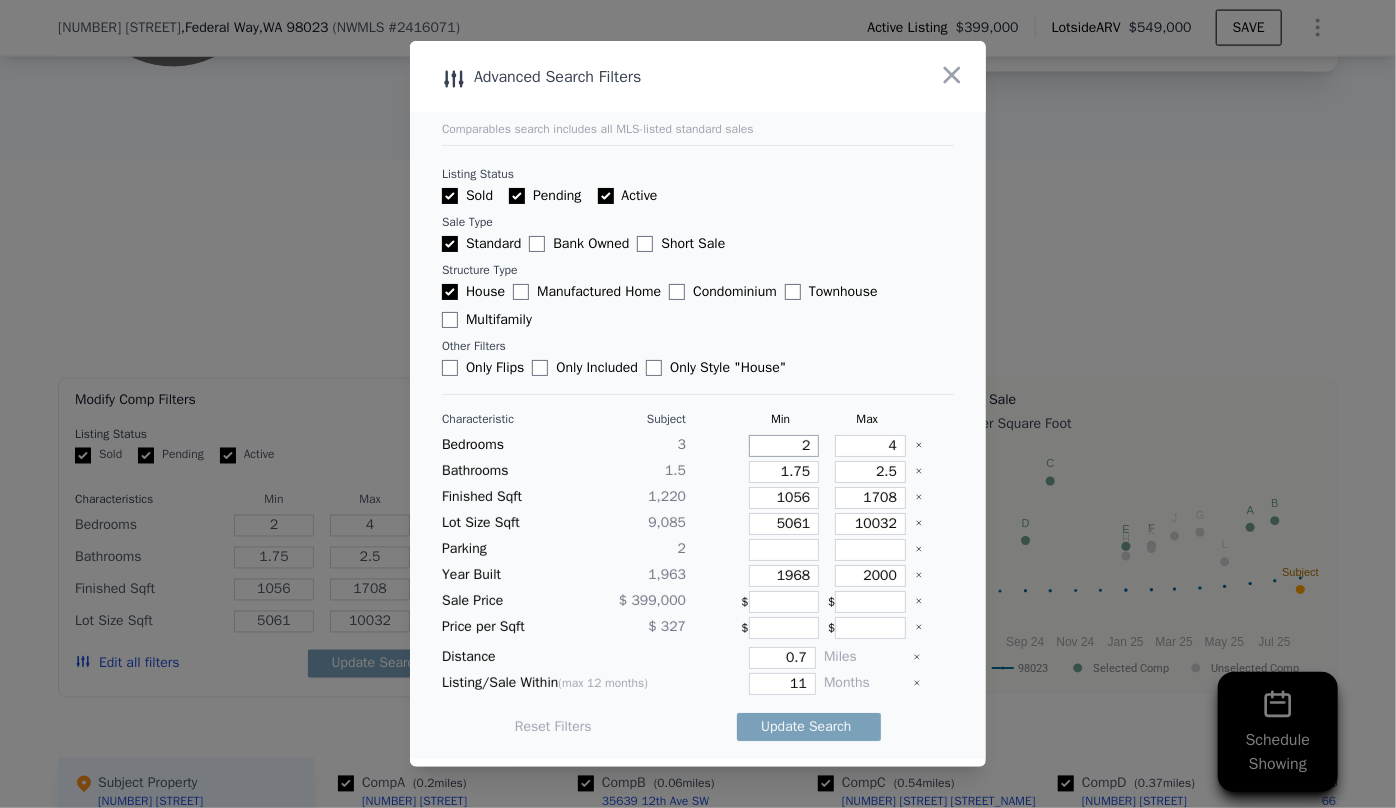 type on "2" 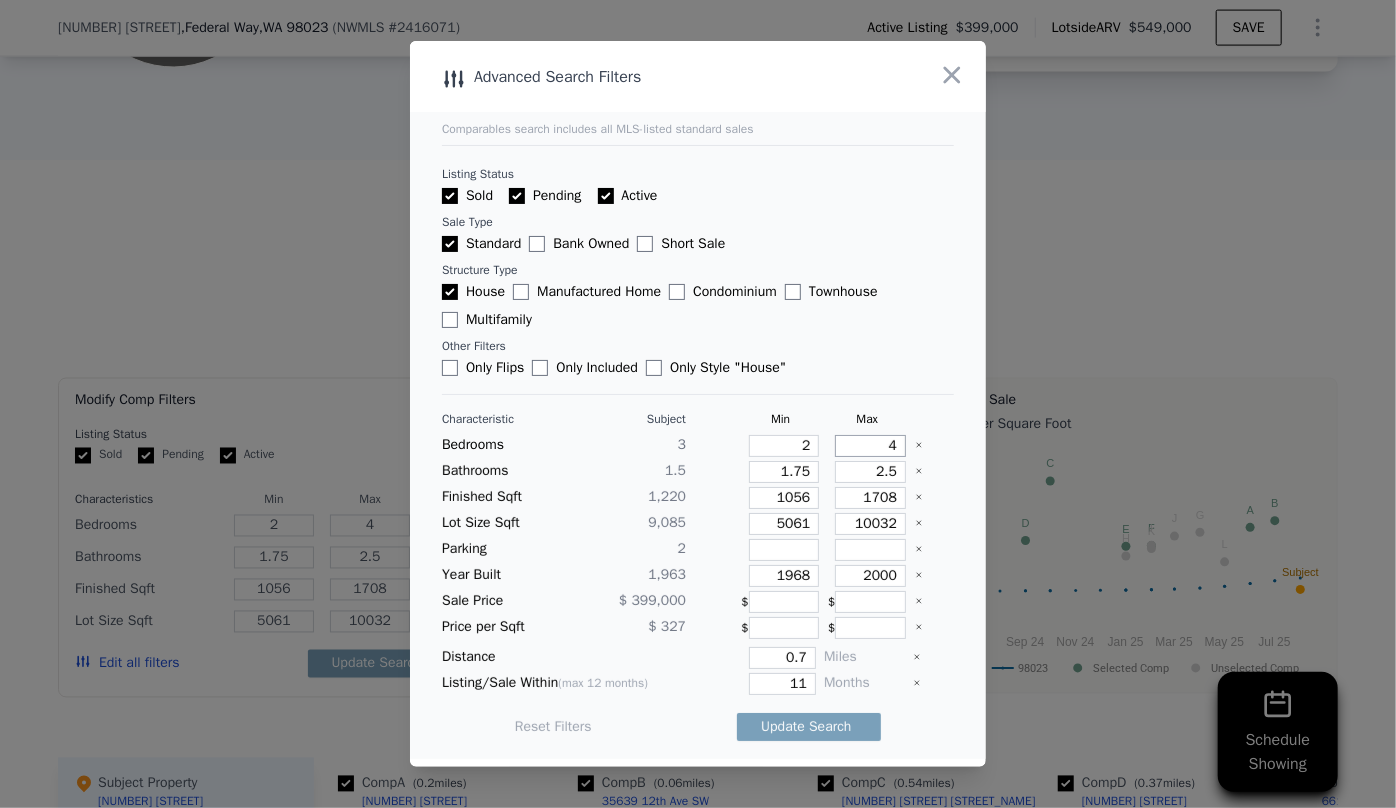 drag, startPoint x: 885, startPoint y: 446, endPoint x: 848, endPoint y: 448, distance: 37.054016 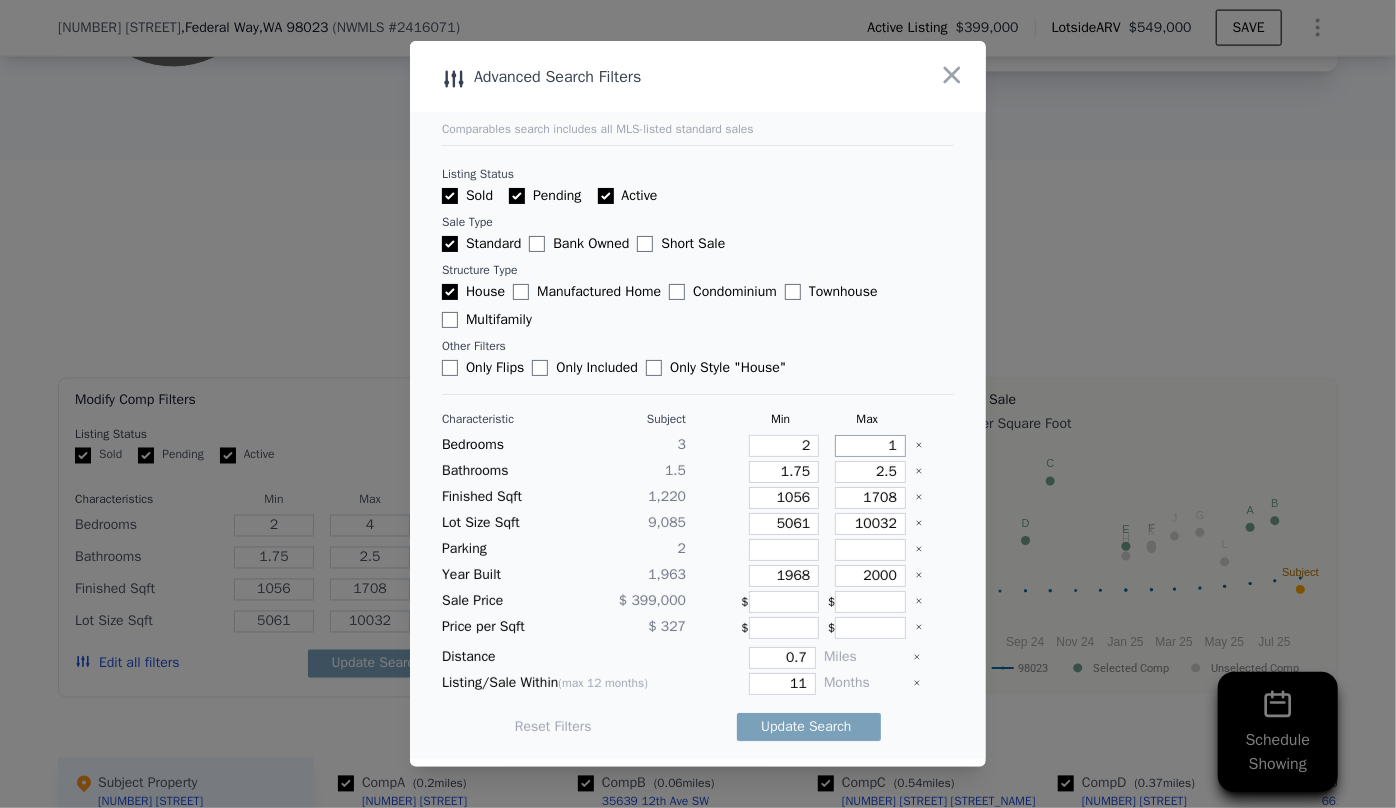 type on "1" 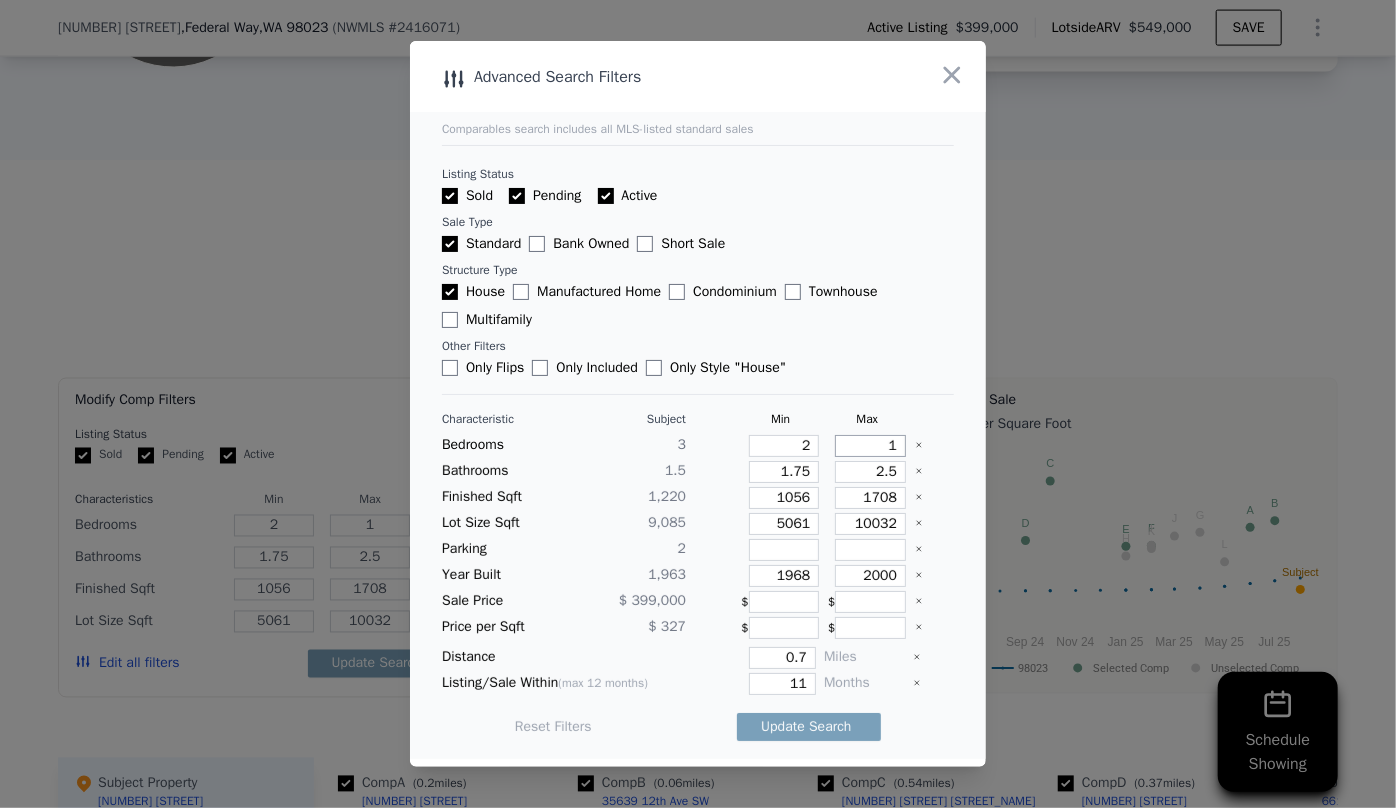 type on "1" 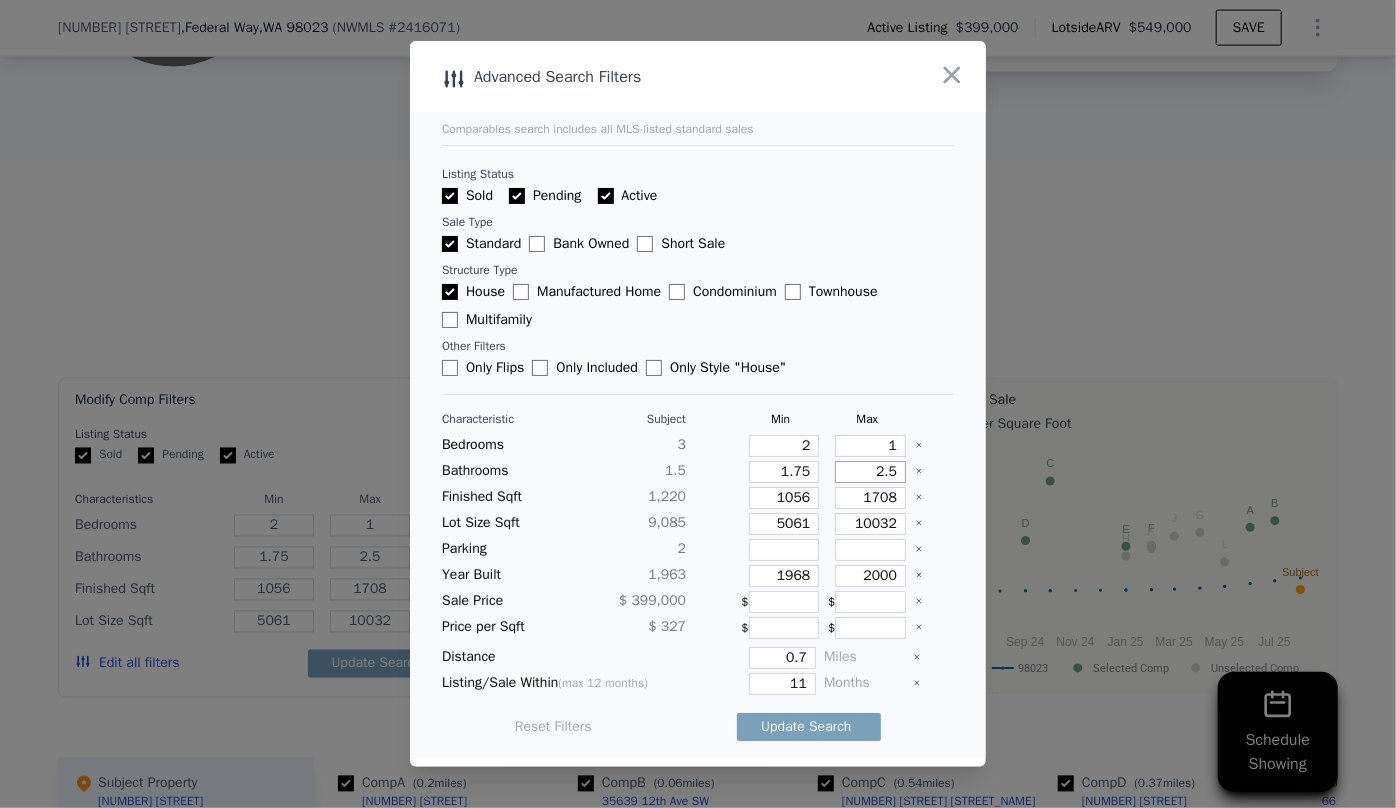 drag, startPoint x: 889, startPoint y: 474, endPoint x: 843, endPoint y: 476, distance: 46.043457 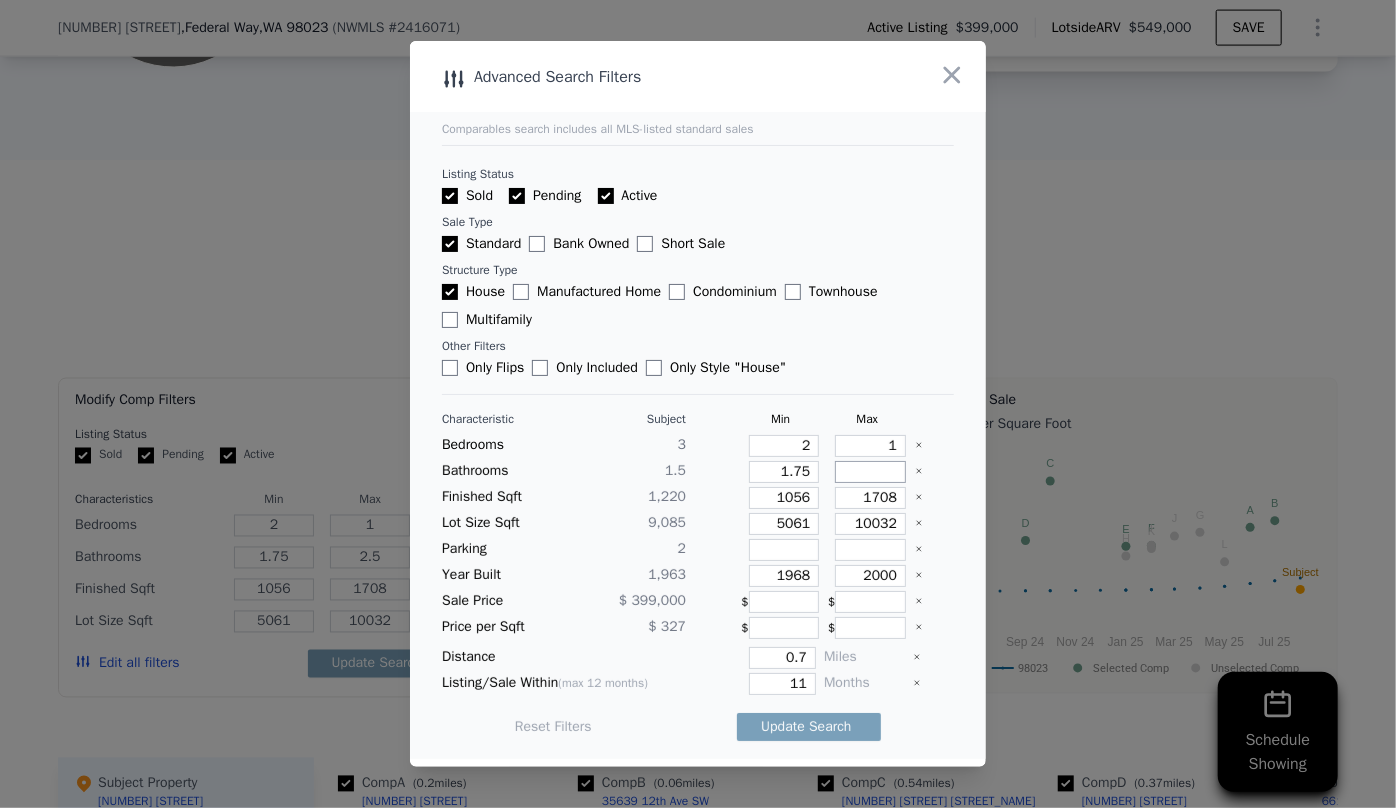 type 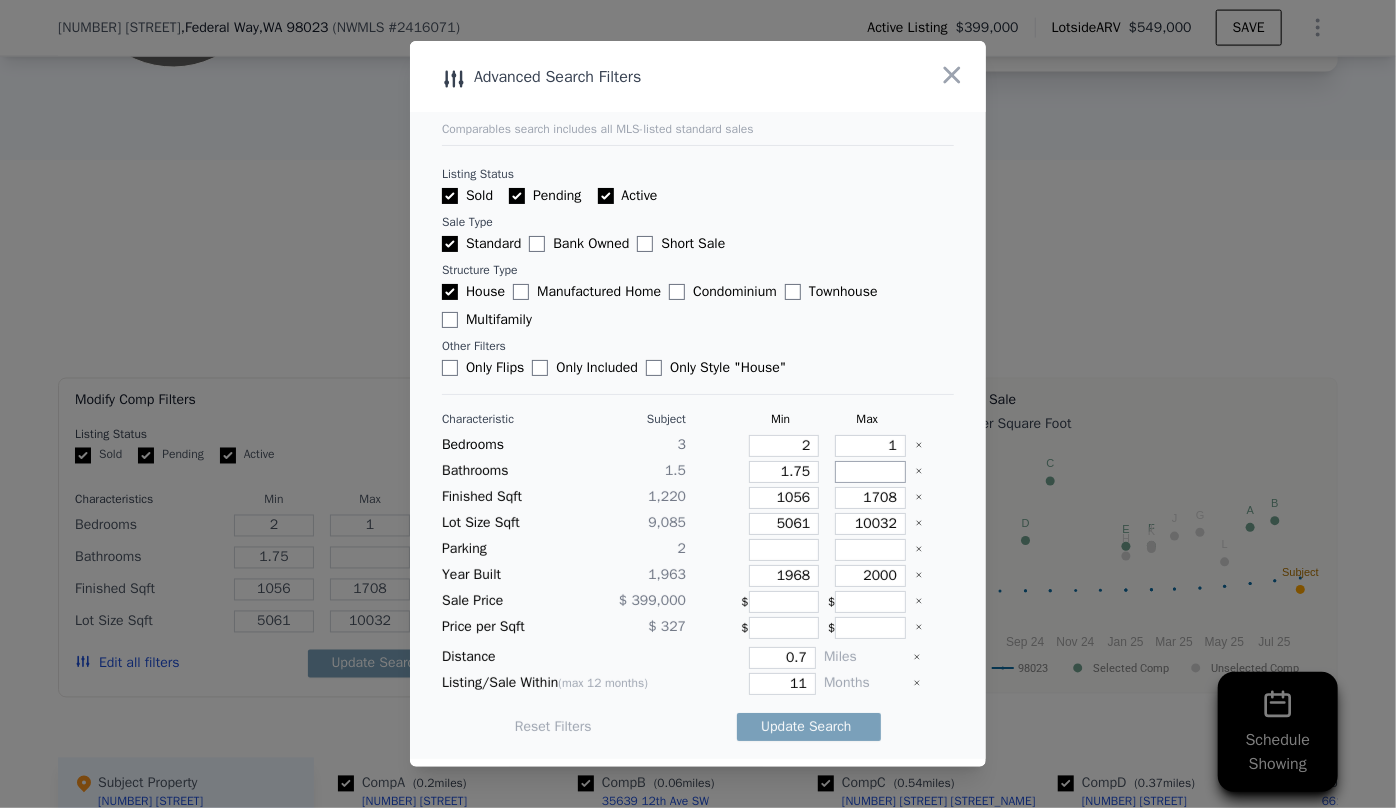 type 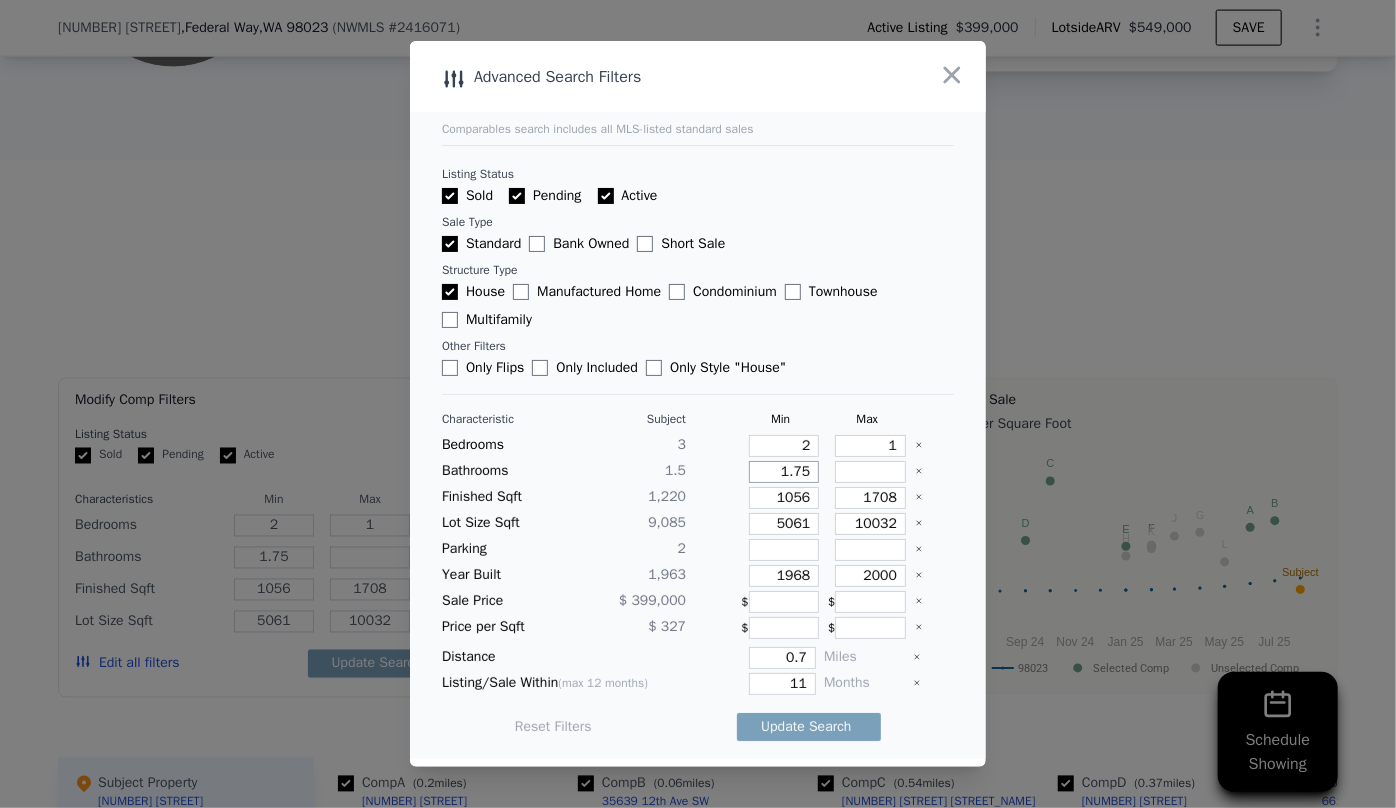 click on "1.75" at bounding box center [784, 472] 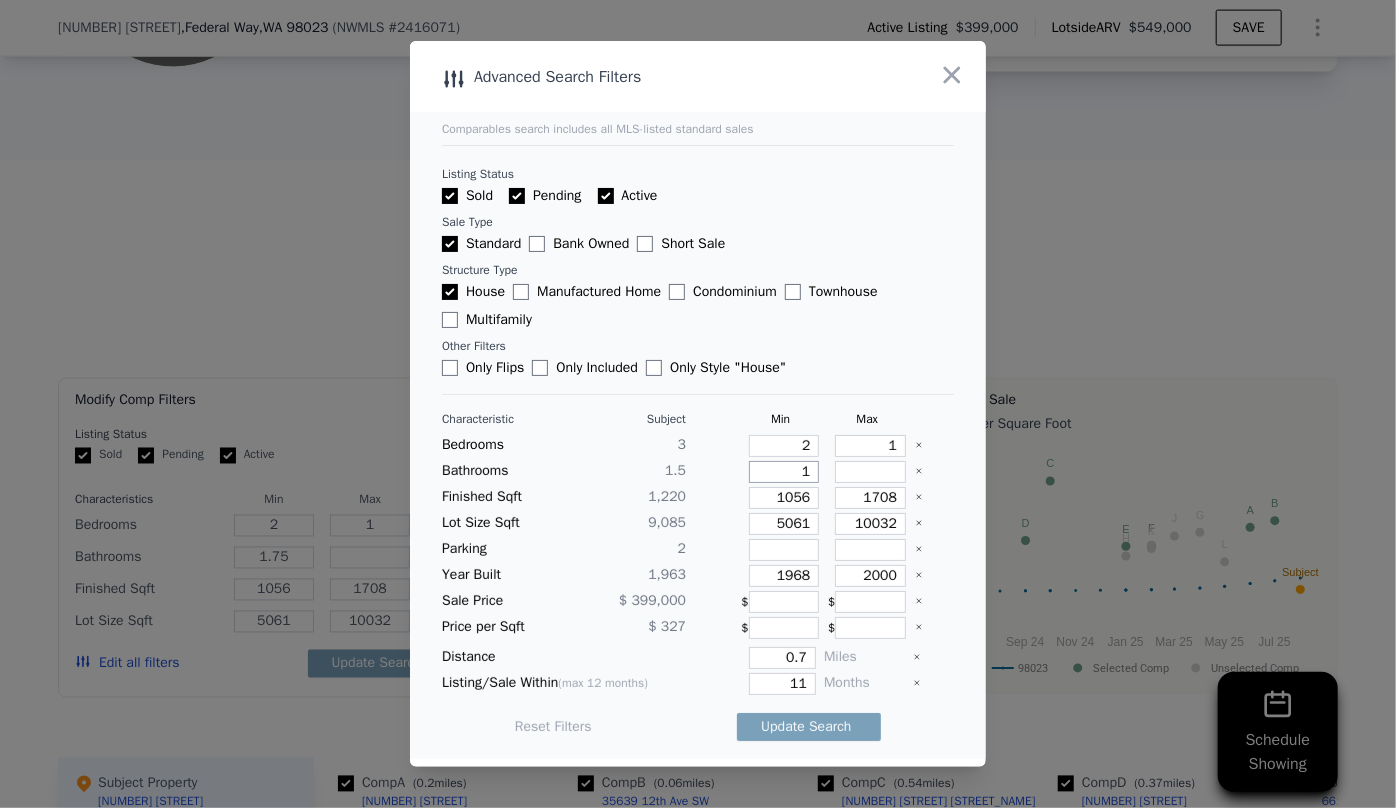 type on "1.7" 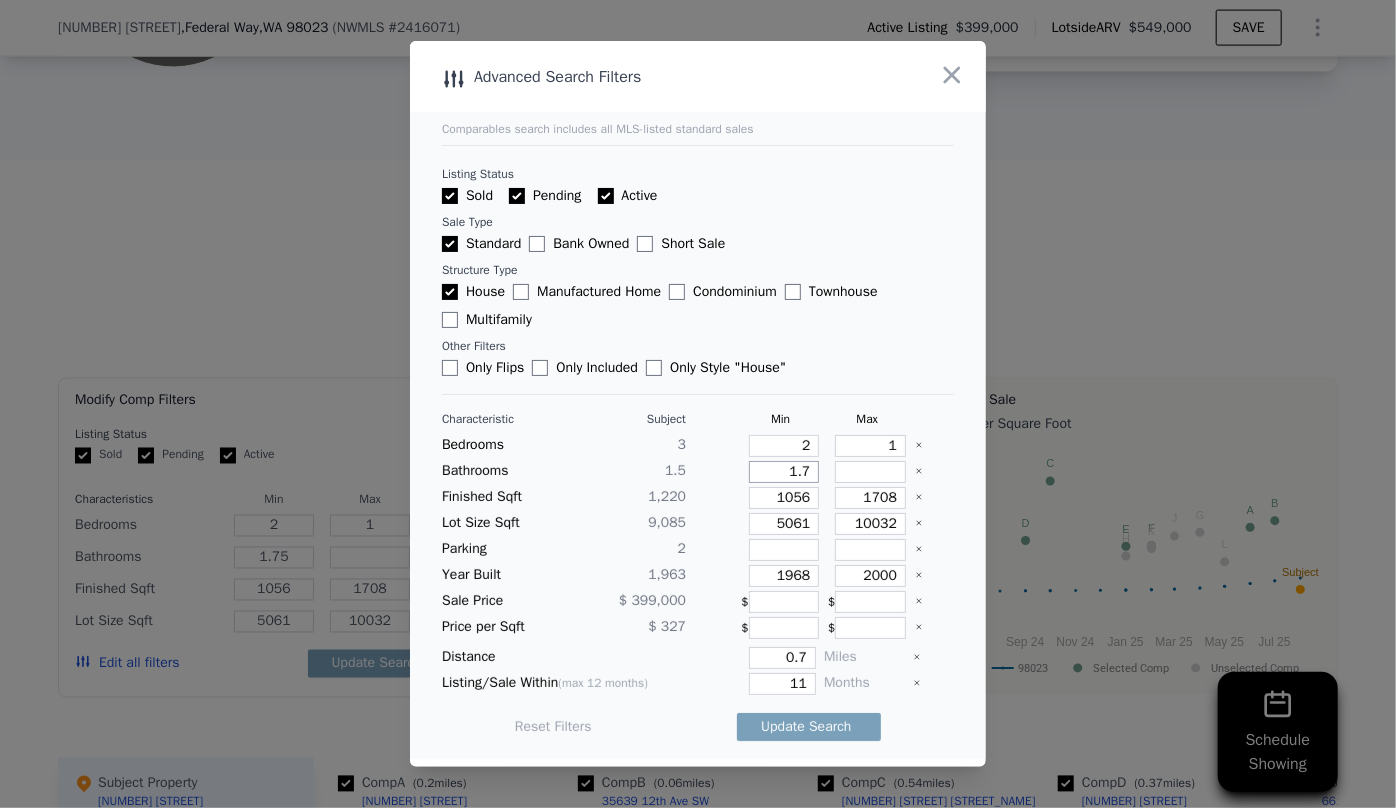 type on "1.7" 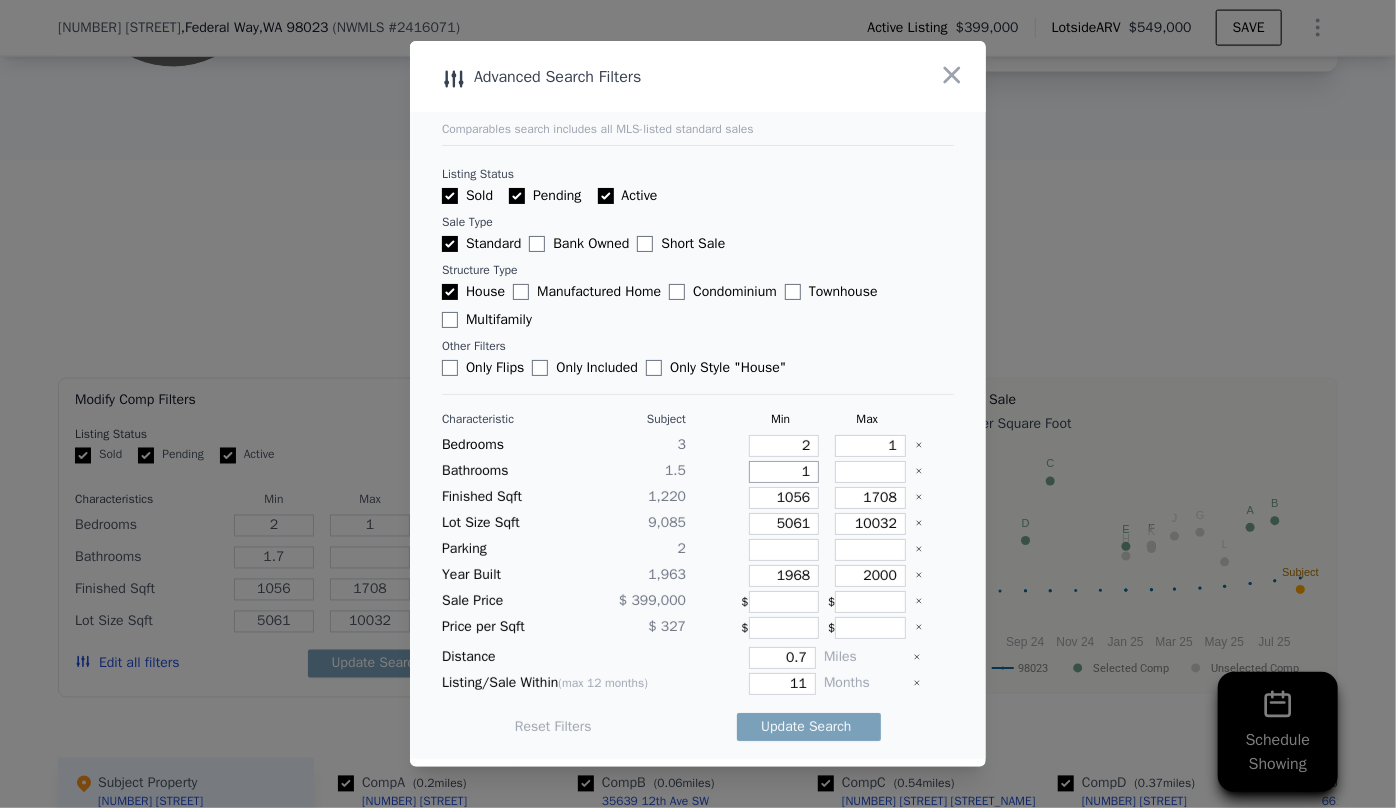 type on "1" 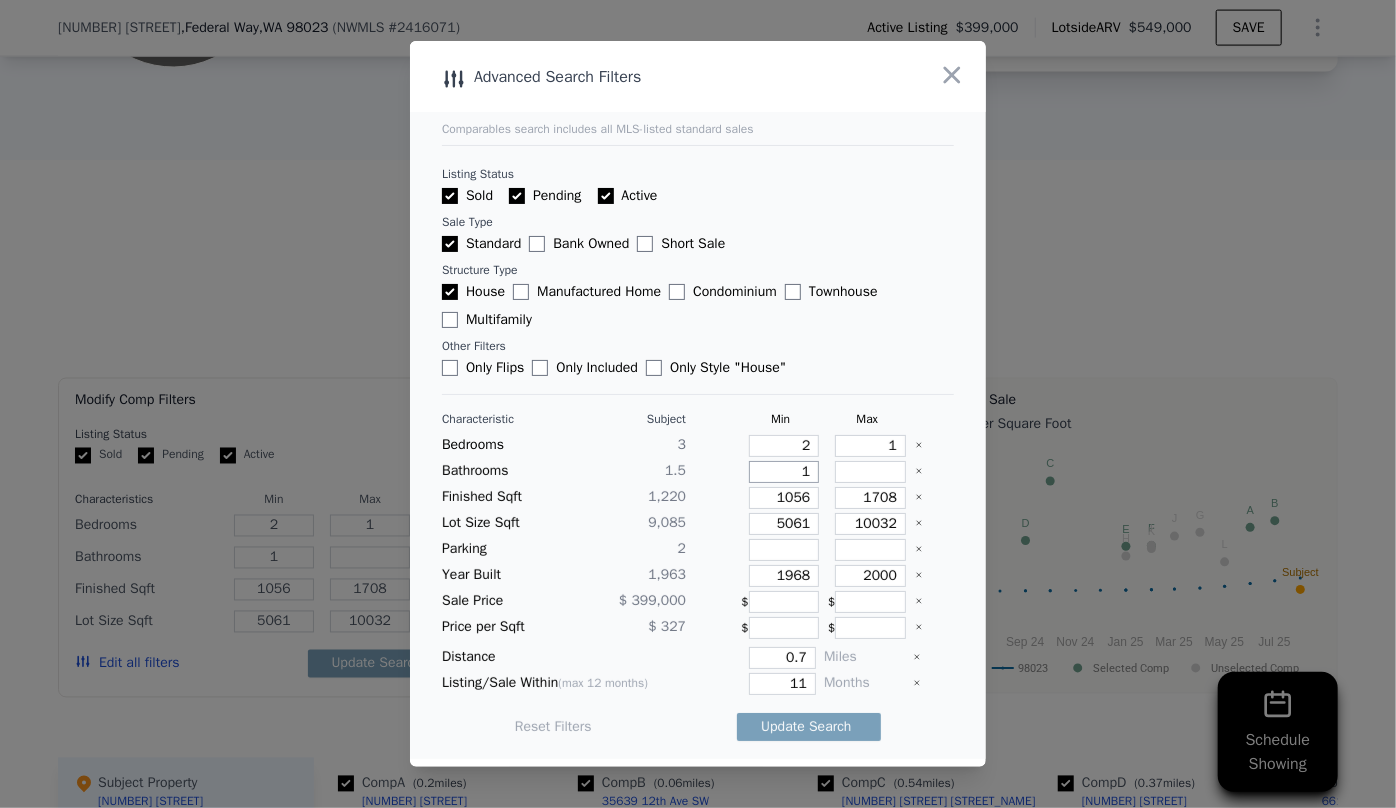 type on "1" 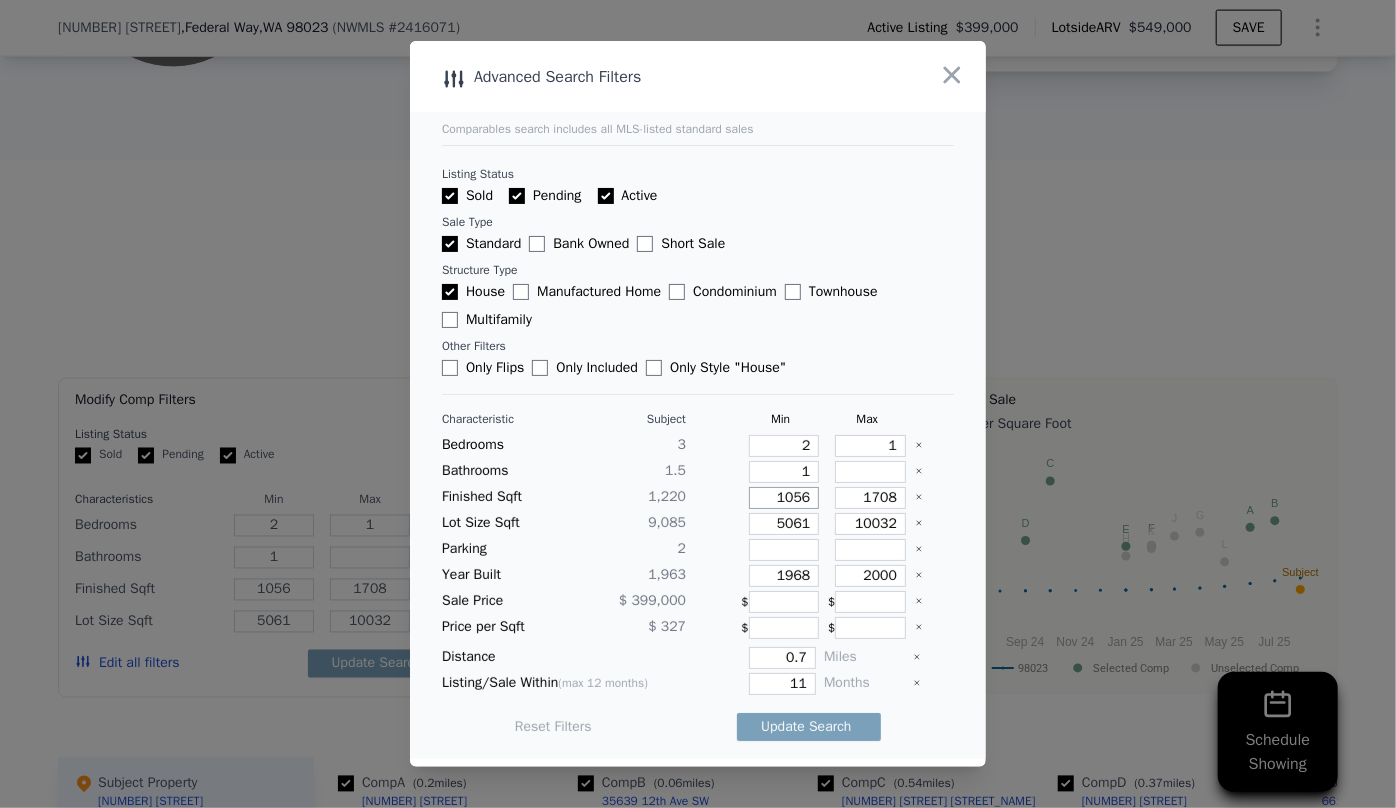 drag, startPoint x: 800, startPoint y: 499, endPoint x: 732, endPoint y: 507, distance: 68.46897 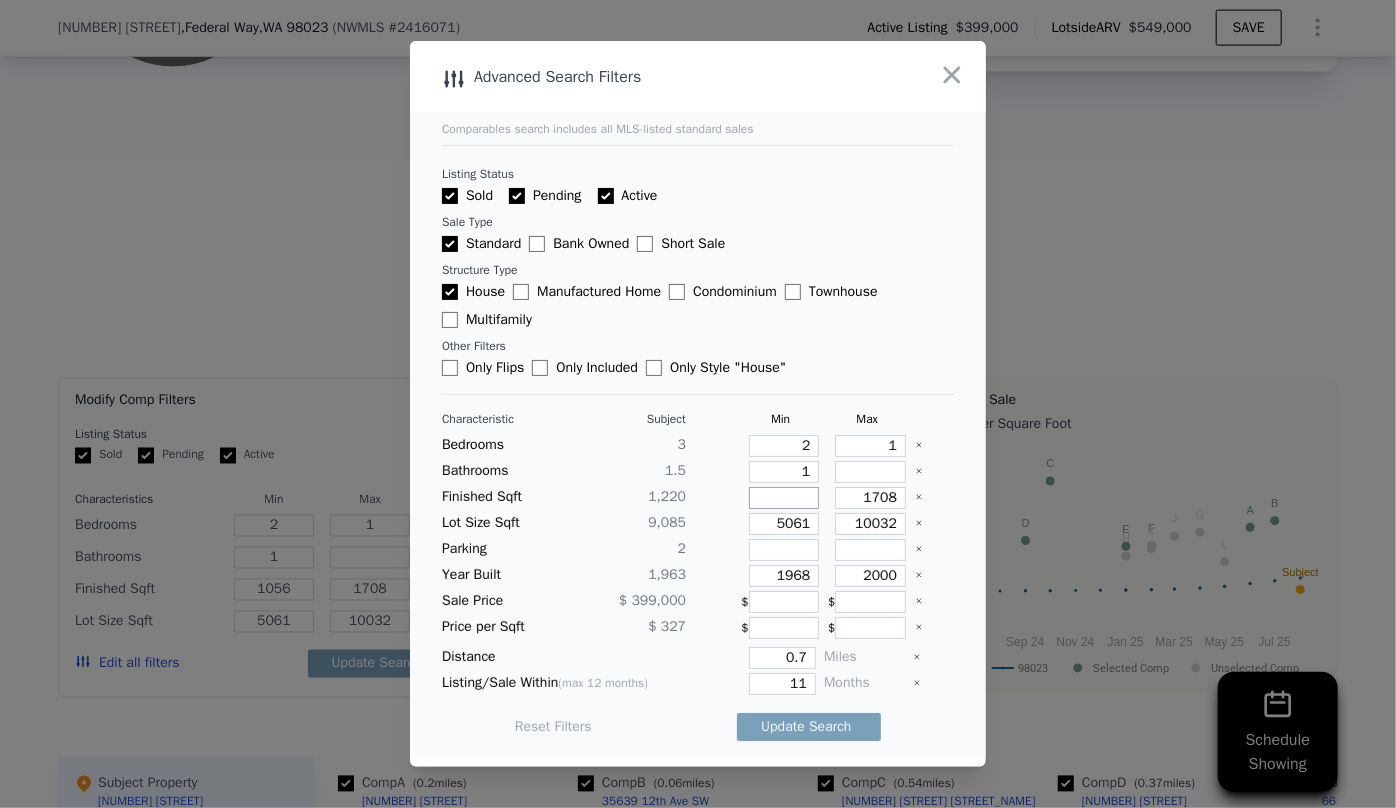 type 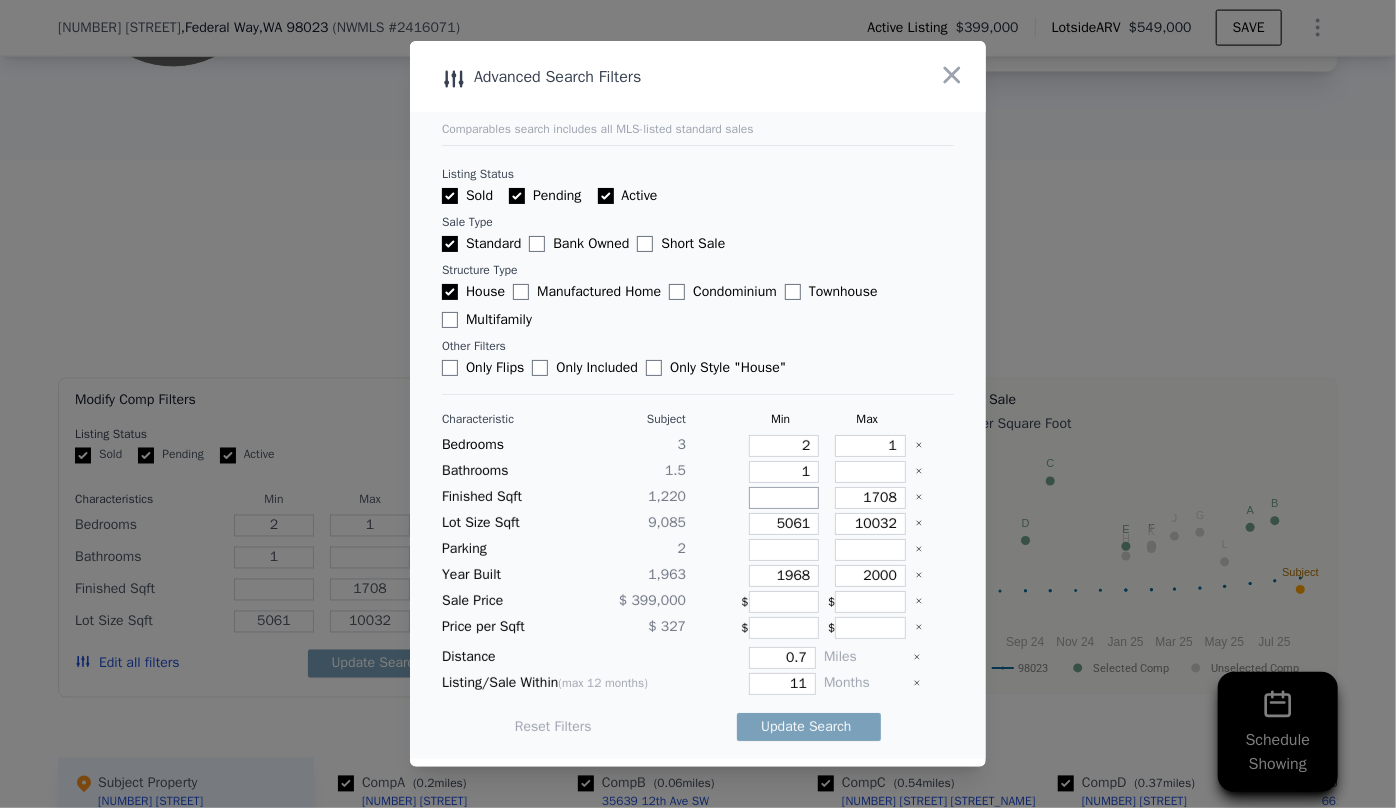 type 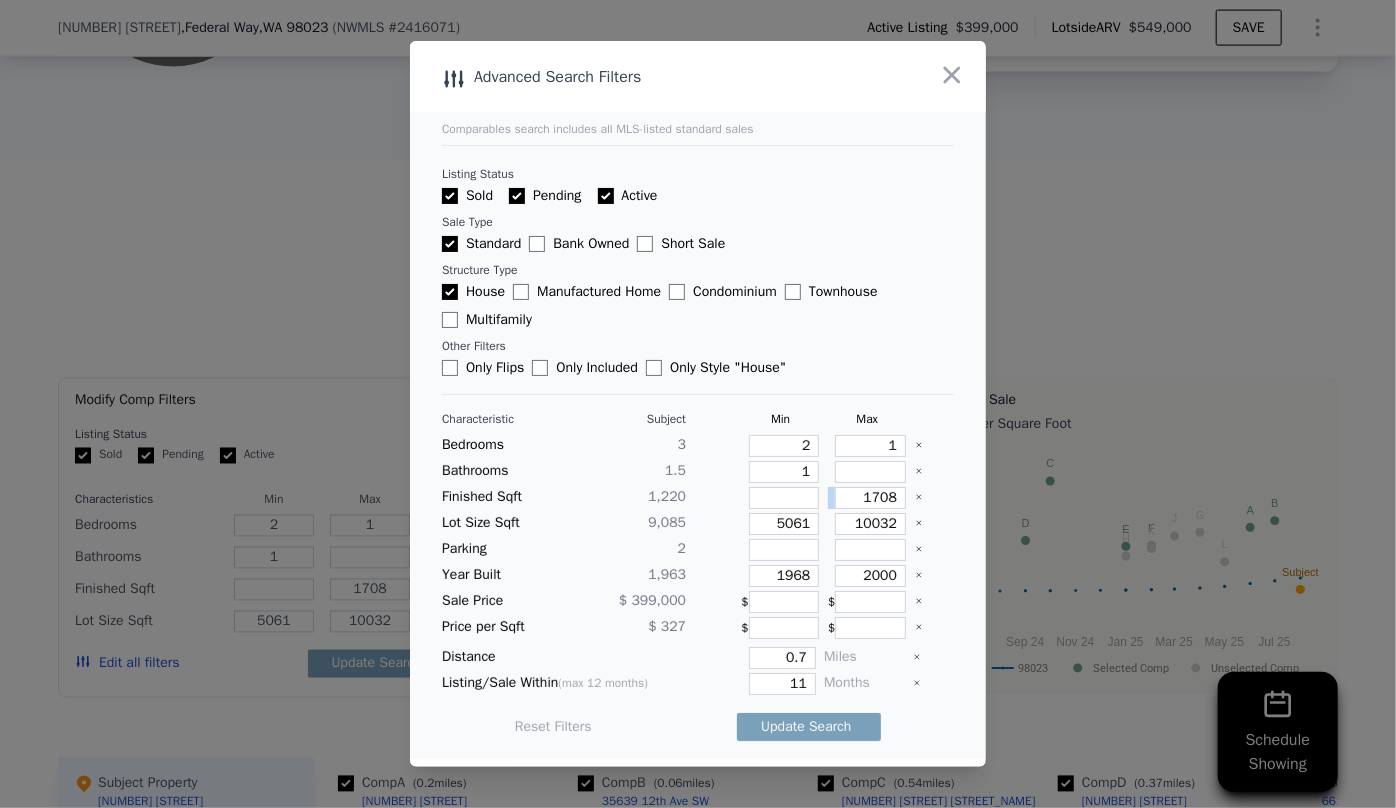 drag, startPoint x: 894, startPoint y: 496, endPoint x: 840, endPoint y: 492, distance: 54.147945 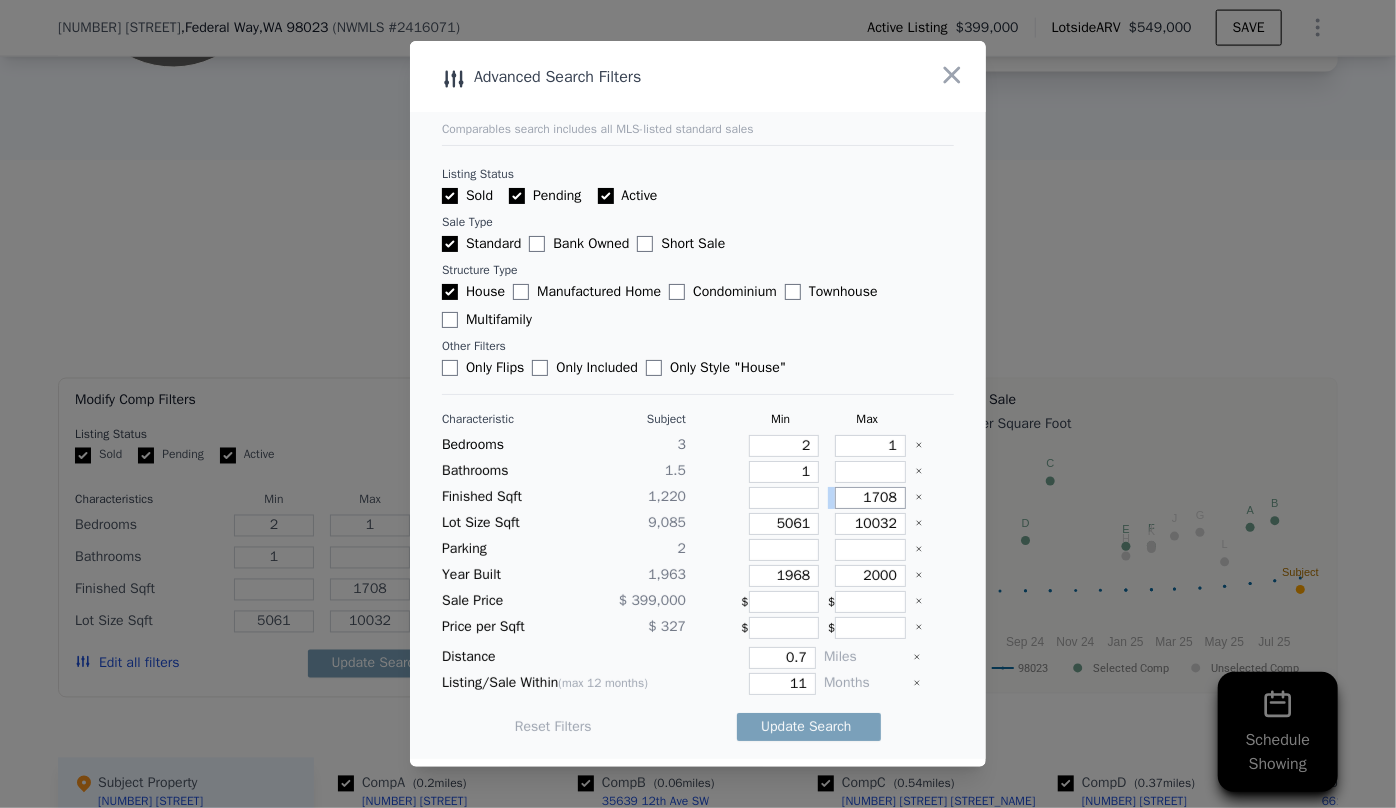 click on "1708" at bounding box center (870, 498) 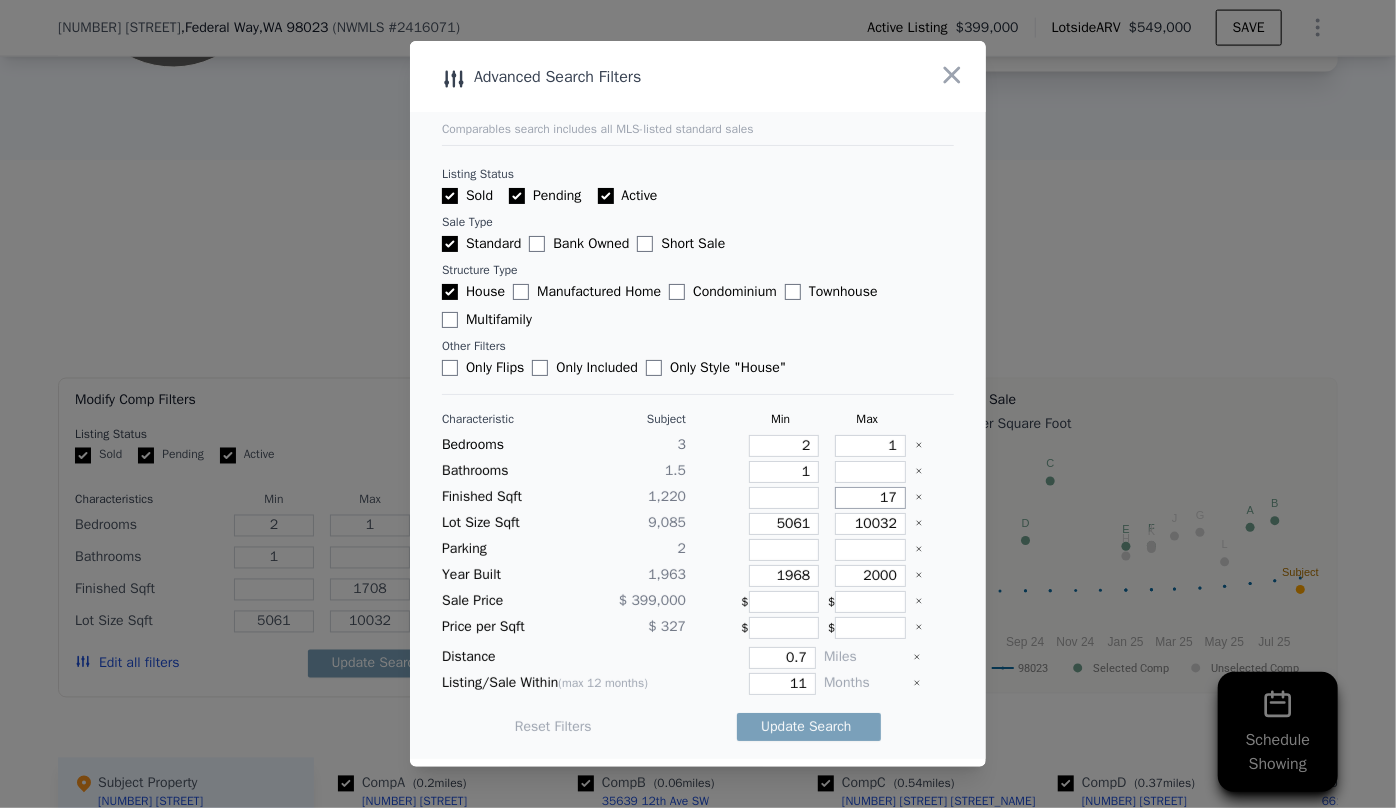 type on "170" 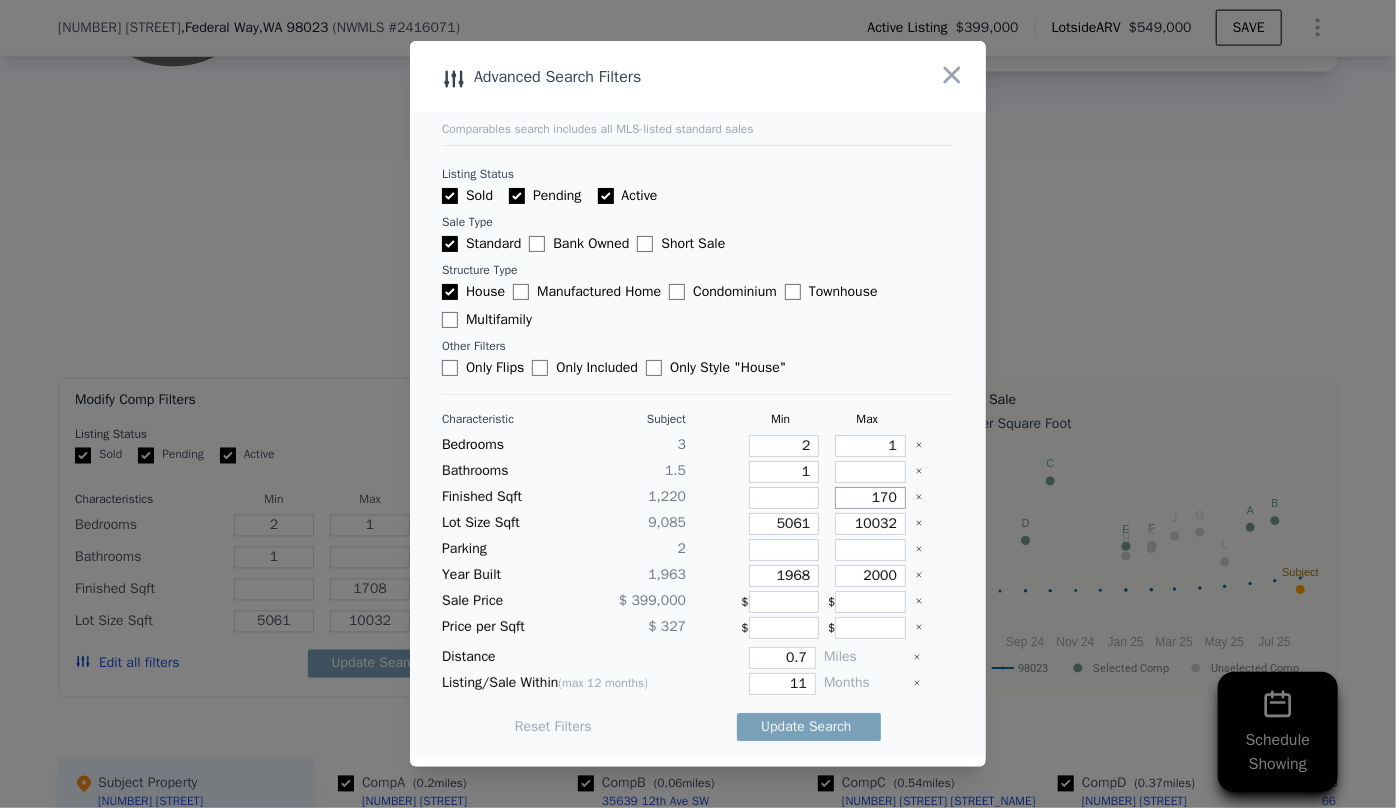type on "170" 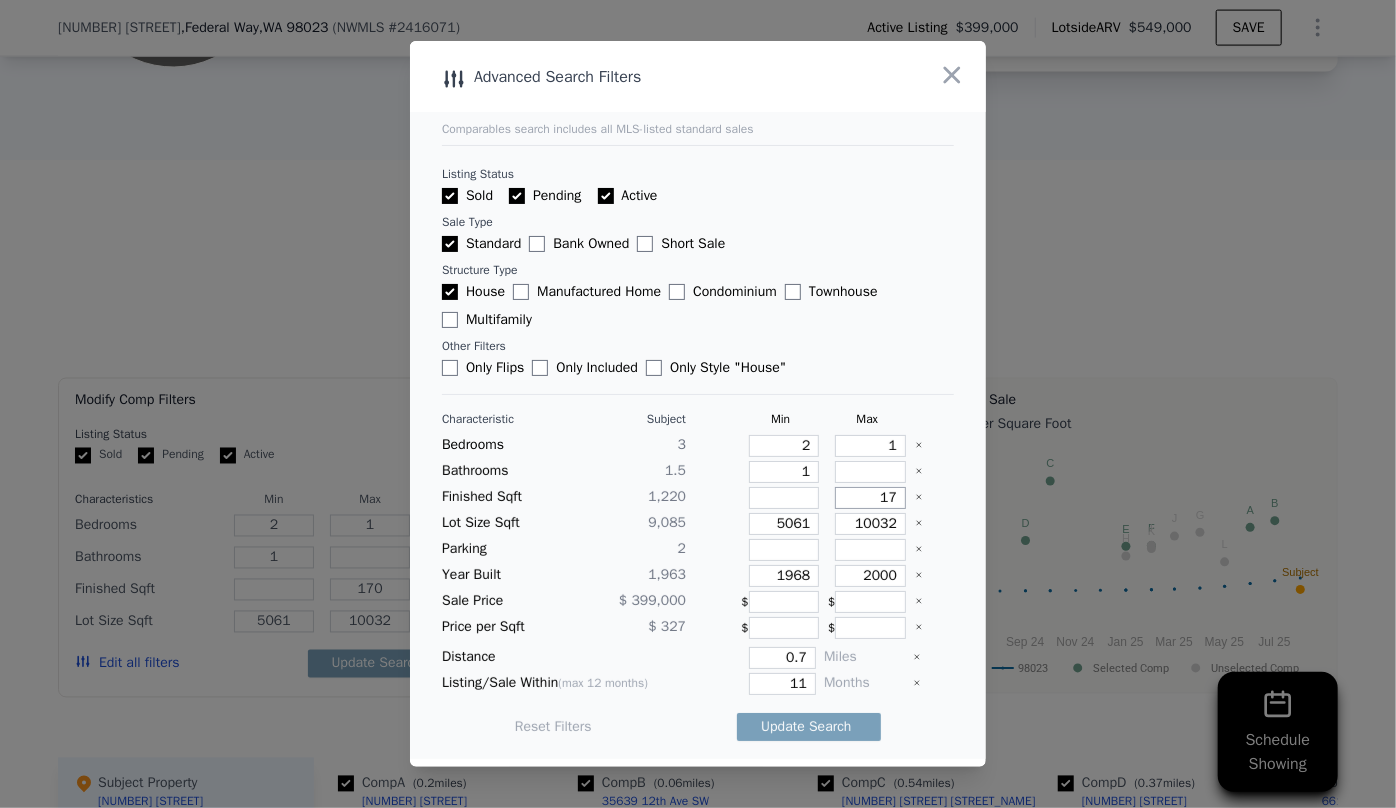 type on "17" 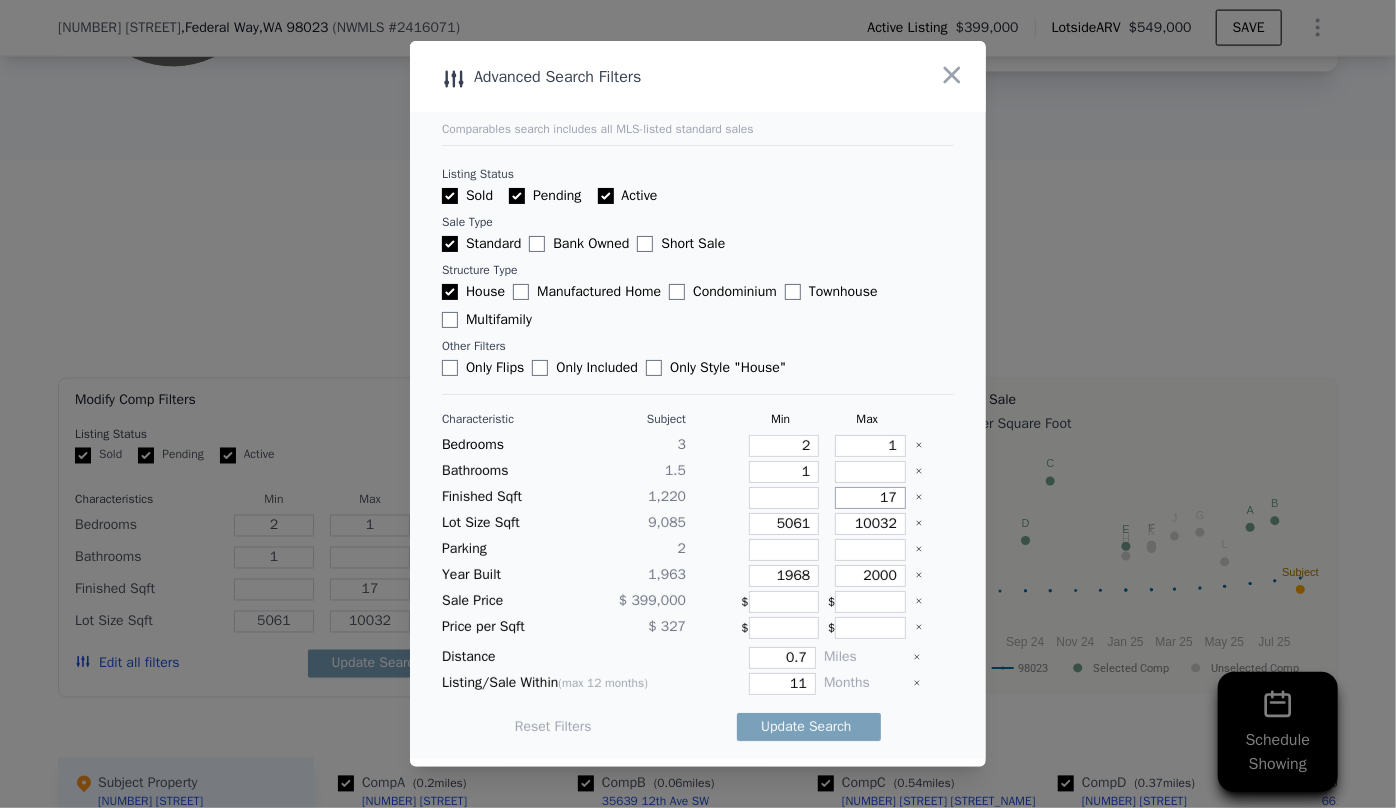 type on "1" 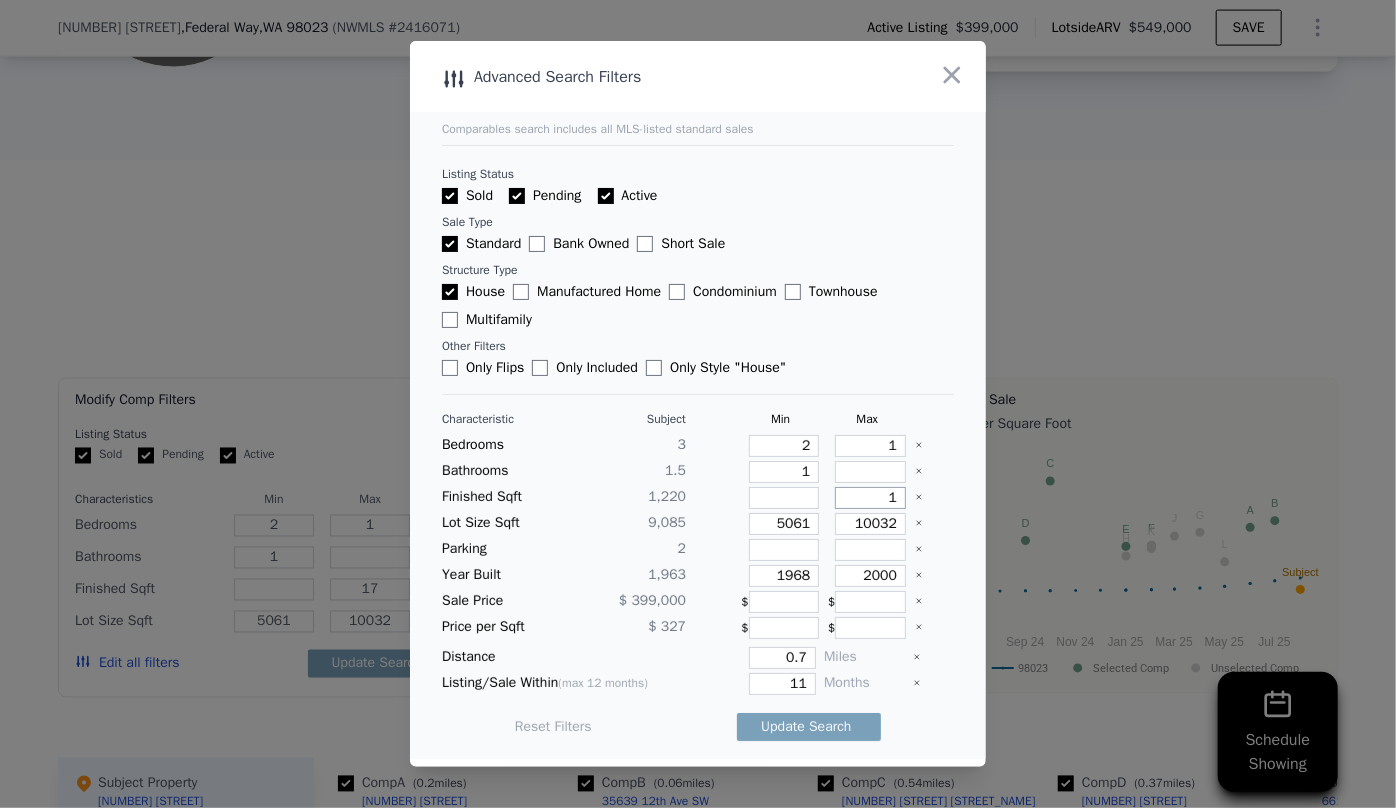 type on "1" 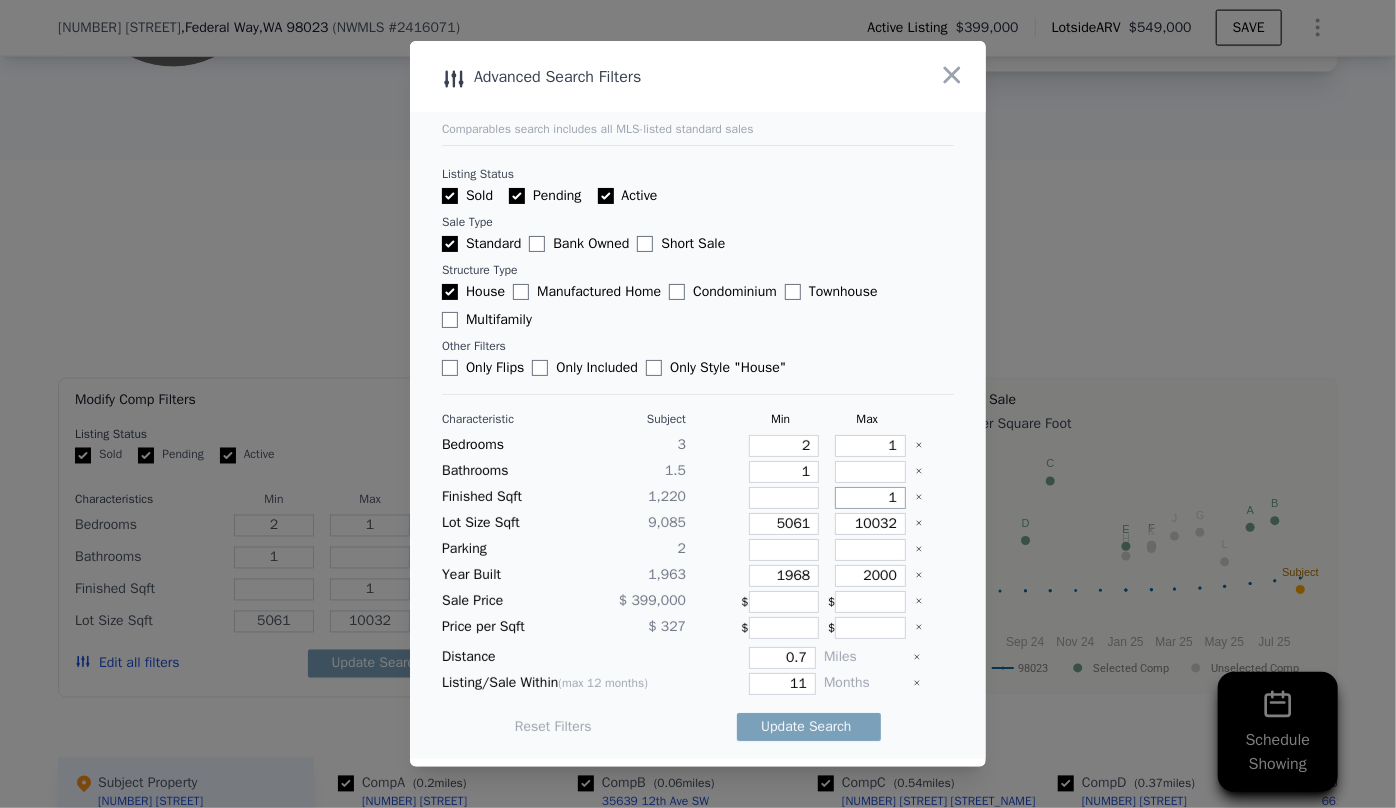 type on "14" 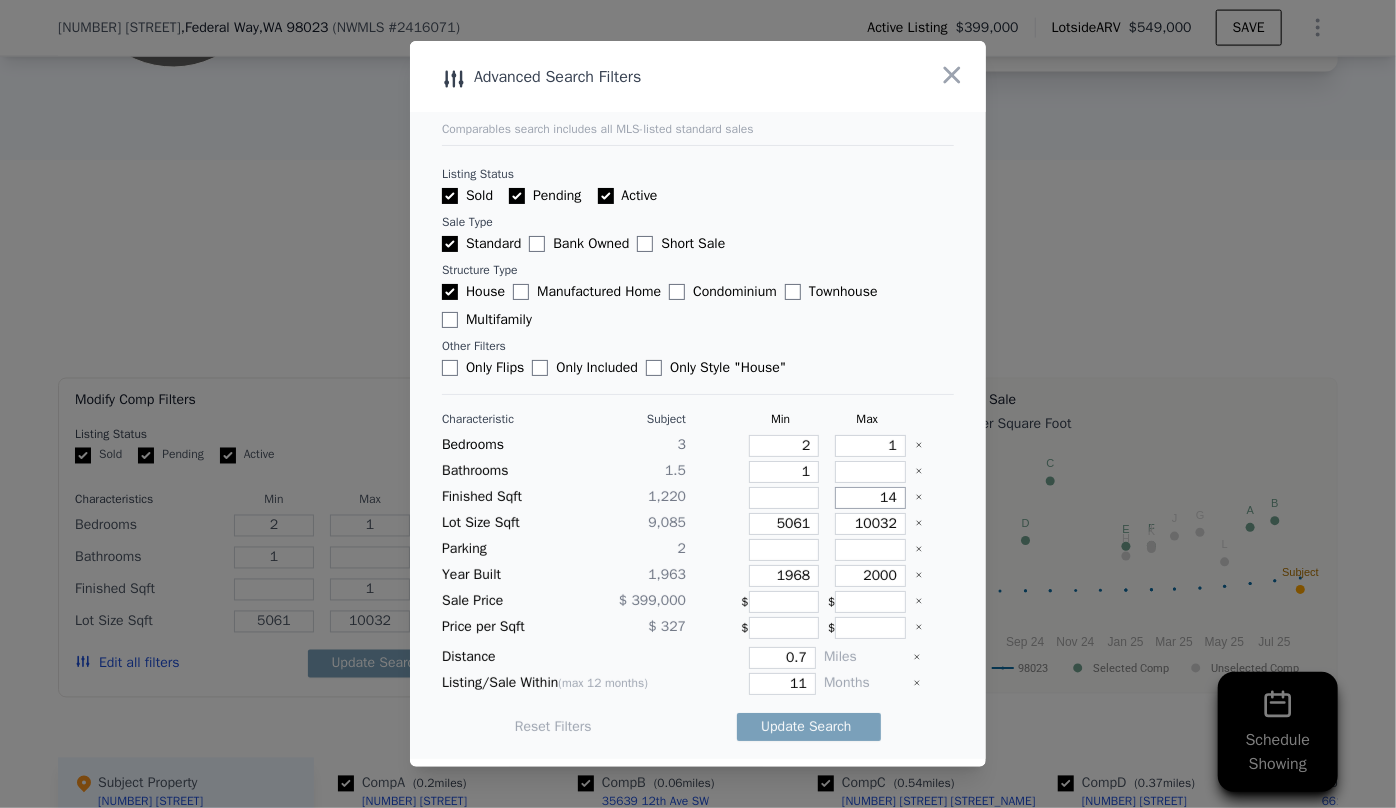 type on "14" 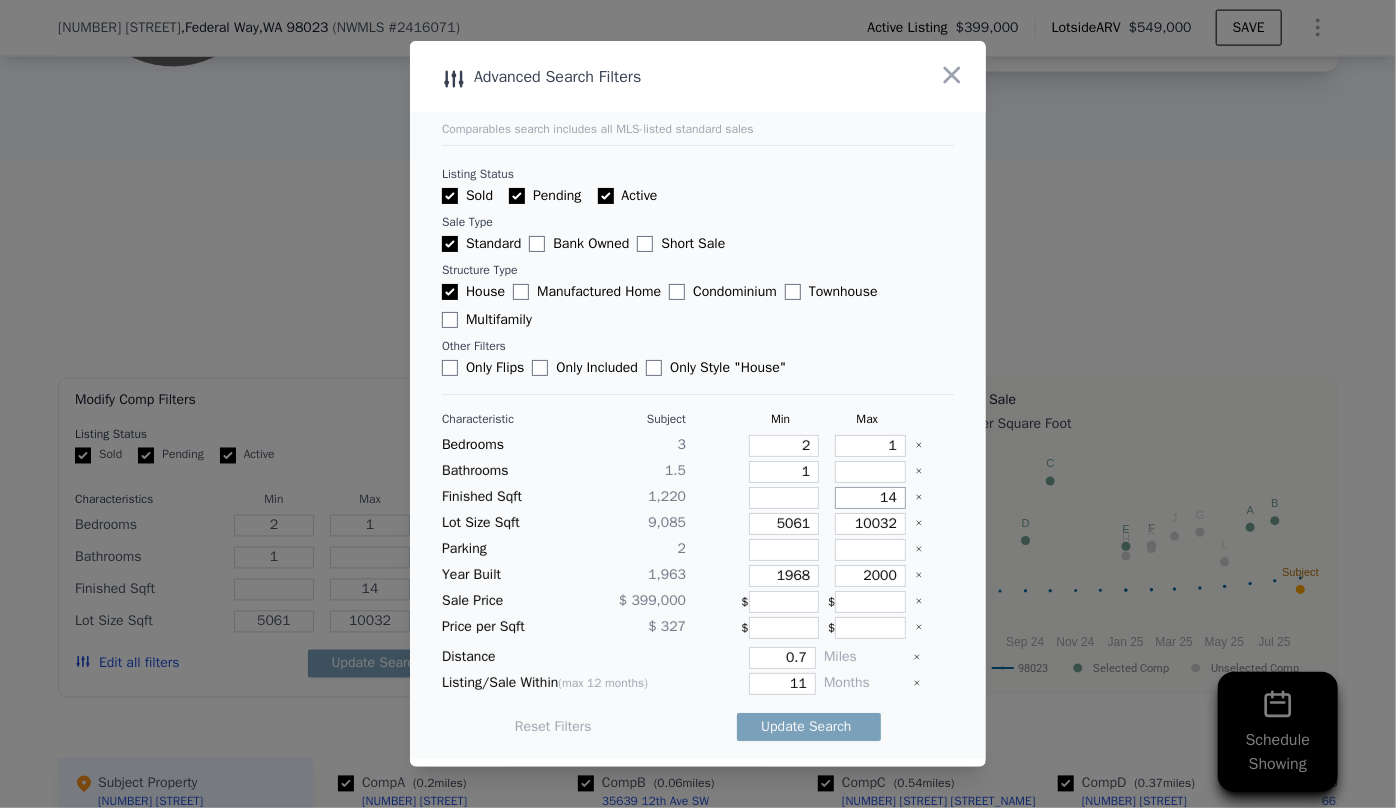 type on "140" 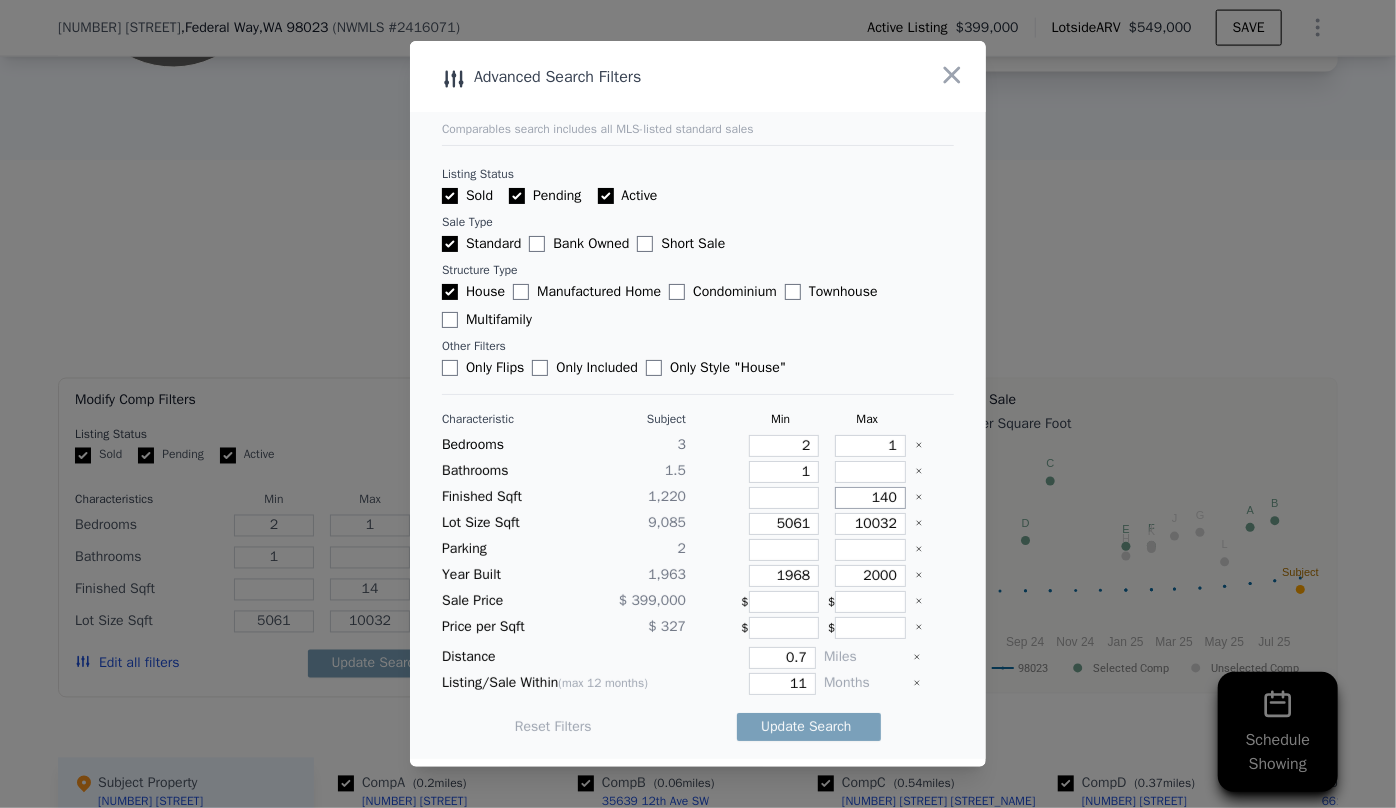 type on "140" 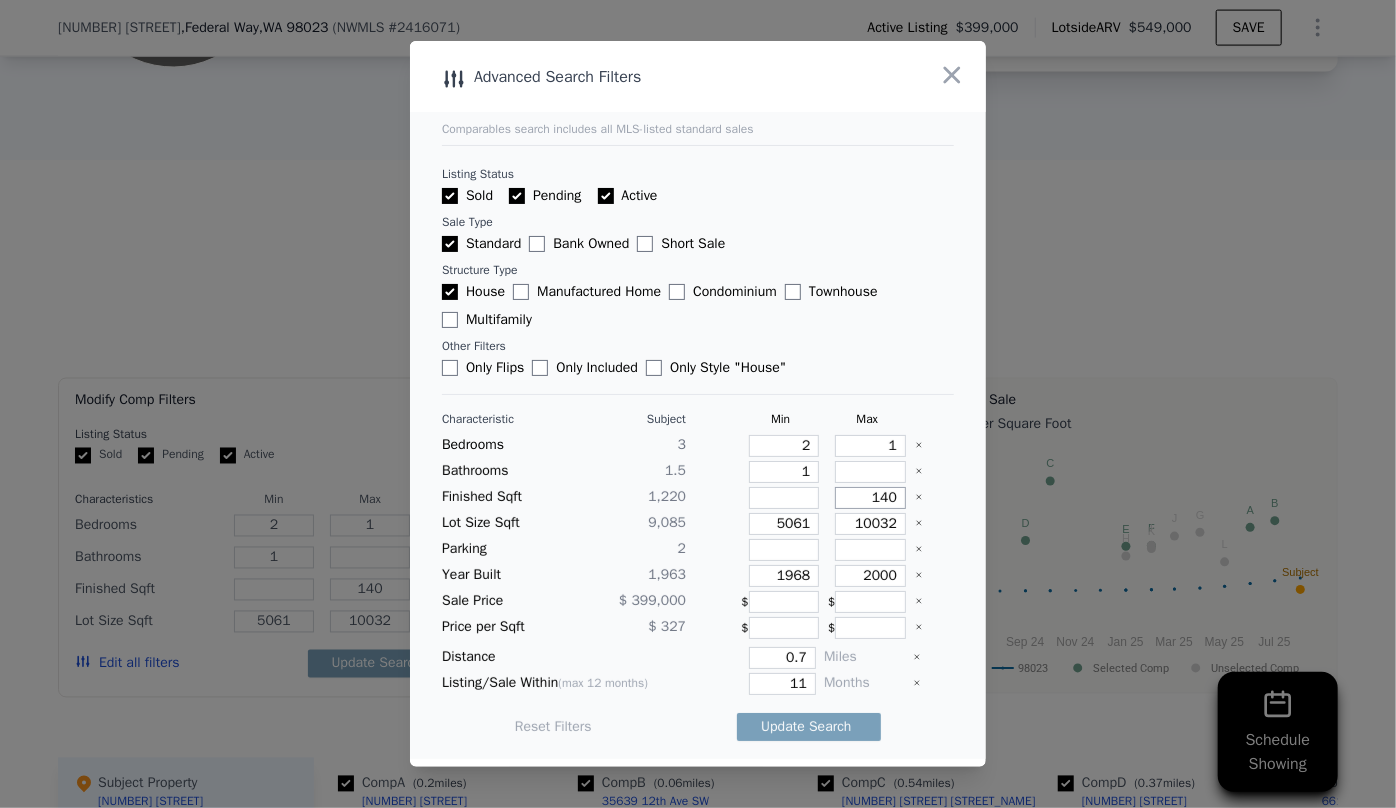 type on "1400" 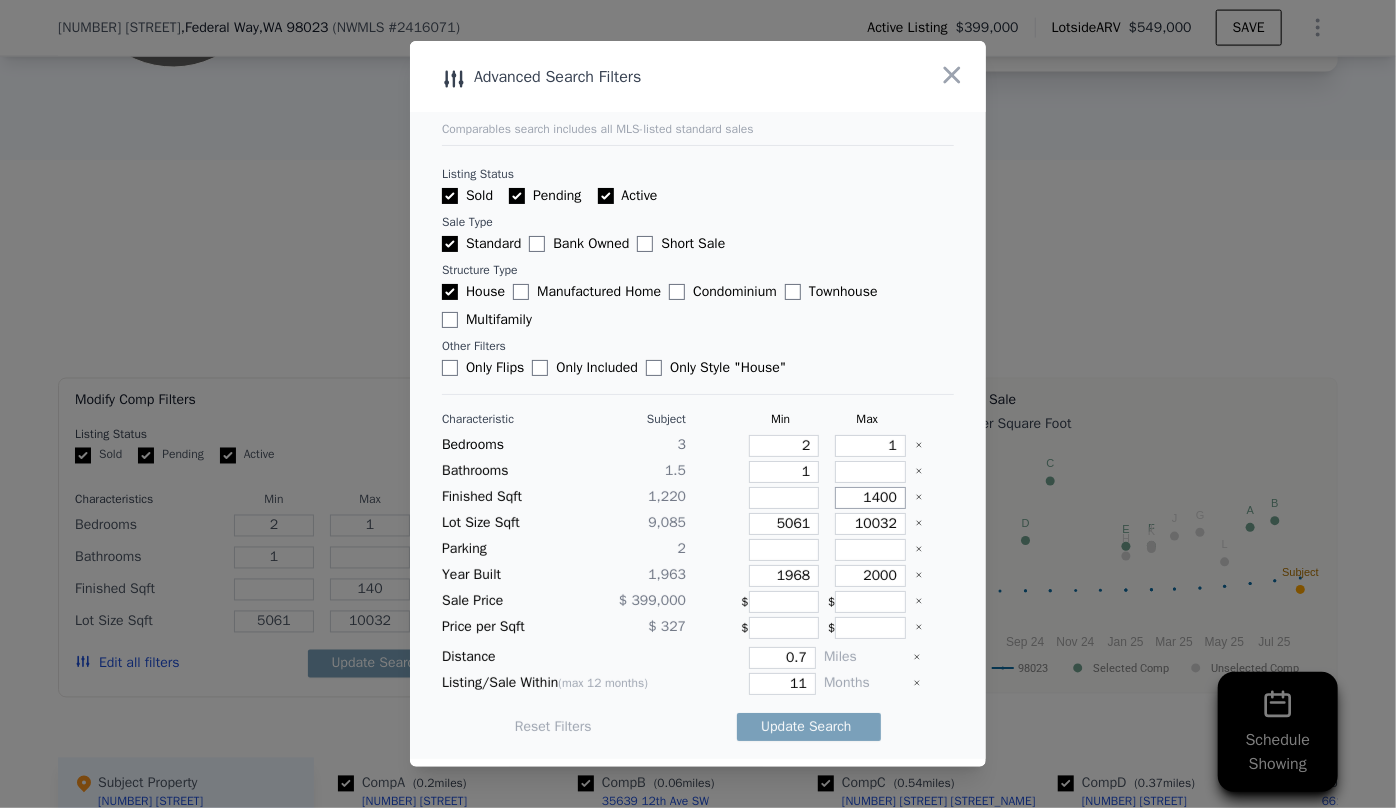type on "1400" 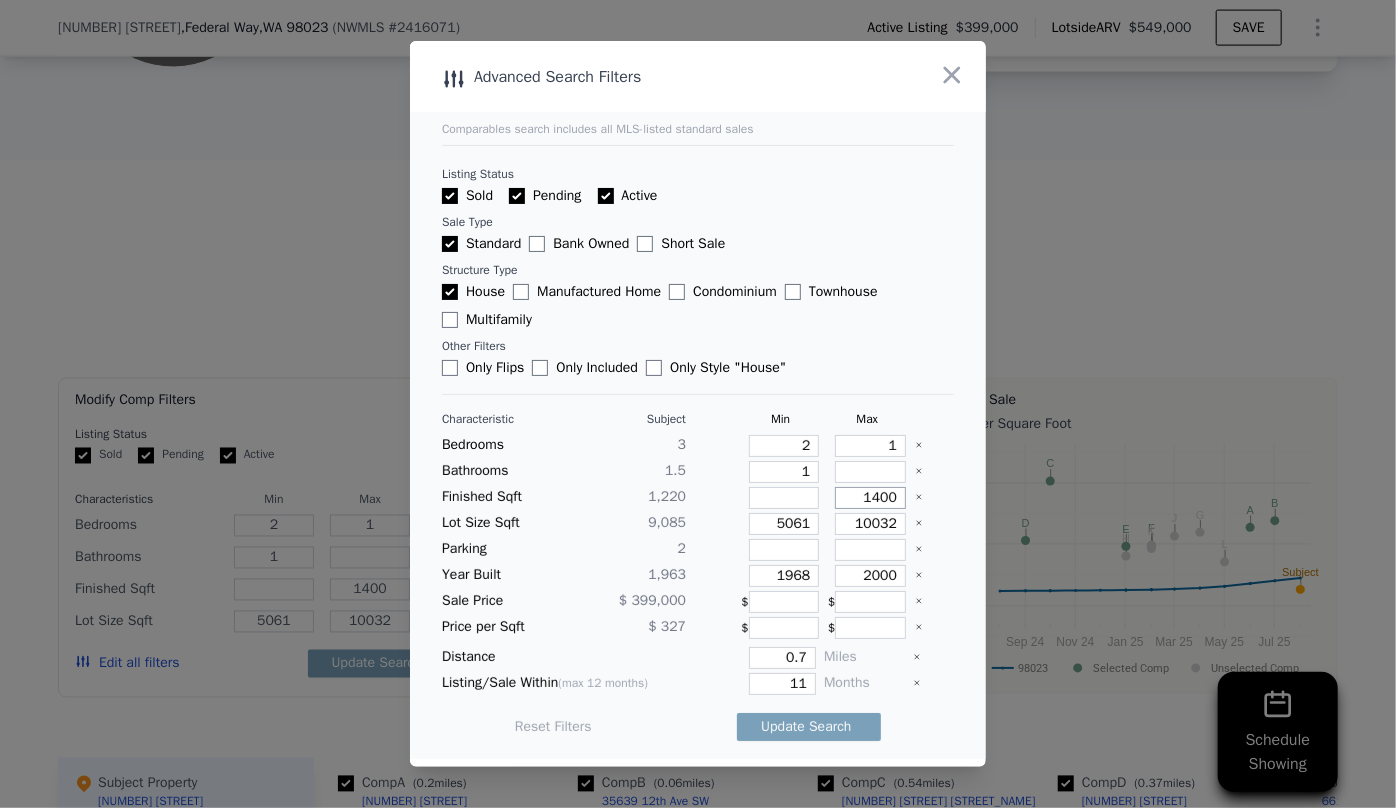 type on "1400" 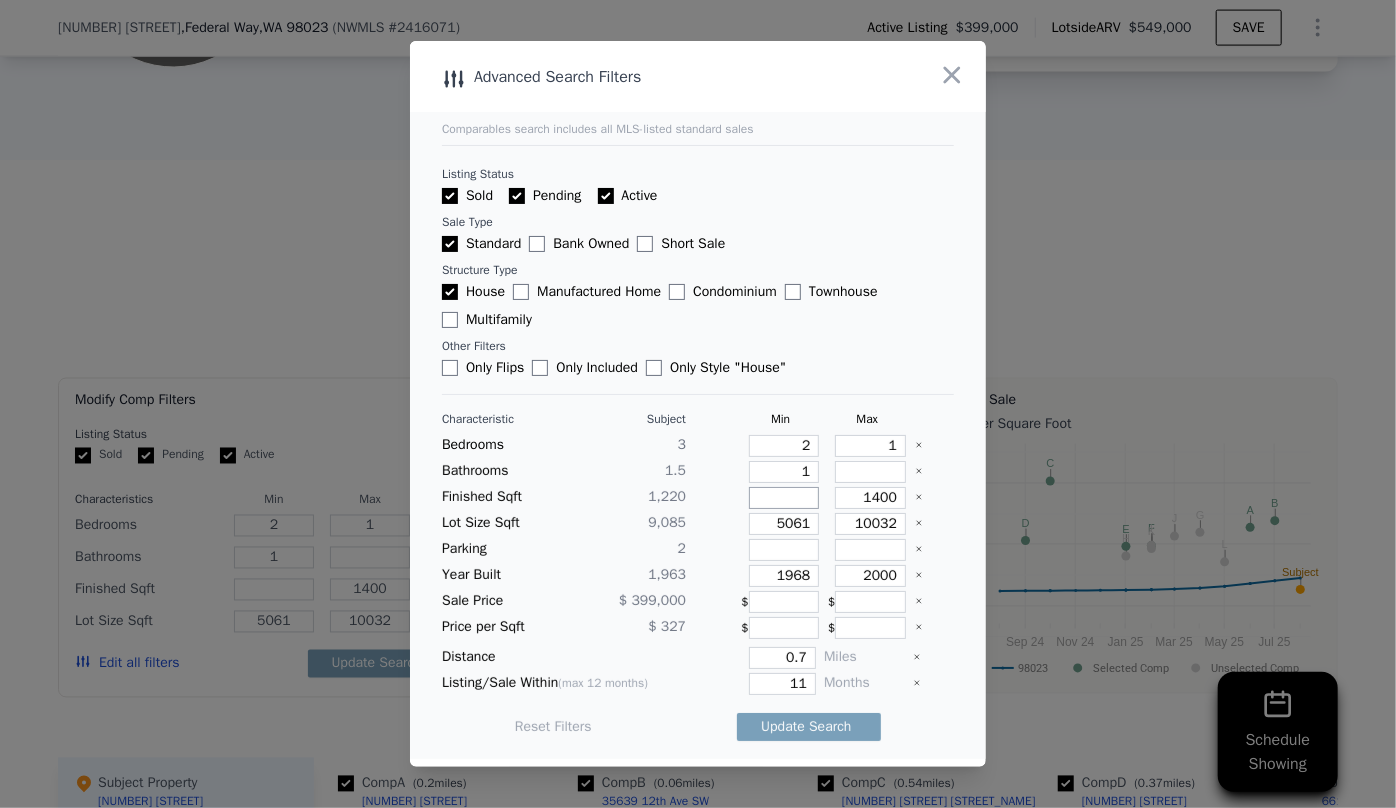 click at bounding box center [784, 498] 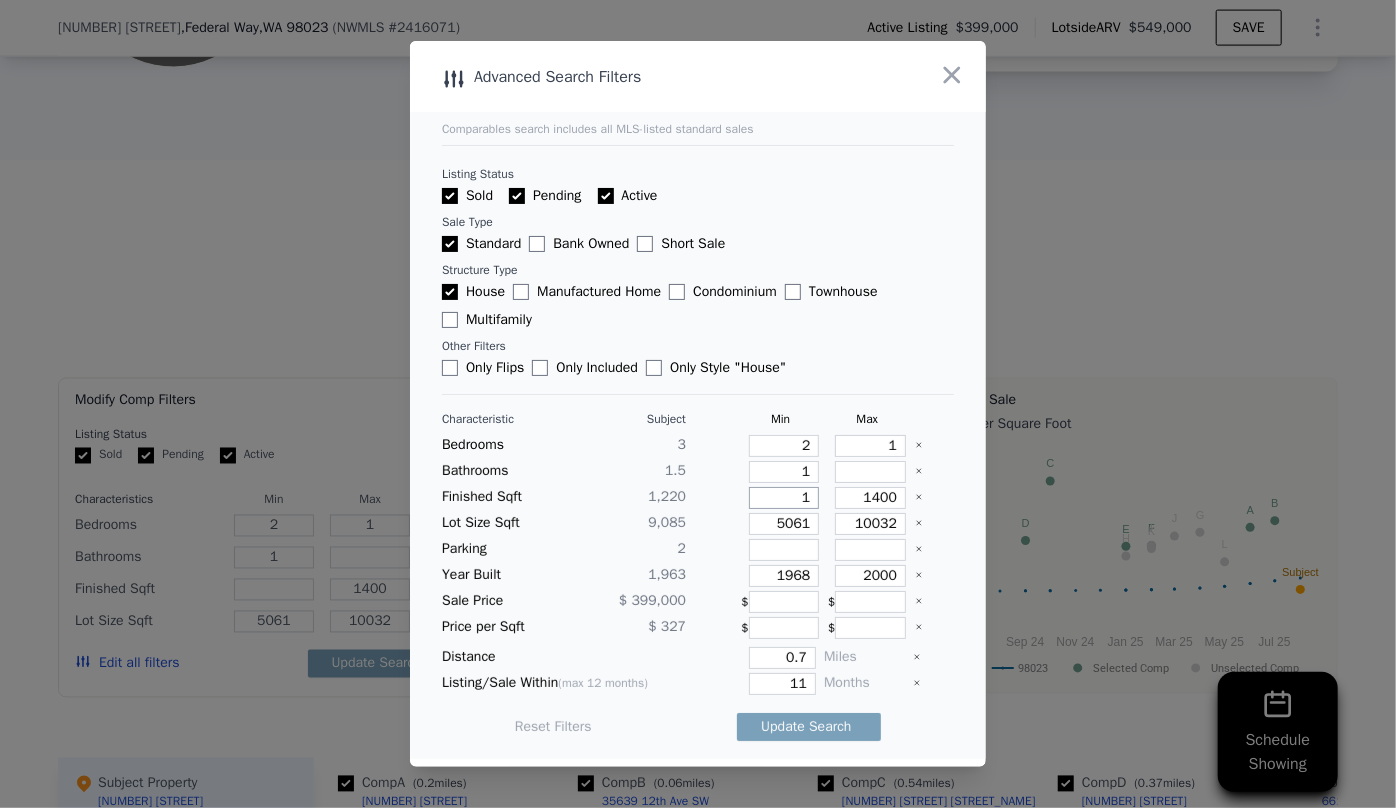 type on "1" 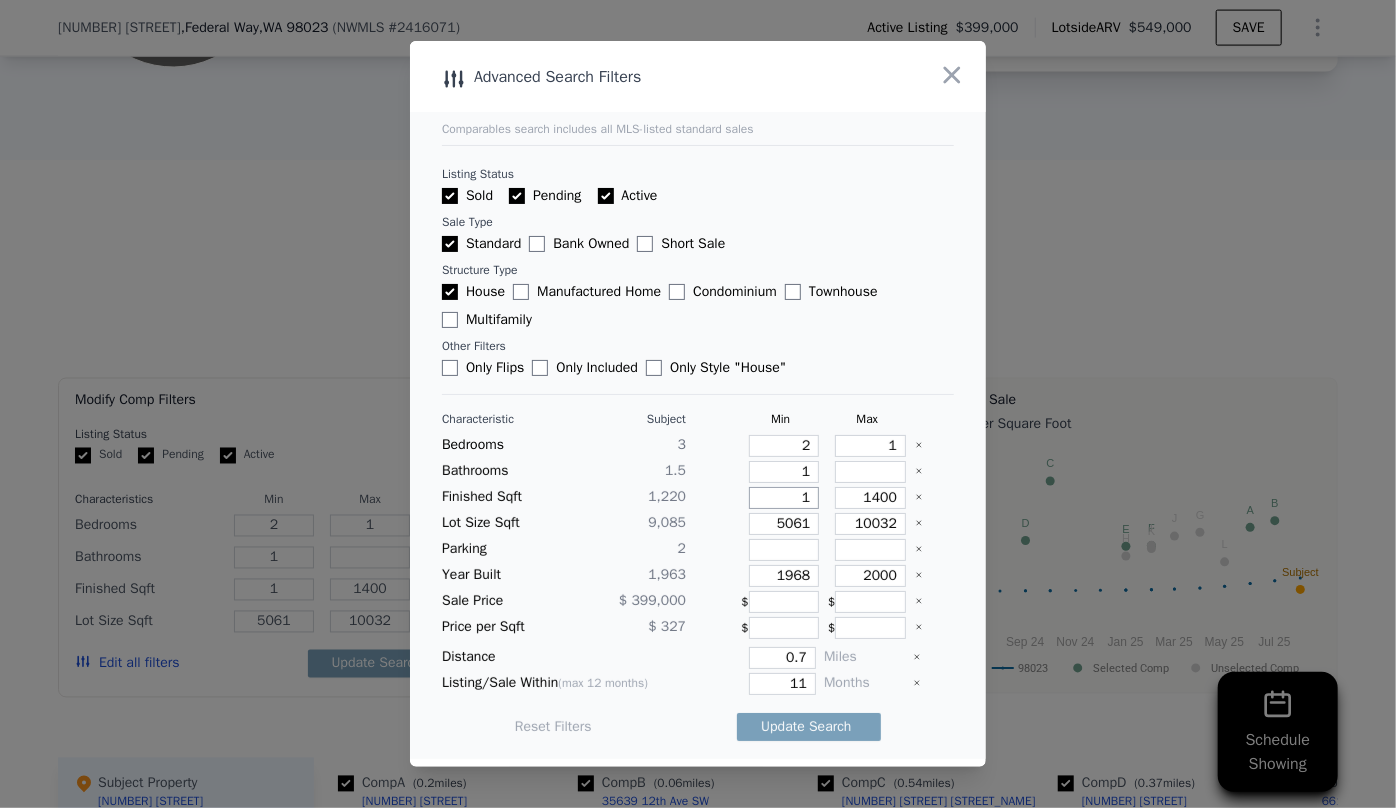 type on "10" 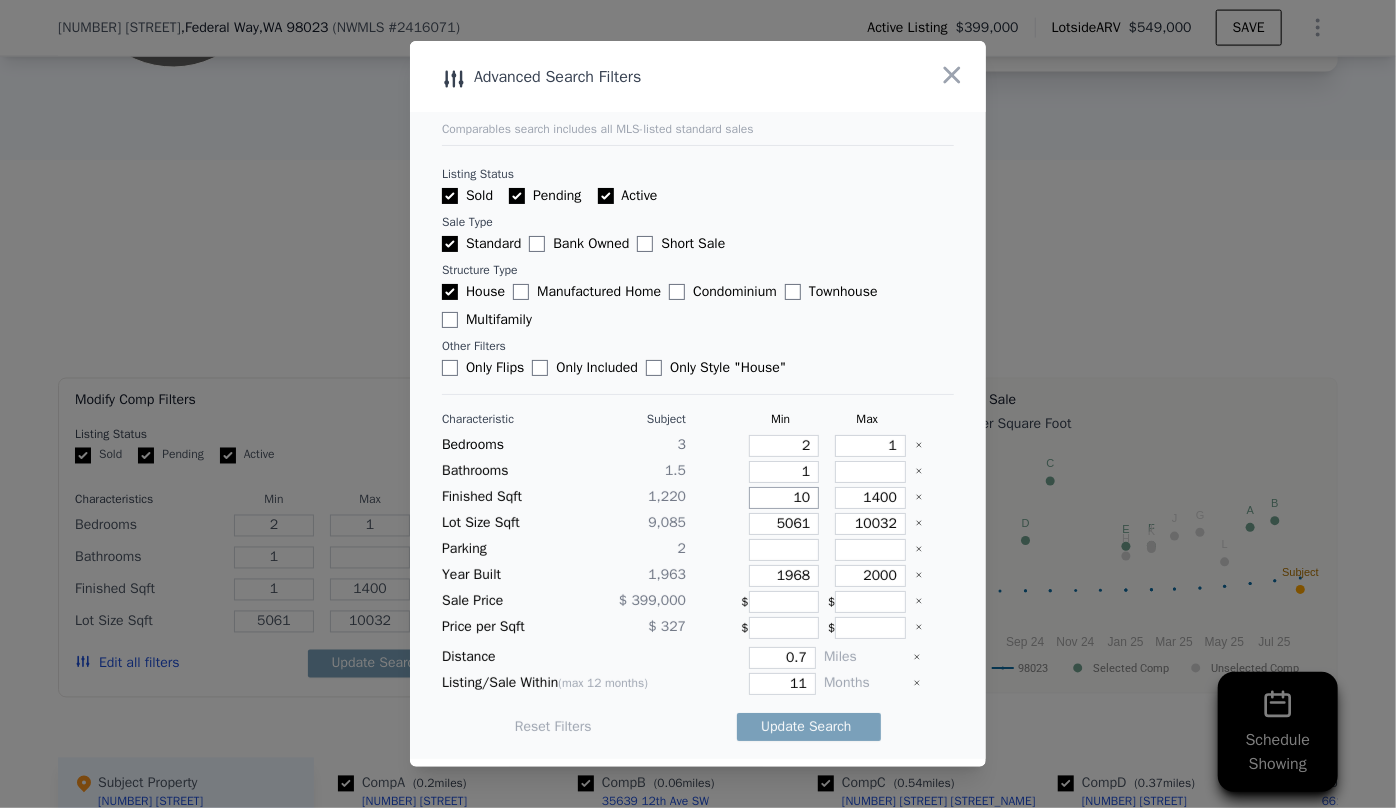 type on "10" 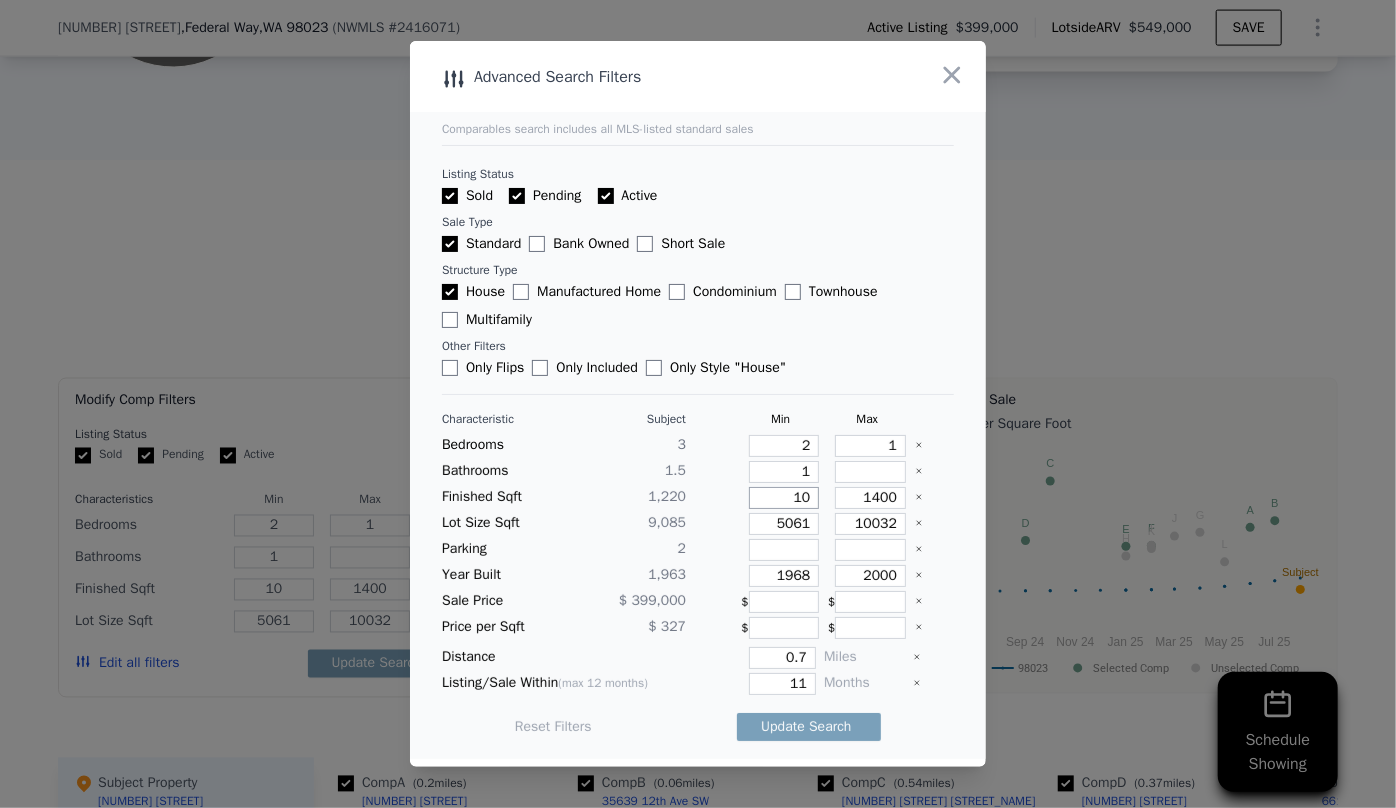 type on "100" 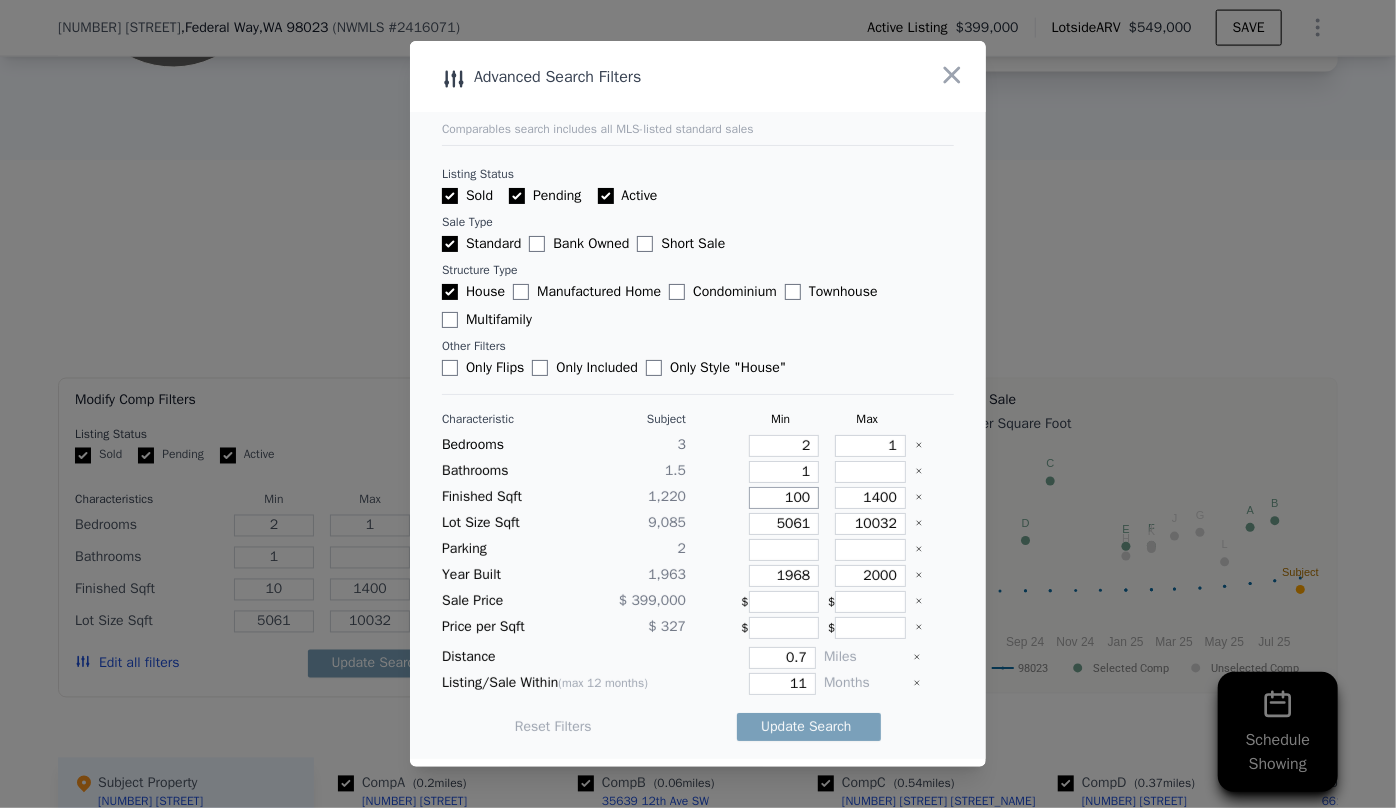 type on "100" 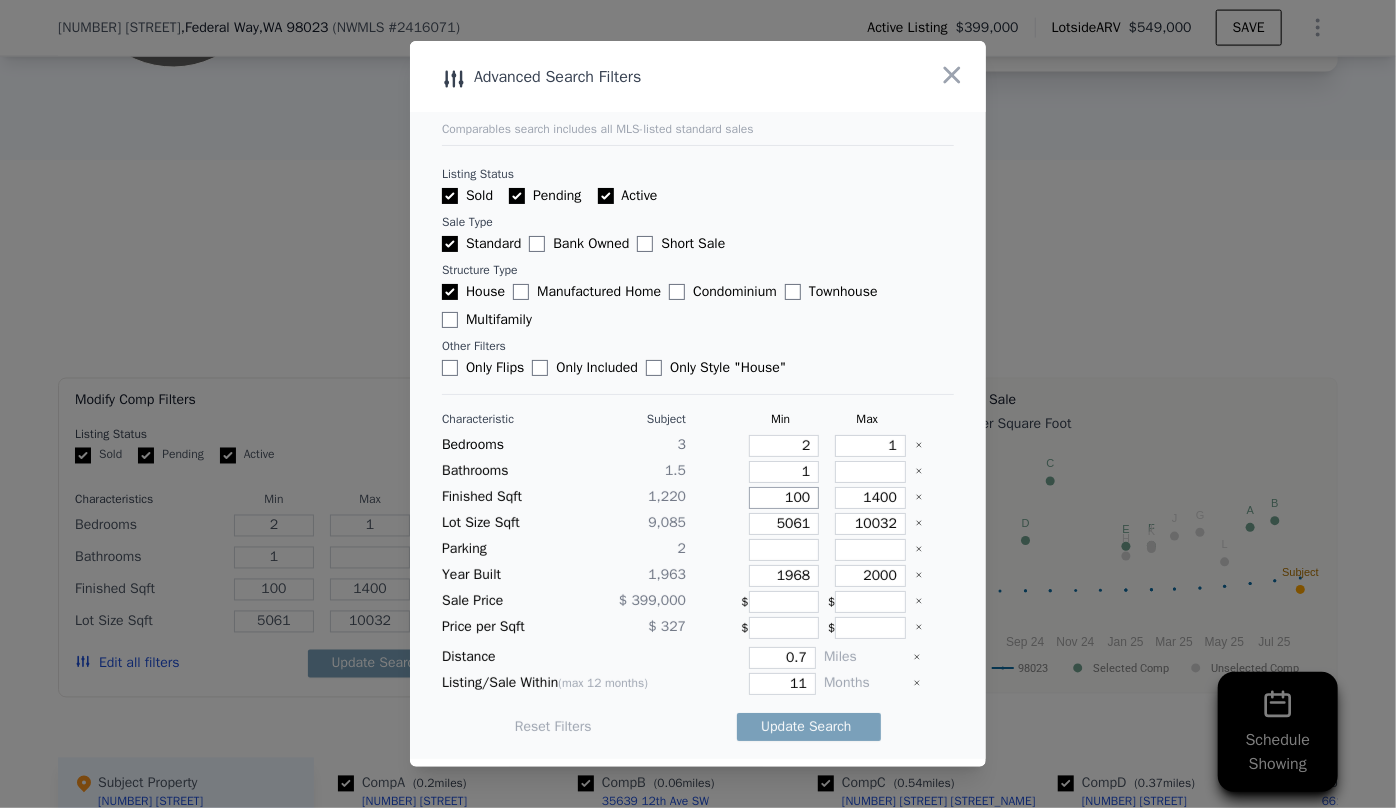 type on "1000" 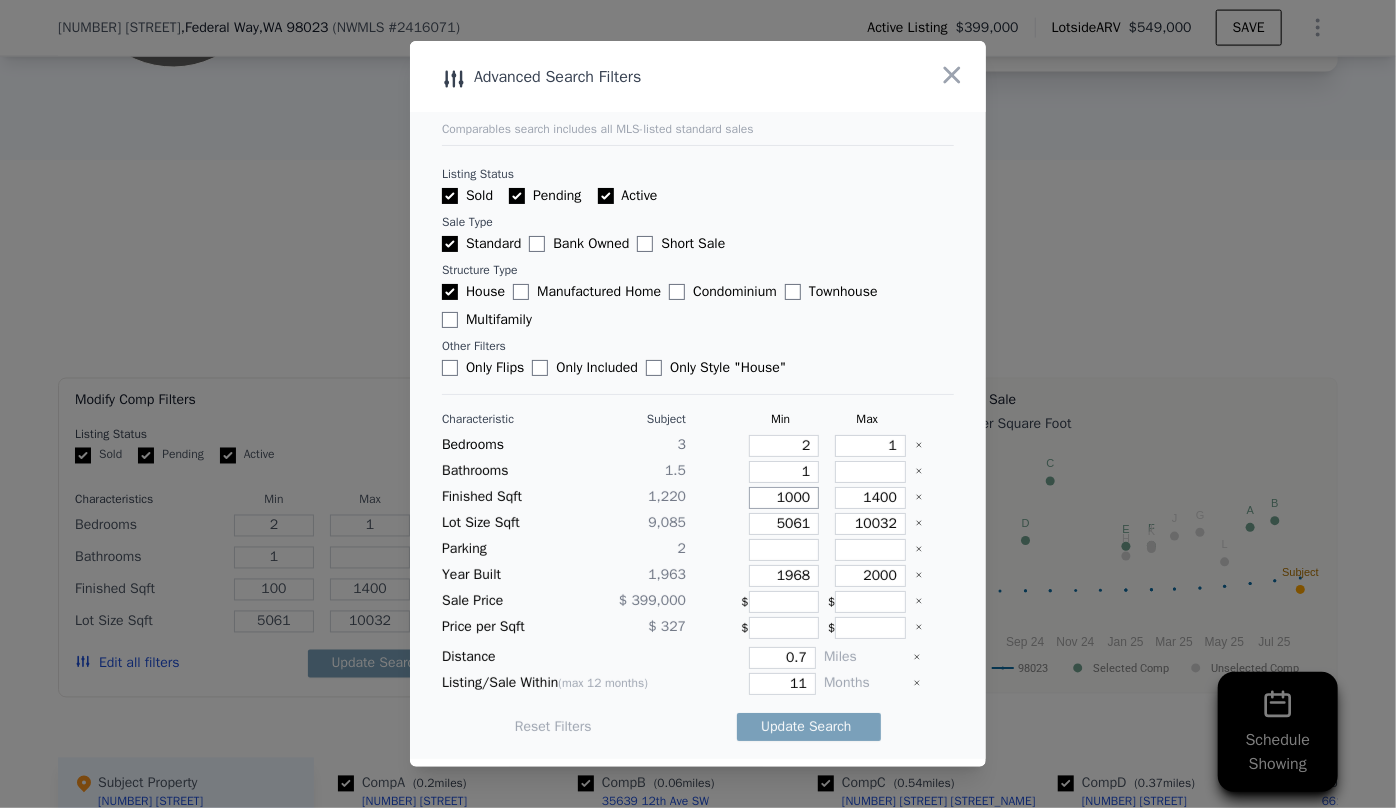 type on "1000" 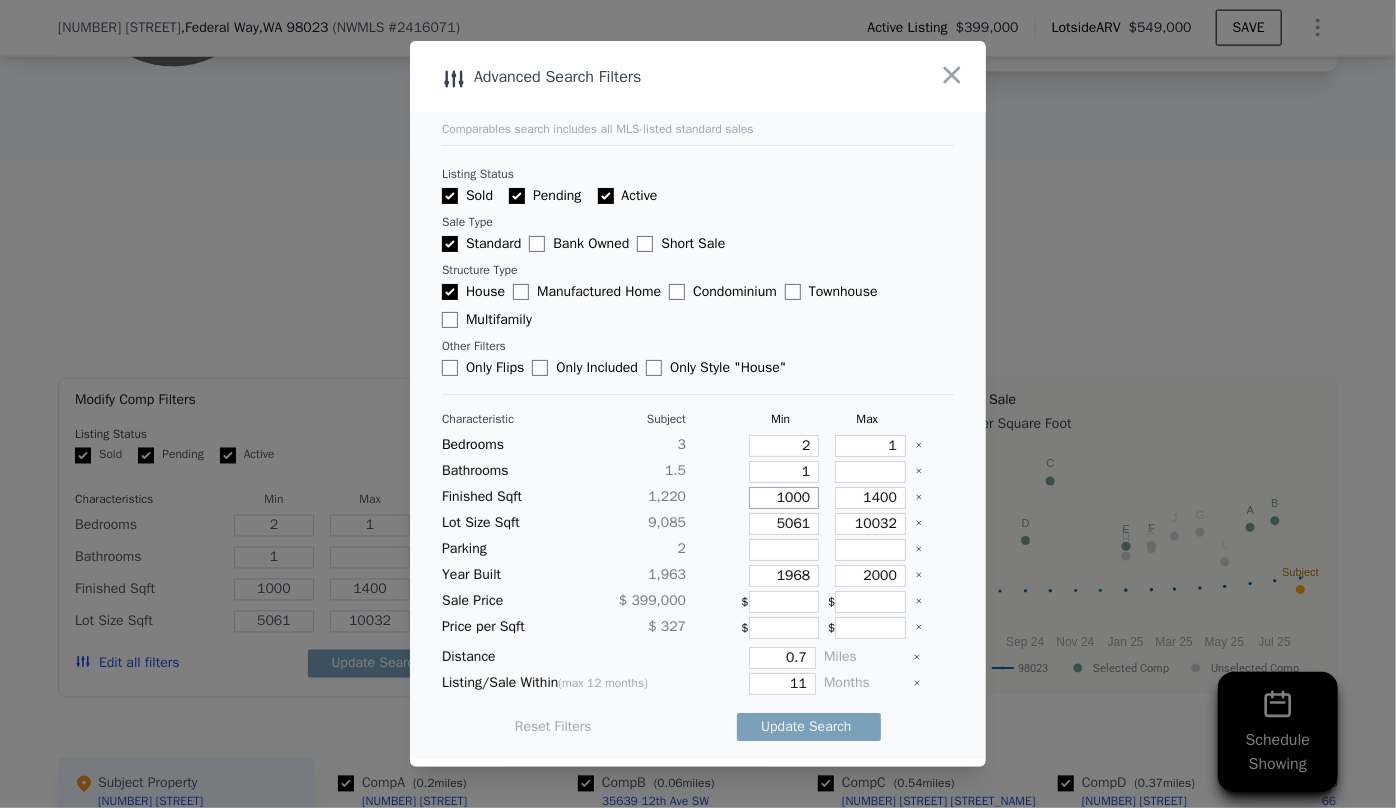 type on "1000" 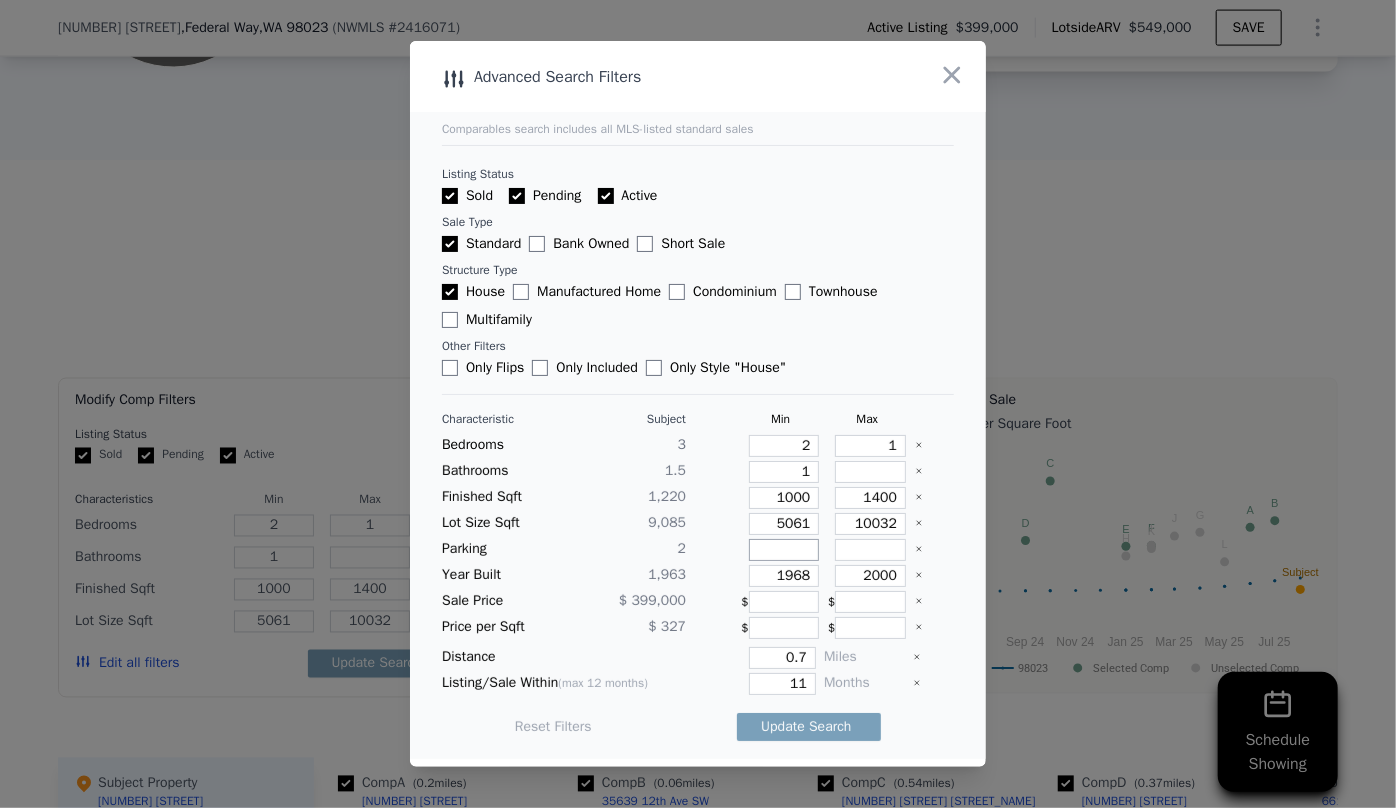 click at bounding box center (784, 550) 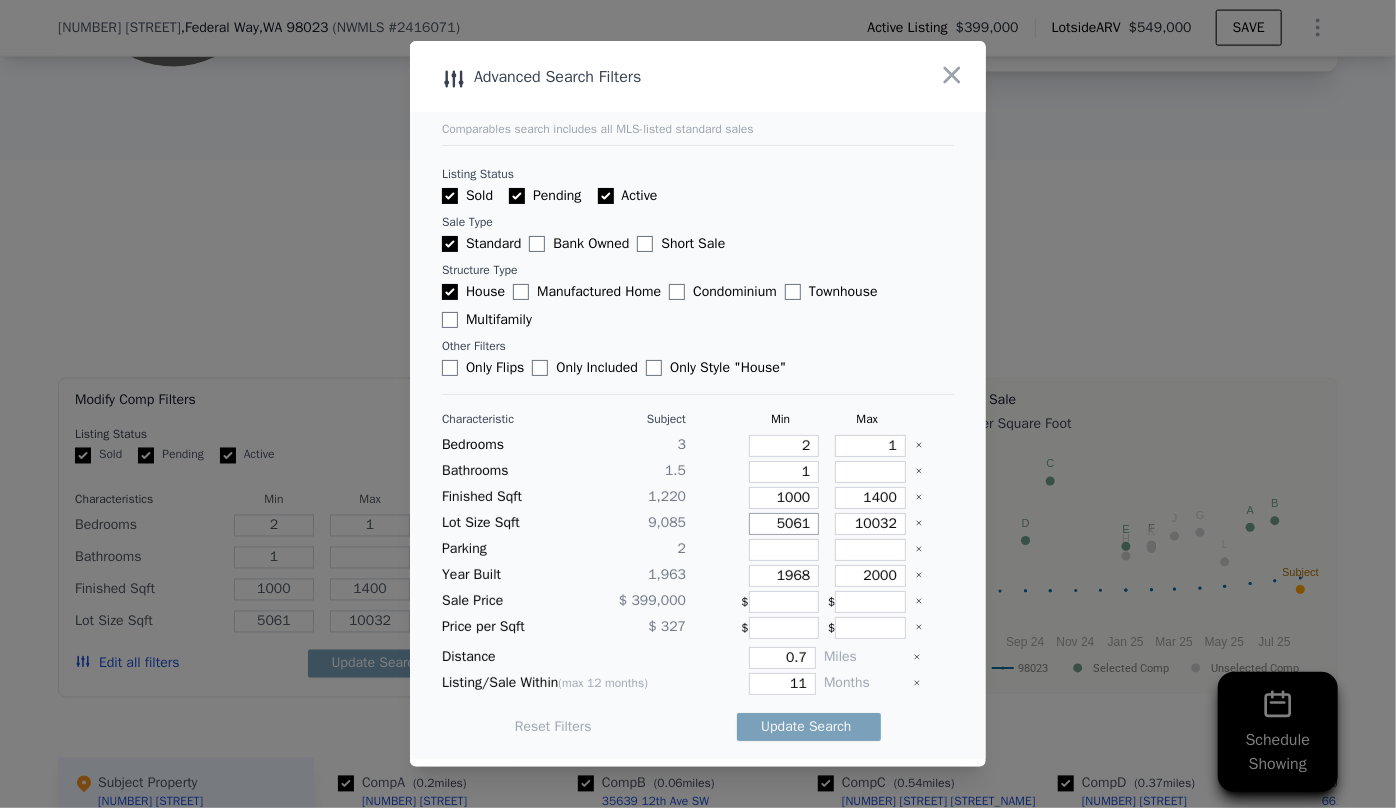 drag, startPoint x: 801, startPoint y: 518, endPoint x: 728, endPoint y: 518, distance: 73 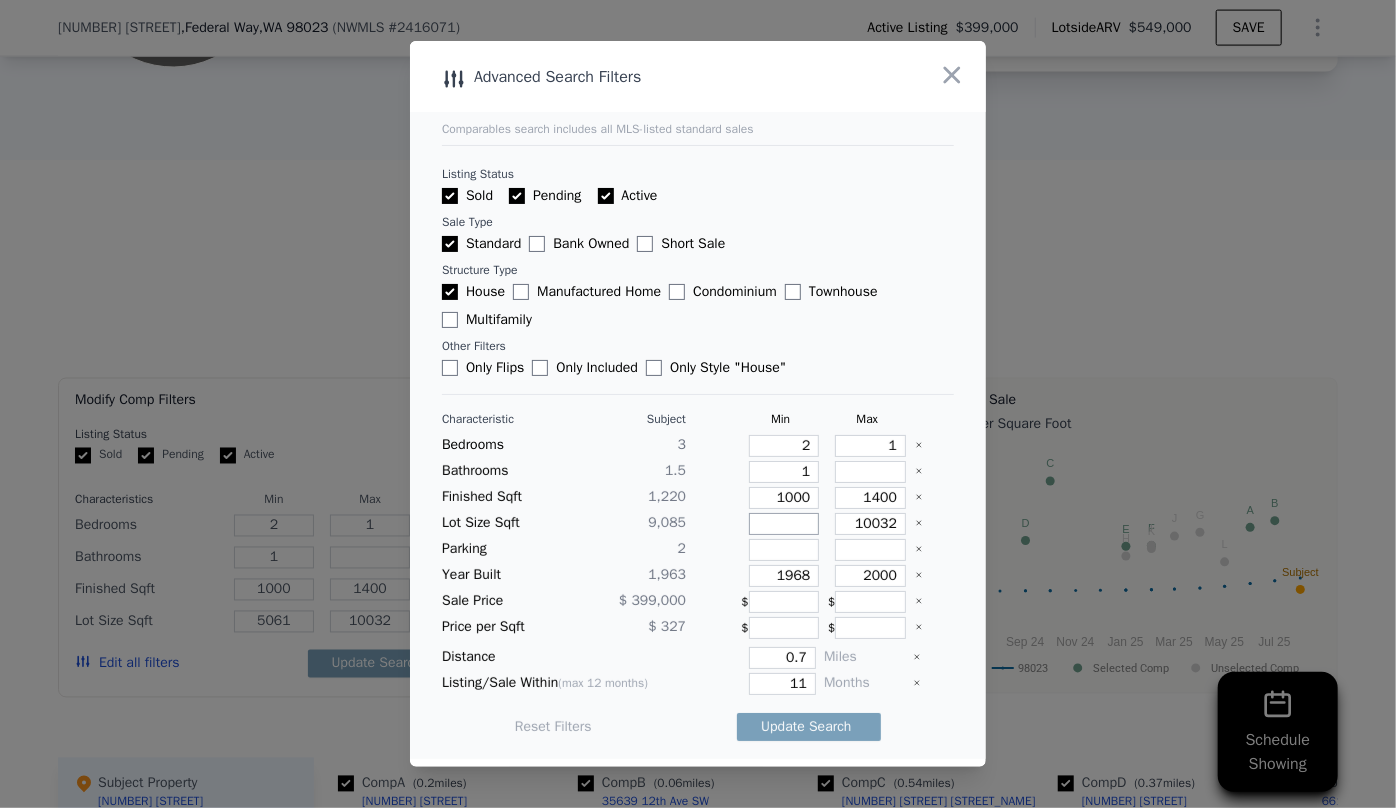 type 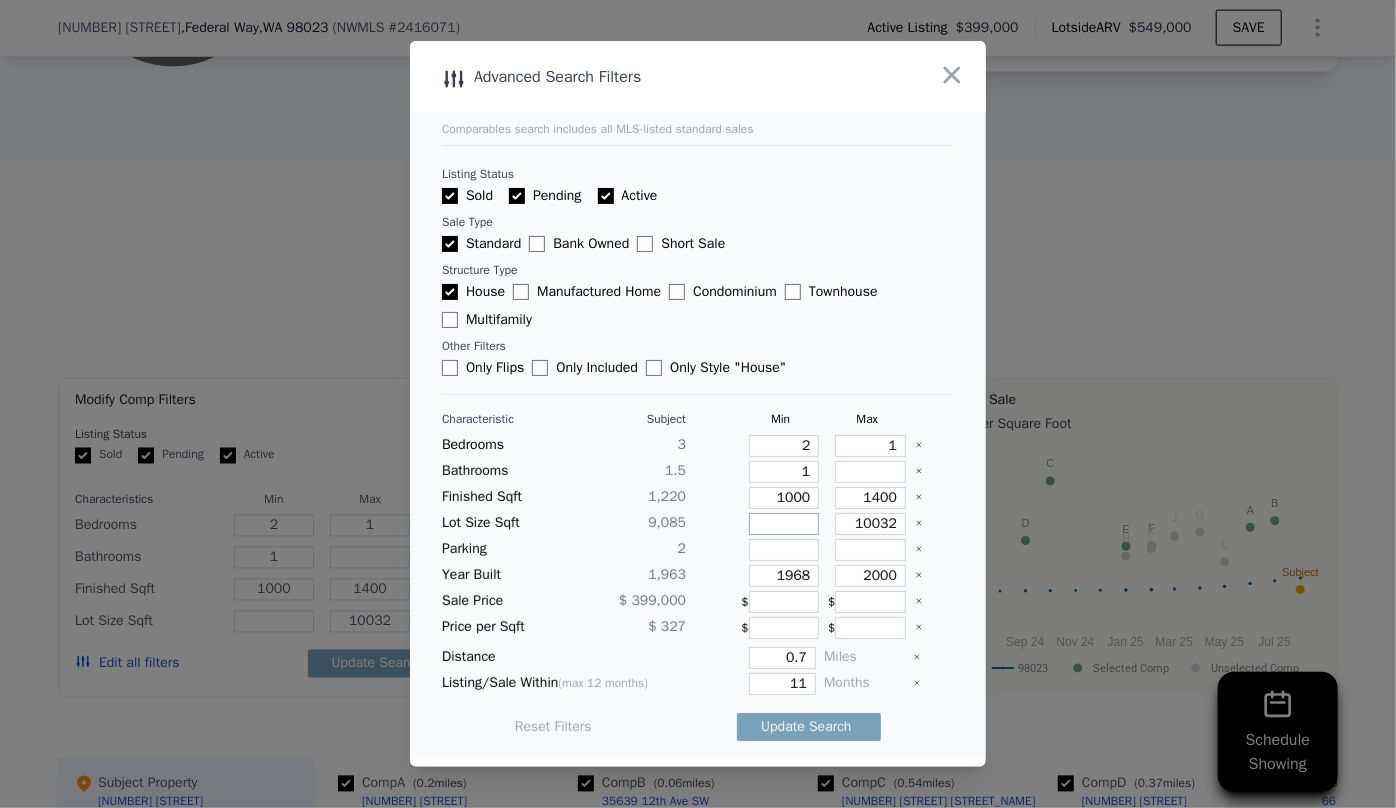 type 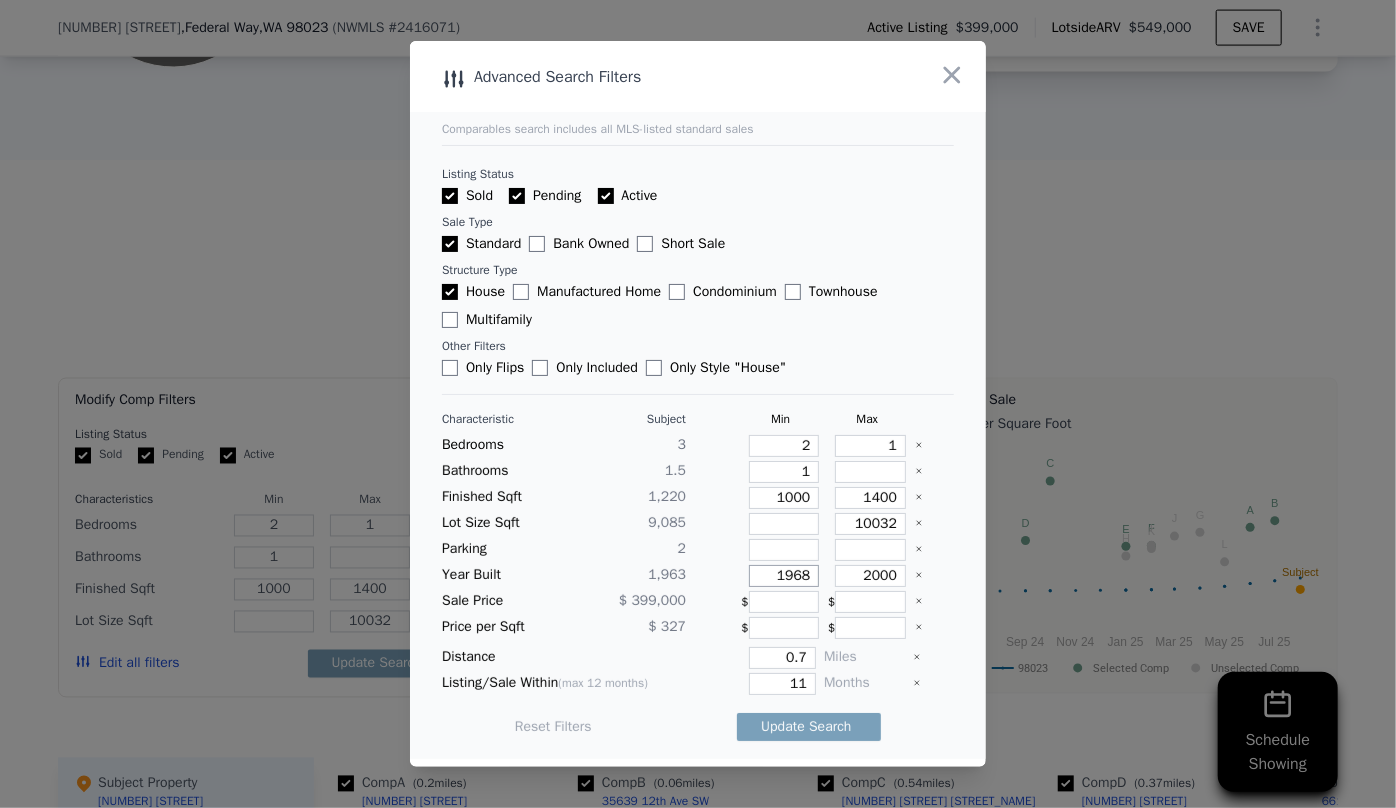 drag, startPoint x: 803, startPoint y: 570, endPoint x: 750, endPoint y: 572, distance: 53.037724 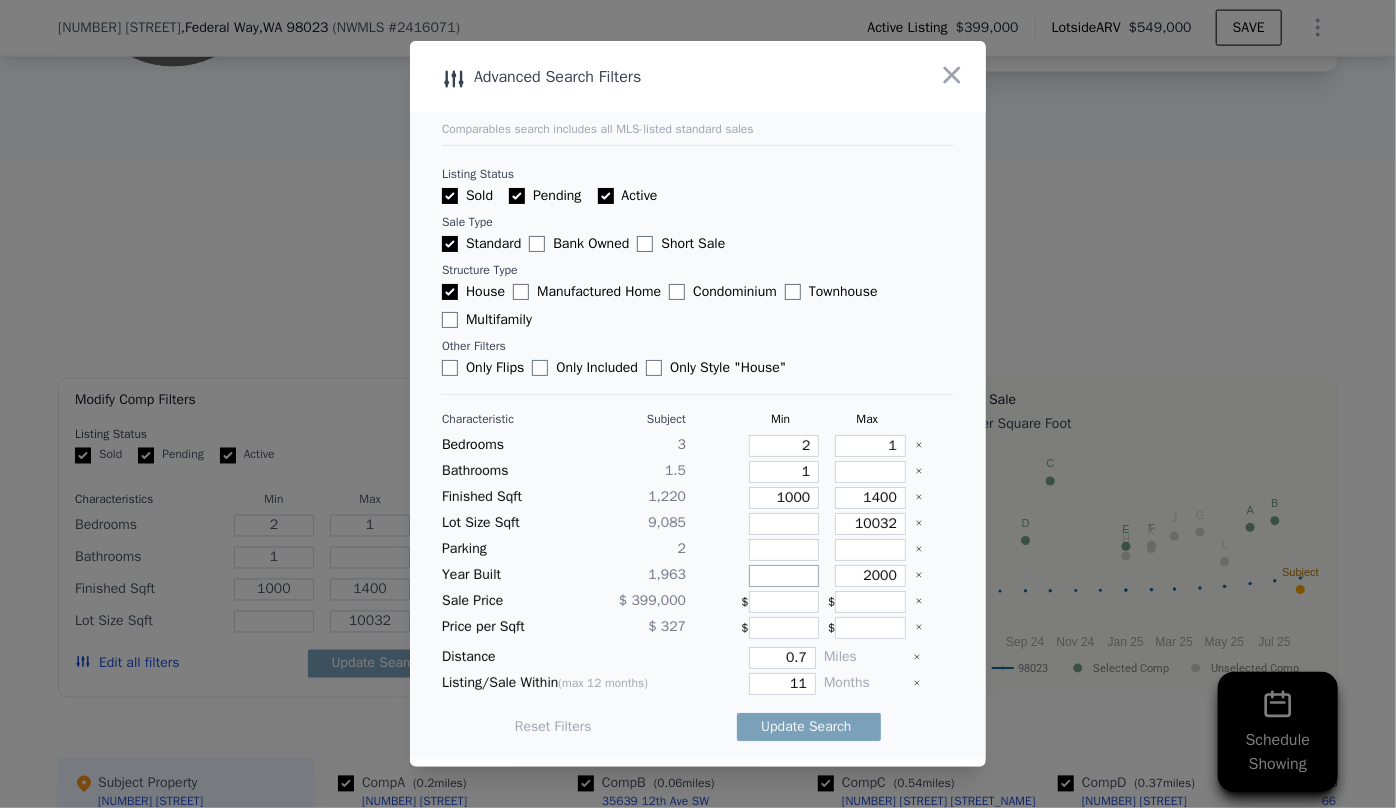 type 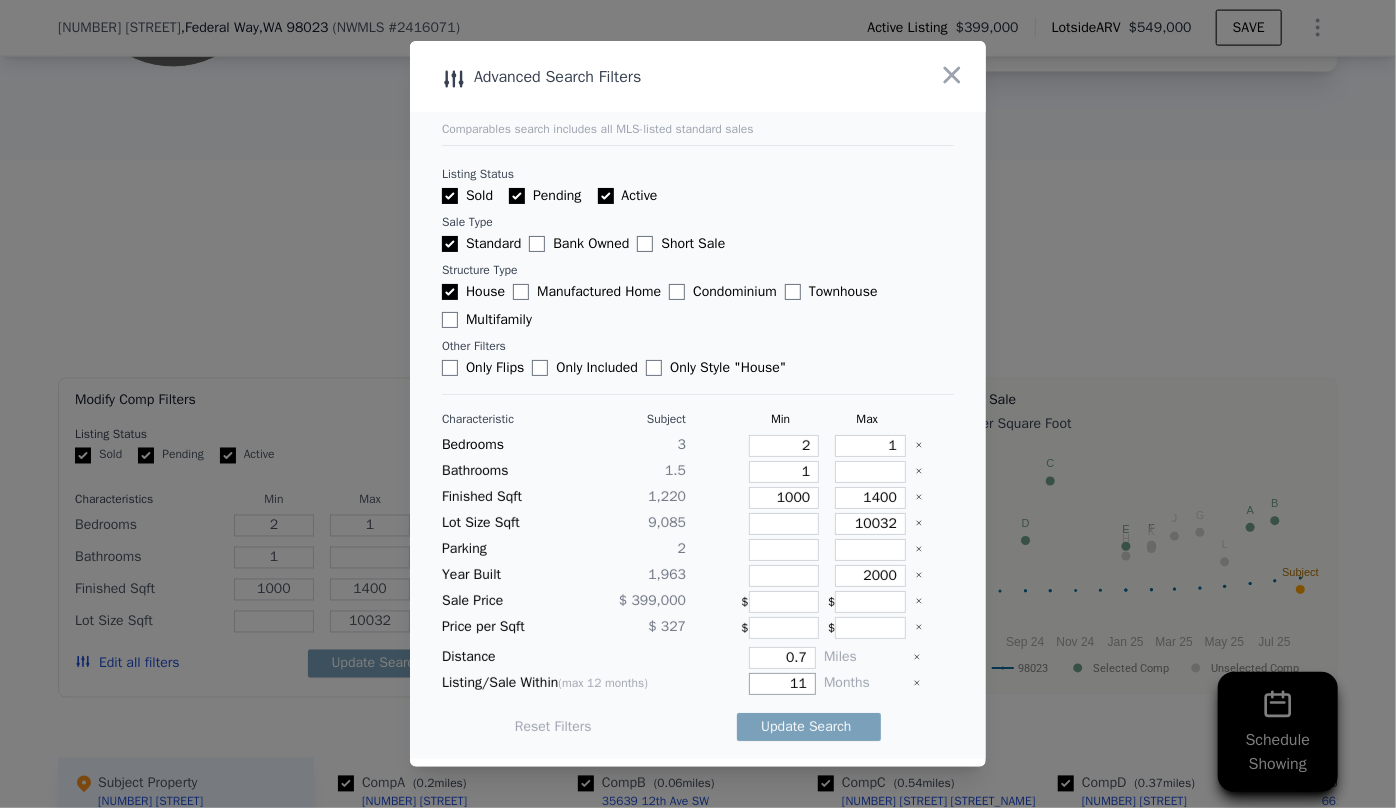 drag, startPoint x: 800, startPoint y: 686, endPoint x: 719, endPoint y: 690, distance: 81.09871 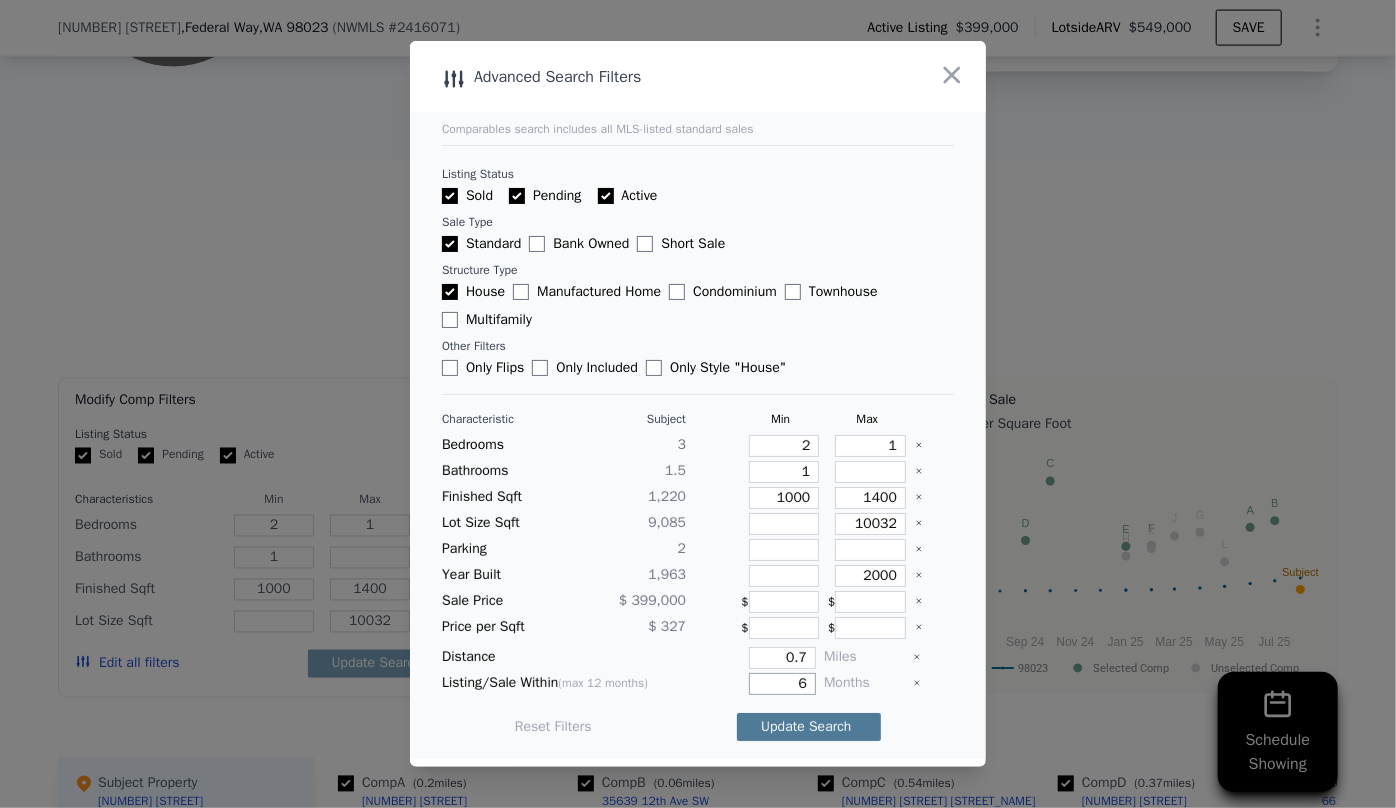 type on "6" 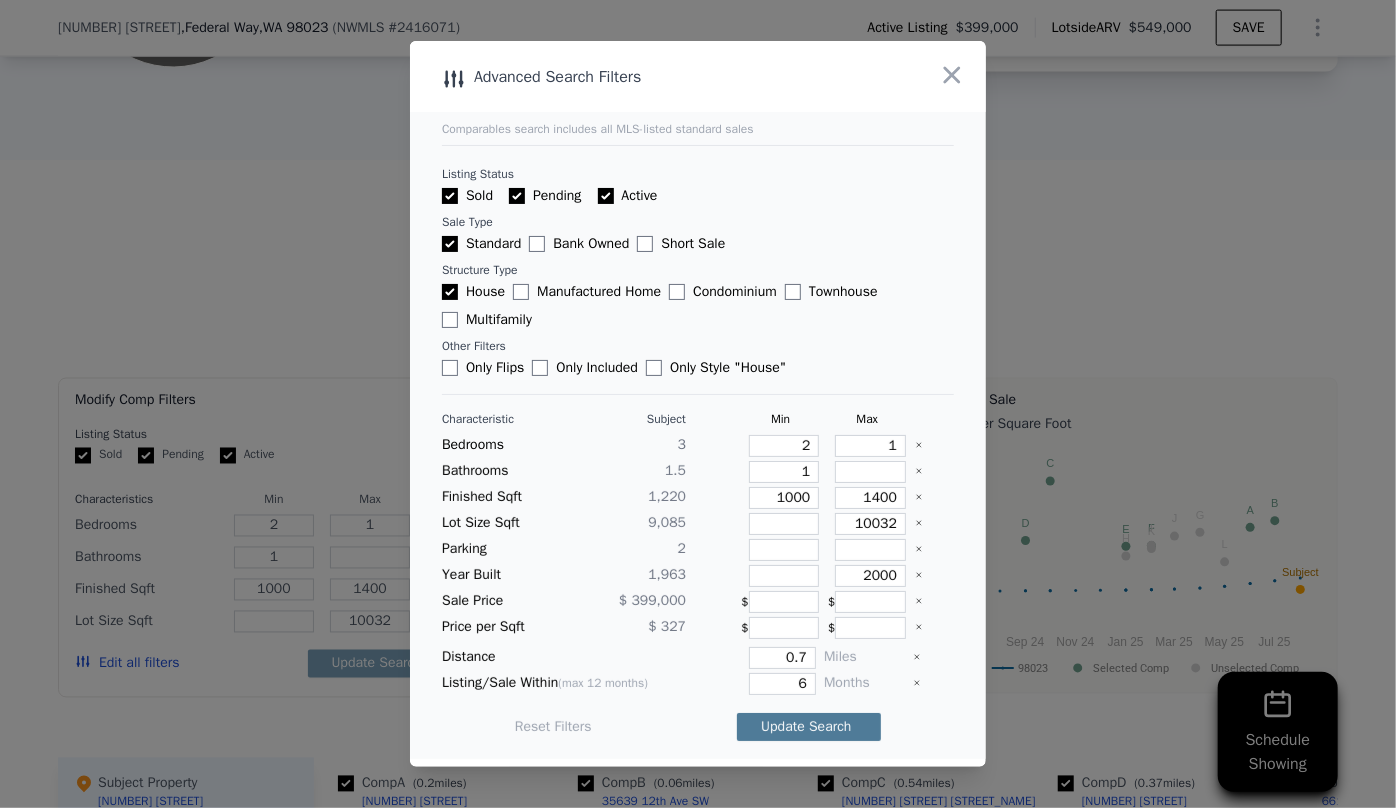 click on "Update Search" at bounding box center [809, 727] 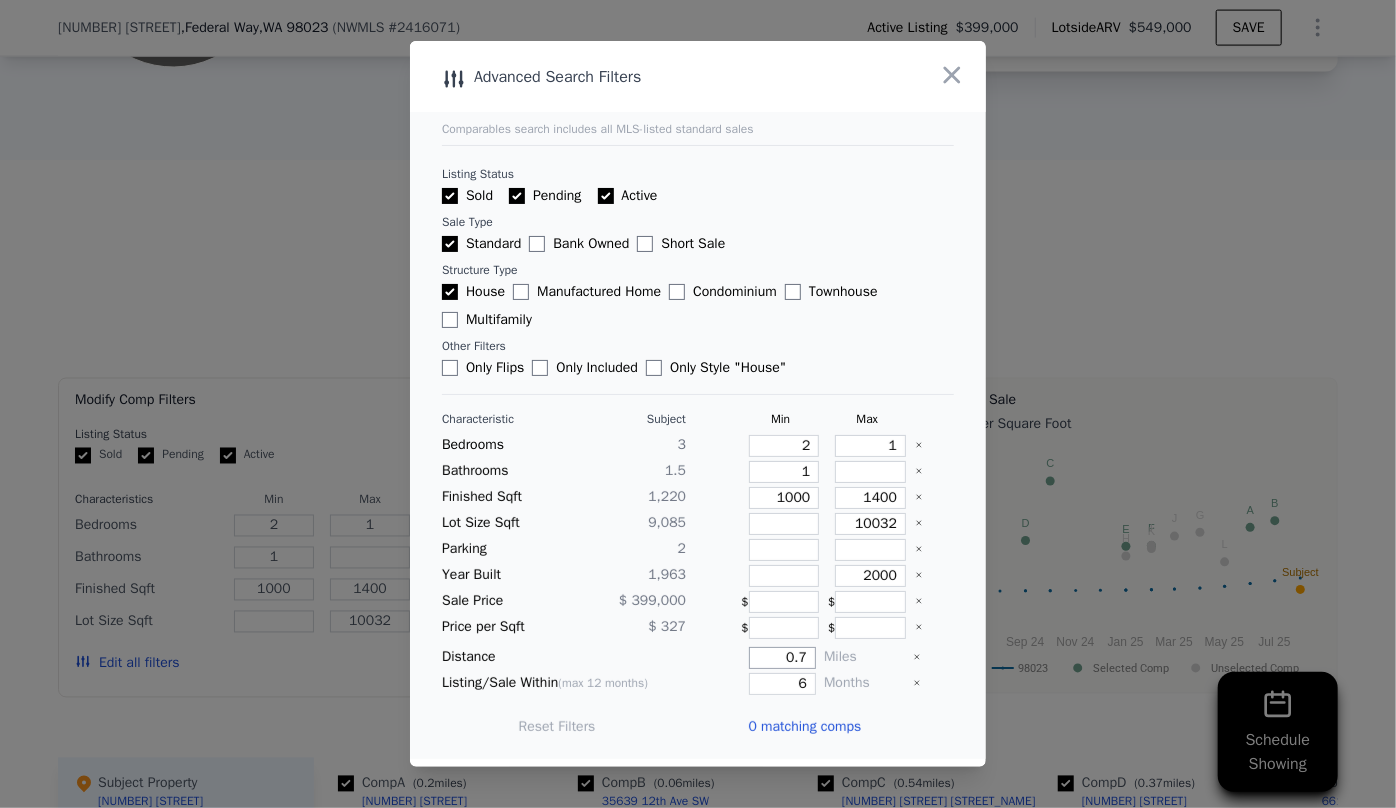 click on "0.7" at bounding box center [782, 658] 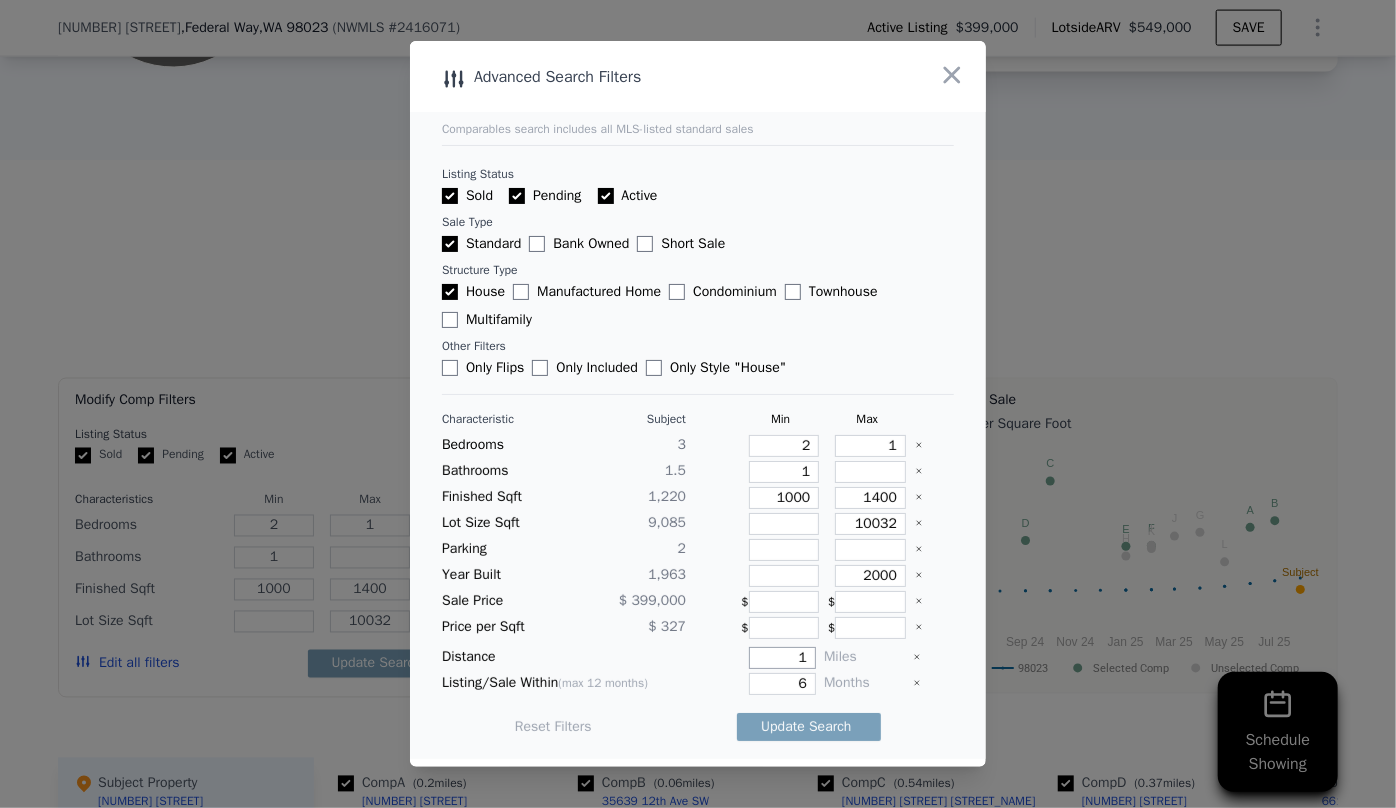 type on "1" 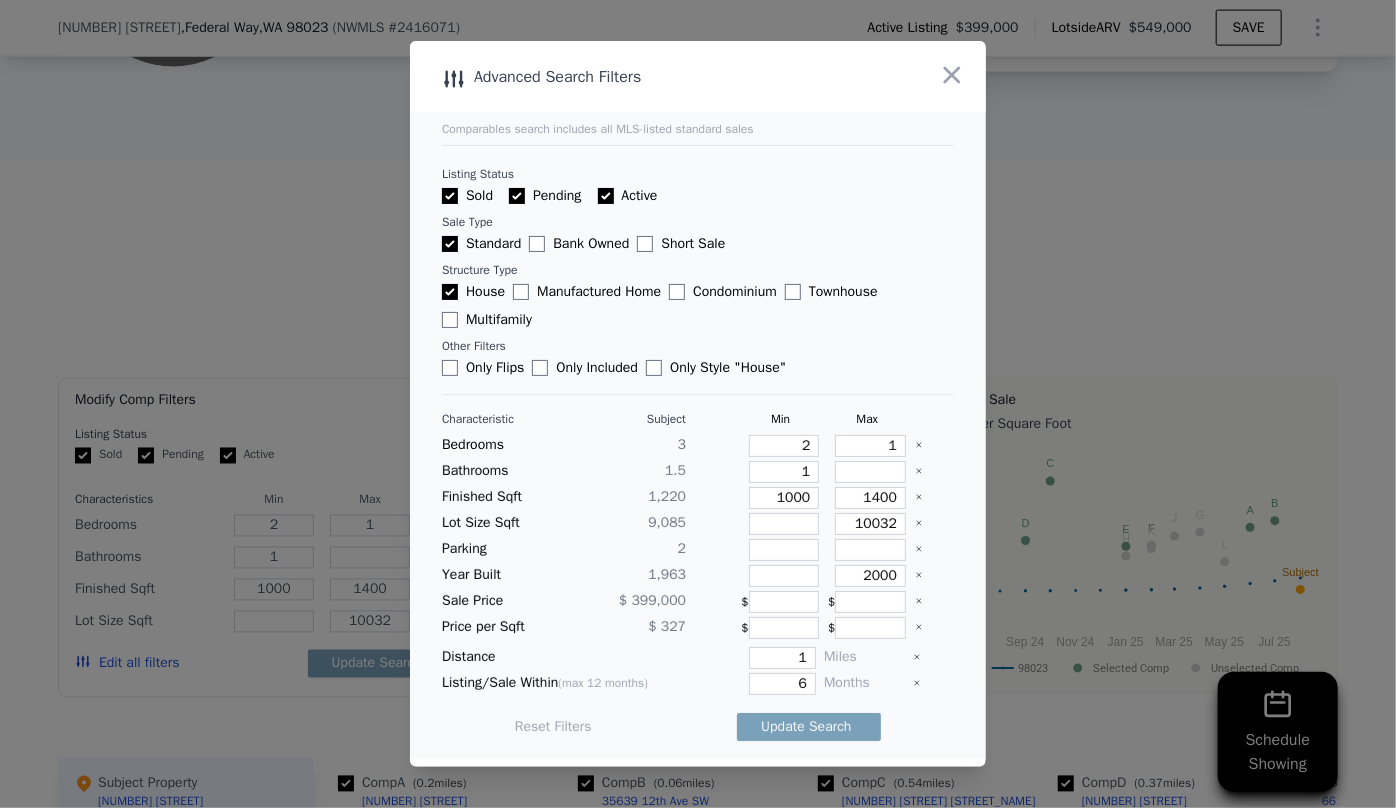 click on "Update Search" at bounding box center [809, 727] 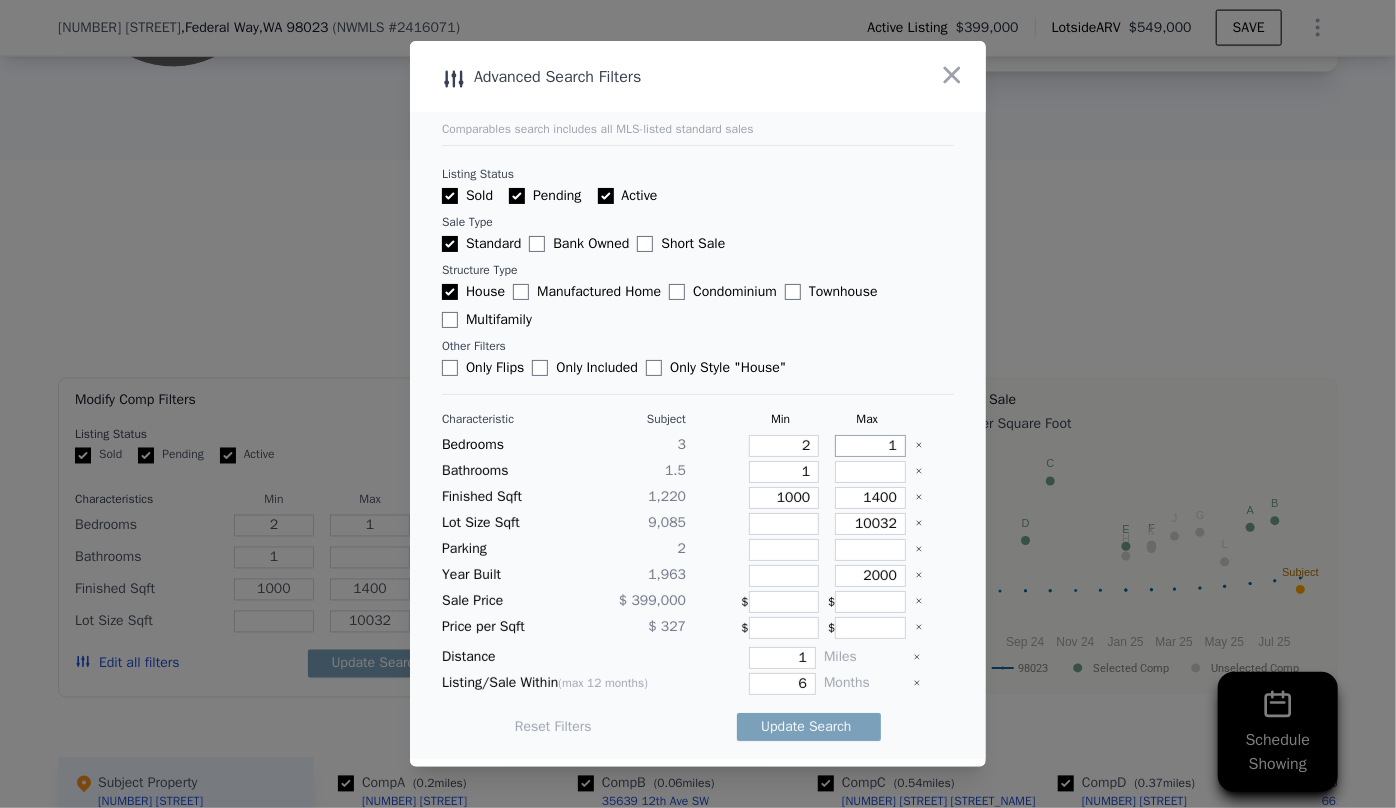 drag, startPoint x: 887, startPoint y: 446, endPoint x: 839, endPoint y: 445, distance: 48.010414 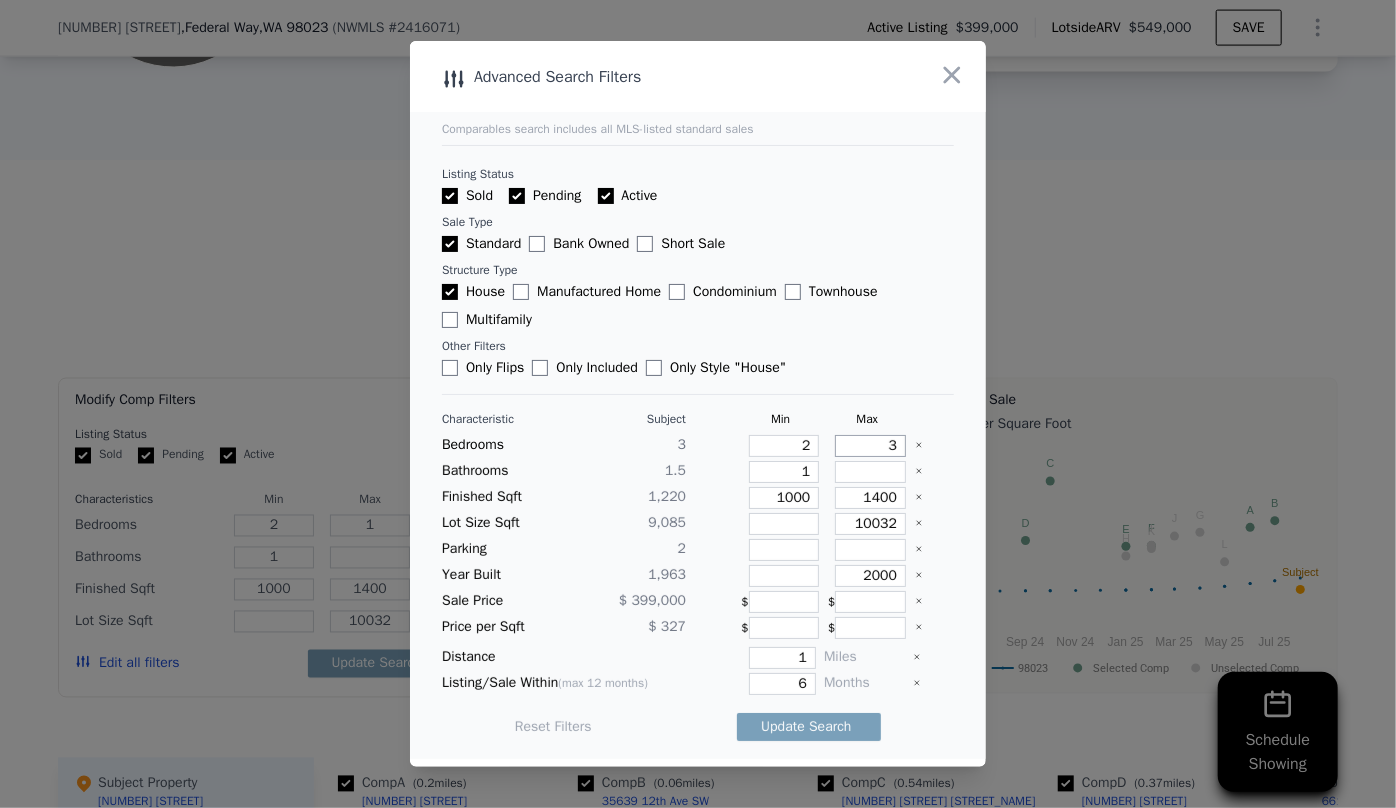 type on "3" 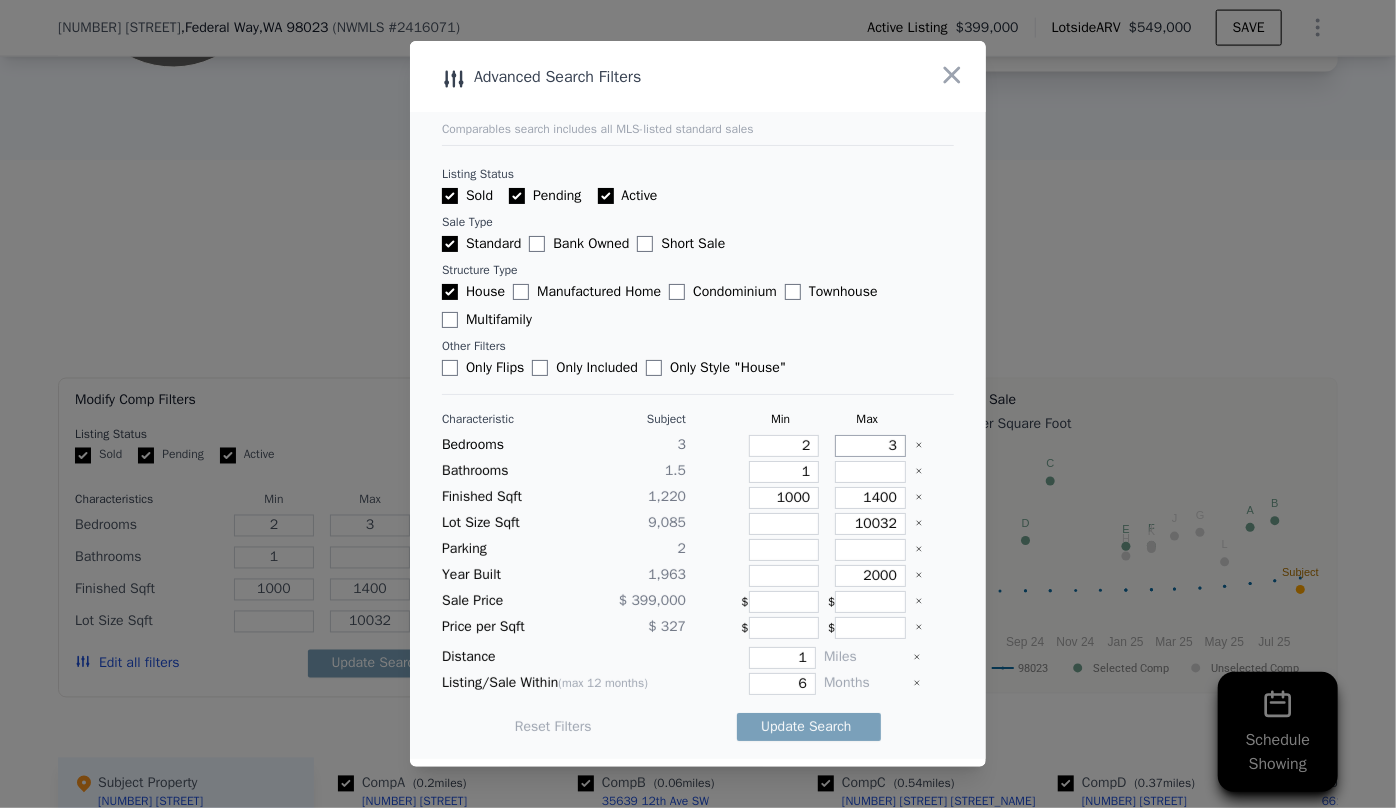 type on "3" 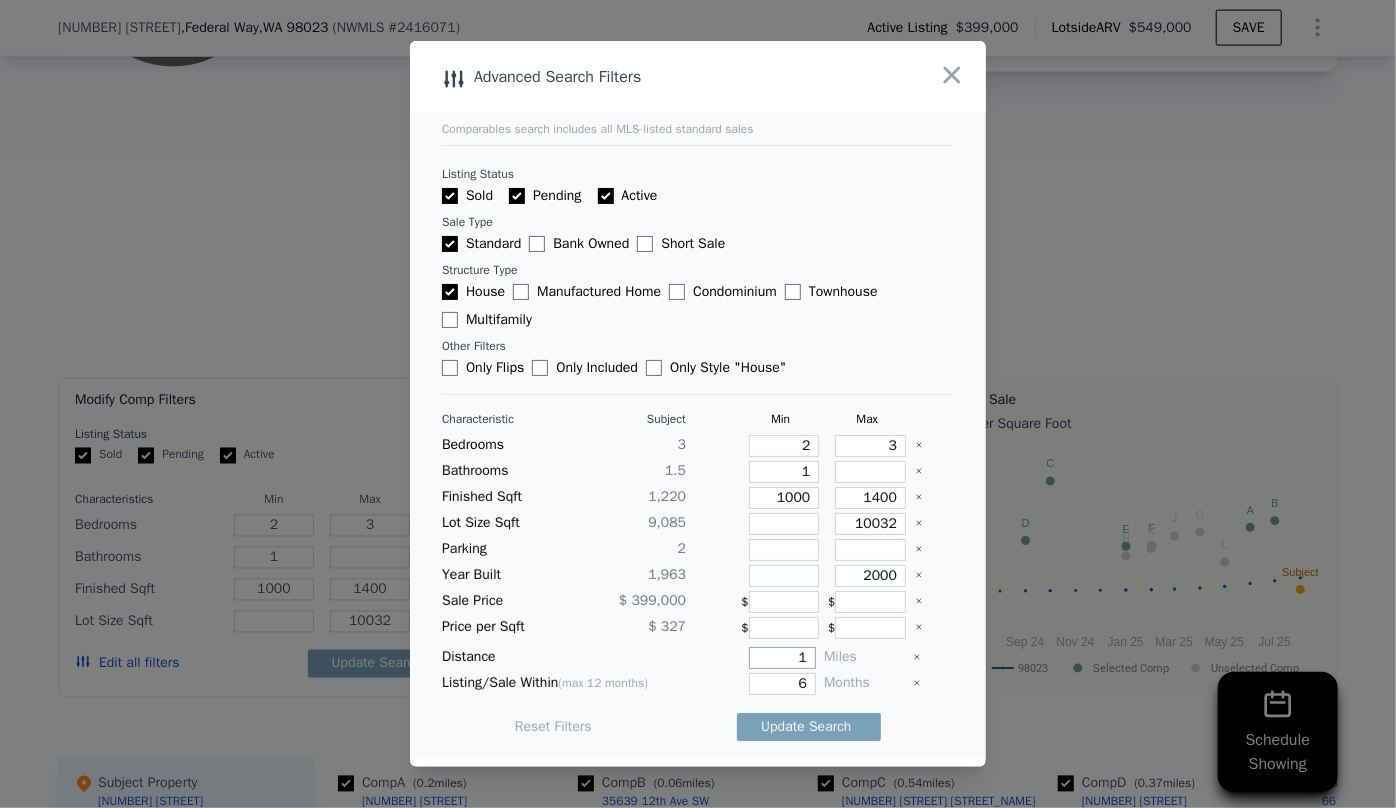 click on "1" at bounding box center [782, 658] 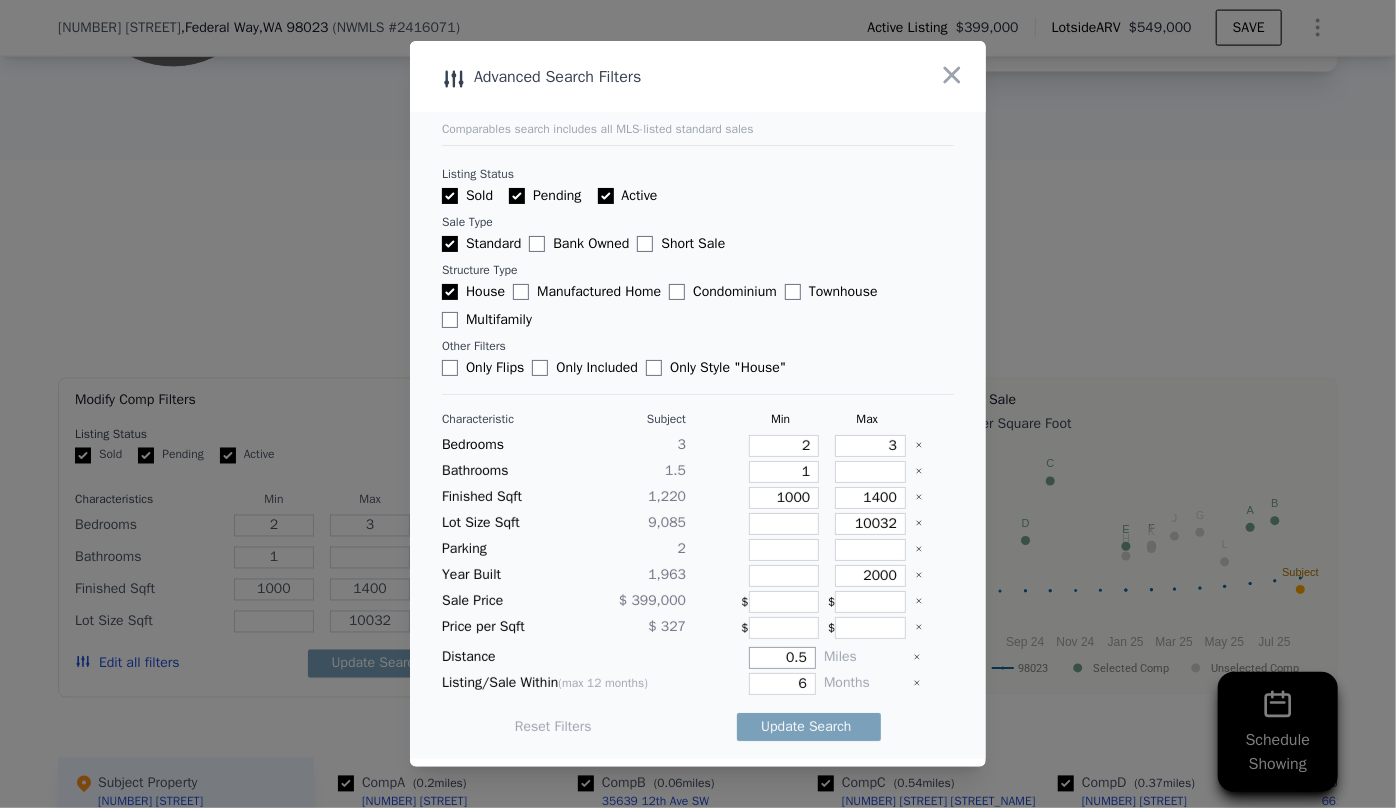 type on "0.5" 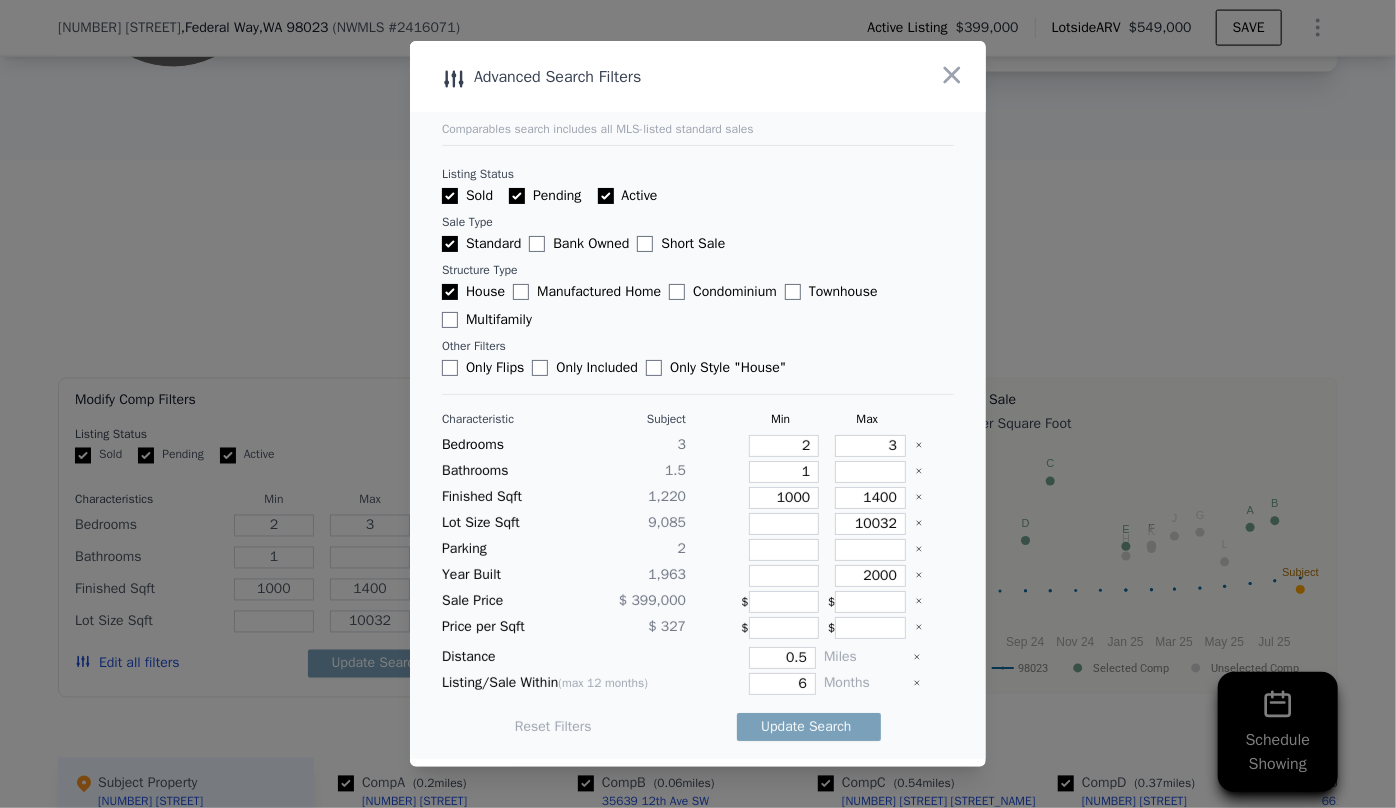click on "Update Search" at bounding box center [809, 727] 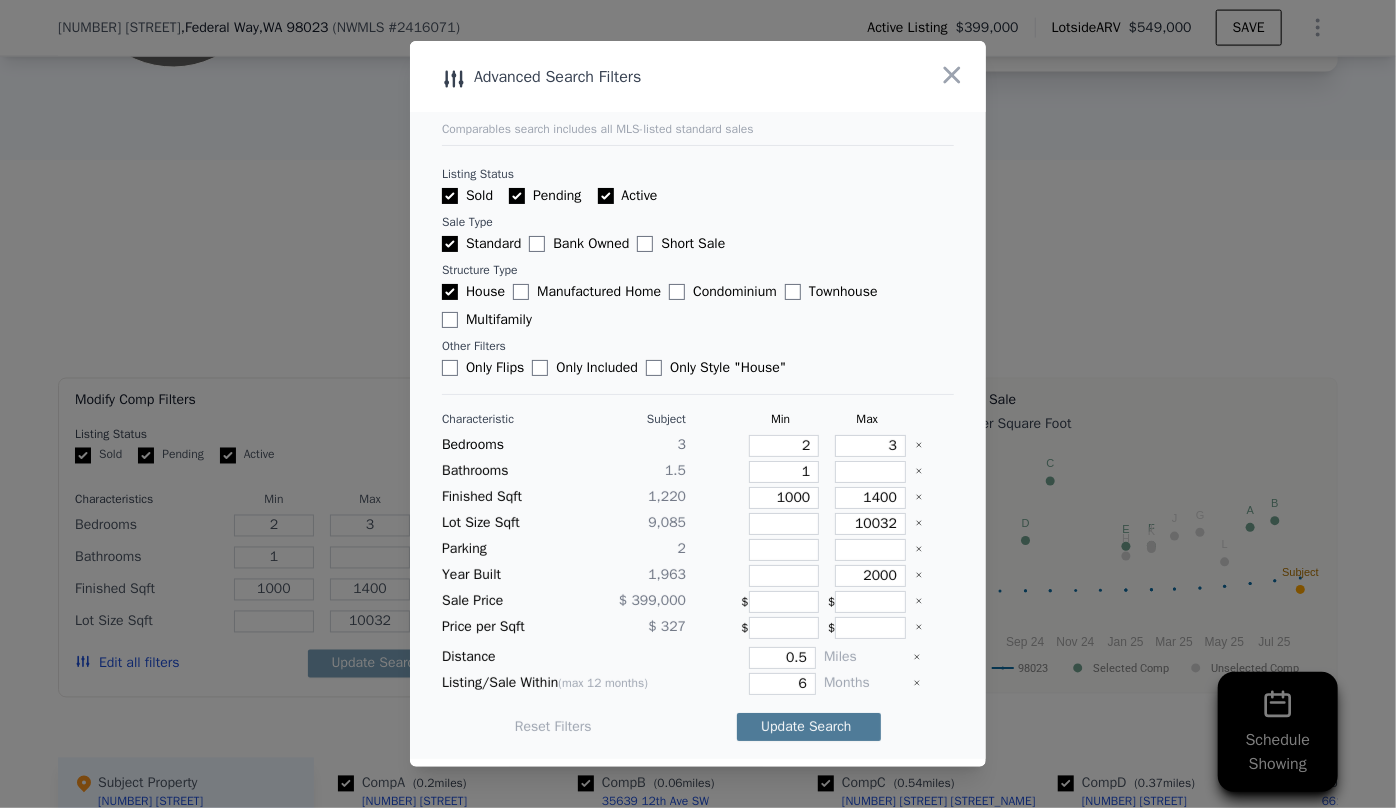 click on "Update Search" at bounding box center (809, 727) 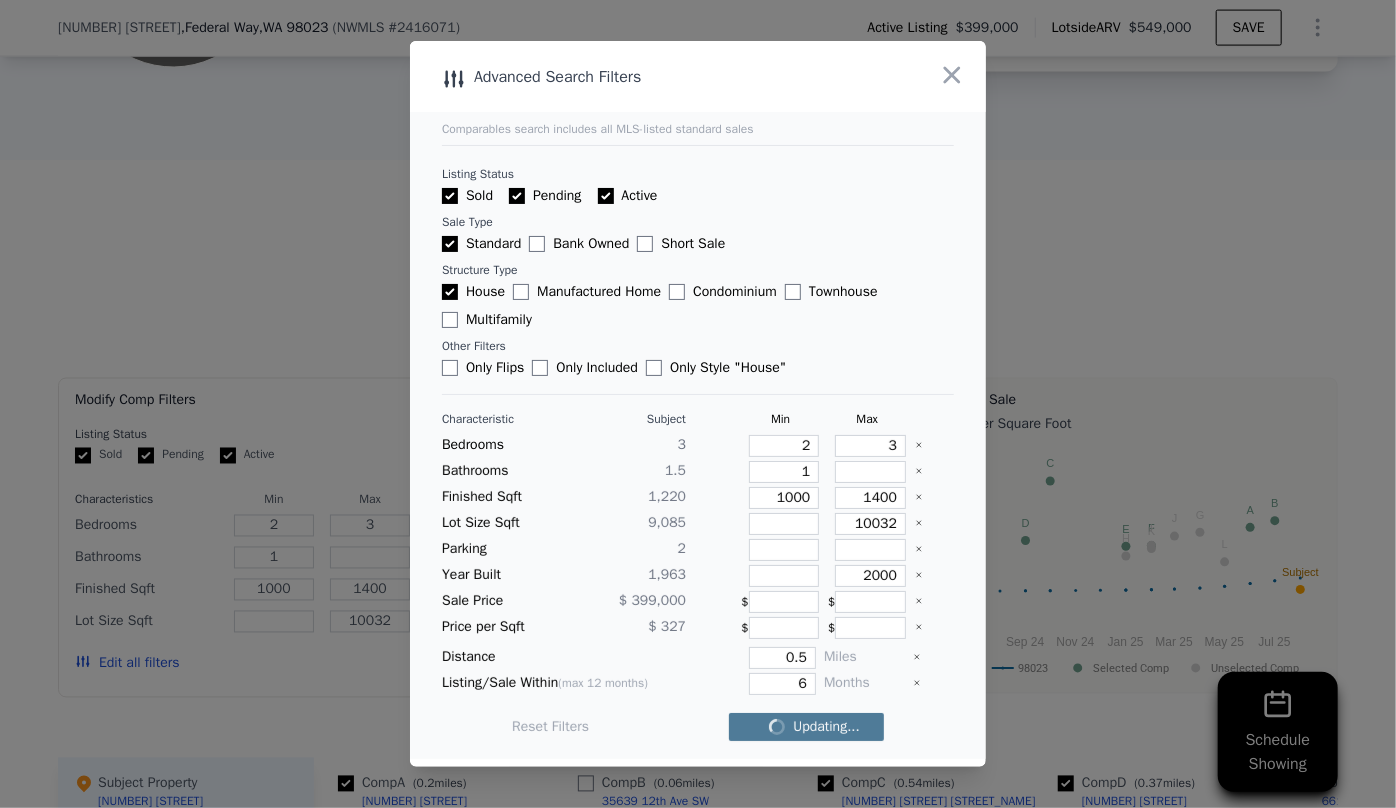 checkbox on "false" 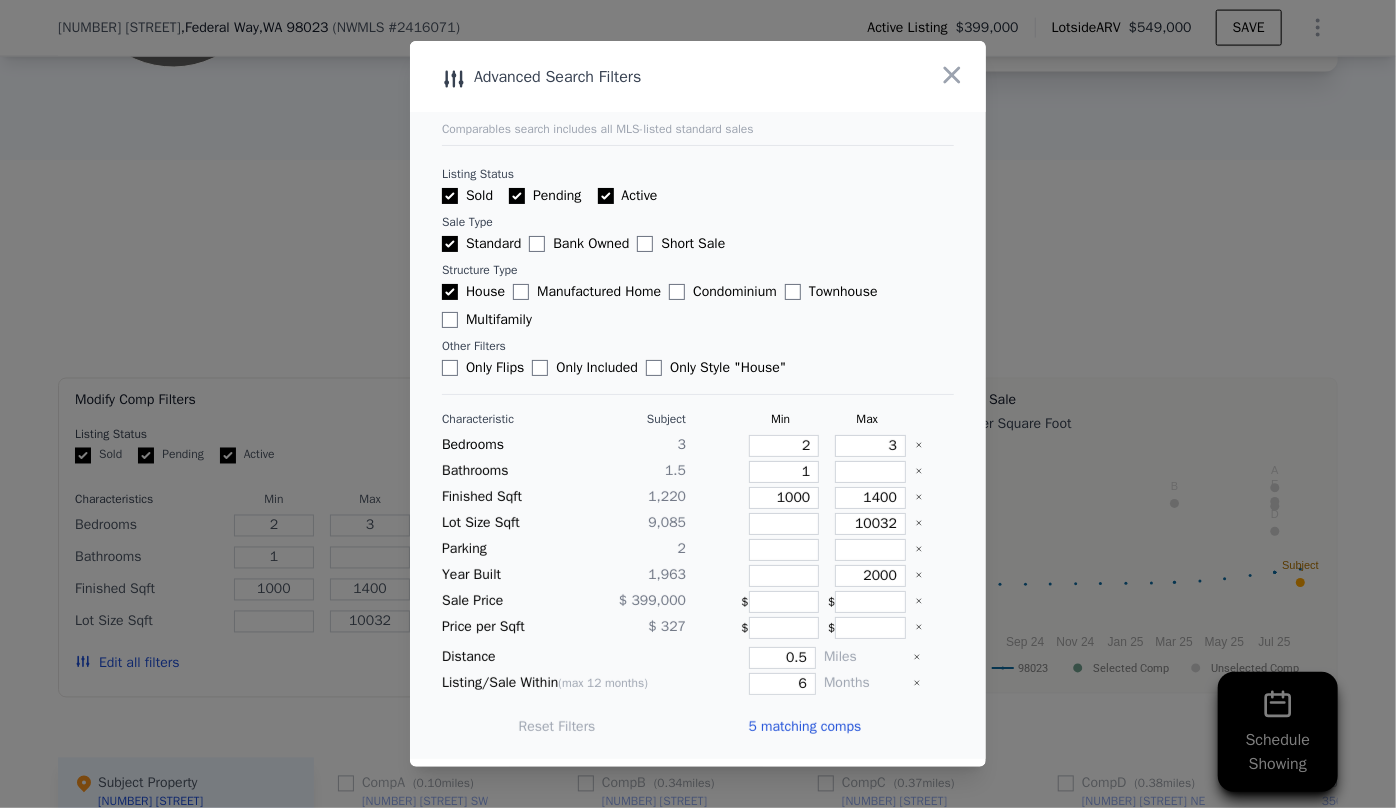 click on "5 matching comps" at bounding box center [804, 727] 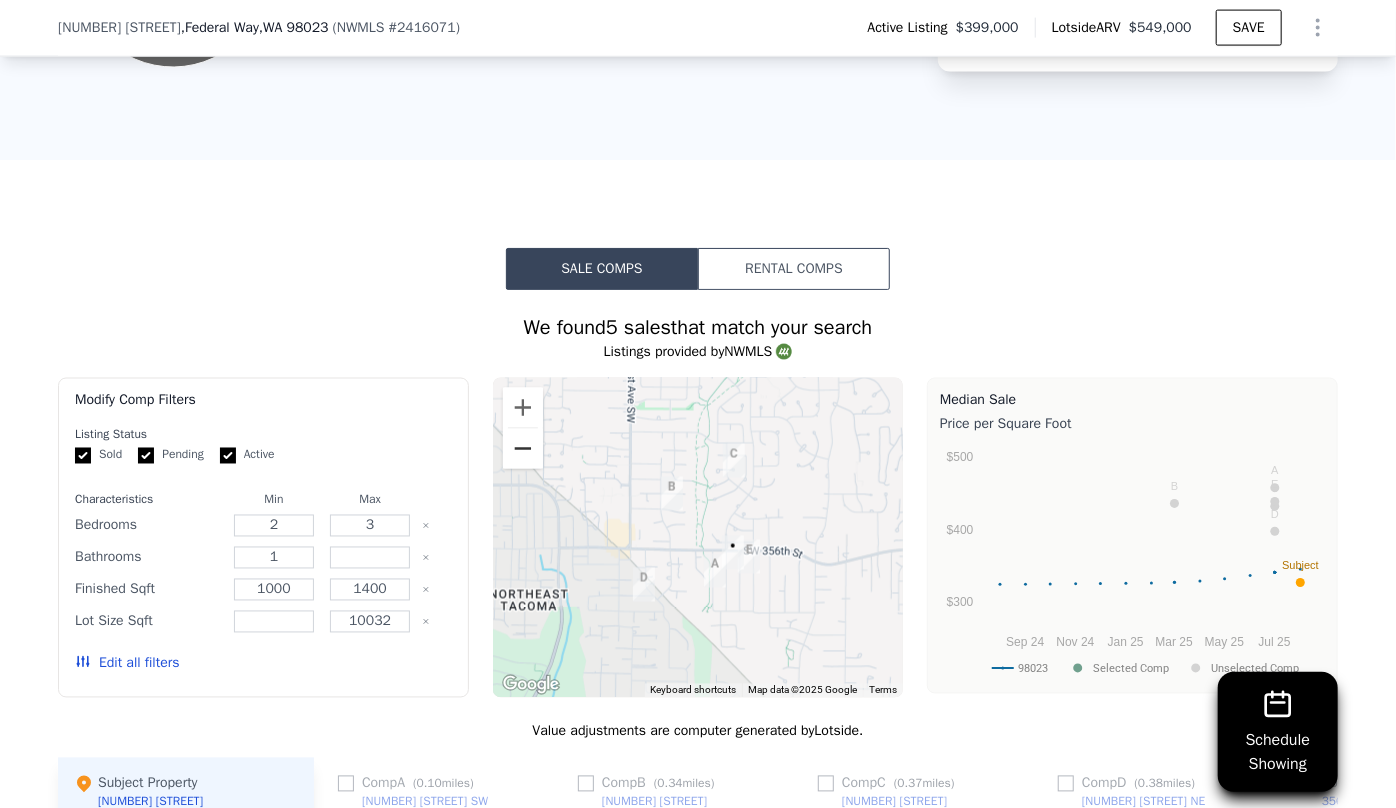 click at bounding box center (523, 449) 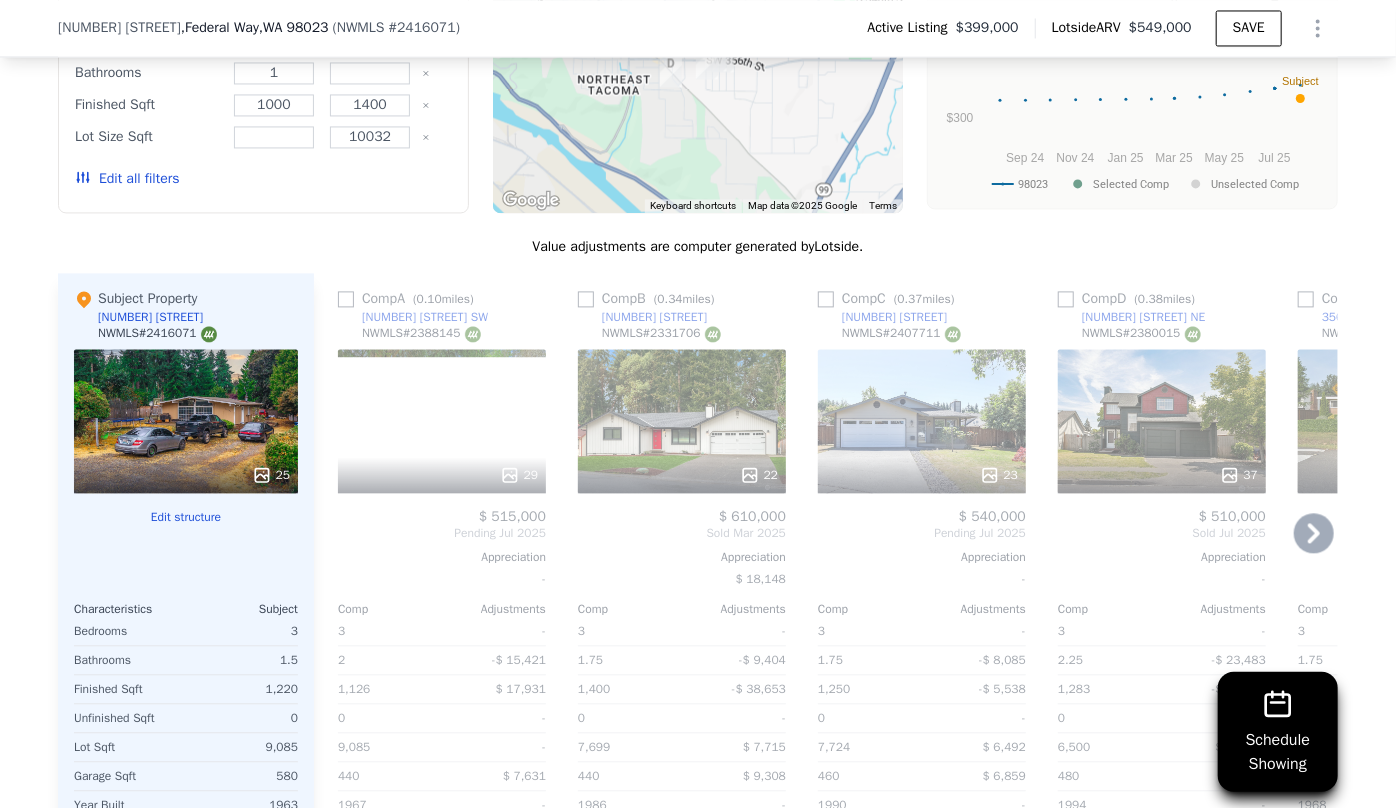 scroll, scrollTop: 2083, scrollLeft: 0, axis: vertical 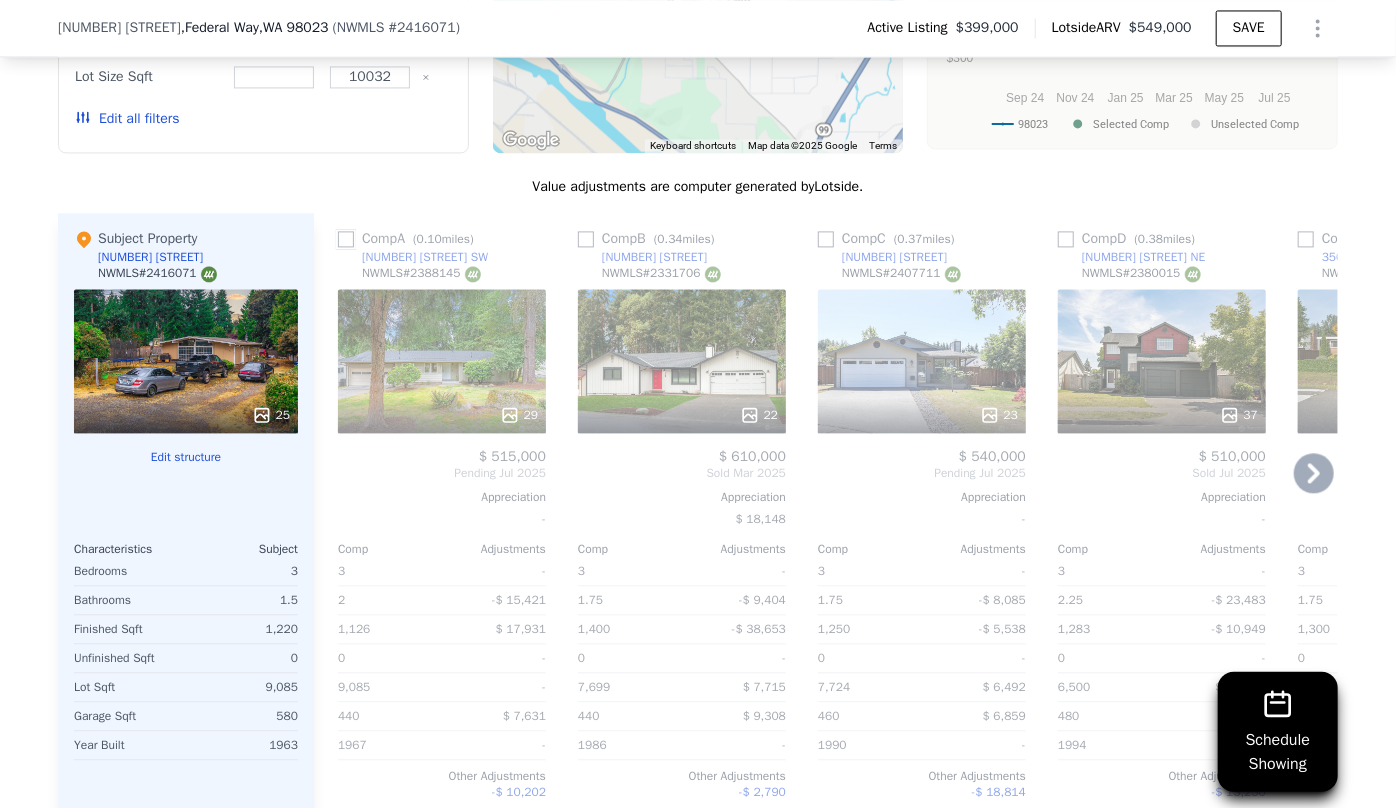 click at bounding box center (346, 239) 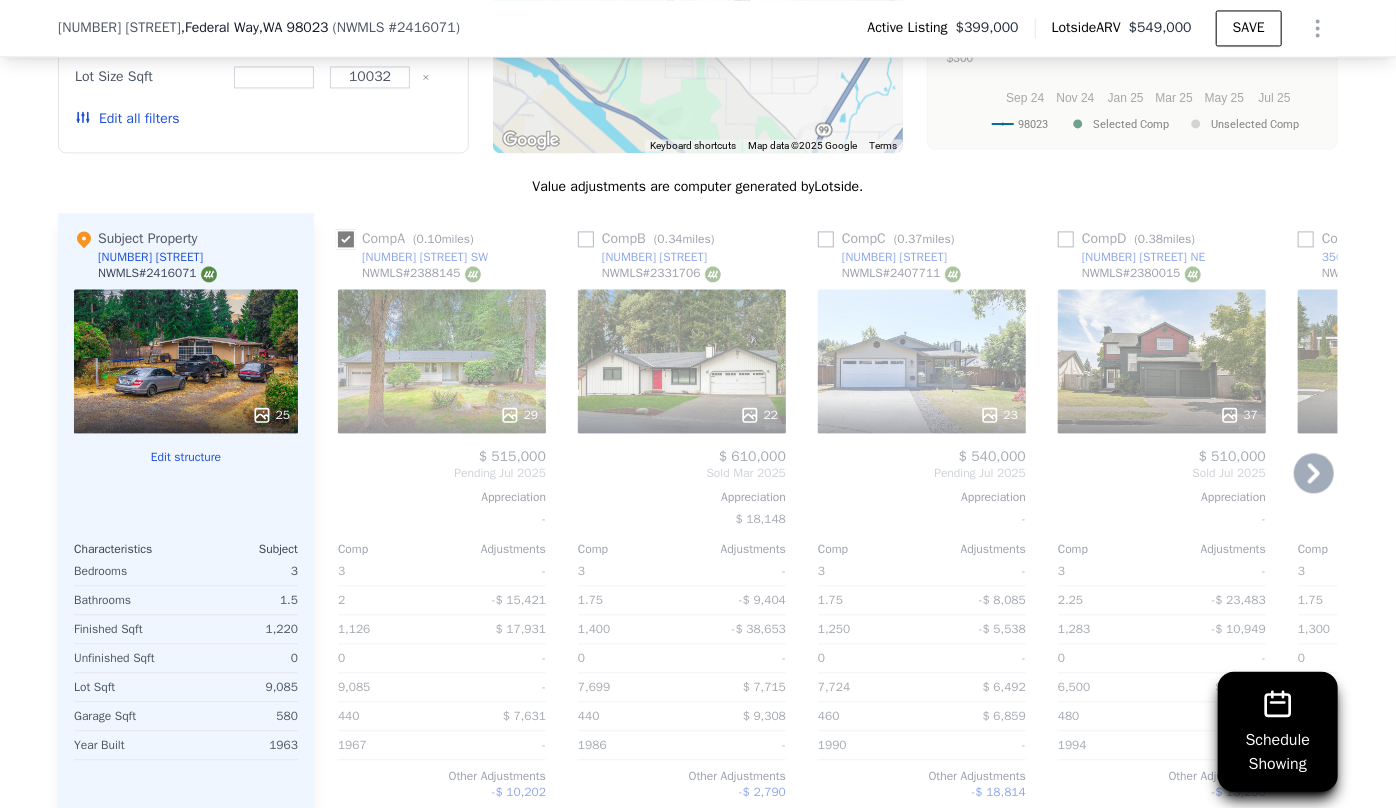 checkbox on "true" 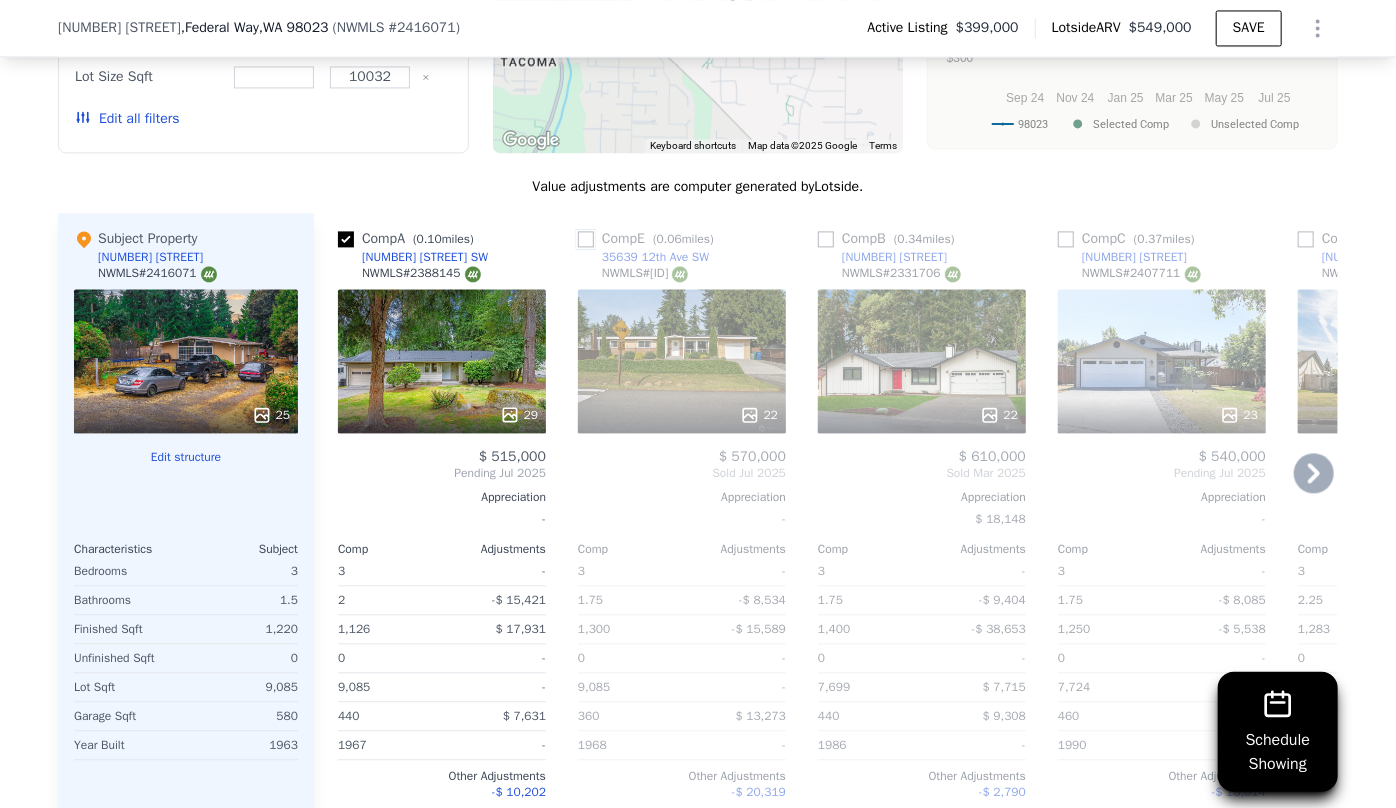 click at bounding box center [586, 239] 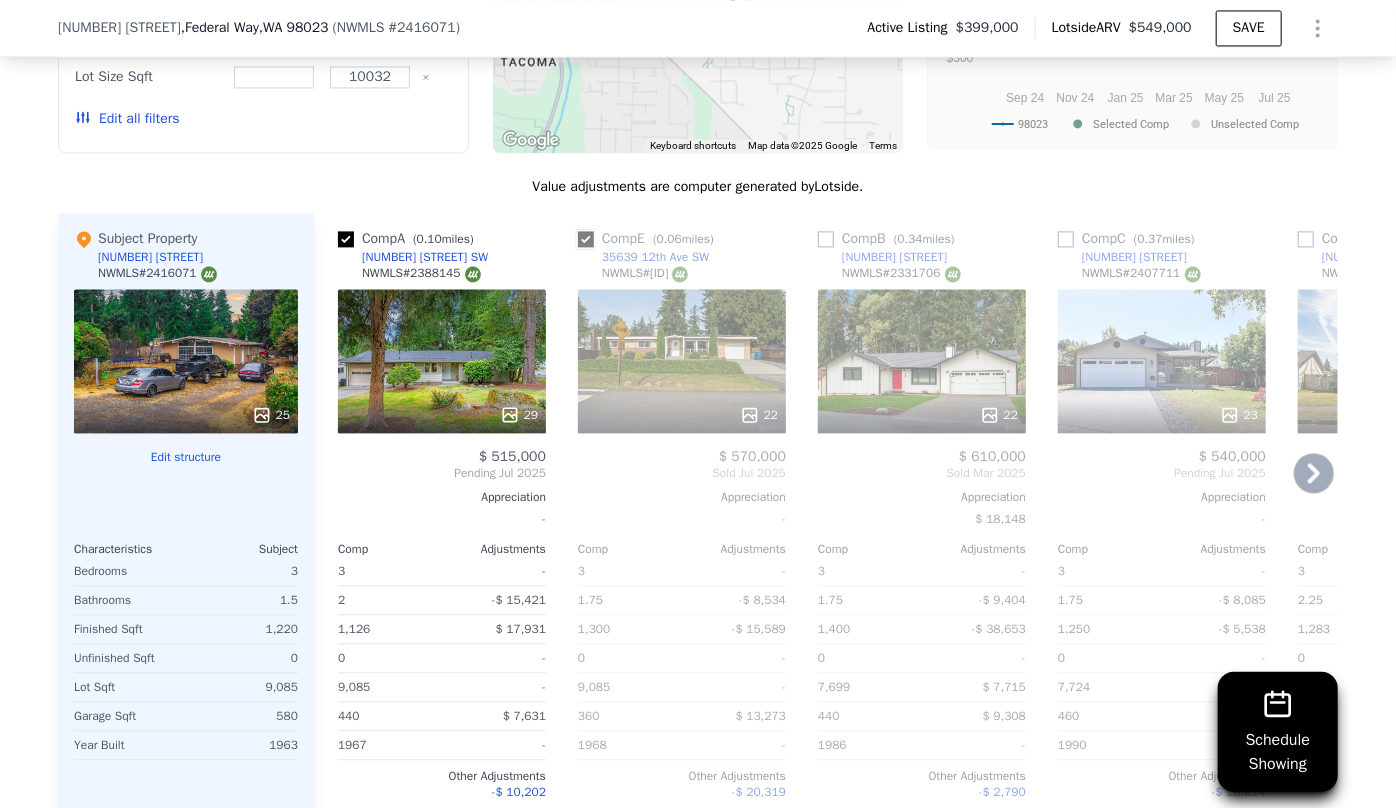 checkbox on "true" 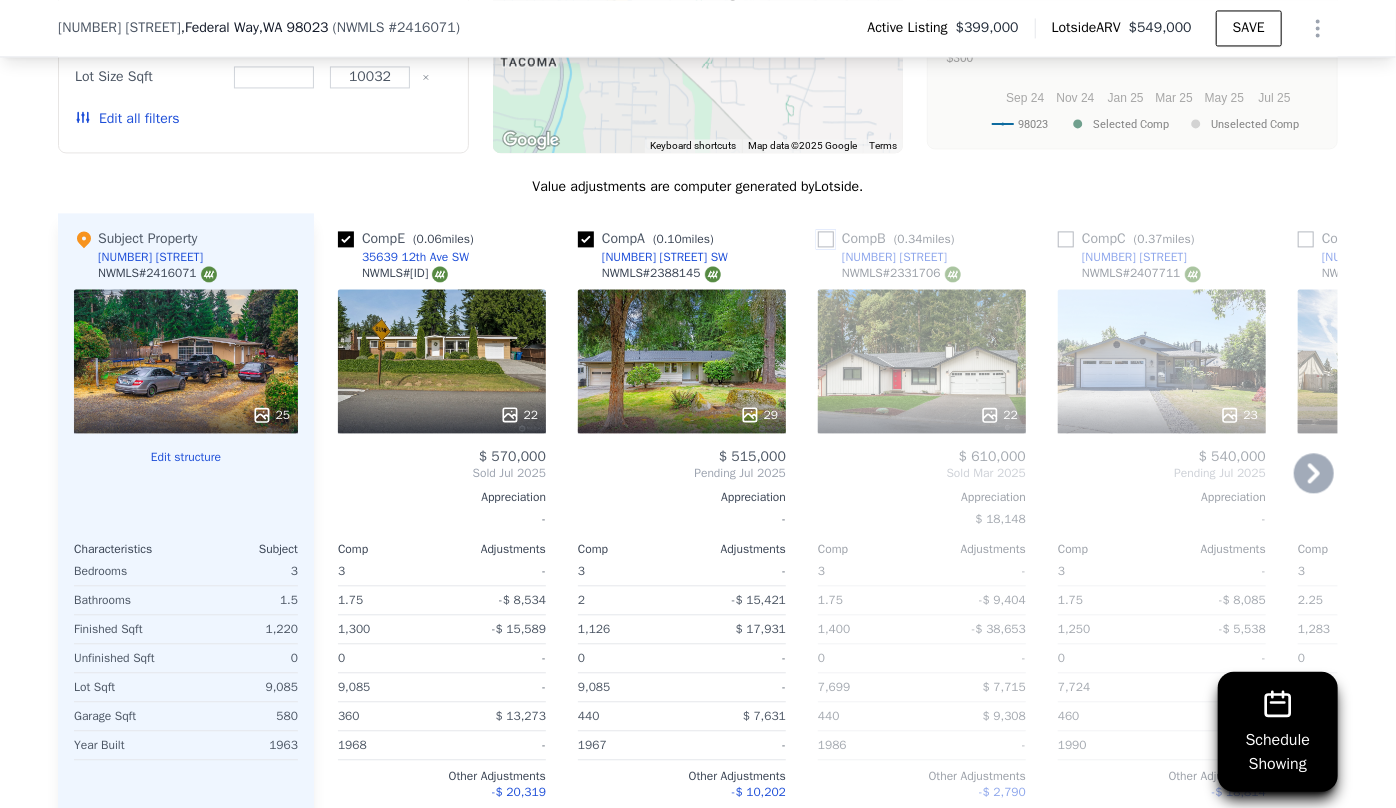 click at bounding box center [826, 239] 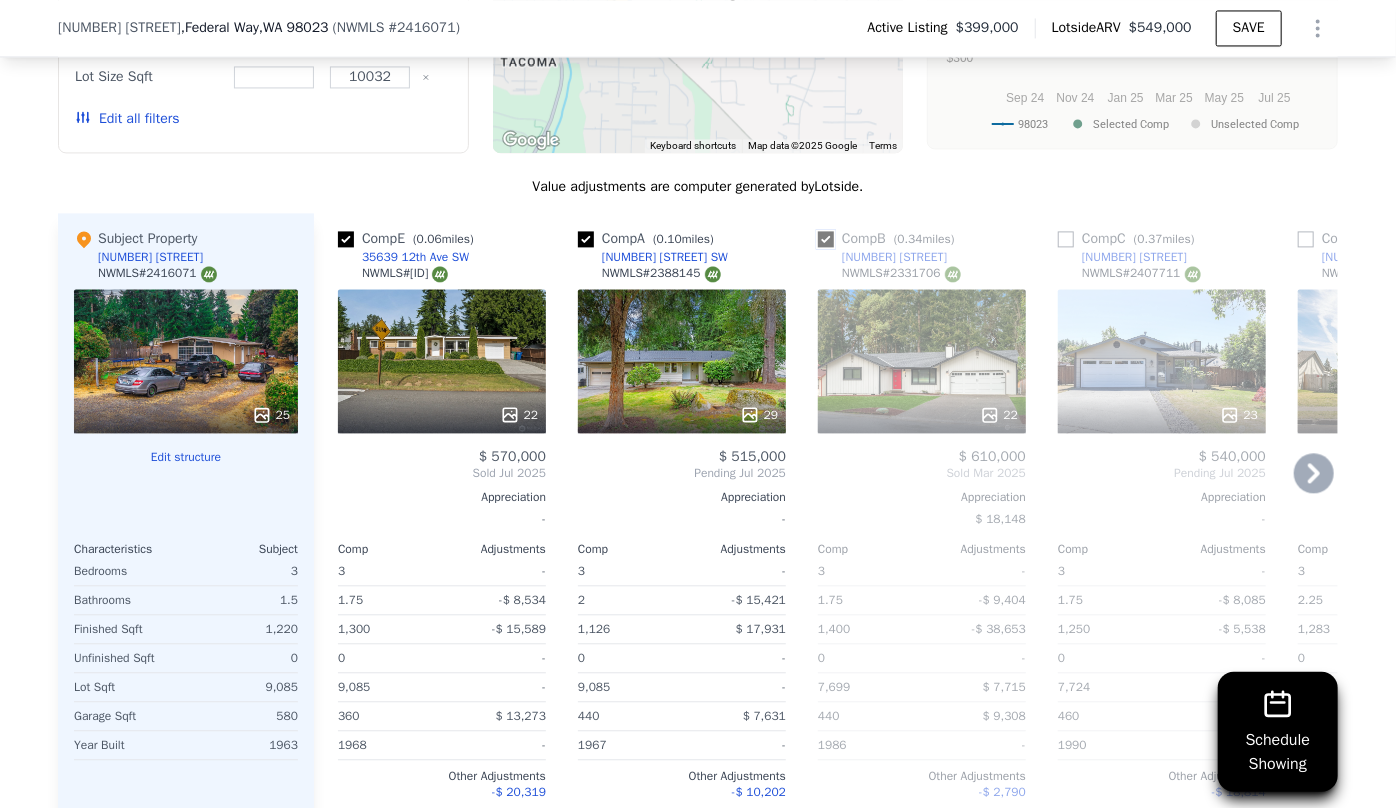 checkbox on "true" 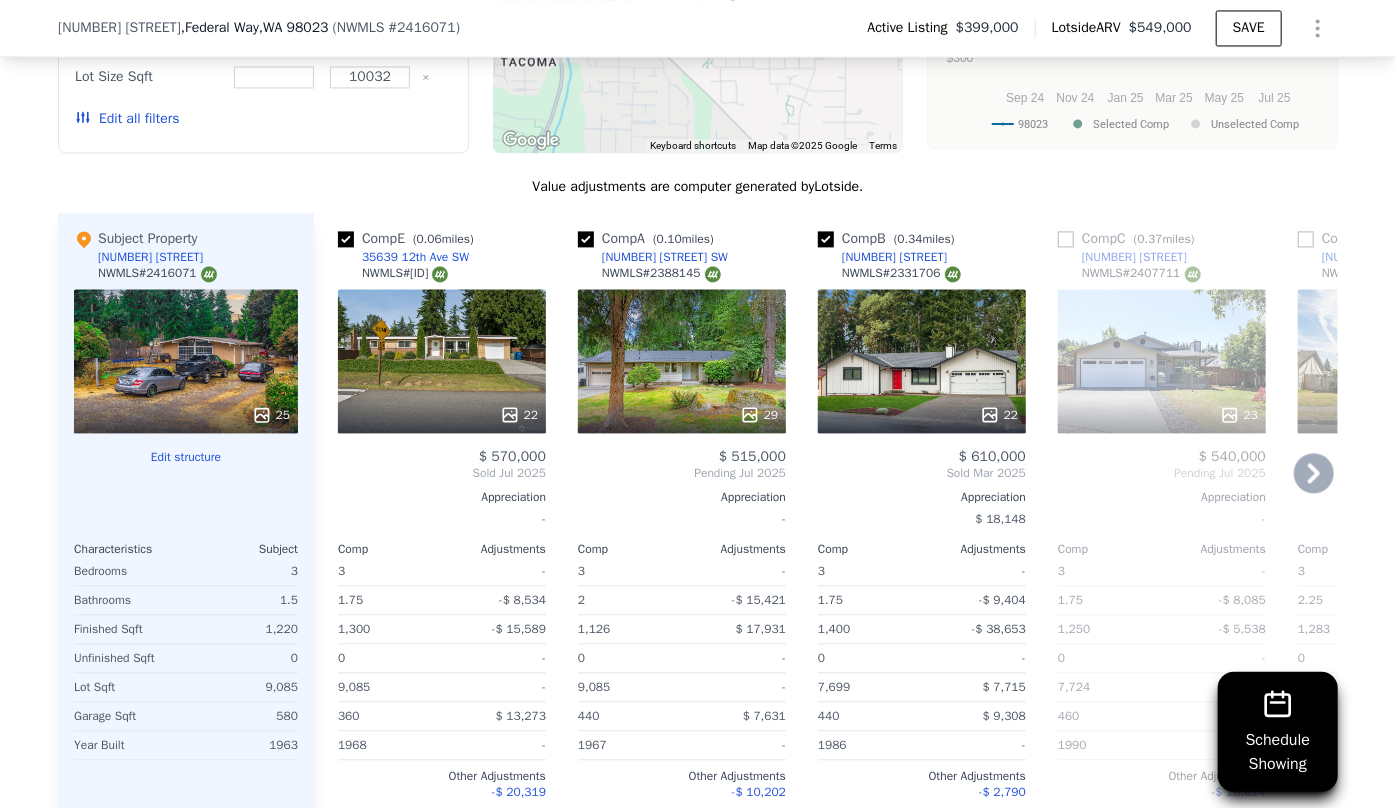 click on "[NUMBER] [STREET]" at bounding box center [1122, 257] 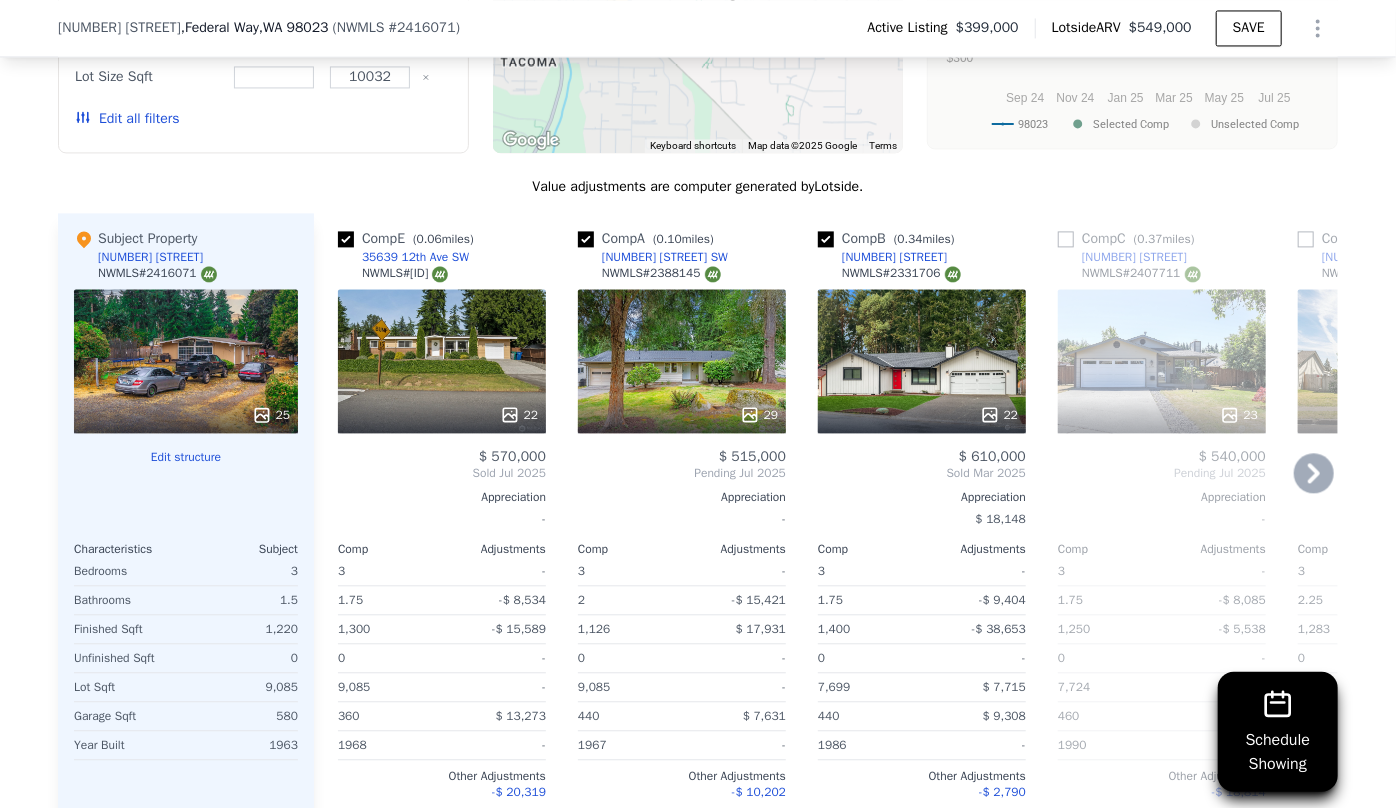 click 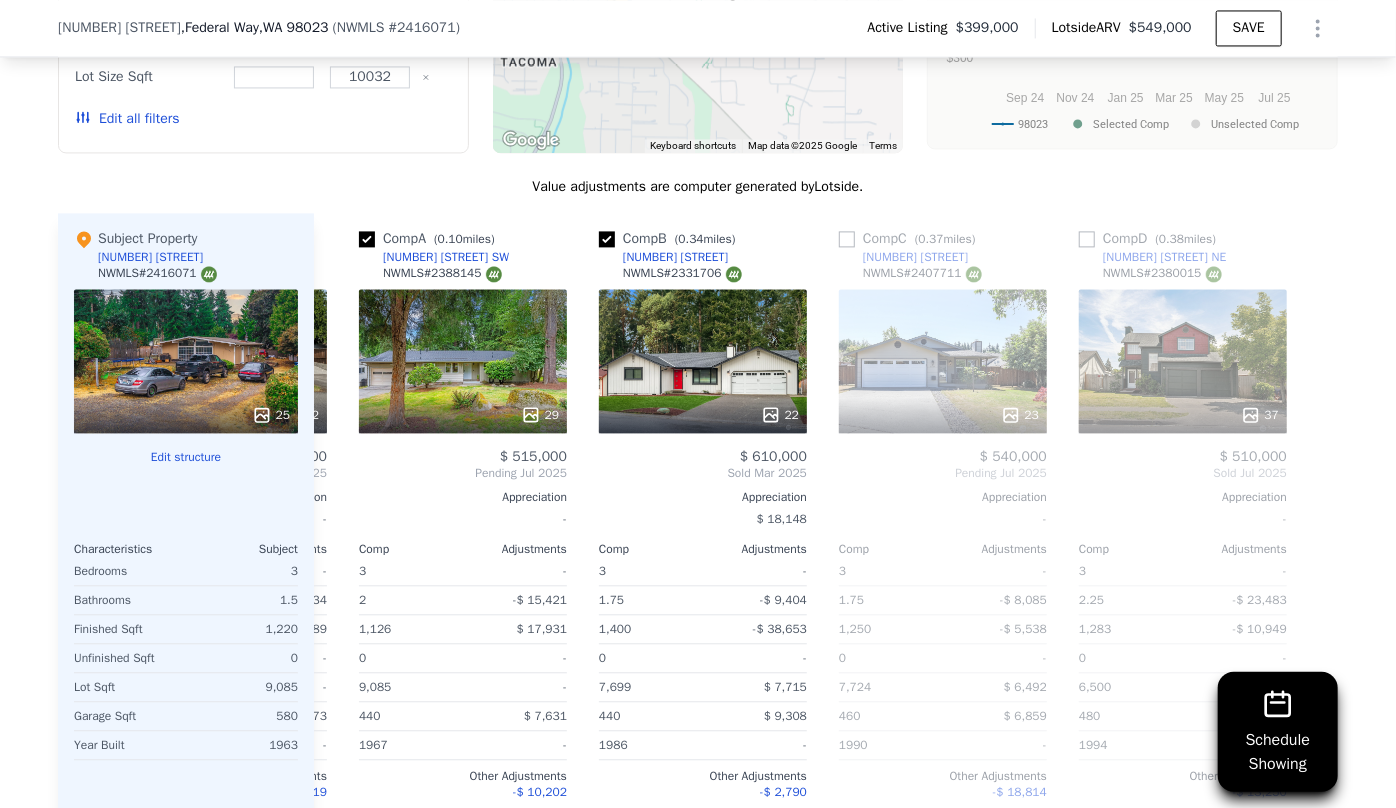scroll, scrollTop: 0, scrollLeft: 223, axis: horizontal 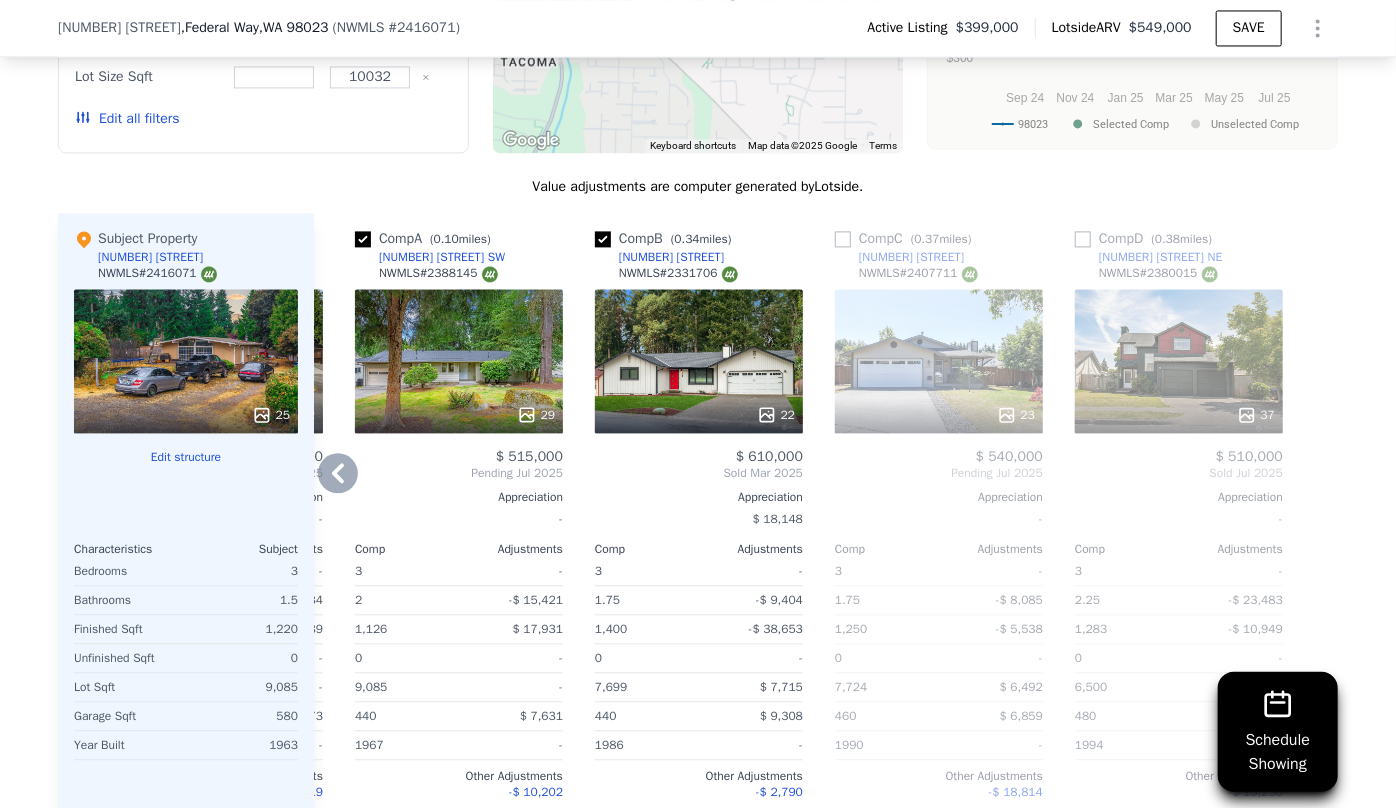 click on "22" at bounding box center (699, 361) 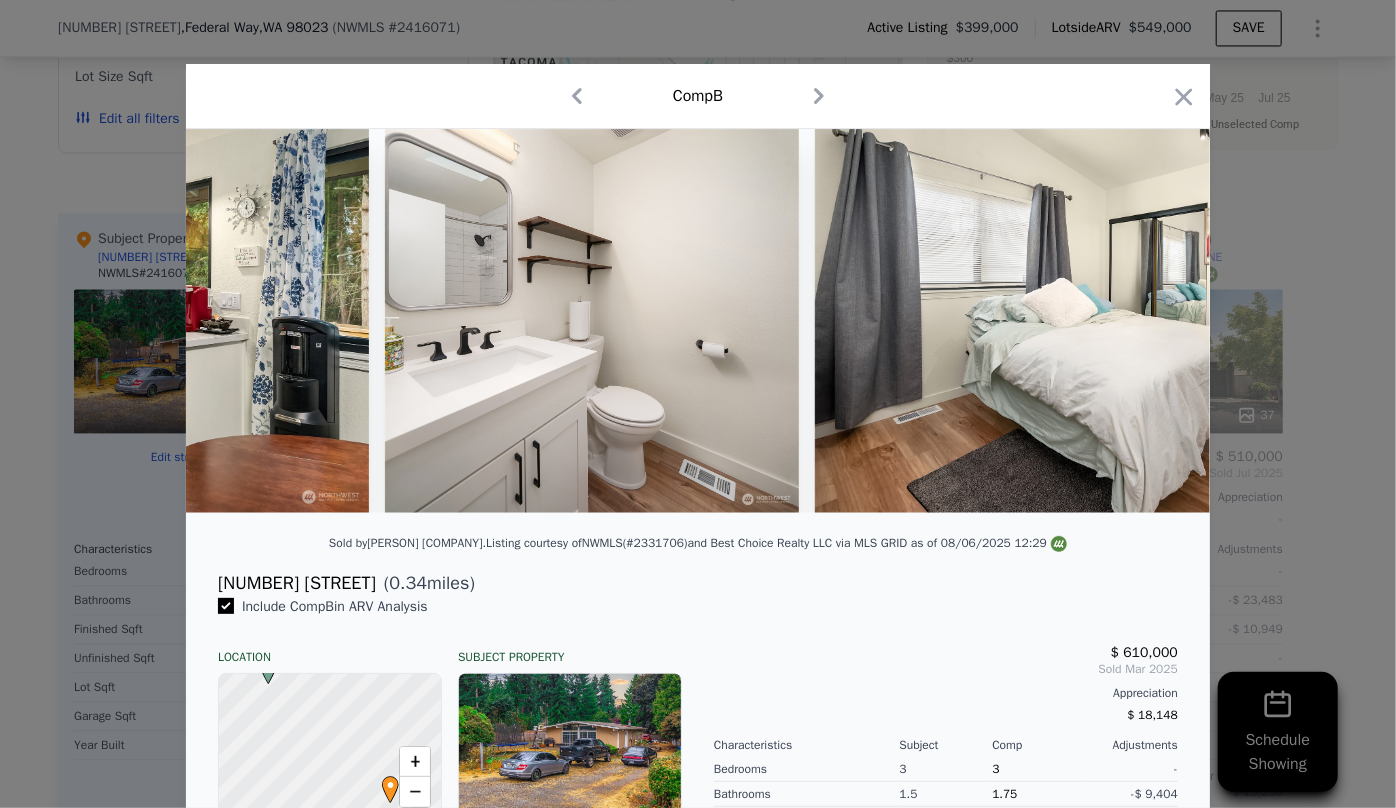 scroll, scrollTop: 0, scrollLeft: 3503, axis: horizontal 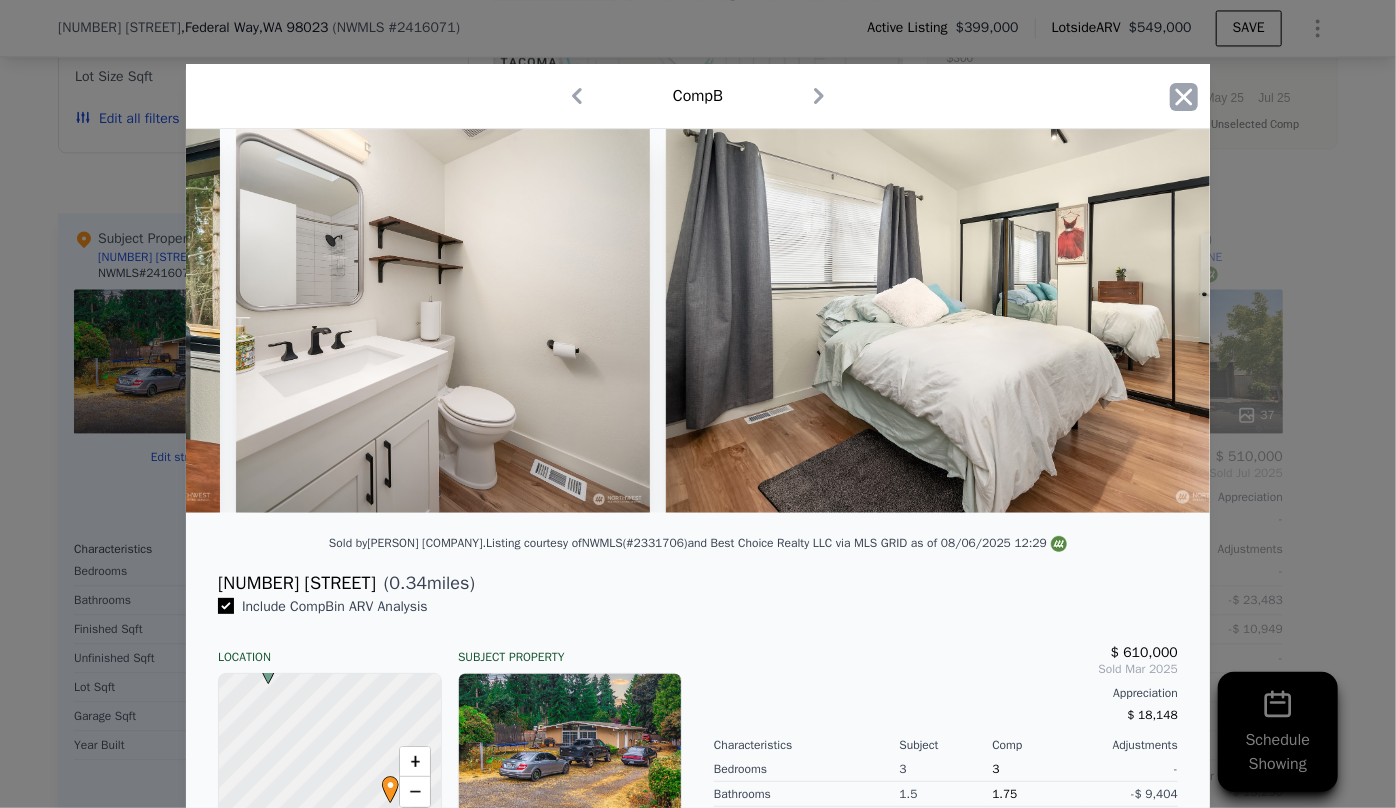 click 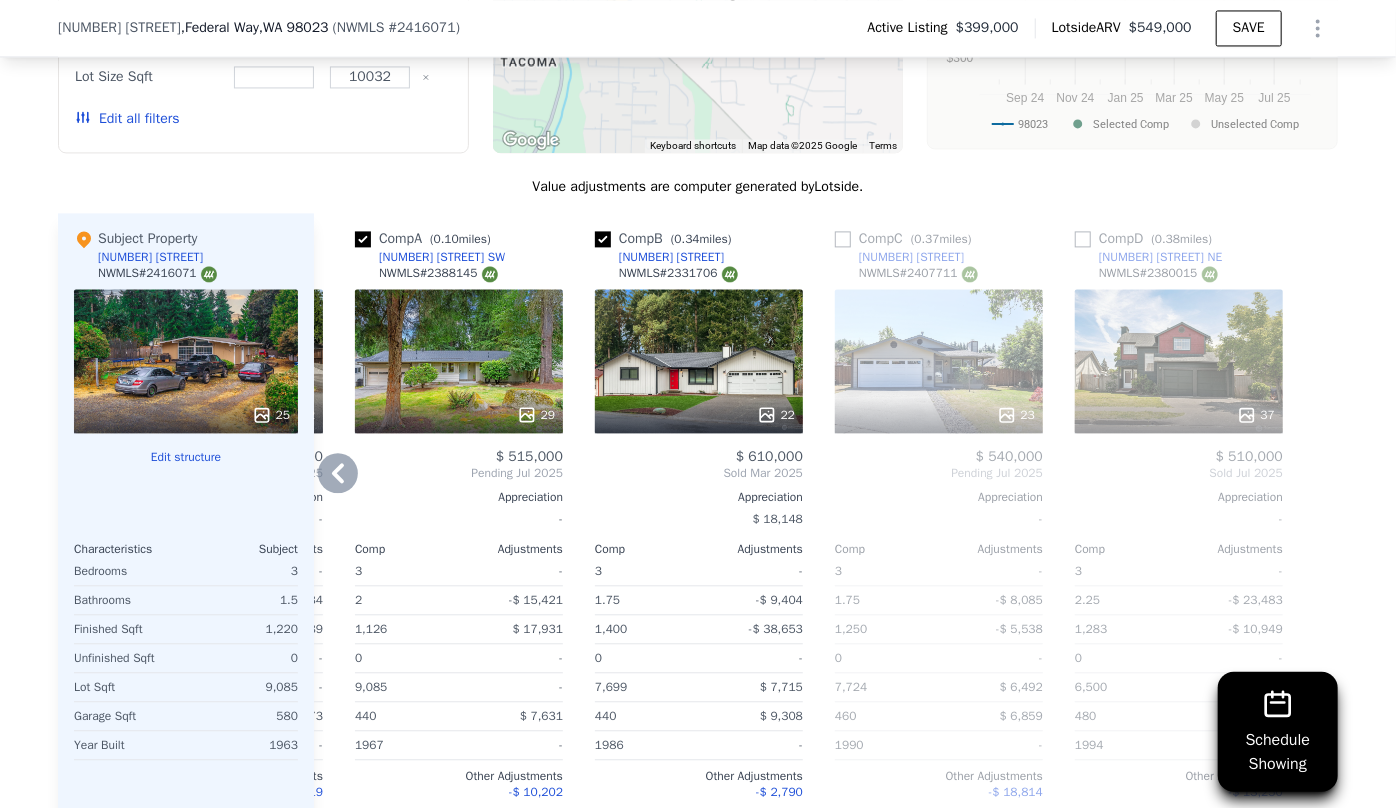 click 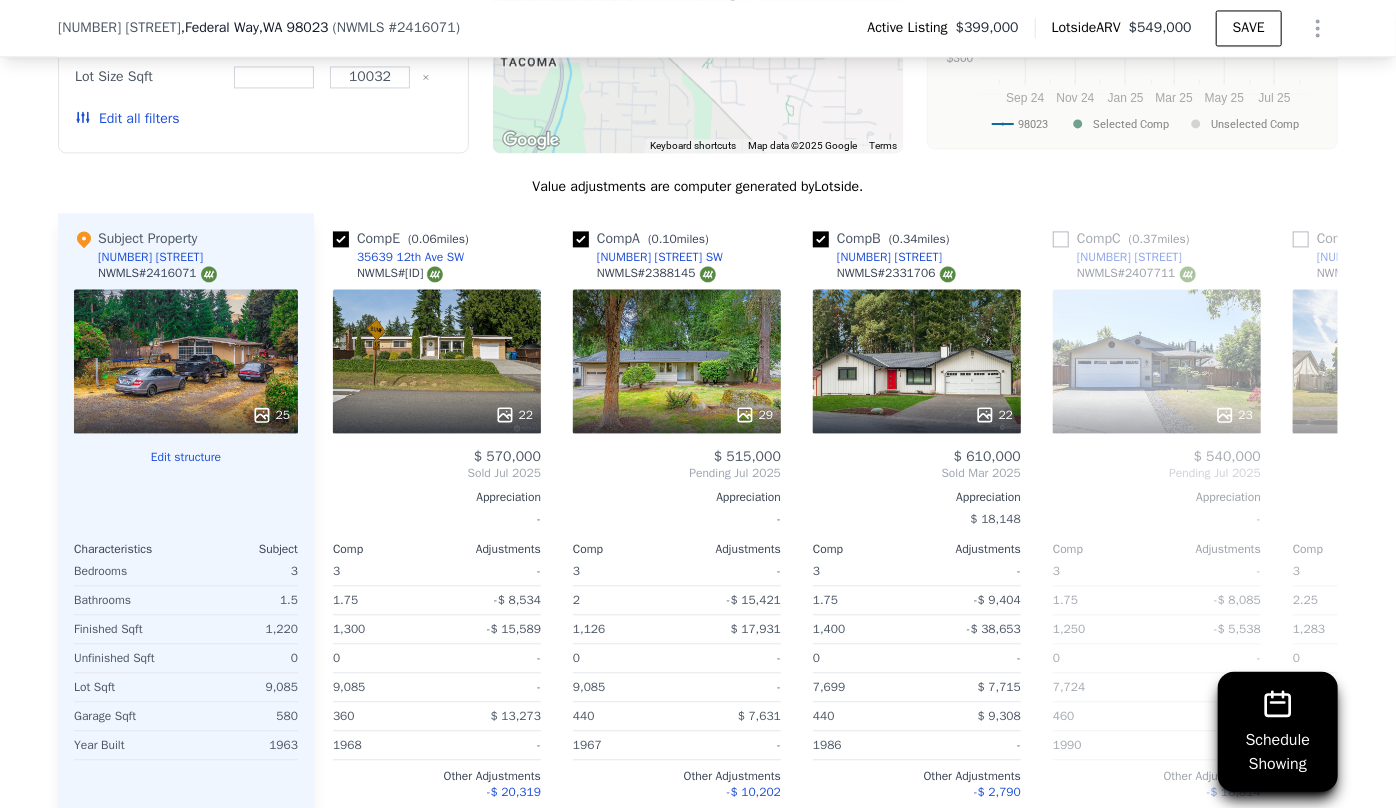 scroll, scrollTop: 0, scrollLeft: 0, axis: both 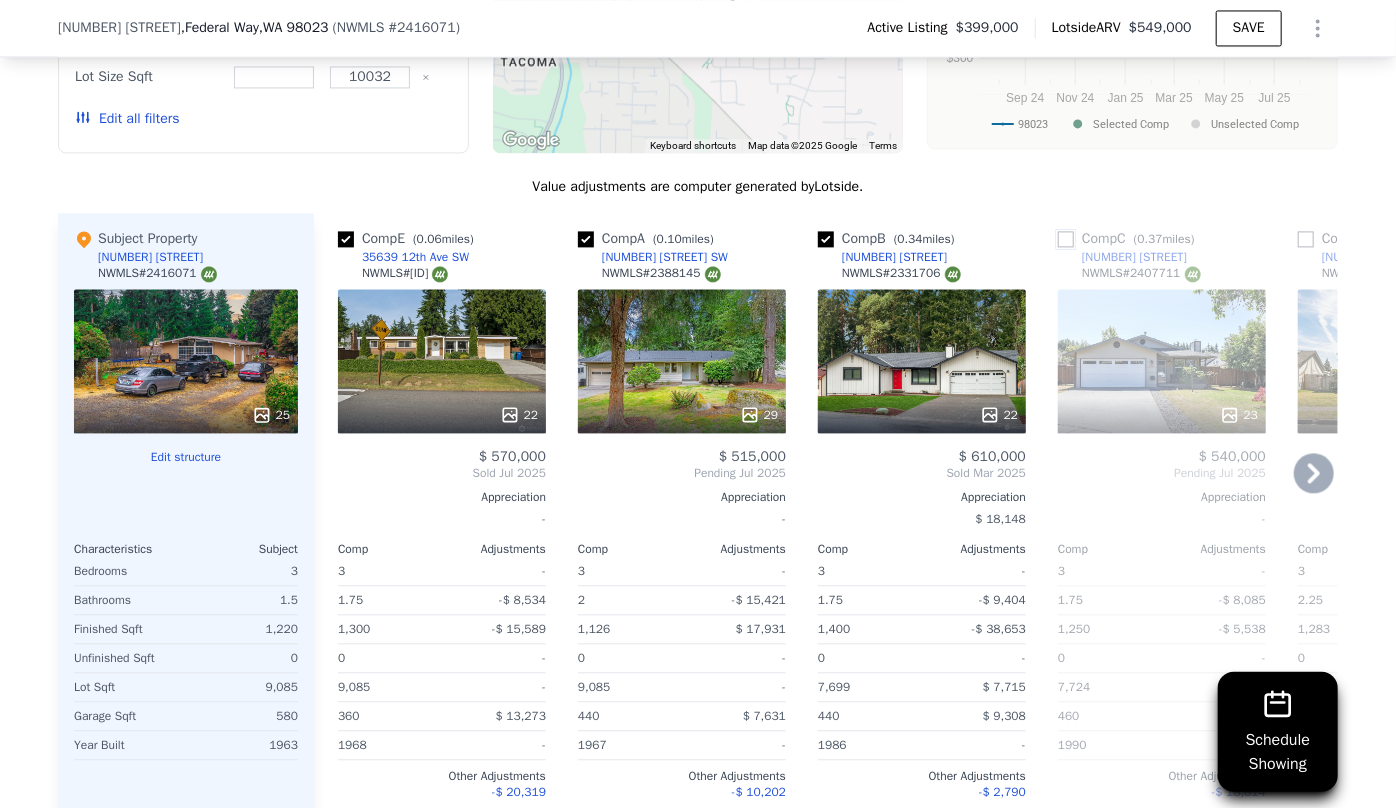 click at bounding box center [1066, 239] 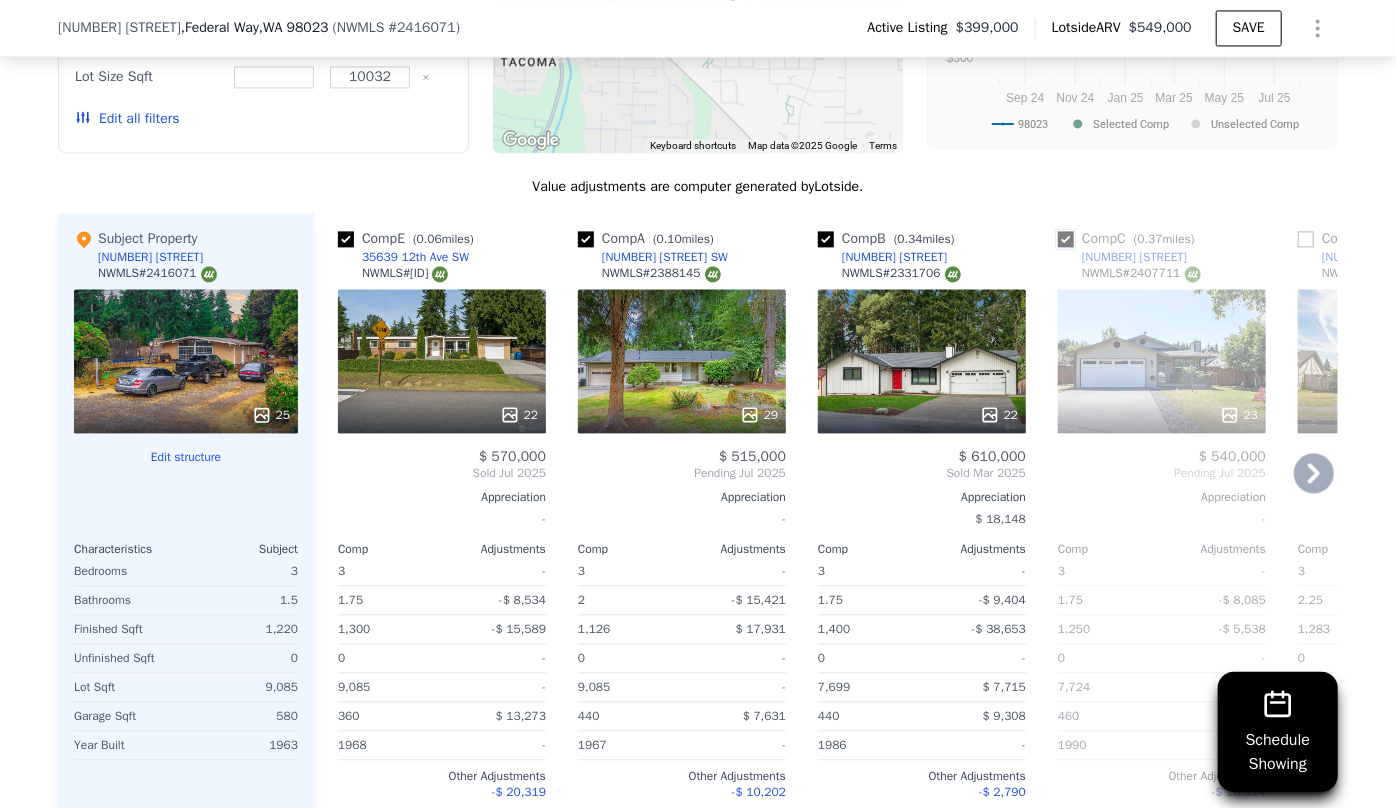 checkbox on "true" 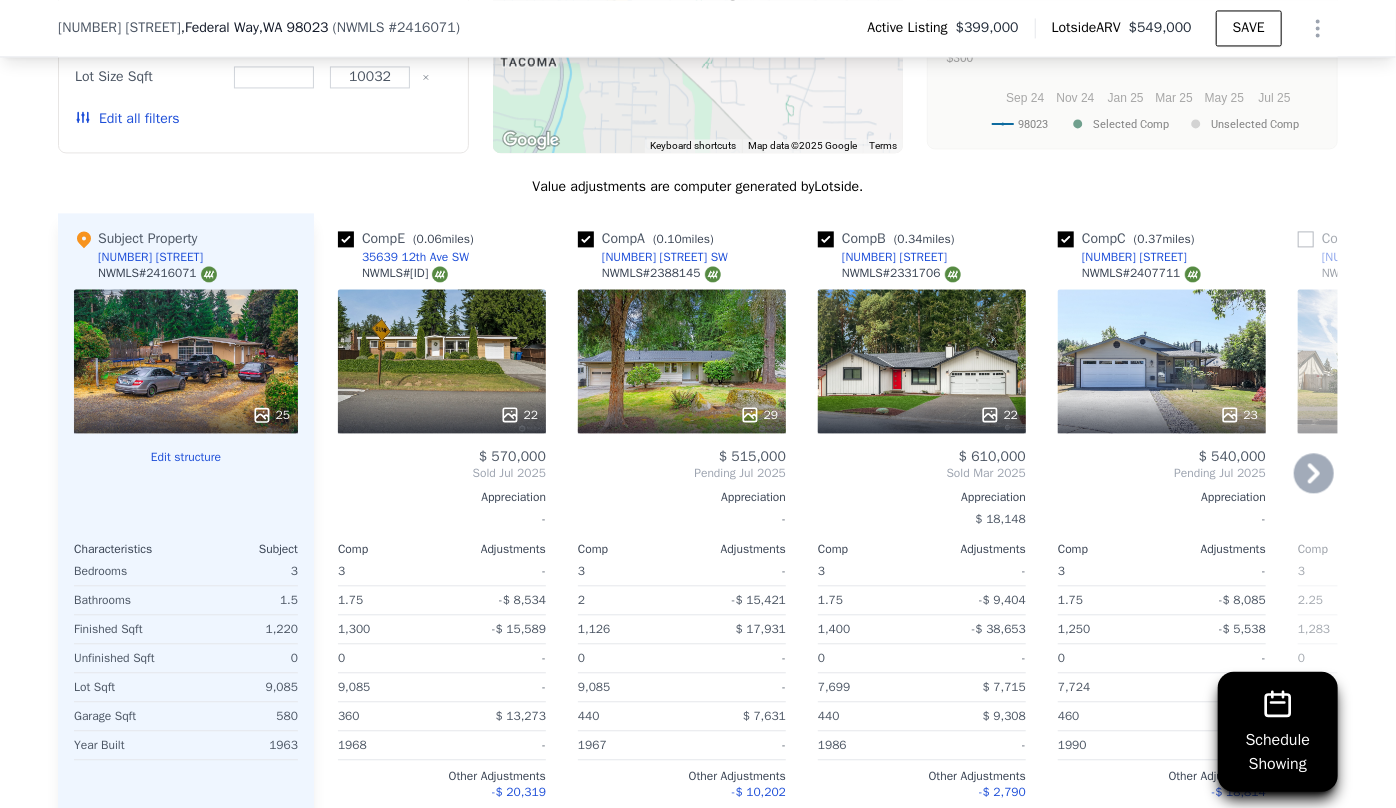 click on "29" at bounding box center [682, 361] 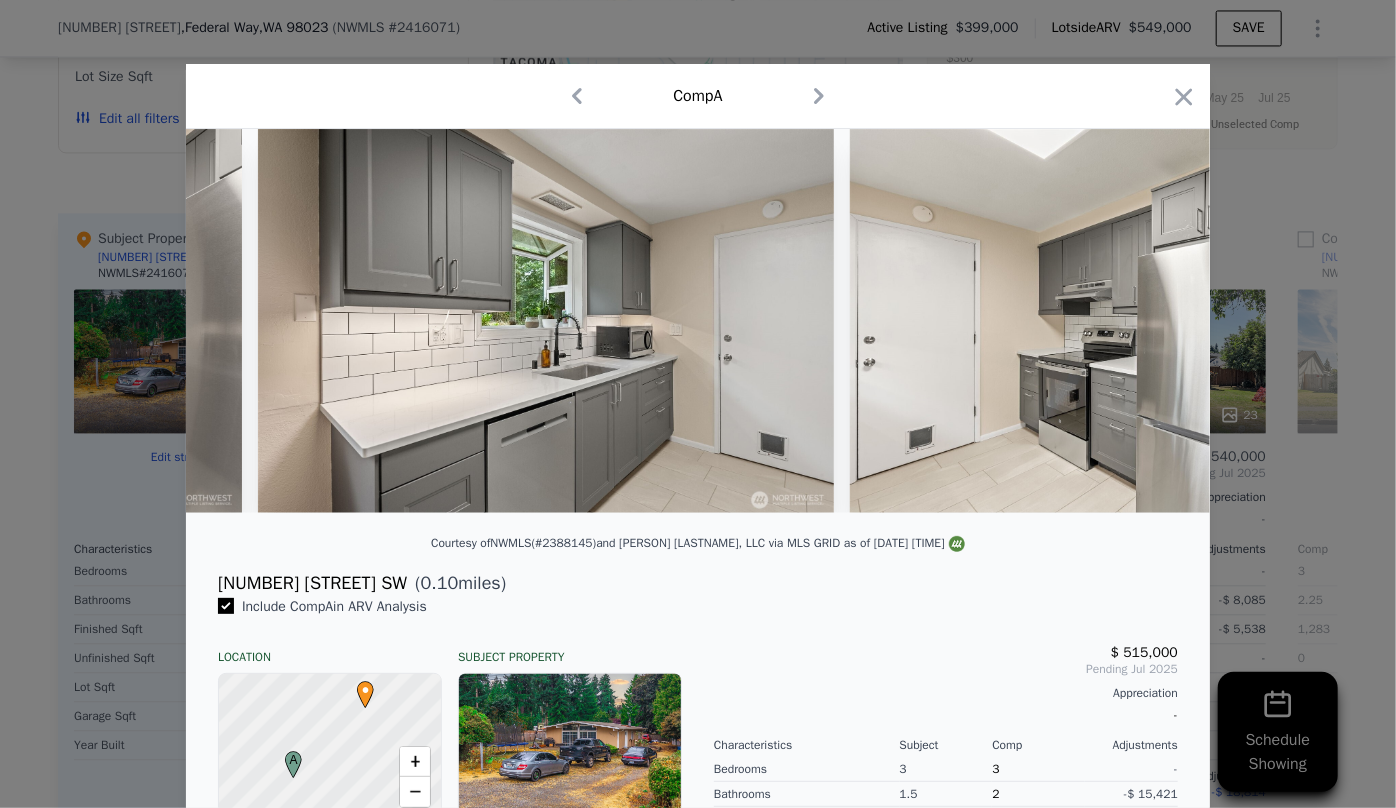 scroll, scrollTop: 0, scrollLeft: 4166, axis: horizontal 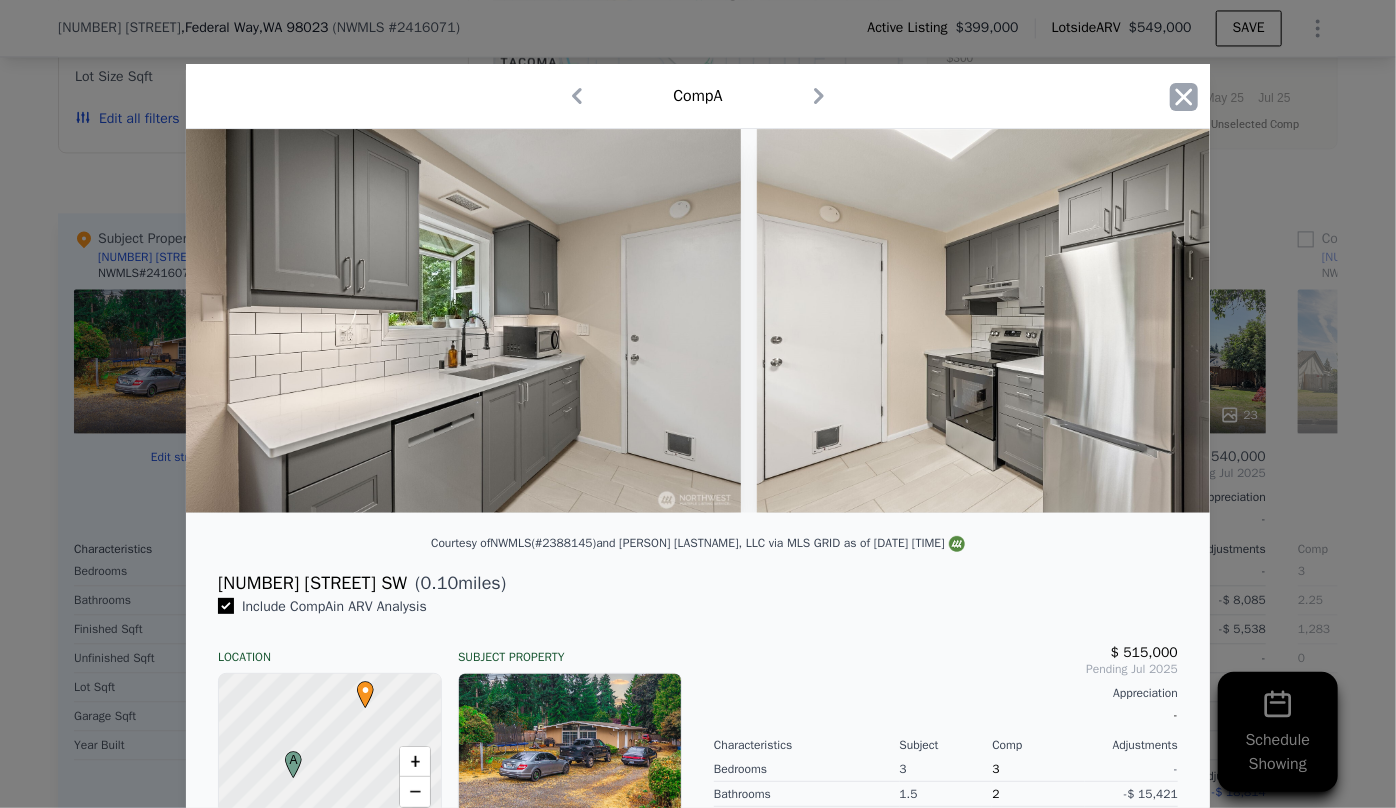 click 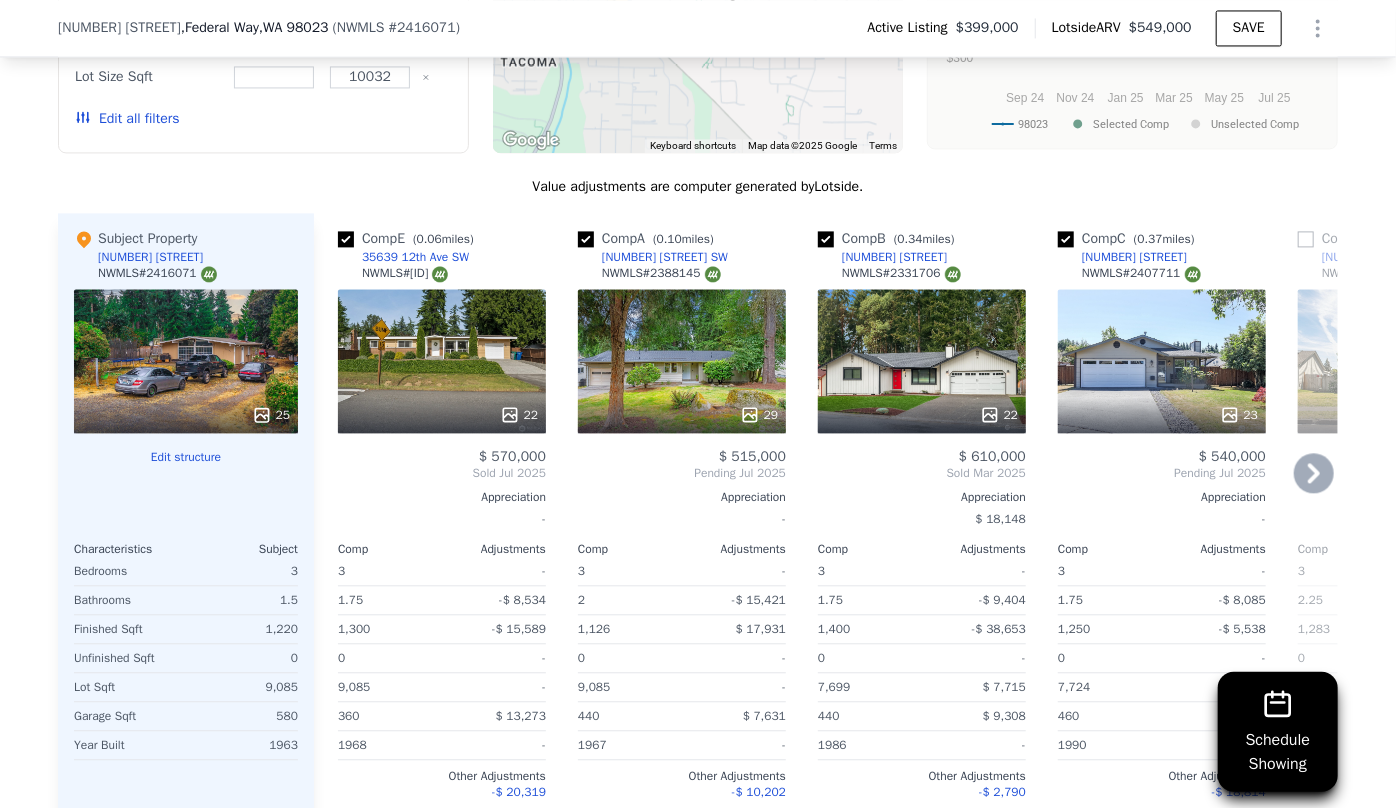 click on "22" at bounding box center [442, 361] 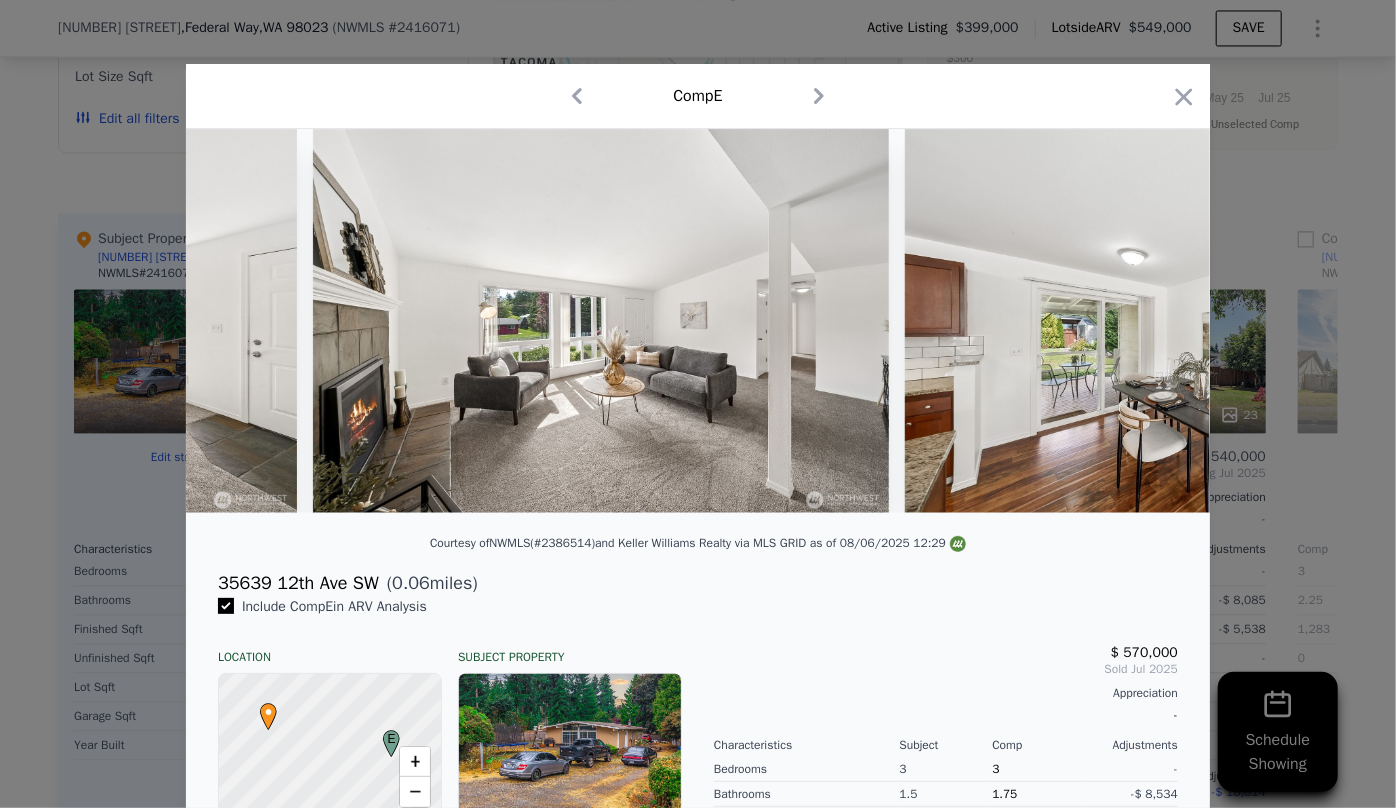 scroll, scrollTop: 0, scrollLeft: 2552, axis: horizontal 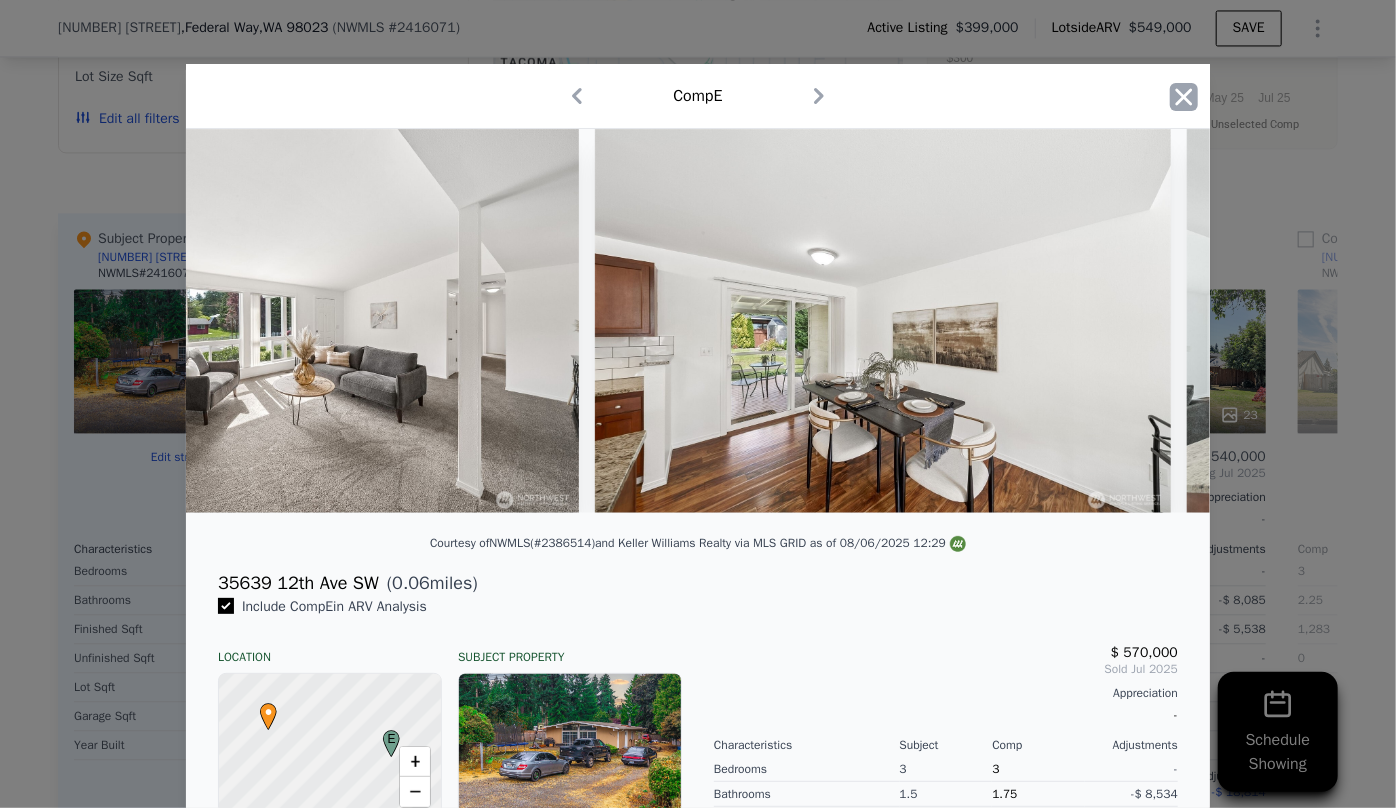 click 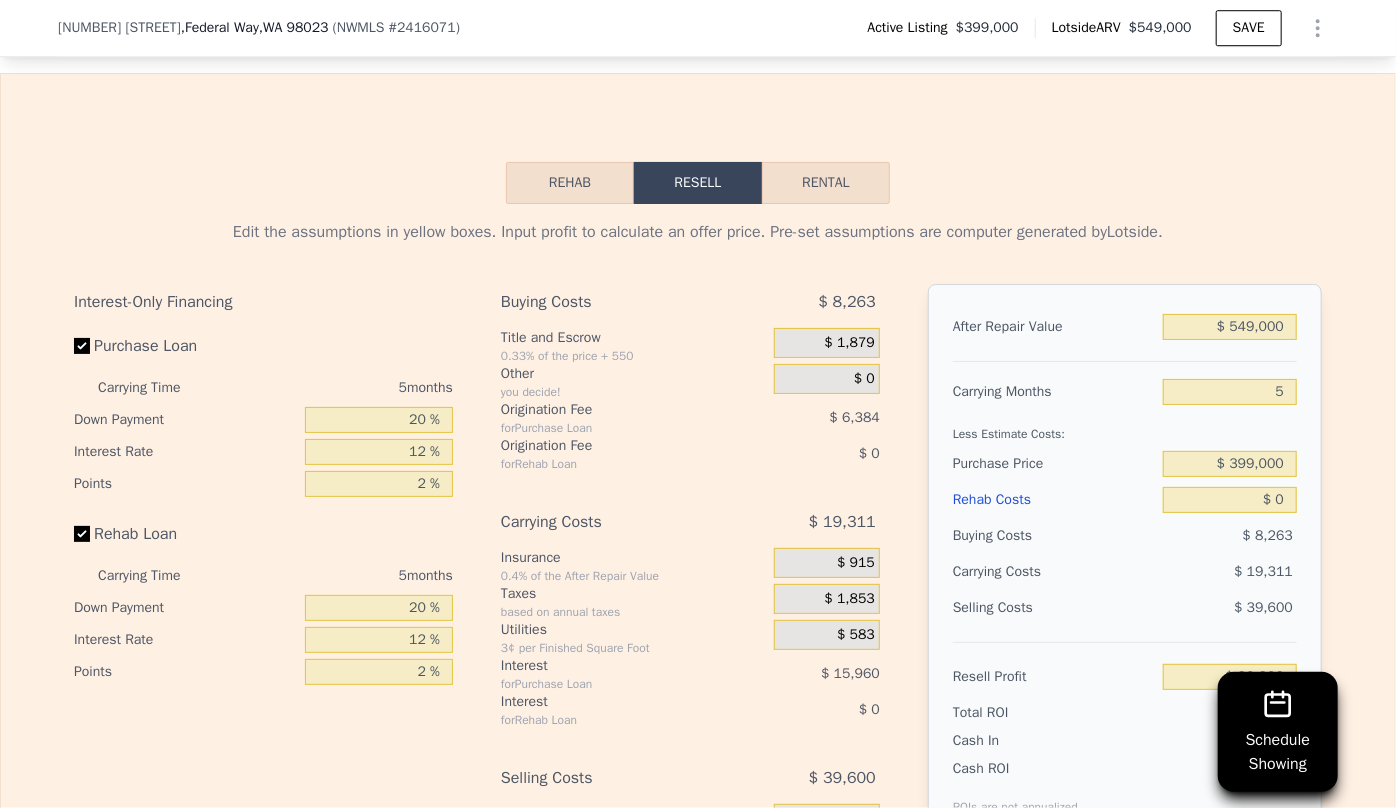 scroll, scrollTop: 2992, scrollLeft: 0, axis: vertical 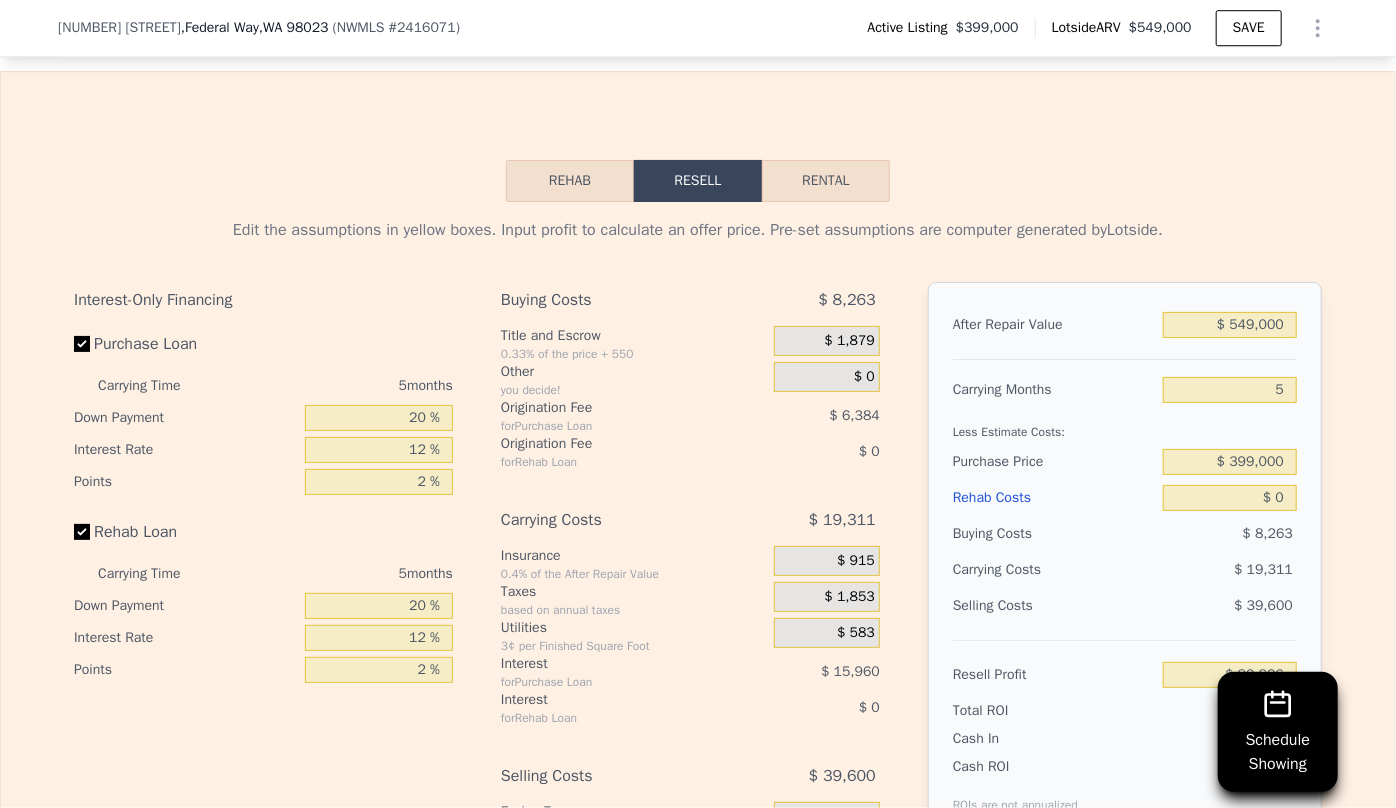 click on "5" at bounding box center [1230, 390] 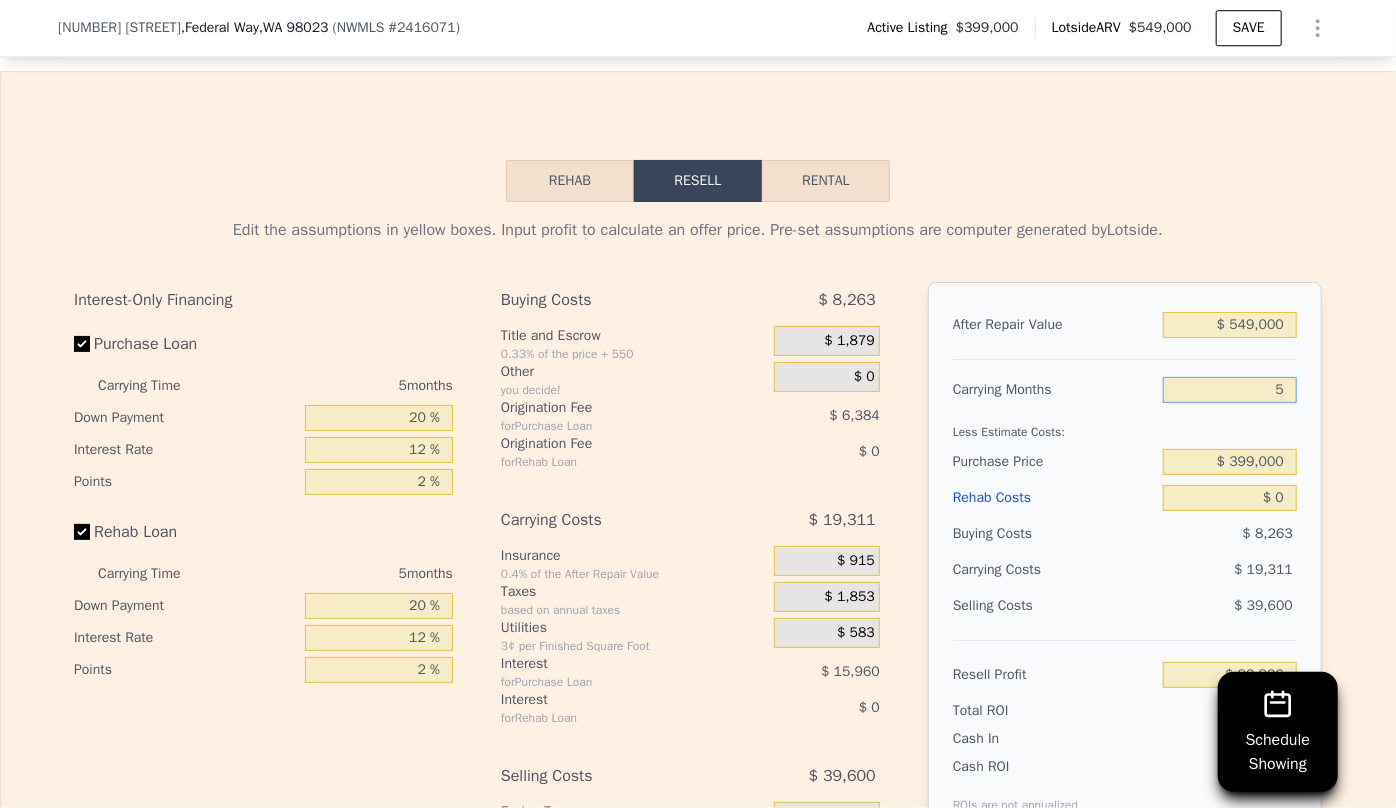 click on "5" at bounding box center [1230, 390] 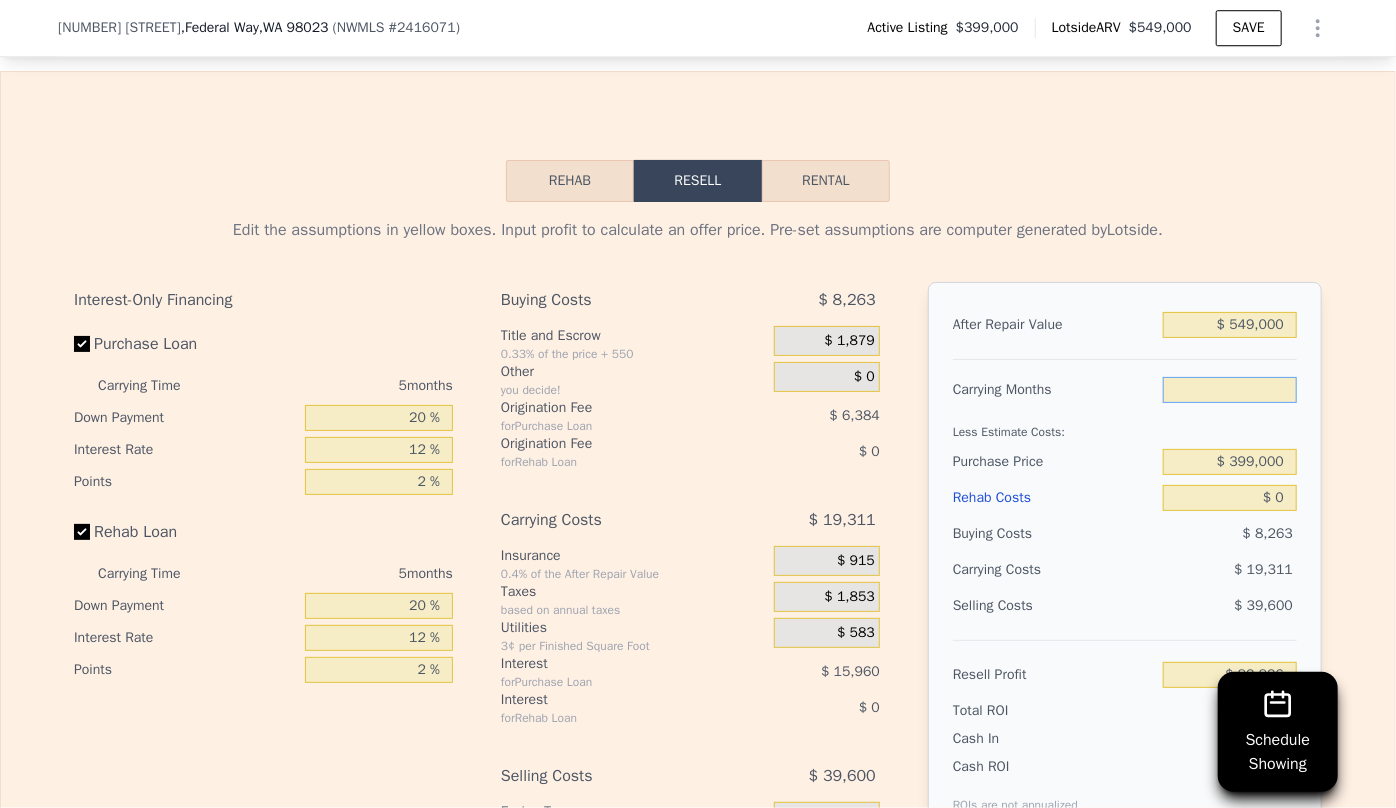type on "6" 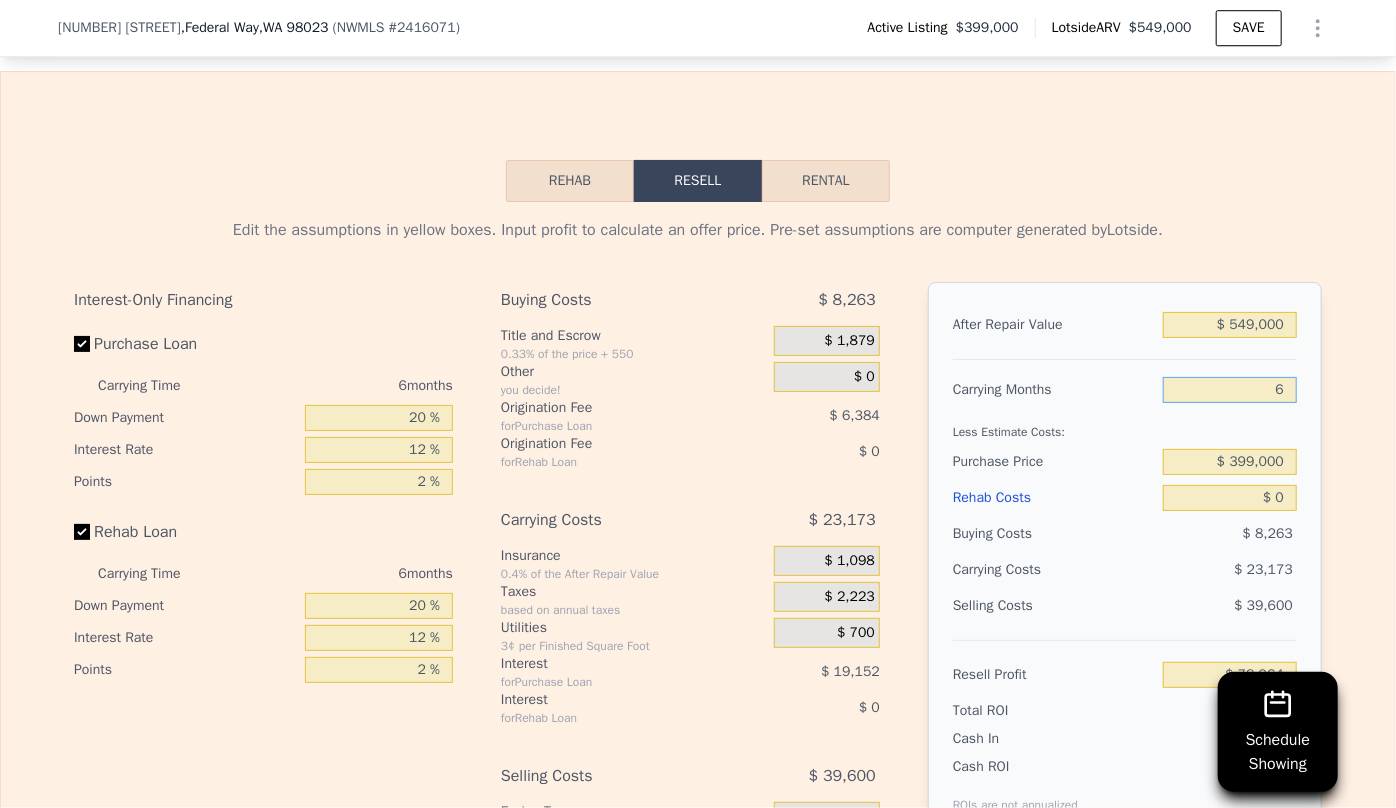 type on "$ 78,964" 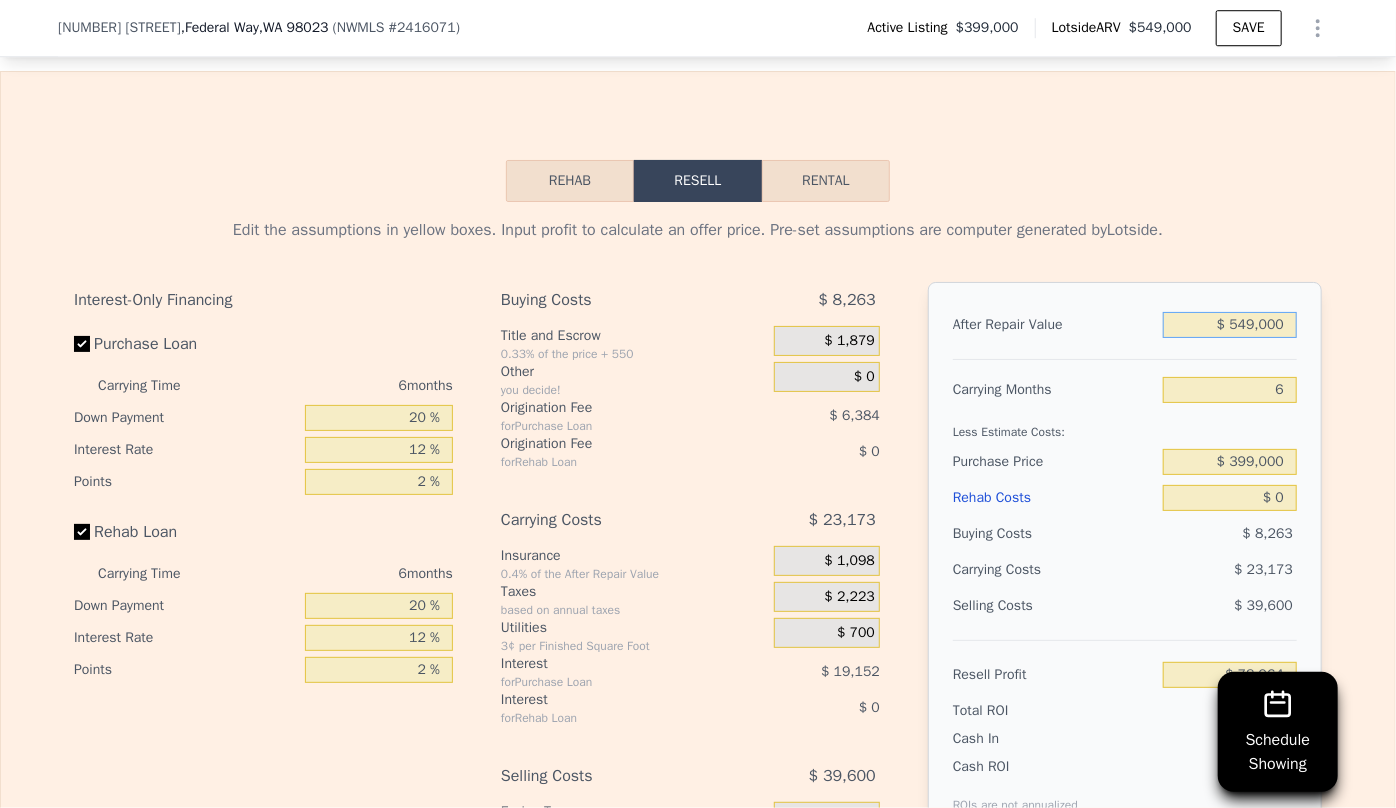 click on "$ 549,000" at bounding box center [1230, 325] 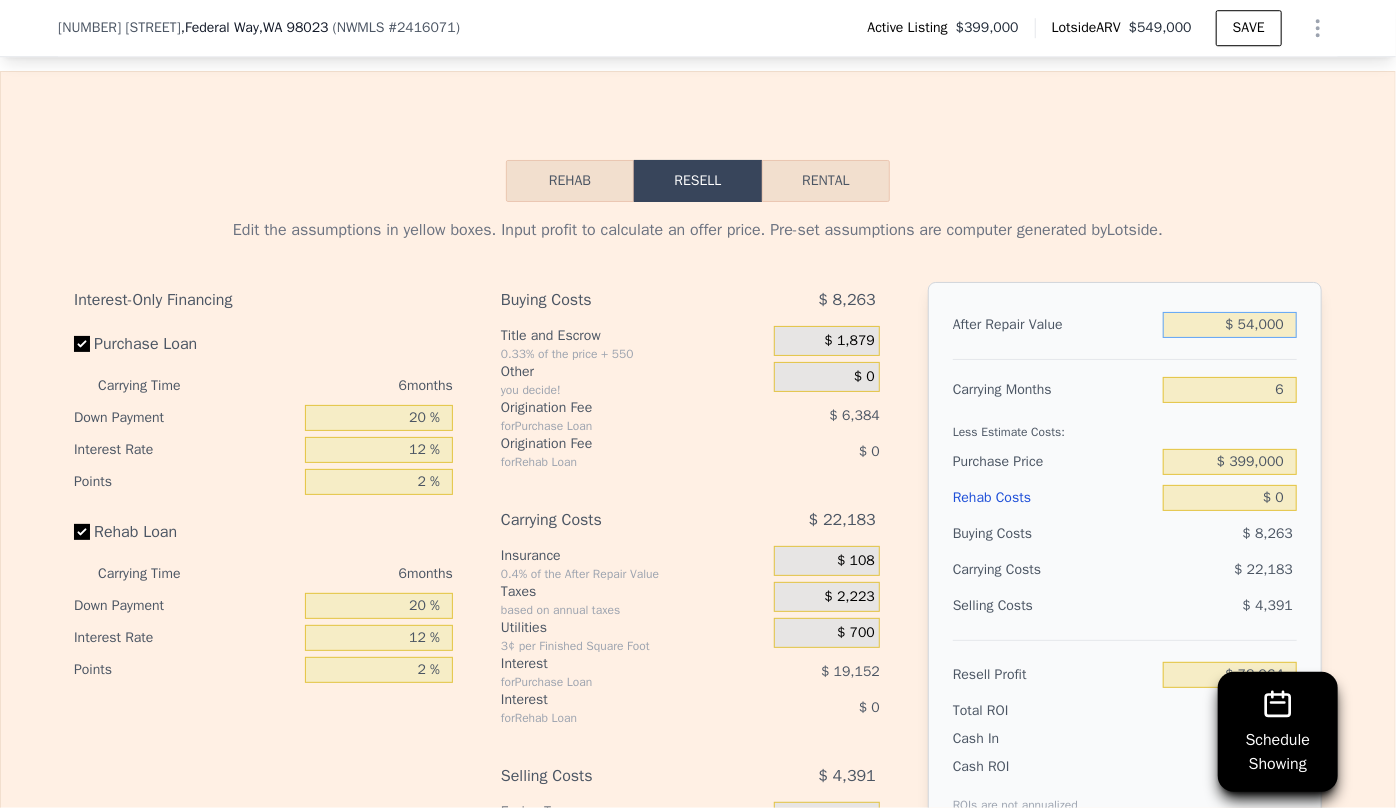 type on "-$ 379,837" 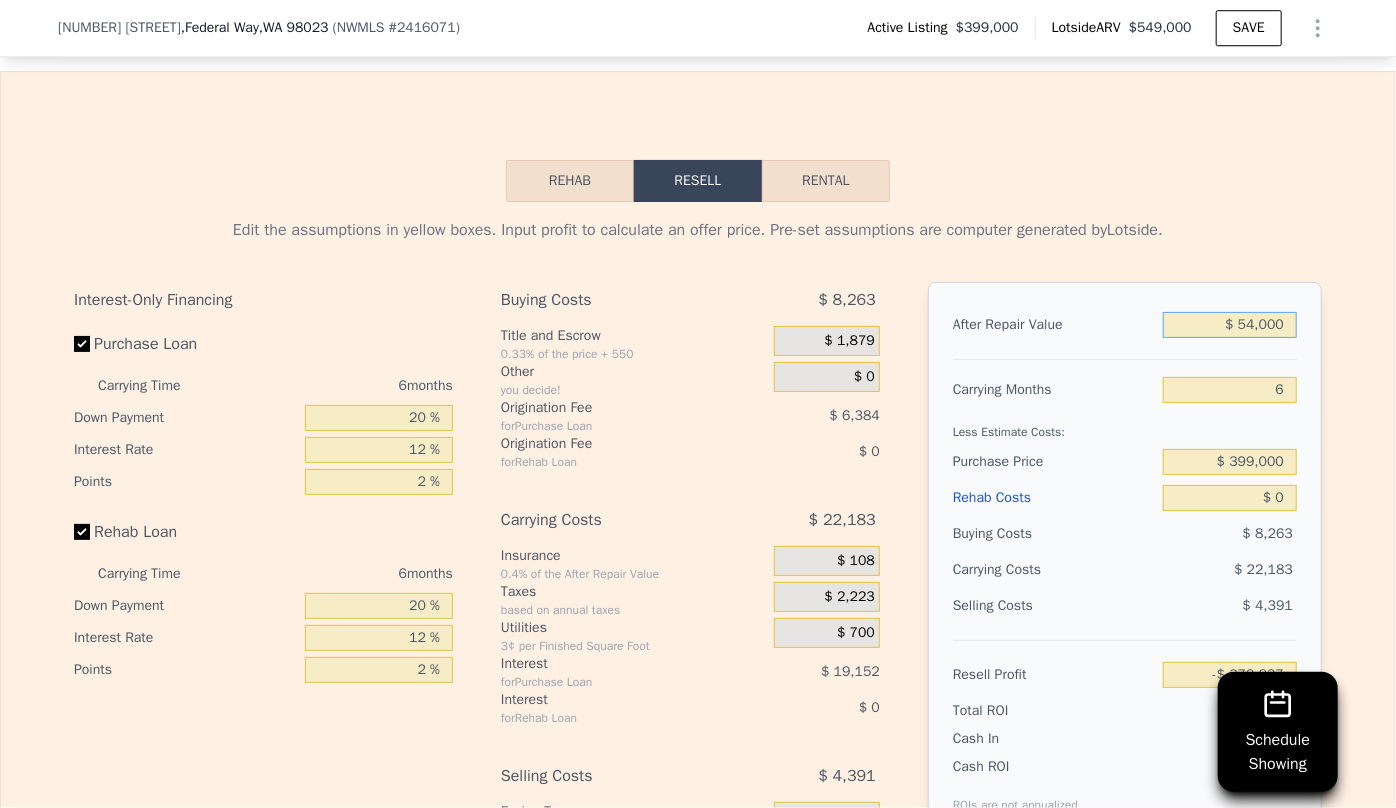 type on "$ 540,000" 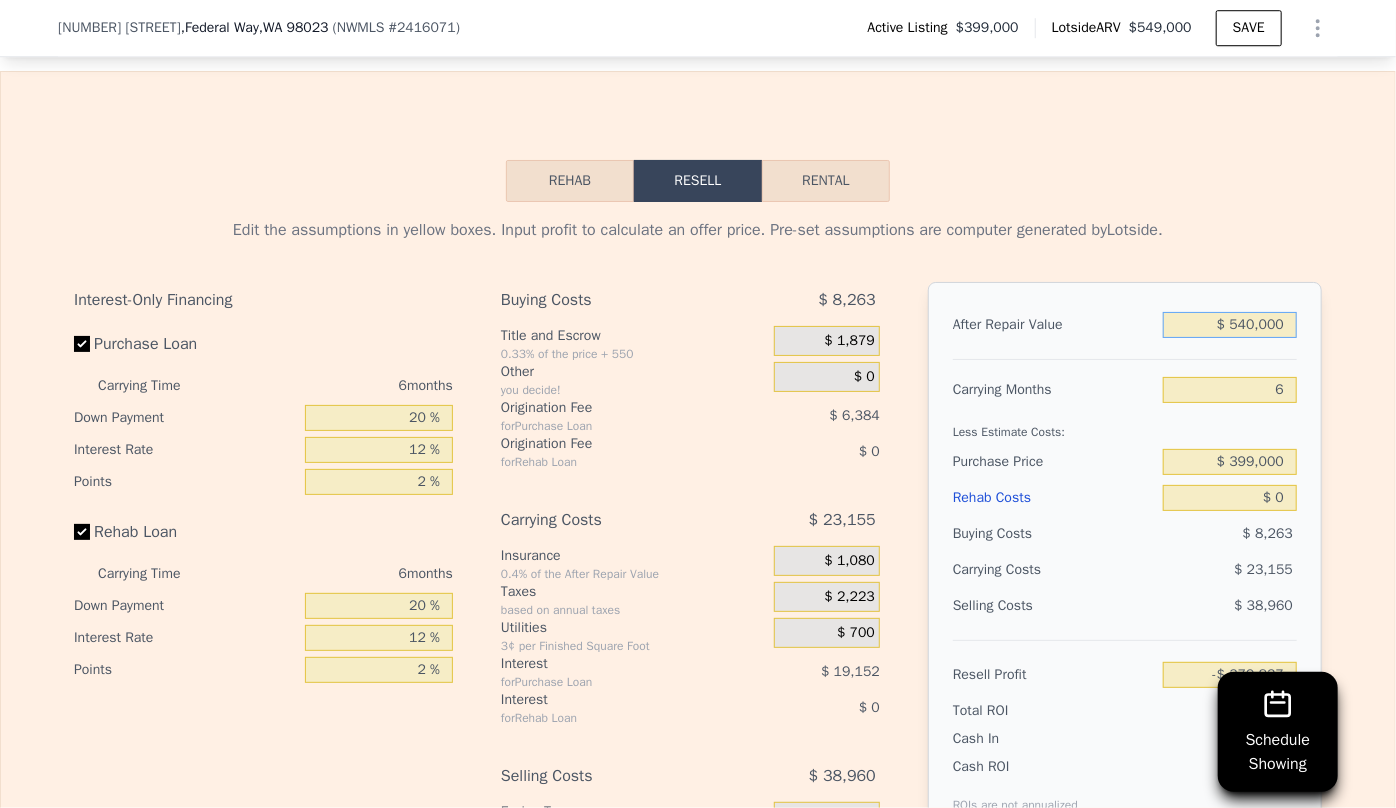 type on "$ 70,622" 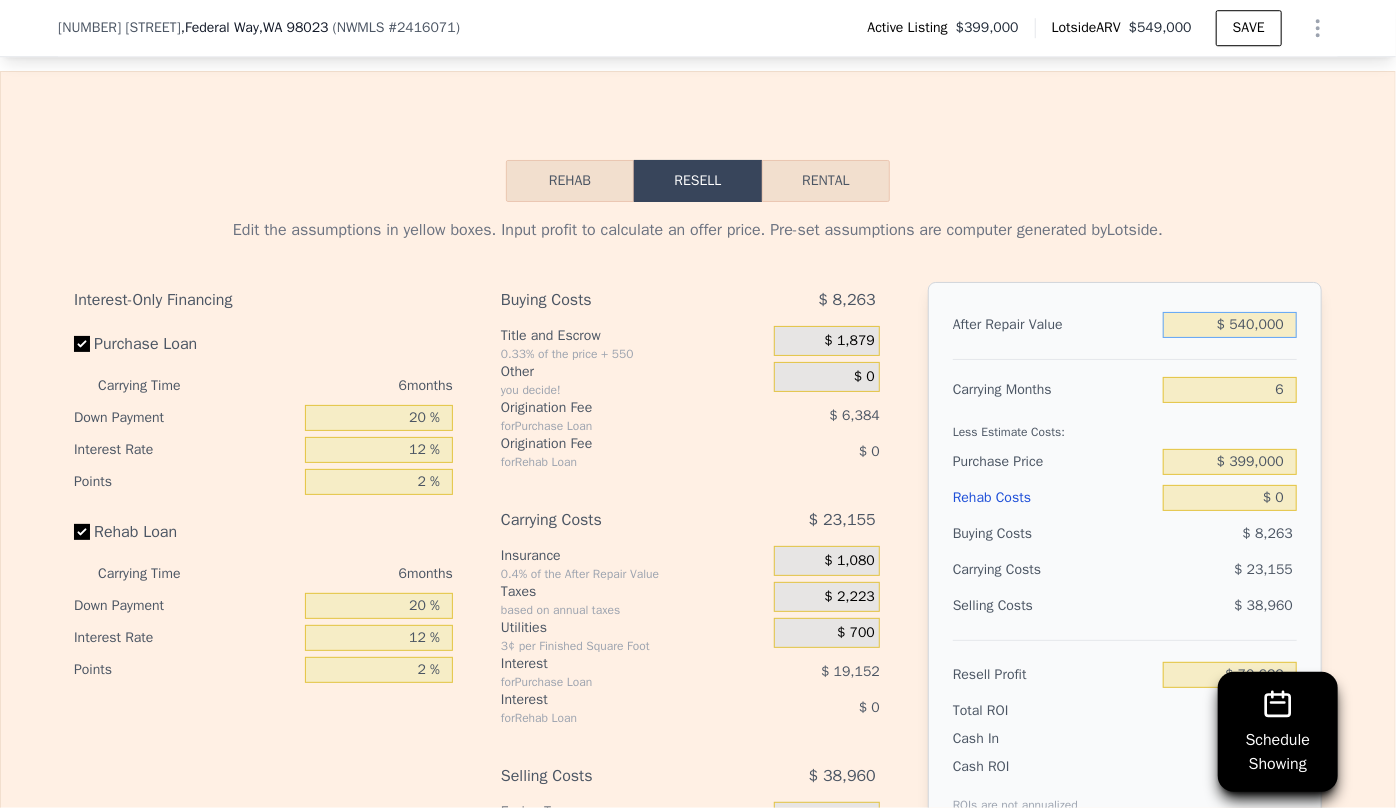 type on "$ 540,000" 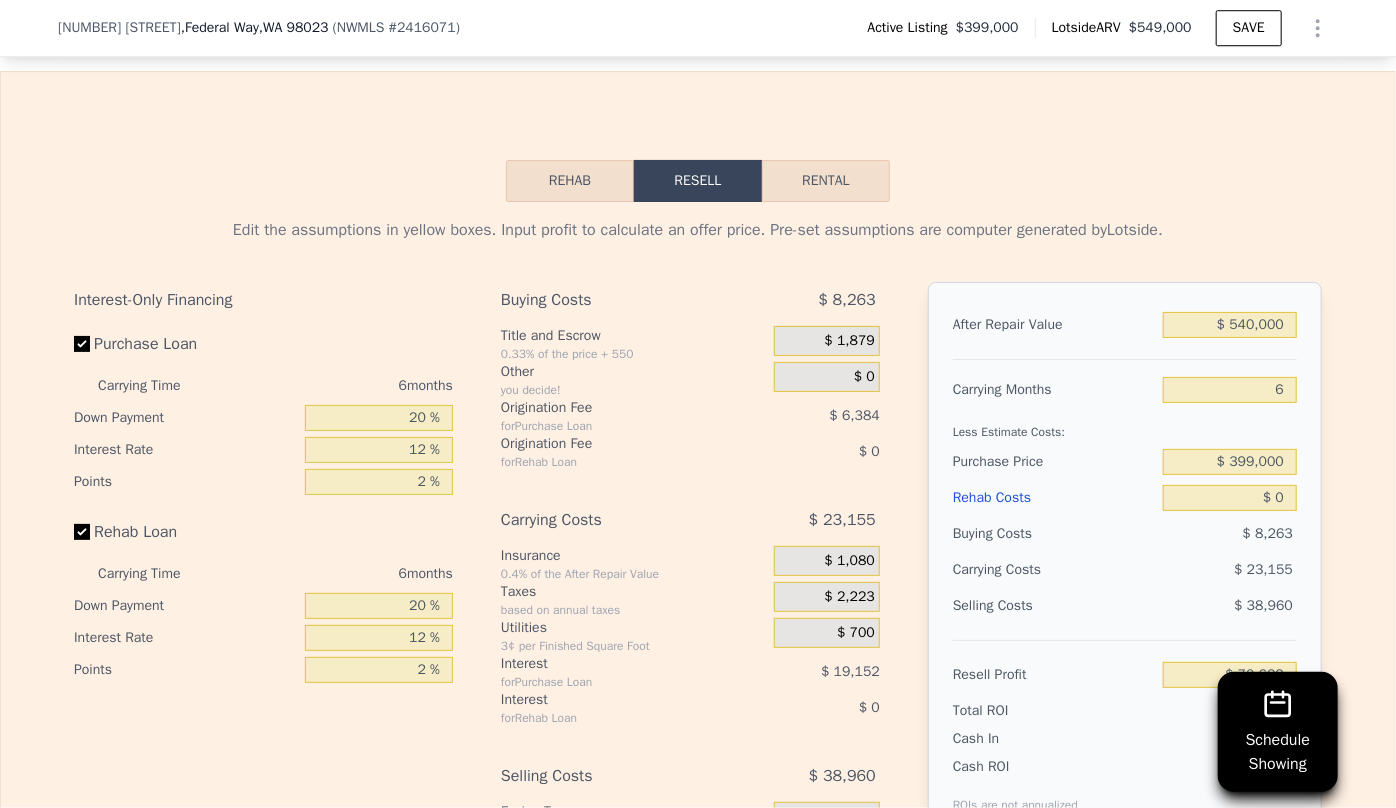 click on "Less Estimate Costs:" at bounding box center (1125, 426) 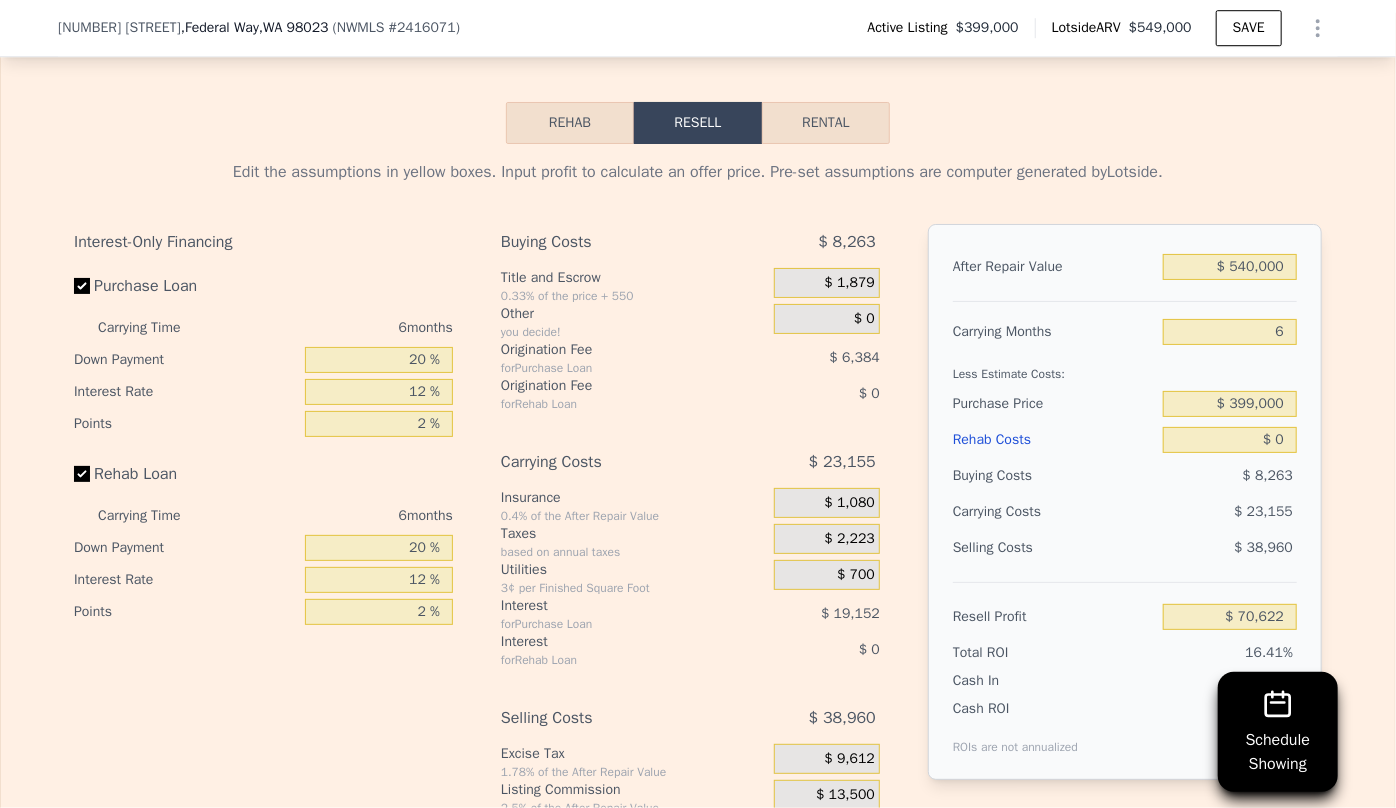 scroll, scrollTop: 3174, scrollLeft: 0, axis: vertical 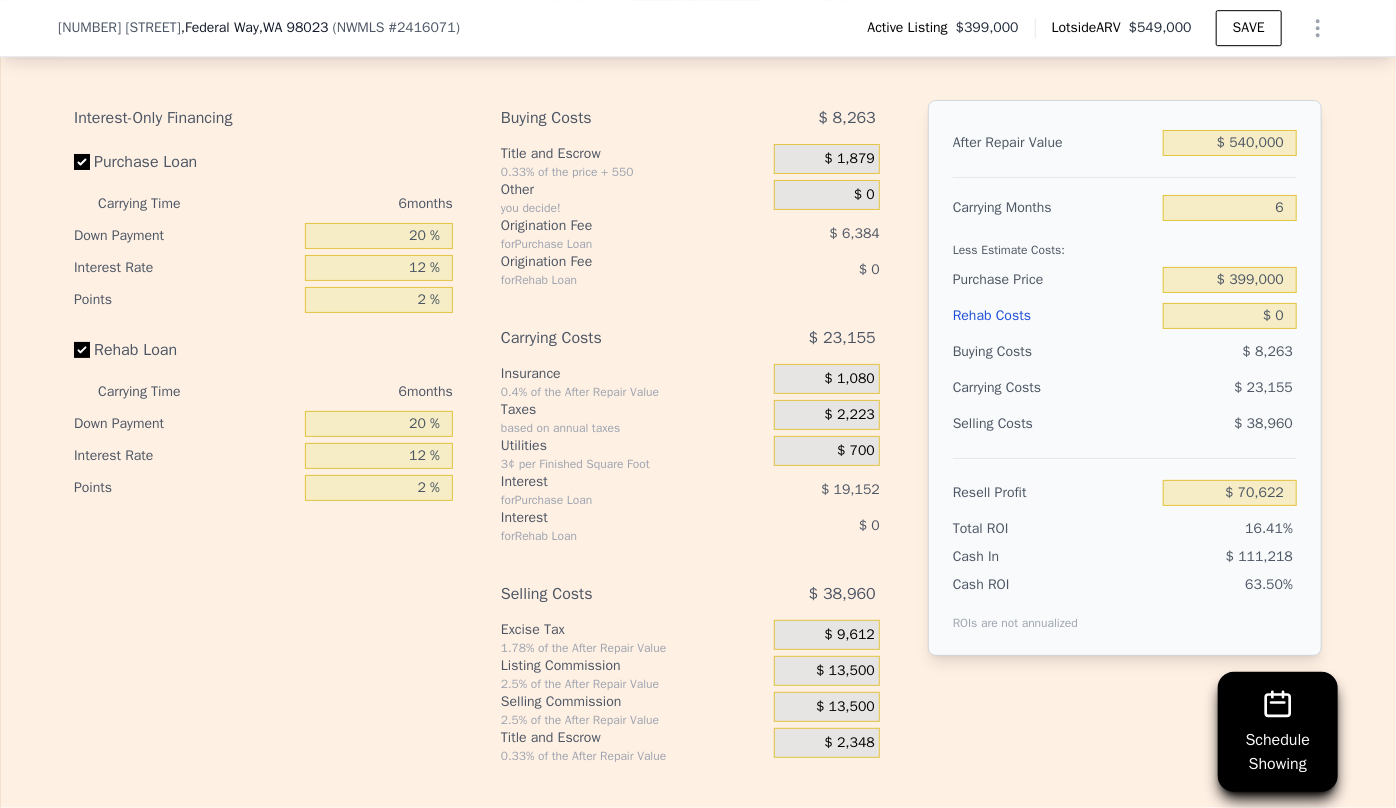 click on "Rehab Costs" at bounding box center (1054, 316) 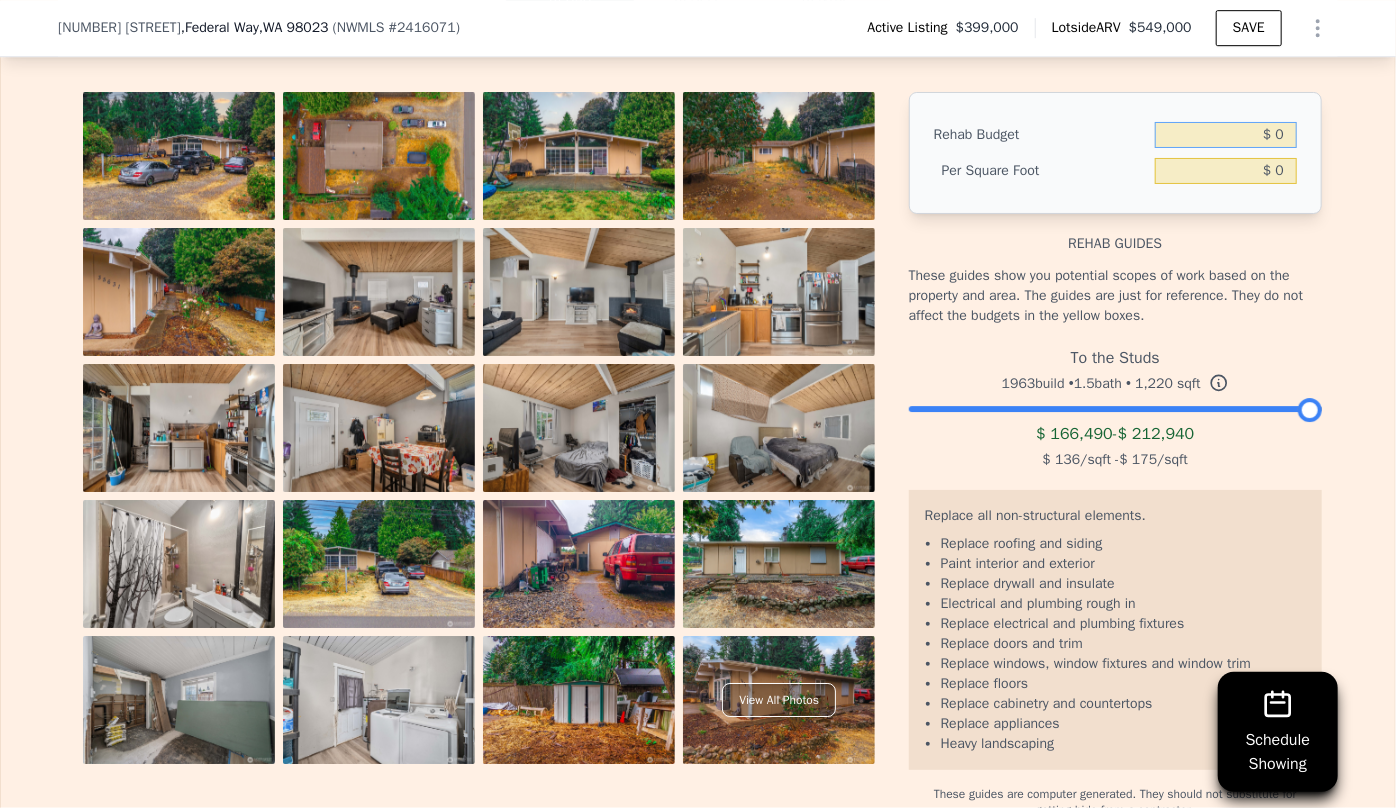 click on "$ 0" at bounding box center (1226, 135) 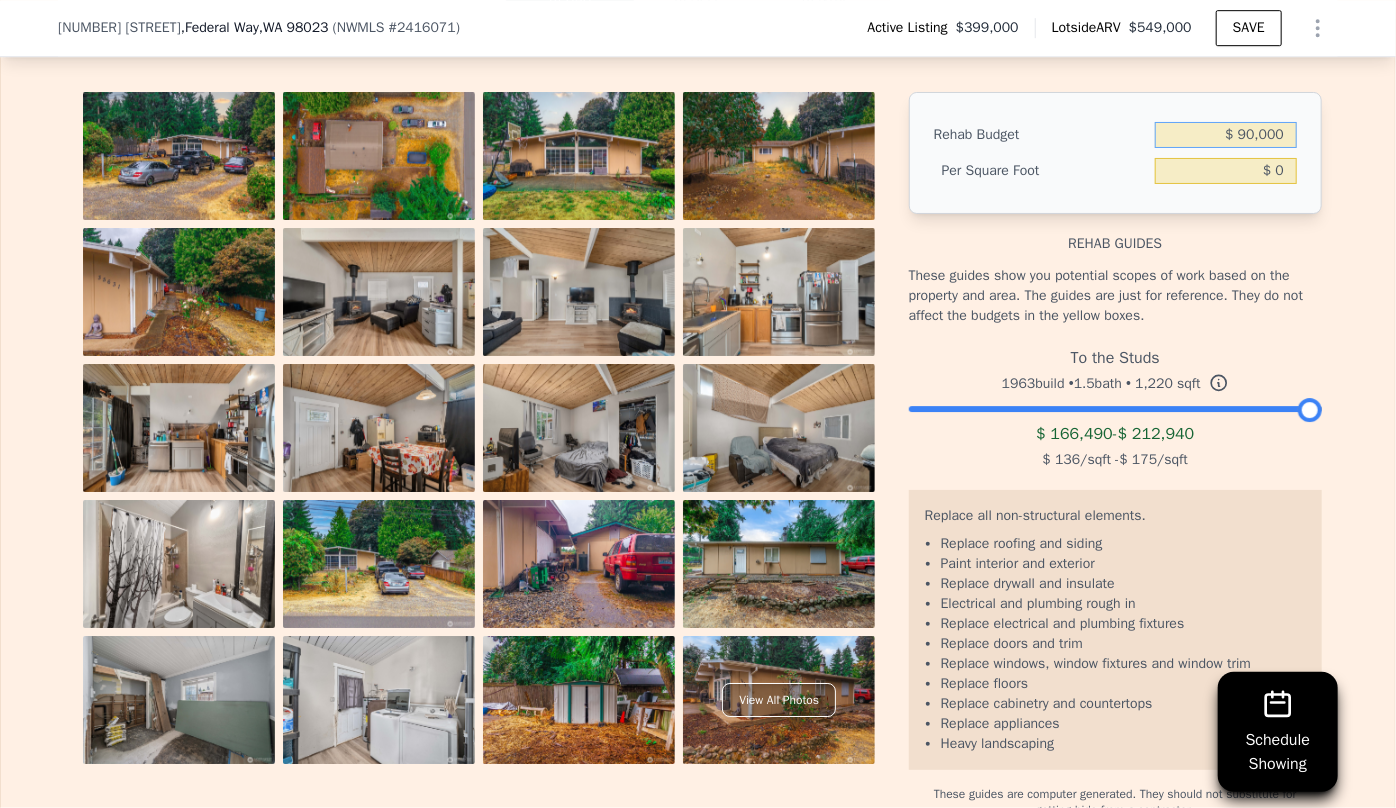 type on "$ 90,000" 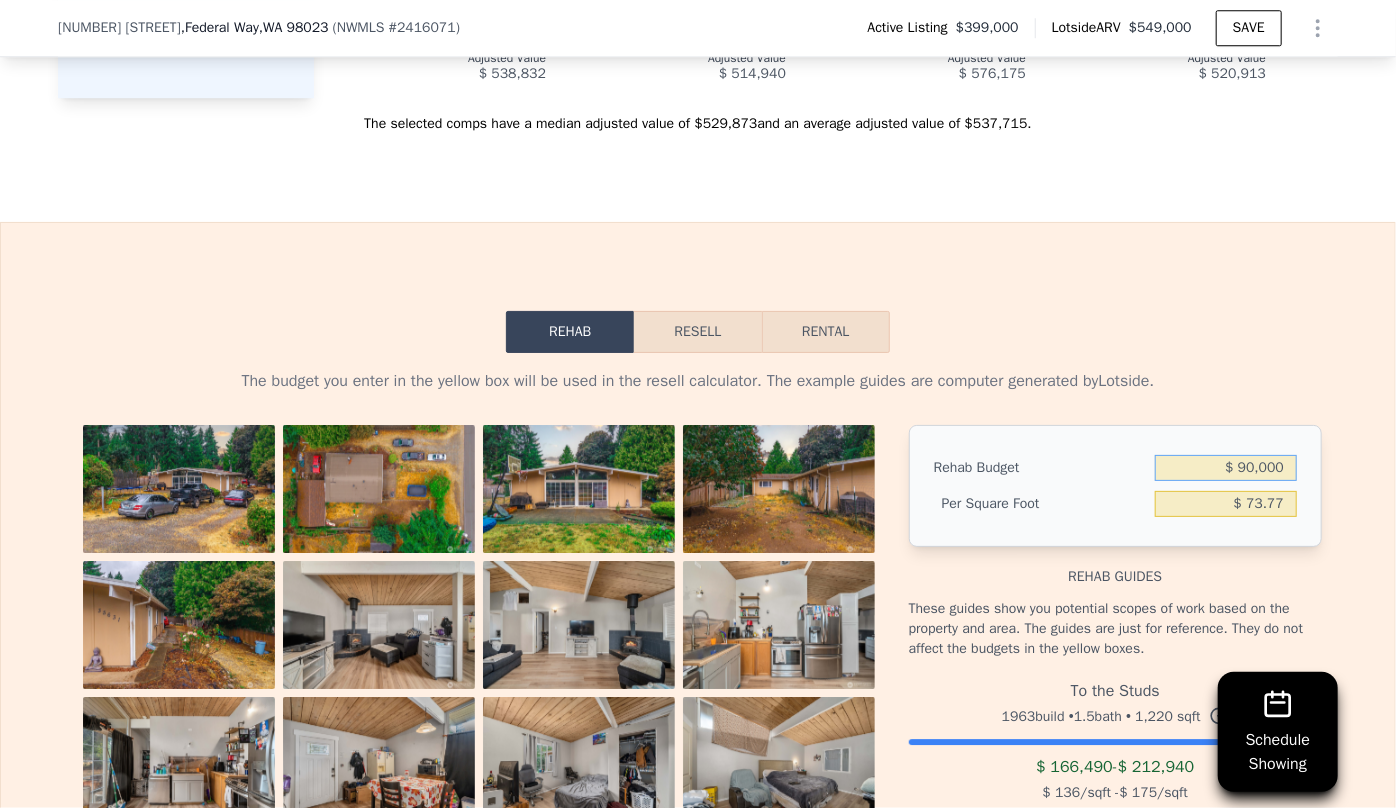 scroll, scrollTop: 2810, scrollLeft: 0, axis: vertical 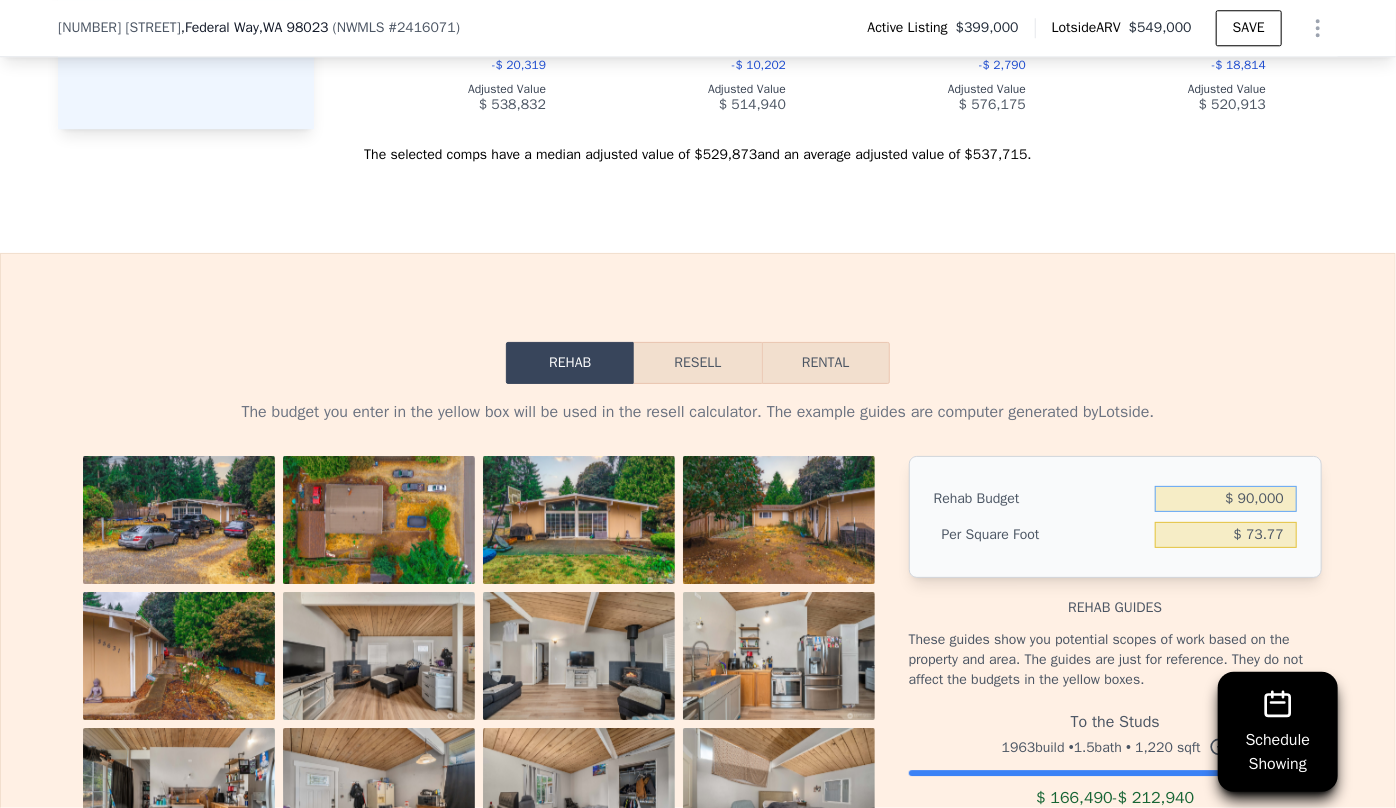 click on "Resell" at bounding box center [697, 363] 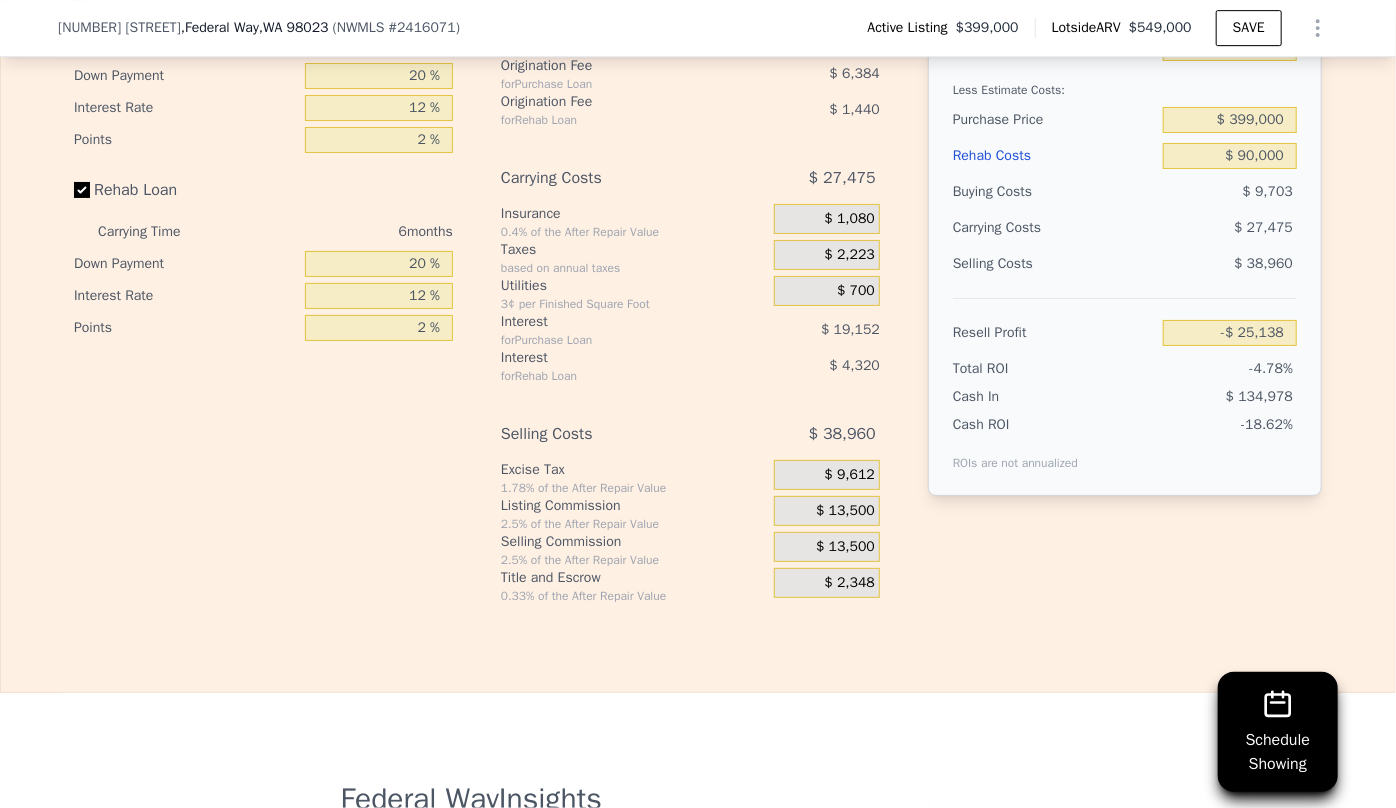 scroll, scrollTop: 3356, scrollLeft: 0, axis: vertical 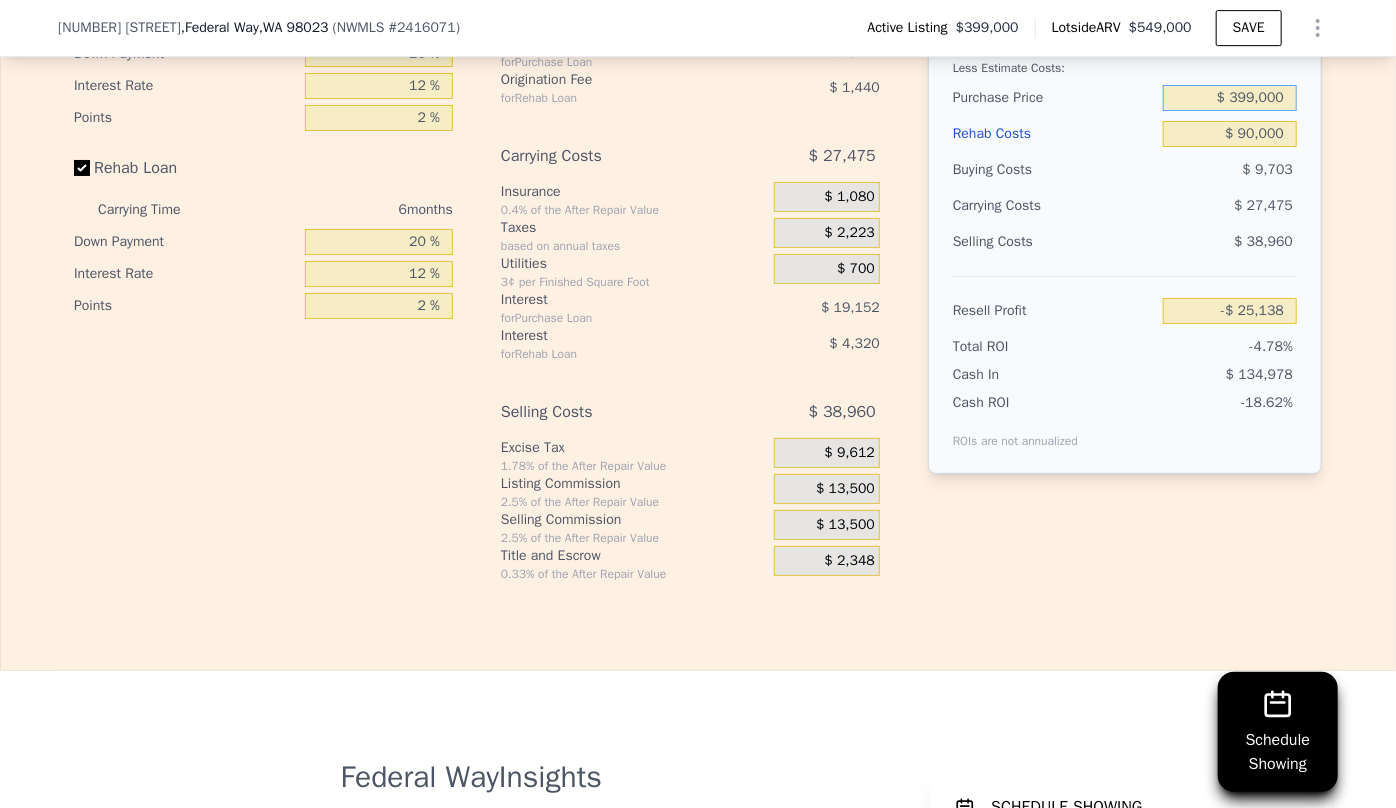 click on "$ 399,000" at bounding box center [1230, 98] 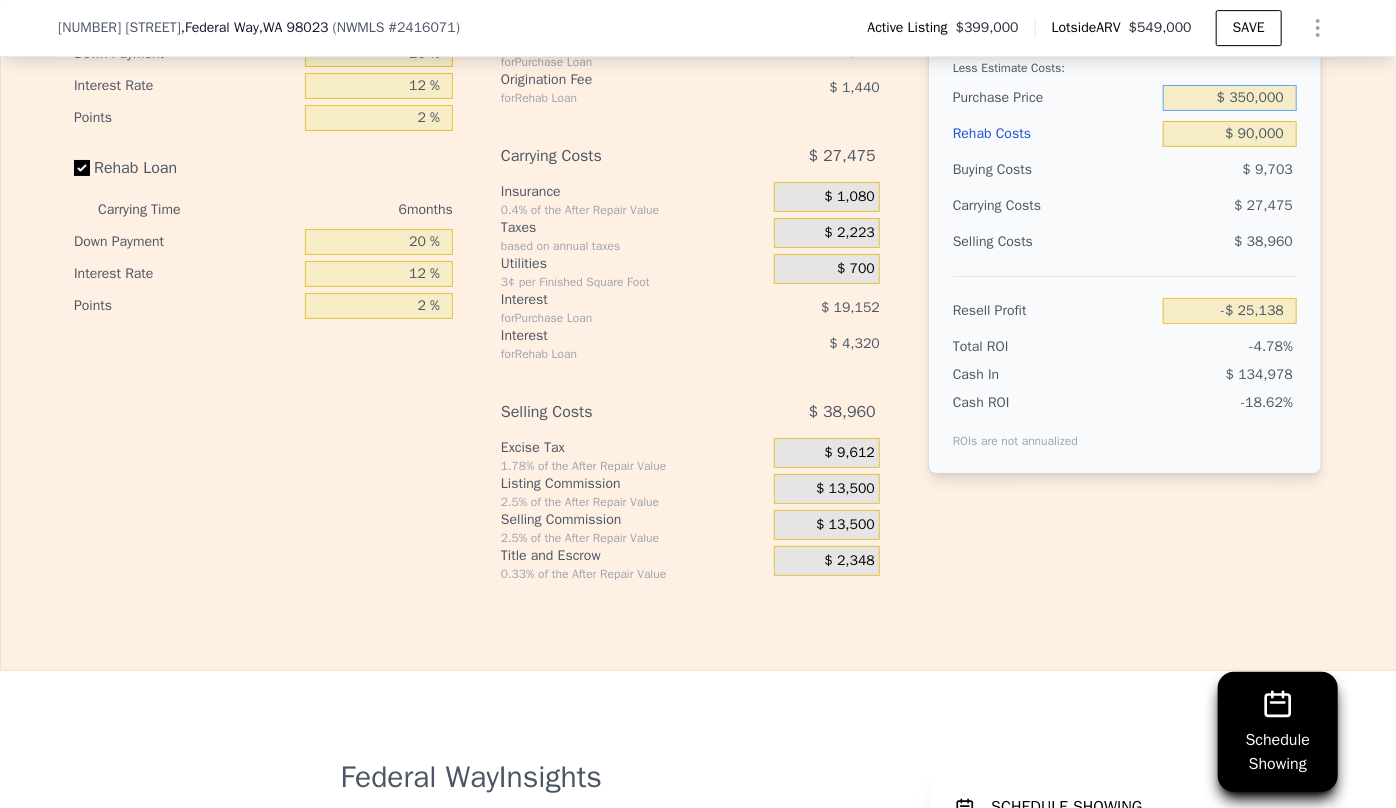 type on "$ 350,000" 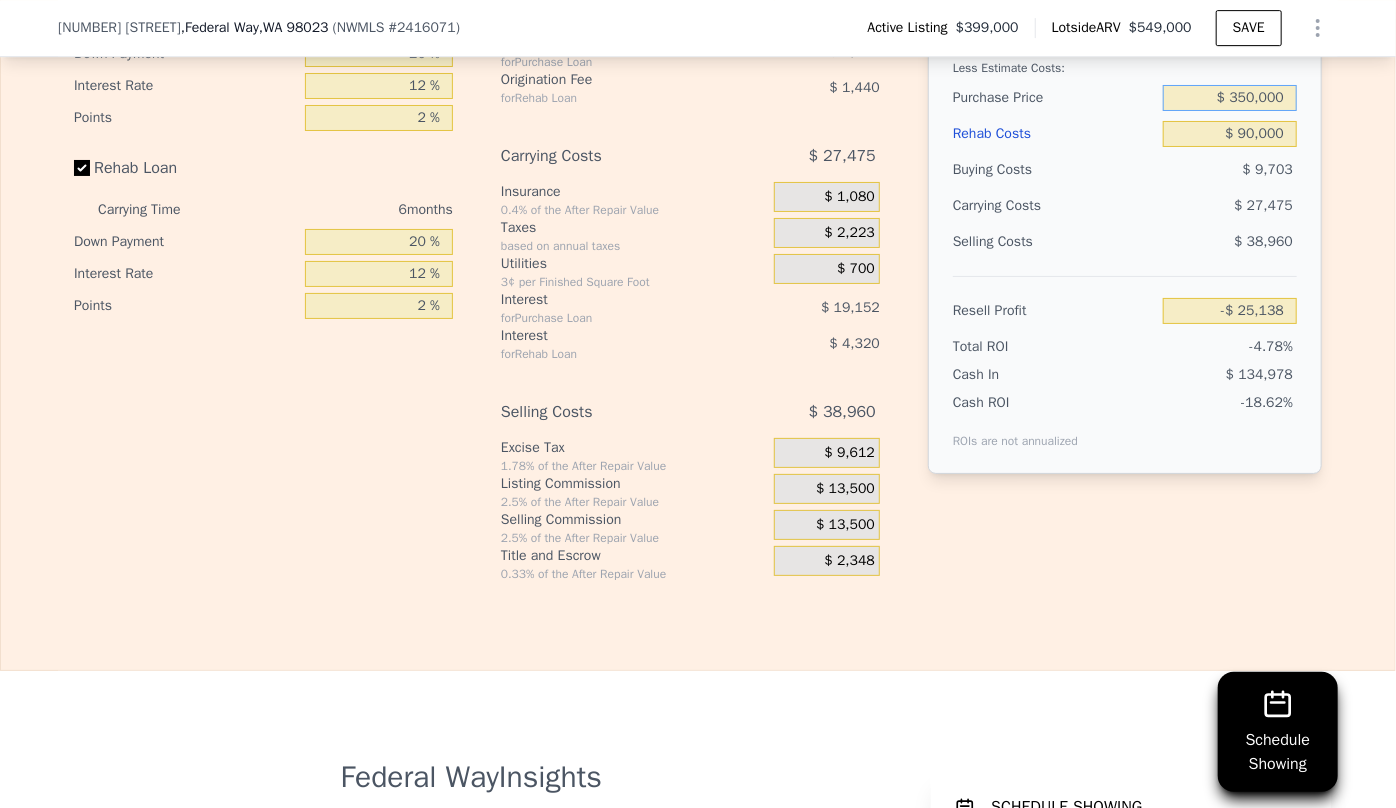 type on "$ 27,161" 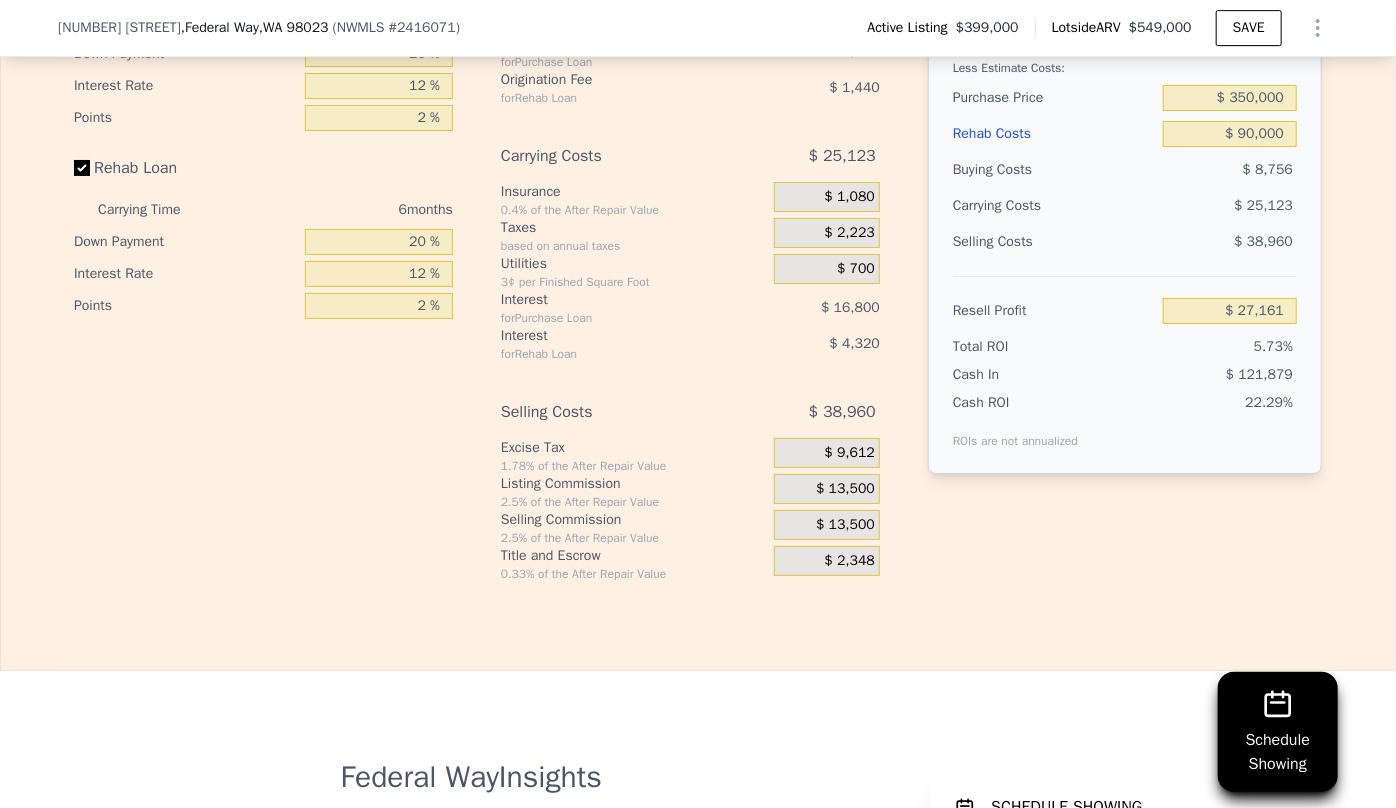click on "$ 13,500" at bounding box center (845, 525) 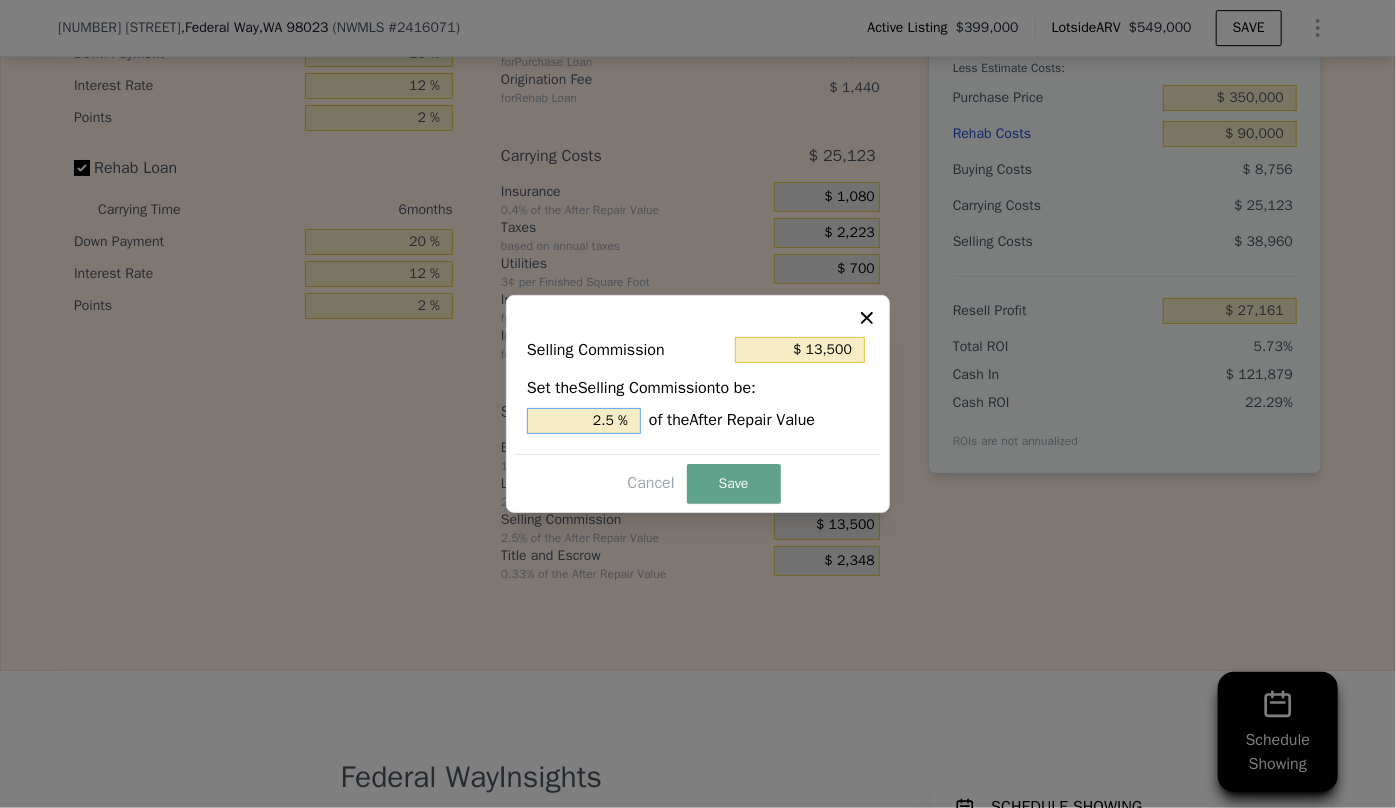 click on "2.5 %" at bounding box center (584, 421) 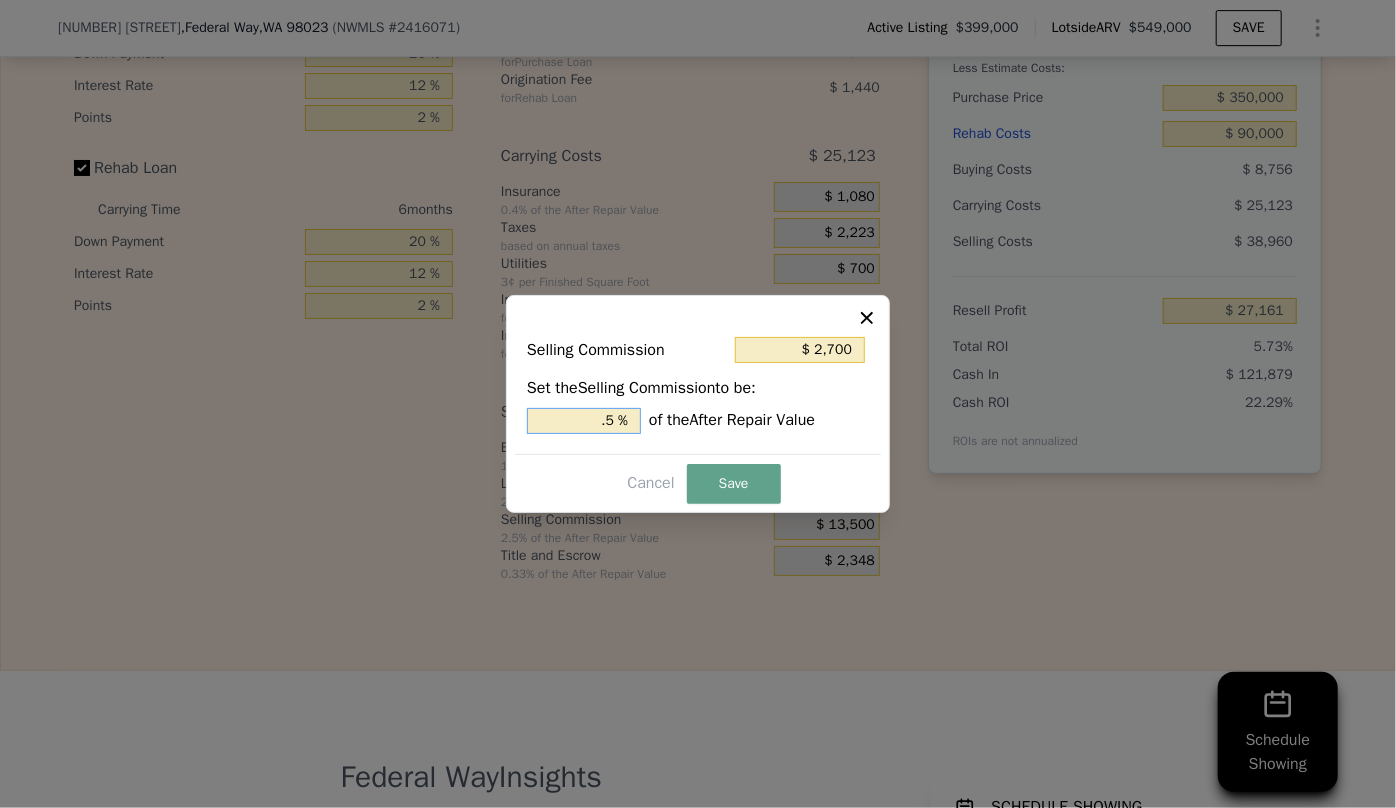 type on "$ 8,100" 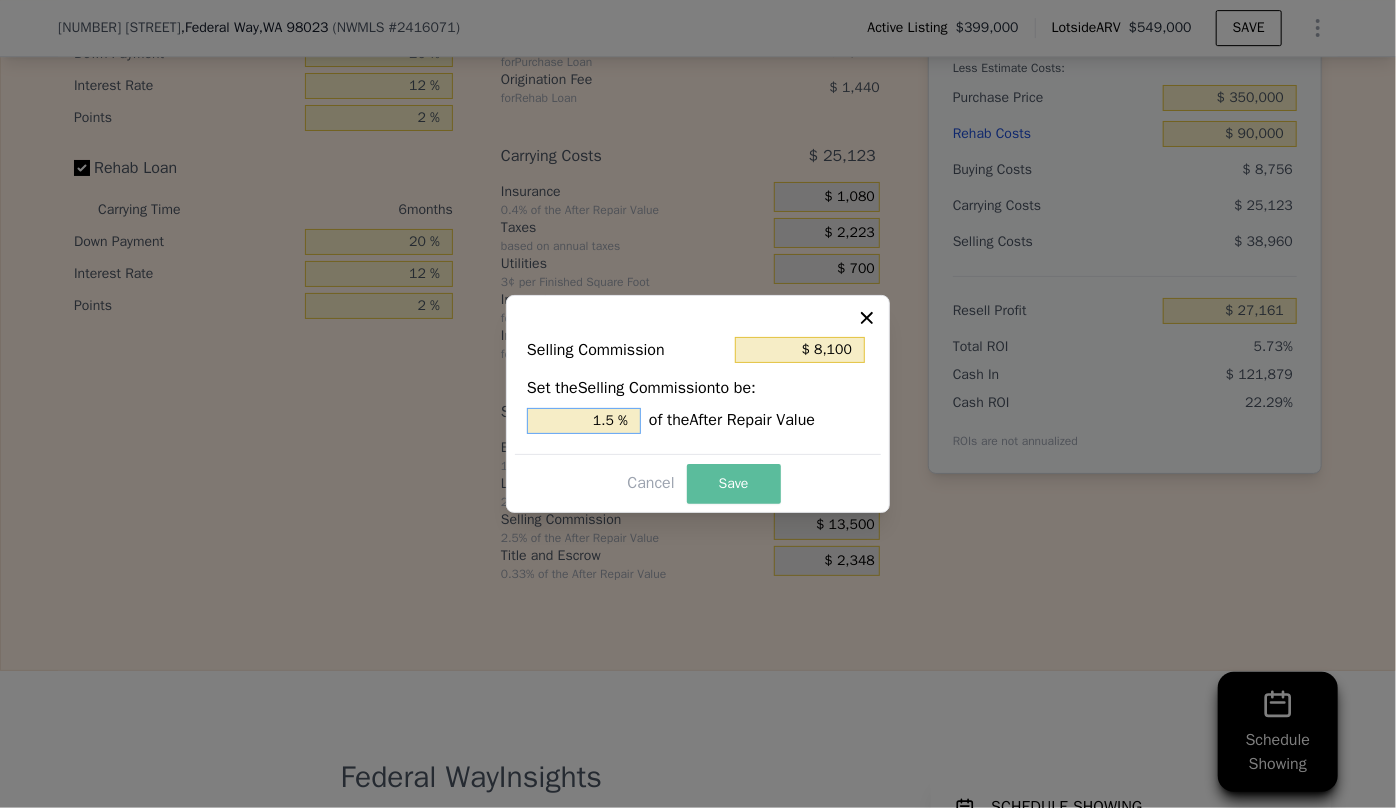type on "1.5 %" 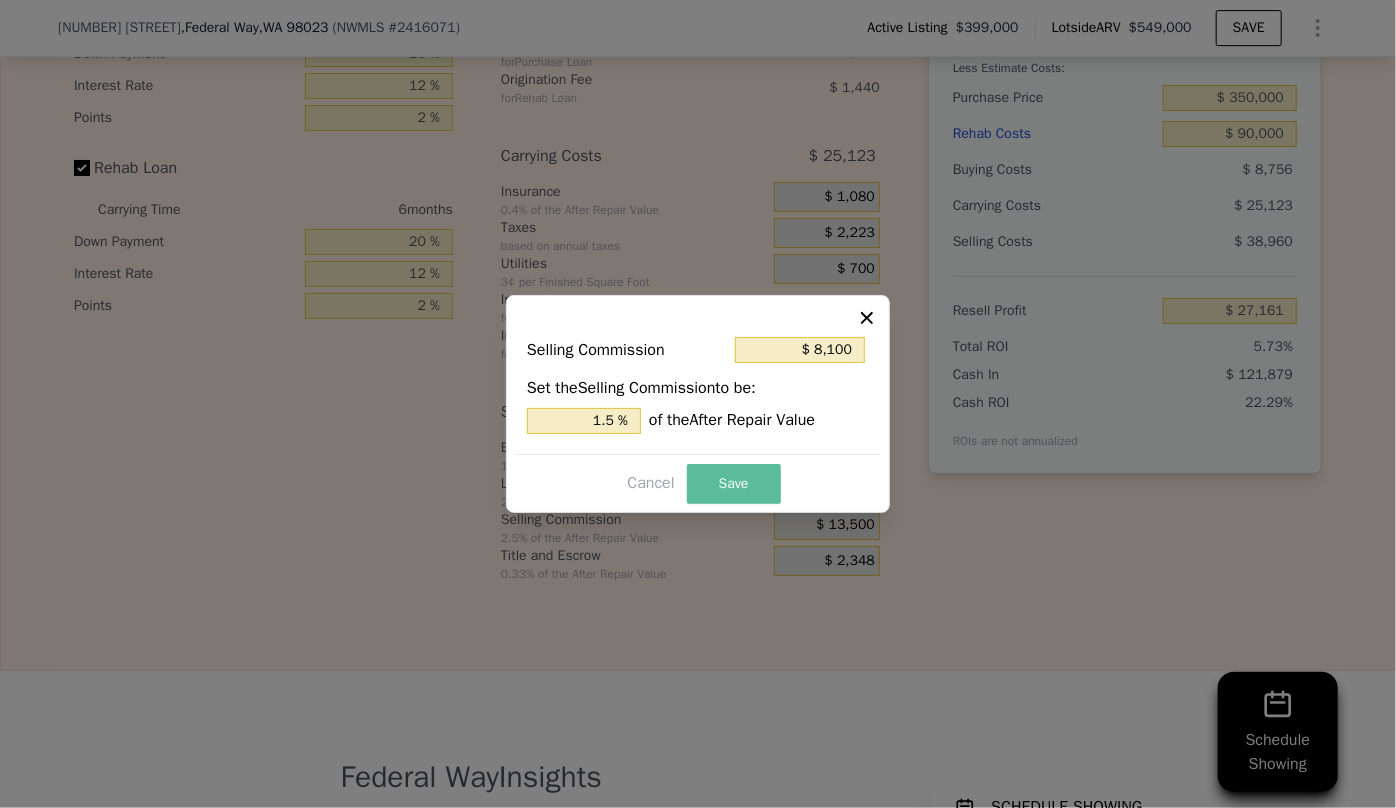 click on "Save" at bounding box center (734, 484) 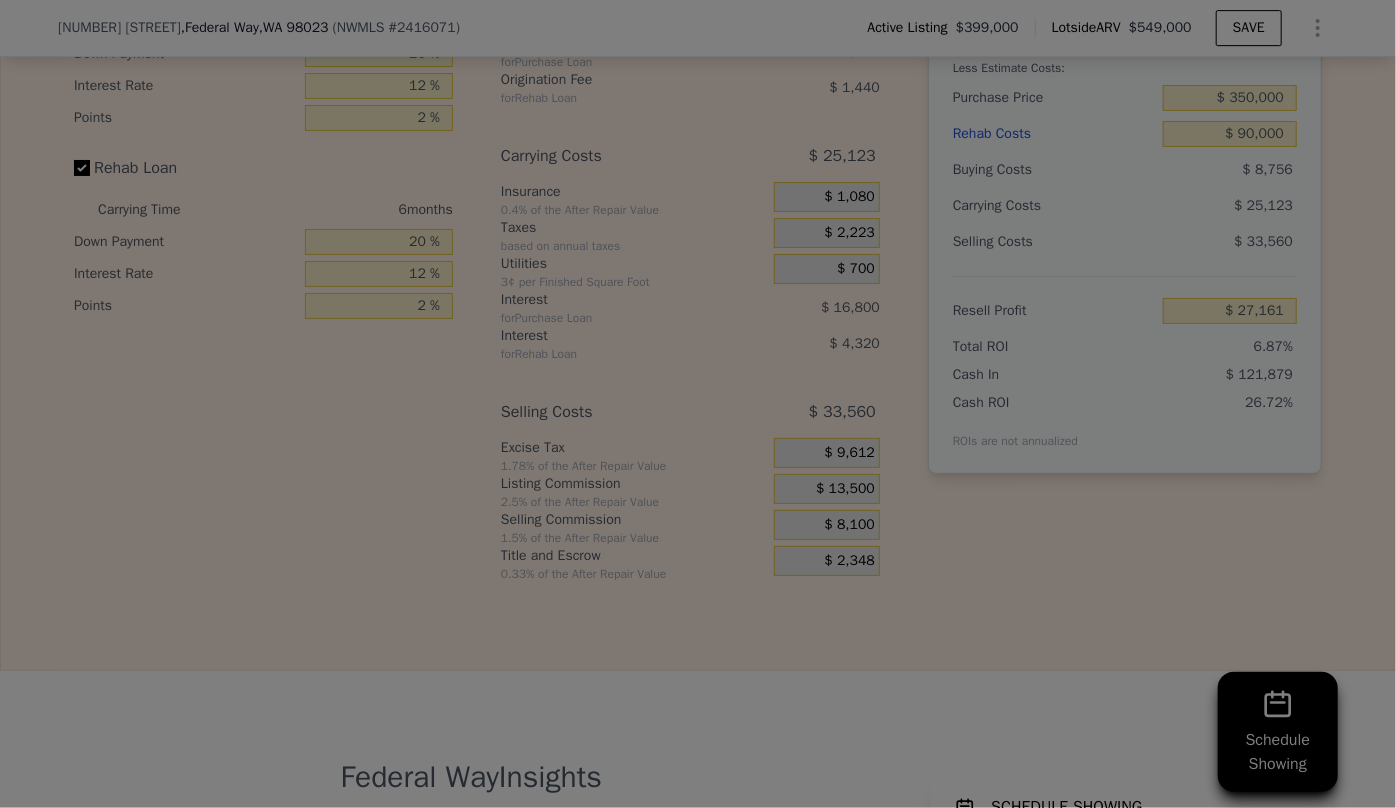 type on "$ 32,561" 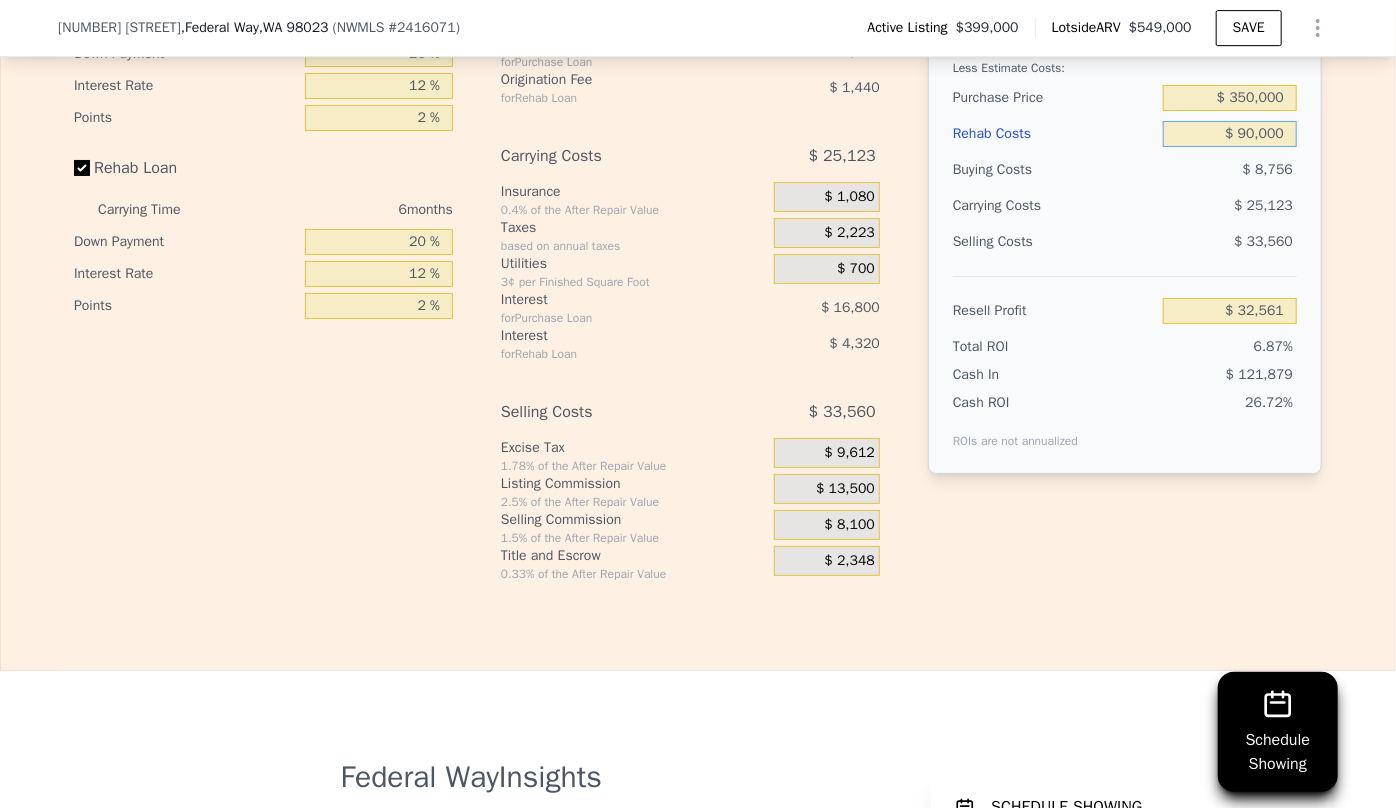 click on "$ 90,000" at bounding box center [1230, 134] 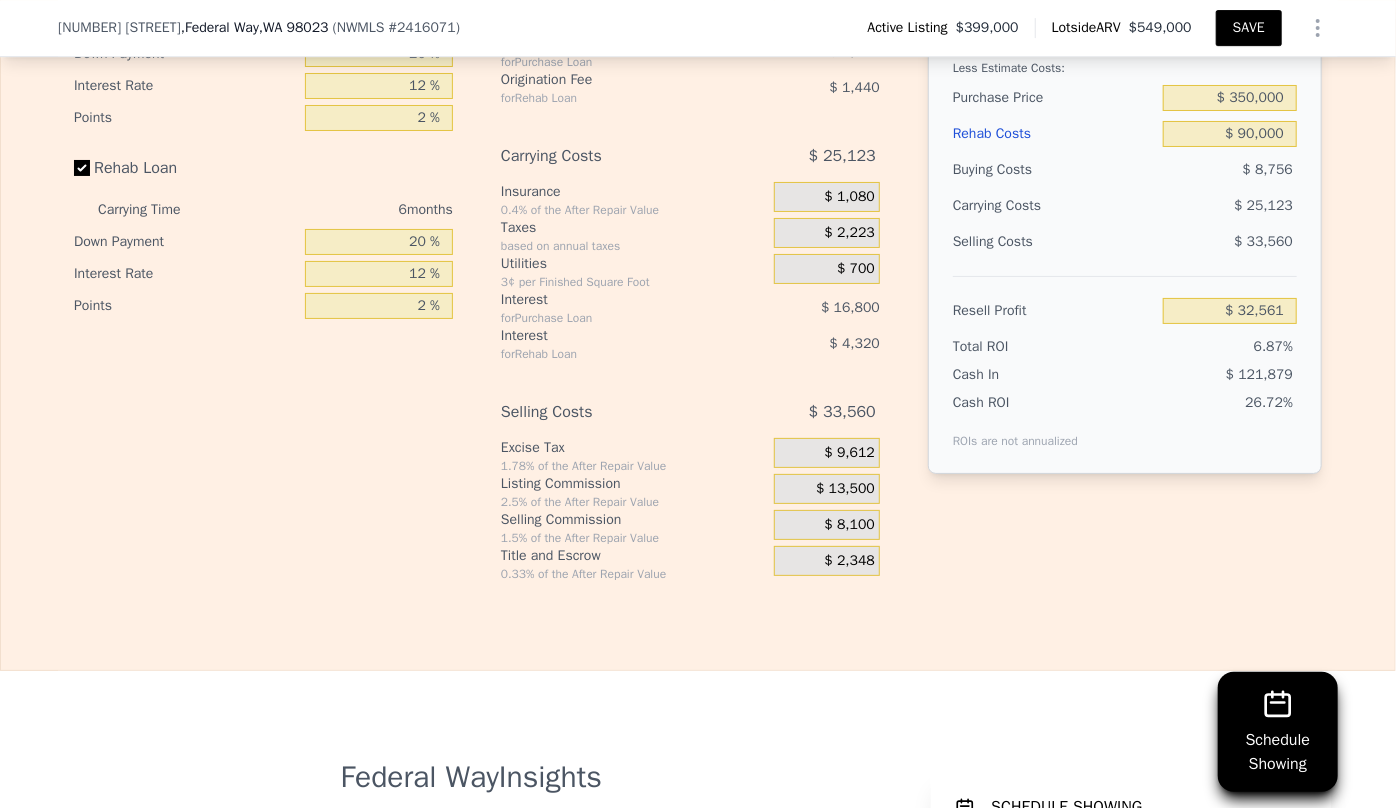 click on "SAVE" at bounding box center (1249, 28) 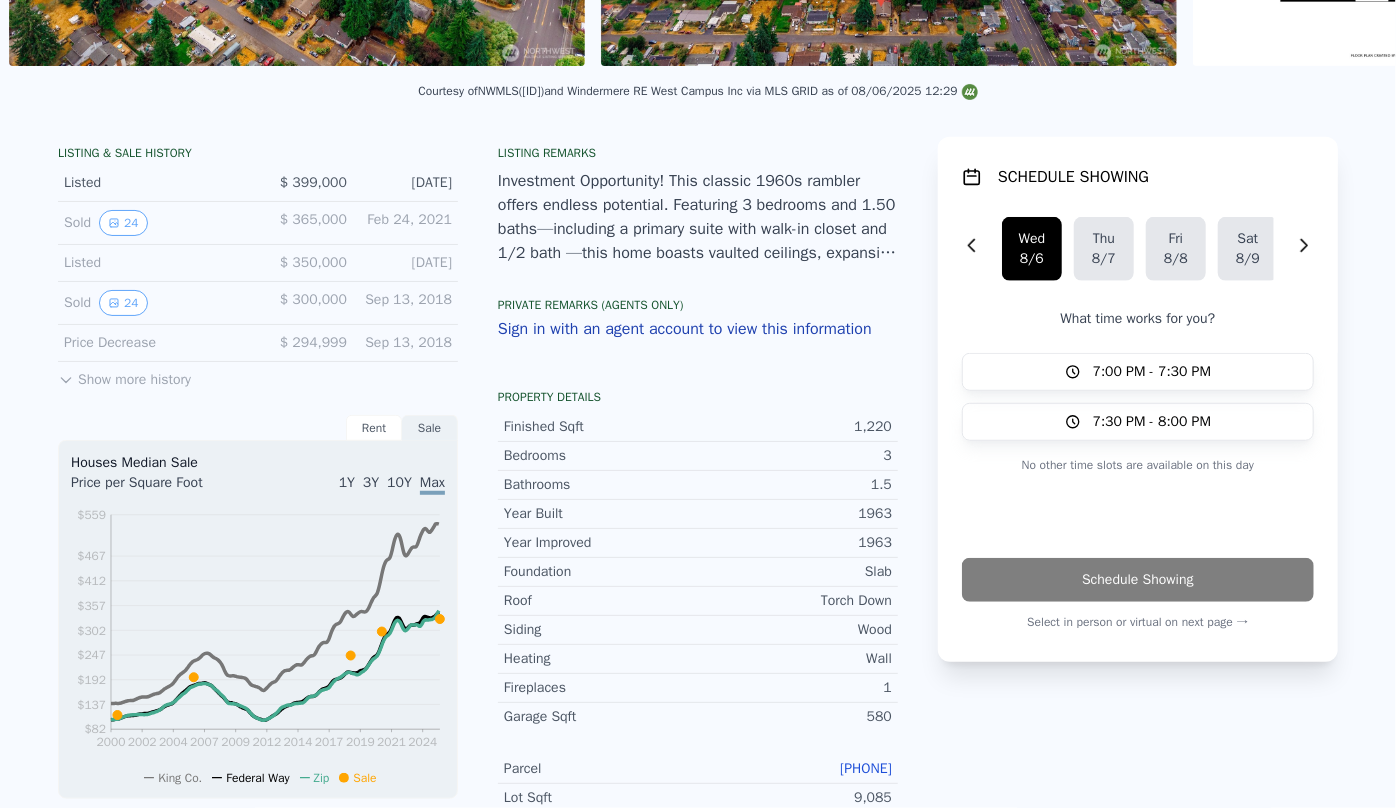 scroll, scrollTop: 2, scrollLeft: 0, axis: vertical 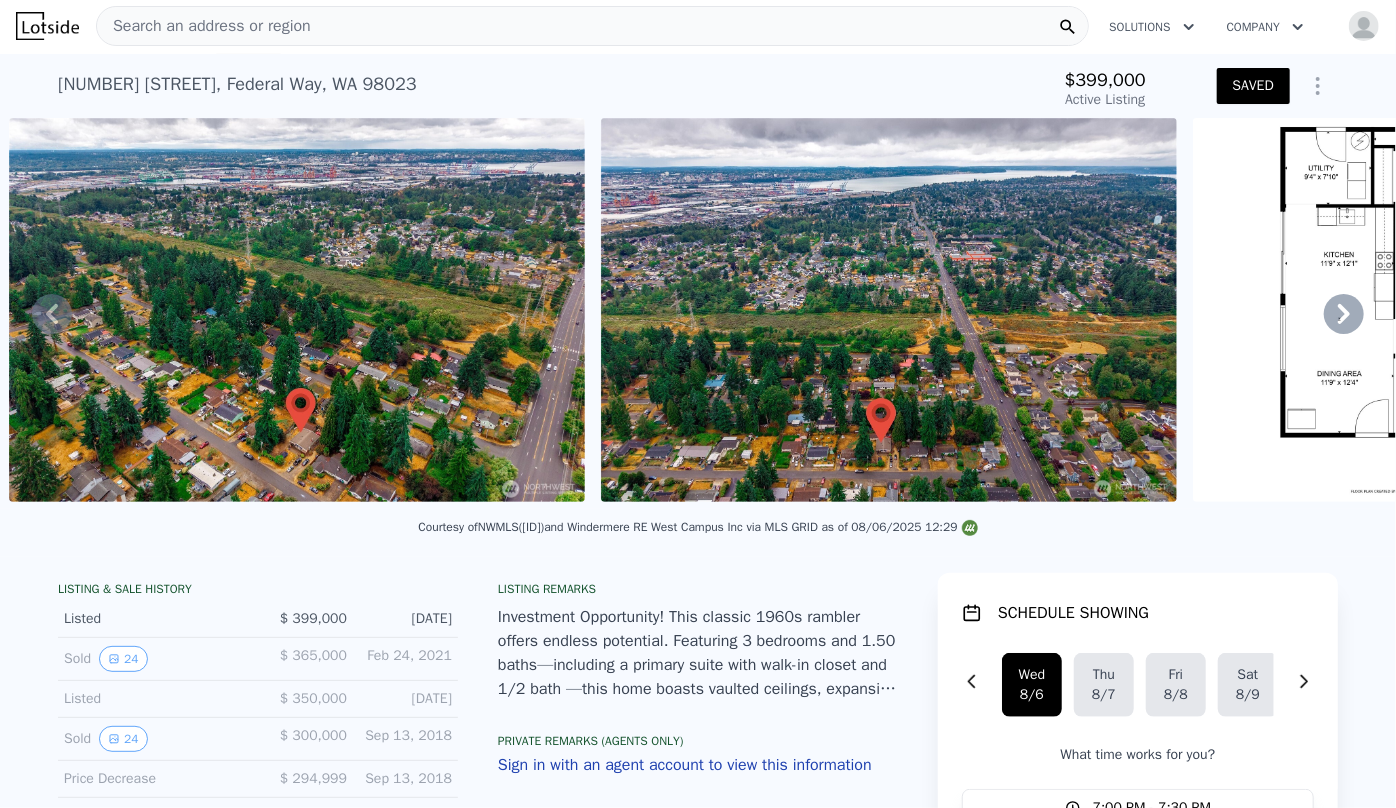 type on "3" 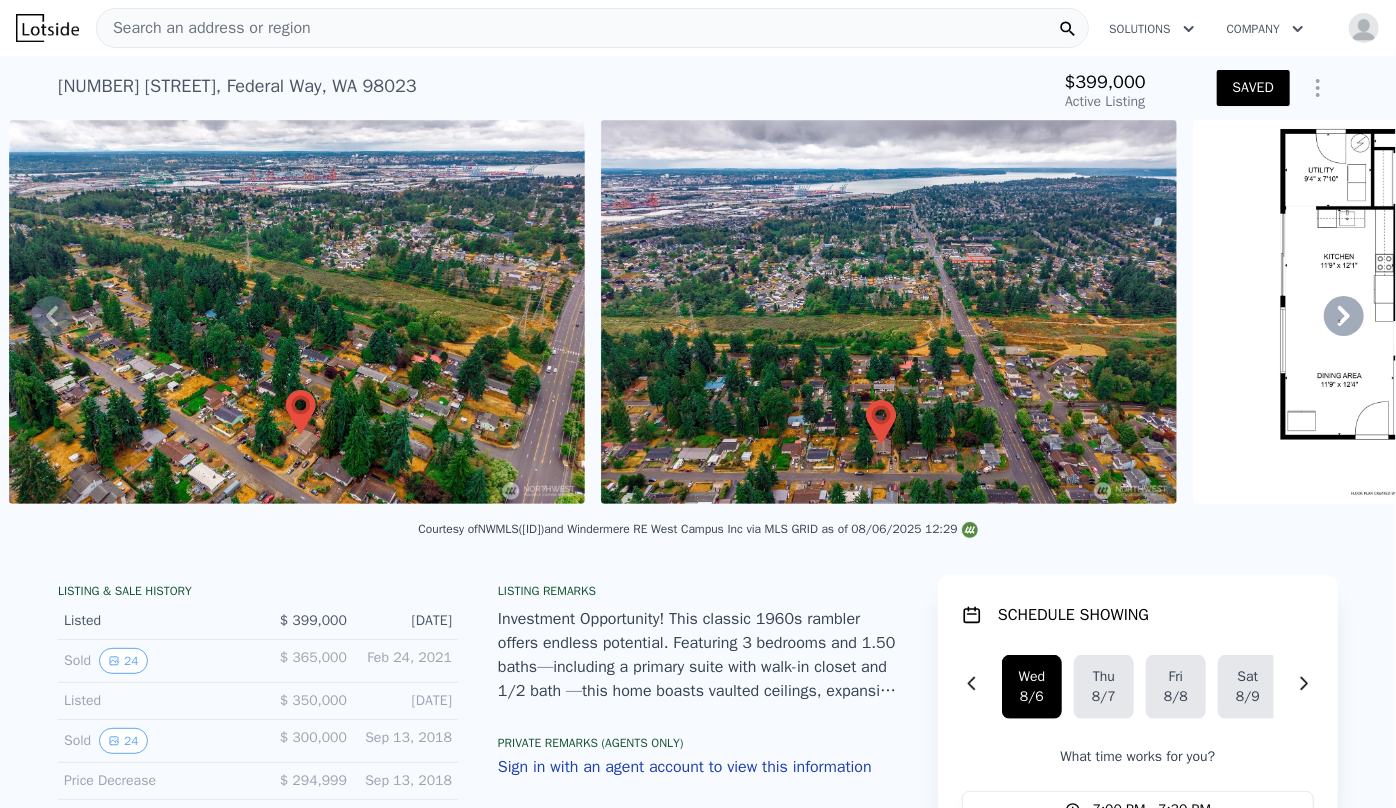 click on "Search an address or region" at bounding box center [204, 28] 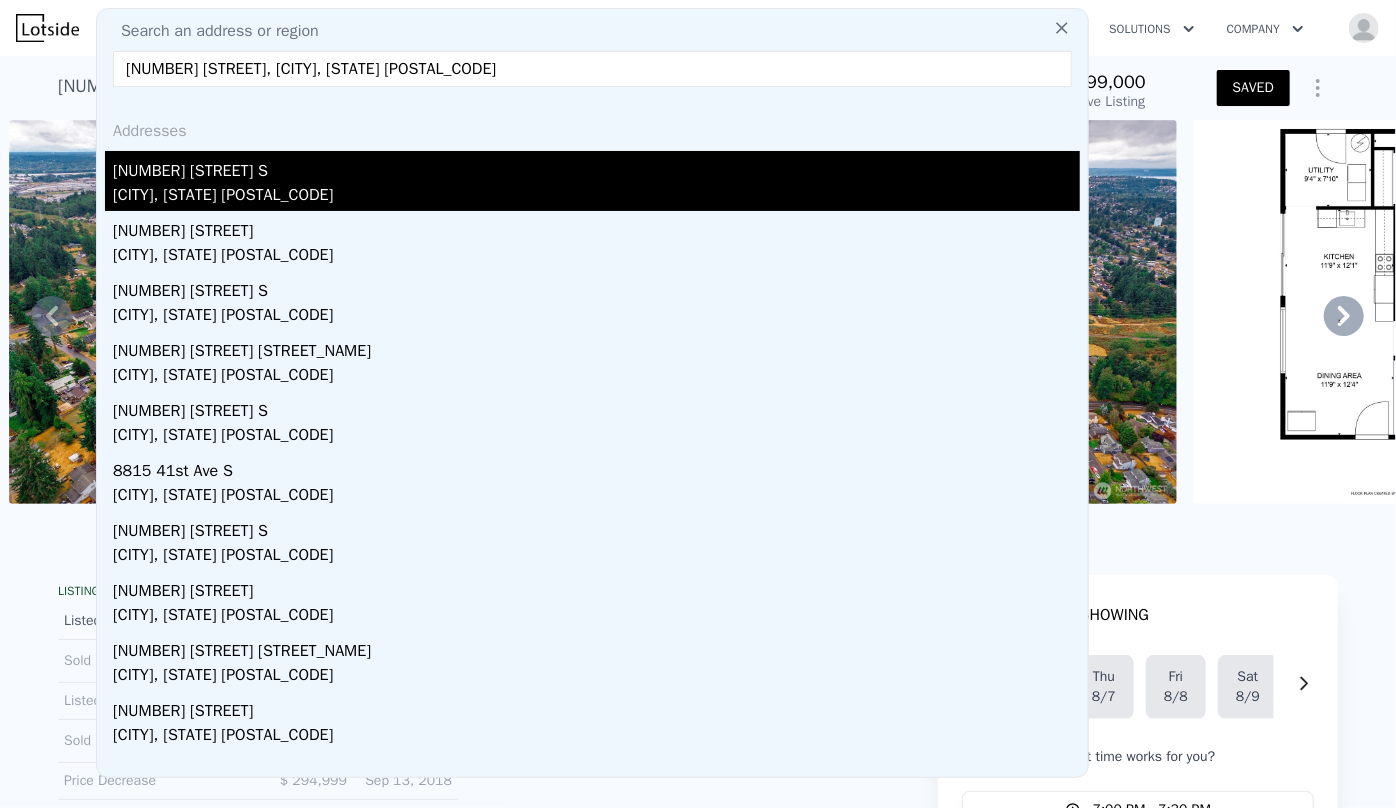 type on "[NUMBER] [STREET], [CITY], [STATE] [POSTAL_CODE]" 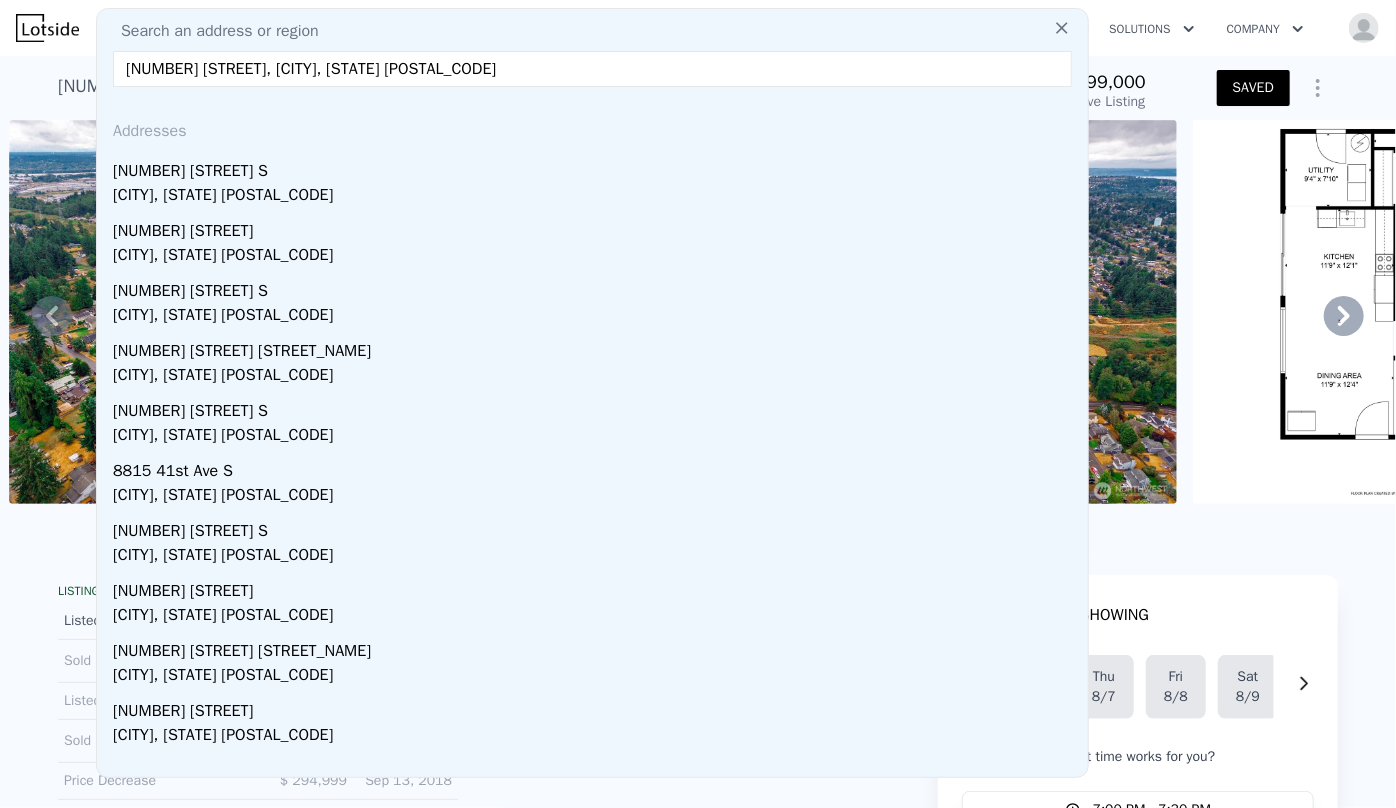 drag, startPoint x: 249, startPoint y: 162, endPoint x: 288, endPoint y: 170, distance: 39.812057 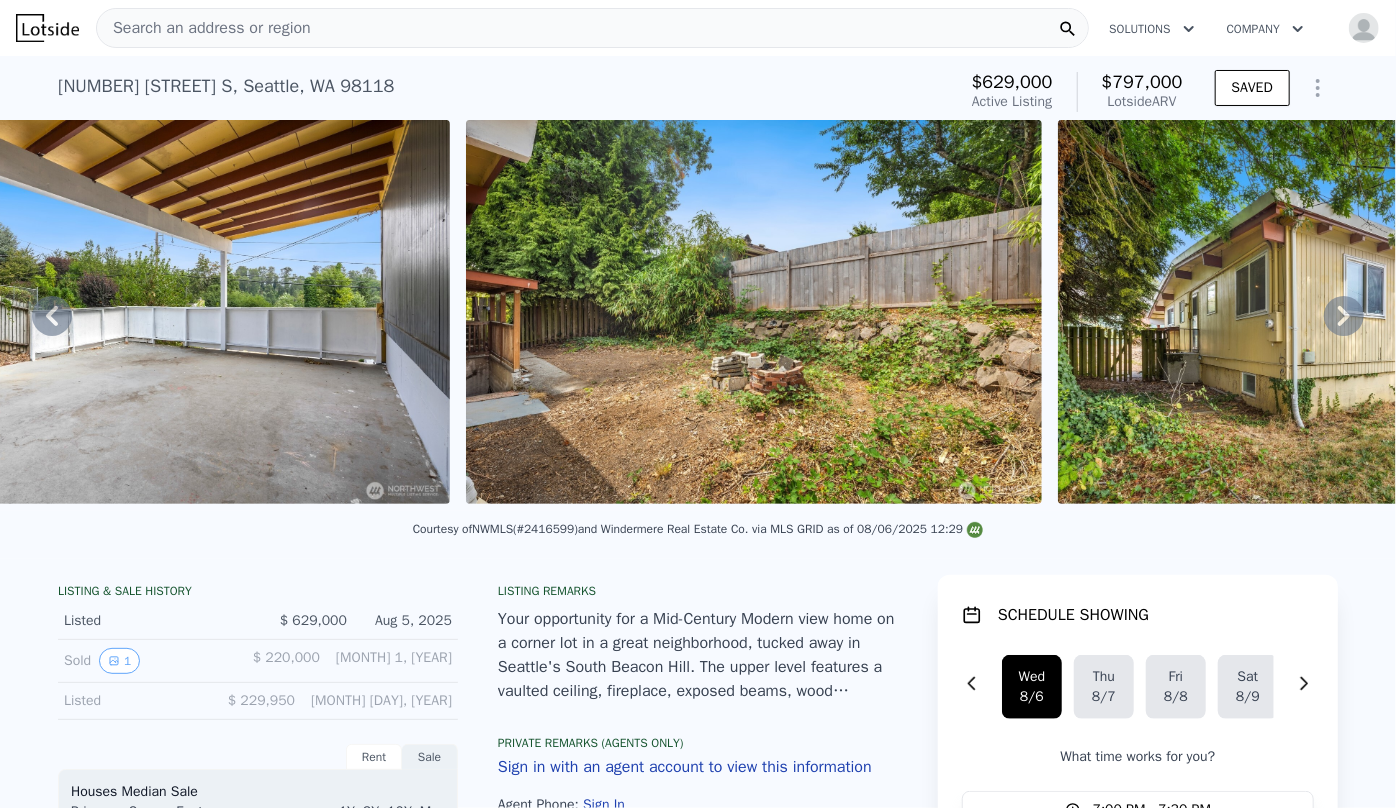 scroll, scrollTop: 0, scrollLeft: 10981, axis: horizontal 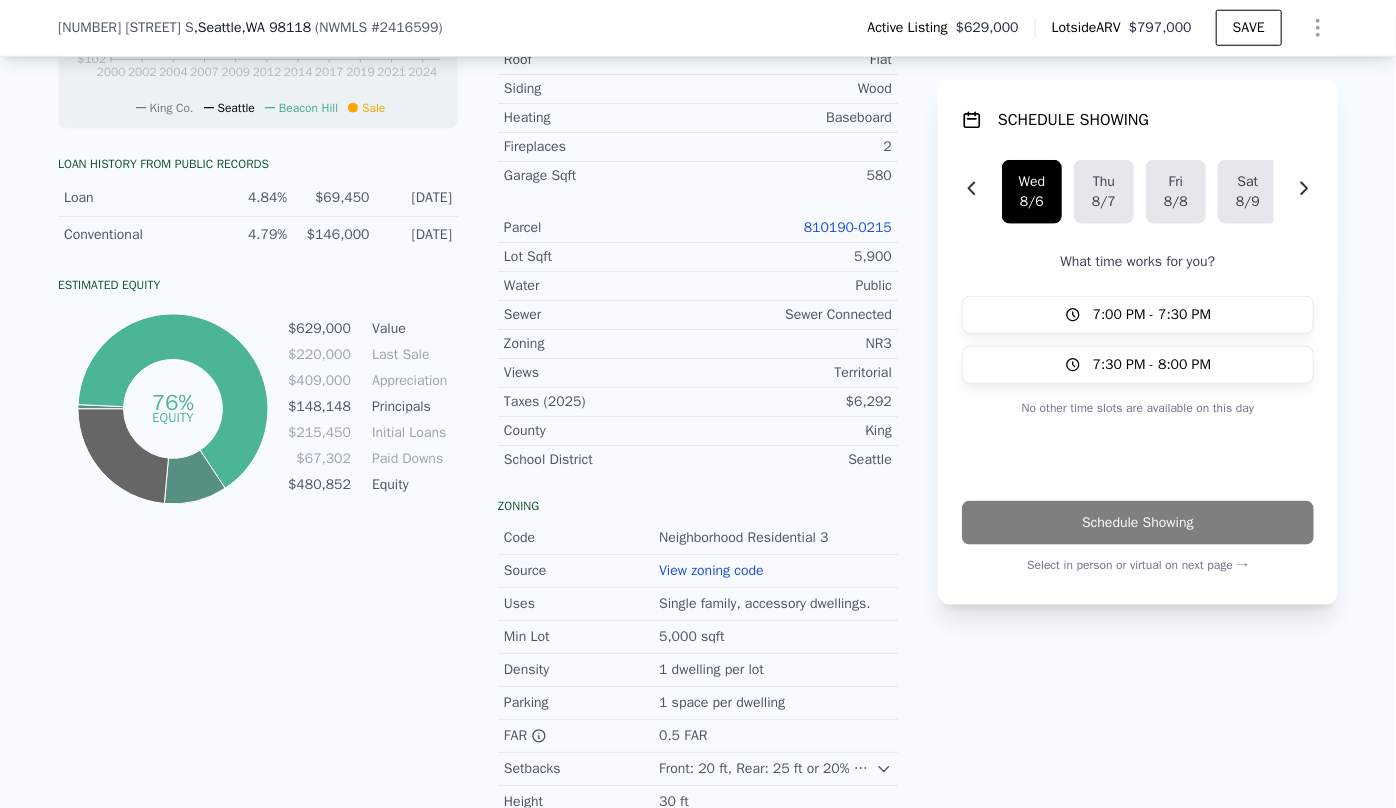 click on "810190-0215" at bounding box center (848, 227) 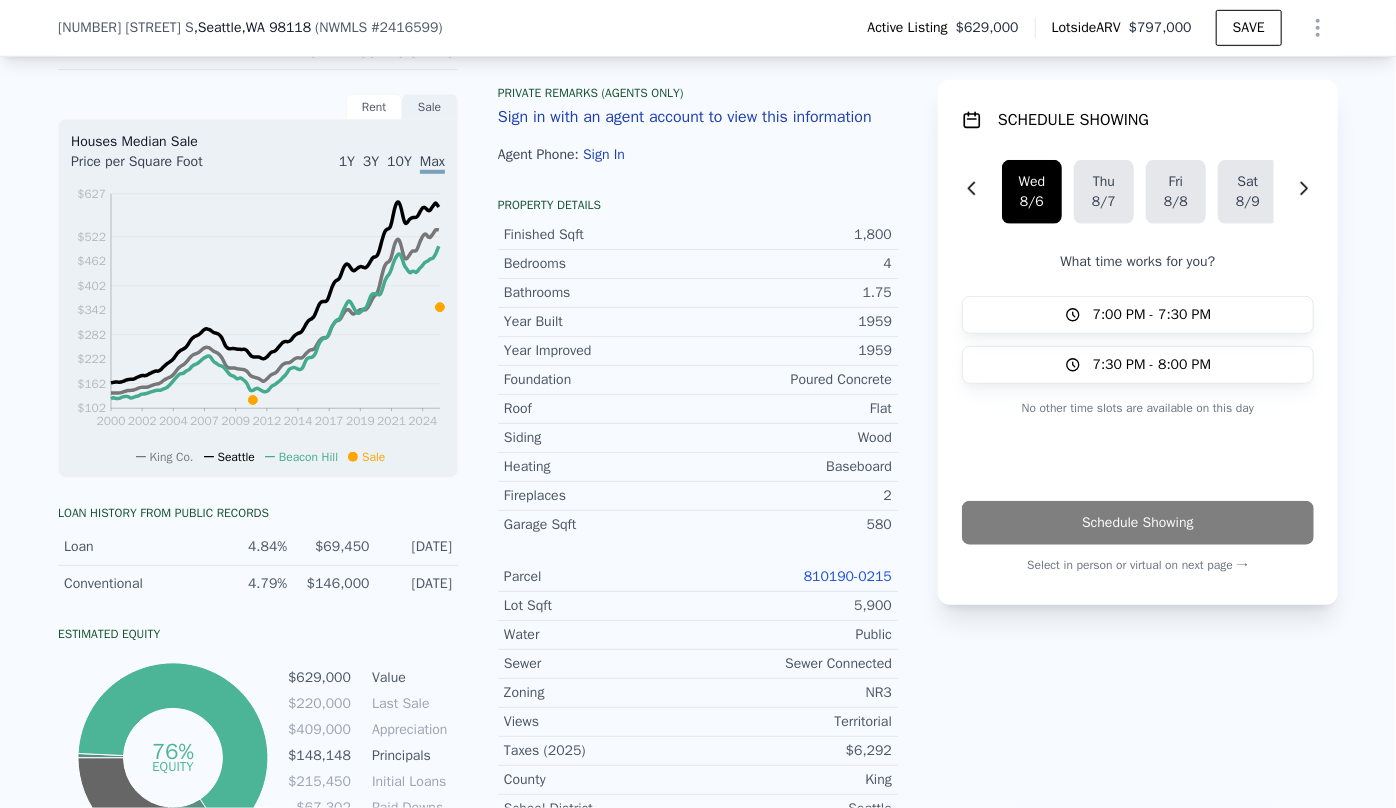 scroll, scrollTop: 629, scrollLeft: 0, axis: vertical 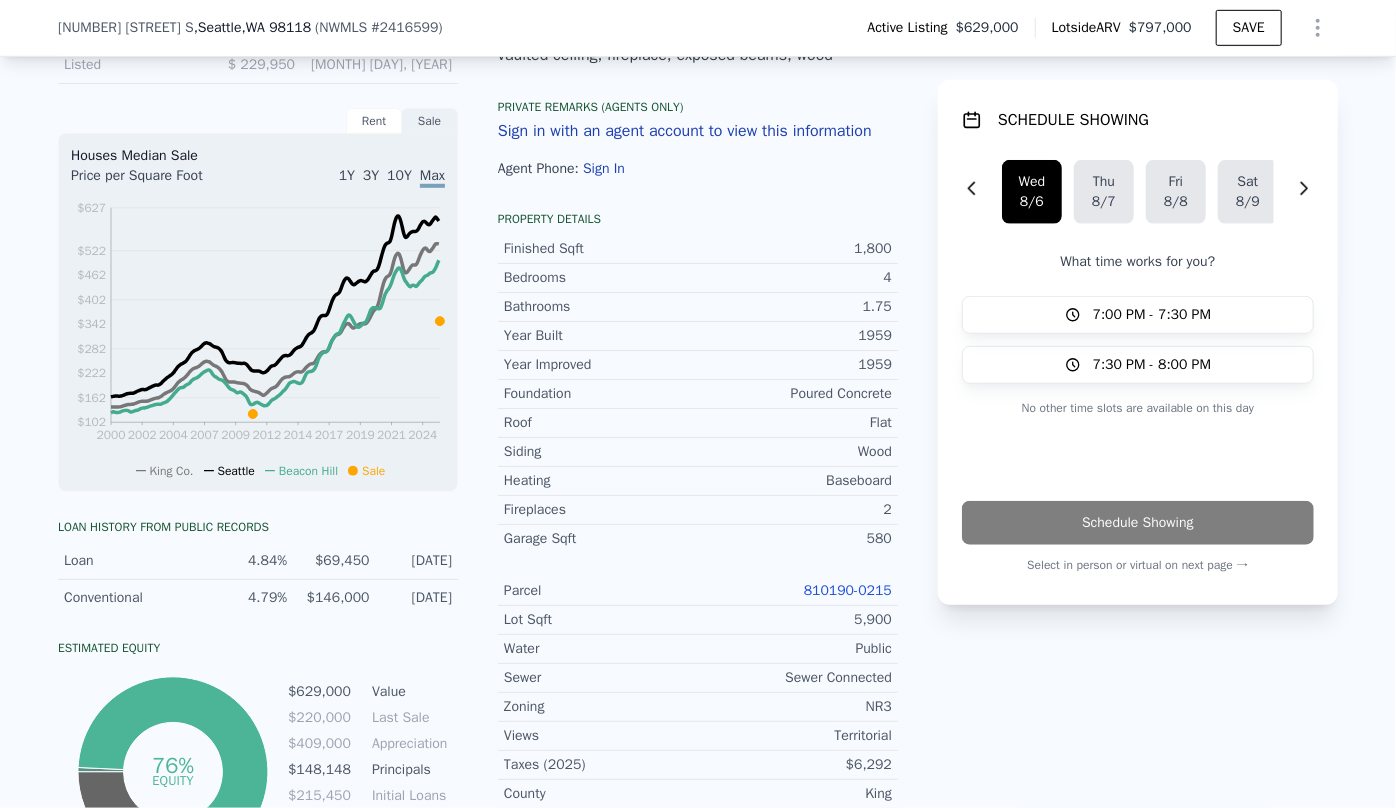 click 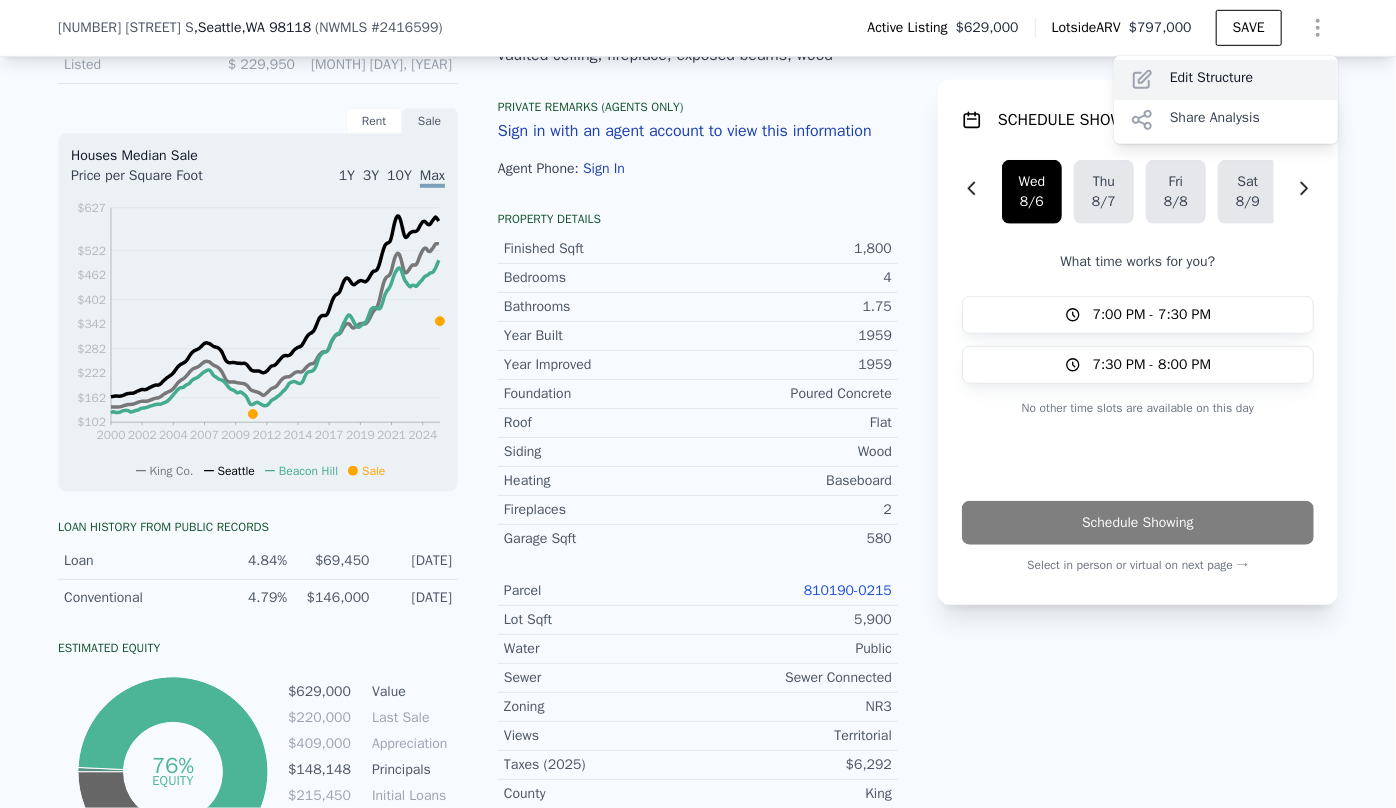 click on "Edit Structure" at bounding box center (1226, 80) 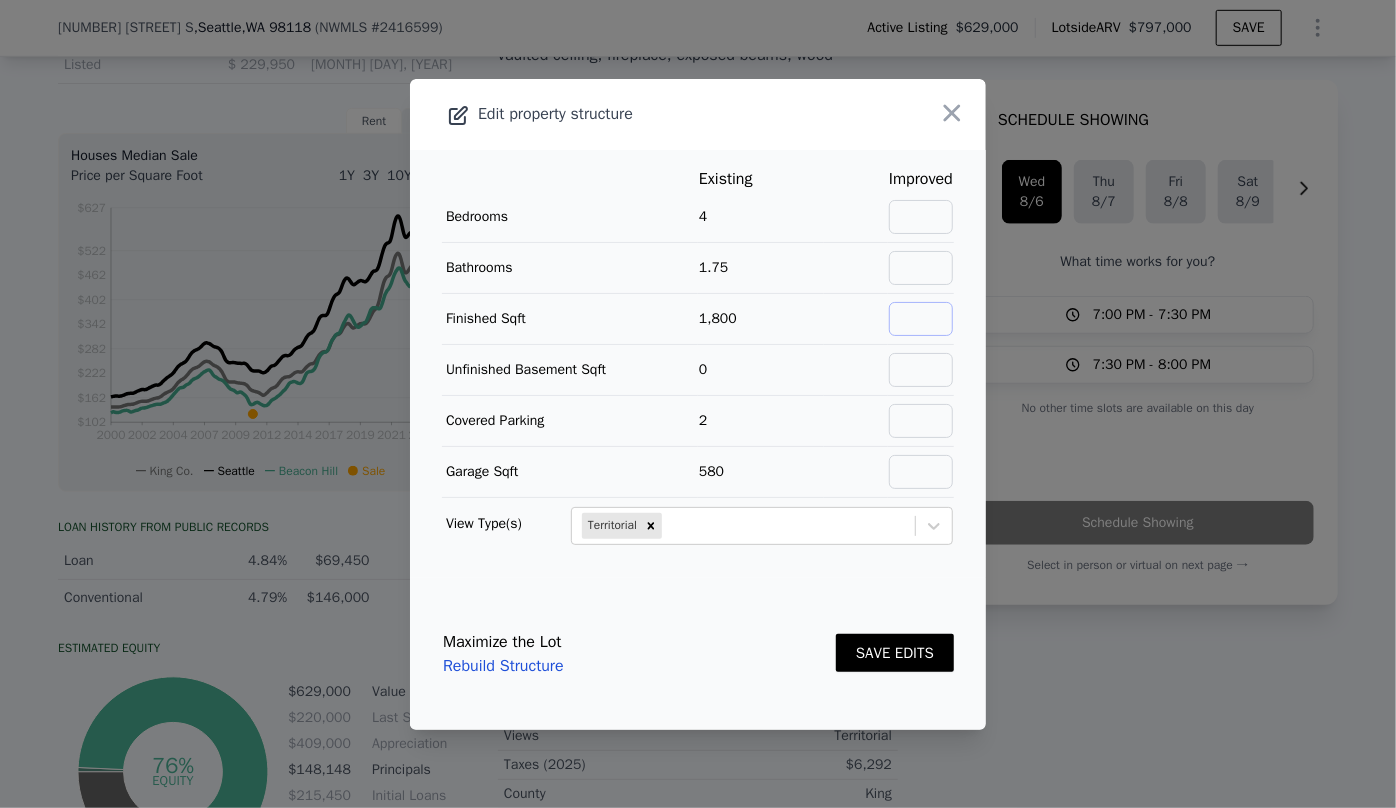 click at bounding box center [921, 319] 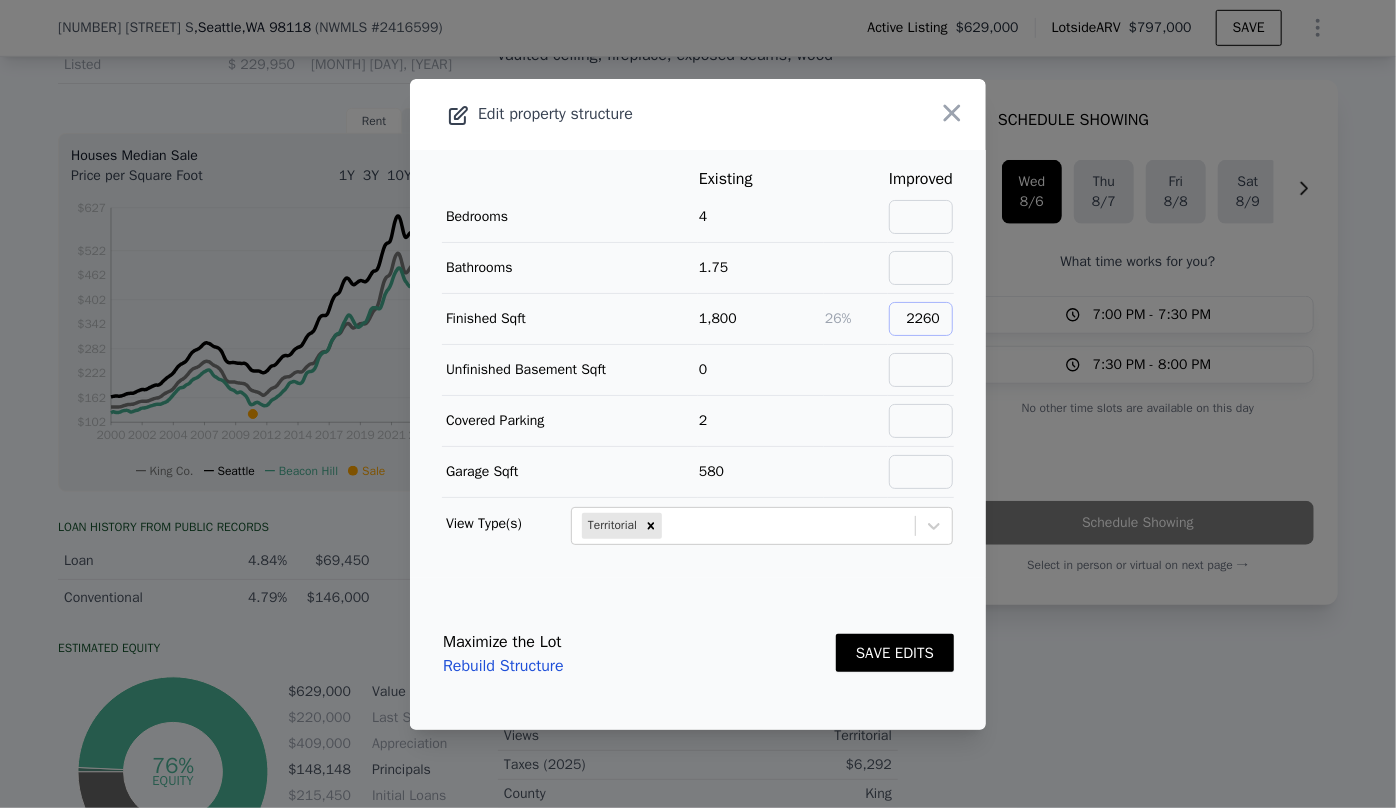 type on "2260" 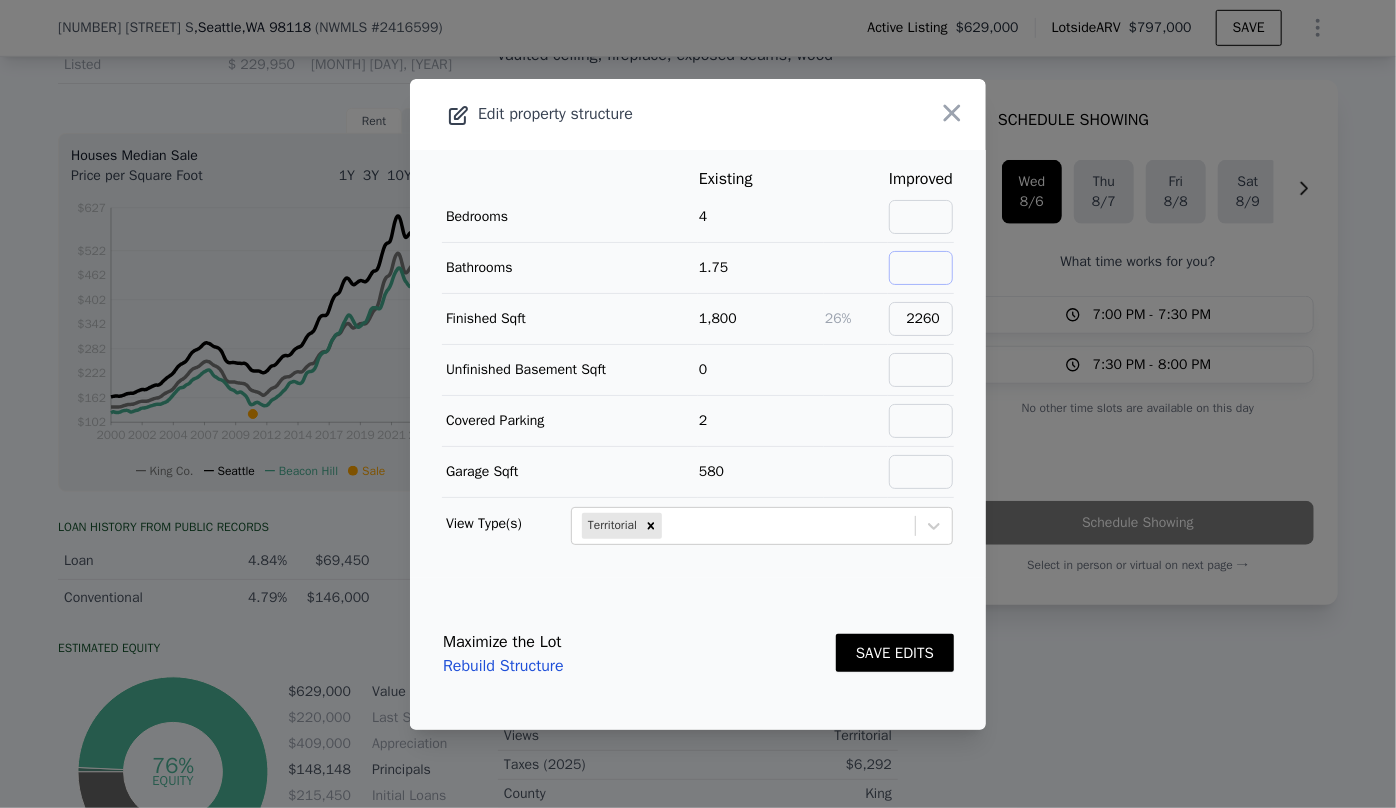 click at bounding box center [921, 268] 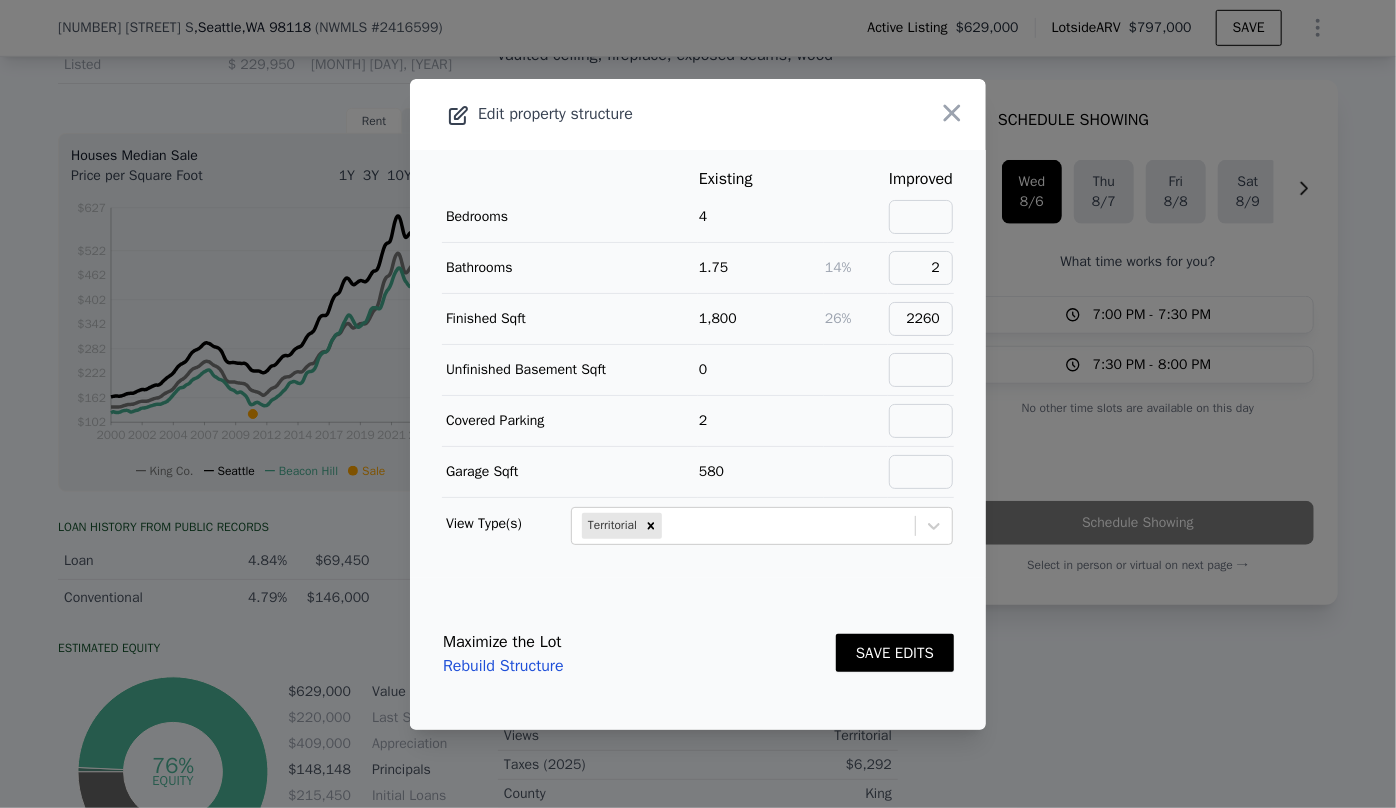 click on "SAVE EDITS" at bounding box center (895, 653) 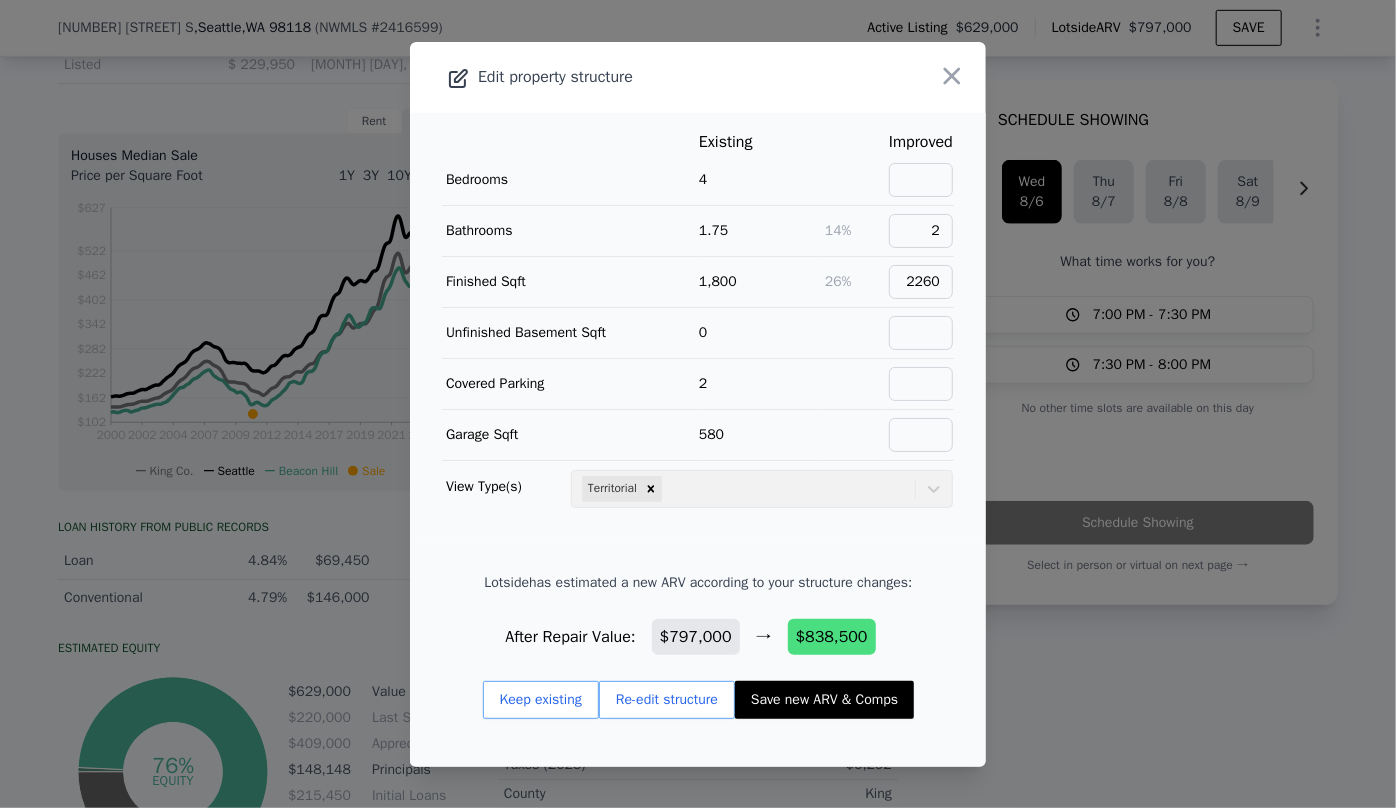 click on "Save new ARV & Comps" at bounding box center (824, 700) 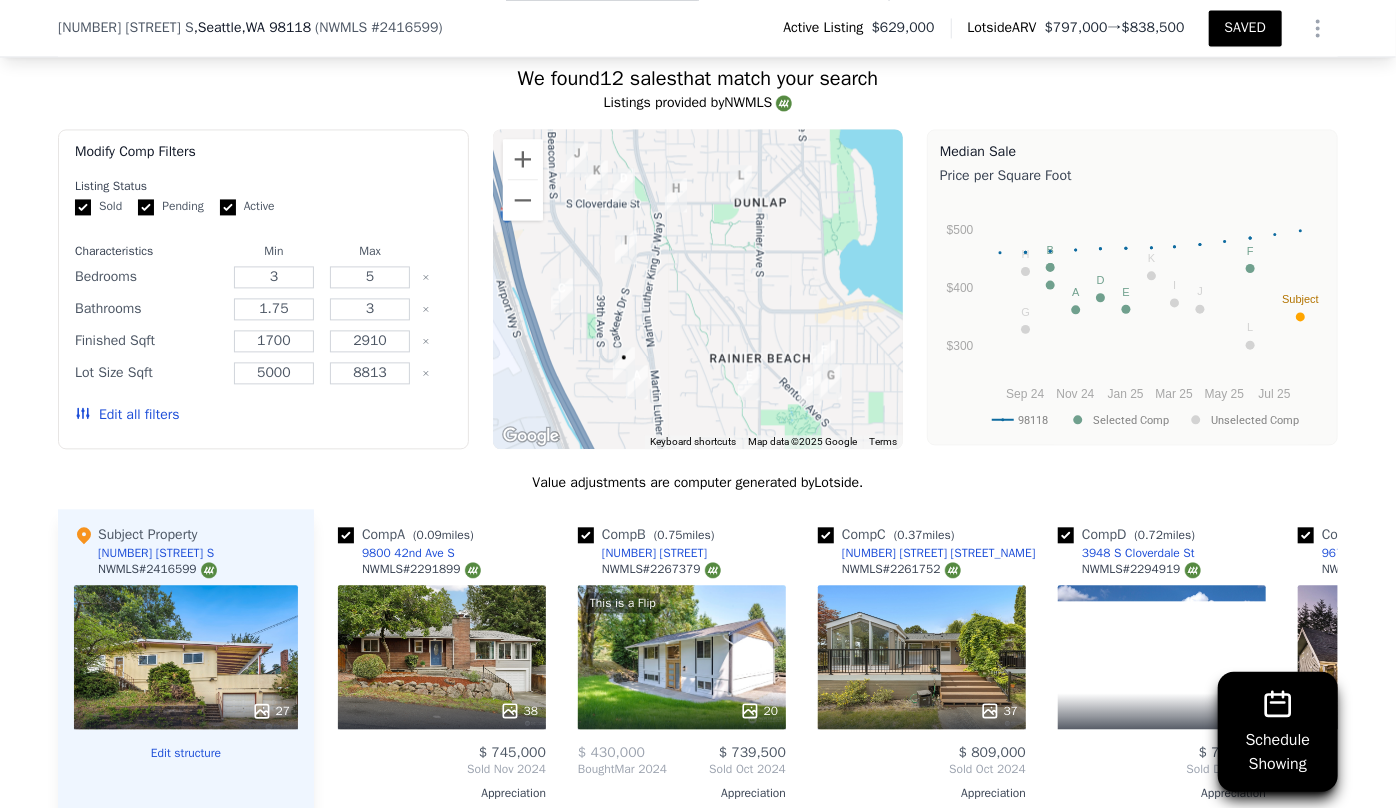 scroll, scrollTop: 2265, scrollLeft: 0, axis: vertical 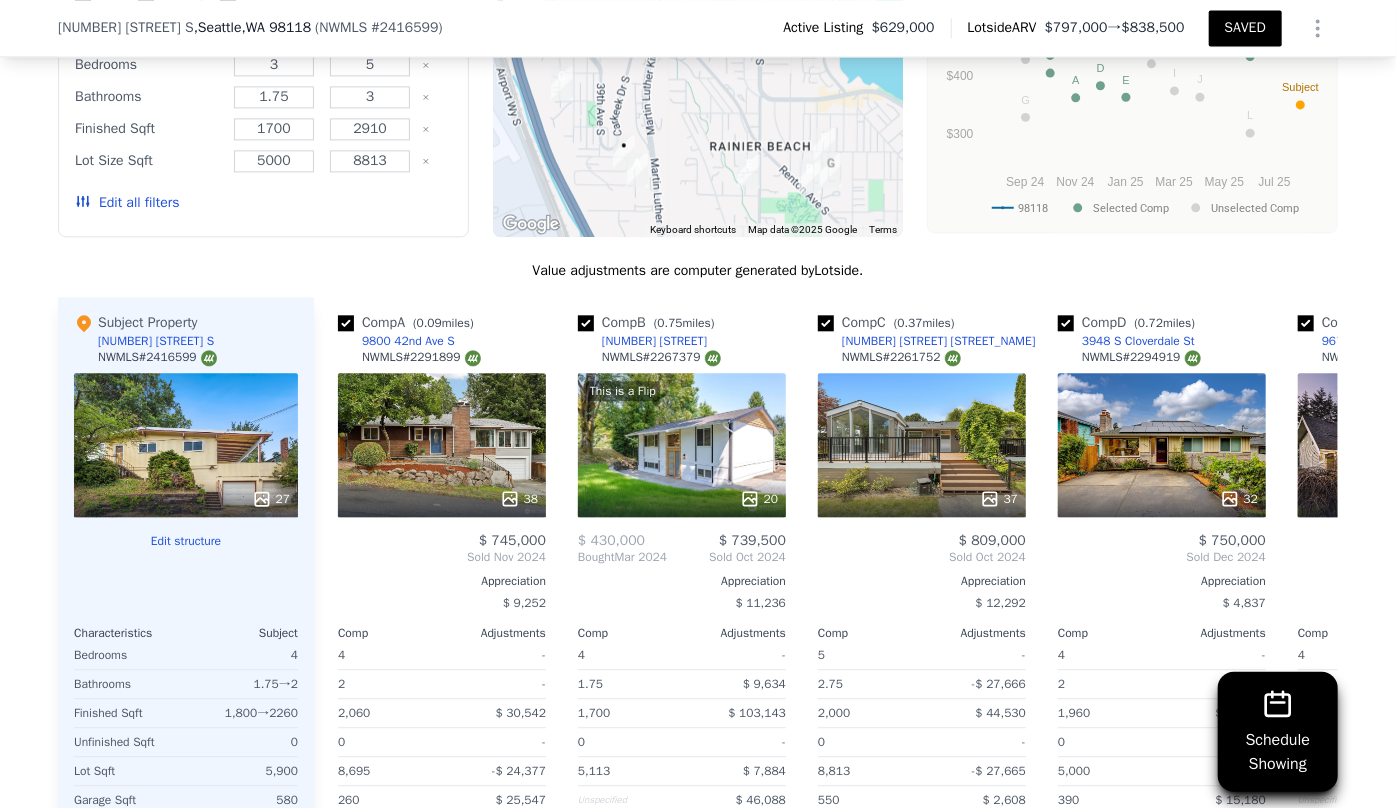 click on "Edit all filters" at bounding box center (127, 203) 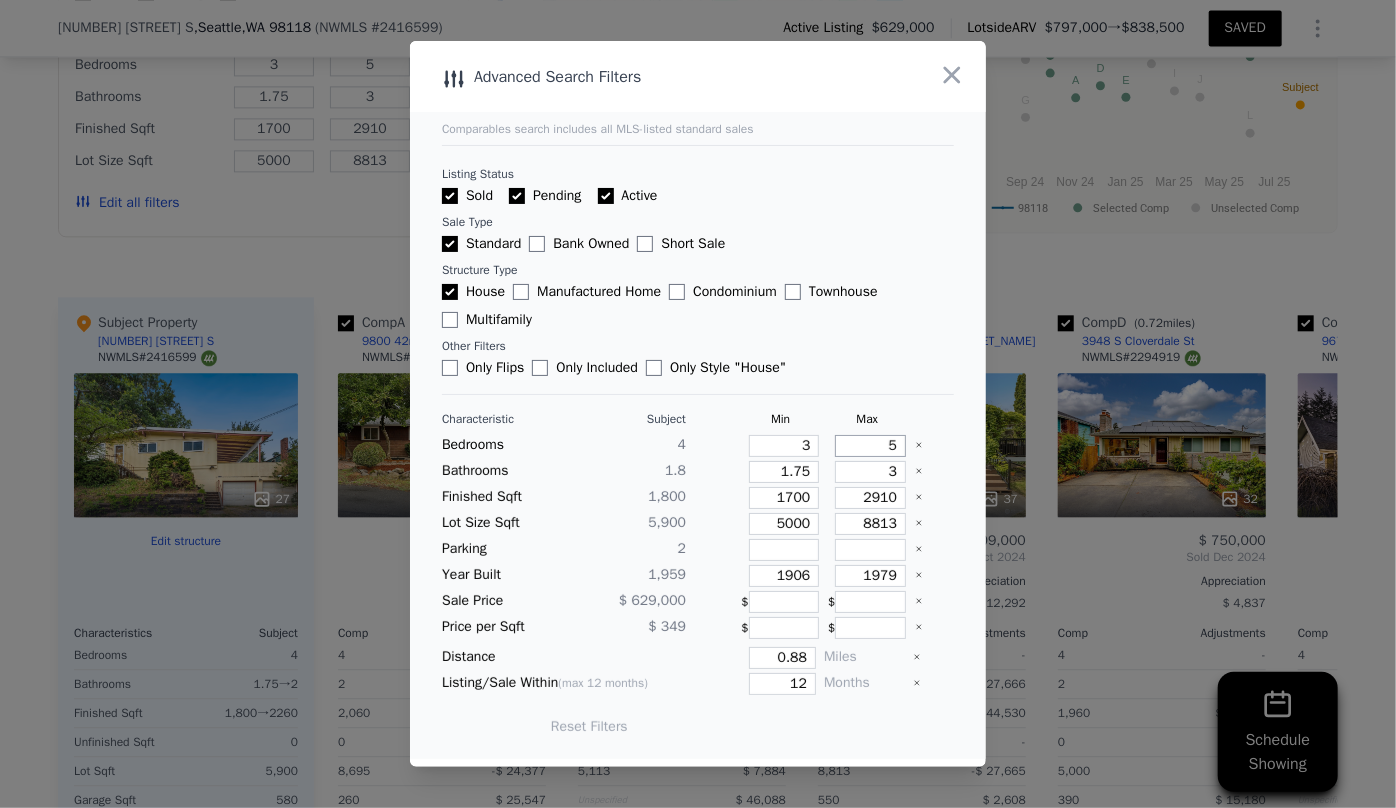 click on "5" at bounding box center (870, 446) 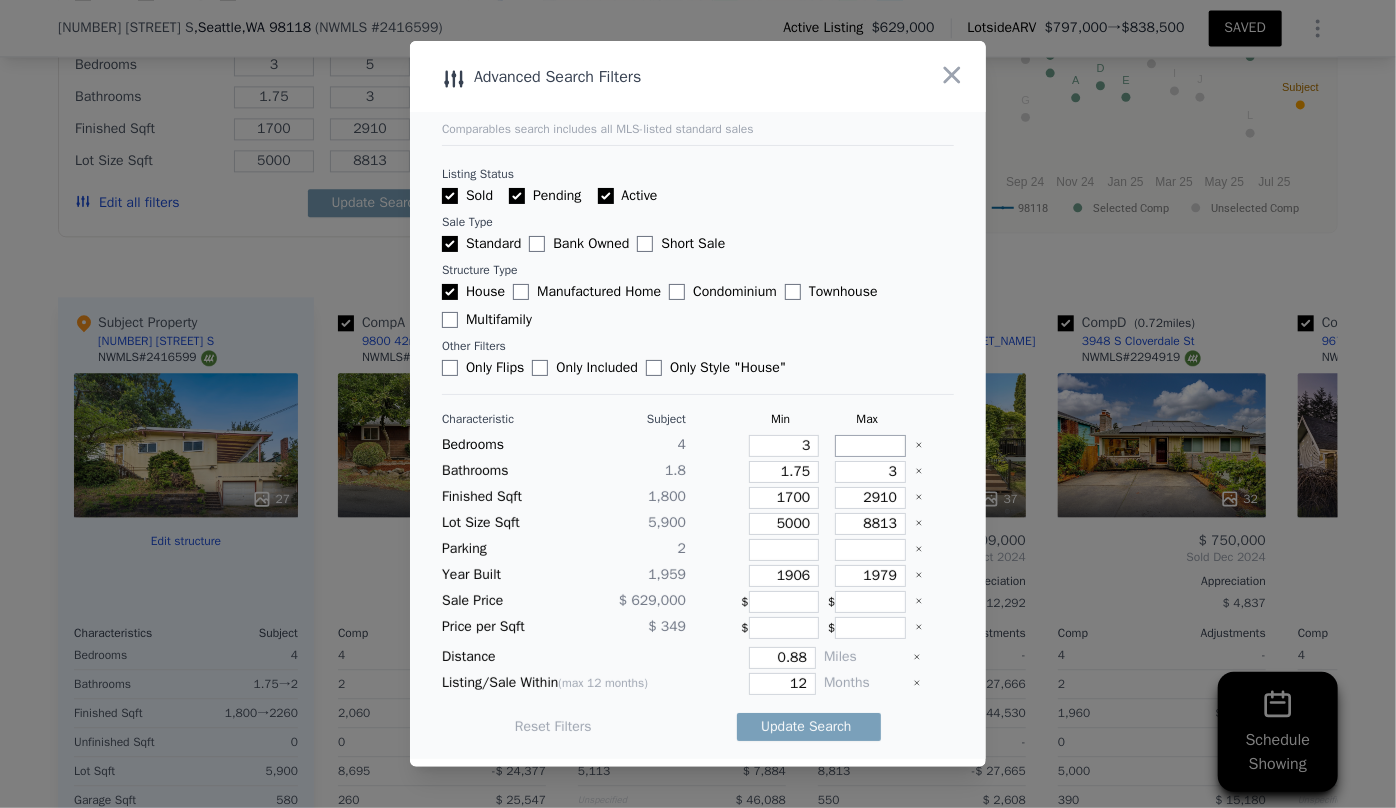 type 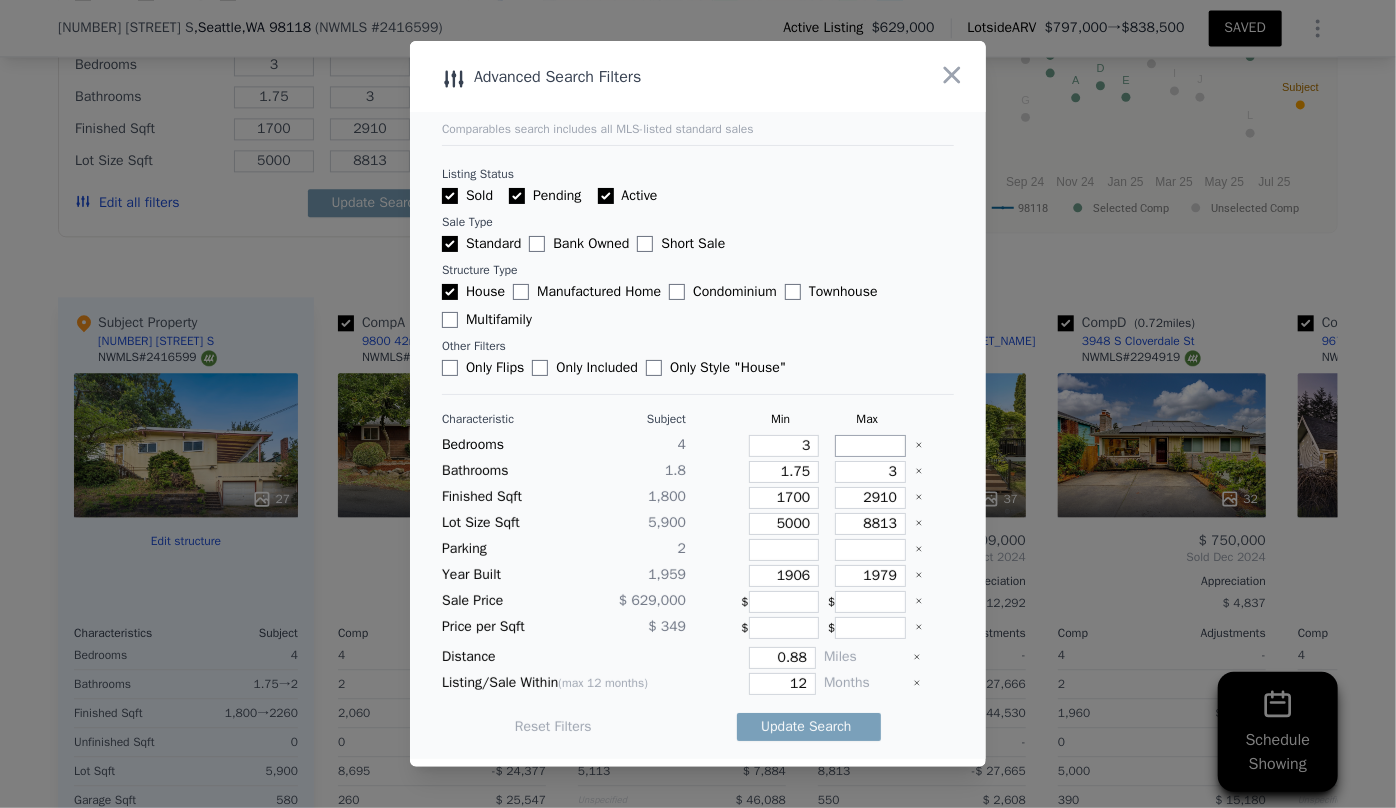 type on "4" 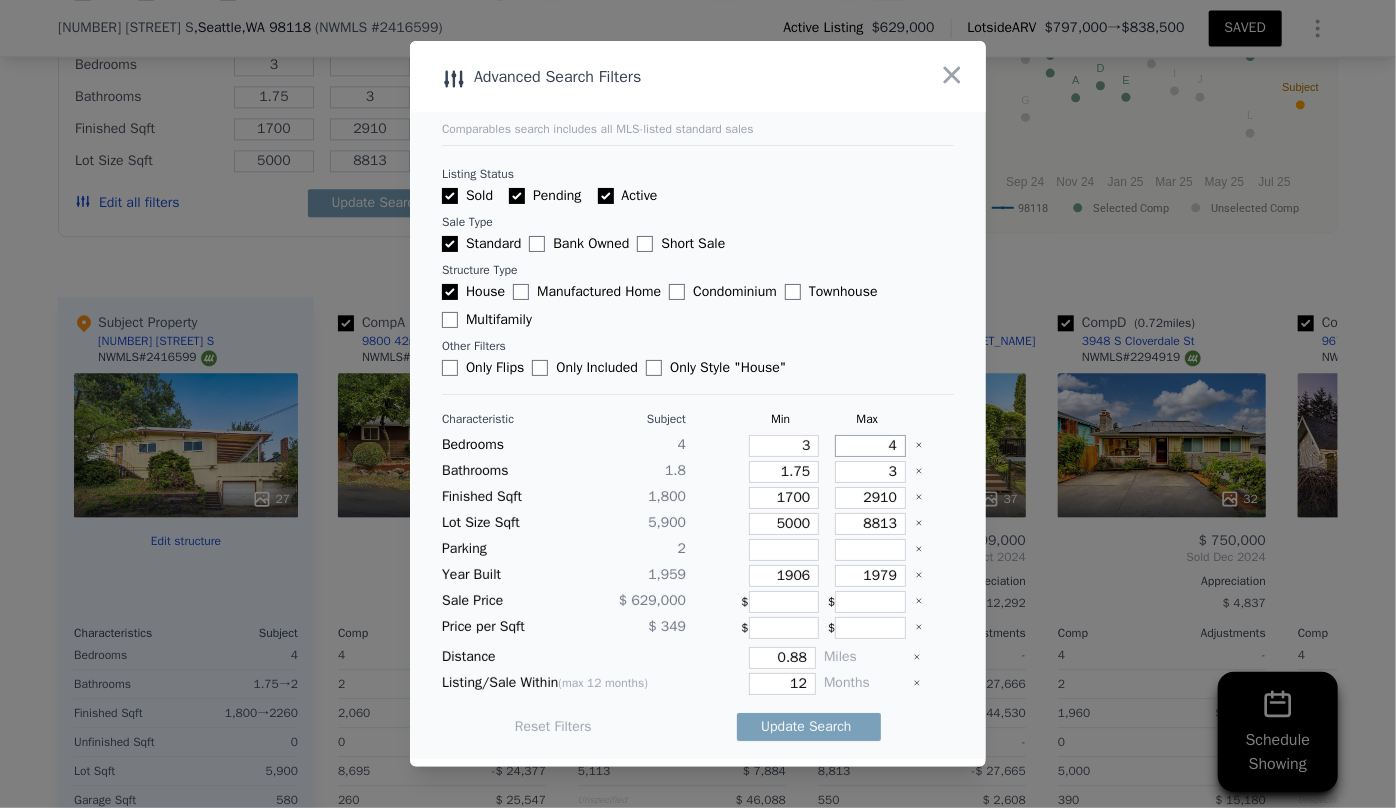 type on "4" 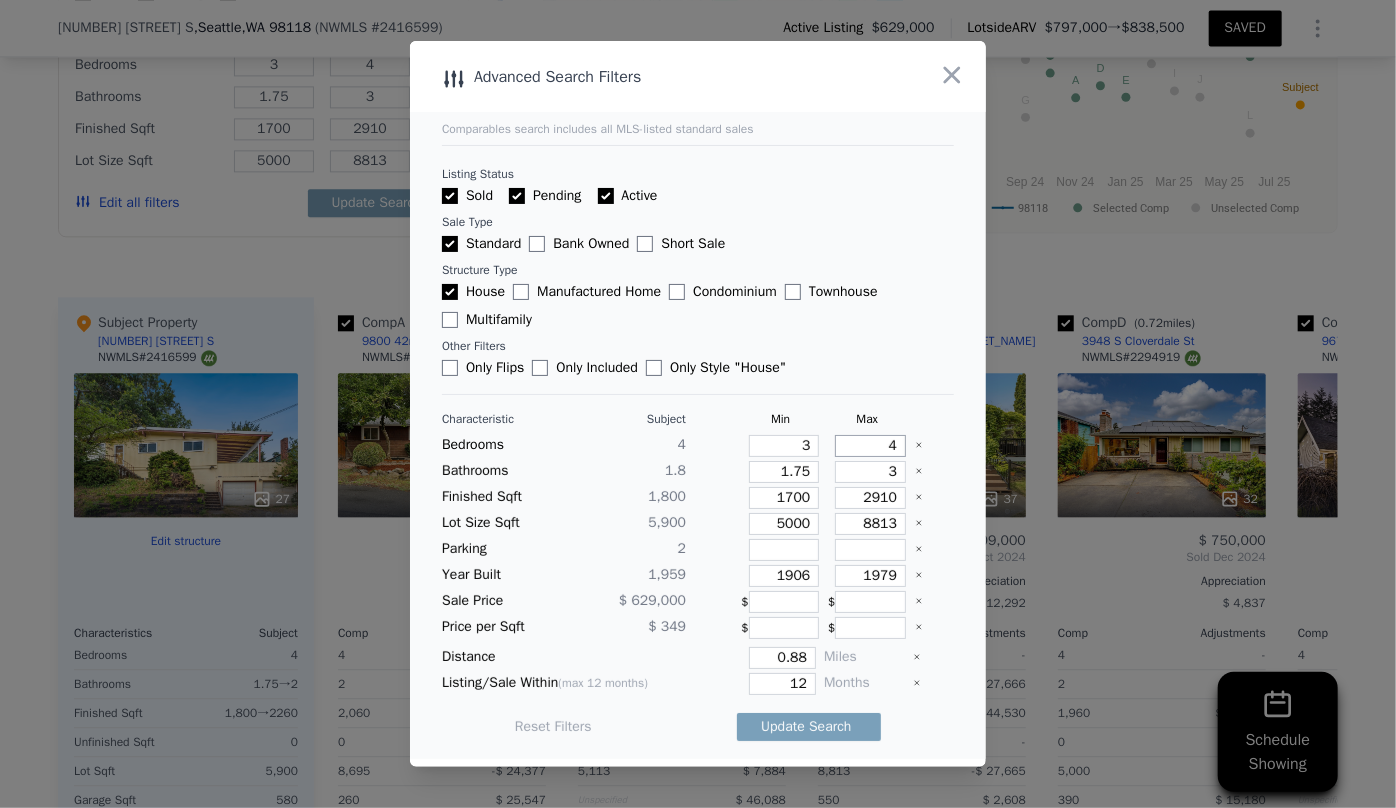 type on "4" 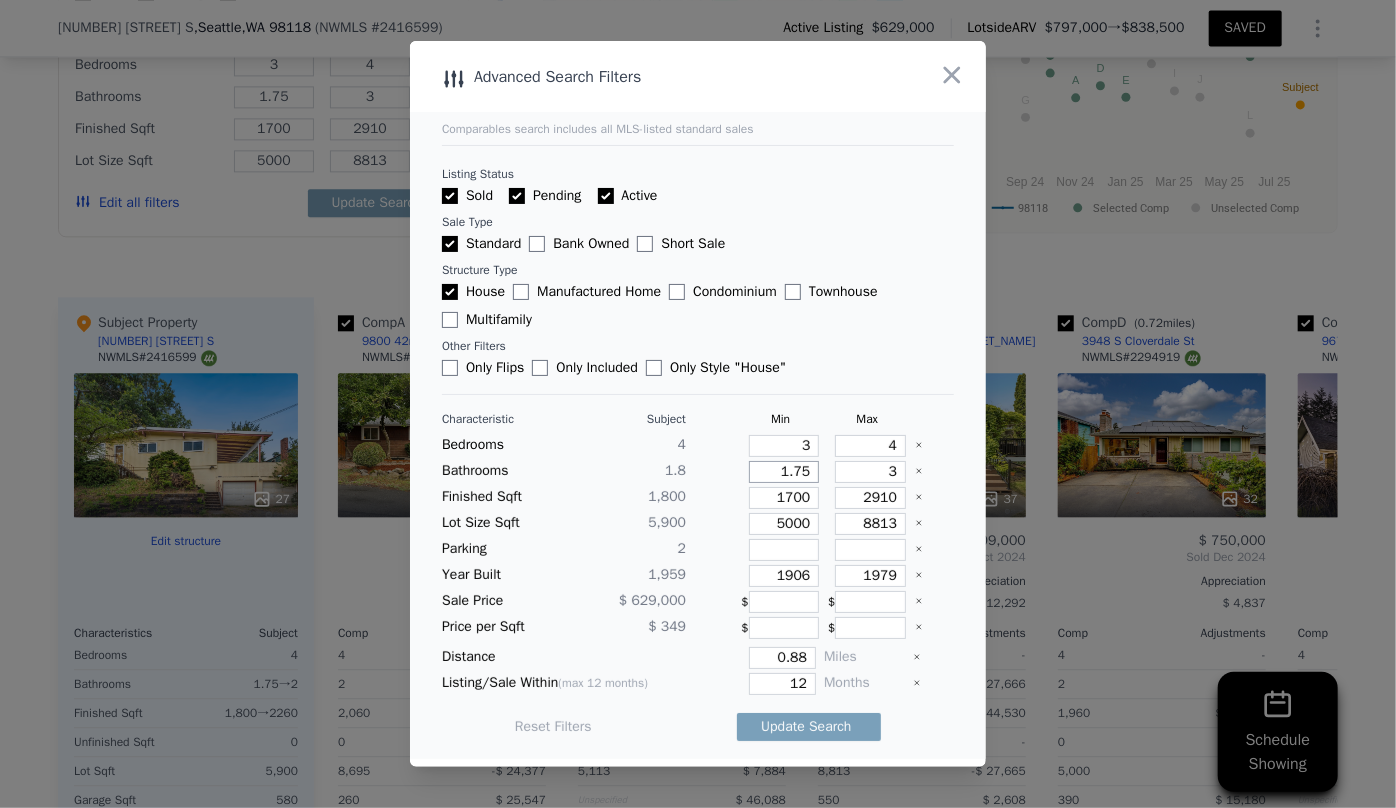 click on "1.75" at bounding box center (784, 472) 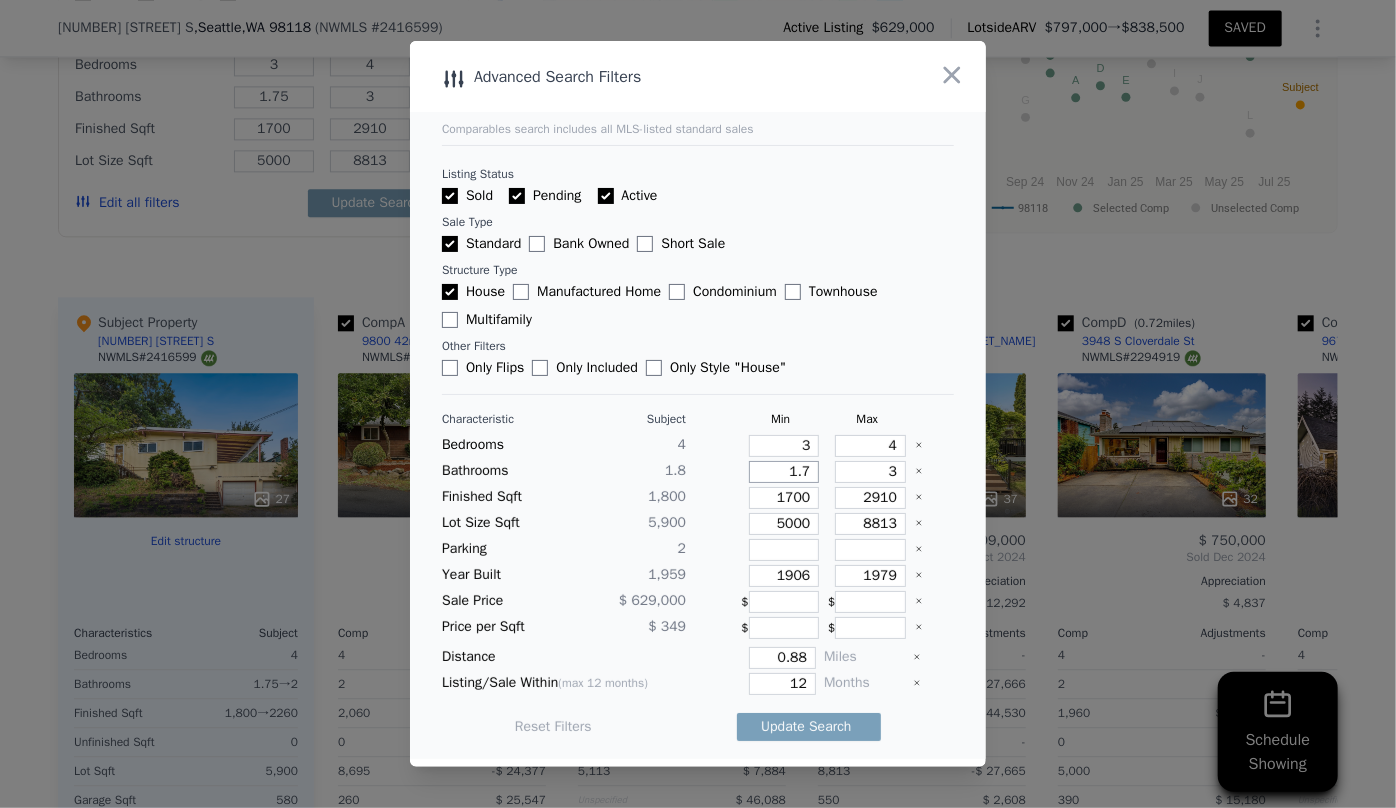 type on "1" 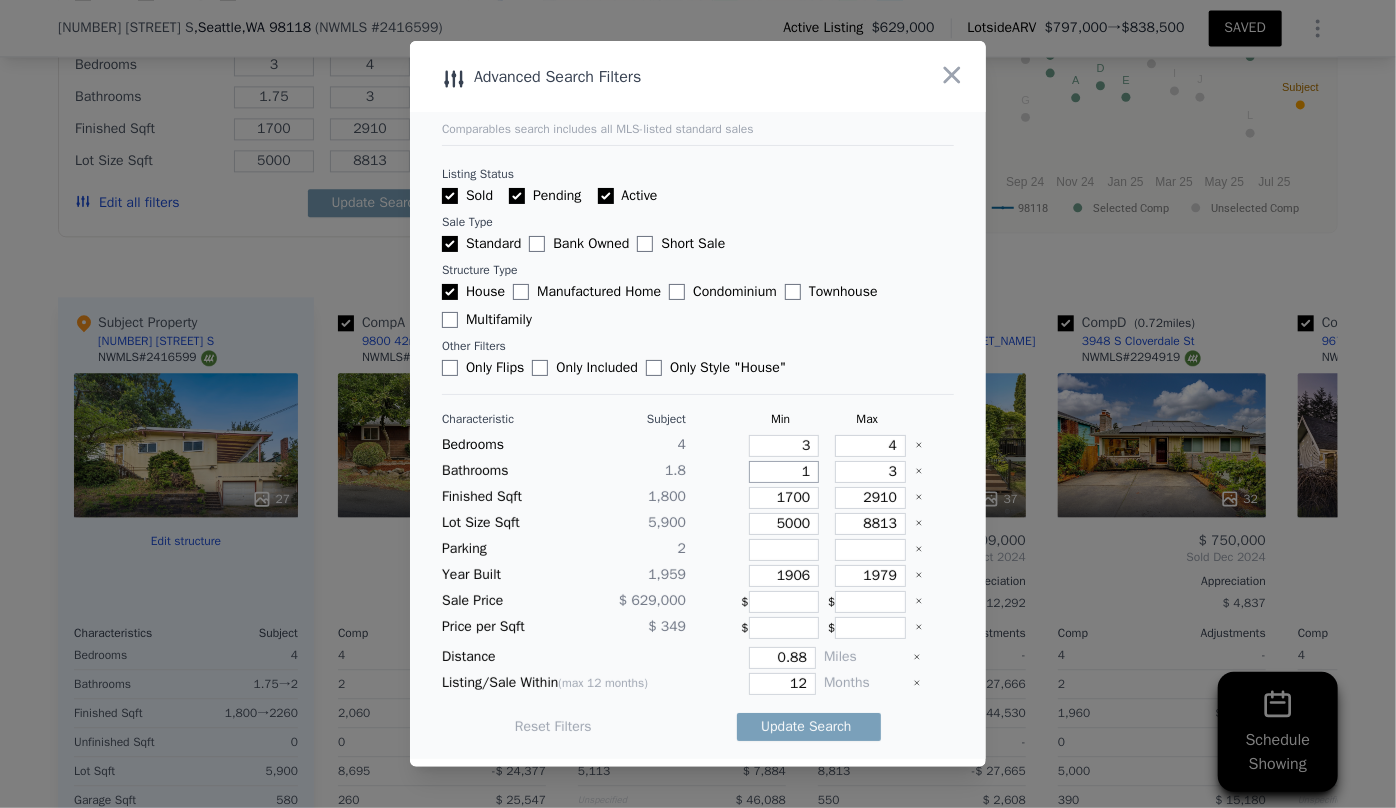type on "1.7" 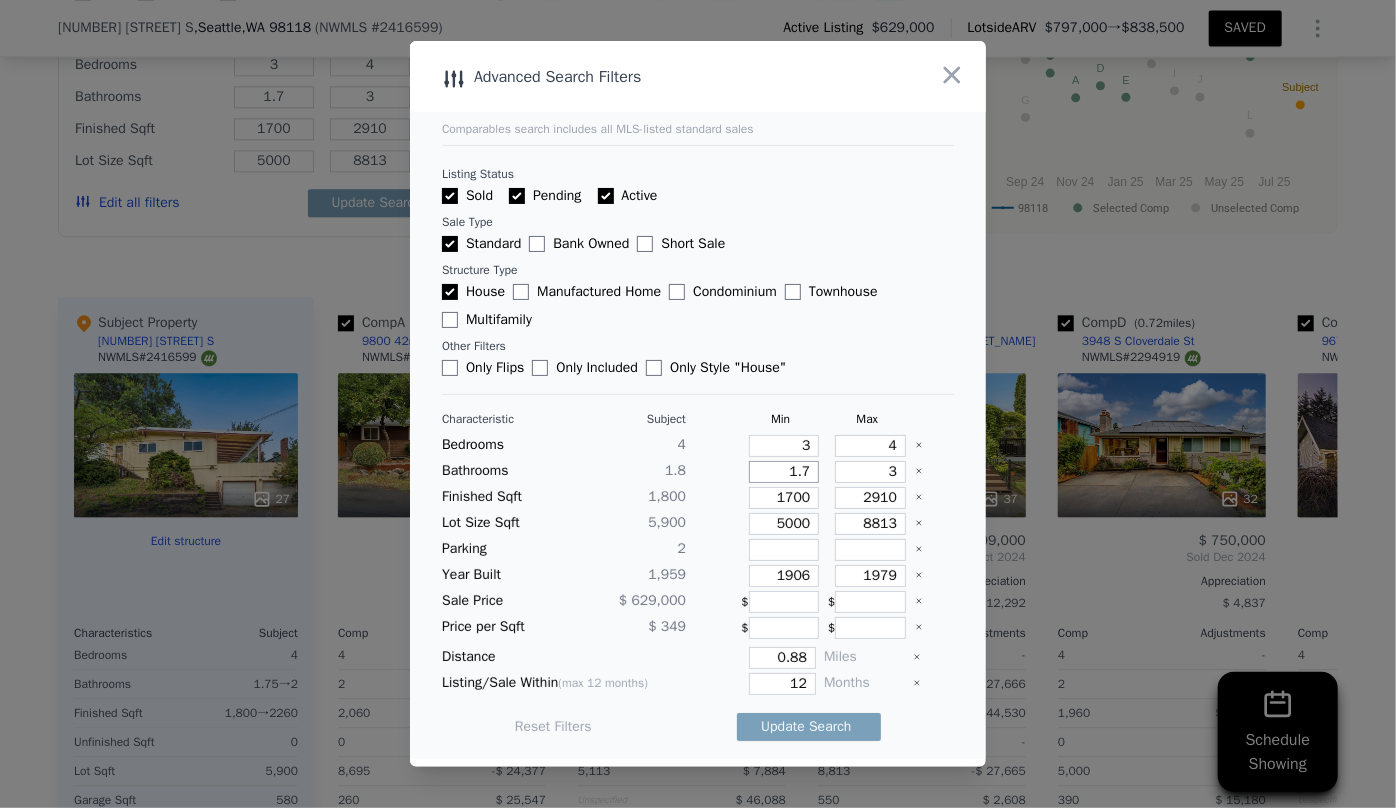 type on "1" 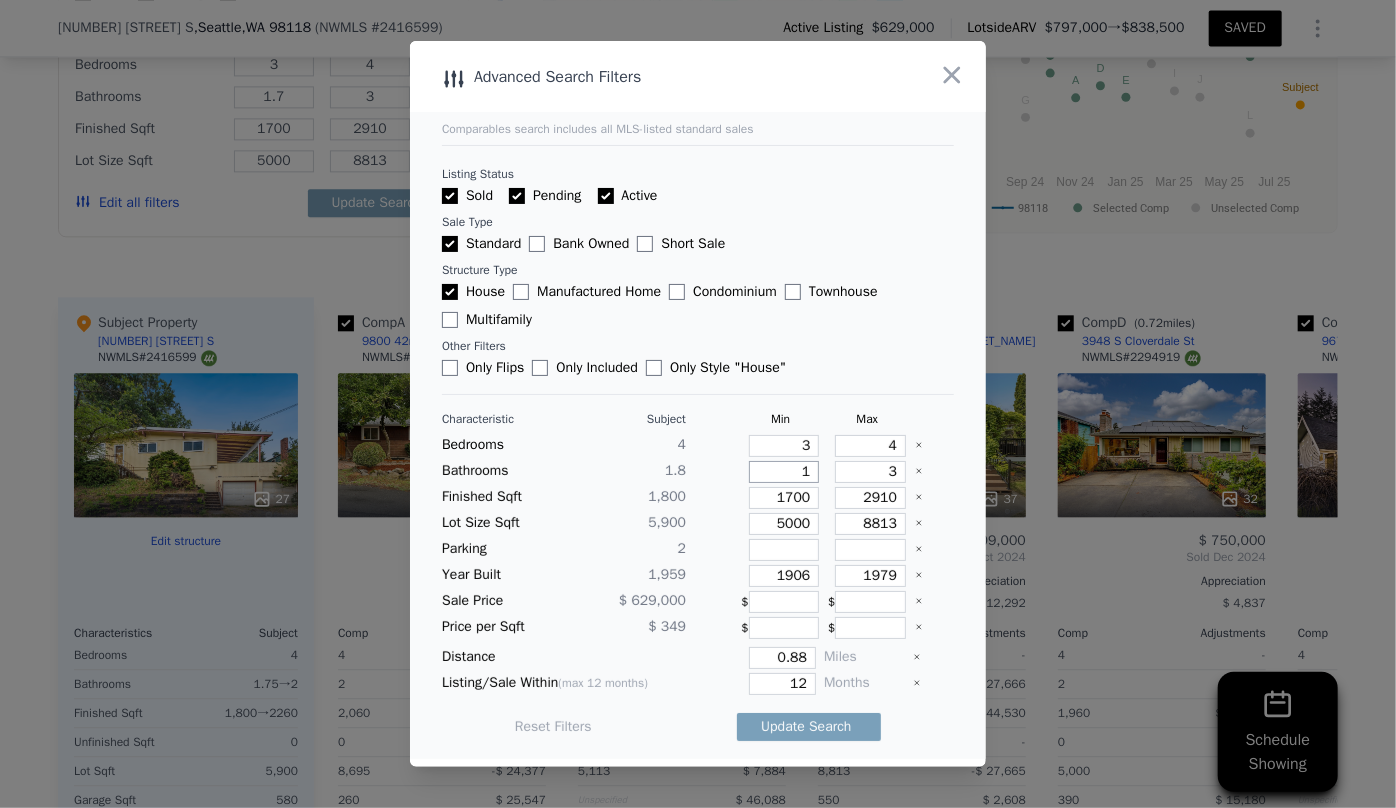 type on "1" 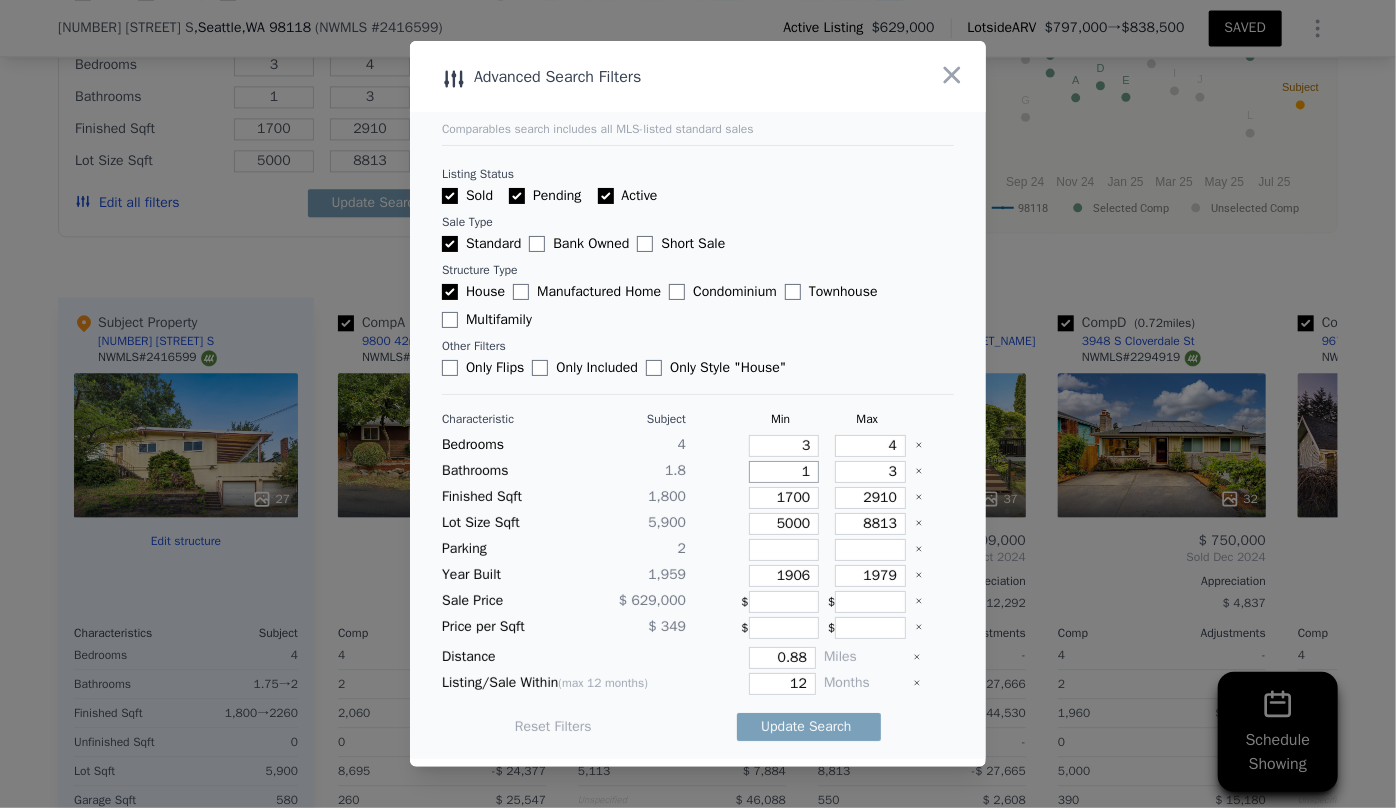 type on "1" 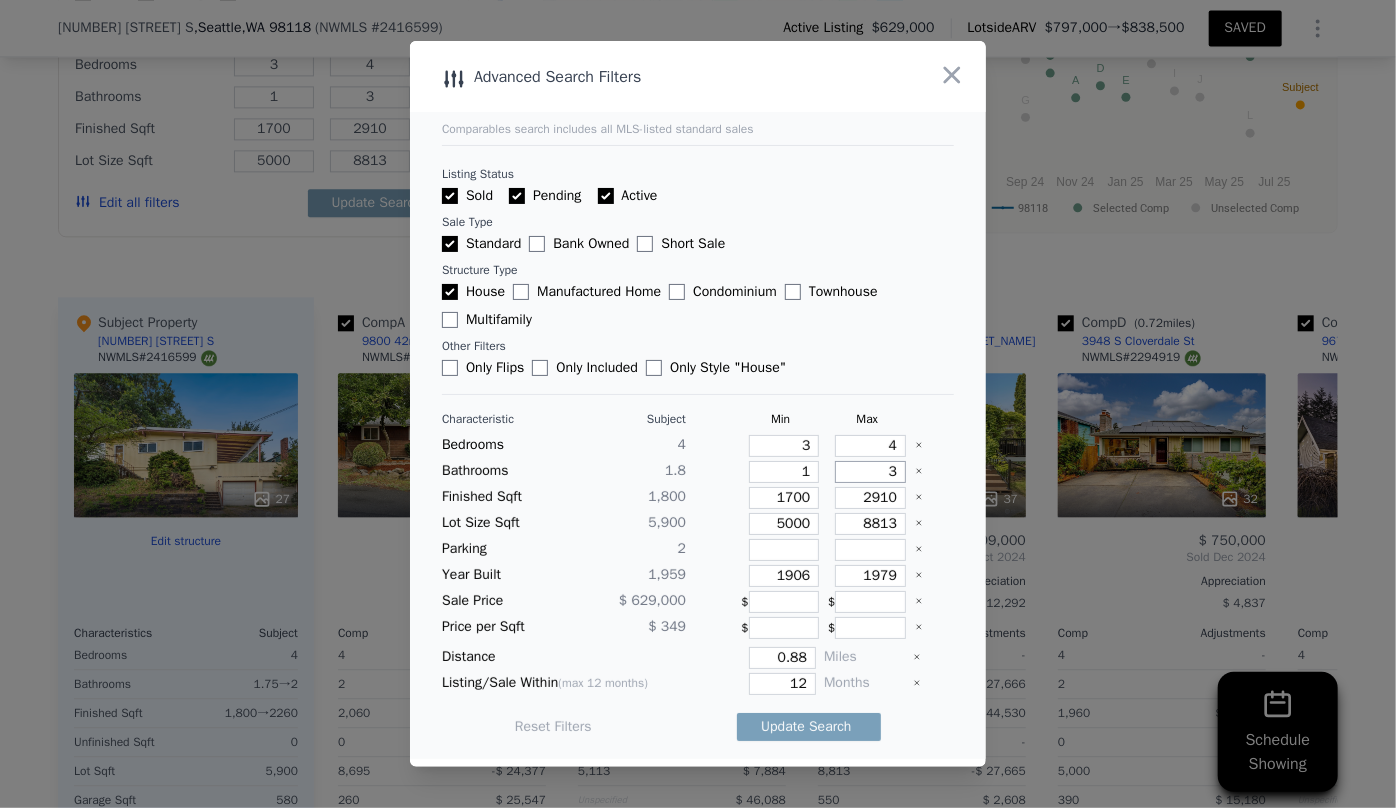 click on "3" at bounding box center (870, 472) 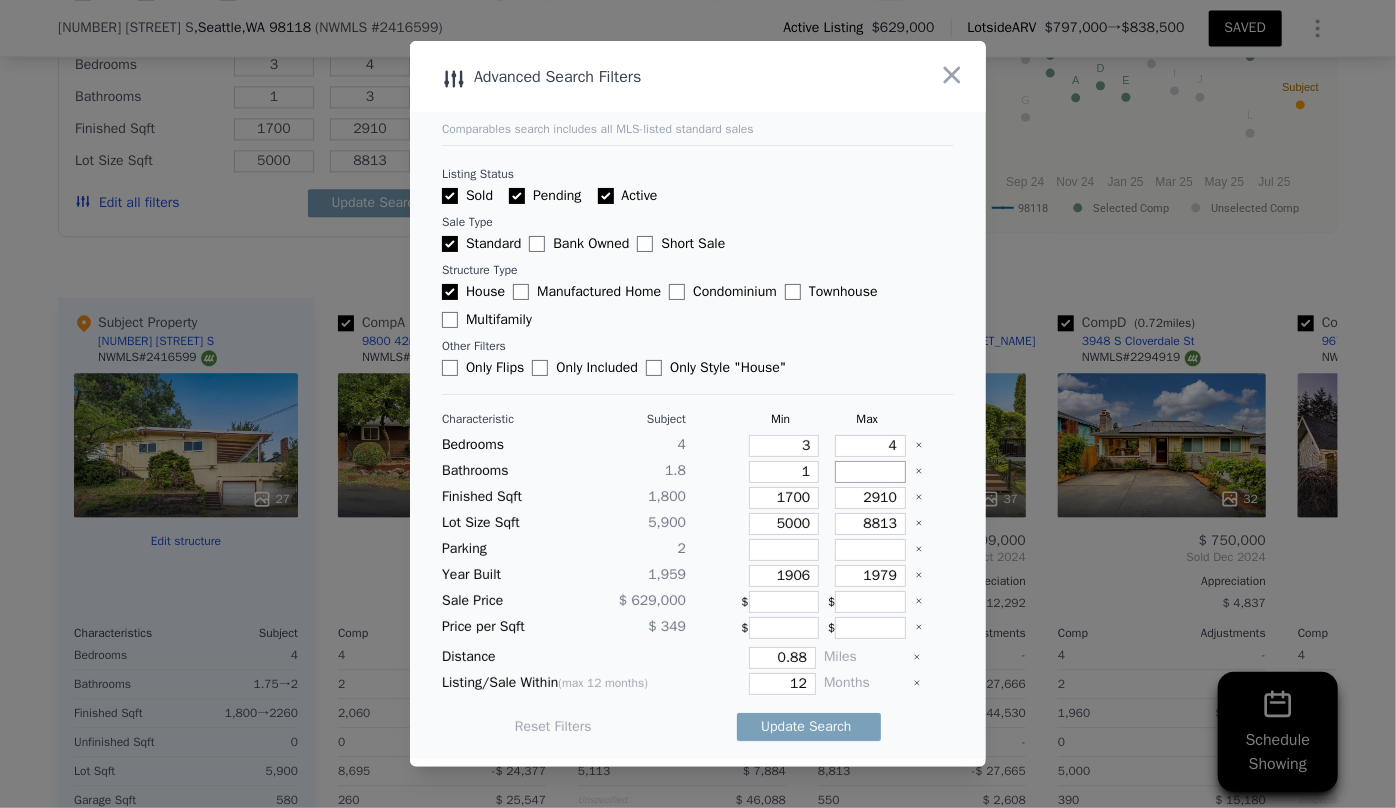 type 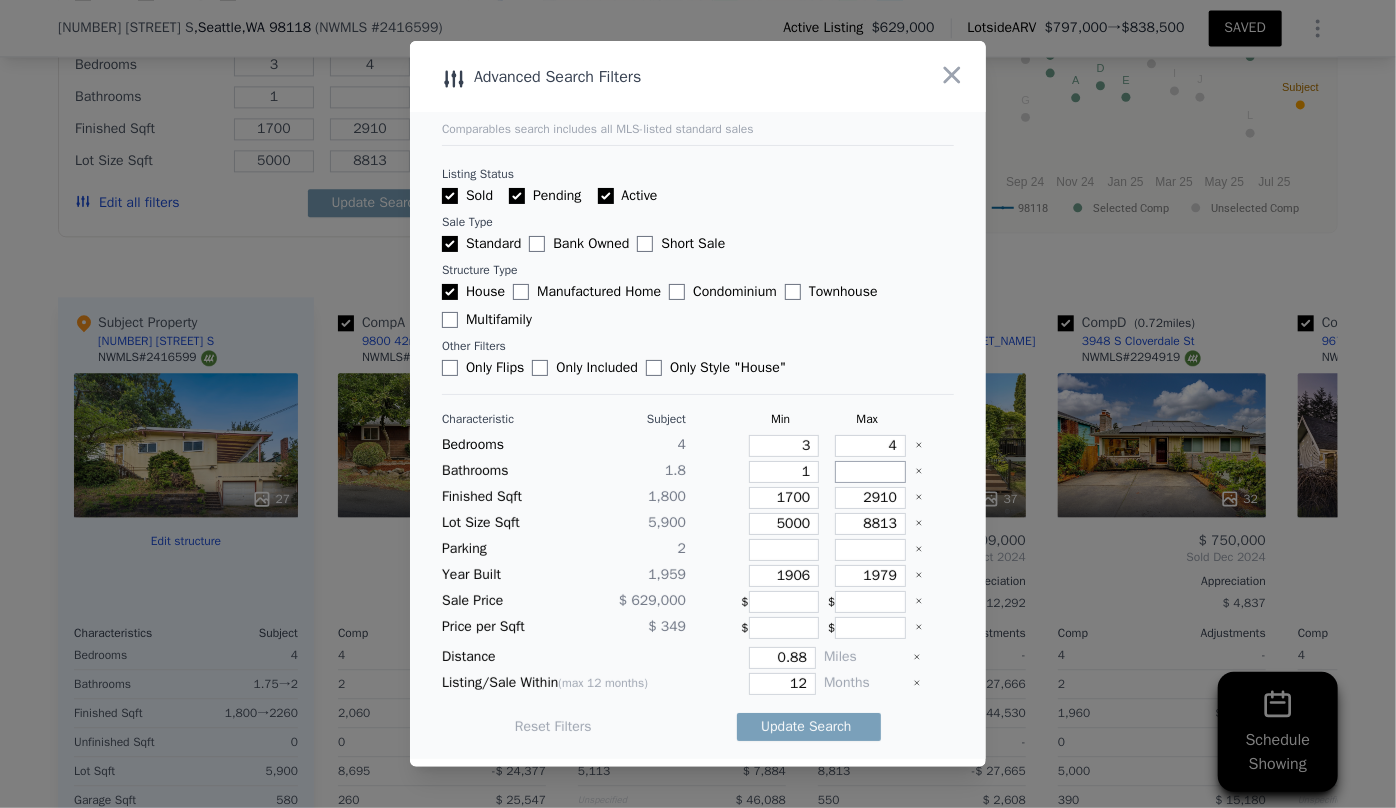 type 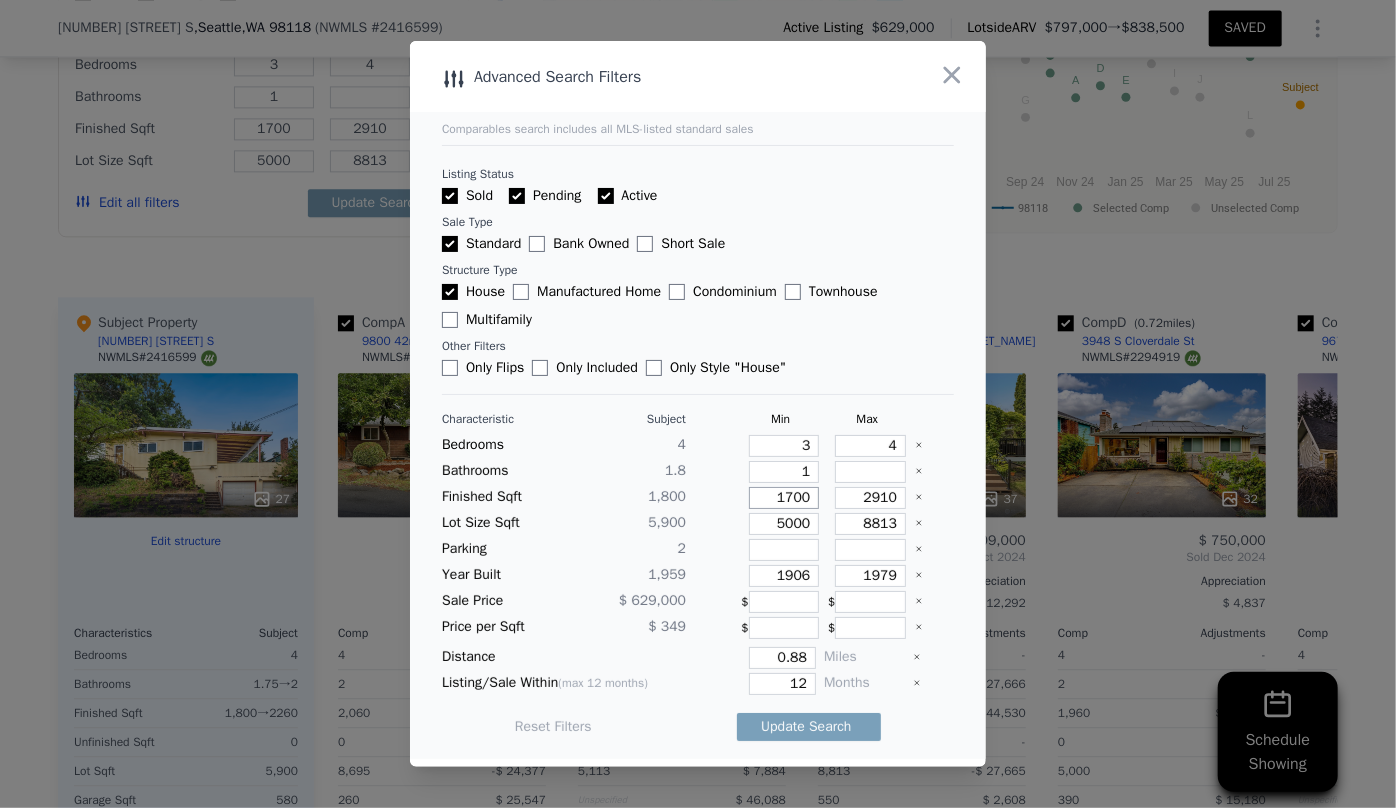 drag, startPoint x: 800, startPoint y: 508, endPoint x: 735, endPoint y: 511, distance: 65.06919 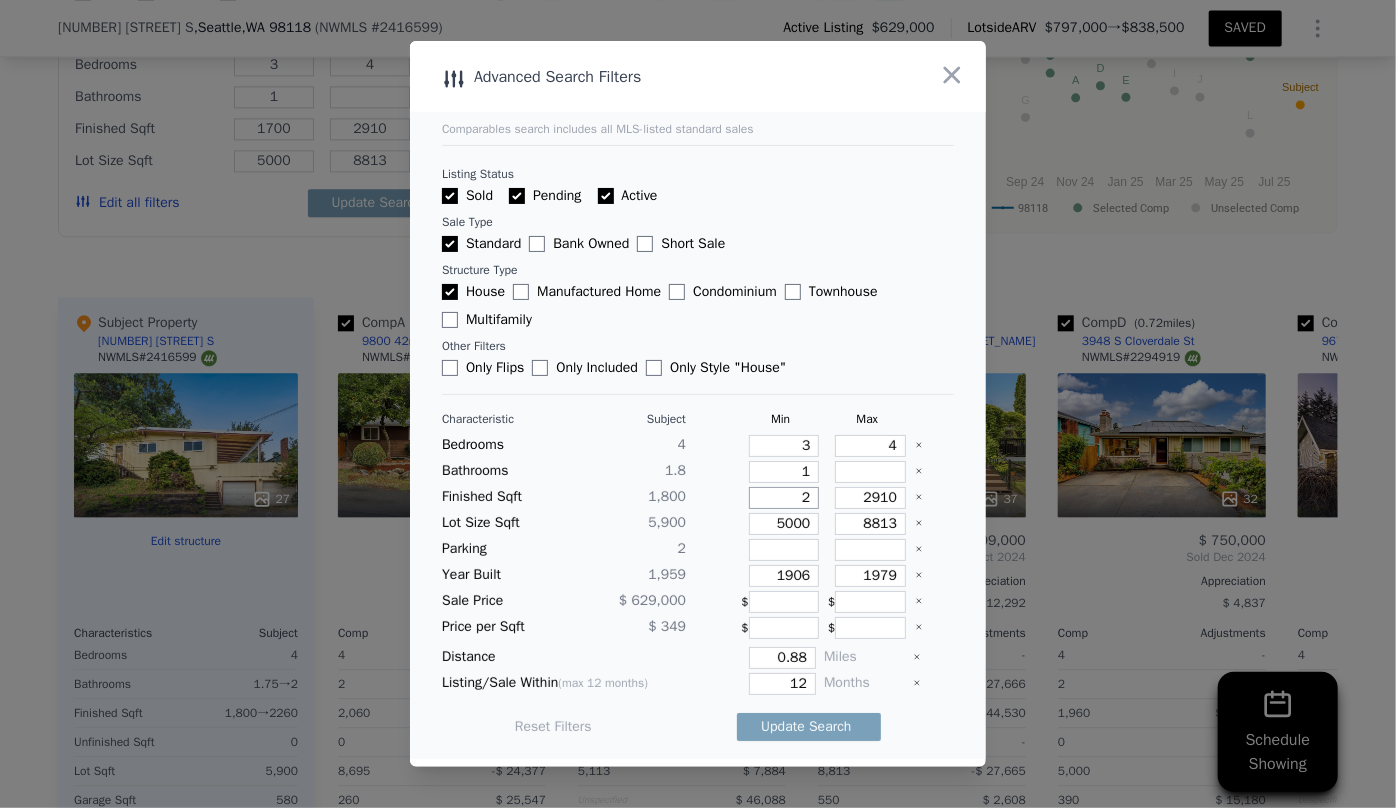 type on "2" 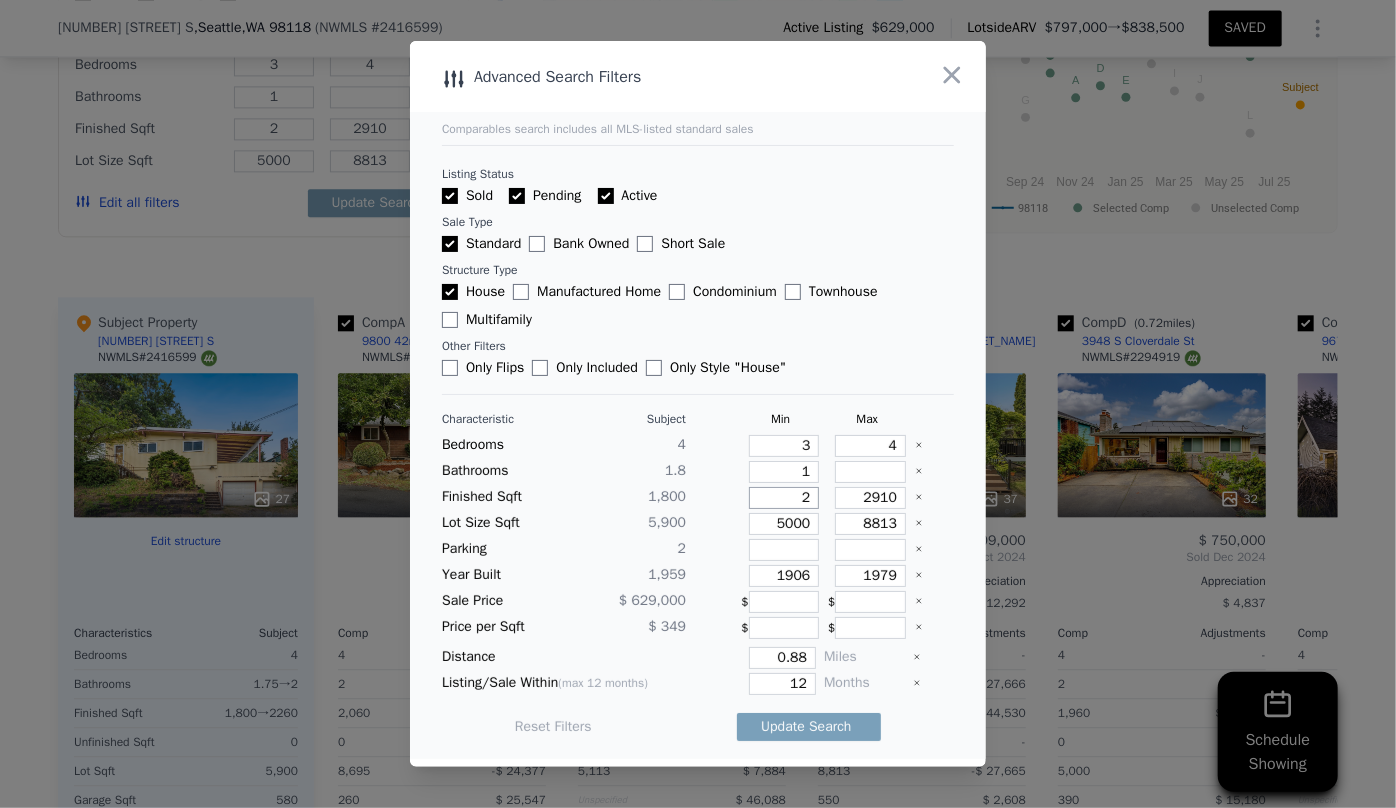 type on "20" 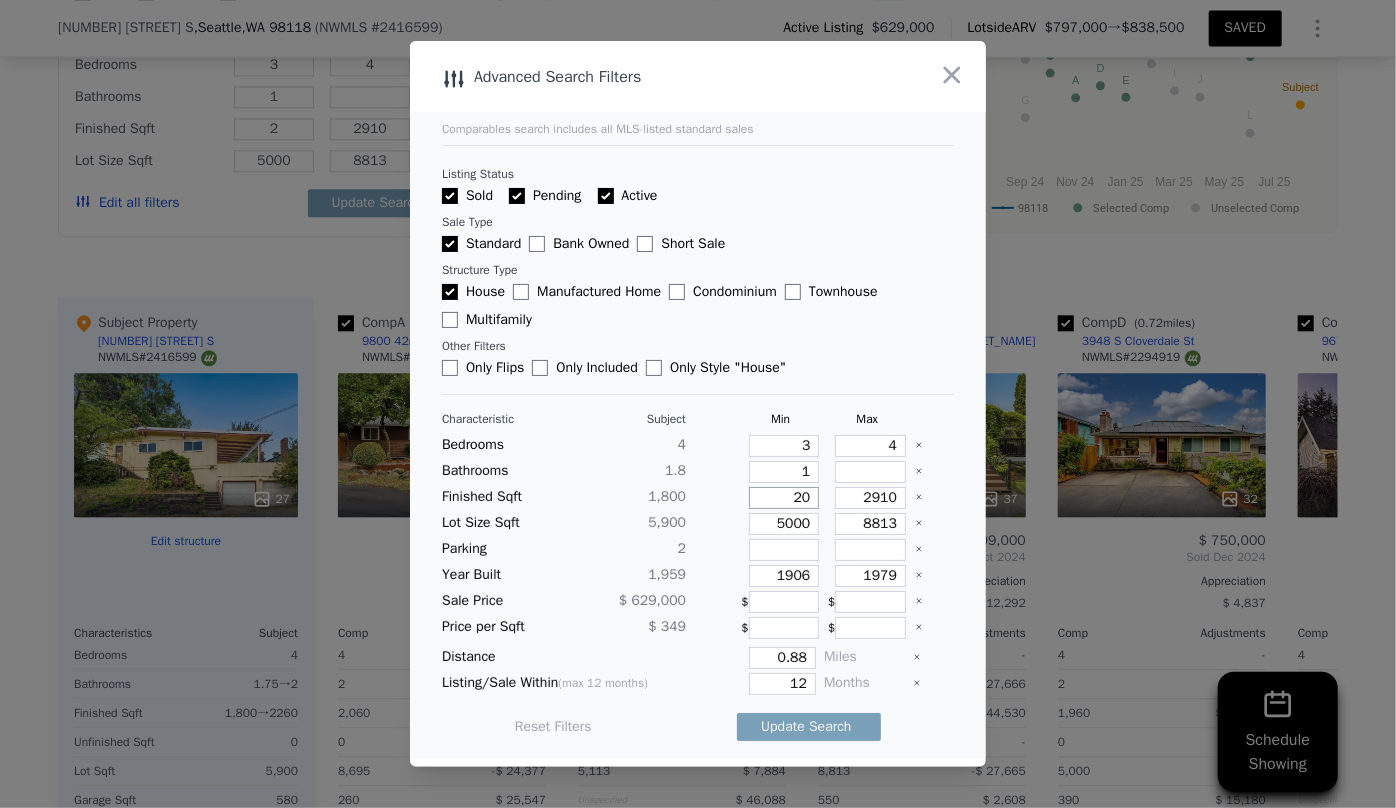 type on "20" 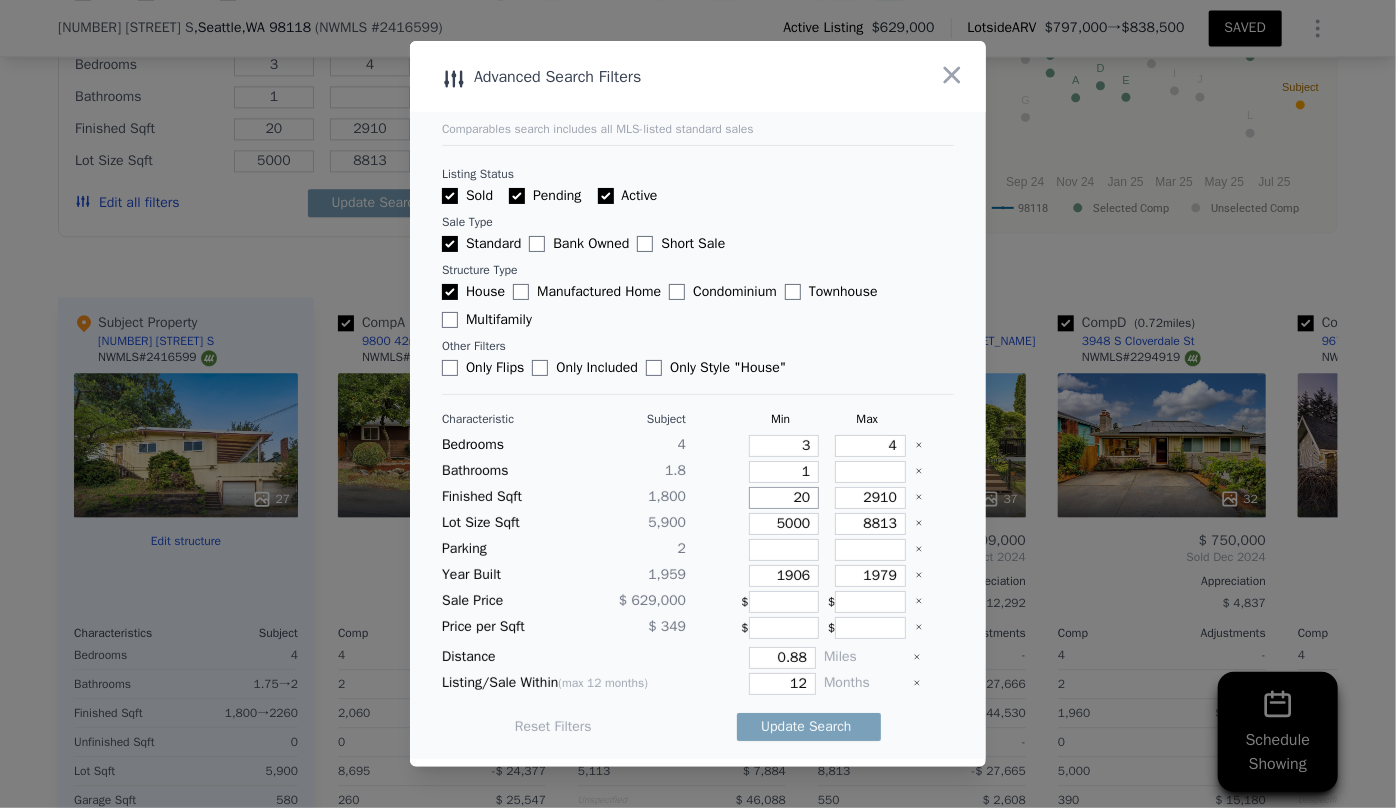 type on "200" 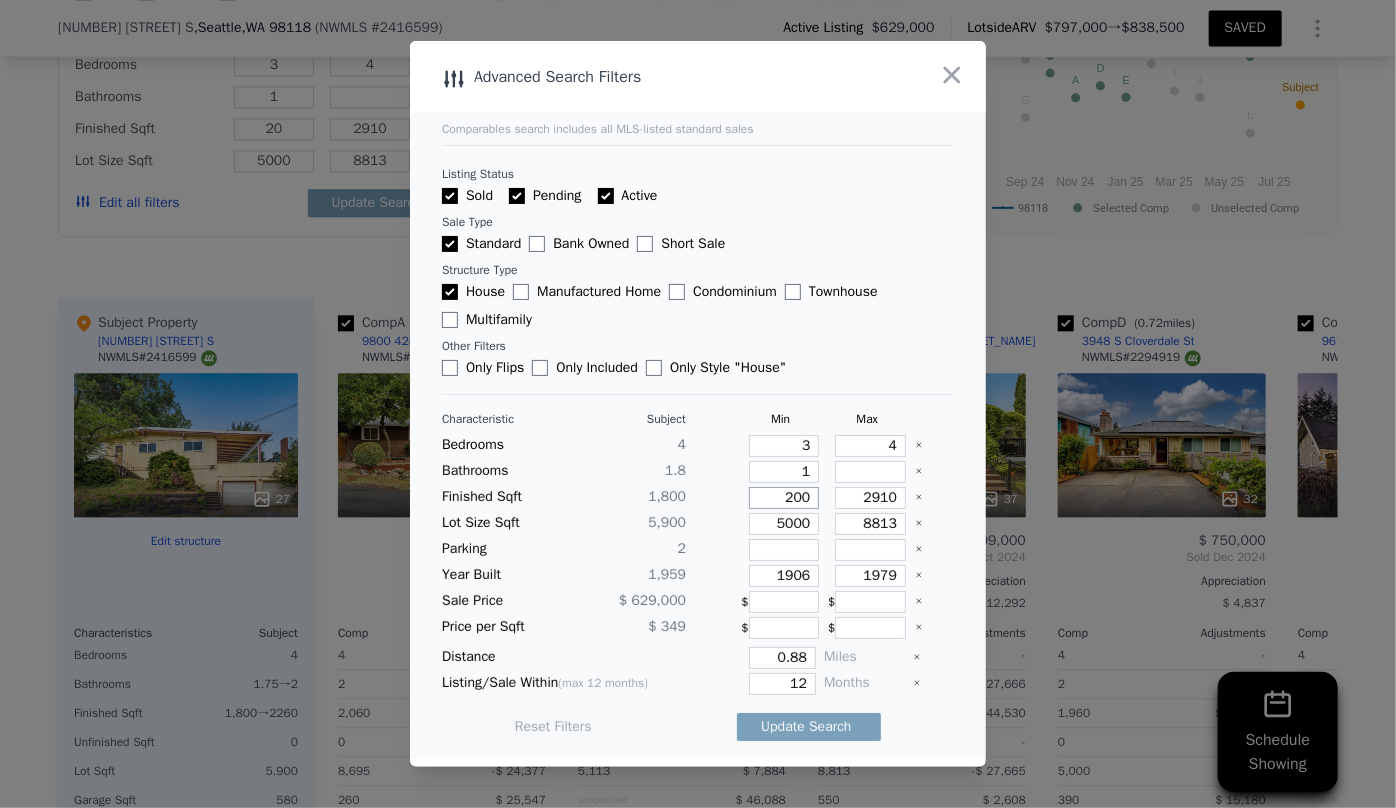 type on "200" 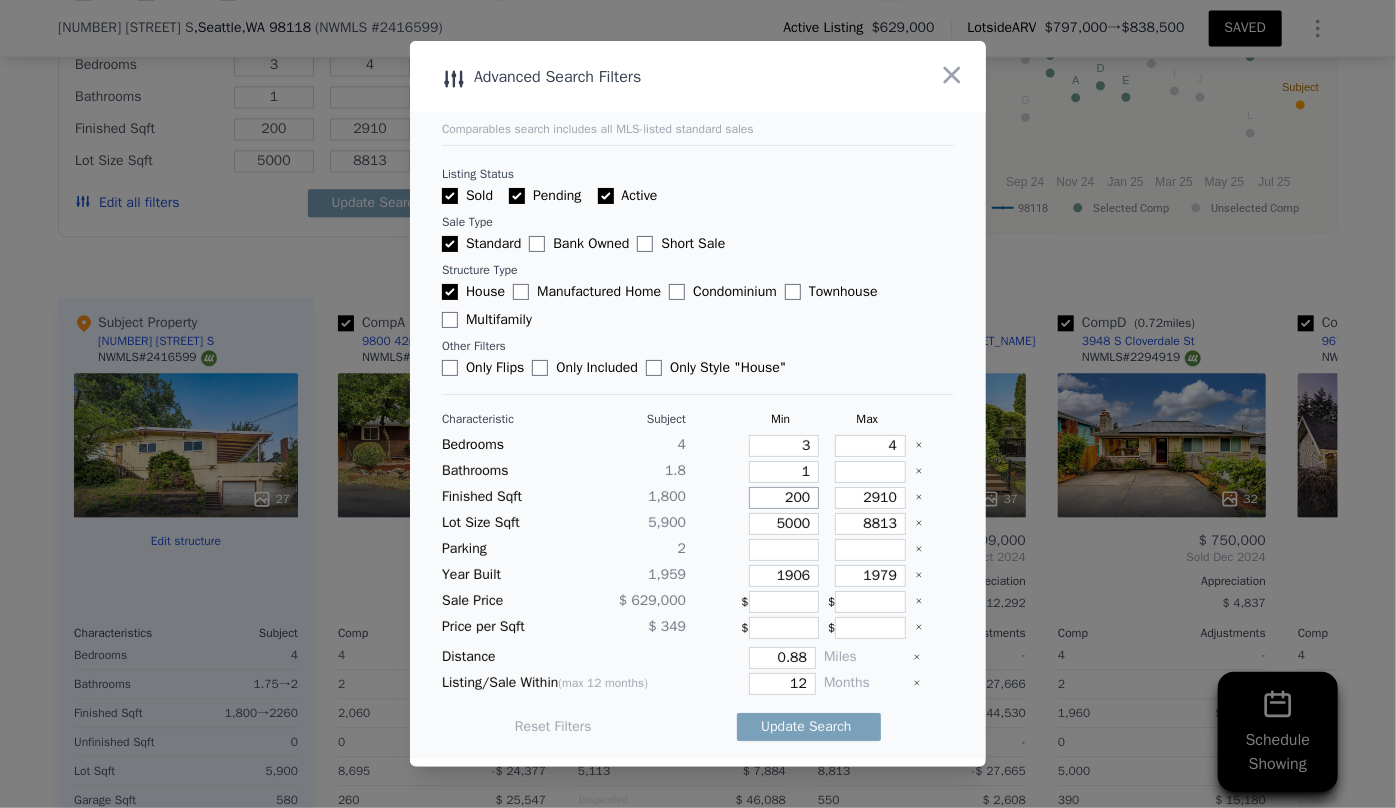type on "2000" 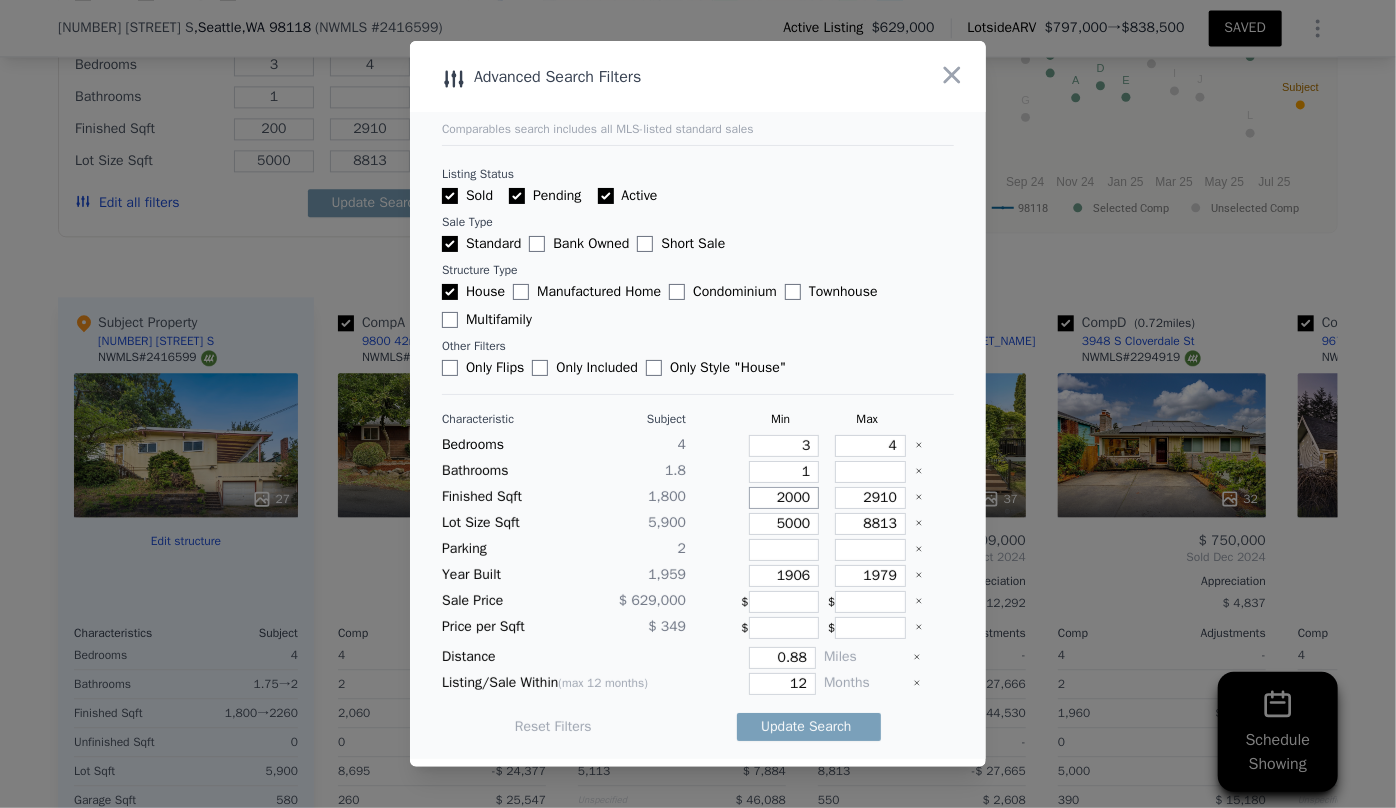 type on "2000" 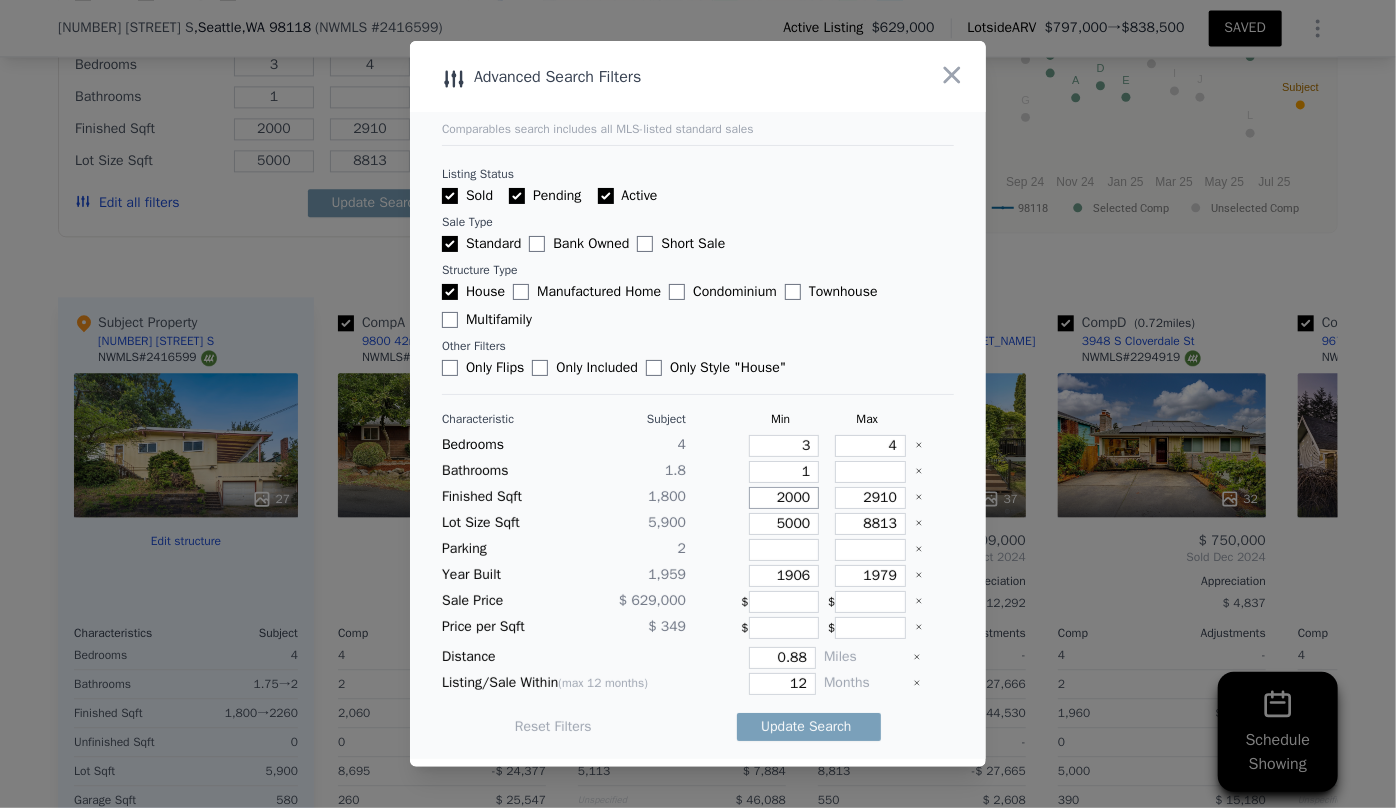 type on "2000" 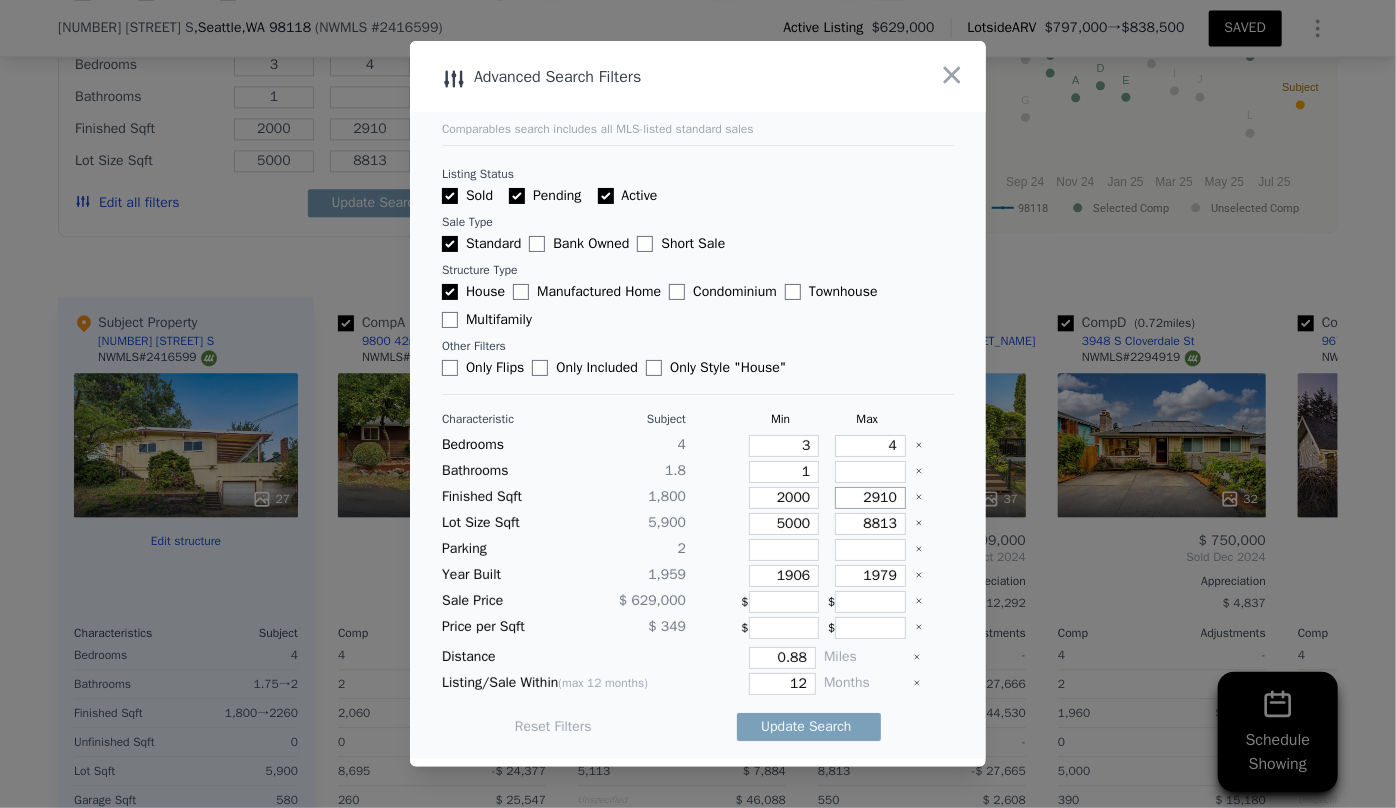 drag, startPoint x: 887, startPoint y: 499, endPoint x: 784, endPoint y: 509, distance: 103.4843 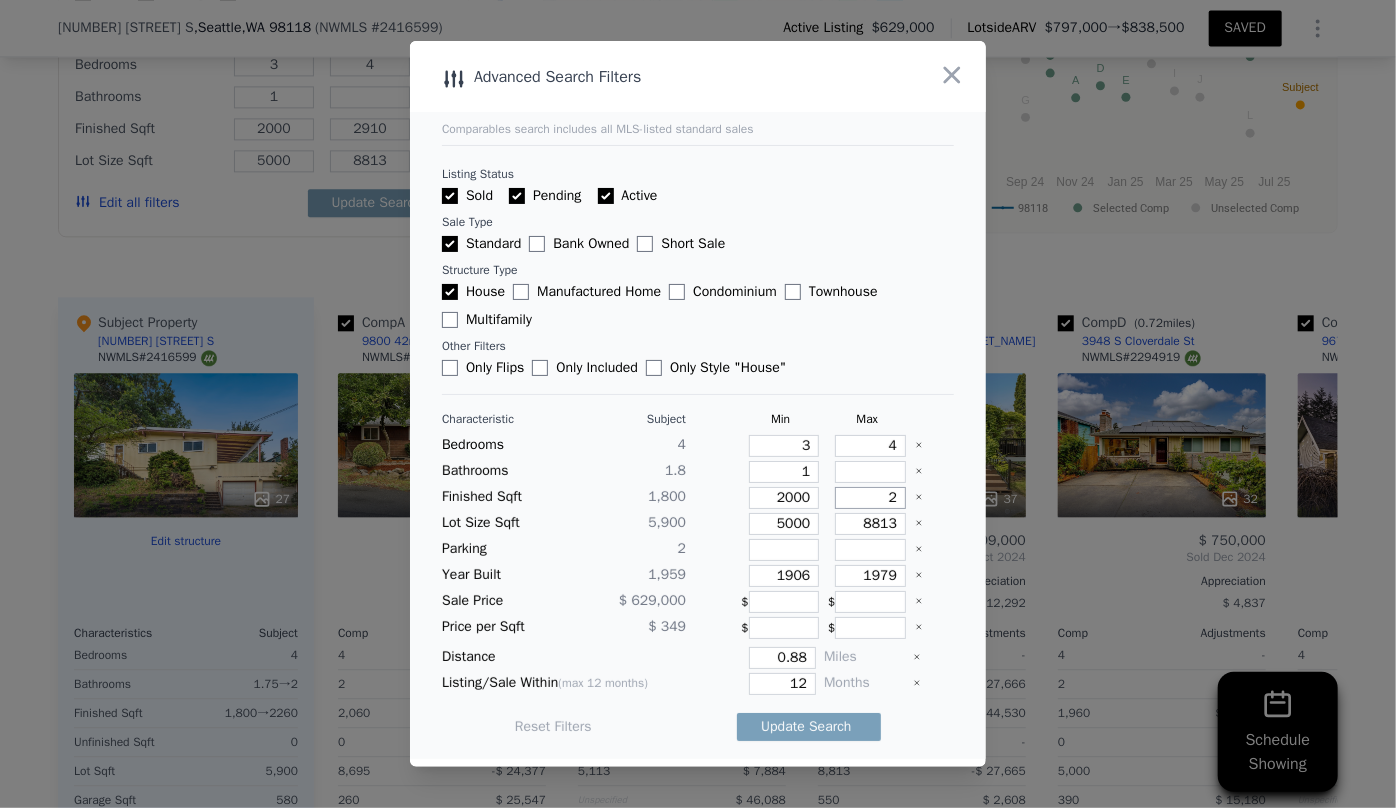 type on "2" 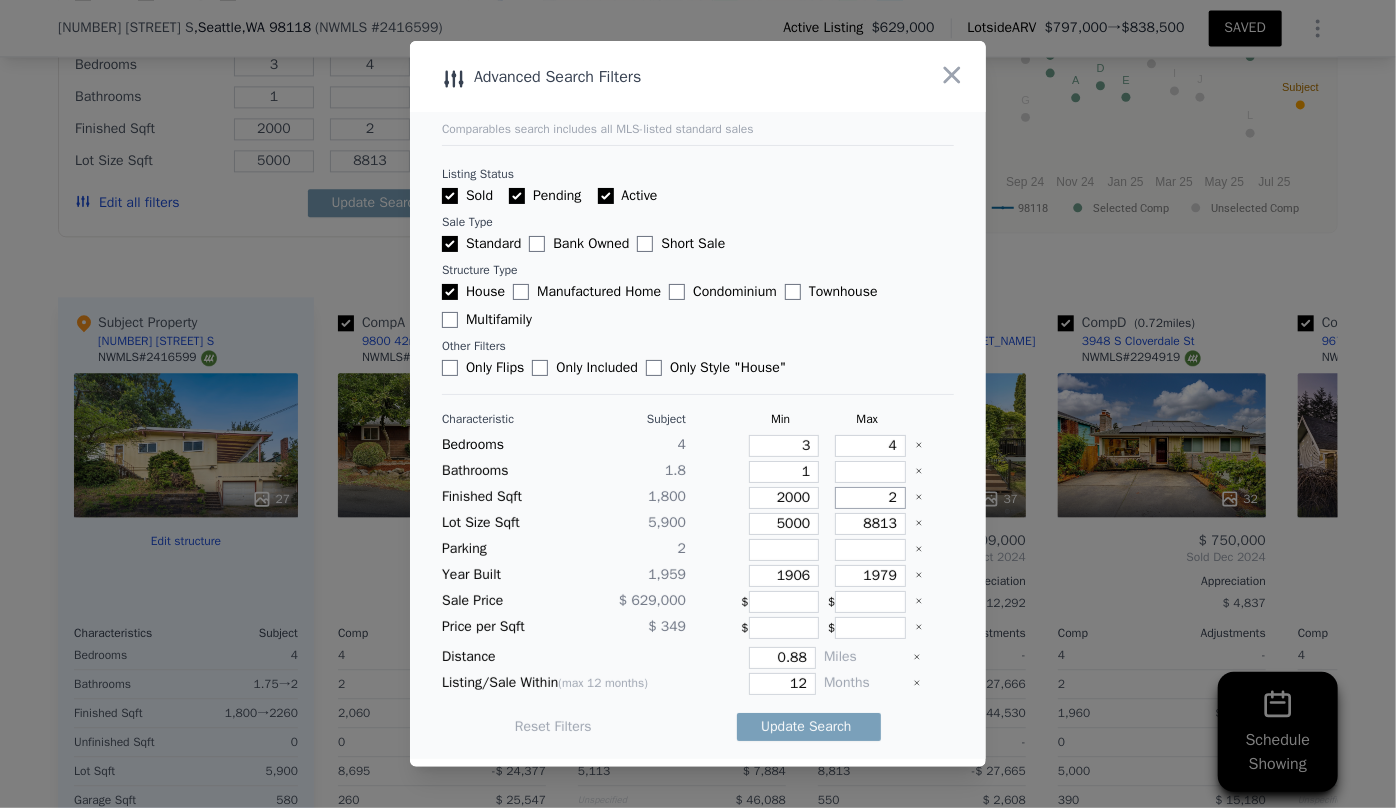 type on "20" 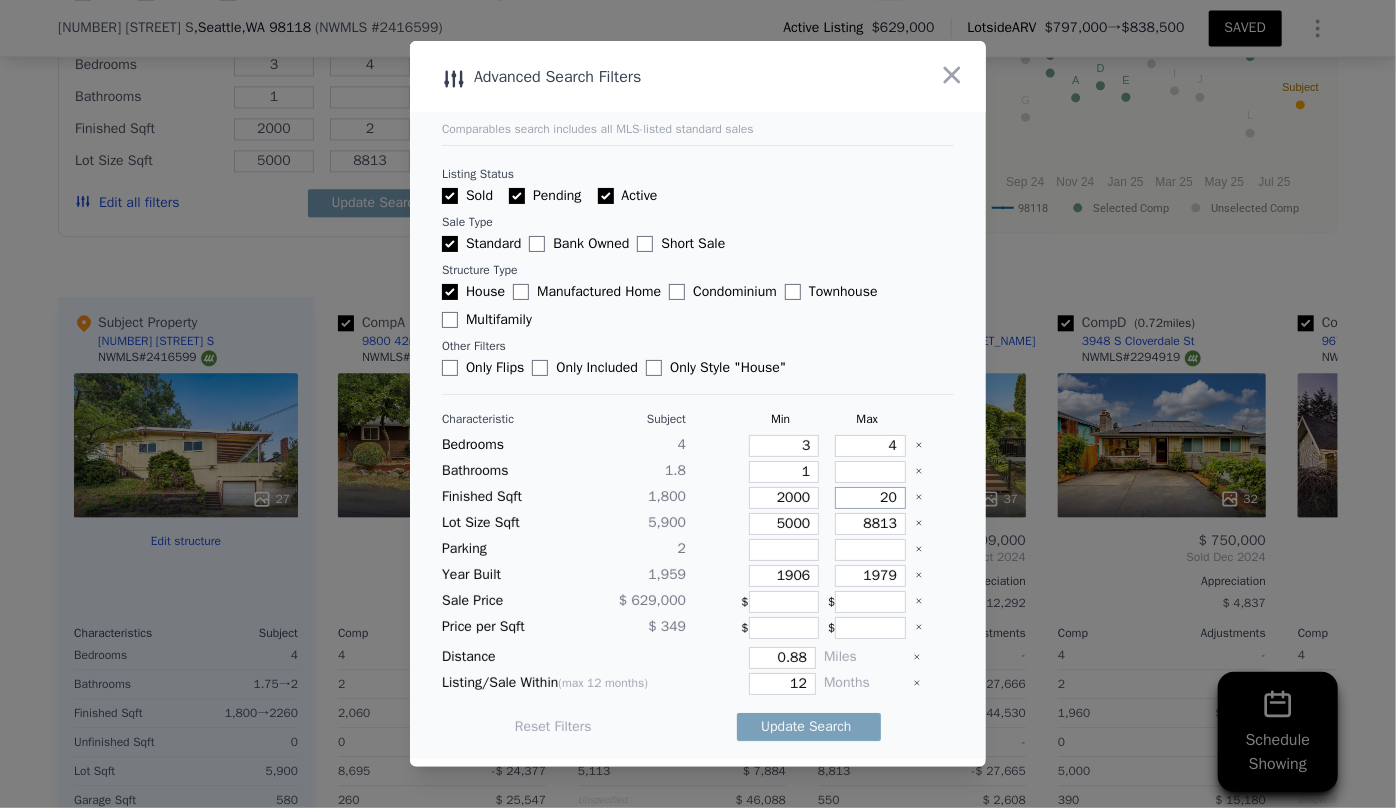 type on "20" 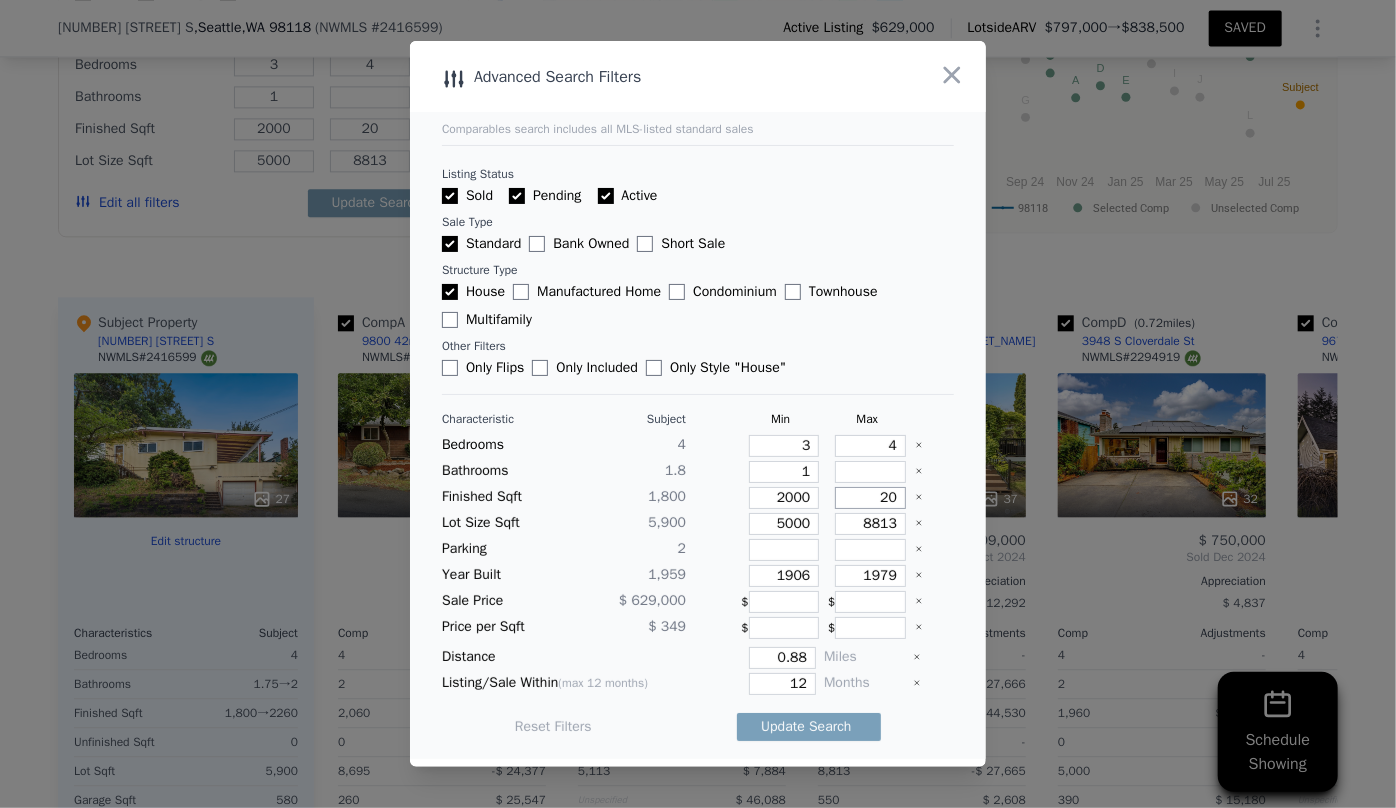 type on "200" 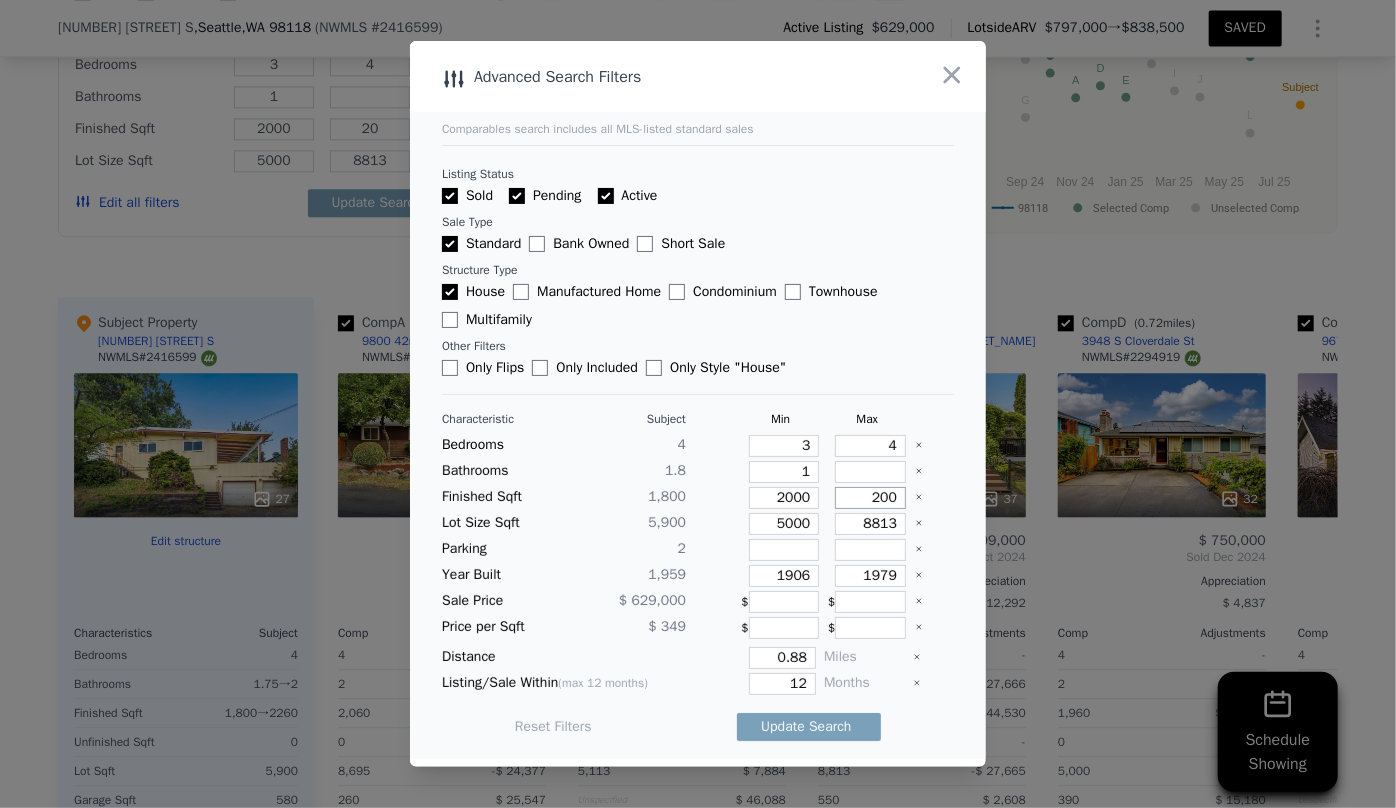 type on "200" 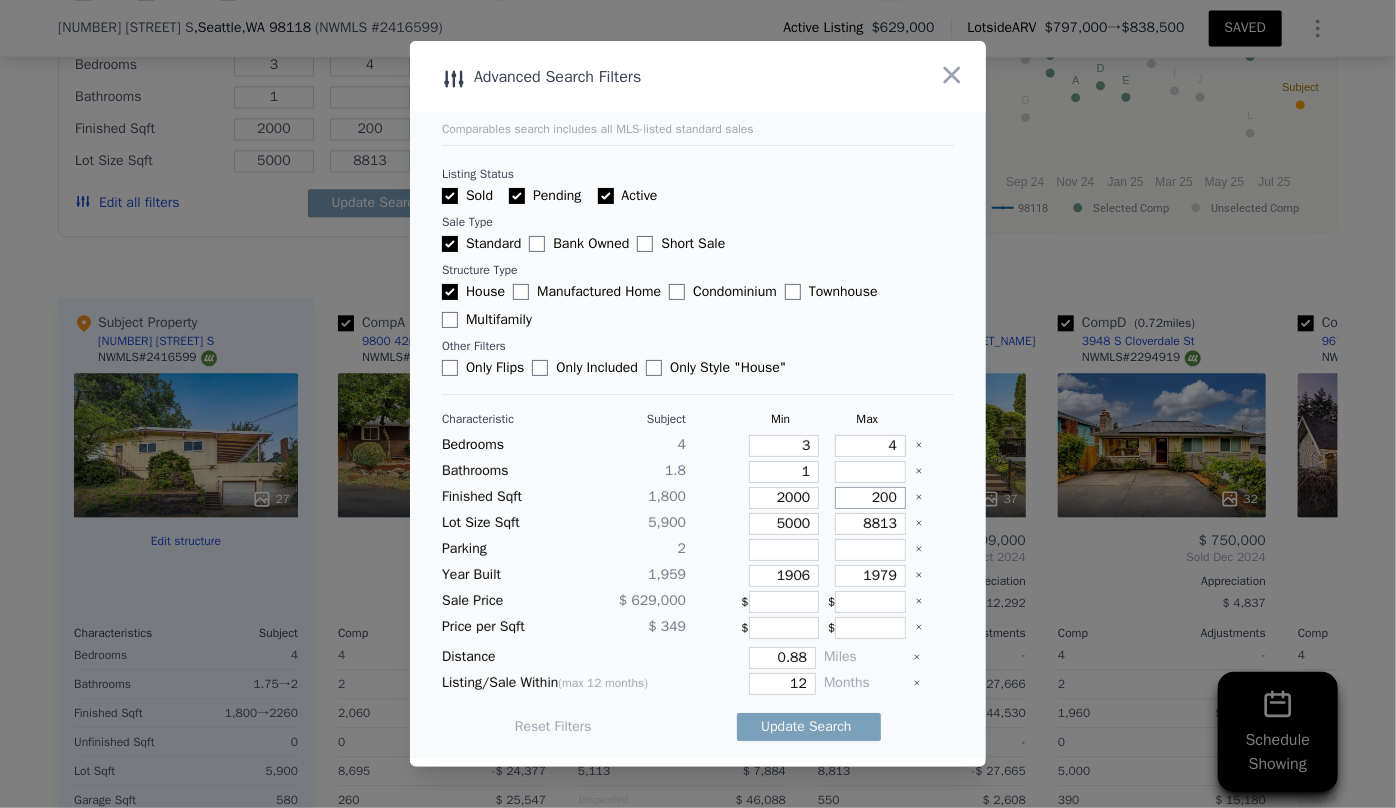 type on "20" 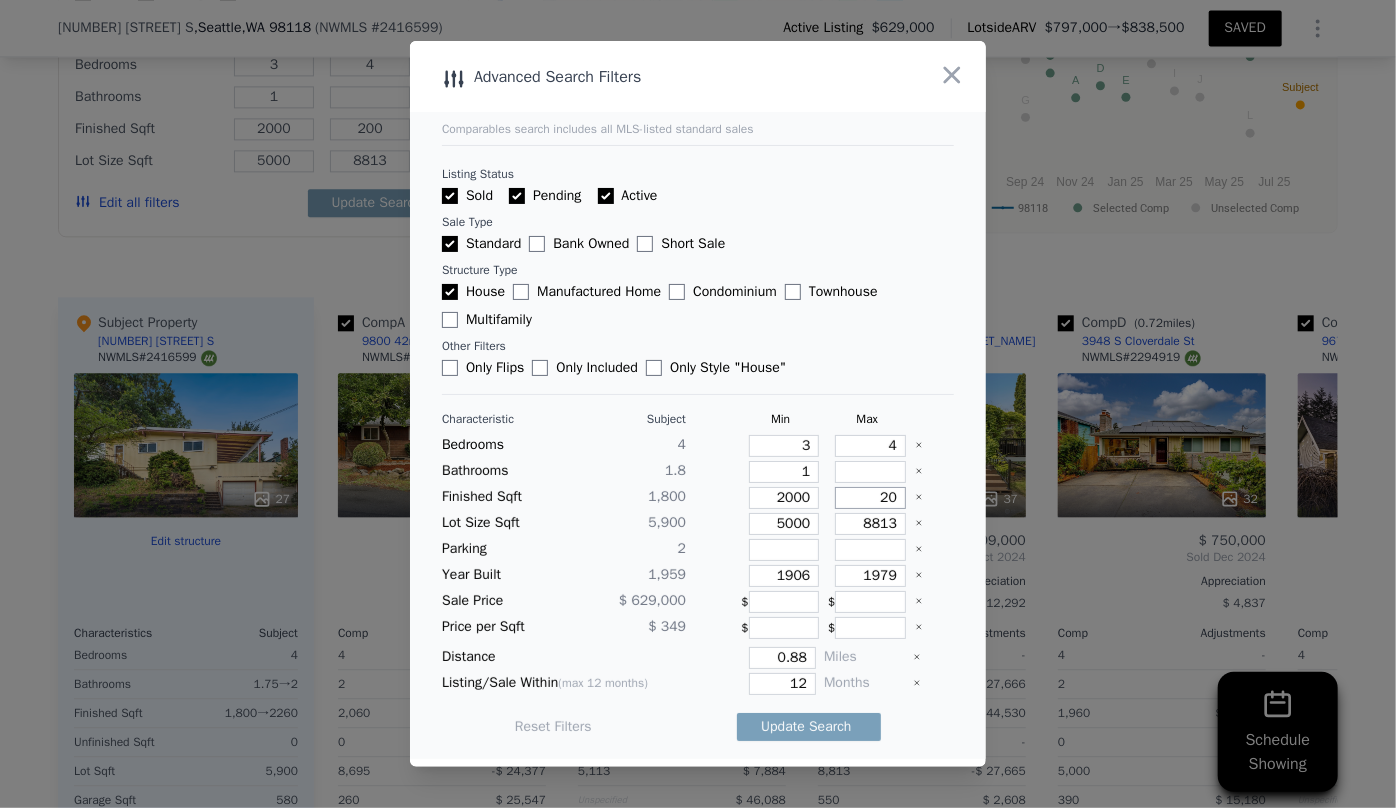 type on "20" 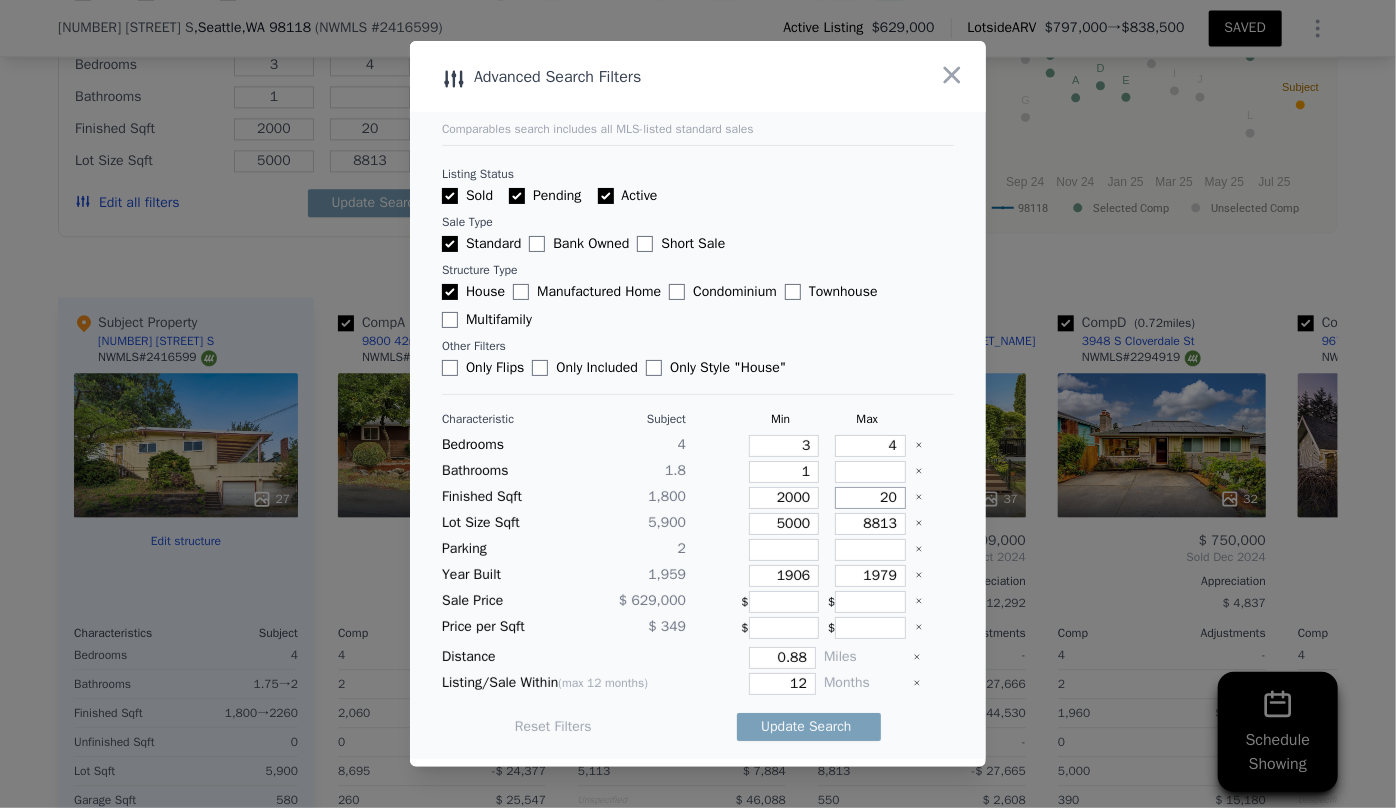 type on "2" 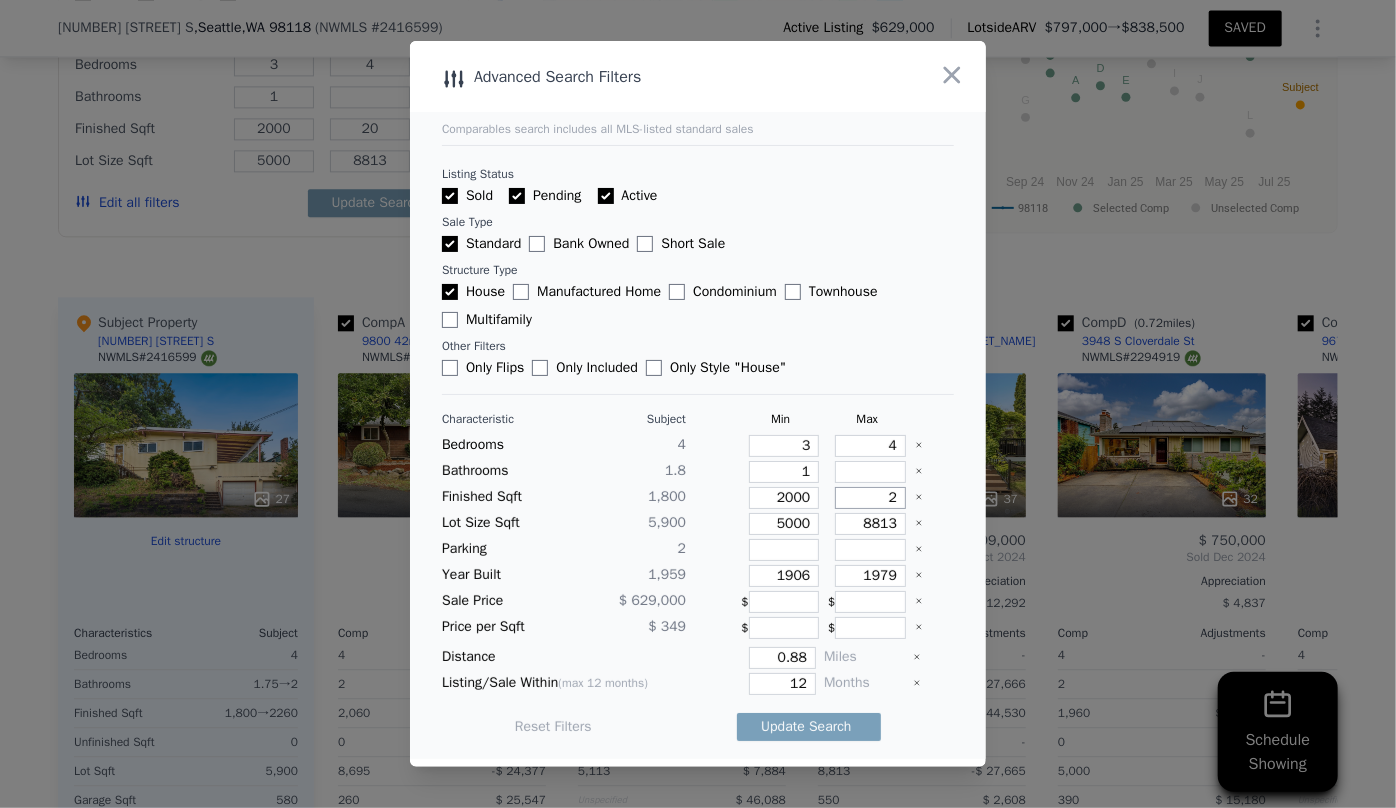 type on "2" 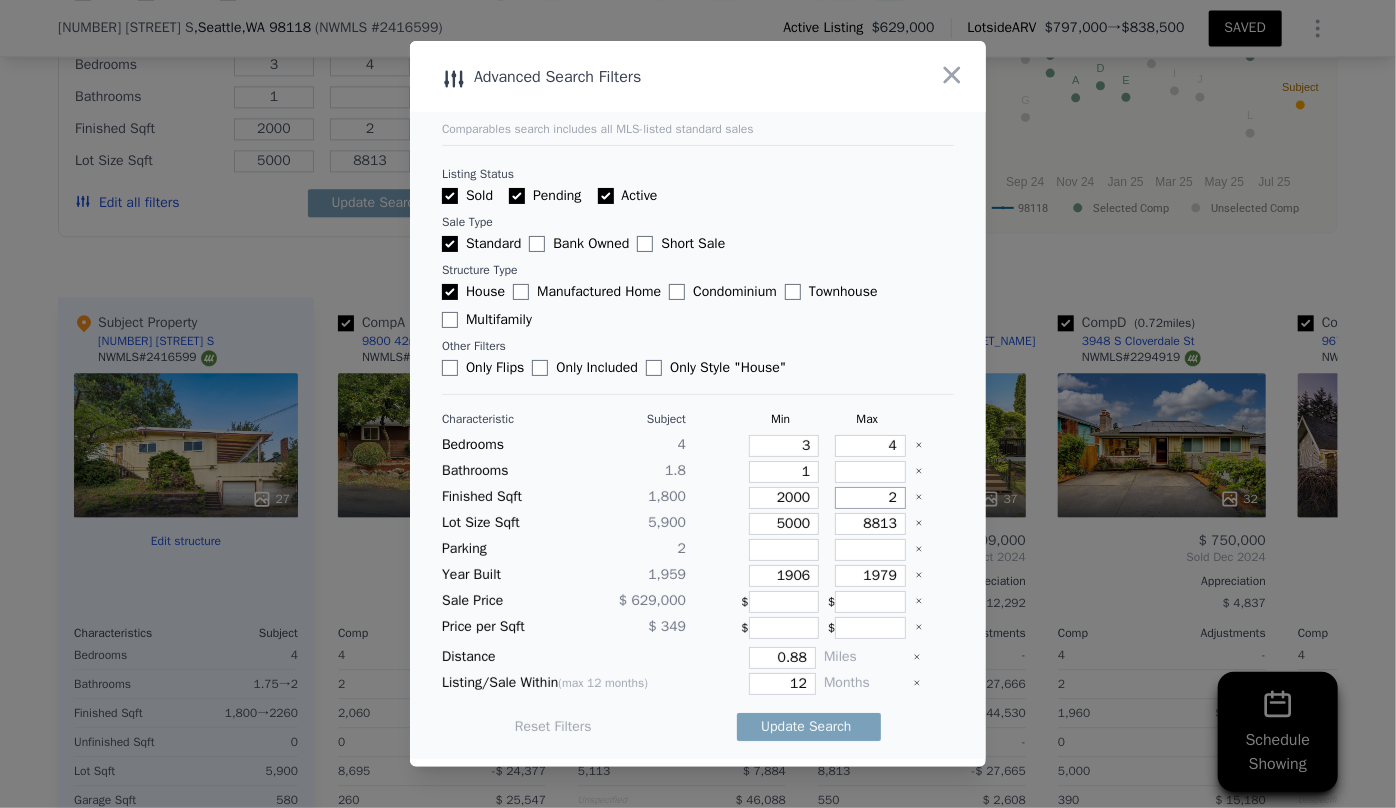type on "24" 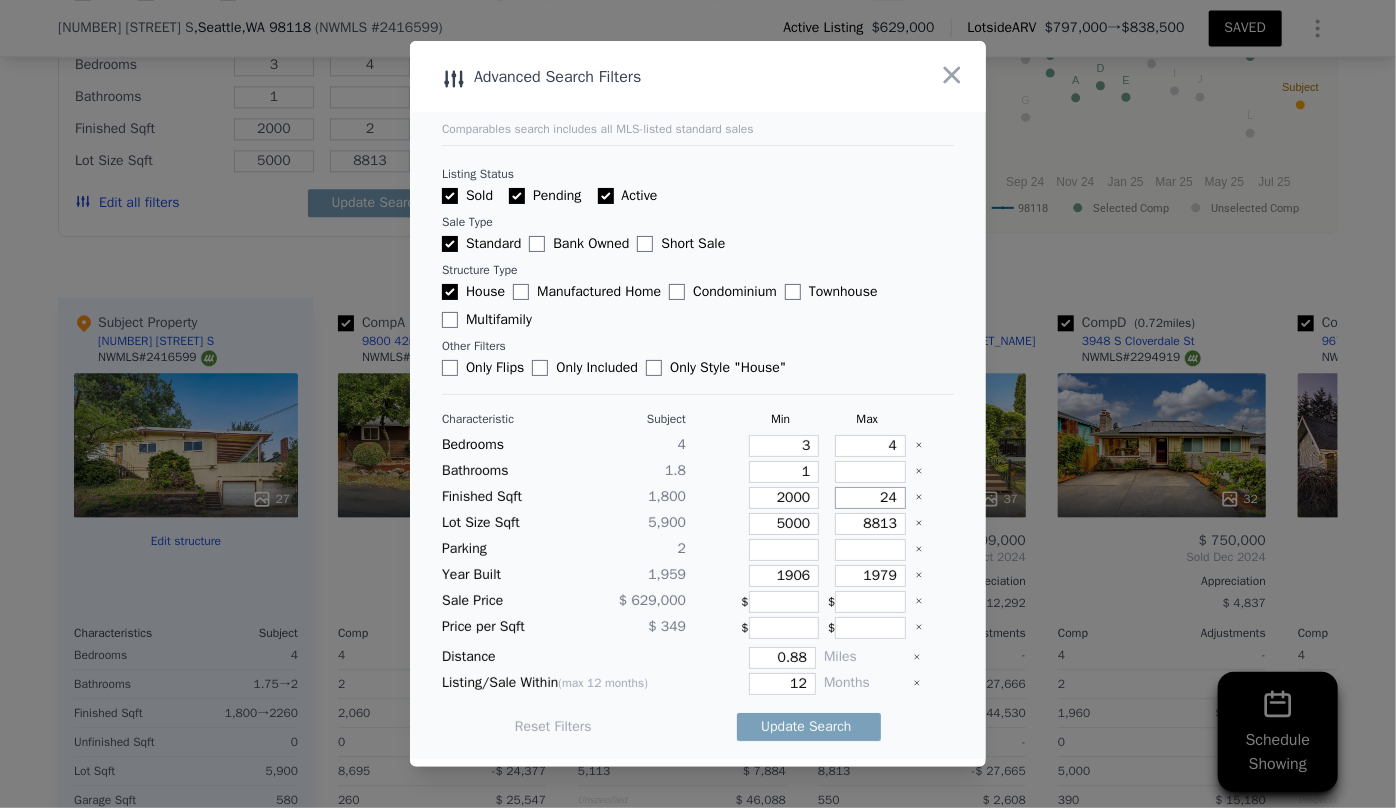 type on "24" 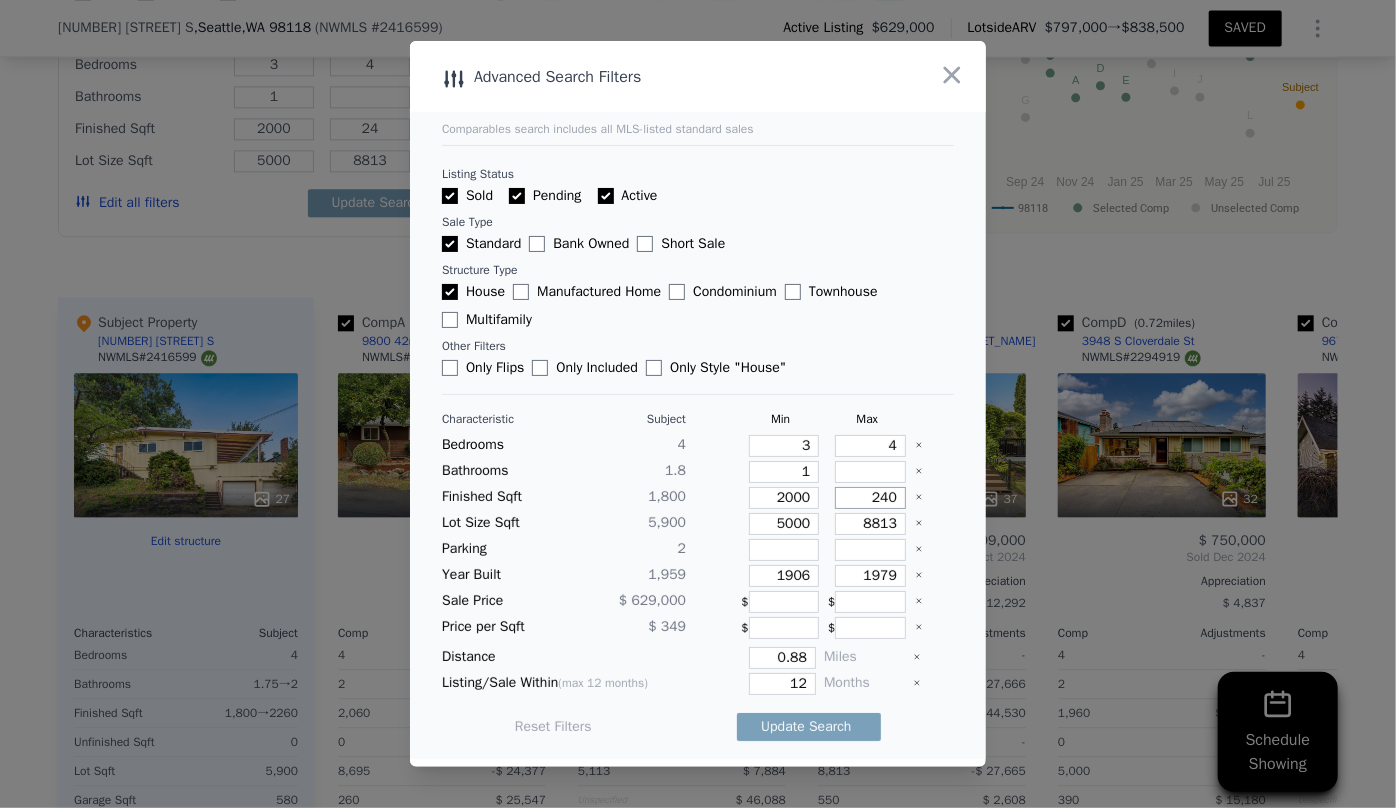 type on "240" 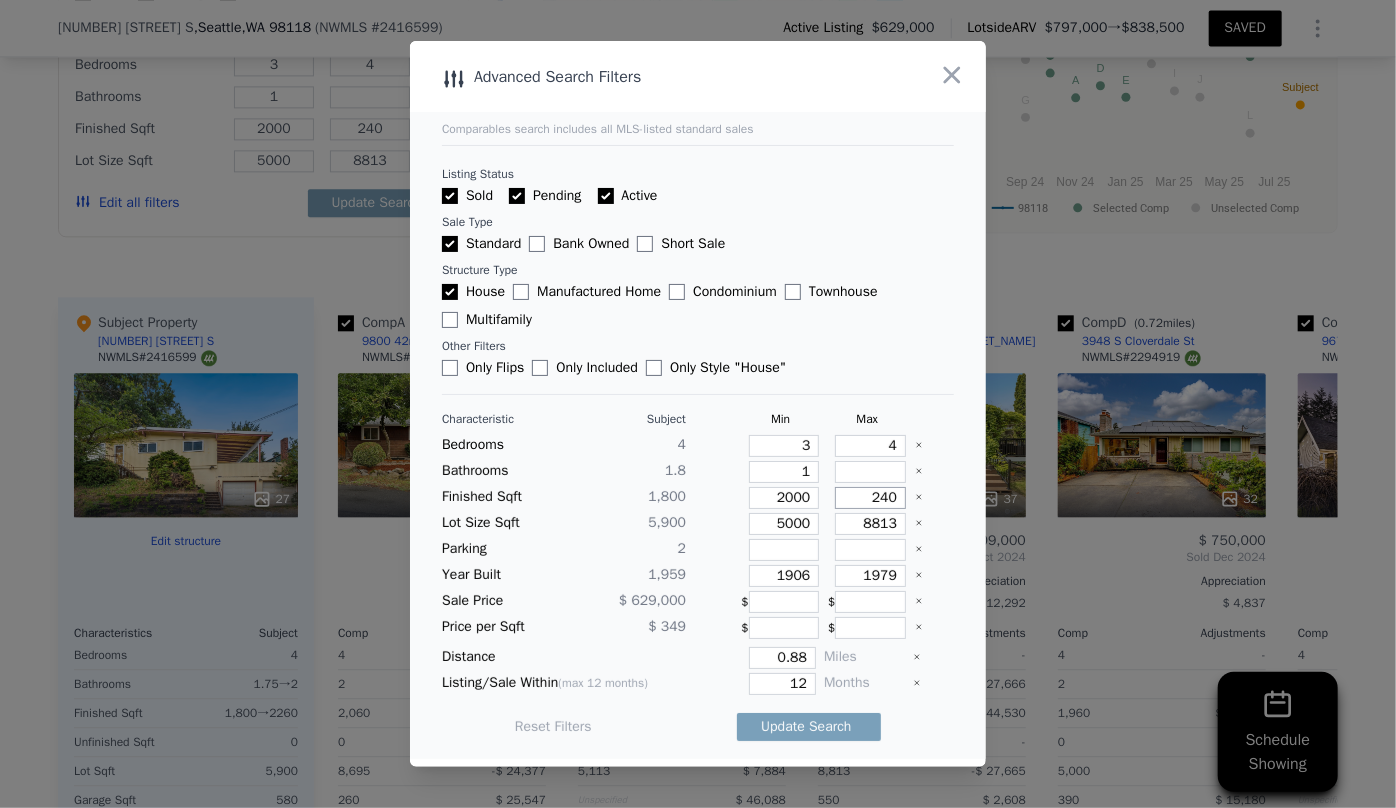 type on "2400" 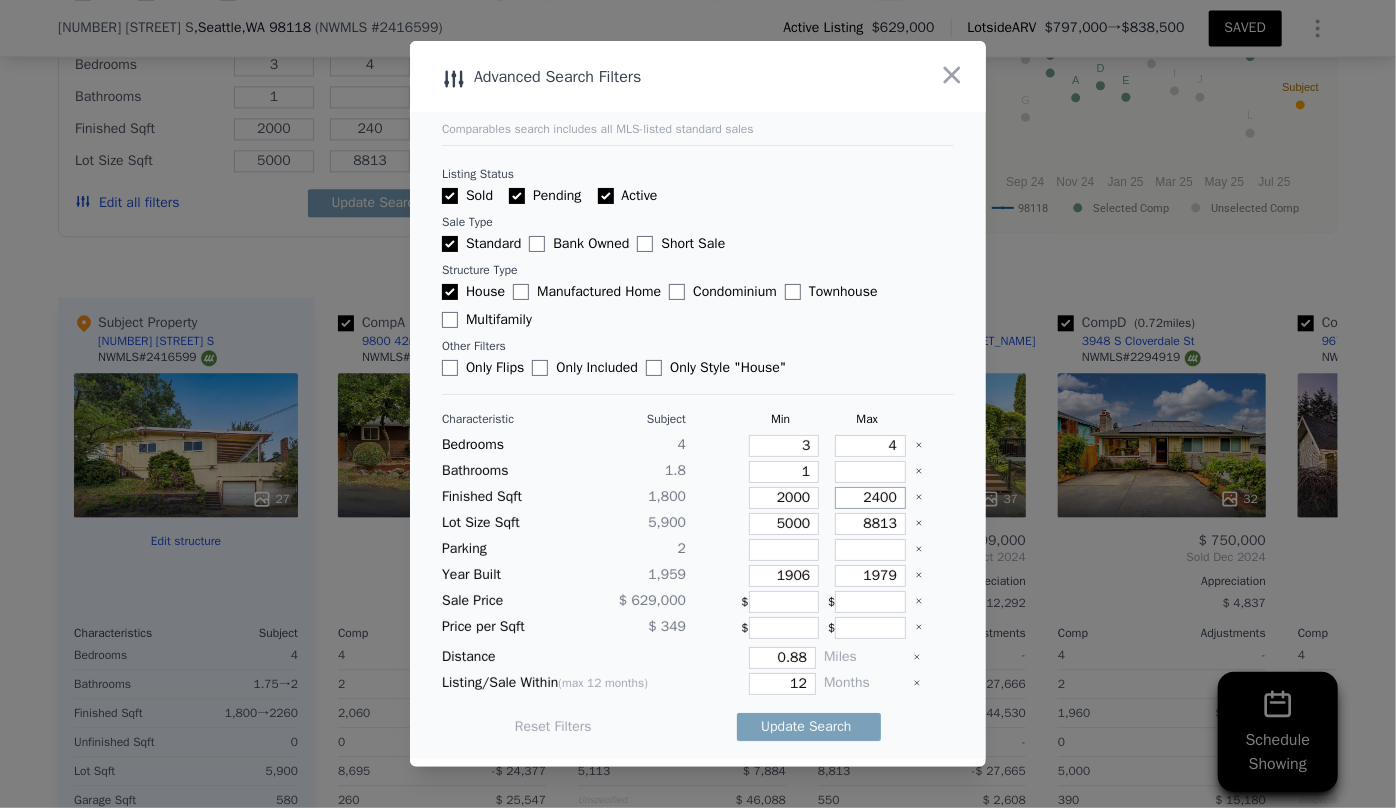 type on "2400" 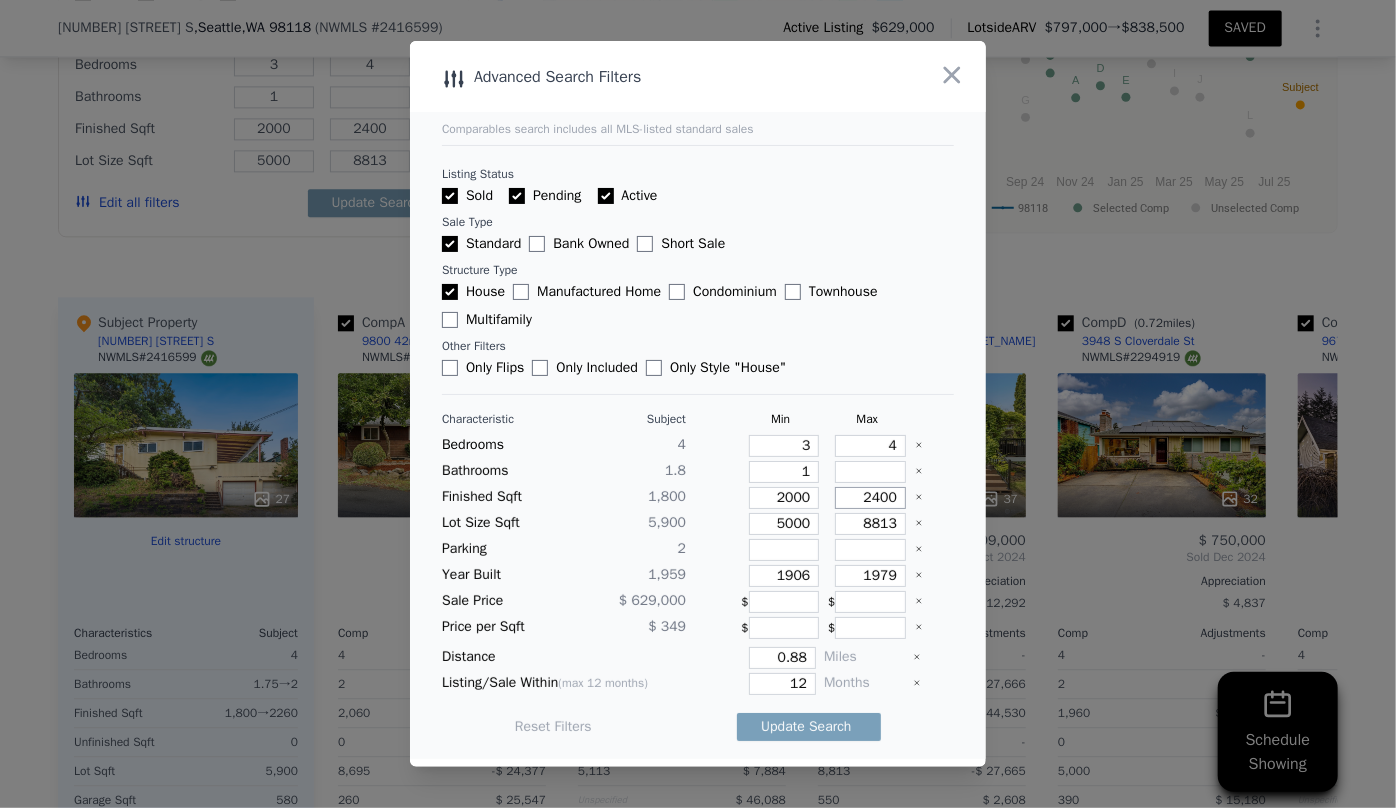 type on "2400" 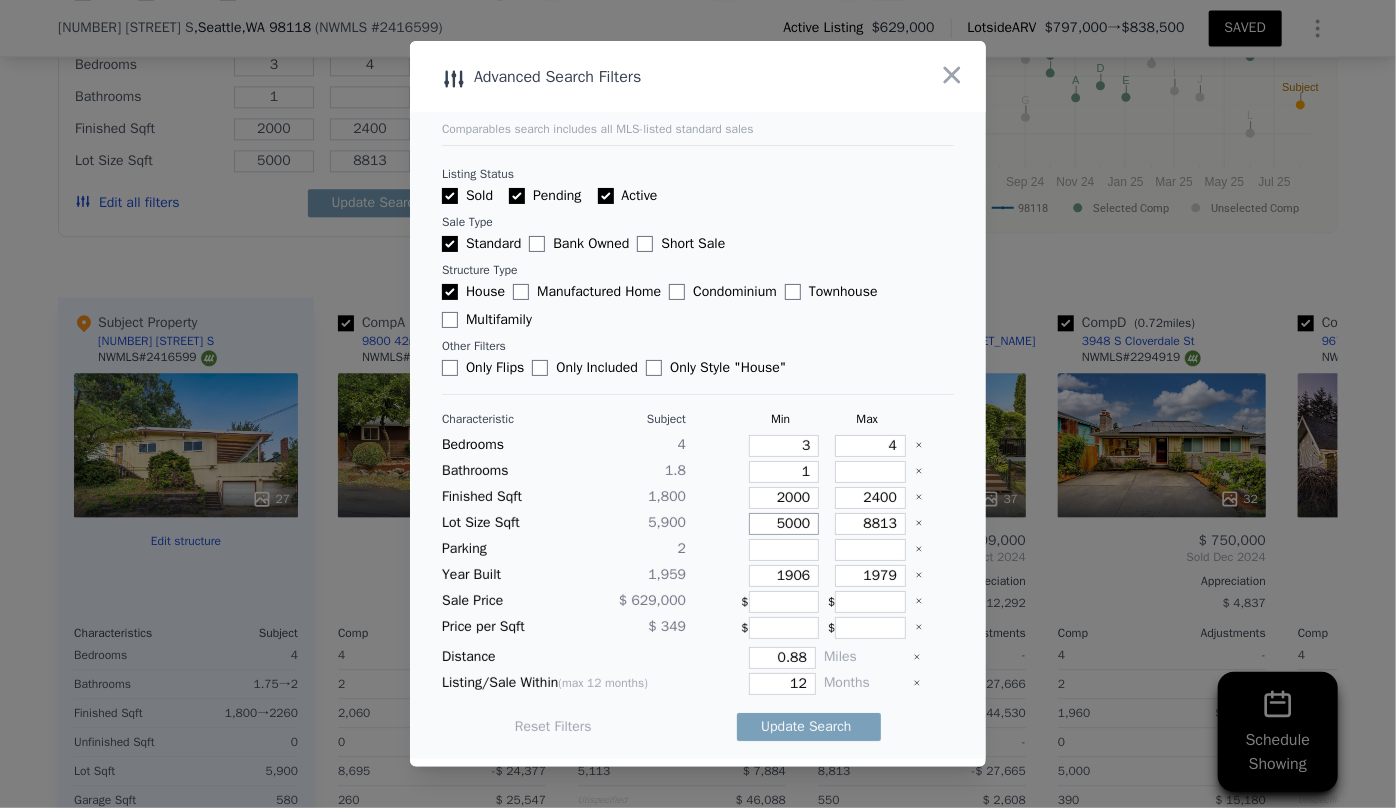 drag, startPoint x: 800, startPoint y: 525, endPoint x: 680, endPoint y: 524, distance: 120.004166 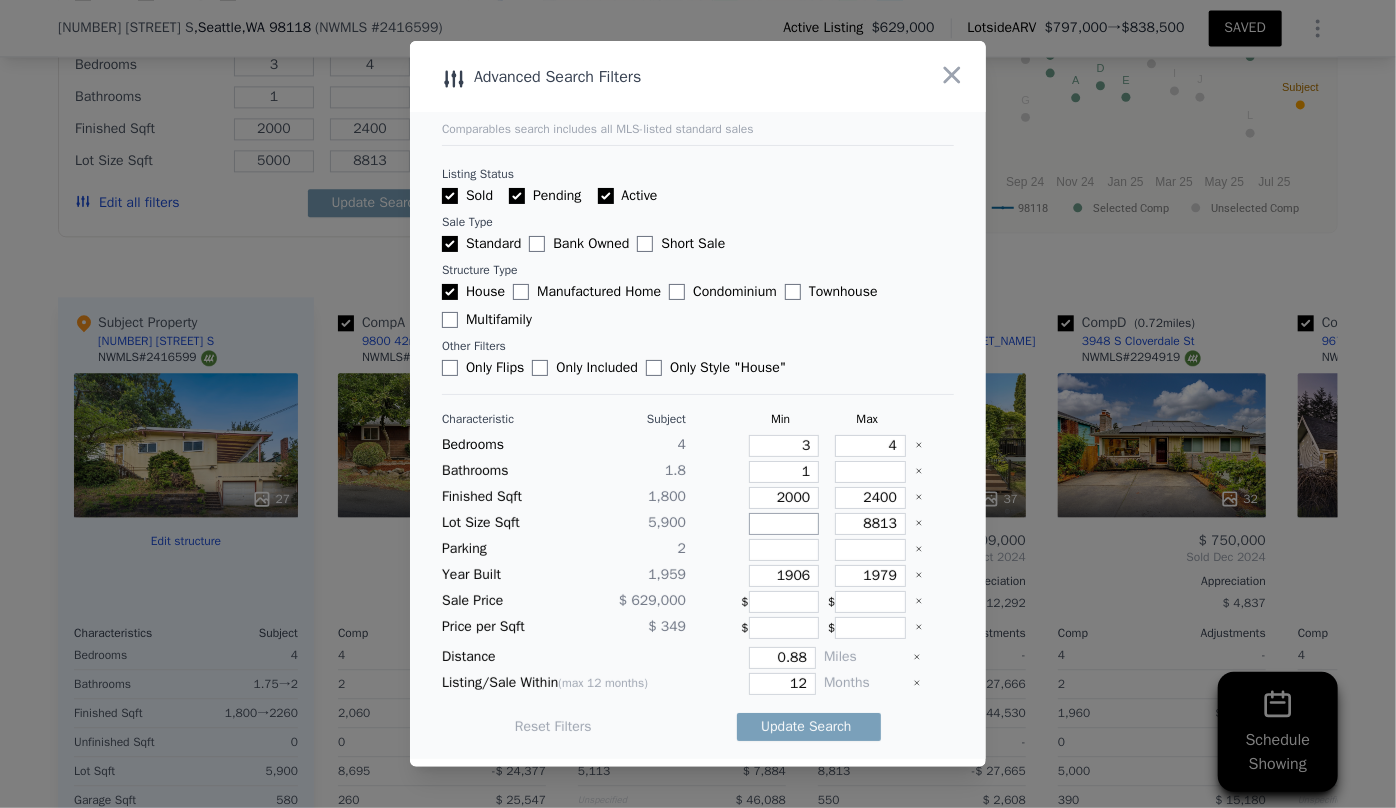 type 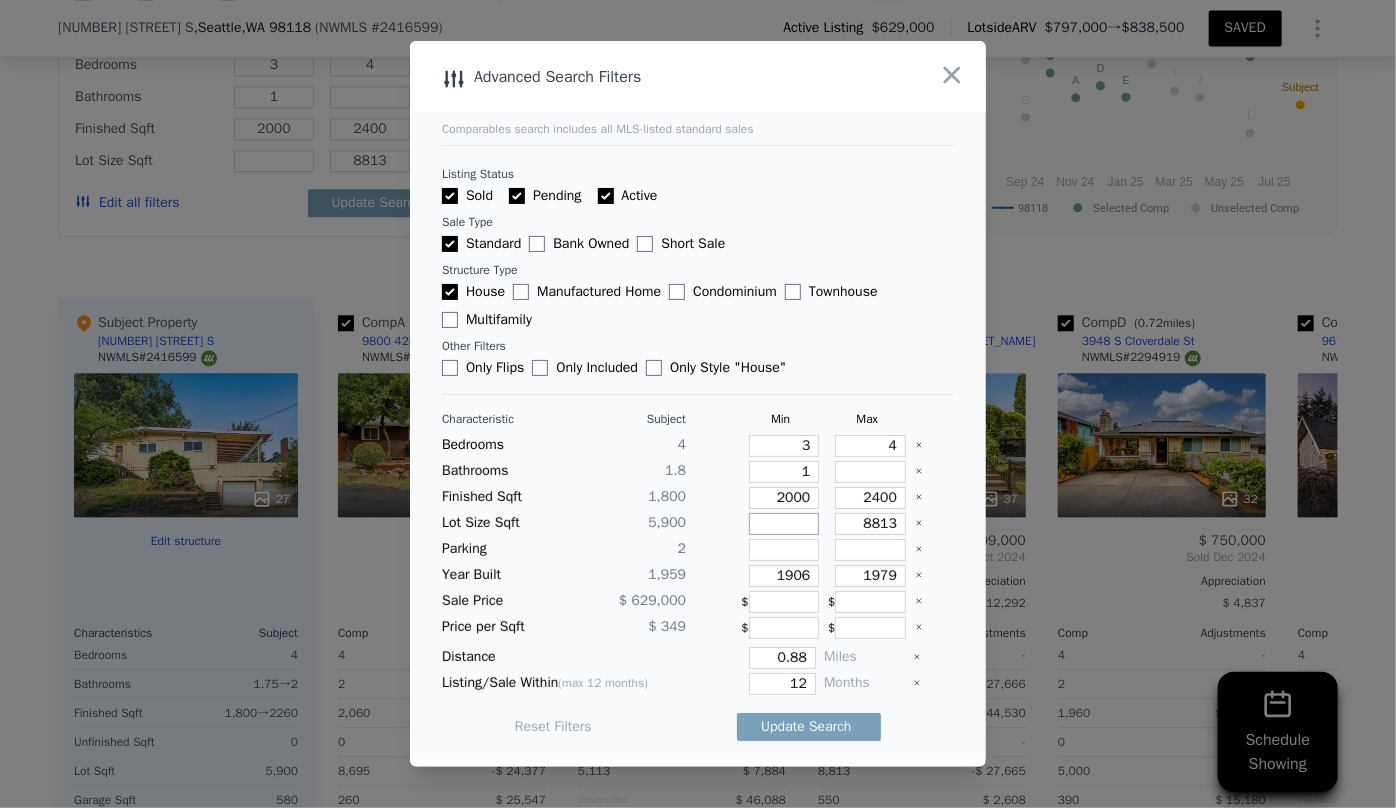 type 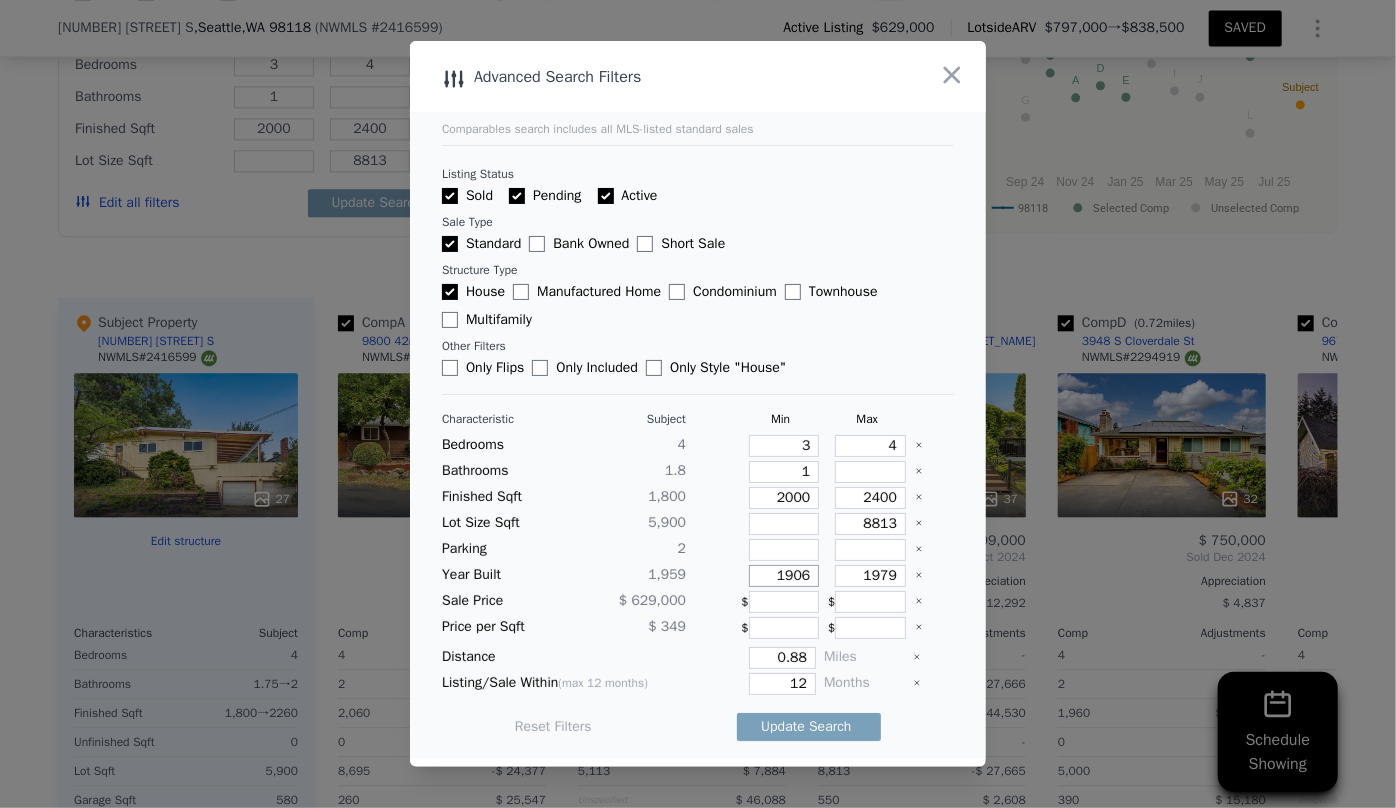 drag, startPoint x: 806, startPoint y: 572, endPoint x: 665, endPoint y: 575, distance: 141.0319 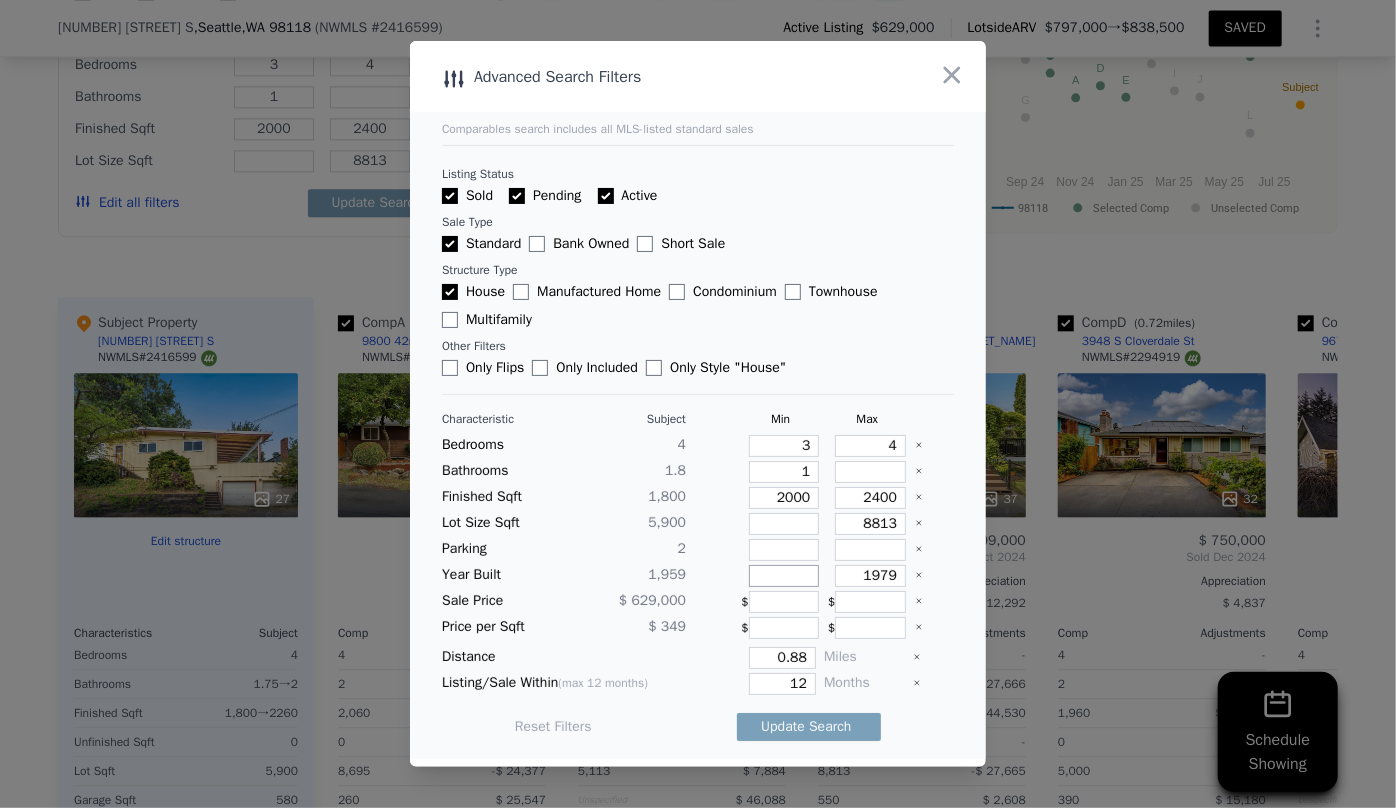 type 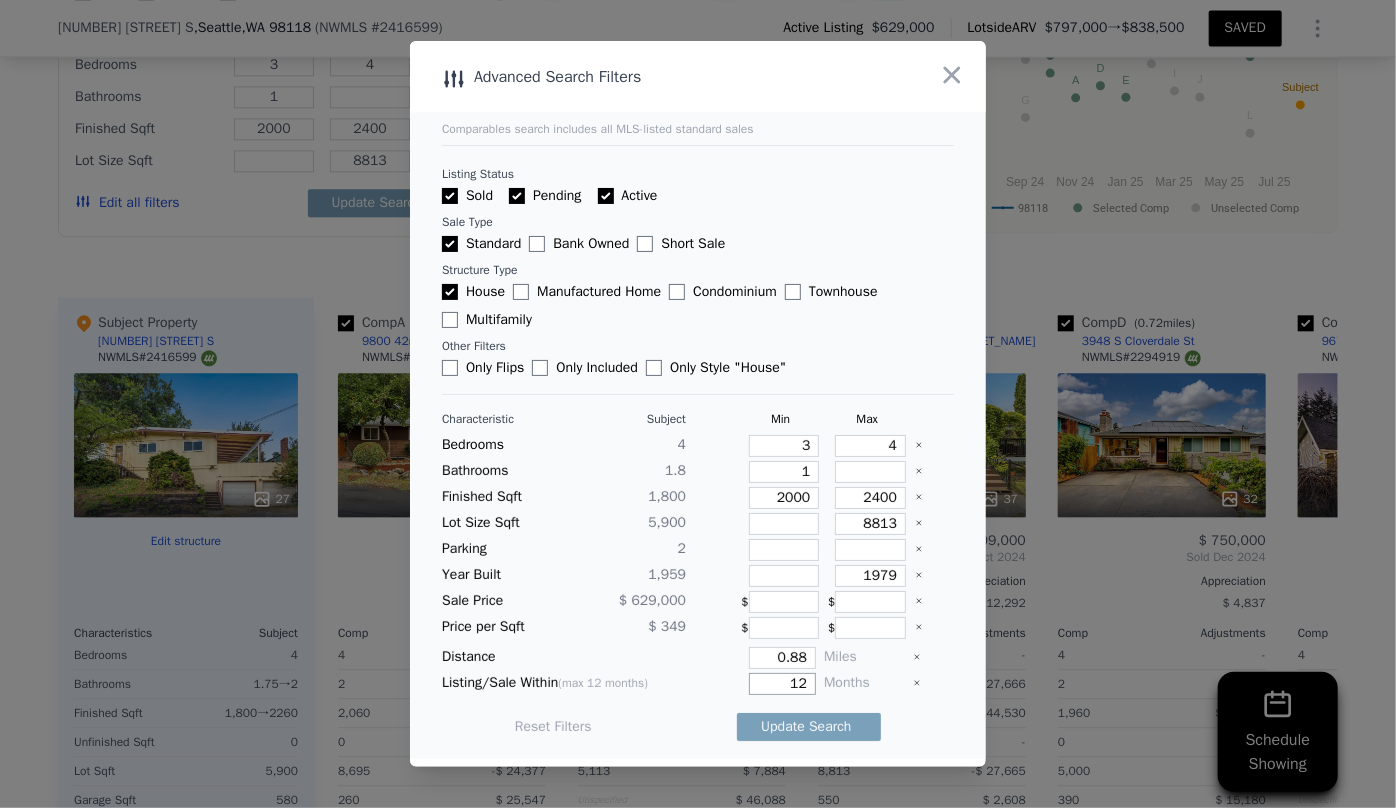 drag, startPoint x: 799, startPoint y: 678, endPoint x: 731, endPoint y: 677, distance: 68.007355 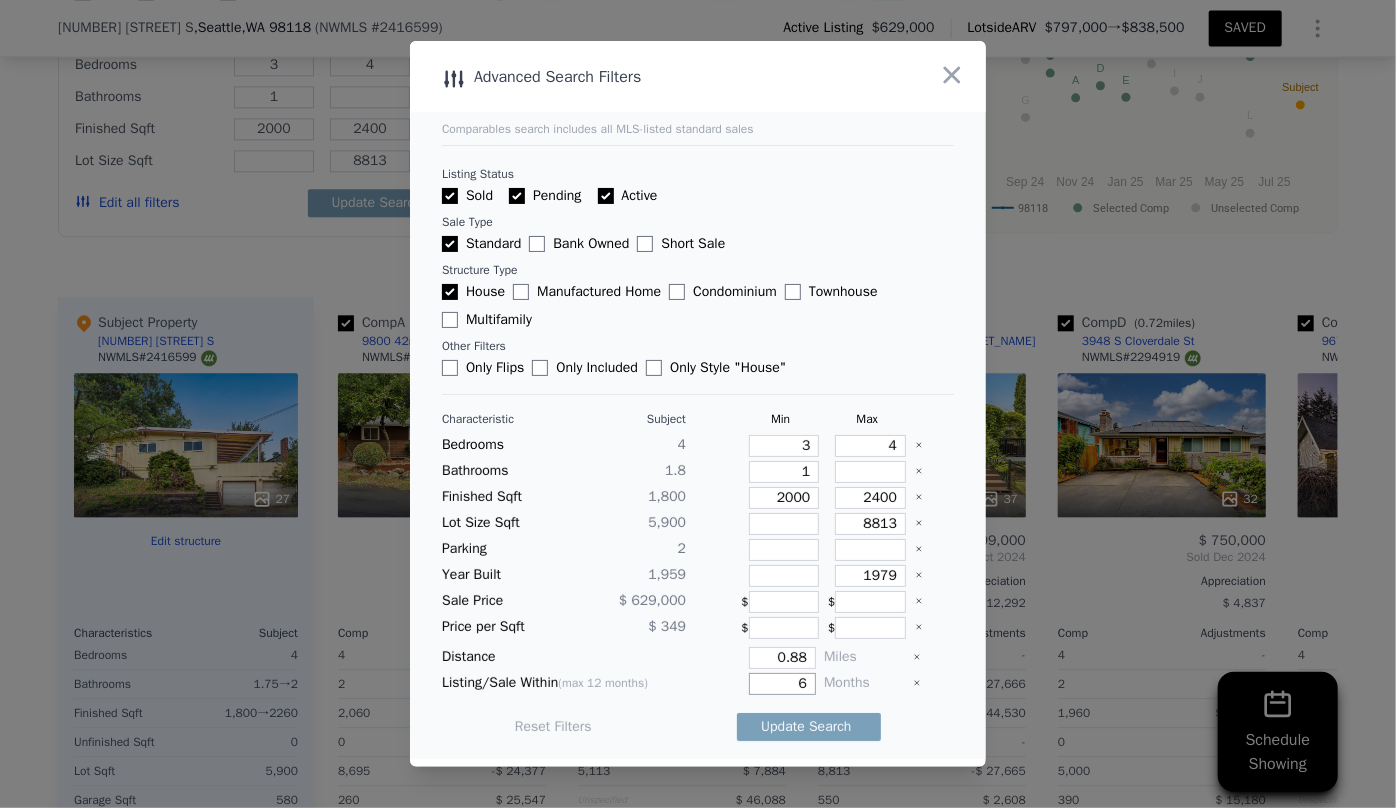 type on "6" 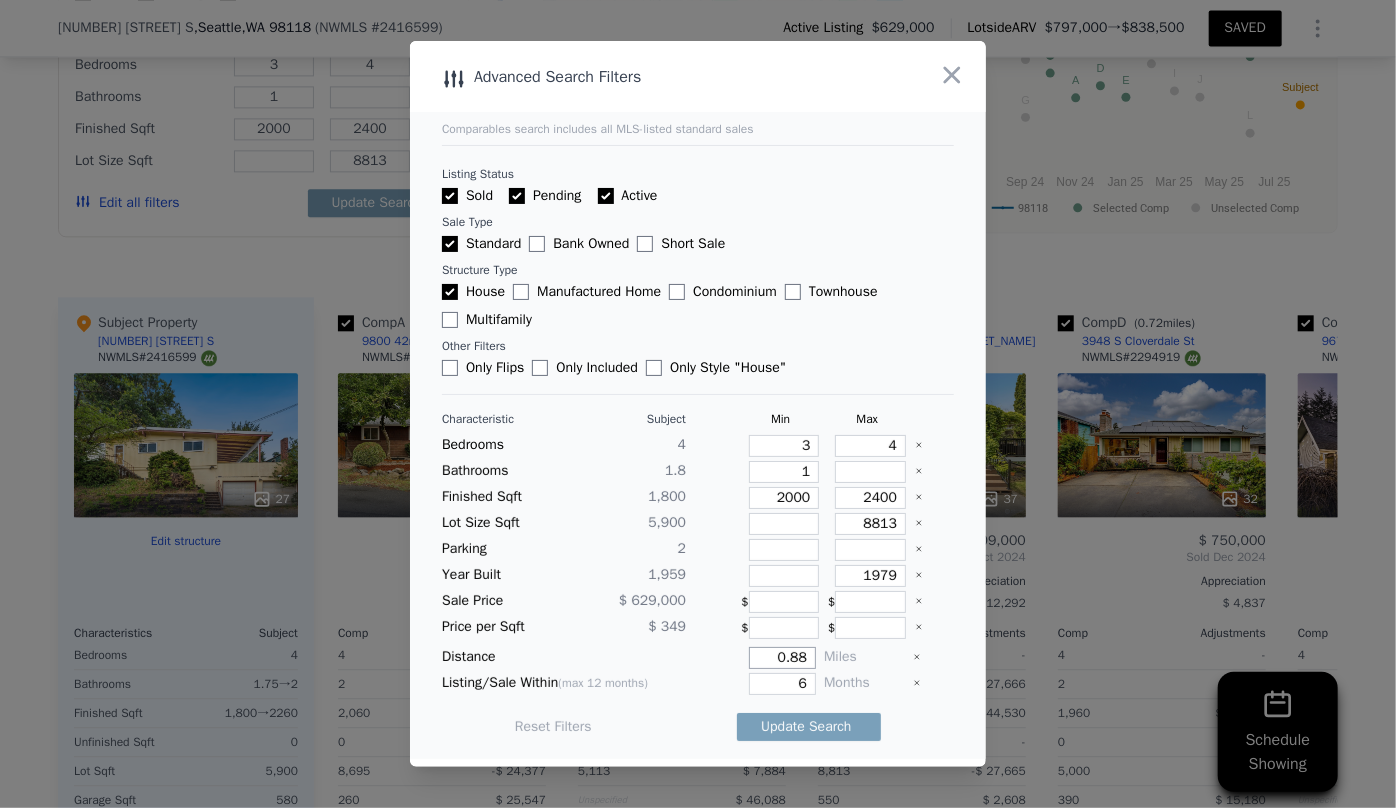 click on "0.88" at bounding box center [782, 658] 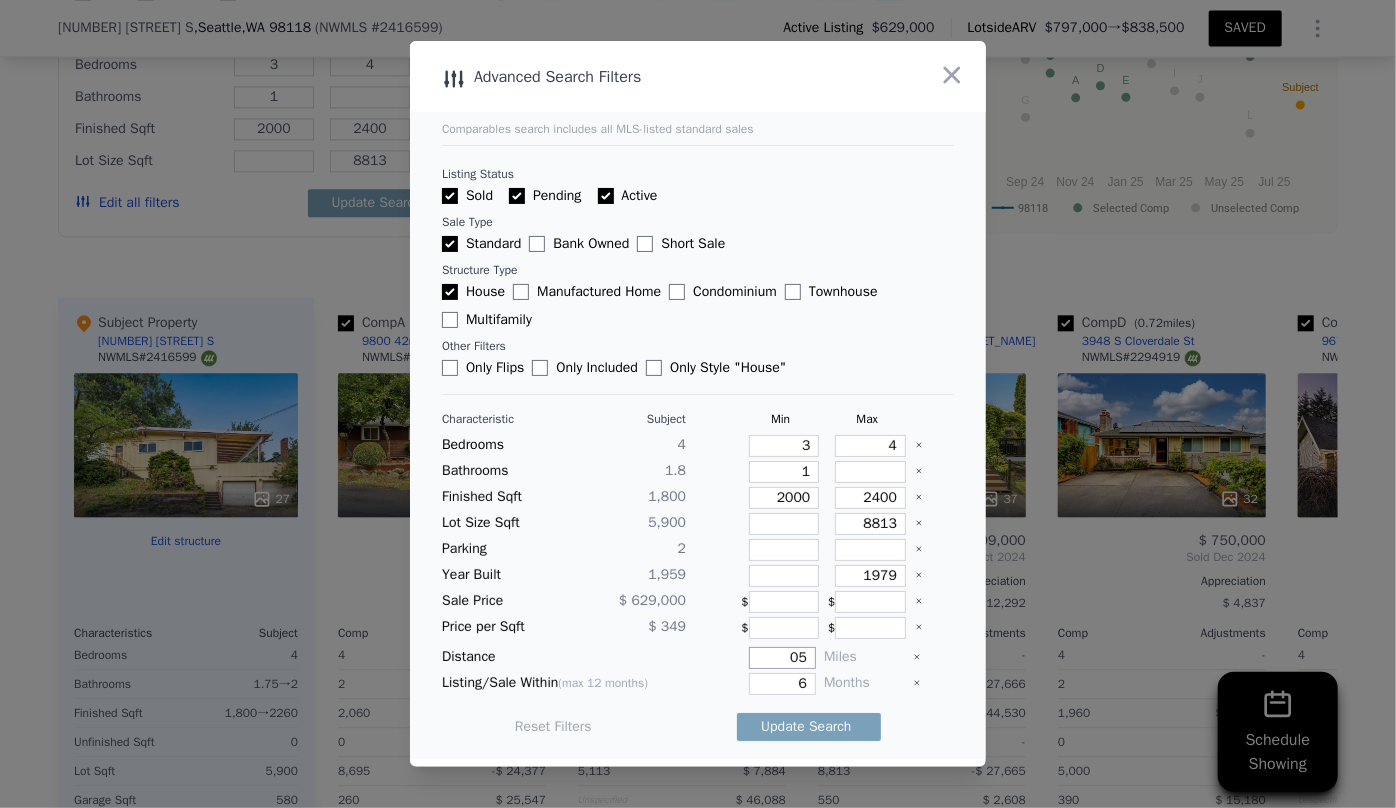 type on "5" 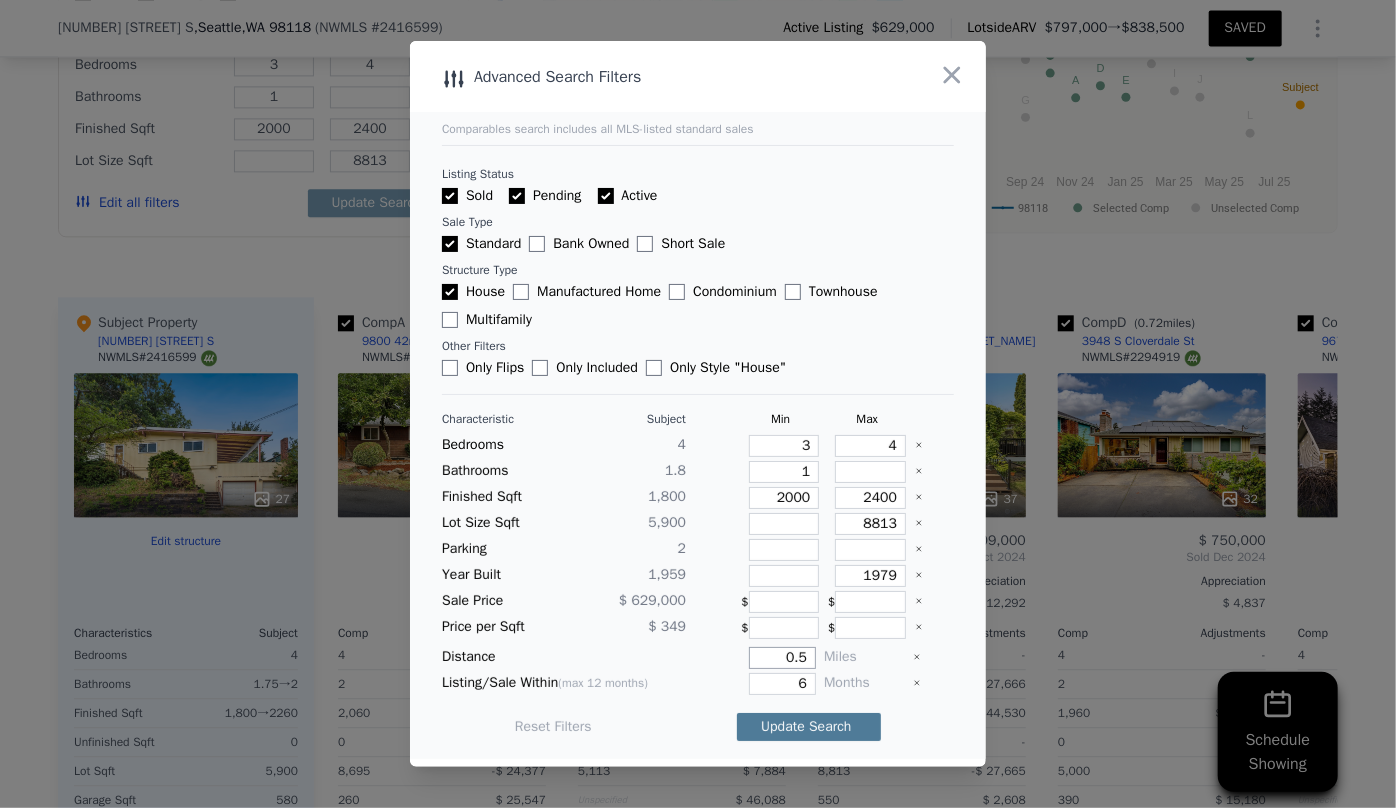 type on "0.5" 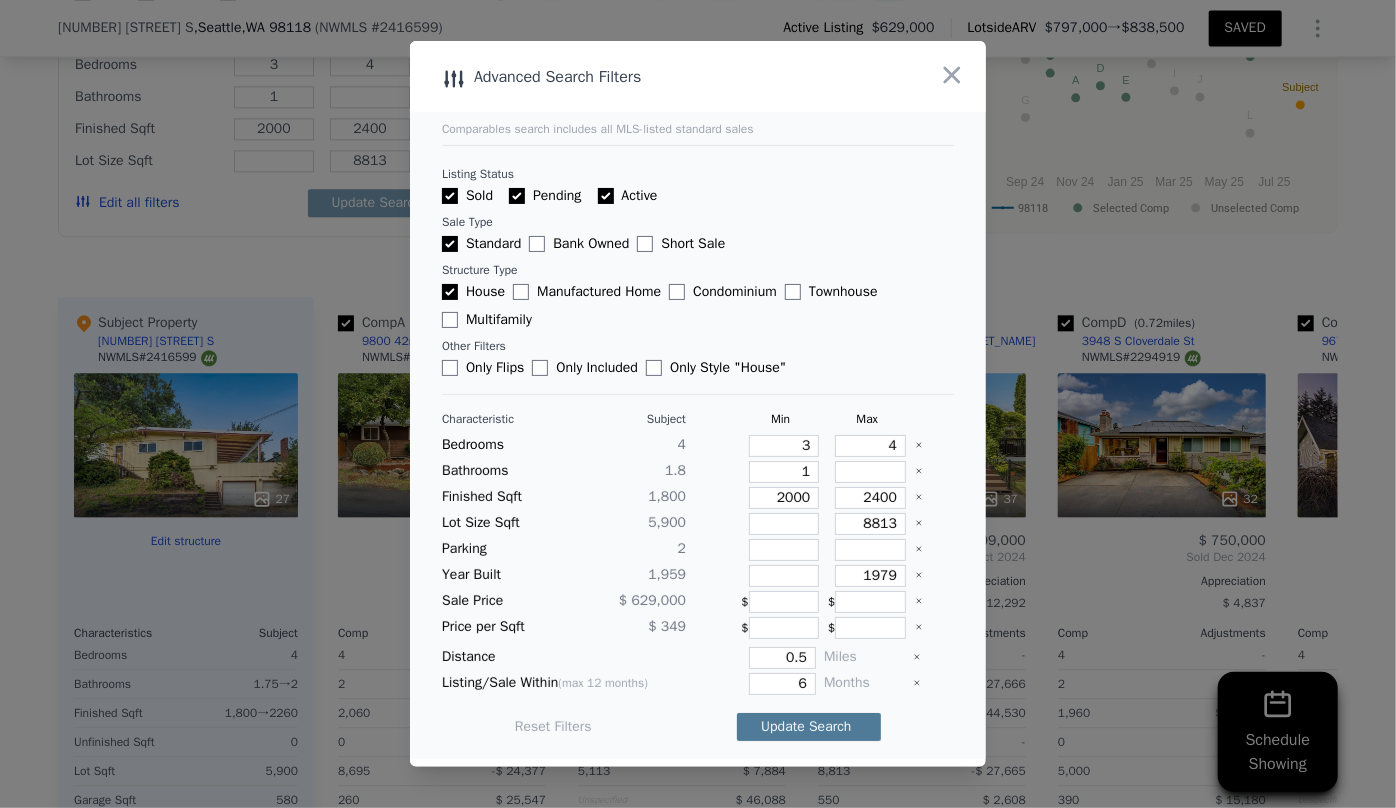 click on "Update Search" at bounding box center [809, 727] 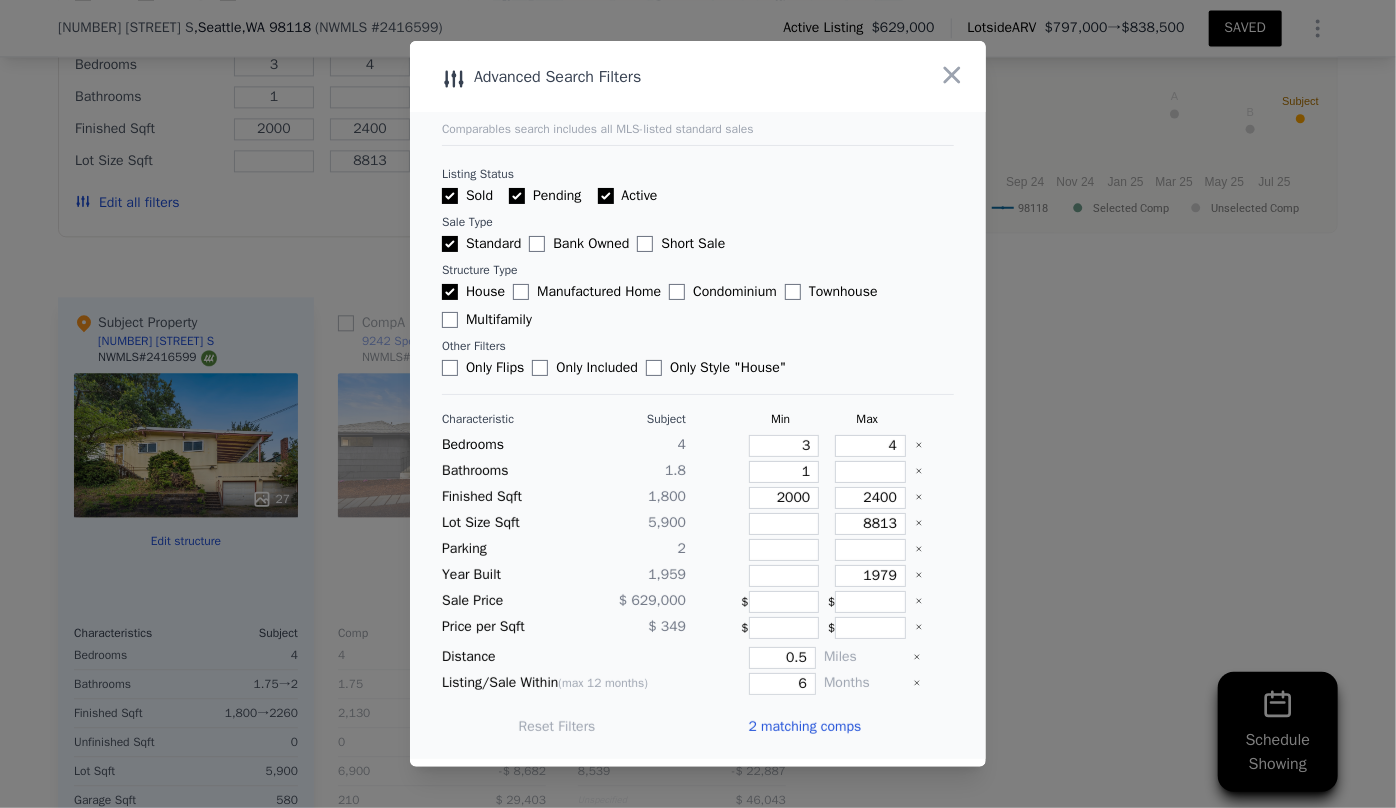 click on "2 matching comps" at bounding box center [804, 727] 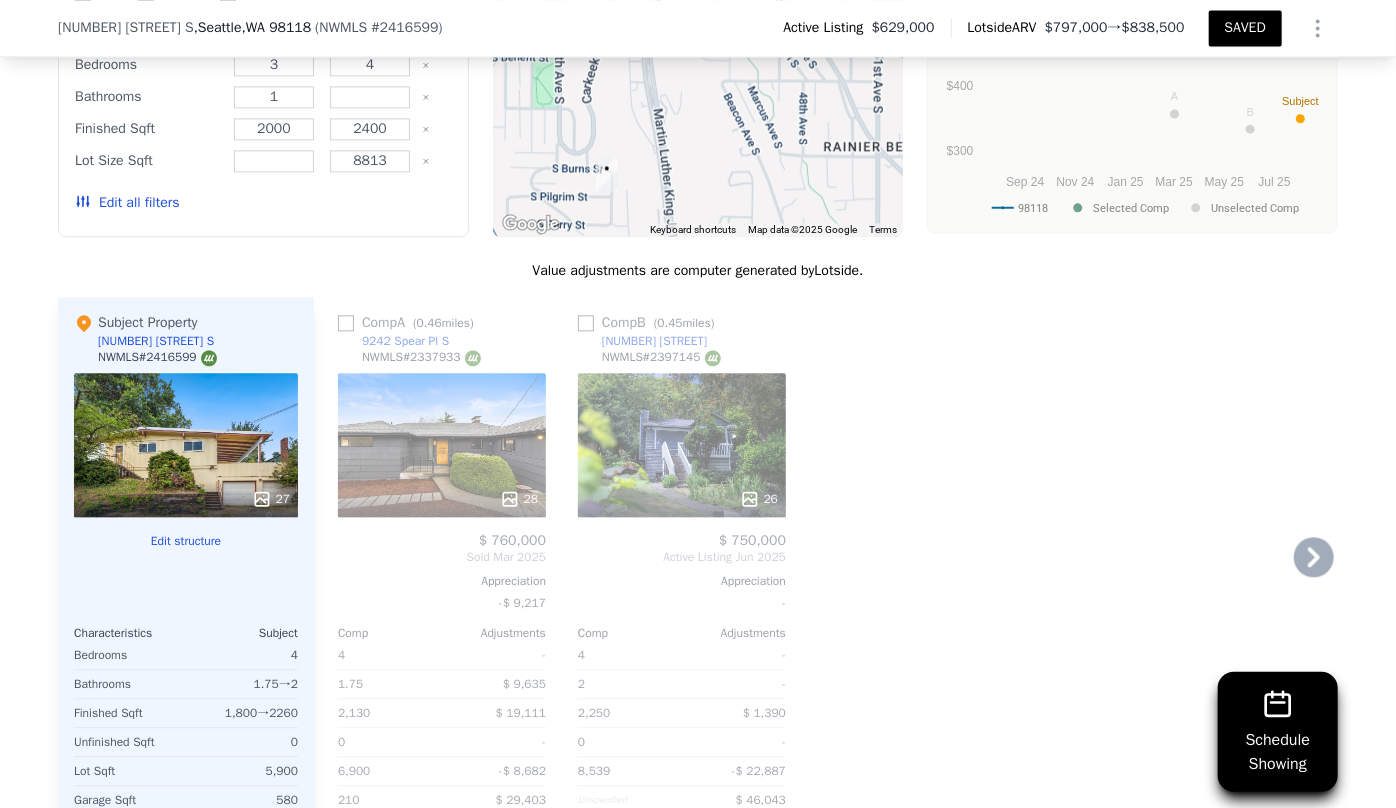 click on "28" at bounding box center (442, 445) 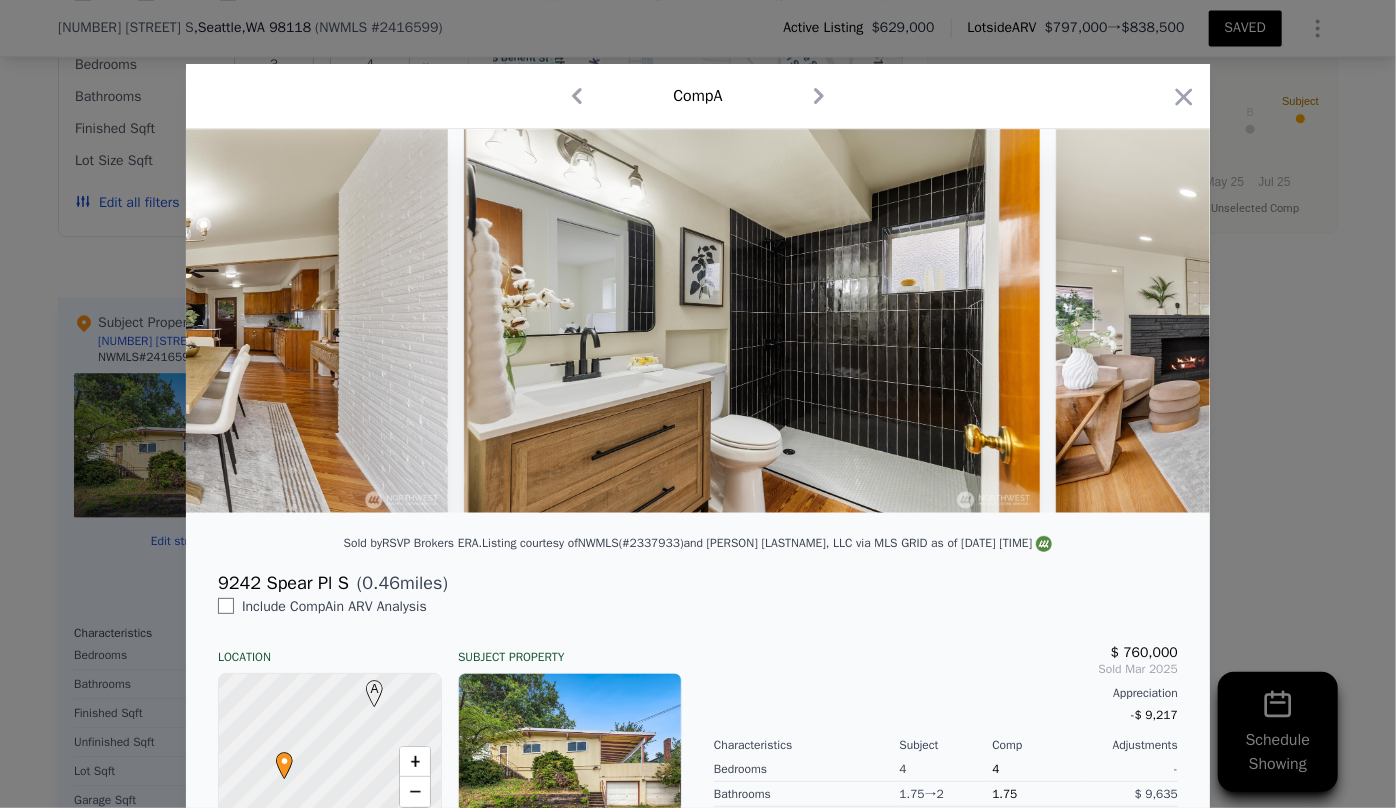 scroll, scrollTop: 0, scrollLeft: 6497, axis: horizontal 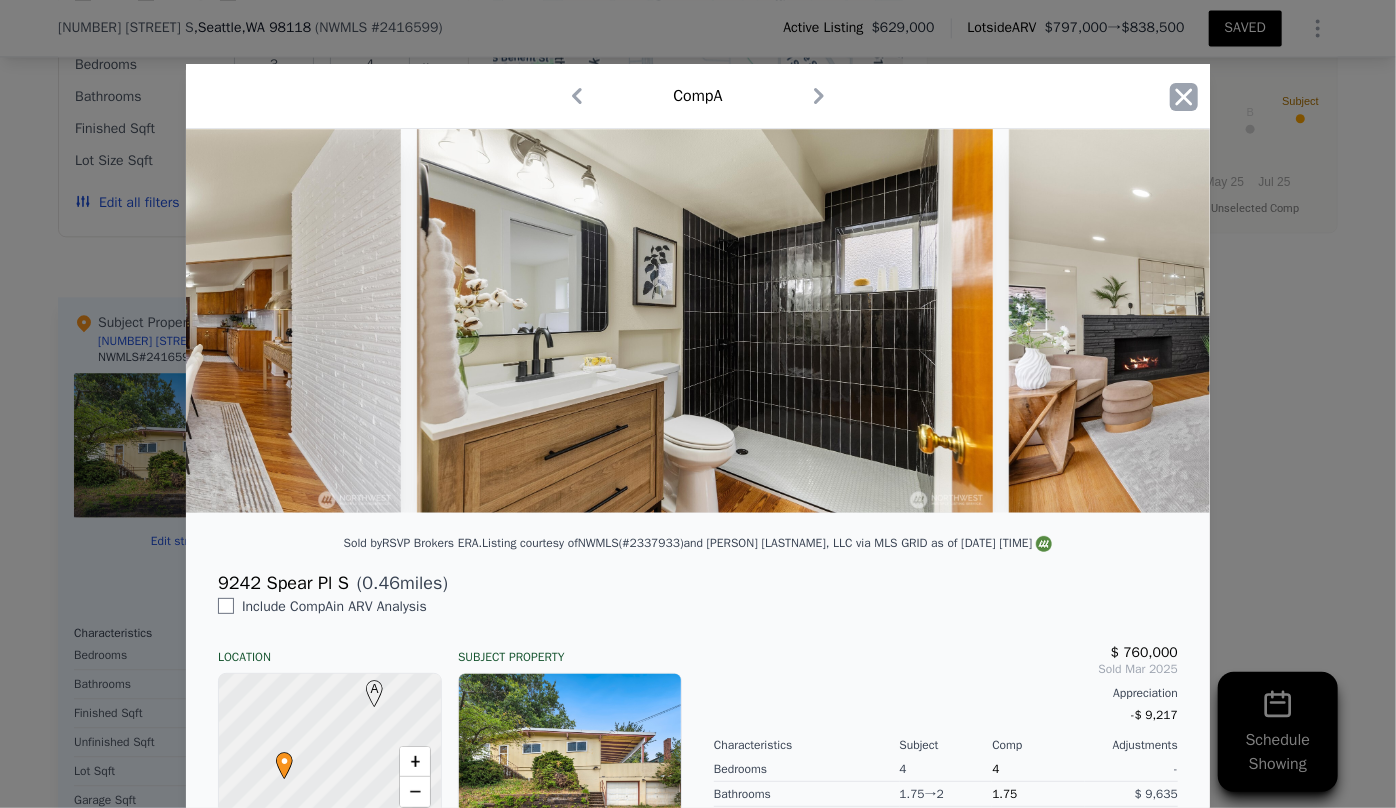 click 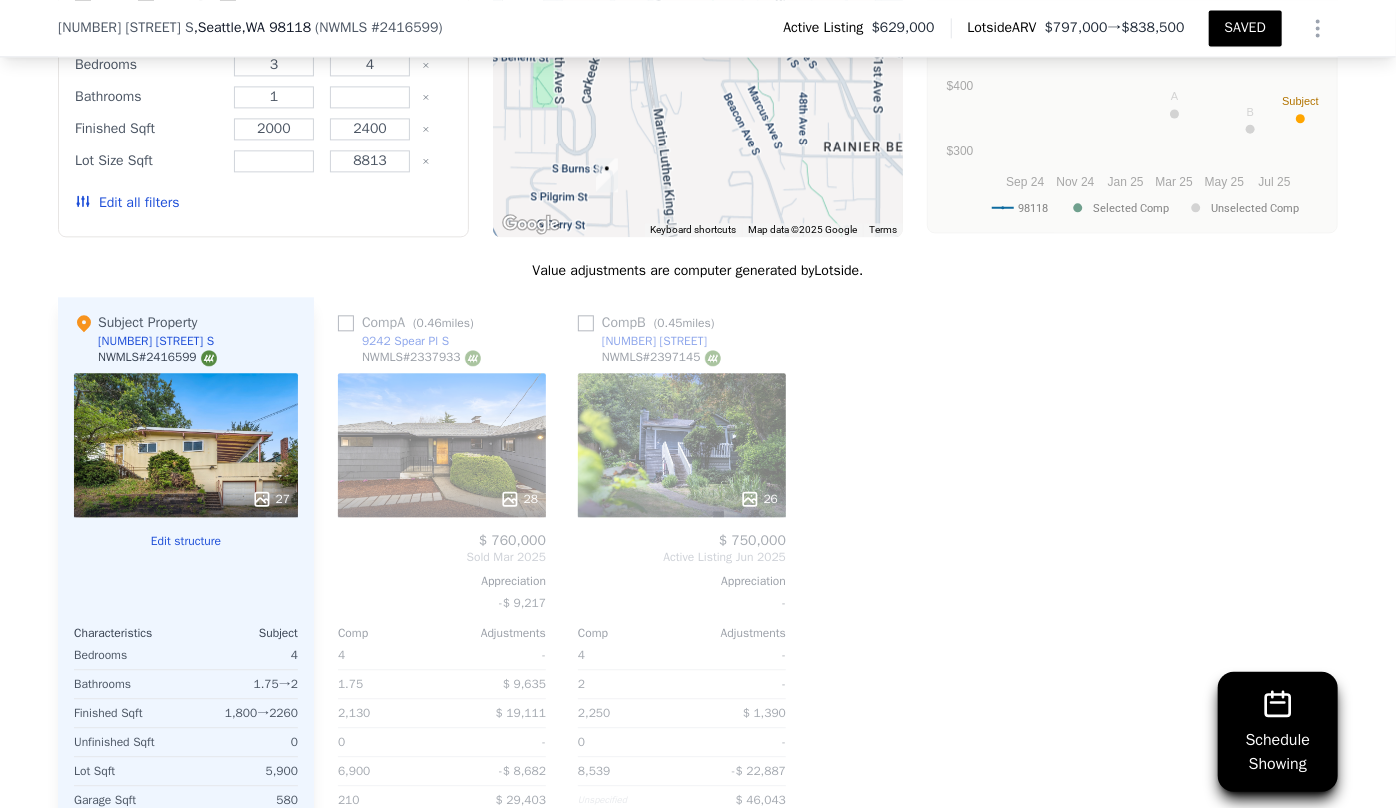 click on "26" at bounding box center [682, 445] 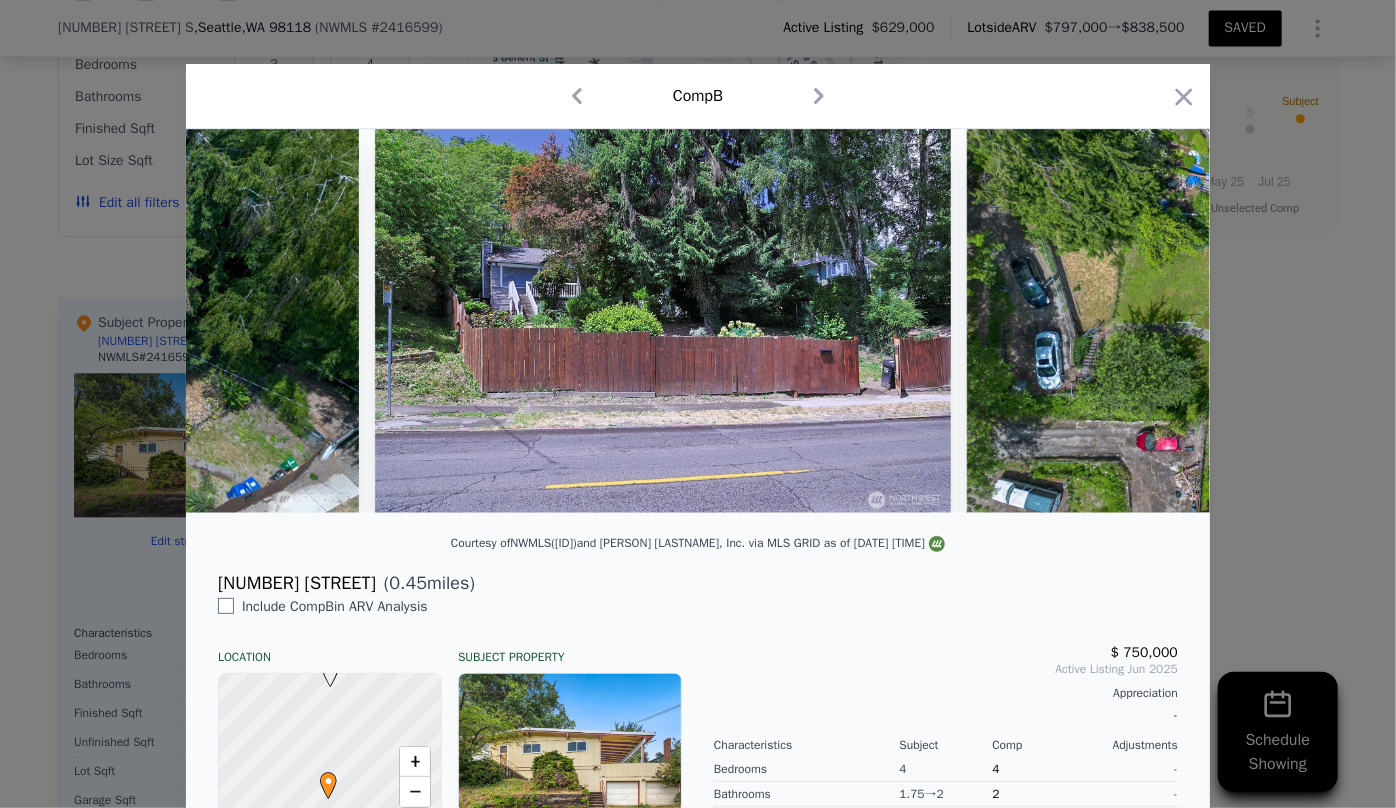 scroll, scrollTop: 0, scrollLeft: 10330, axis: horizontal 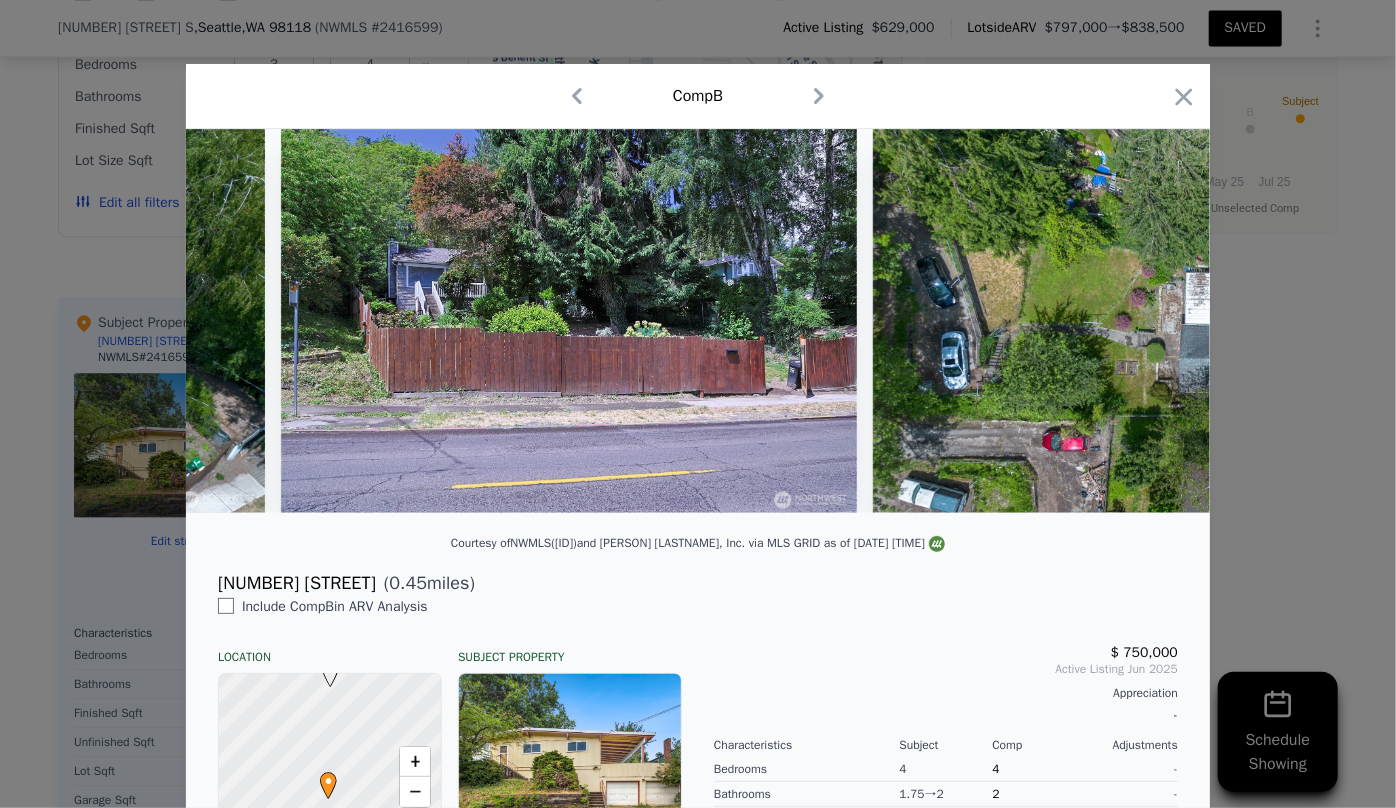 click on "Comp  B" at bounding box center [698, 96] 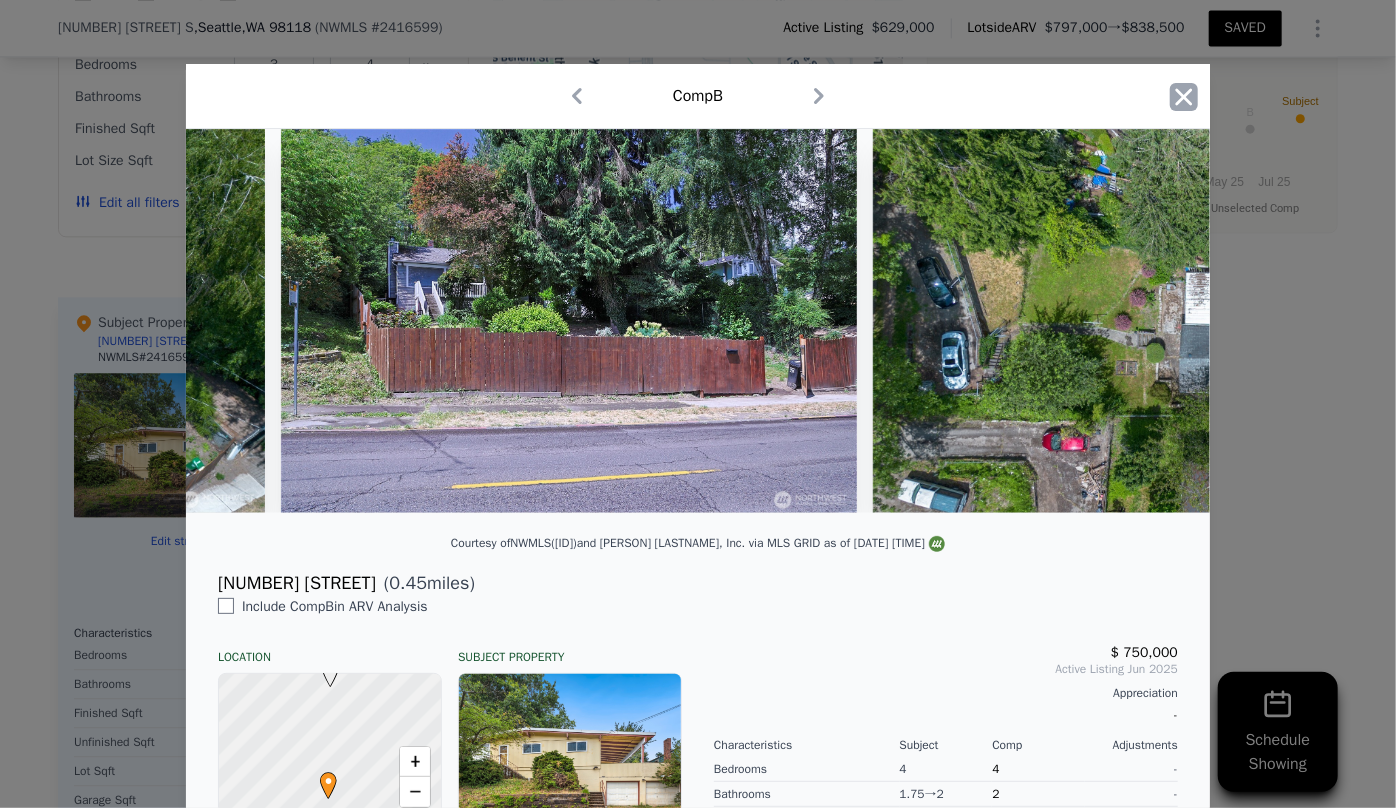 click 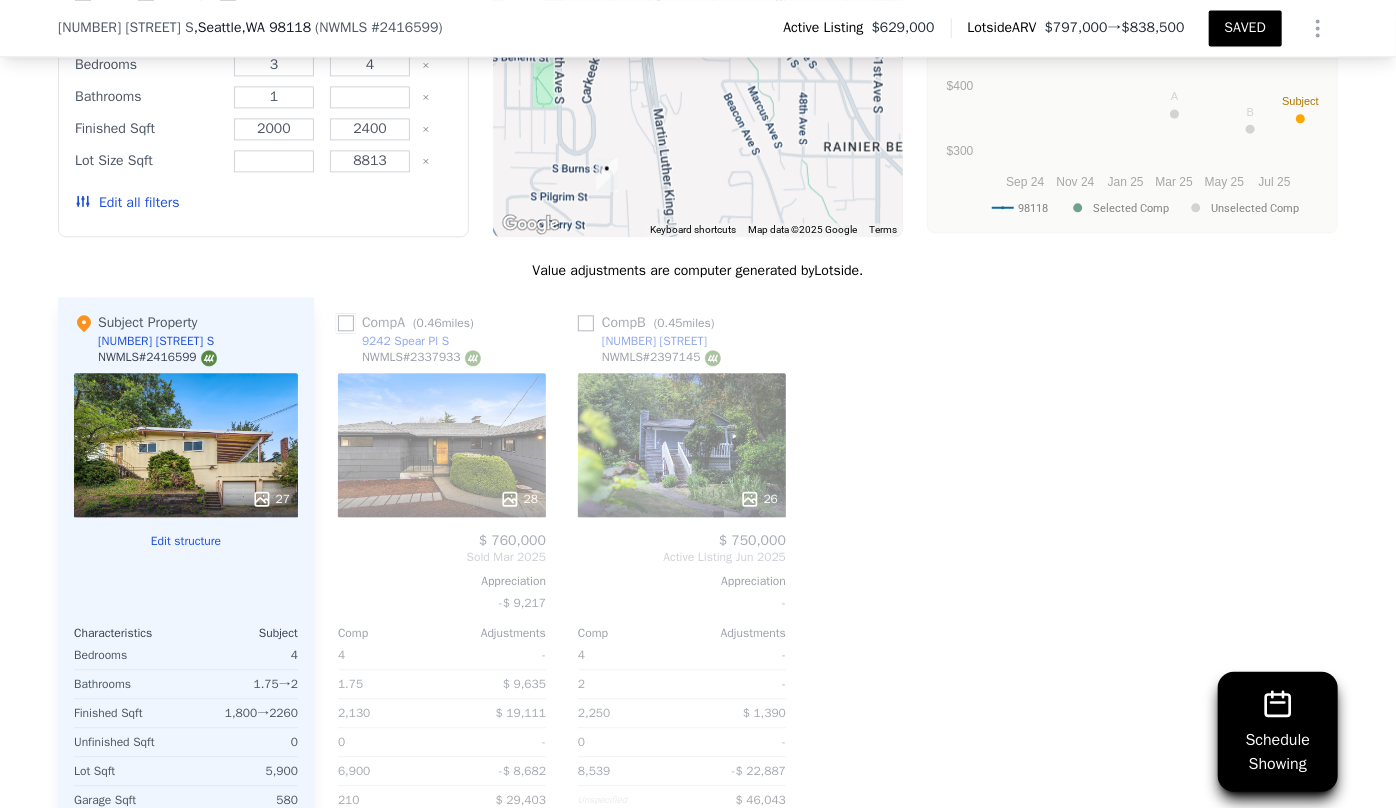 click at bounding box center [346, 323] 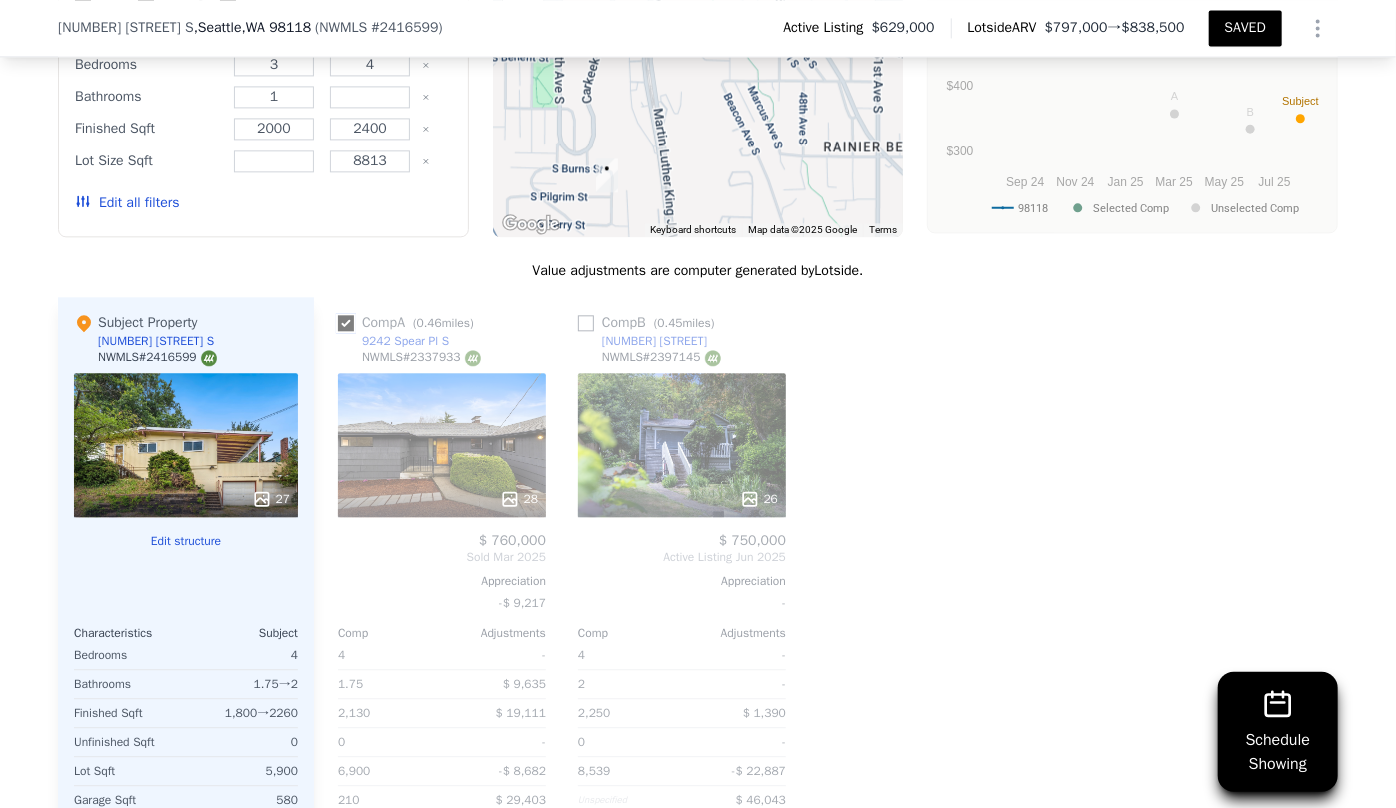 checkbox on "true" 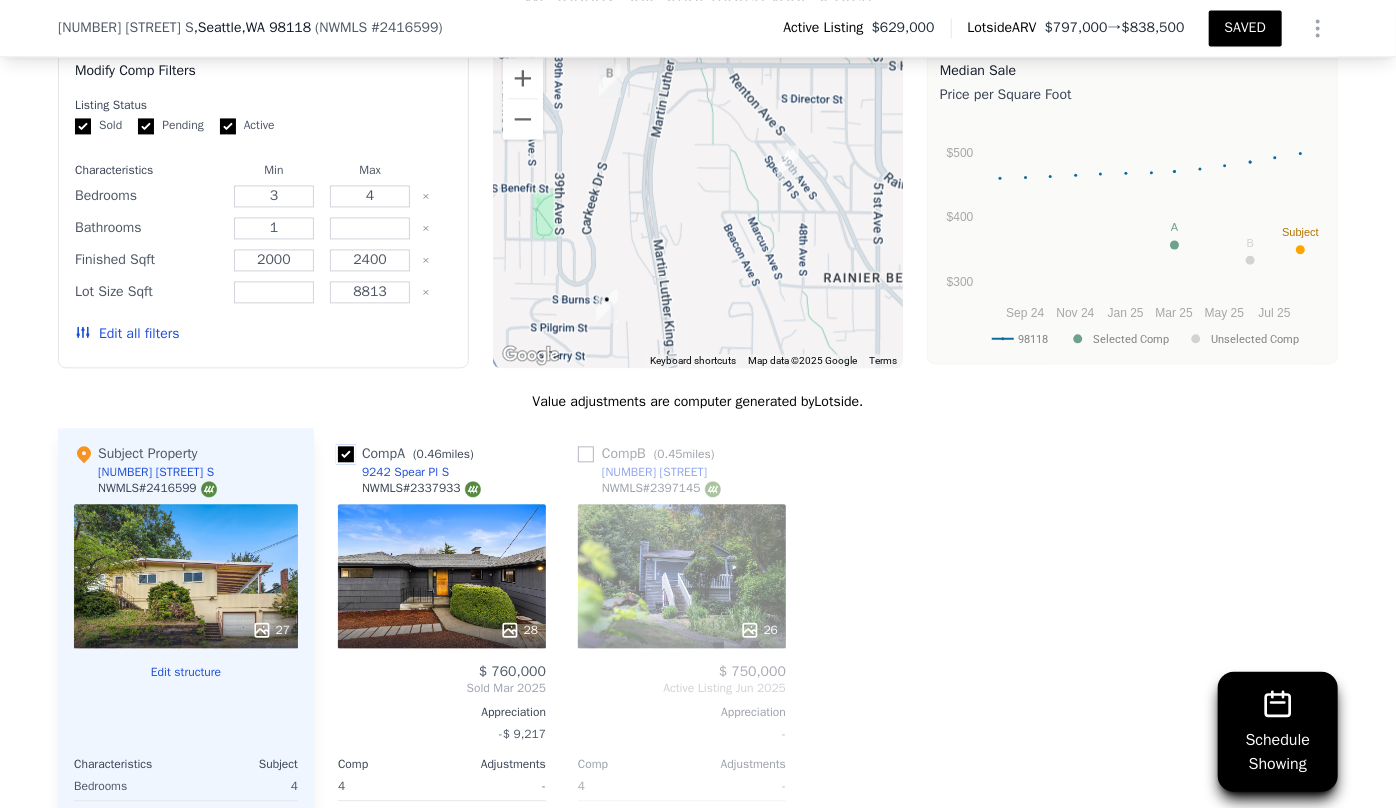 scroll, scrollTop: 2174, scrollLeft: 0, axis: vertical 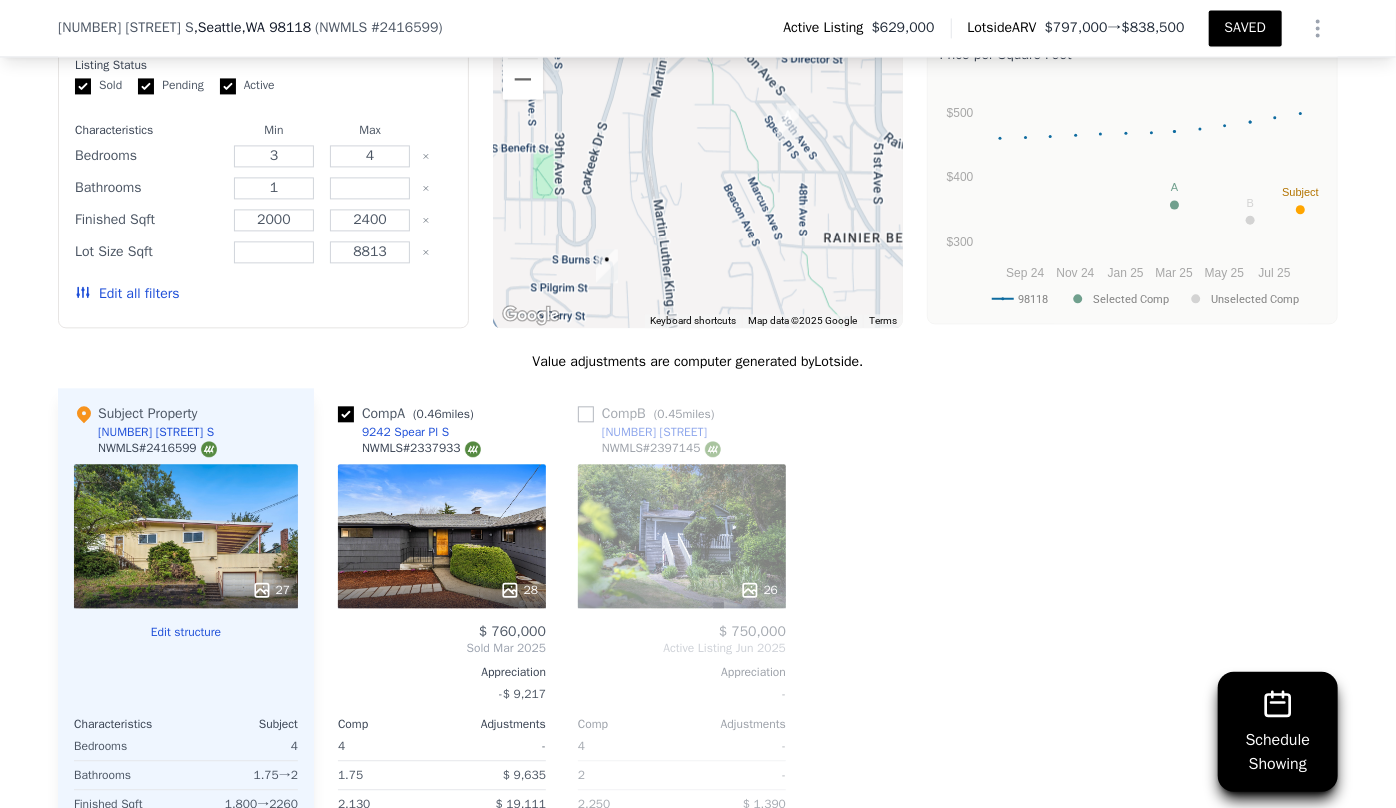 click on "Edit all filters" at bounding box center [127, 294] 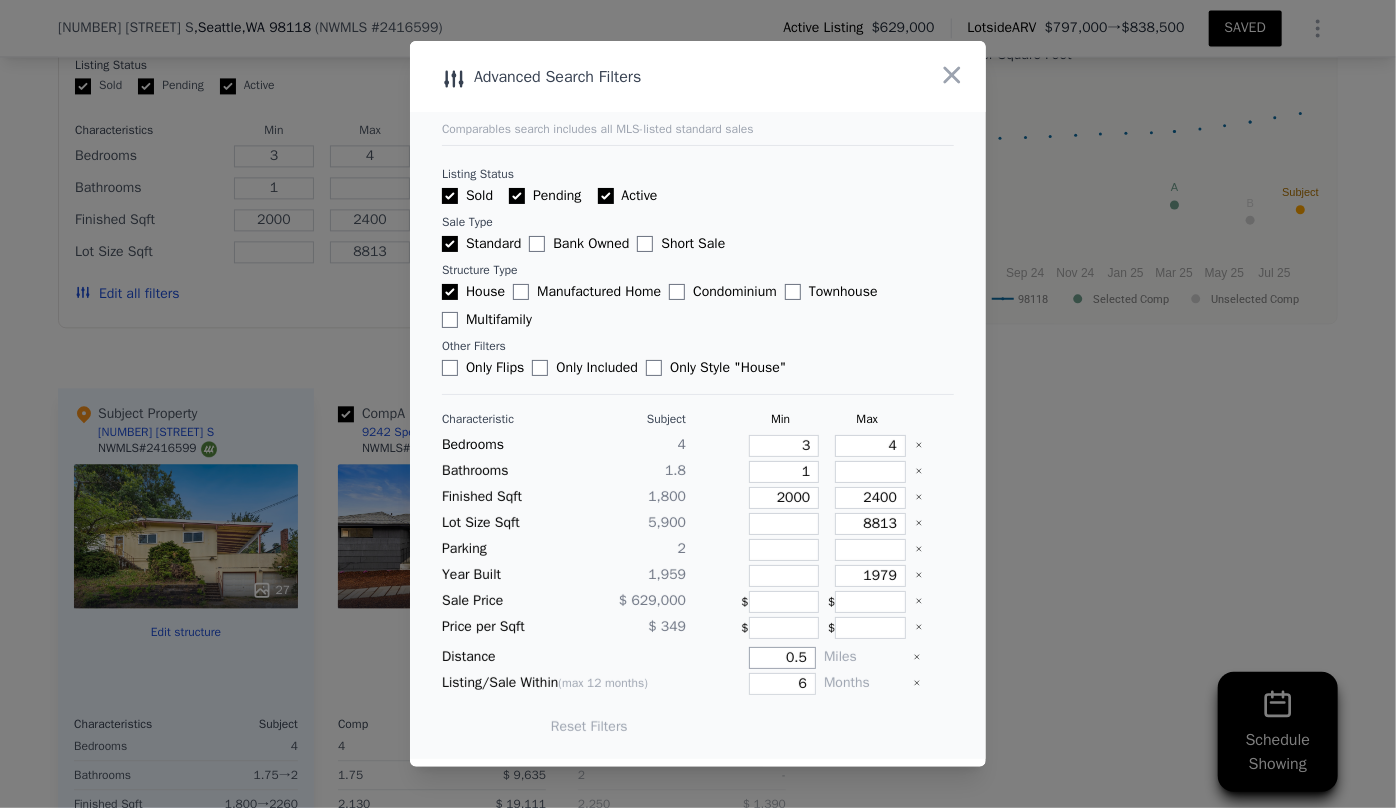 click on "0.5" at bounding box center (782, 658) 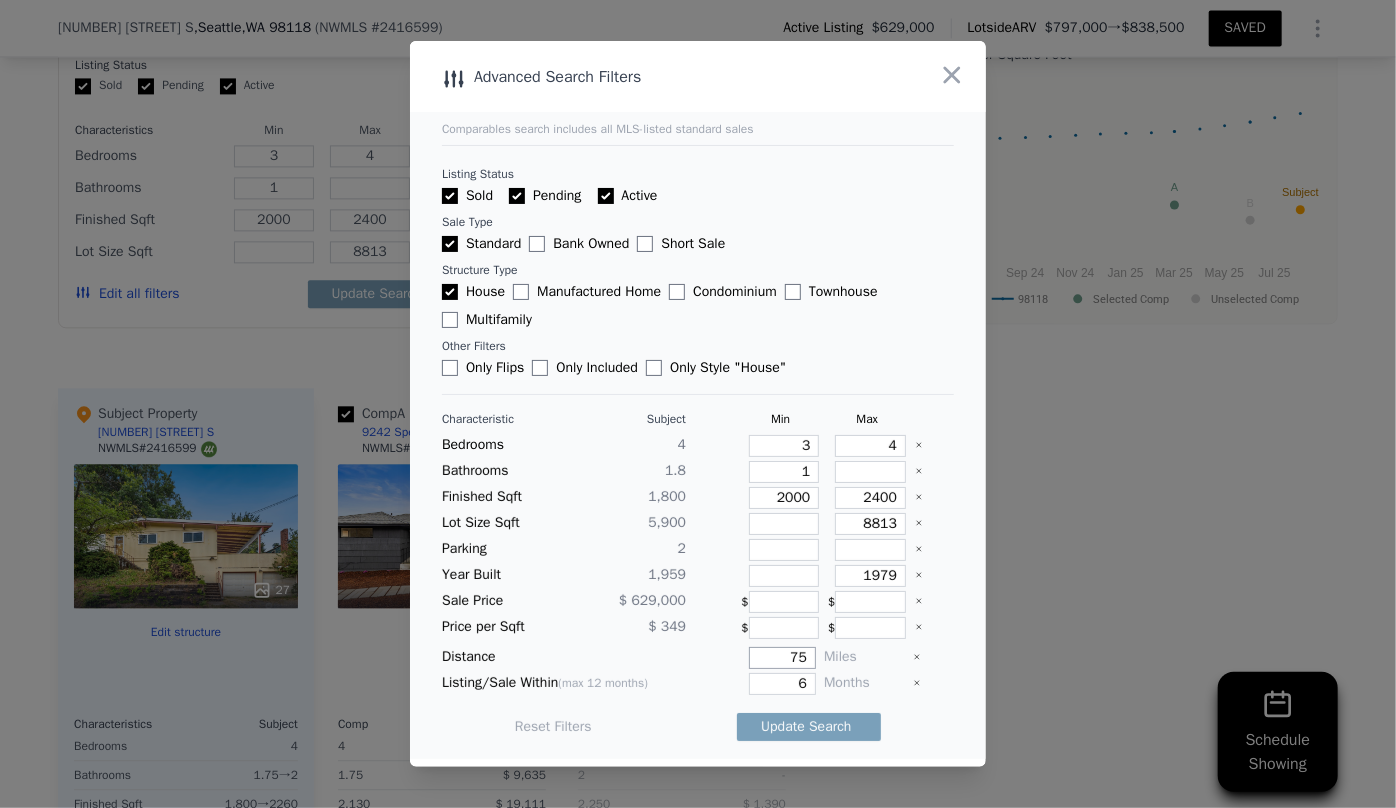 type on "7" 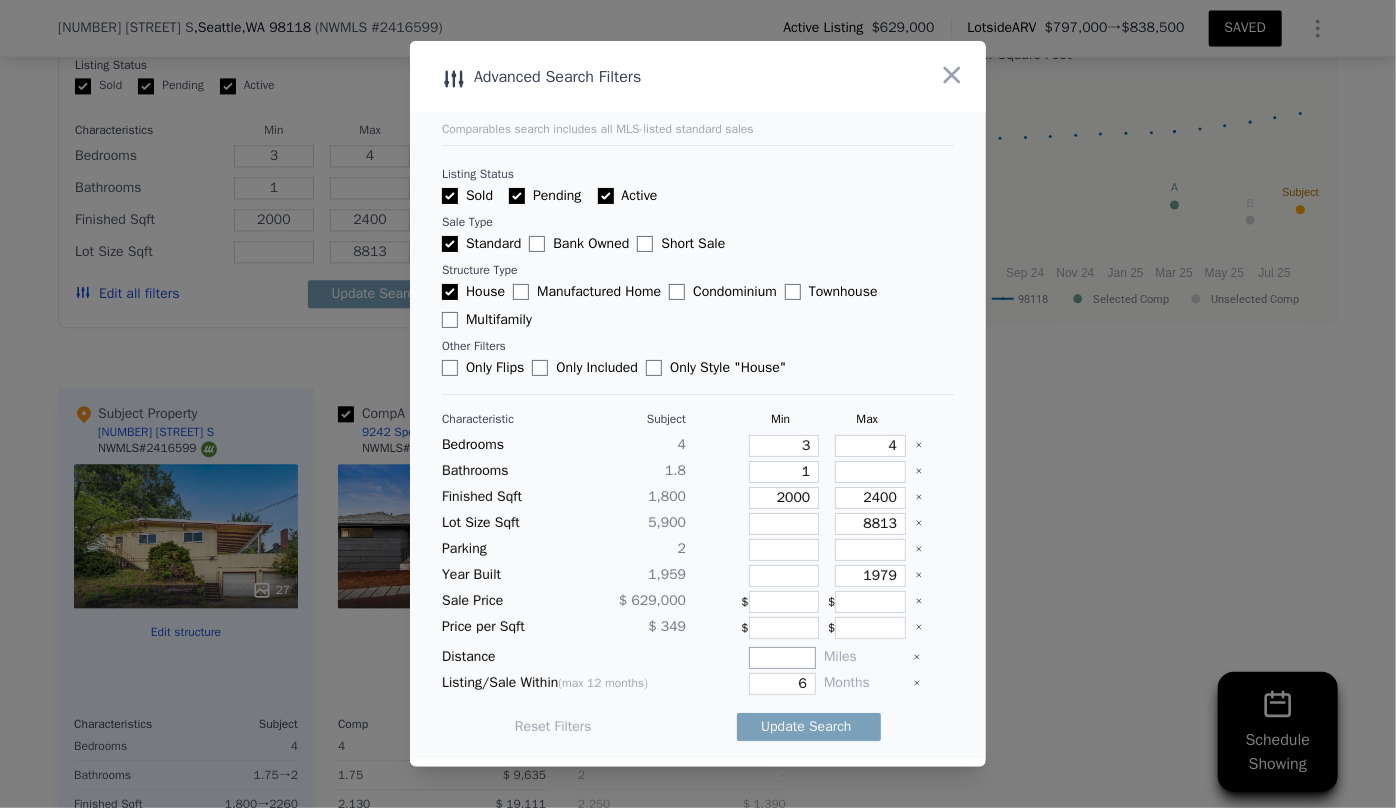 type on "7" 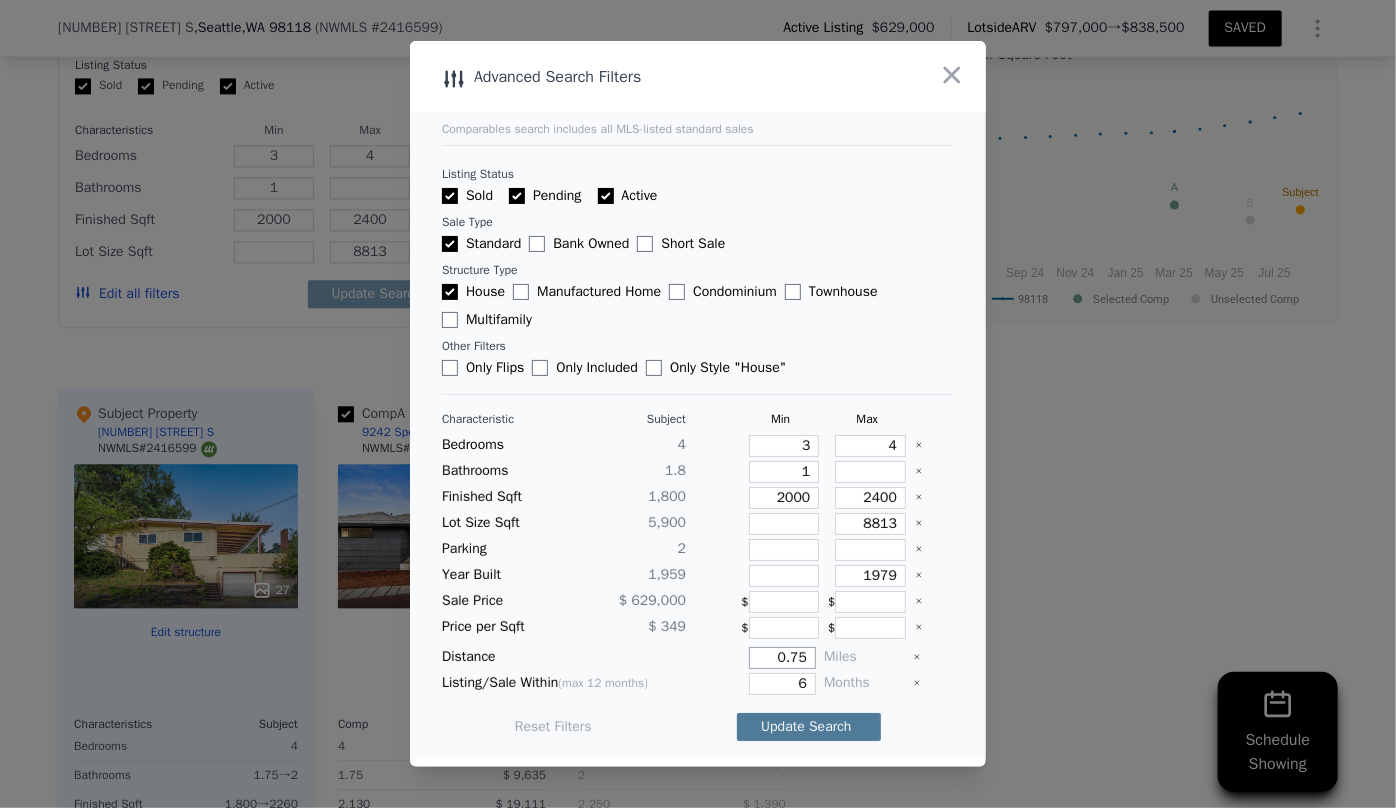 type on "0.75" 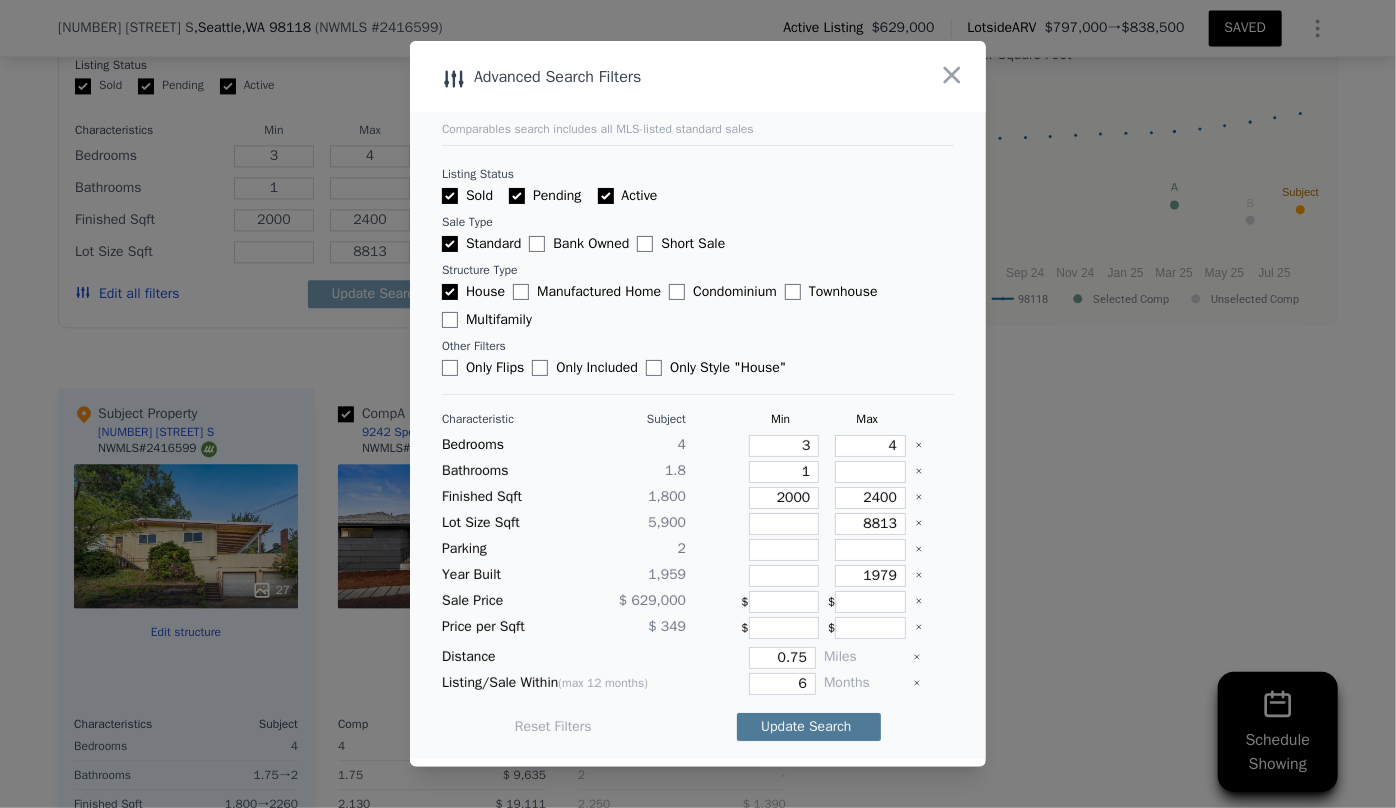 click on "Update Search" at bounding box center (809, 727) 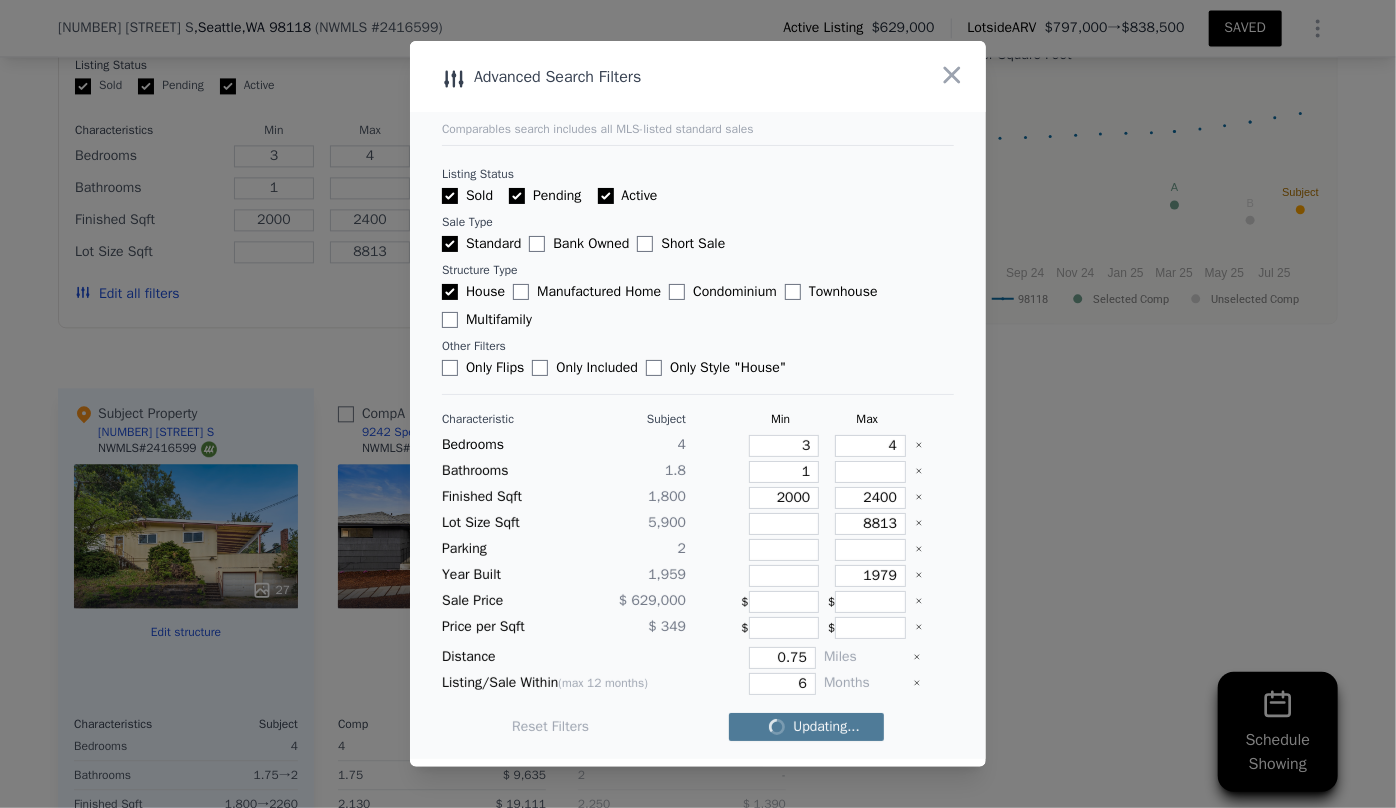 checkbox on "false" 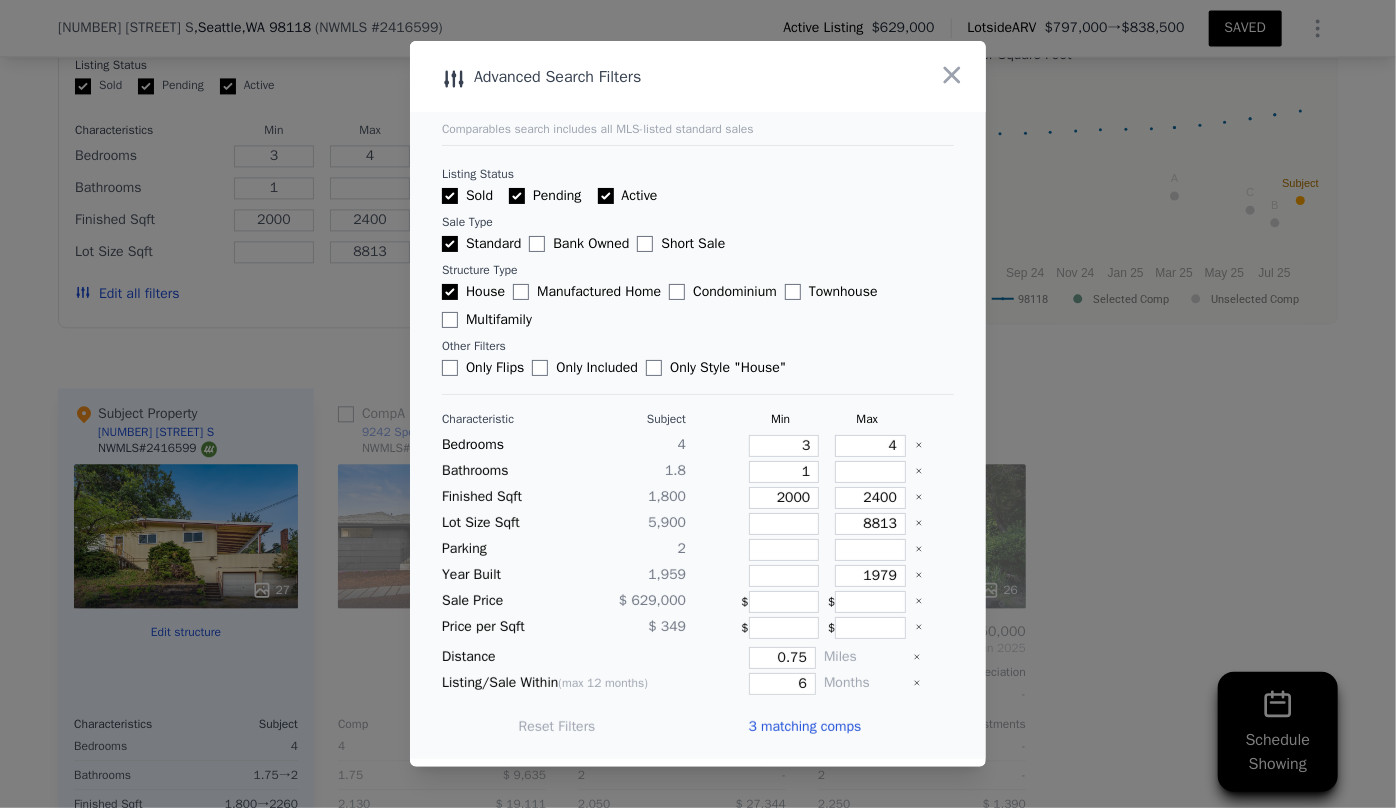 click on "3 matching comps" at bounding box center [804, 727] 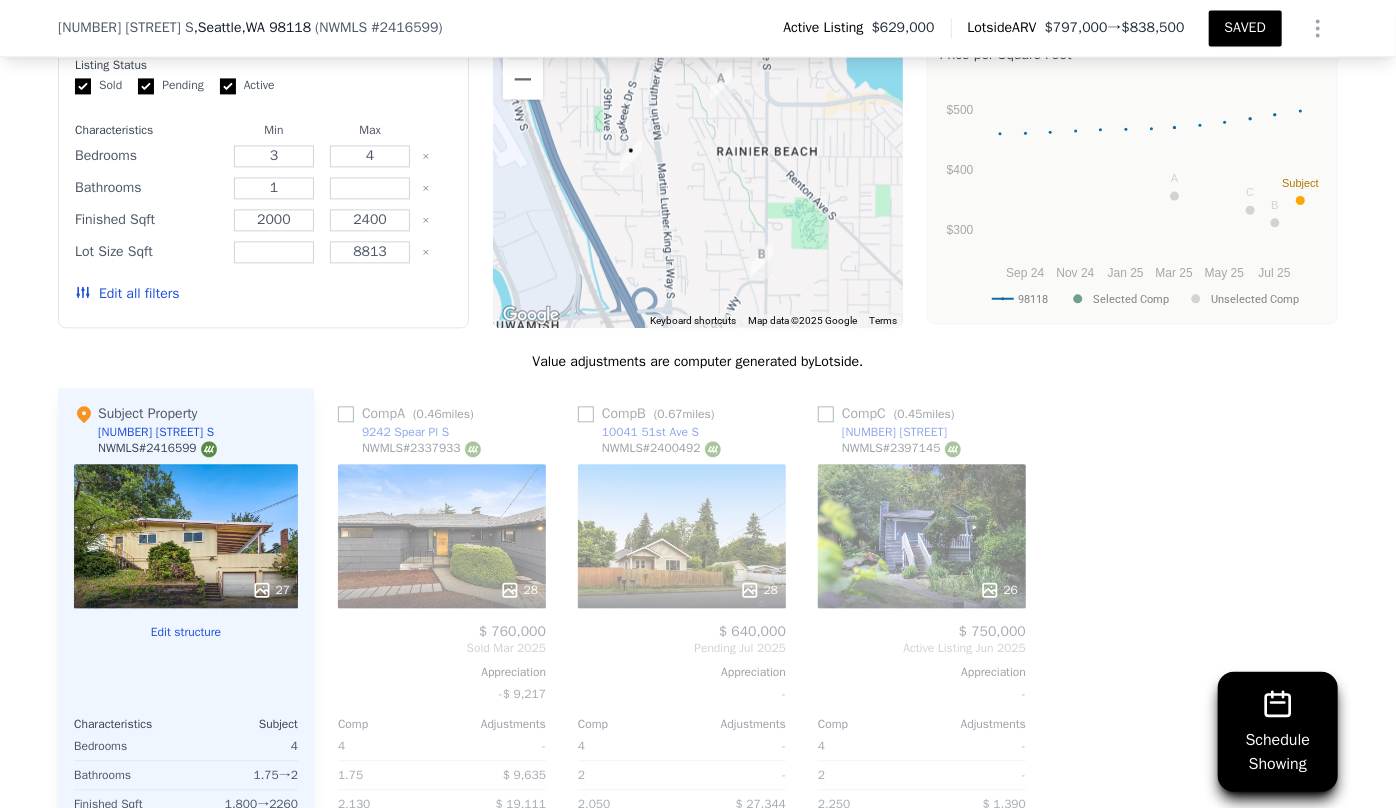 click on "Edit all filters" at bounding box center [127, 294] 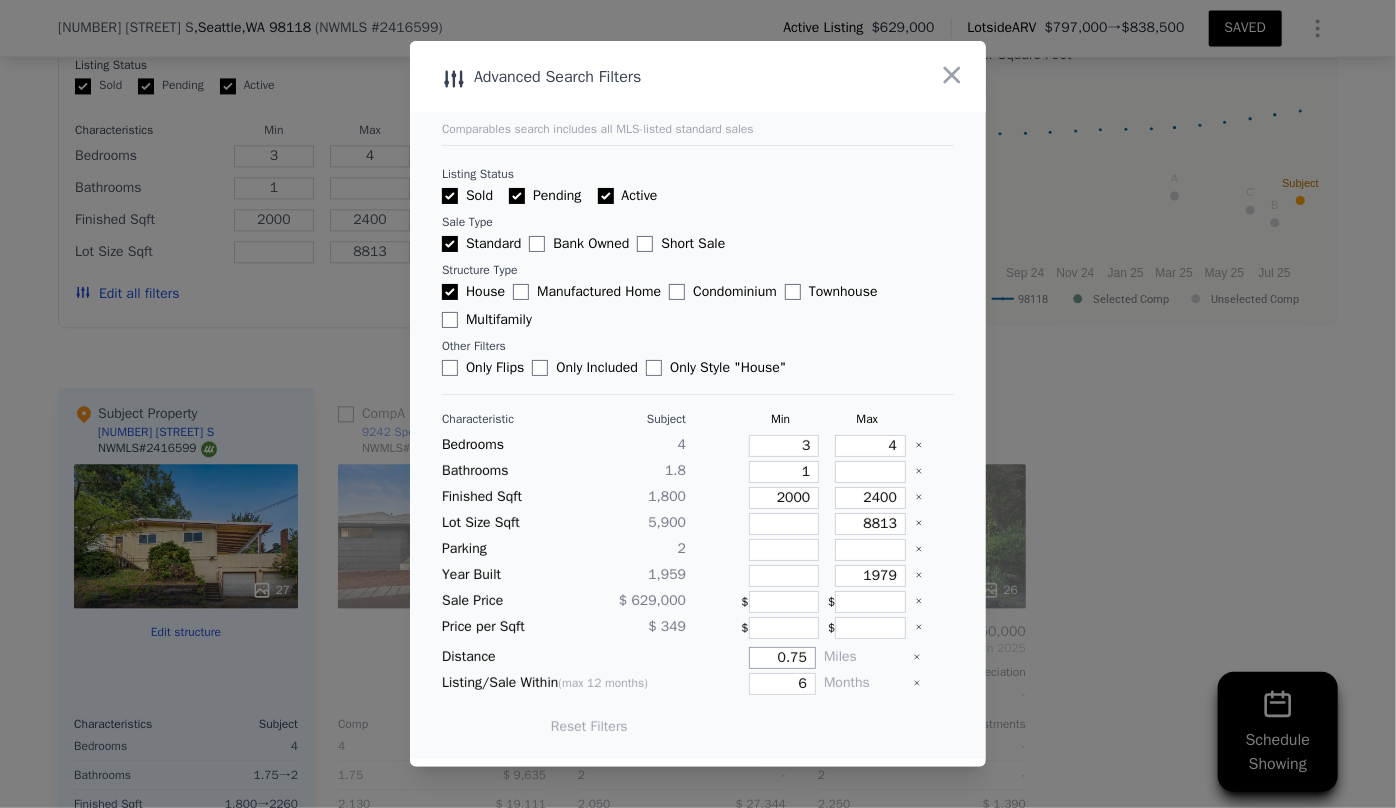 drag, startPoint x: 792, startPoint y: 659, endPoint x: 732, endPoint y: 658, distance: 60.00833 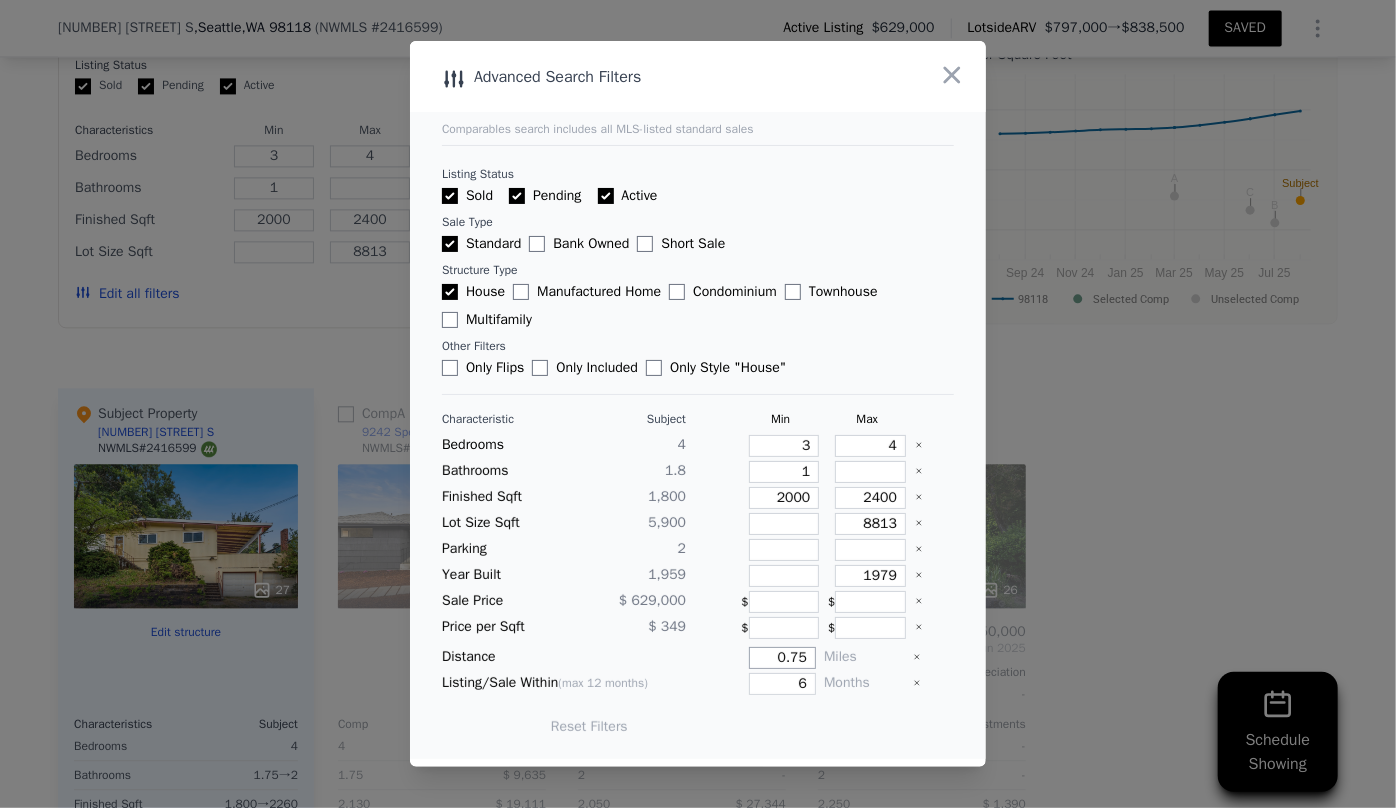 click on "0.75" at bounding box center (782, 658) 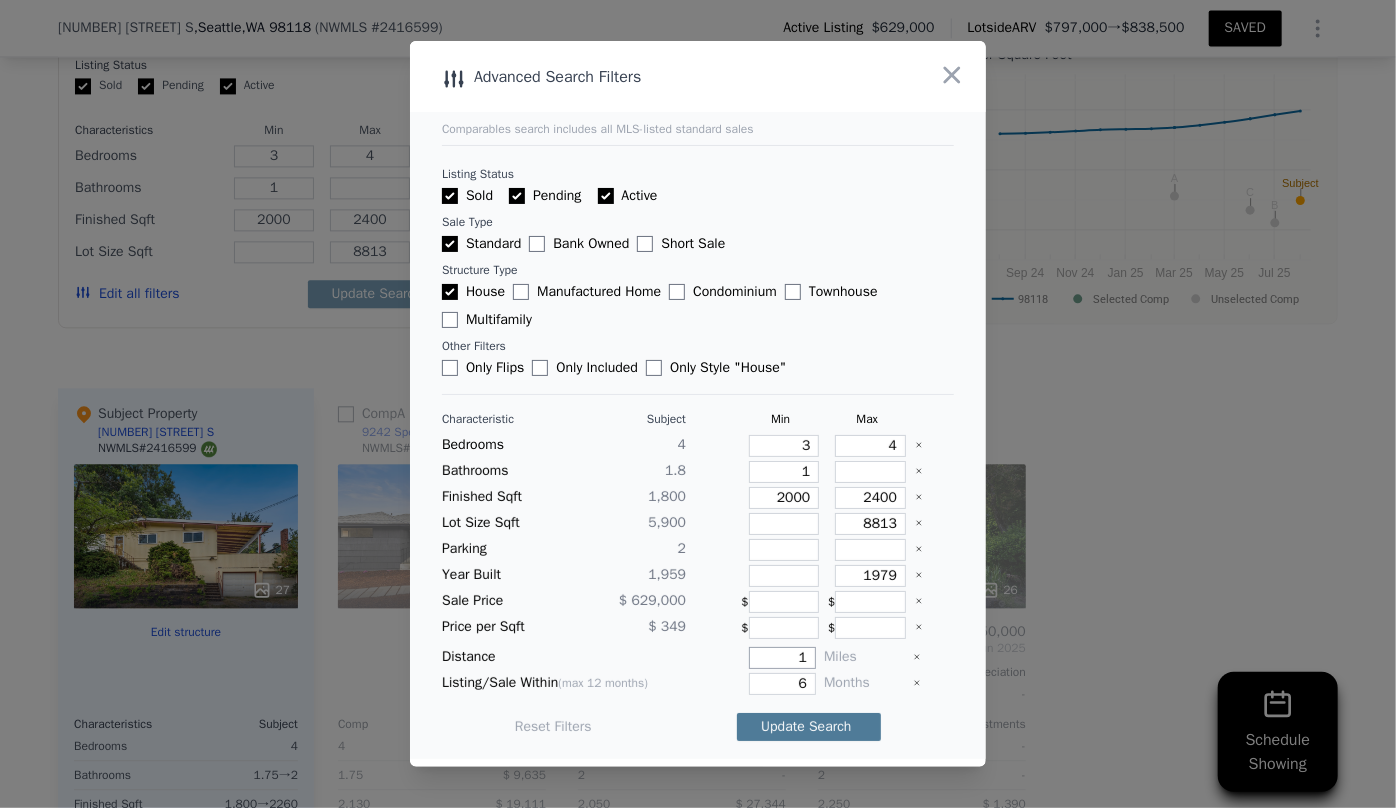 type on "1" 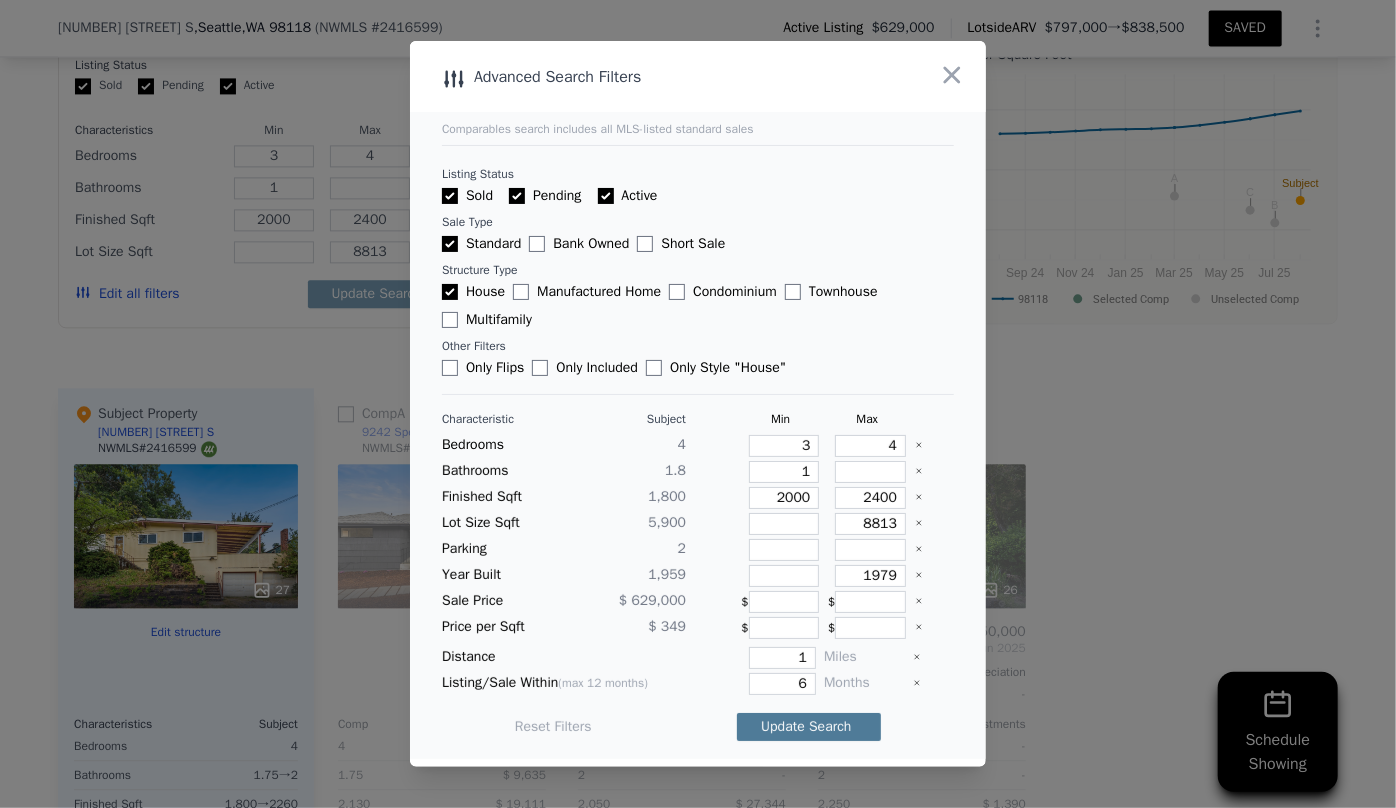 click on "Update Search" at bounding box center [809, 727] 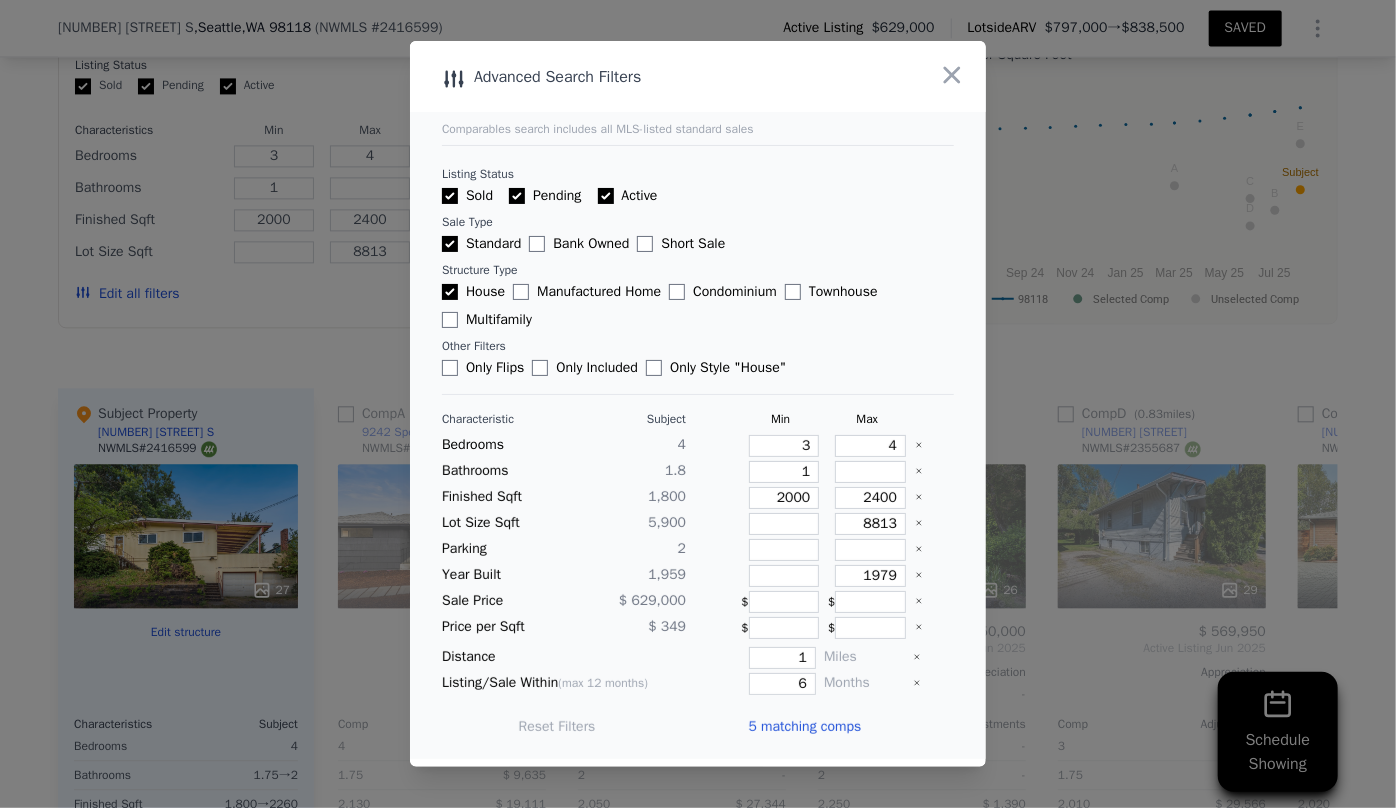 click on "5 matching comps" at bounding box center [804, 727] 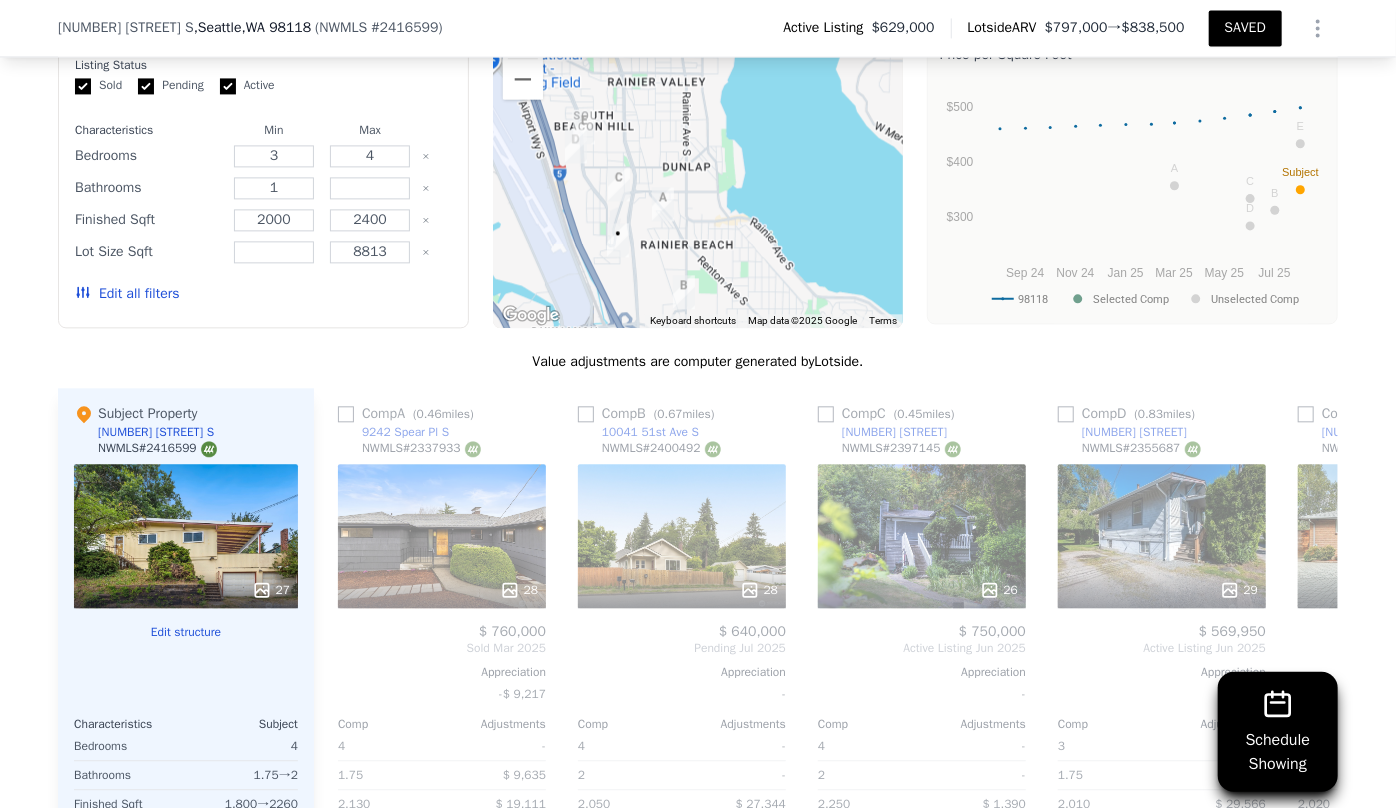 drag, startPoint x: 727, startPoint y: 158, endPoint x: 662, endPoint y: 218, distance: 88.45903 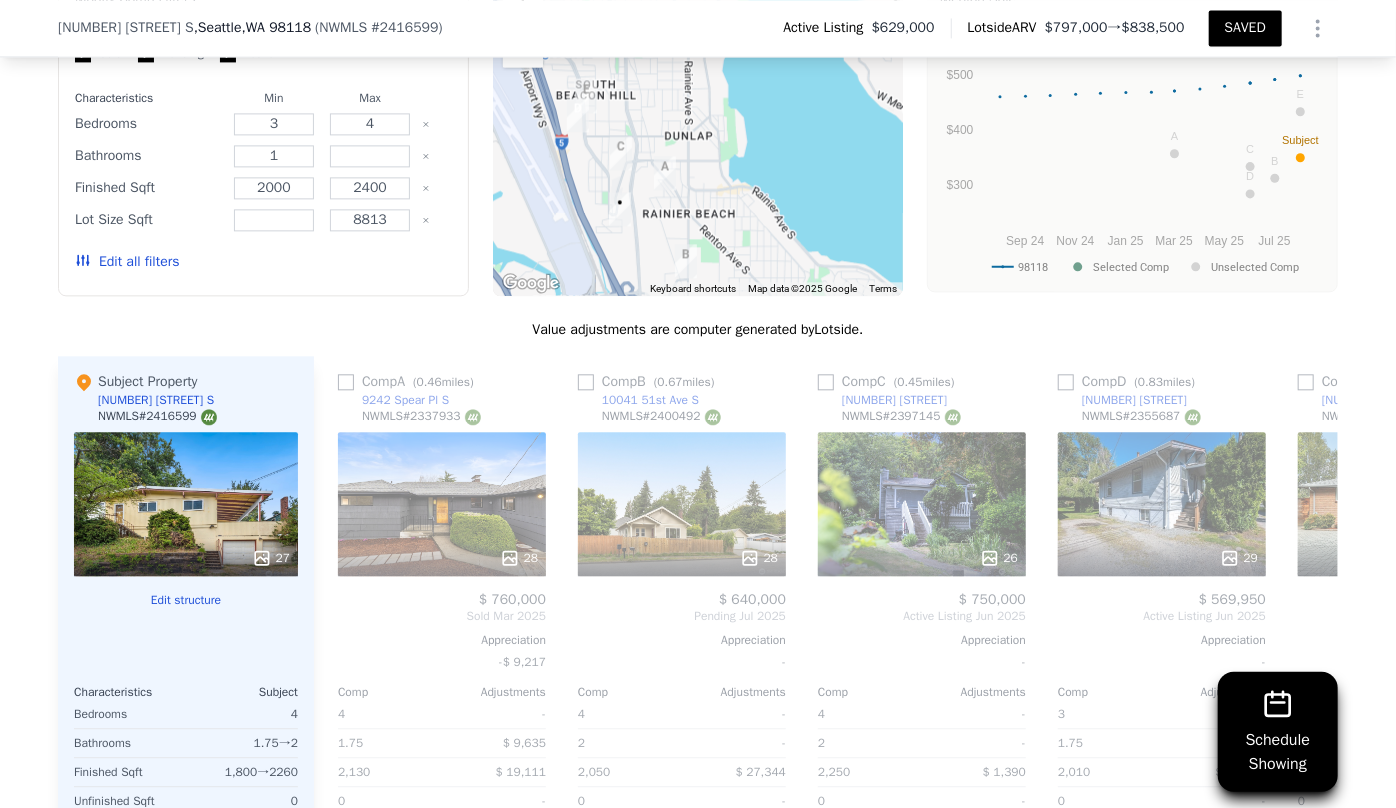 scroll, scrollTop: 2174, scrollLeft: 0, axis: vertical 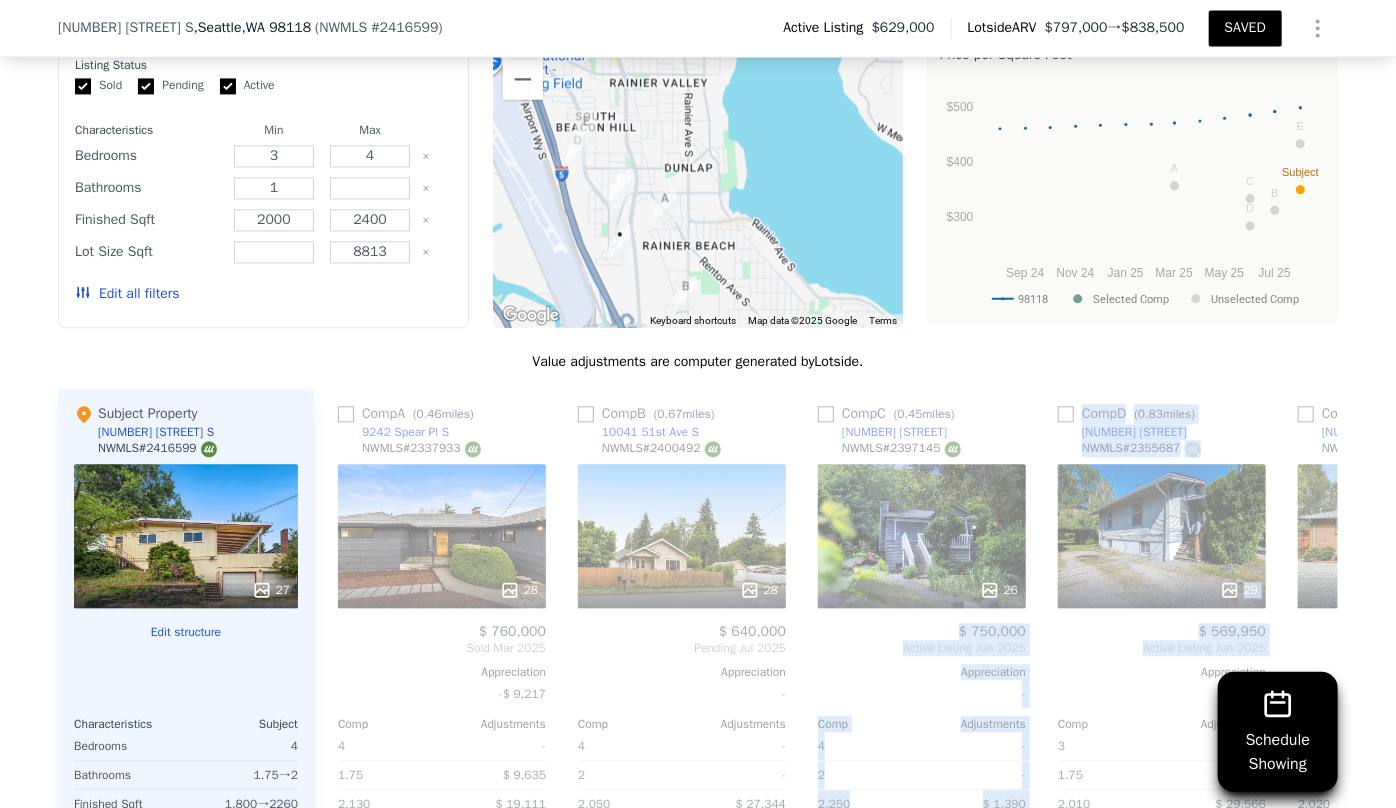 drag, startPoint x: 1113, startPoint y: 672, endPoint x: 899, endPoint y: 539, distance: 251.9623 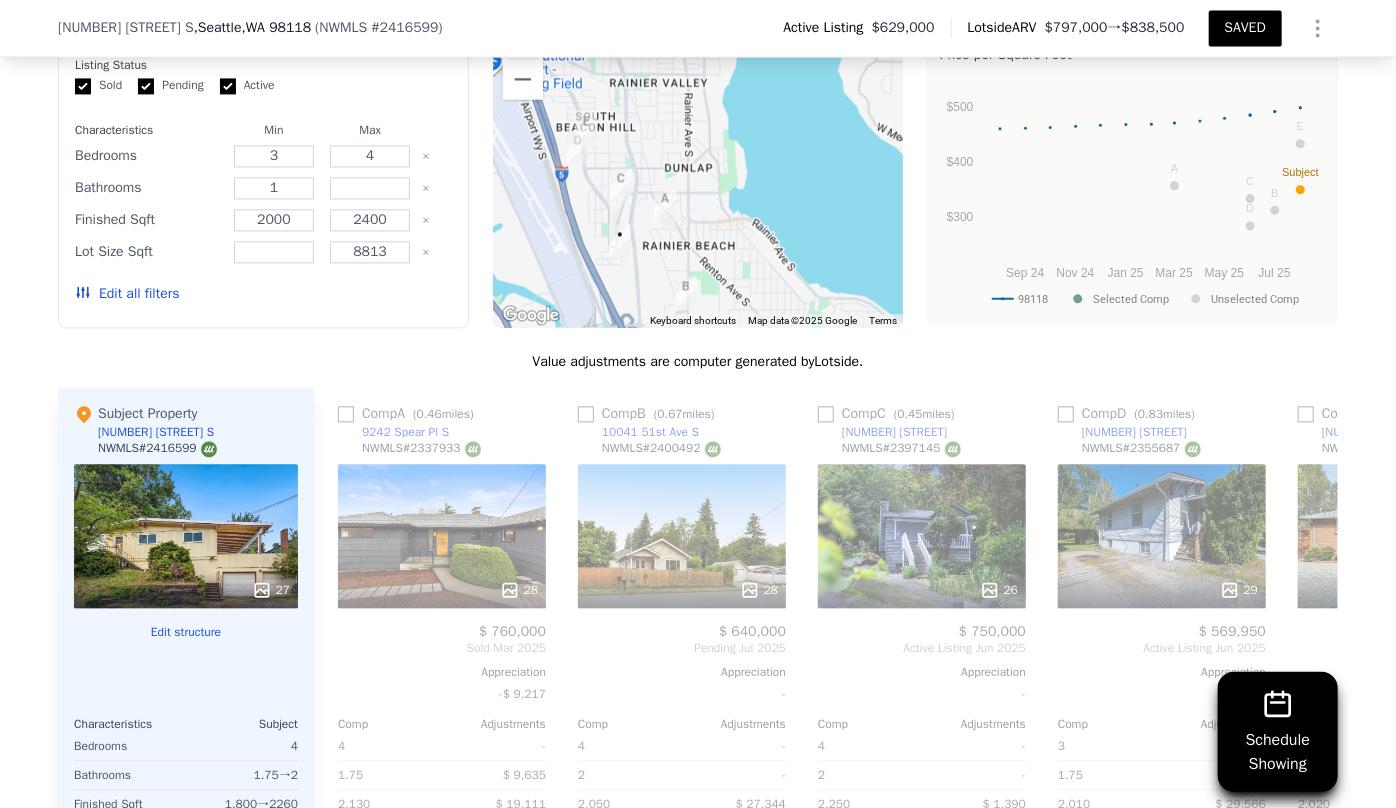 click on "We found  5 sales  that match your search Listings provided by  NWMLS  Filters  Map  Prices Modify Comp Filters Listing Status Sold Pending Active Characteristics   Min Max Bedrooms 3 4 Bathrooms 1 Finished Sqft 2000 2400 Lot Size Sqft 8813 Edit all filters To navigate the map with touch gestures double-tap and hold your finger on the map, then drag the map. ← Move left → Move right ↑ Move up ↓ Move down + Zoom in - Zoom out Home Jump left by 75% End Jump right by 75% Page Up Jump up by 75% Page Down Jump down by 75% A B C D E • Keyboard shortcuts Map Data Map data ©2025 Google Map data ©2025 Google 1 km  Click to toggle between metric and imperial units Terms Report a map error Median Sale Price per Square Foot [POSTAL_CODE] Selected Comp Unselected Comp Sep 24 Nov 24 Jan 25 Mar 25 May 25 Jul 25 $300 $400 $500 Subject A C D B E Month [POSTAL_CODE] Selected Comp Unselected Comp Aug 1, [DATE] 460.525 Sep 1, [DATE] 461.401 Oct 1, [DATE] 462.927 Nov 1, [DATE] 465.06 Dec 1, [DATE] 467.113 Jan 1, [DATE] 468.112 Feb 1, [DATE] E . 4" at bounding box center [698, 505] 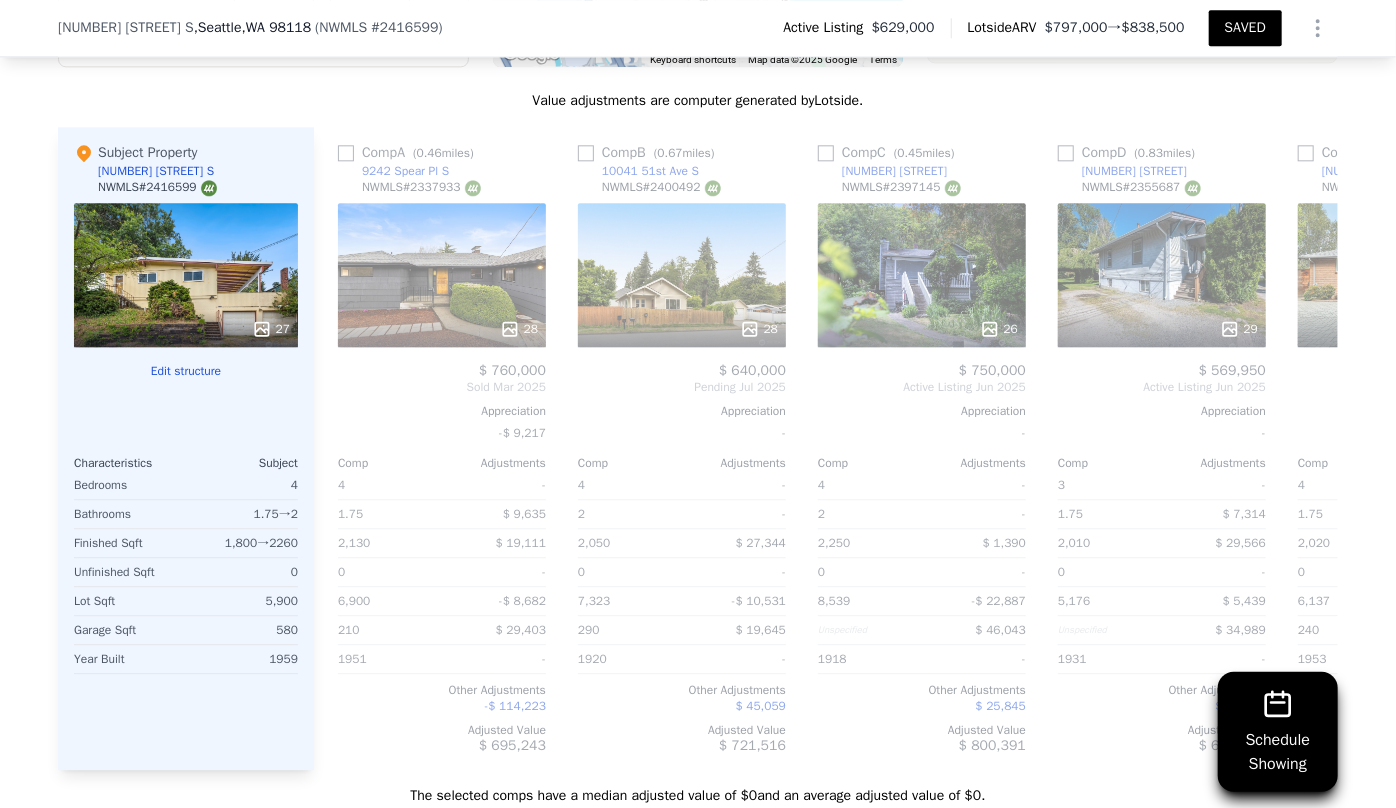 scroll, scrollTop: 2447, scrollLeft: 0, axis: vertical 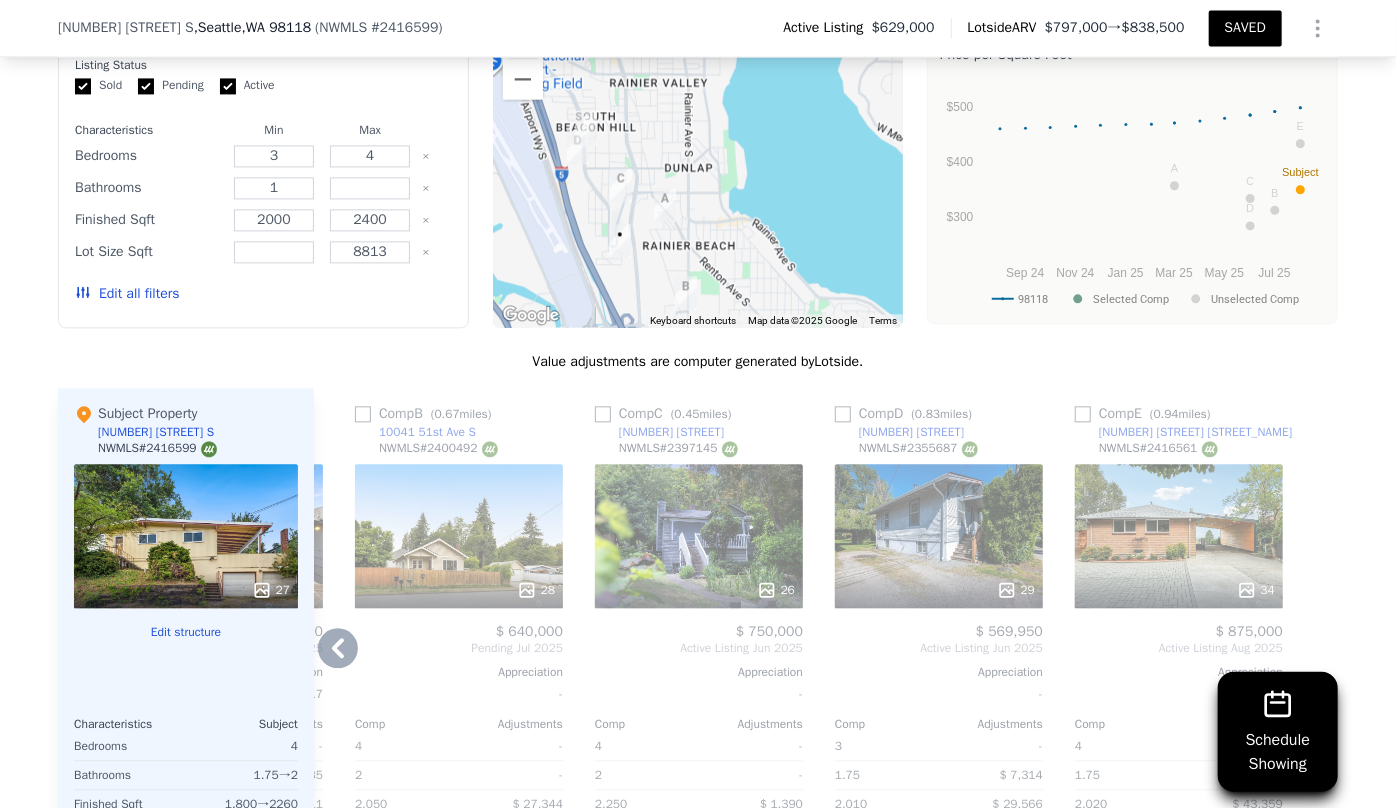 click on "34" at bounding box center [1179, 536] 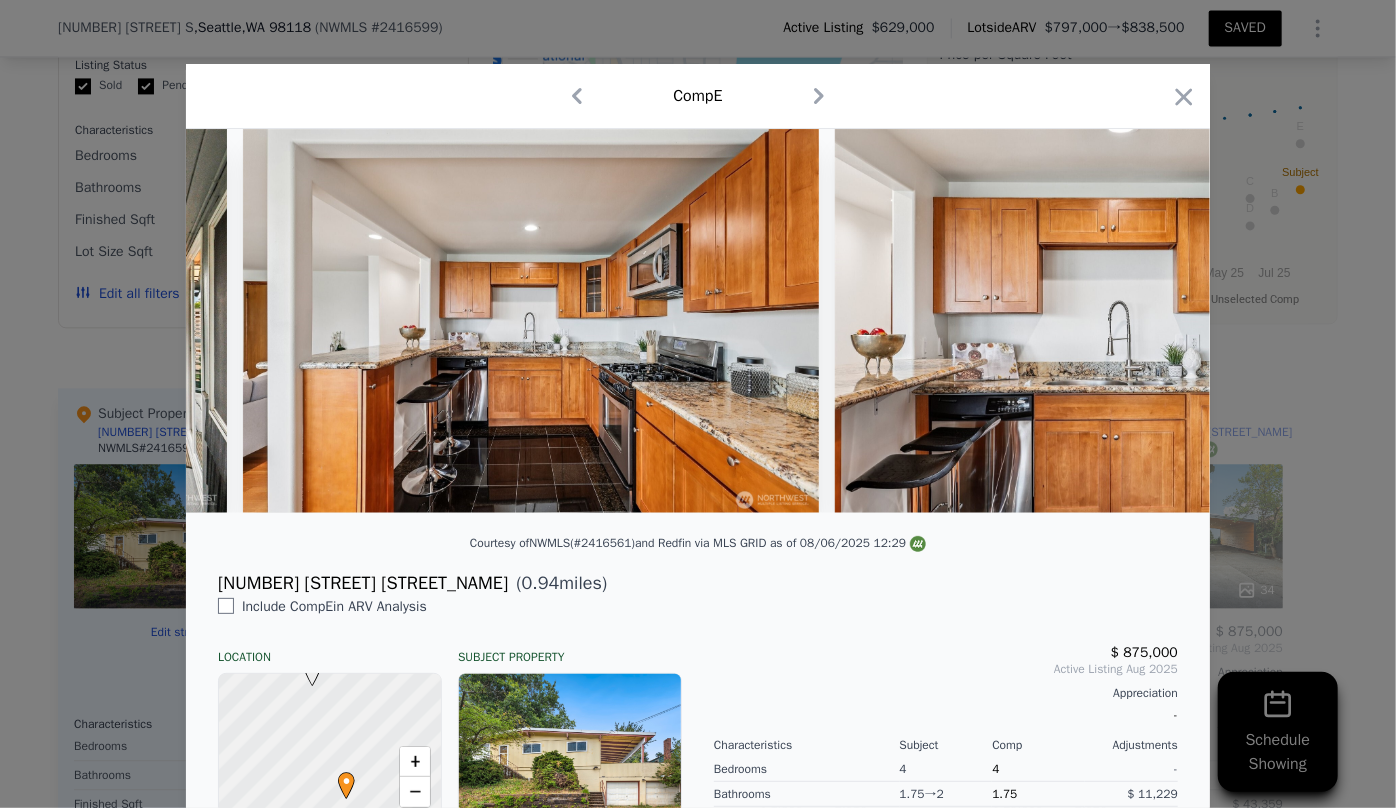 scroll, scrollTop: 0, scrollLeft: 6188, axis: horizontal 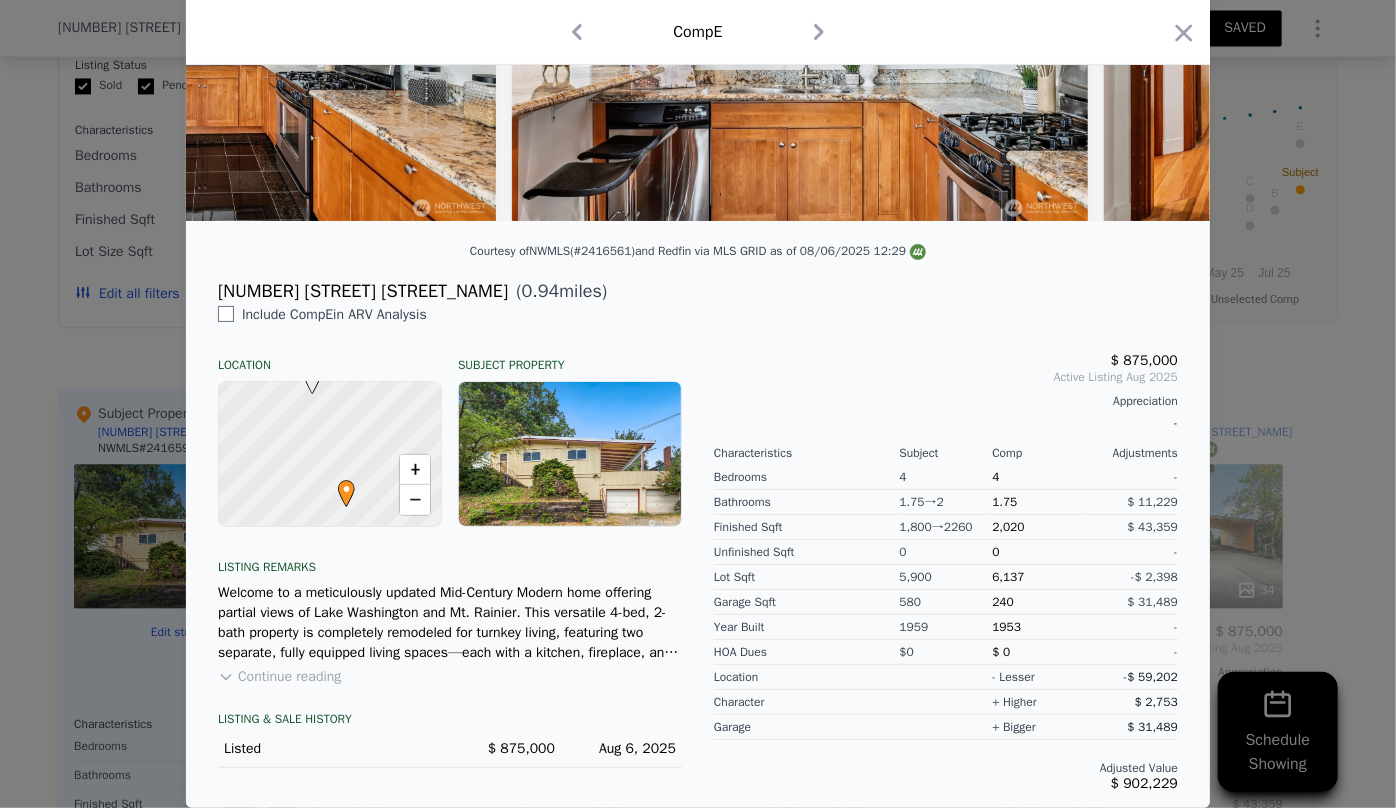 drag, startPoint x: 1176, startPoint y: 29, endPoint x: 1164, endPoint y: 49, distance: 23.323807 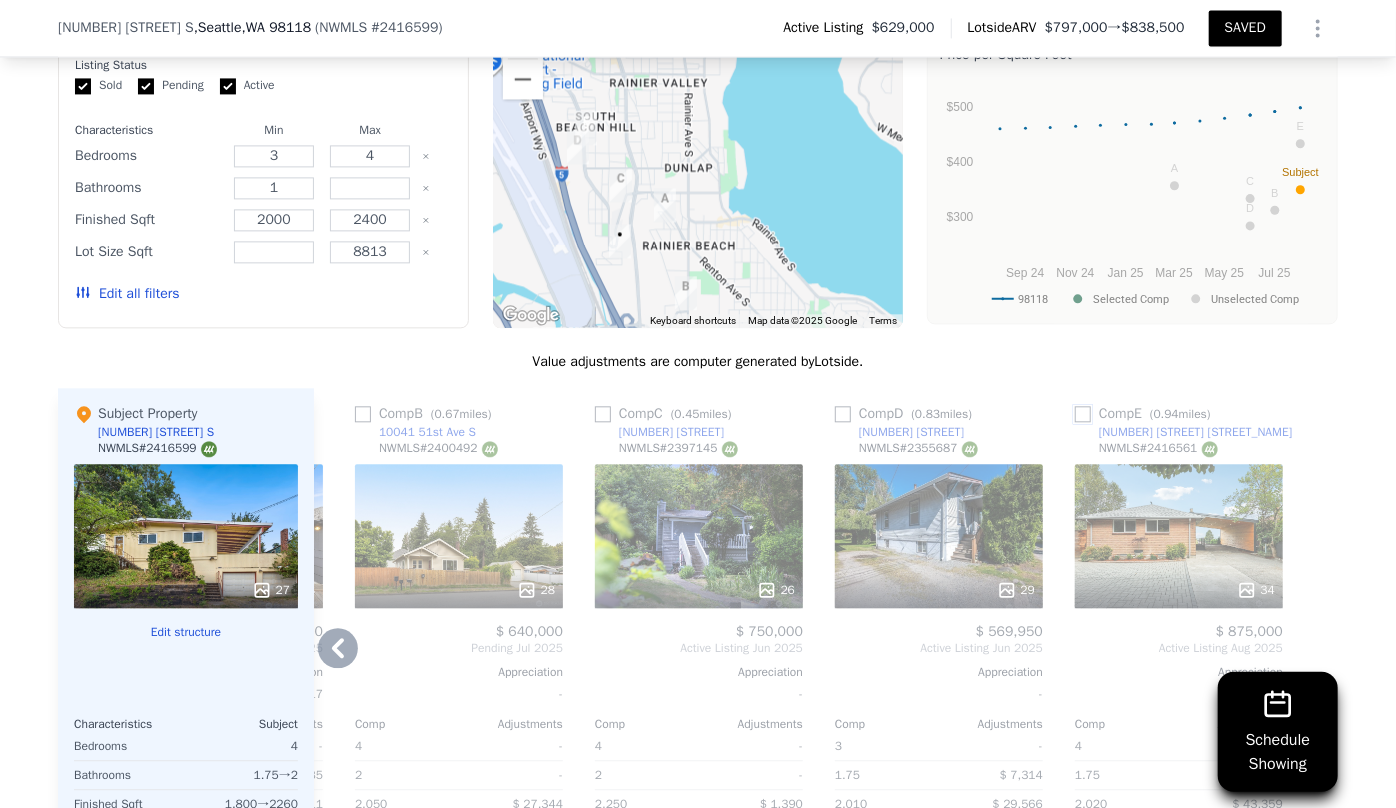 click at bounding box center (1083, 414) 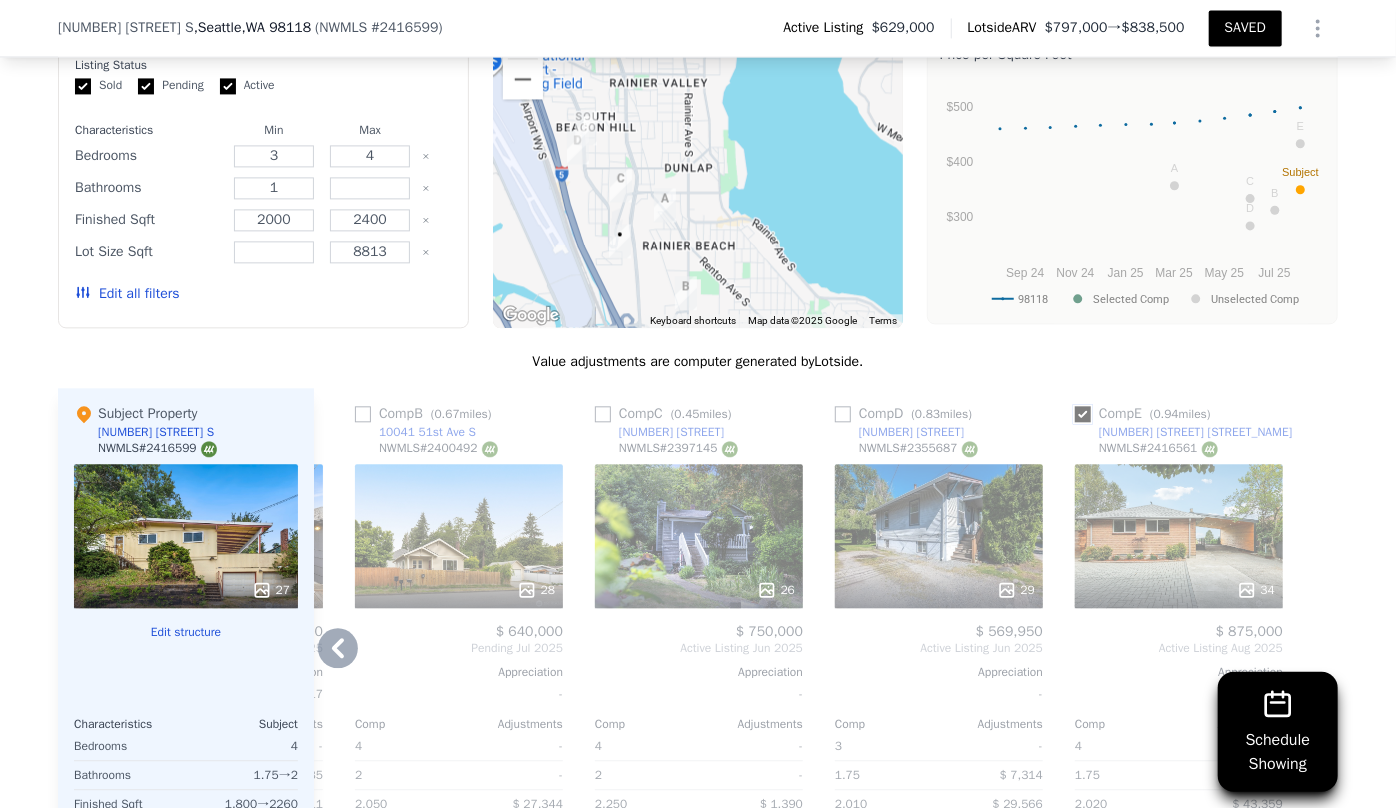 checkbox on "true" 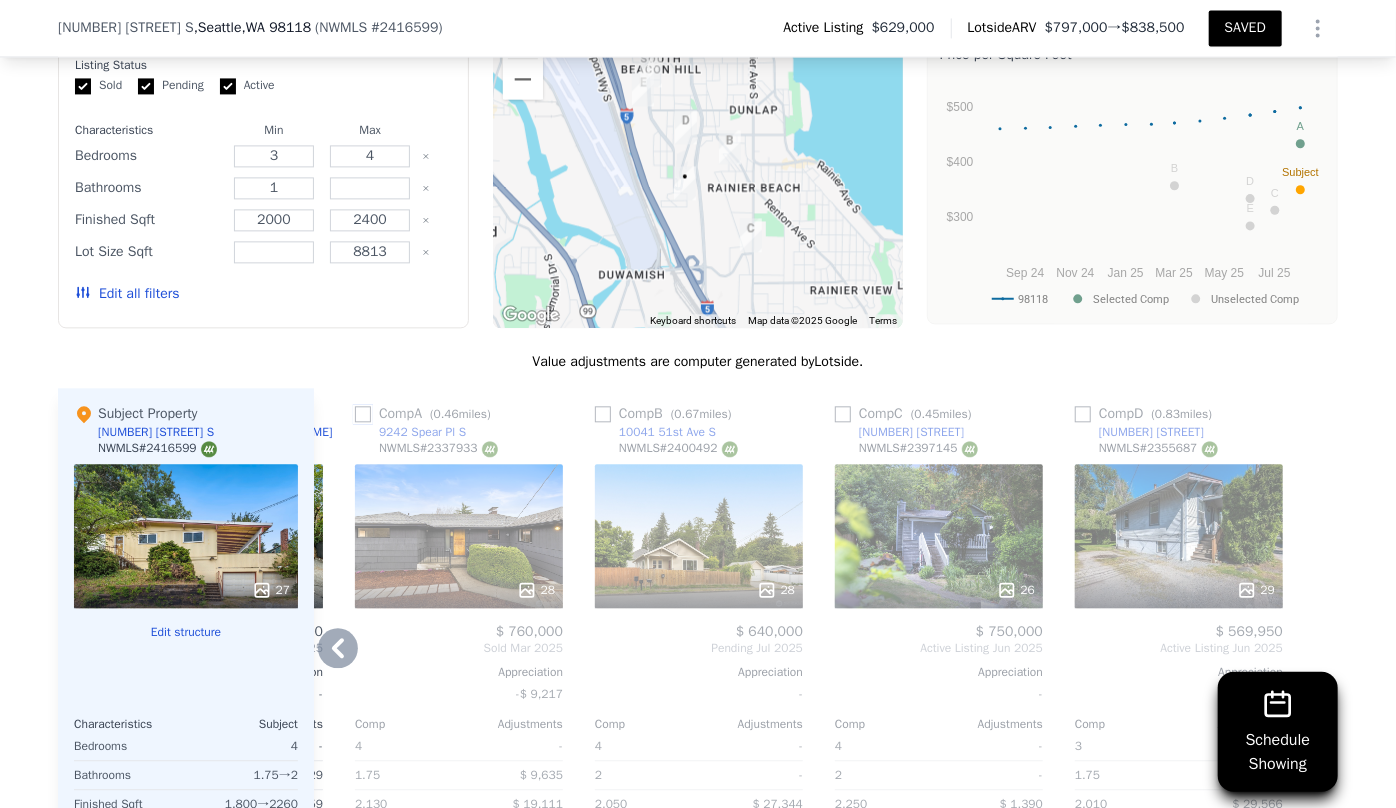 click at bounding box center [363, 414] 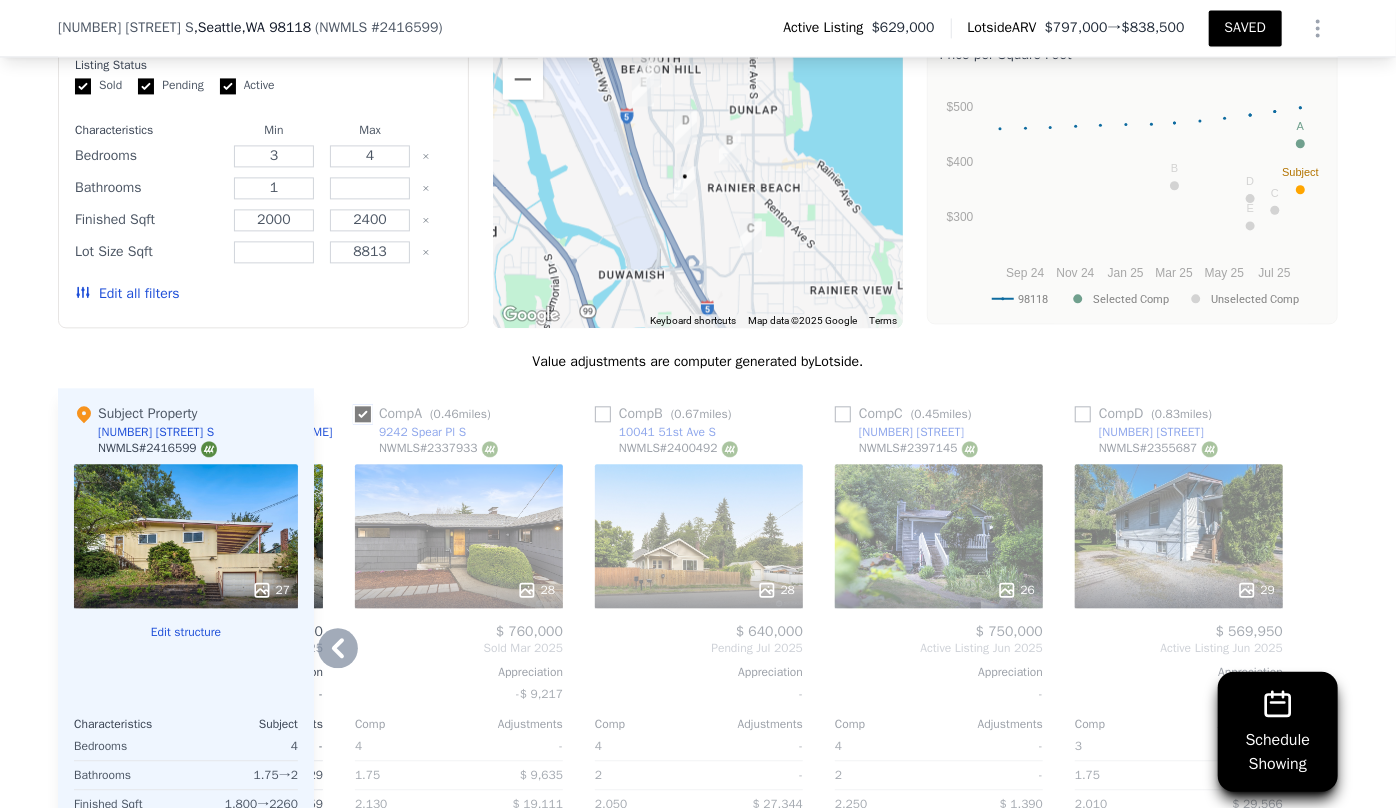 checkbox on "true" 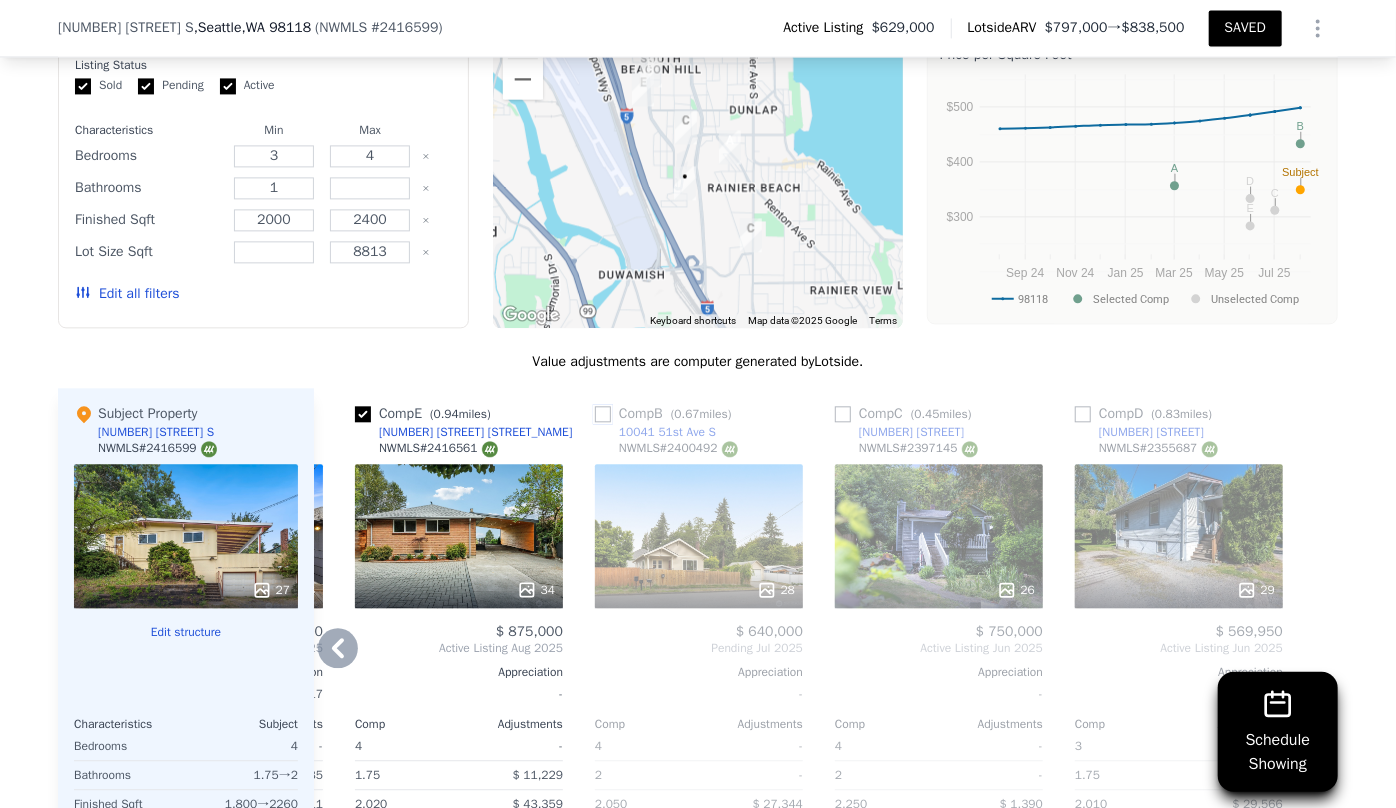 click at bounding box center (603, 414) 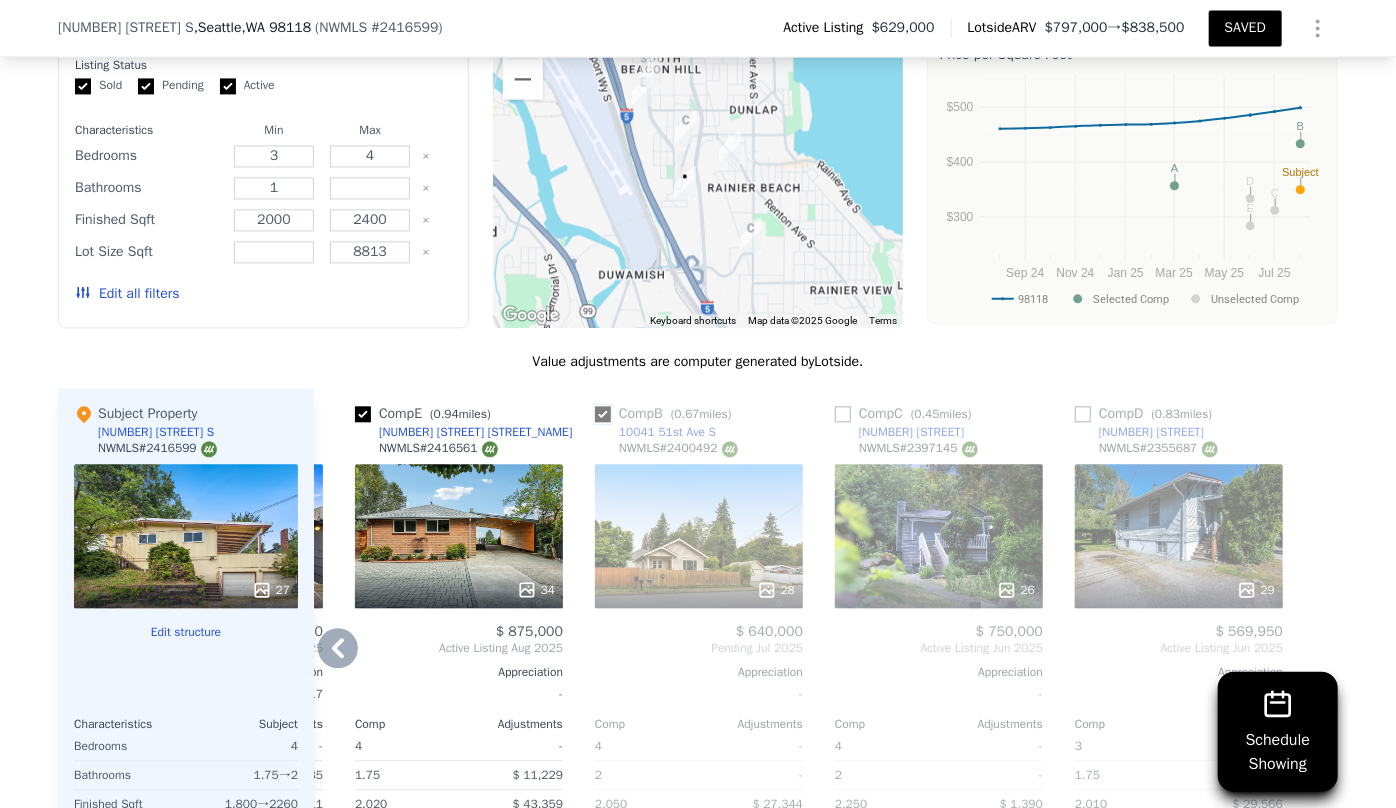 checkbox on "true" 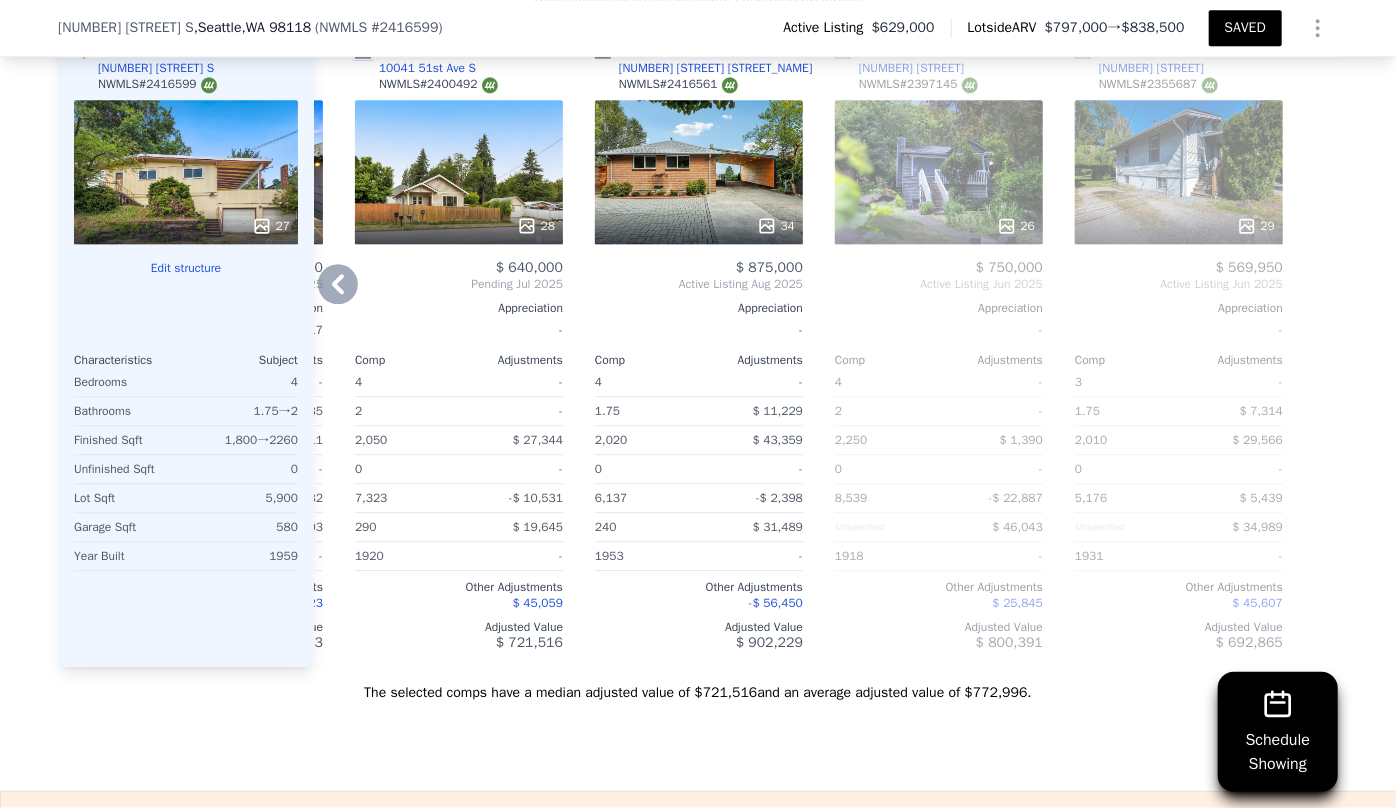 scroll, scrollTop: 2447, scrollLeft: 0, axis: vertical 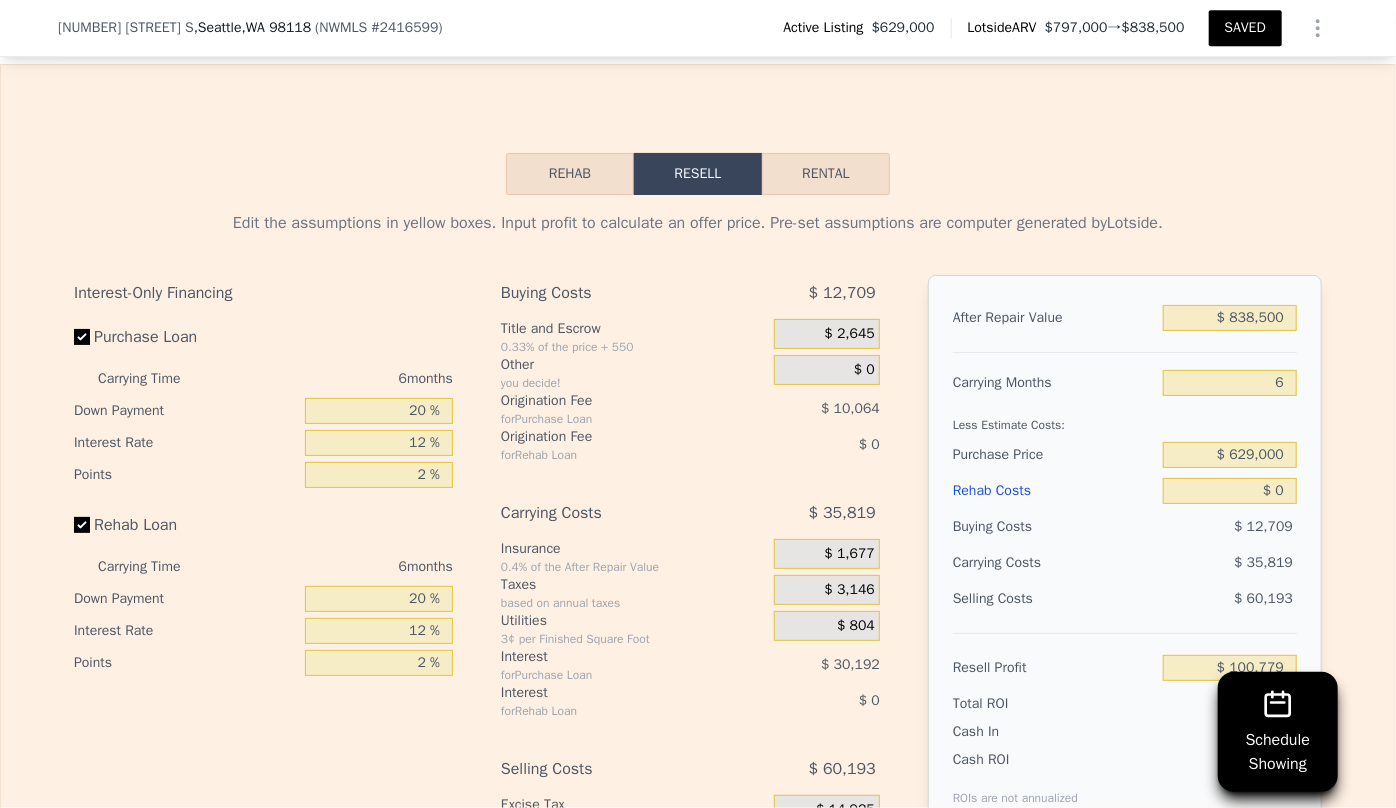 drag, startPoint x: 1290, startPoint y: 330, endPoint x: 1283, endPoint y: 340, distance: 12.206555 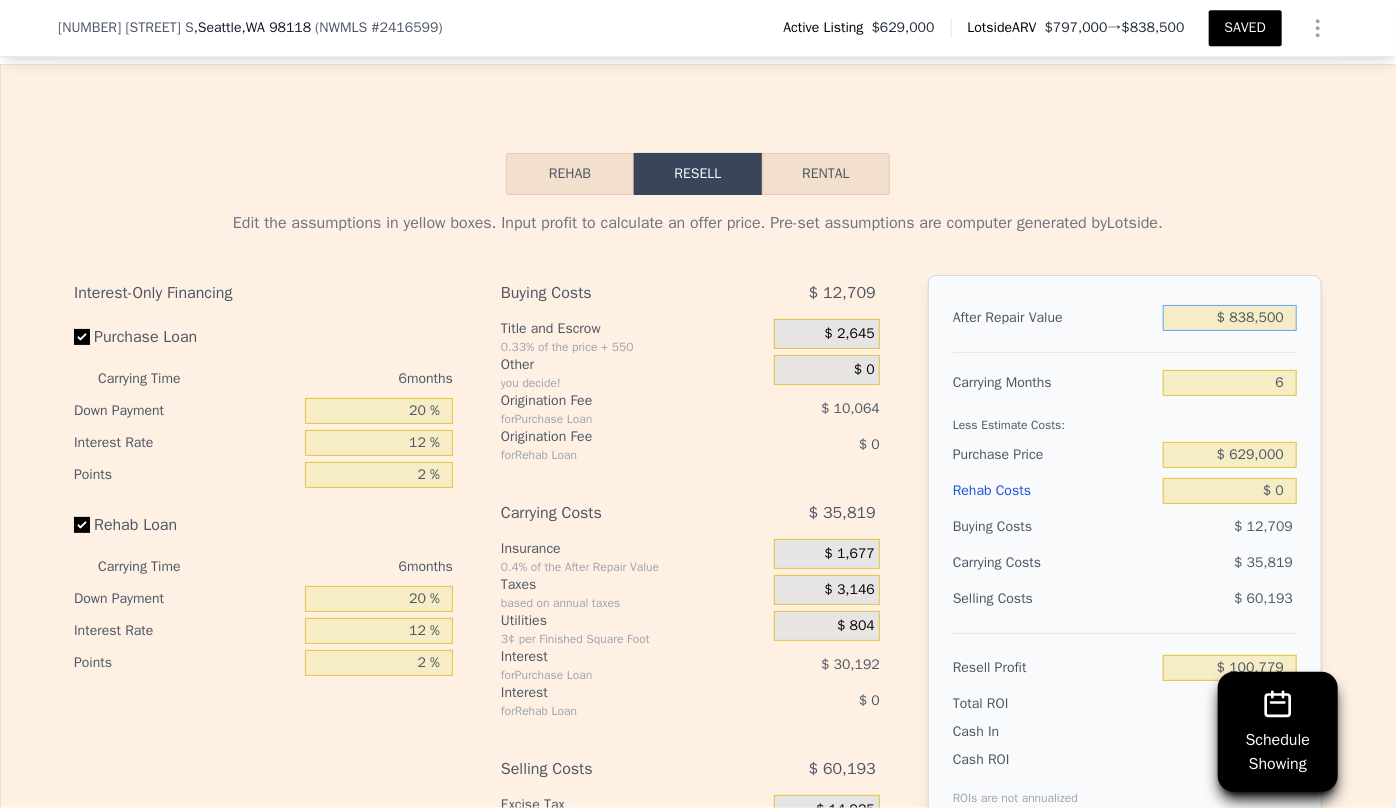 click on "$ 838,500" at bounding box center [1230, 318] 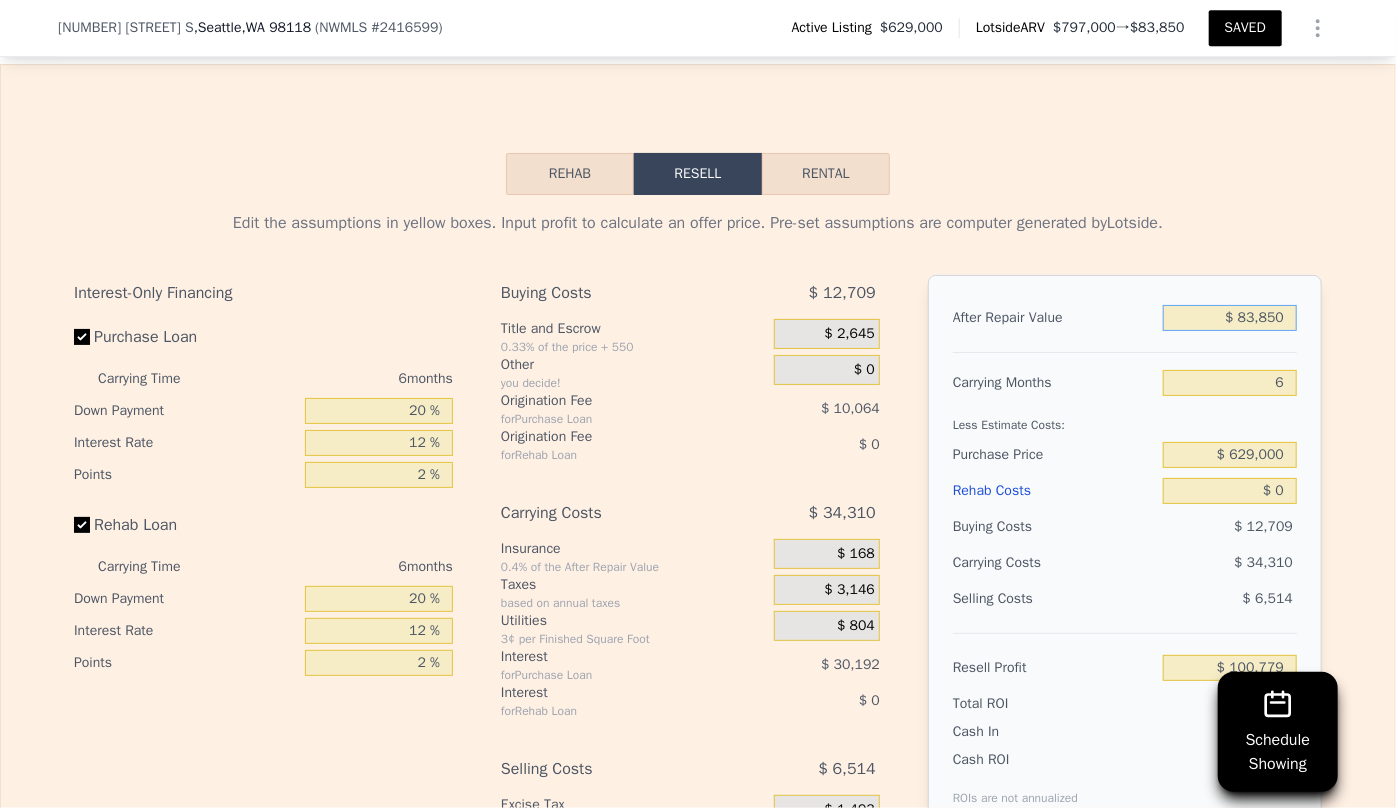 type on "-$ 598,683" 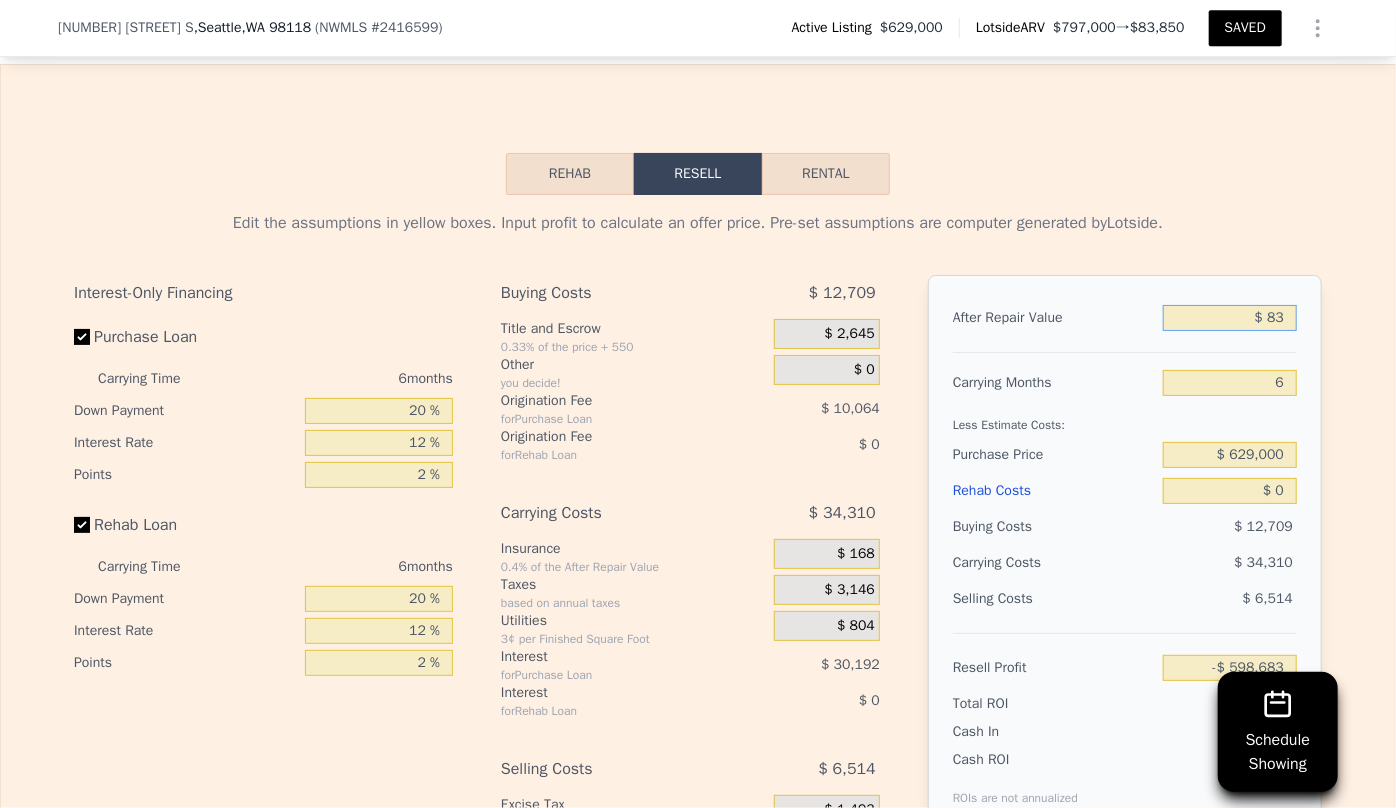 type on "$ 8" 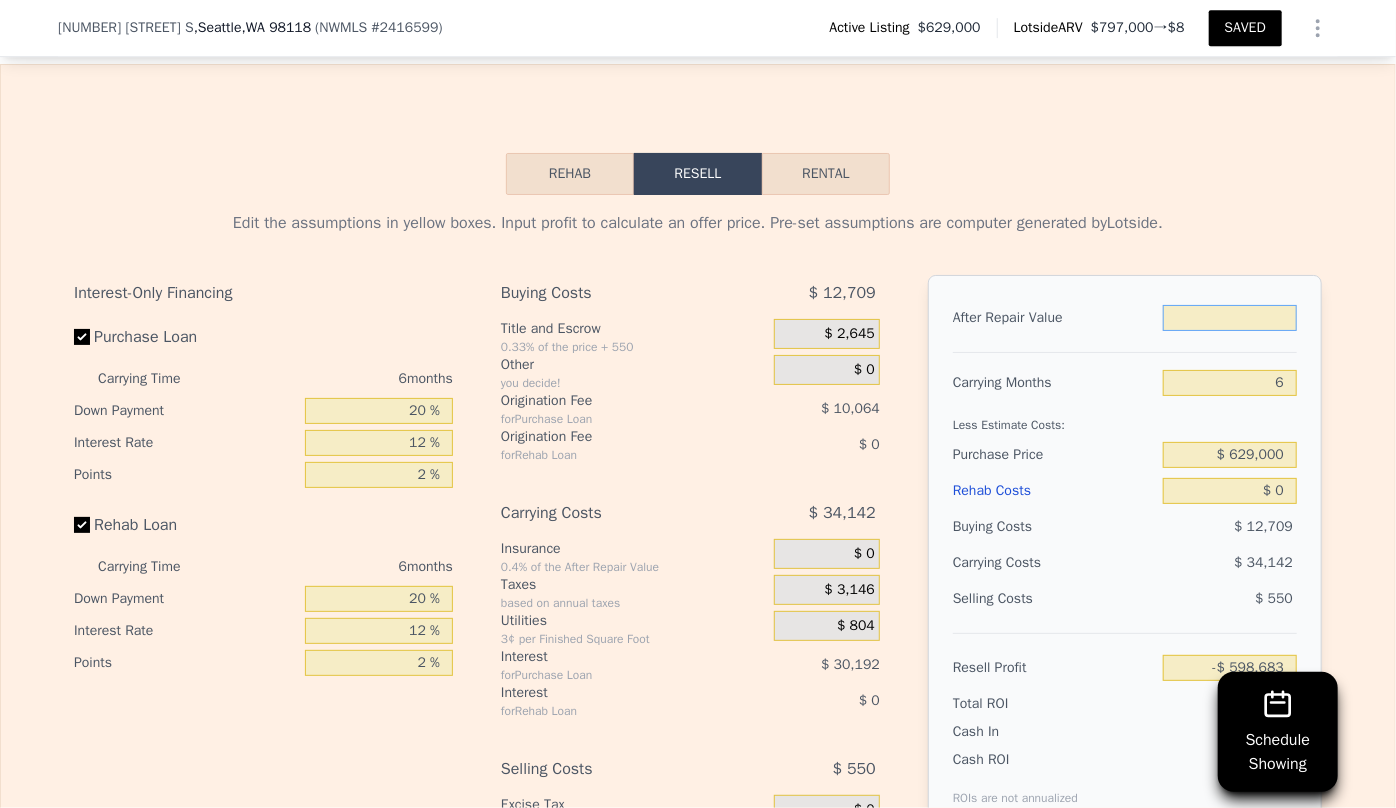 type on "$ 8" 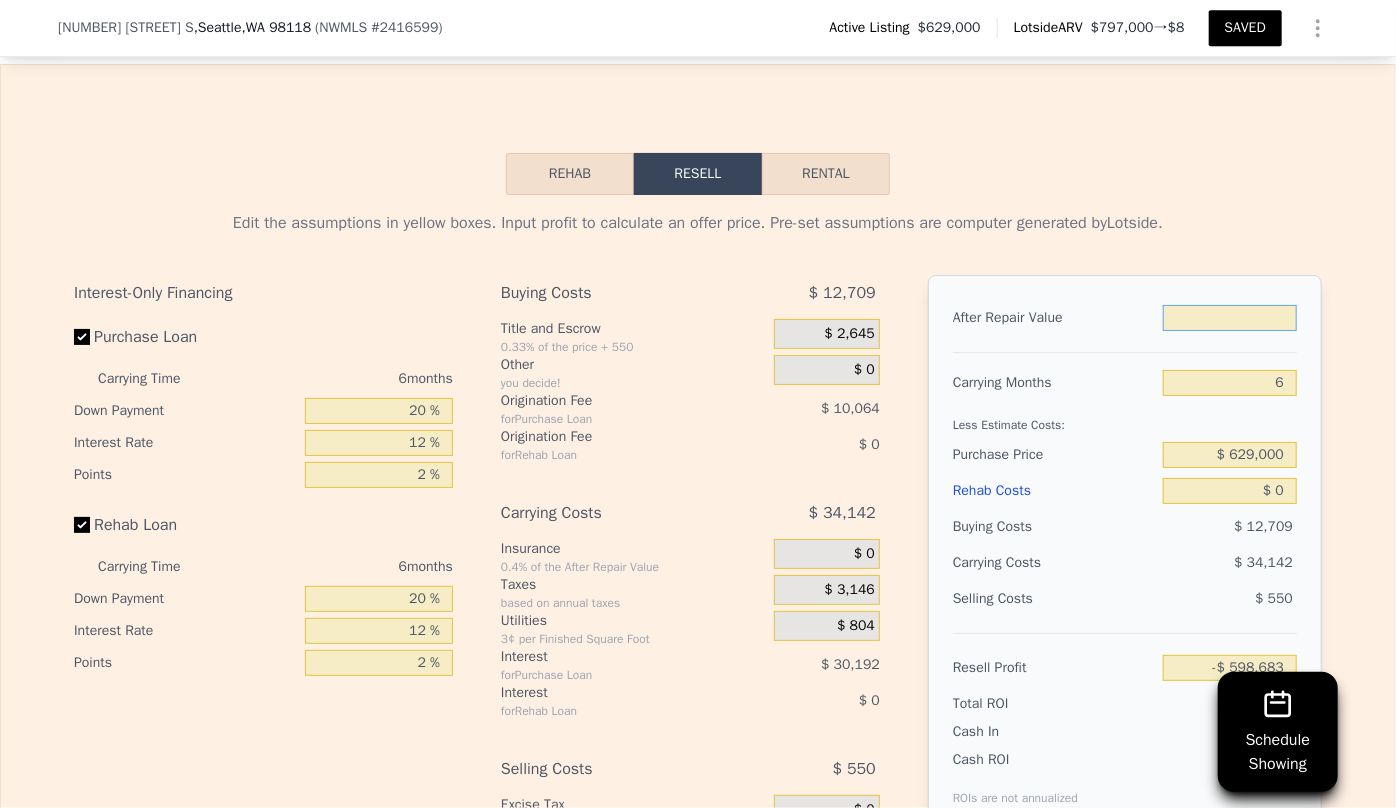 type on "-$ 676,393" 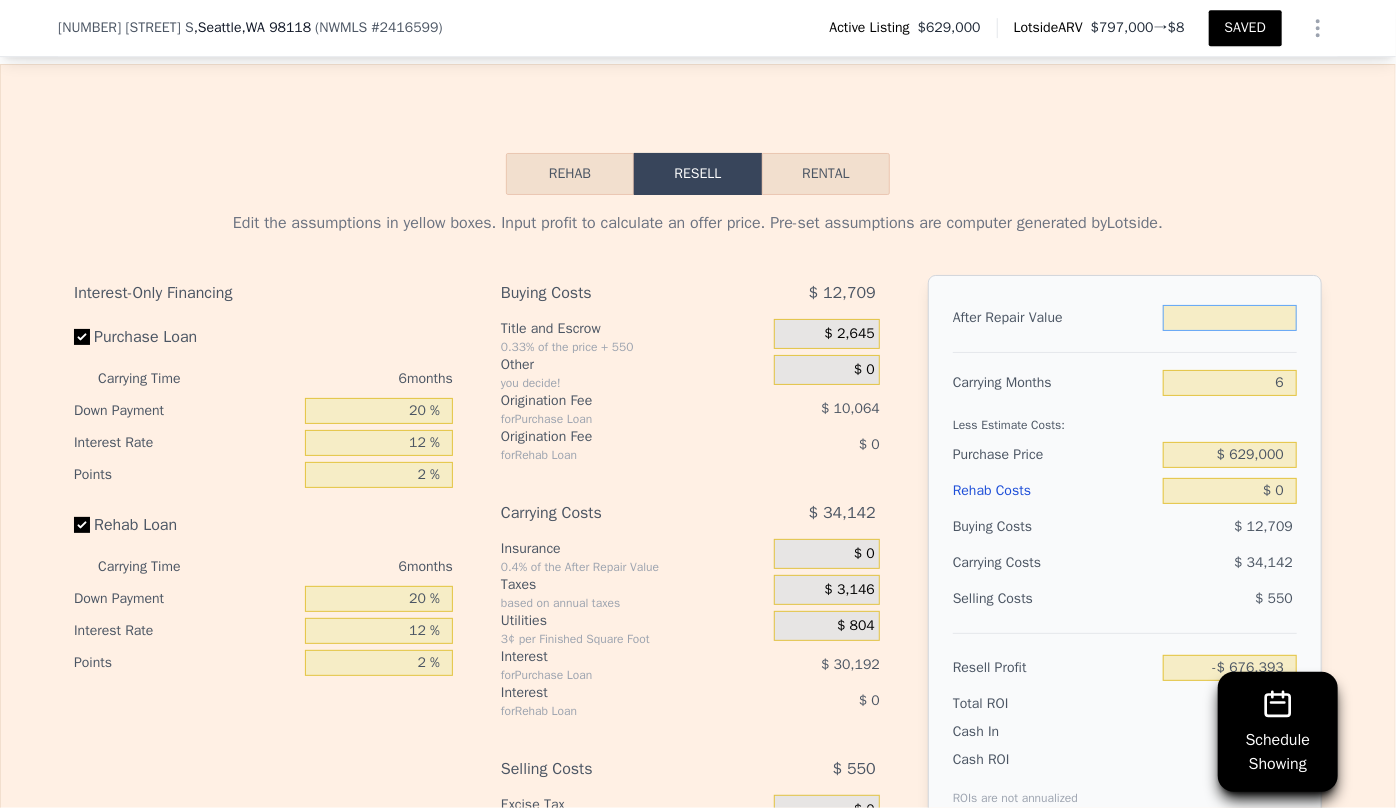 type on "$ 7" 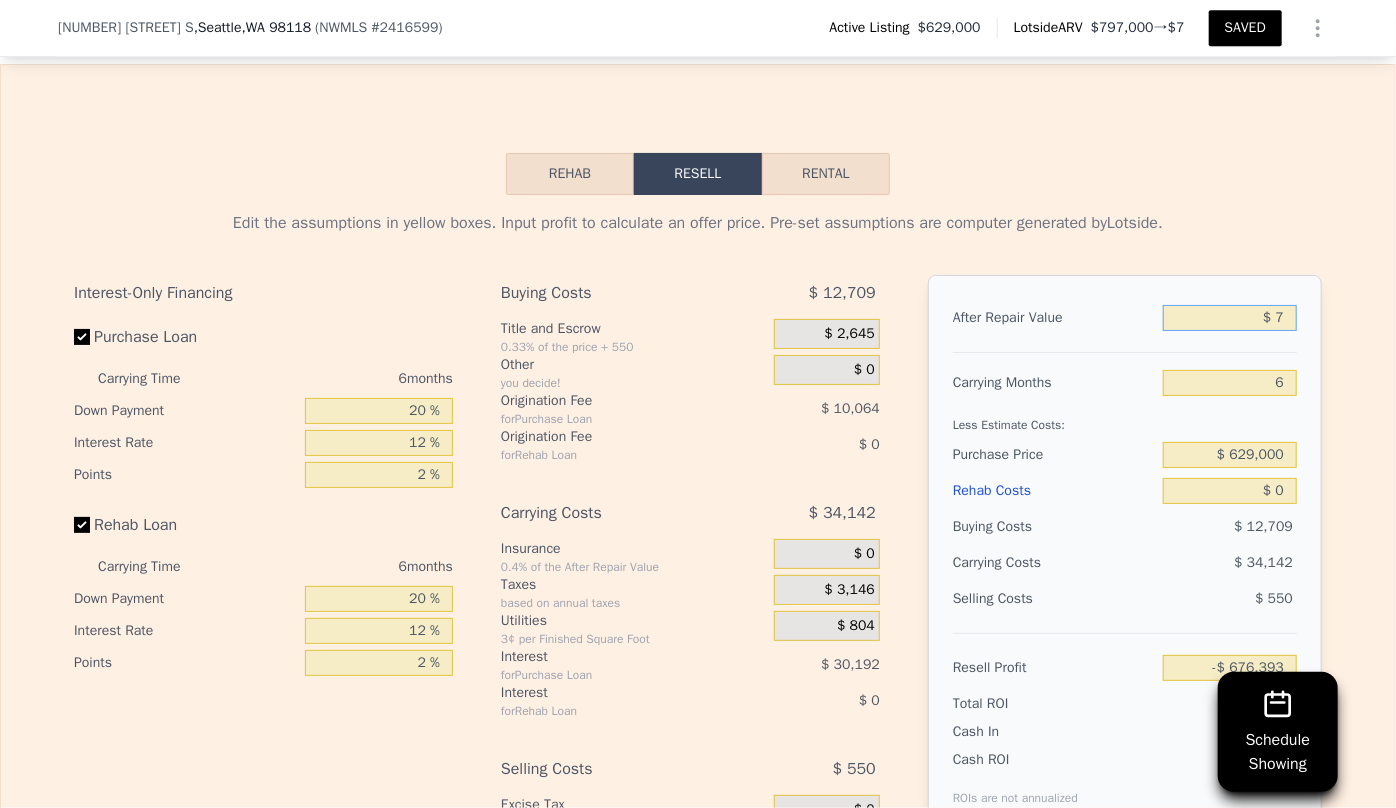 type on "-$ 676,394" 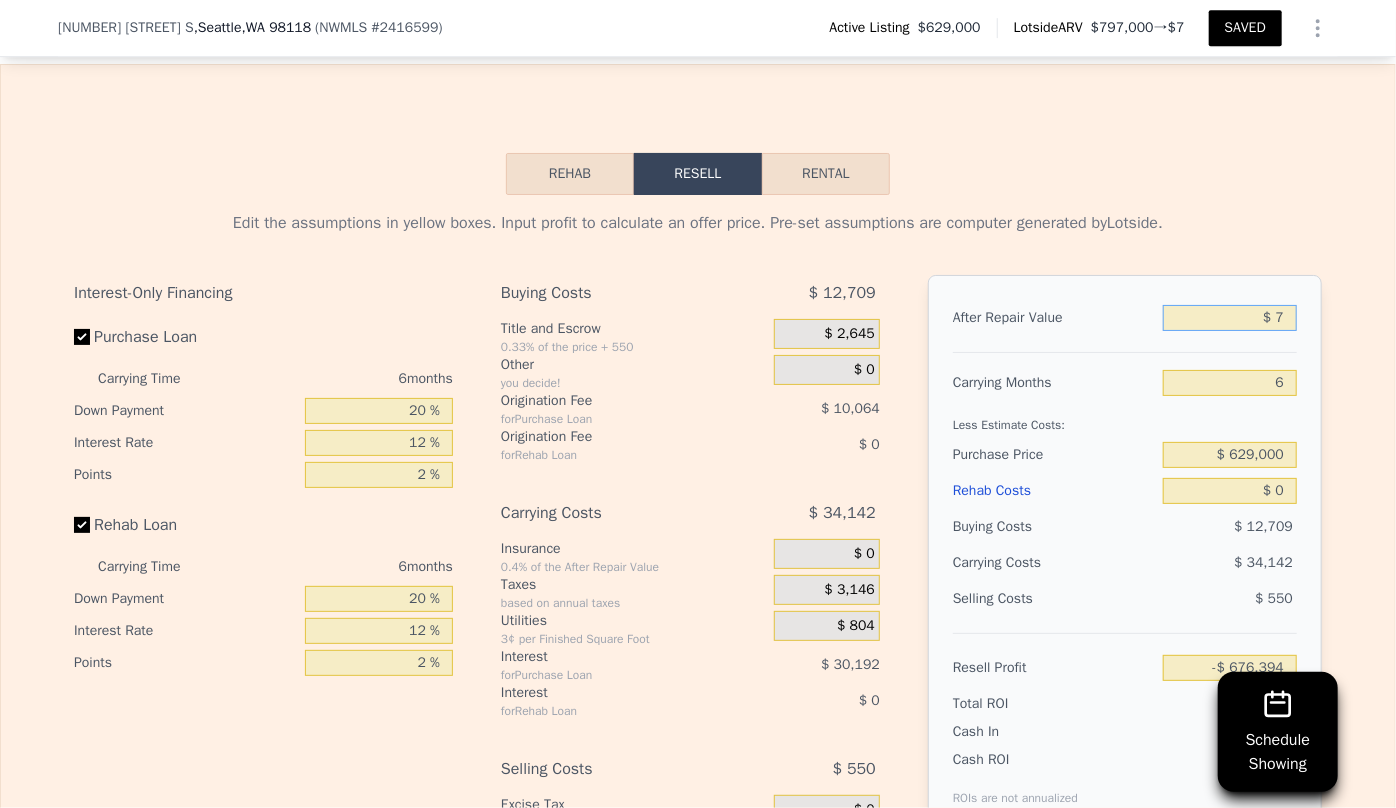type on "$ 75" 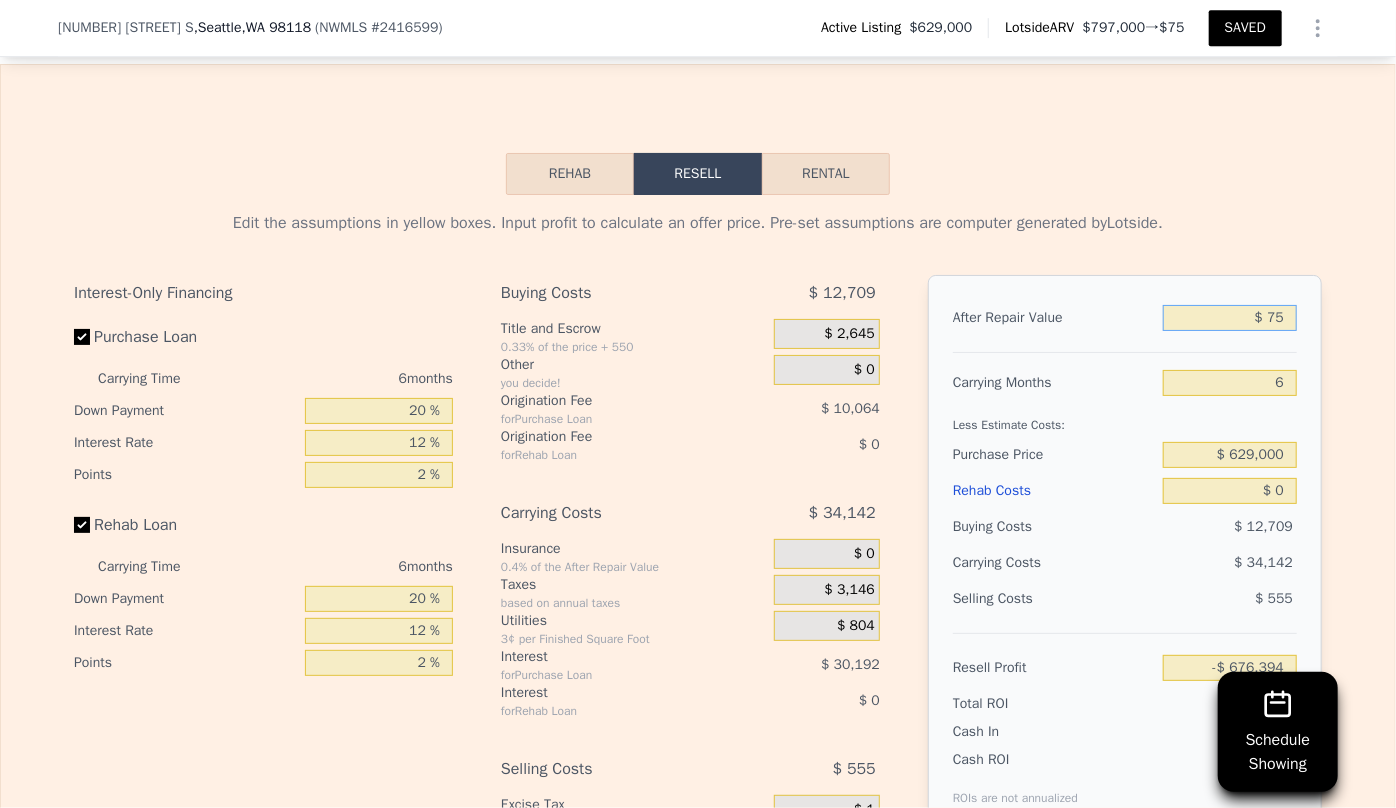 type on "-$ 676,331" 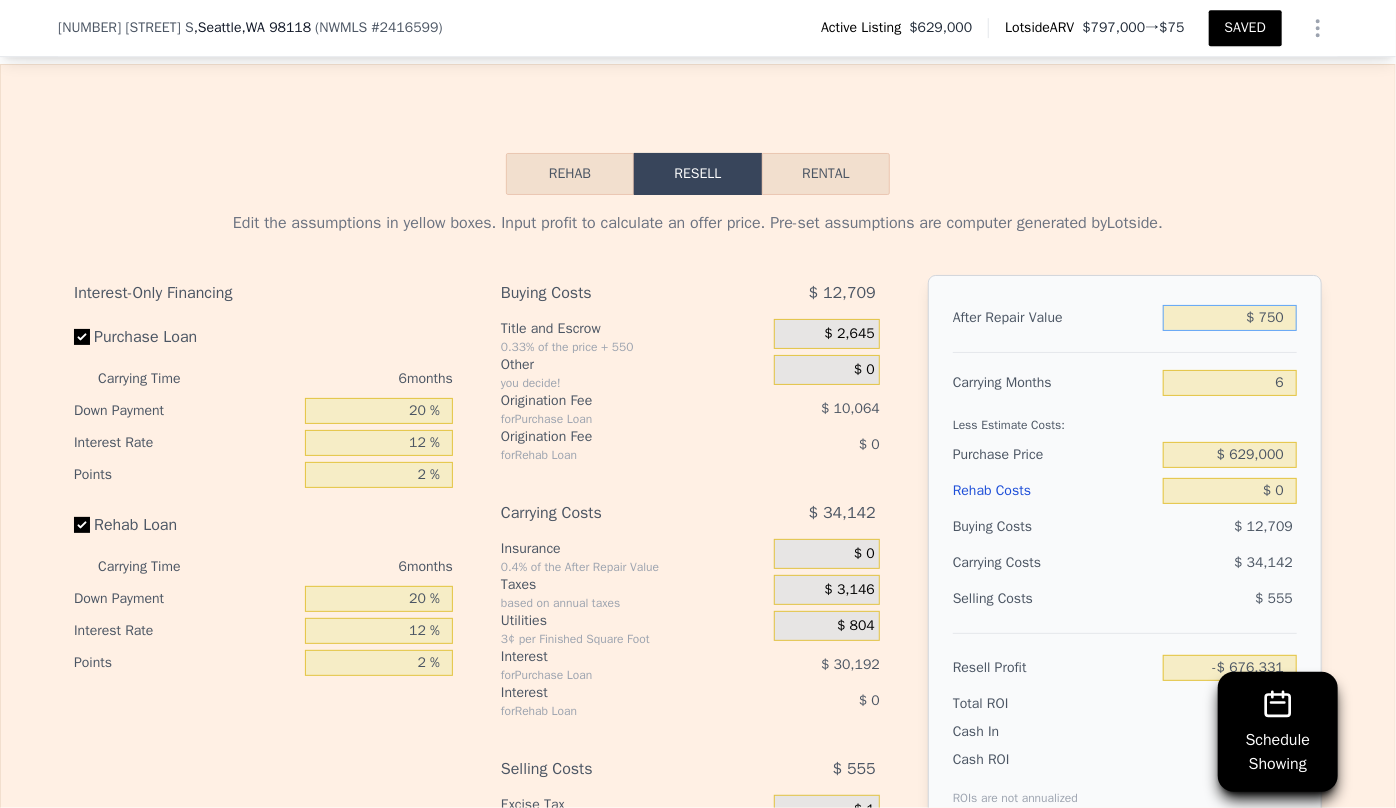 type on "$ 7,500" 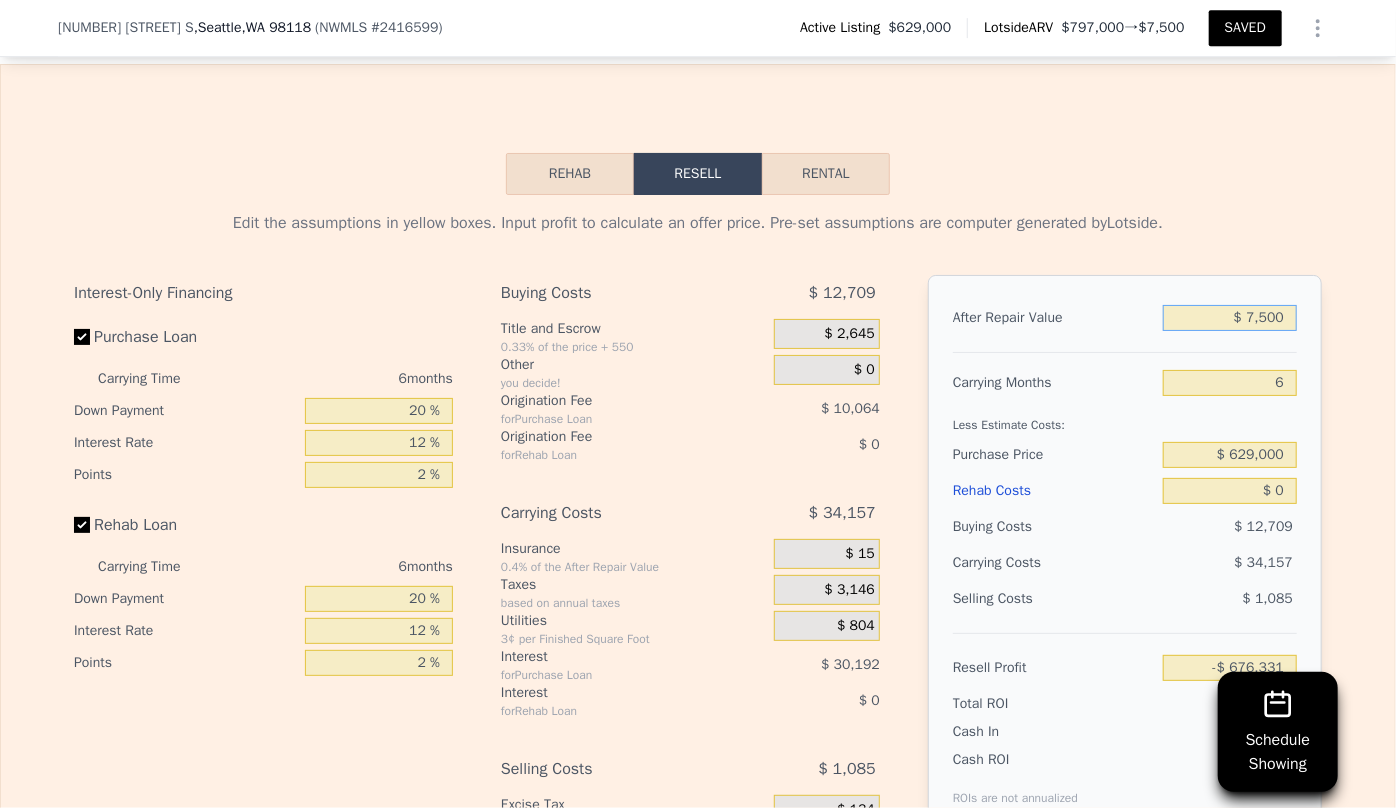 type on "-$ 675,706" 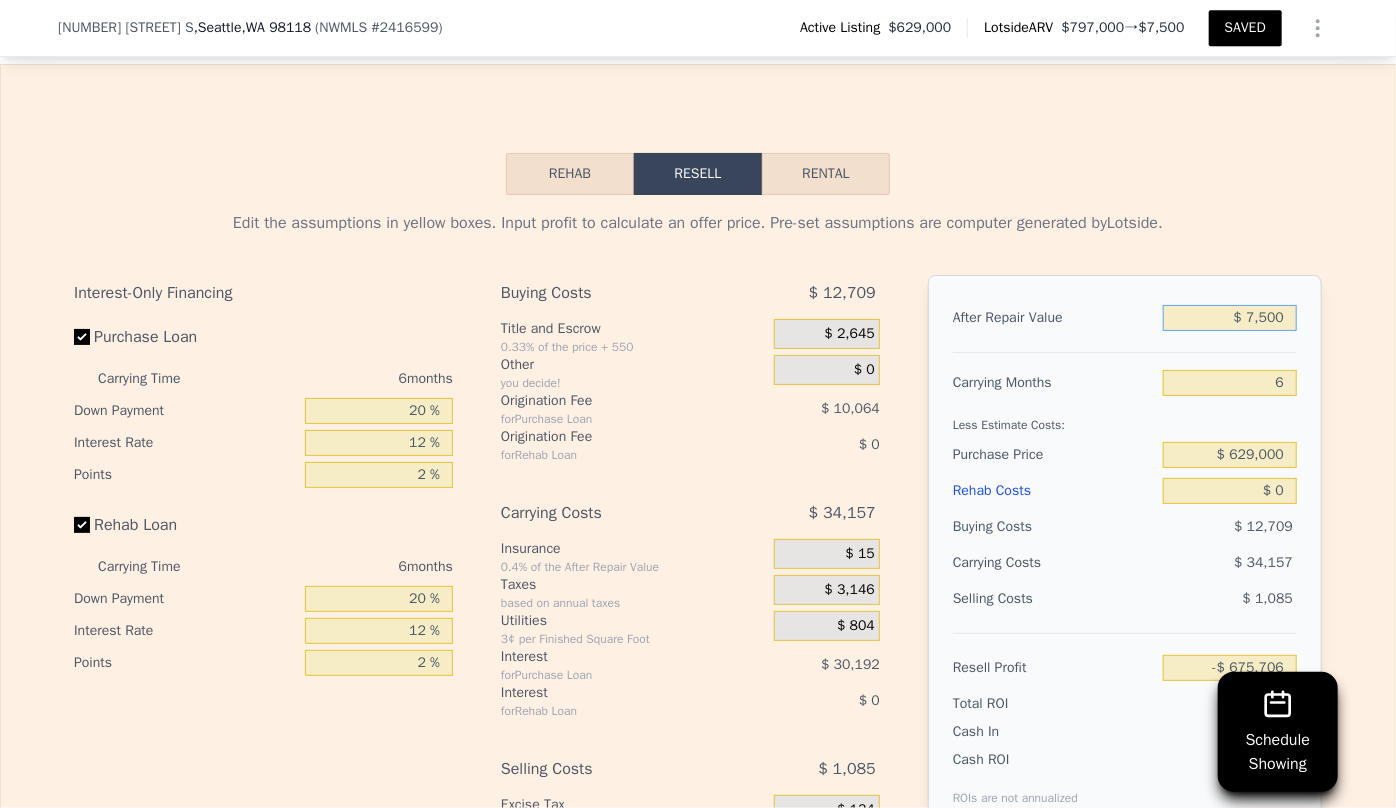type on "$ 75,000" 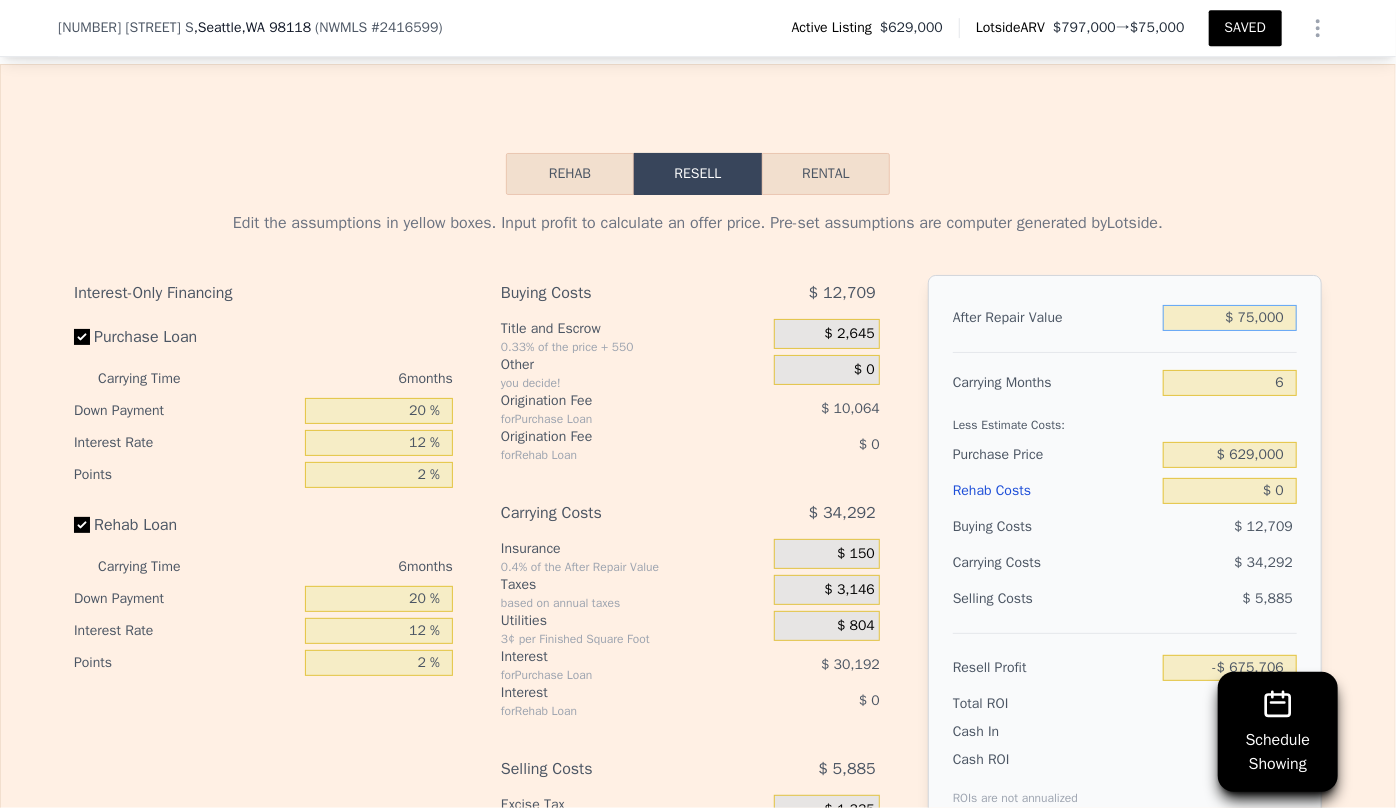 type on "-$ 606,886" 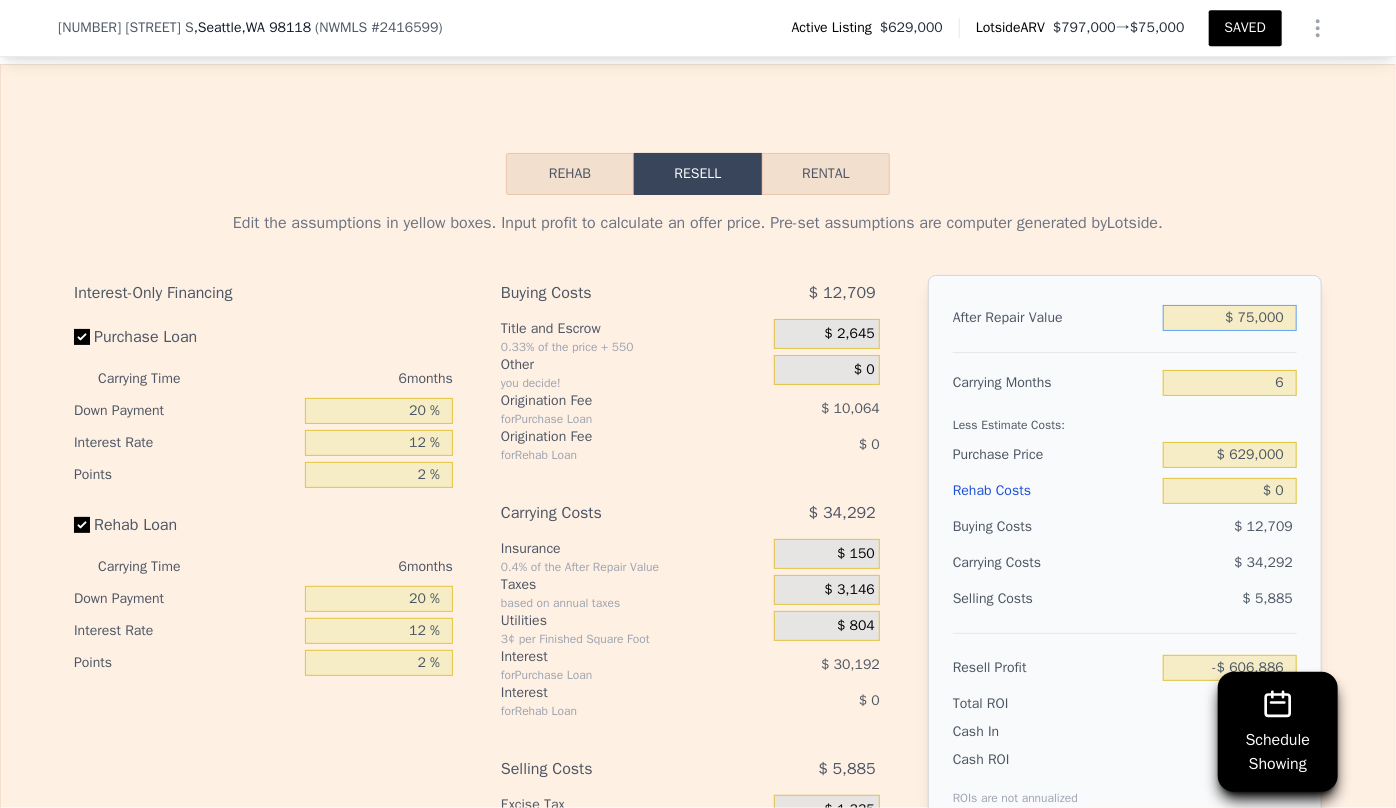 type on "$ 750,000" 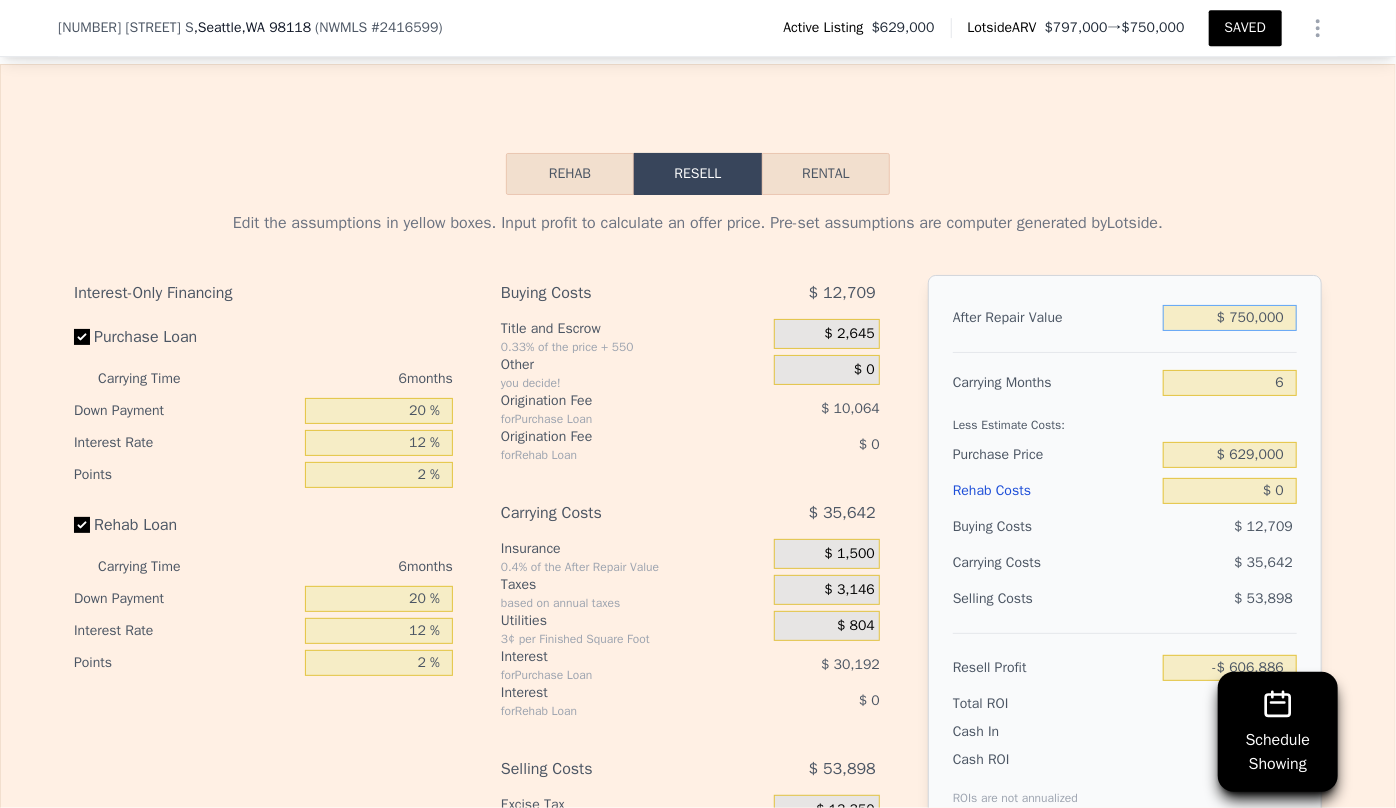 type on "$ 18,751" 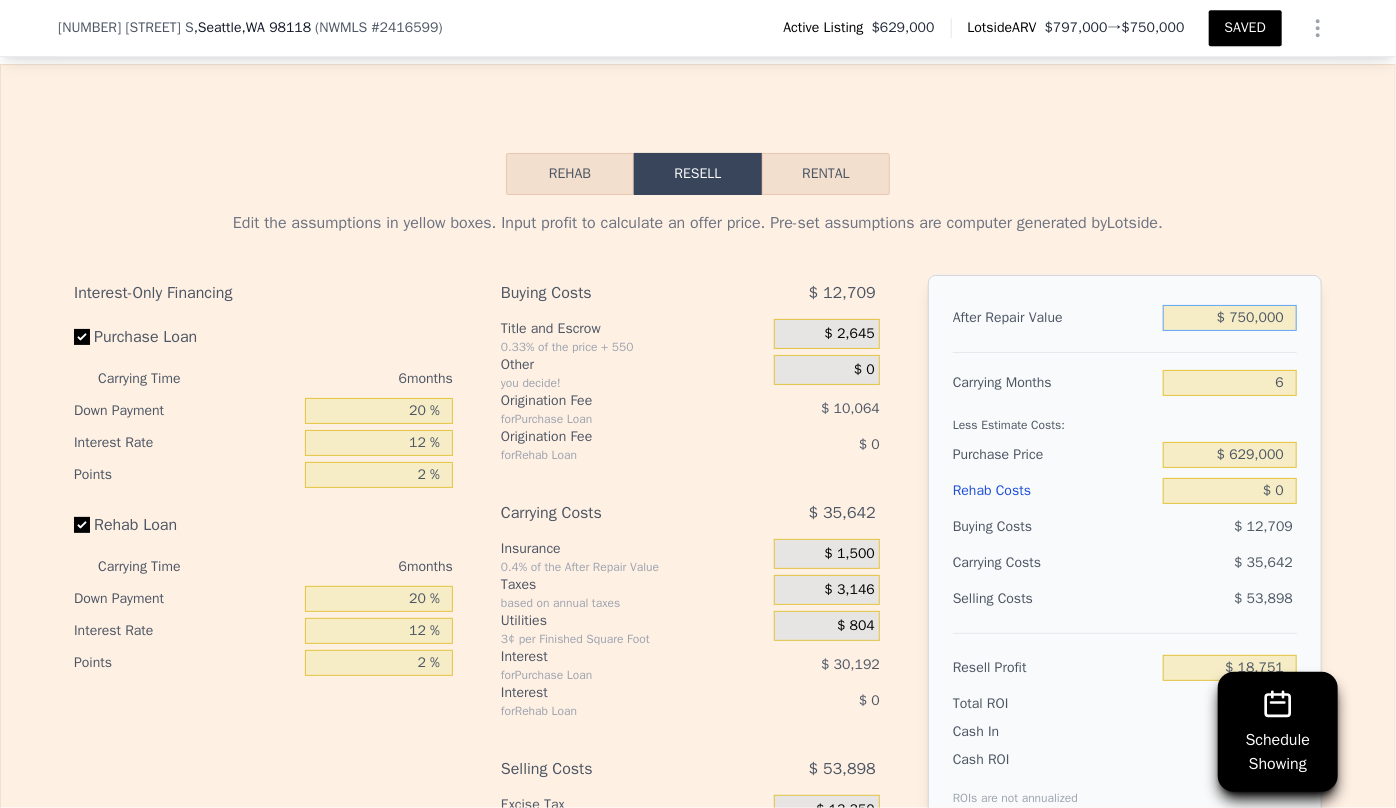 type on "$ 750,000" 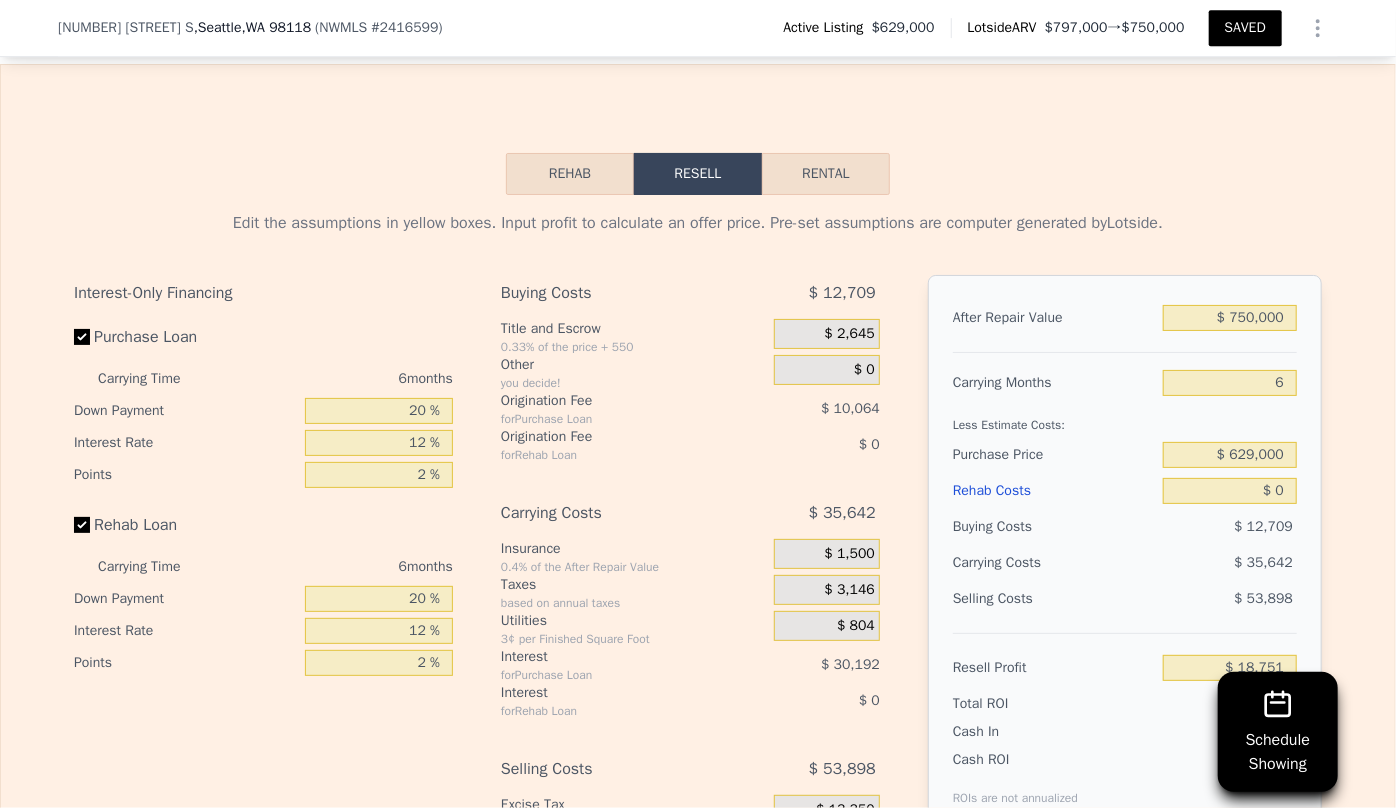 click on "6" at bounding box center [1230, 383] 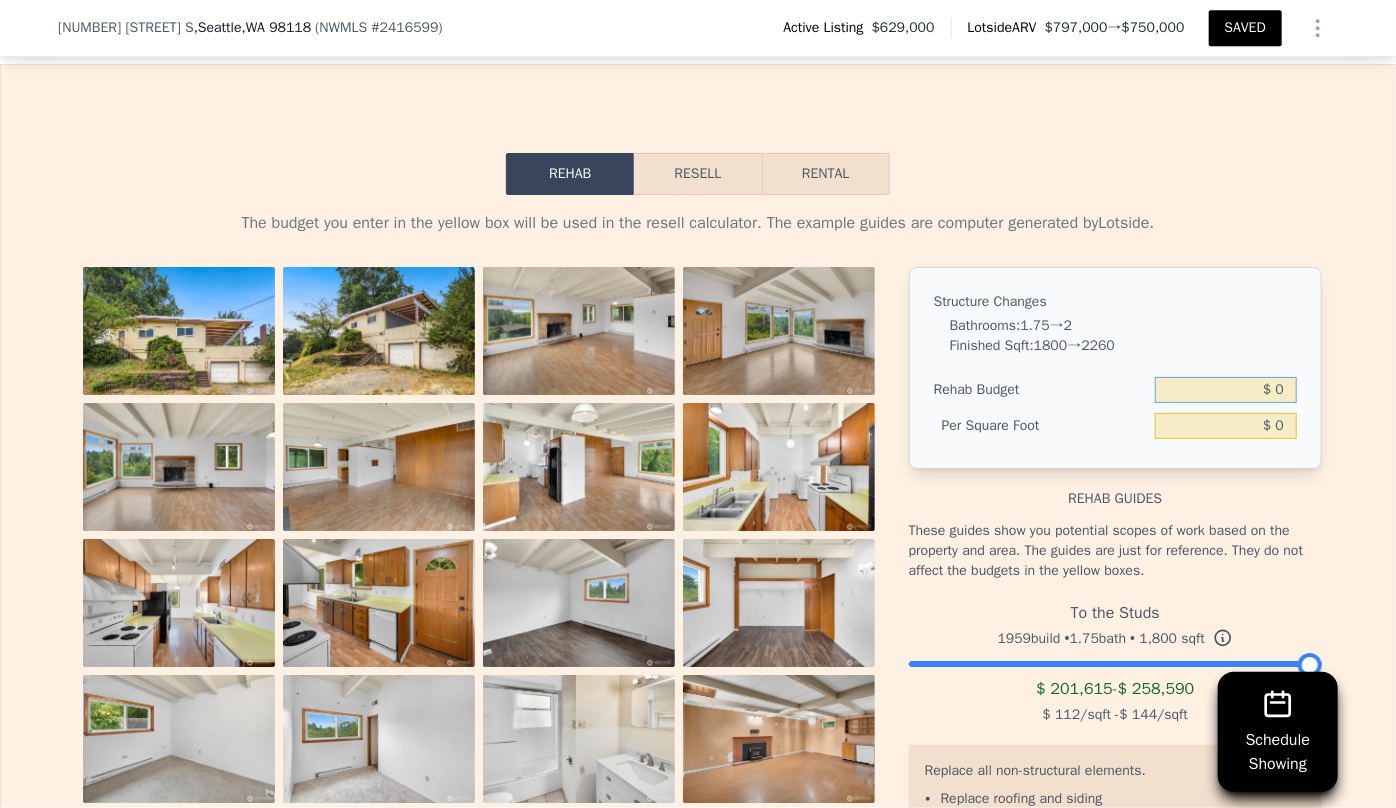 click on "$ 0" at bounding box center [1226, 390] 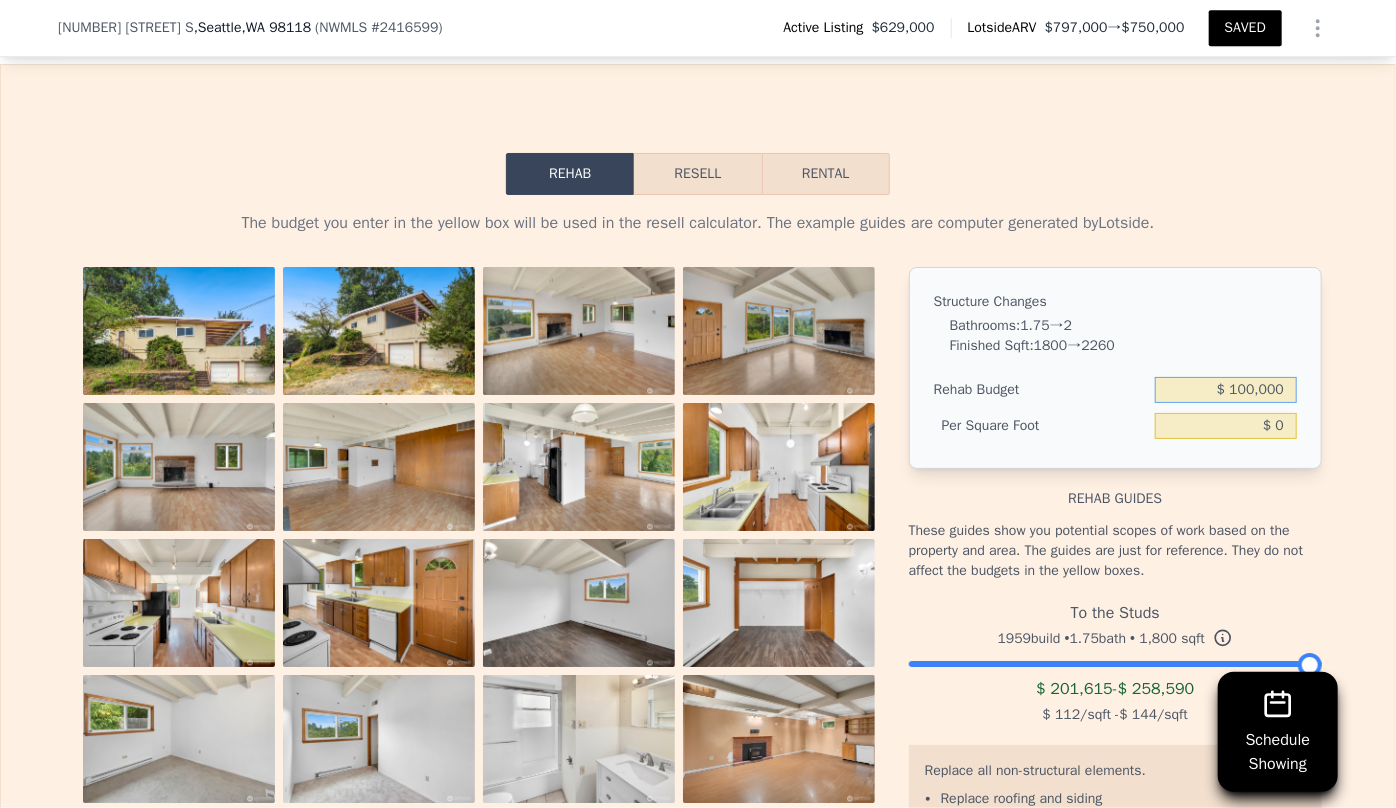 type on "$ 100,000" 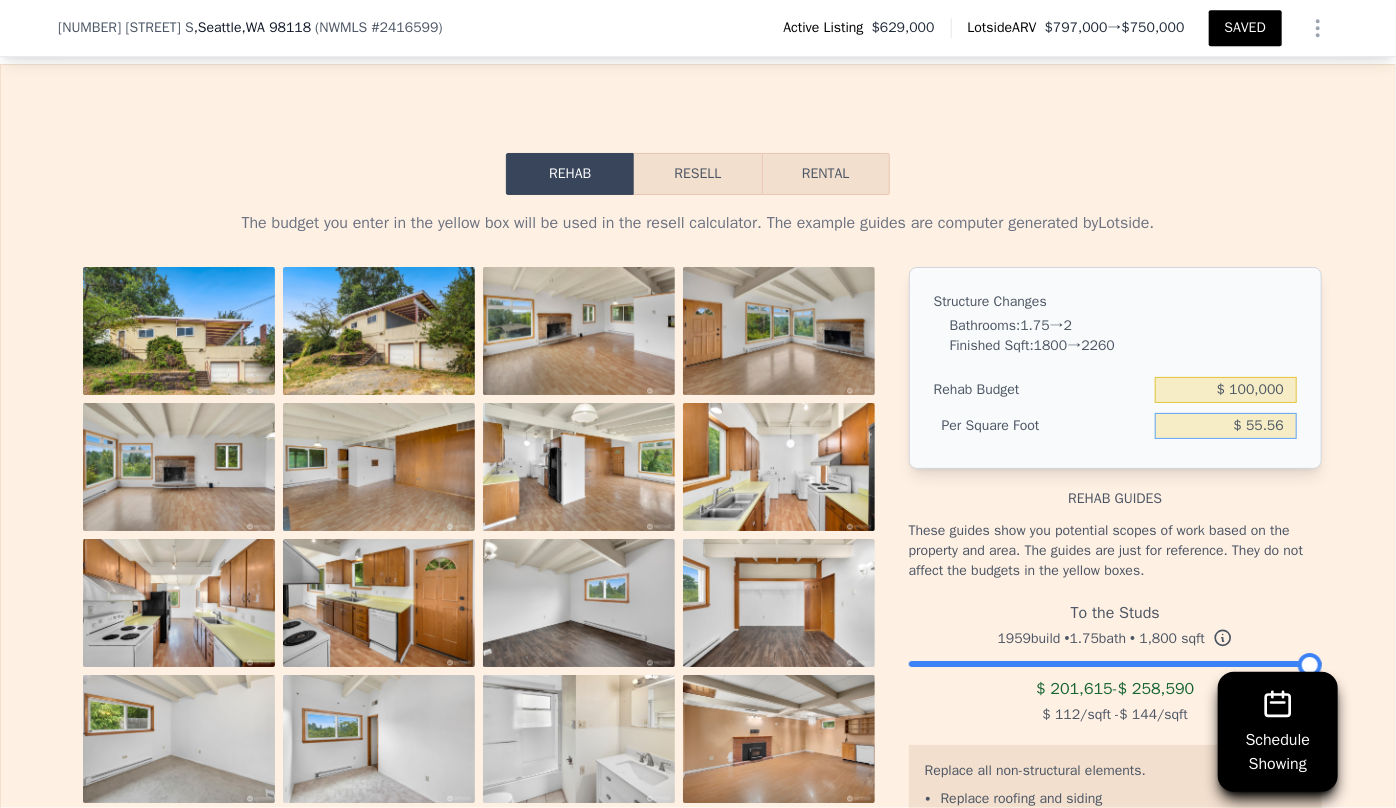 click on "$ 55.56" at bounding box center (1226, 426) 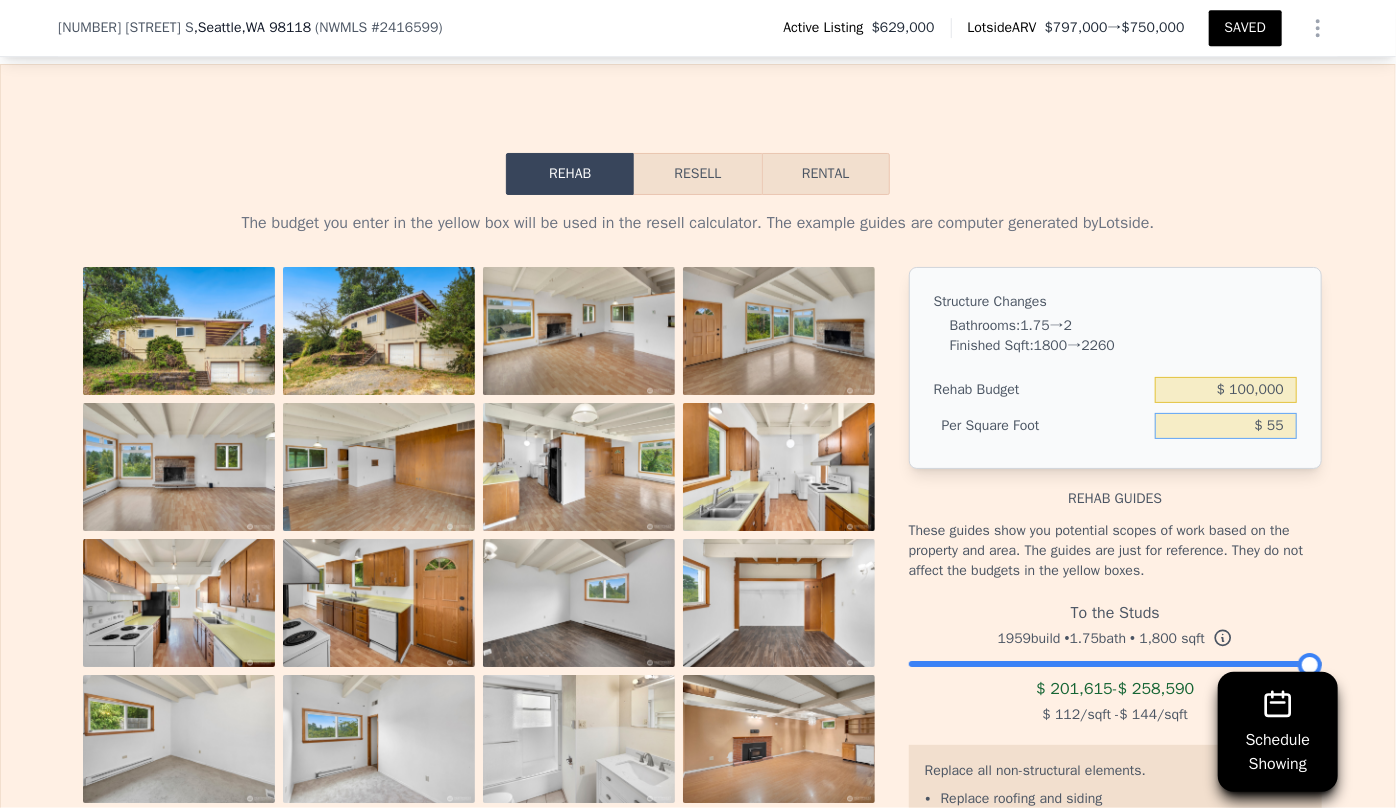 type on "$ 5" 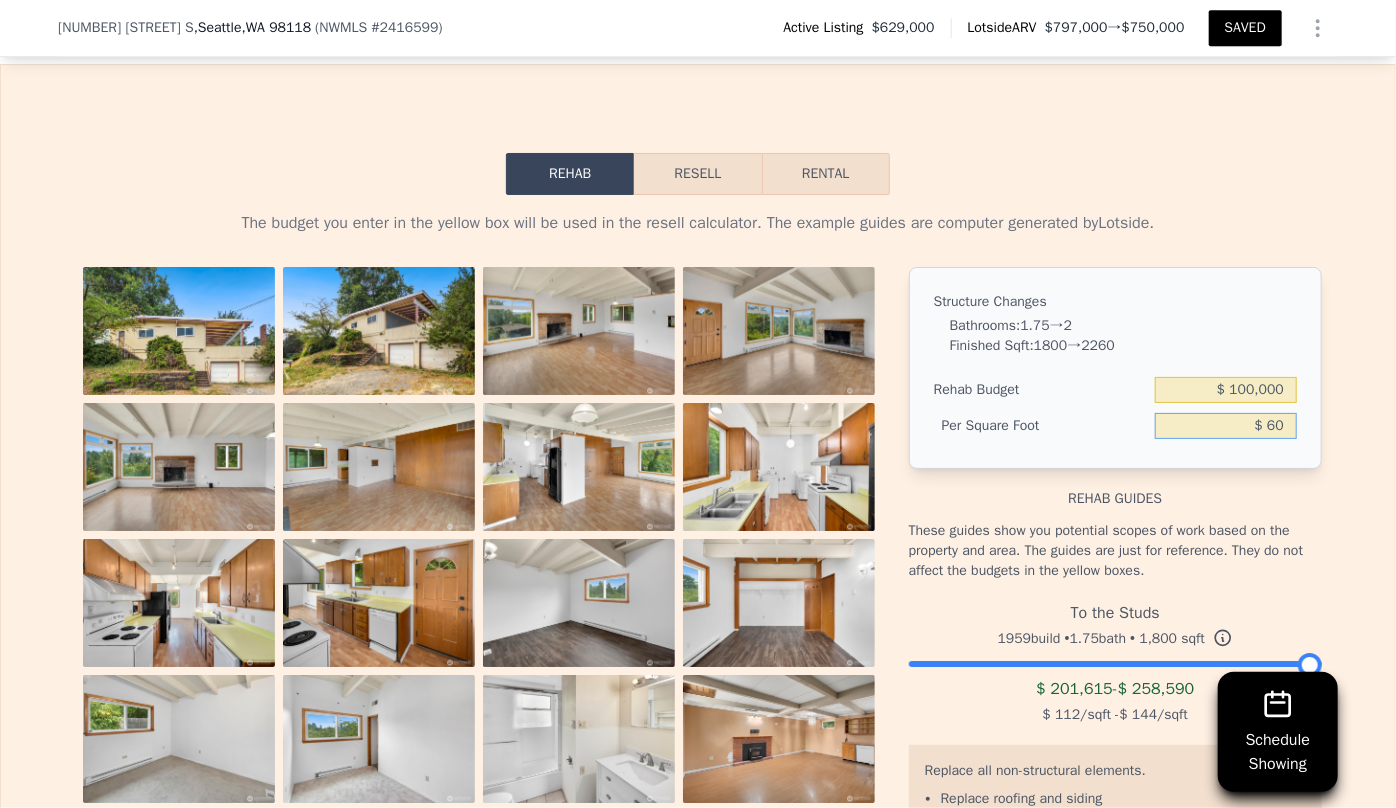 type on "$ 60" 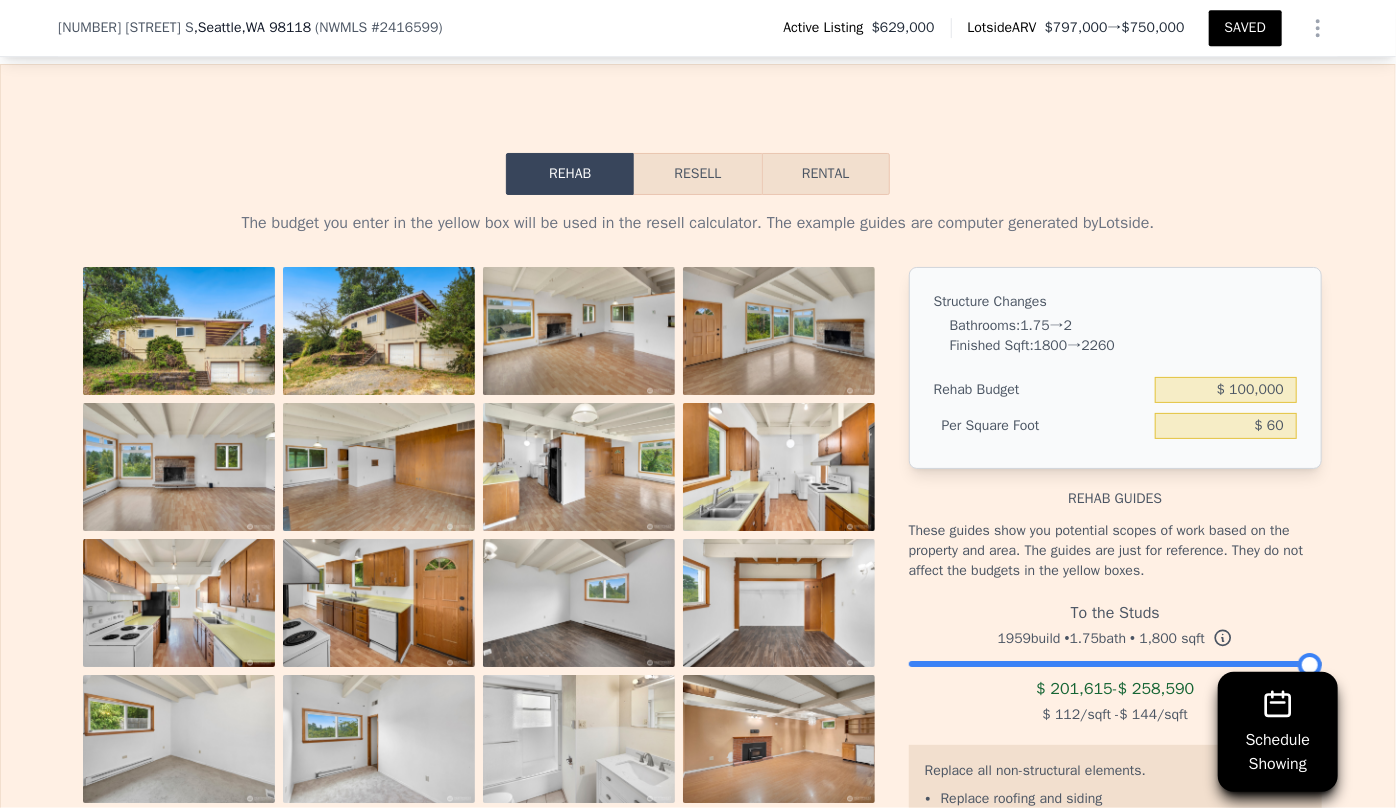 click on "Rehab Budget $ 100,000" at bounding box center (1115, 390) 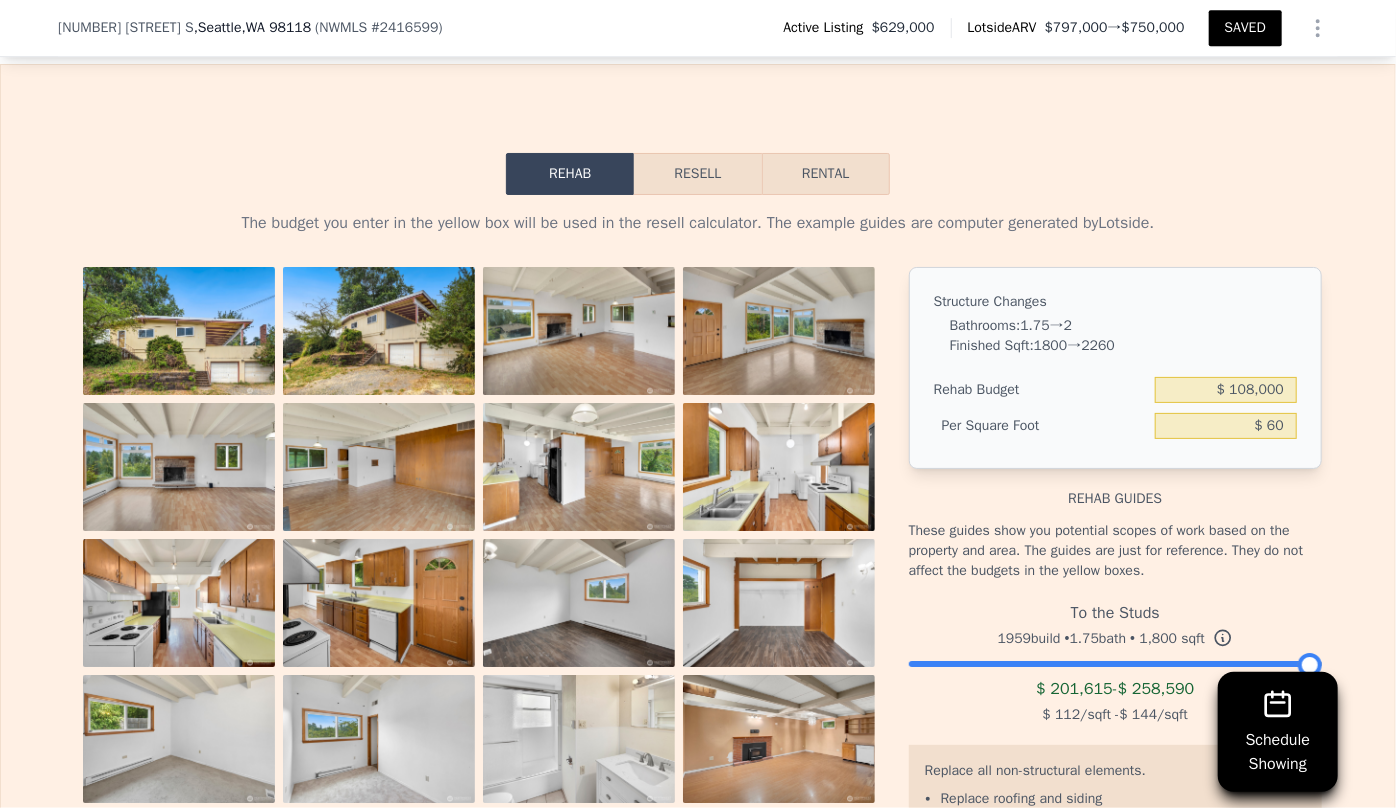 click on "Resell" at bounding box center (697, 174) 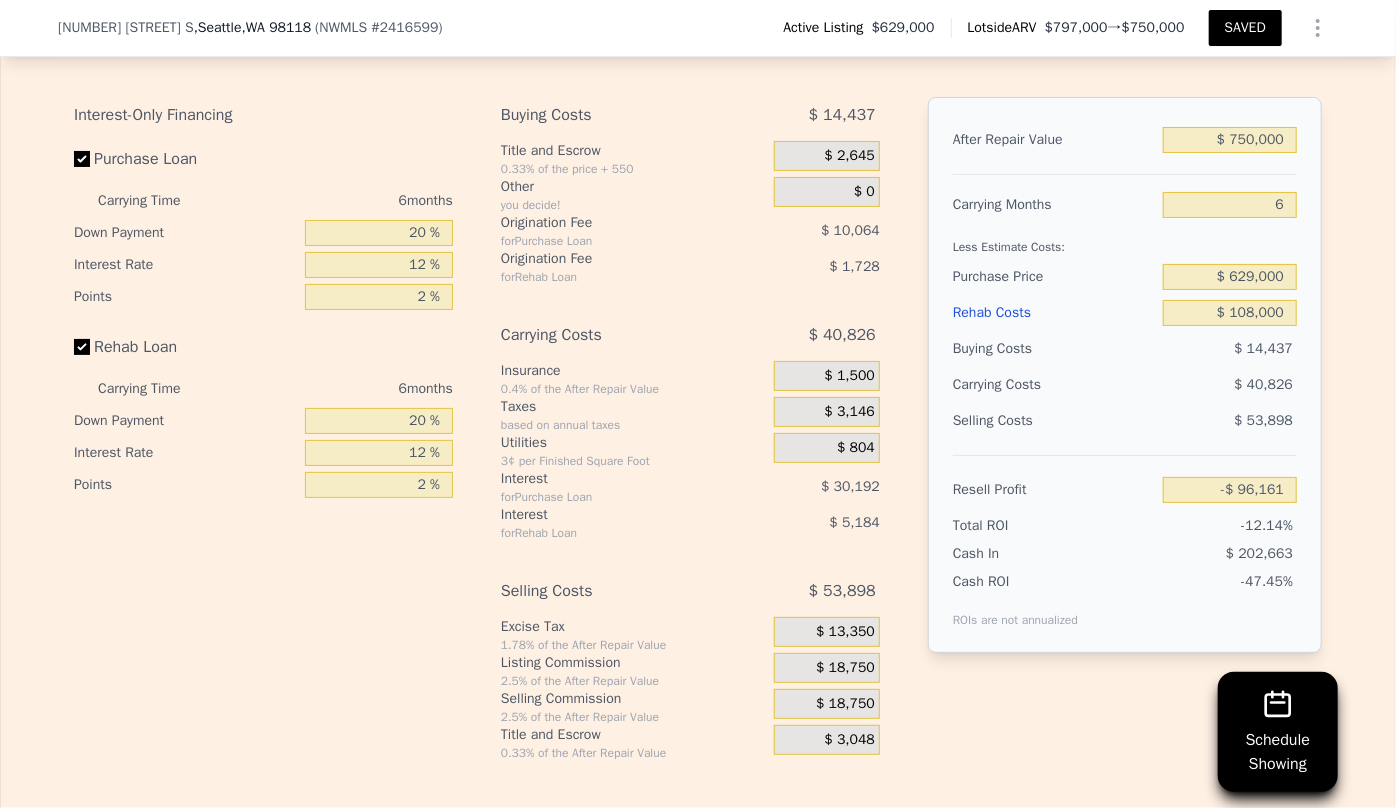 scroll, scrollTop: 3447, scrollLeft: 0, axis: vertical 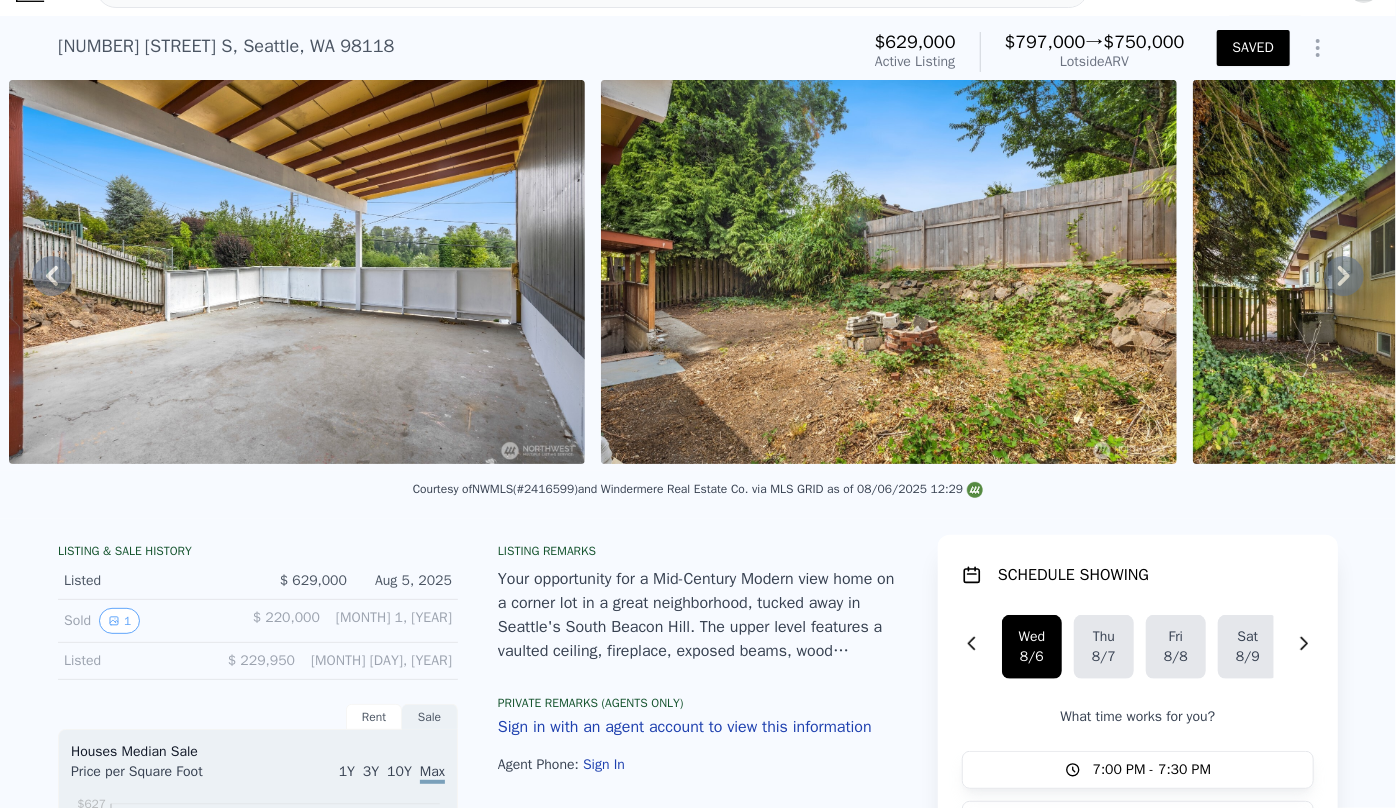 type on "5" 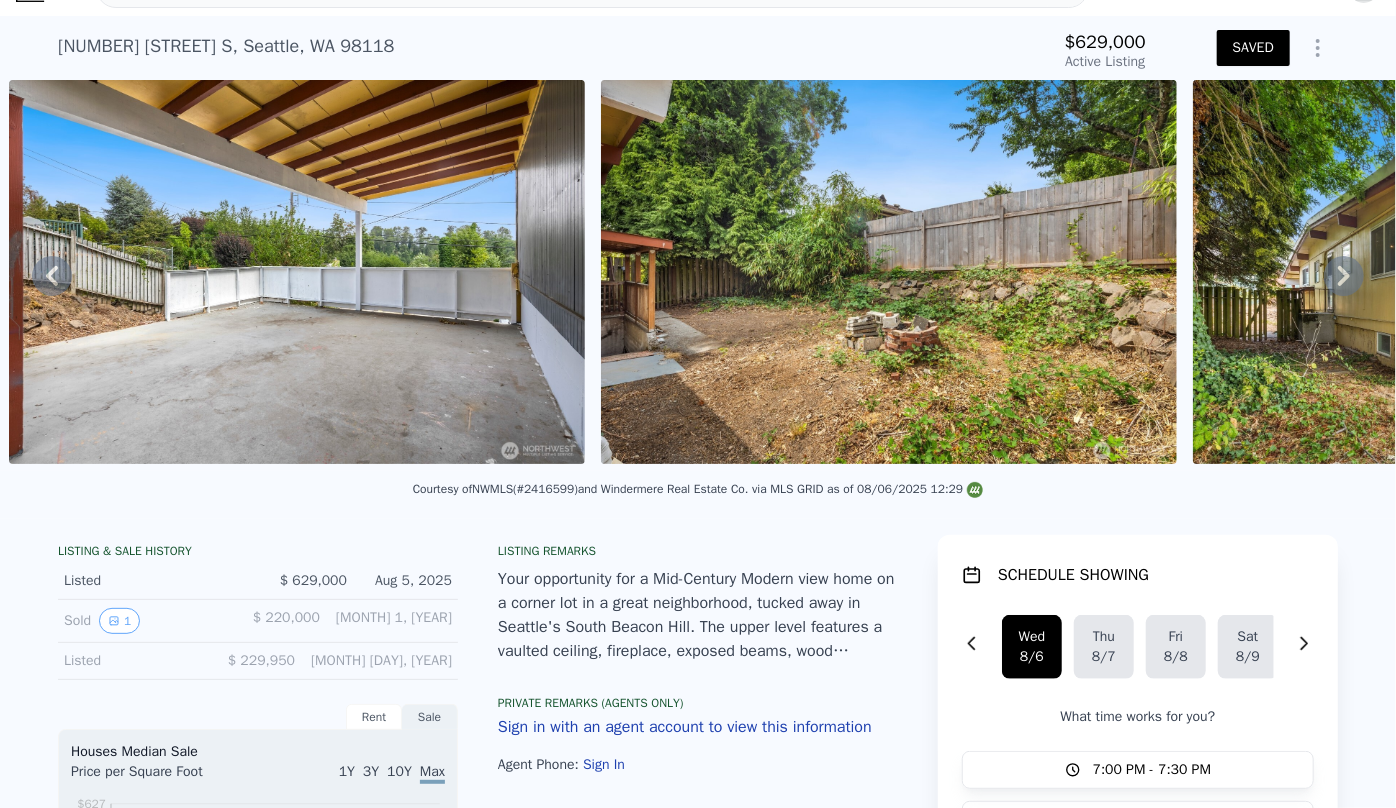 scroll, scrollTop: 0, scrollLeft: 0, axis: both 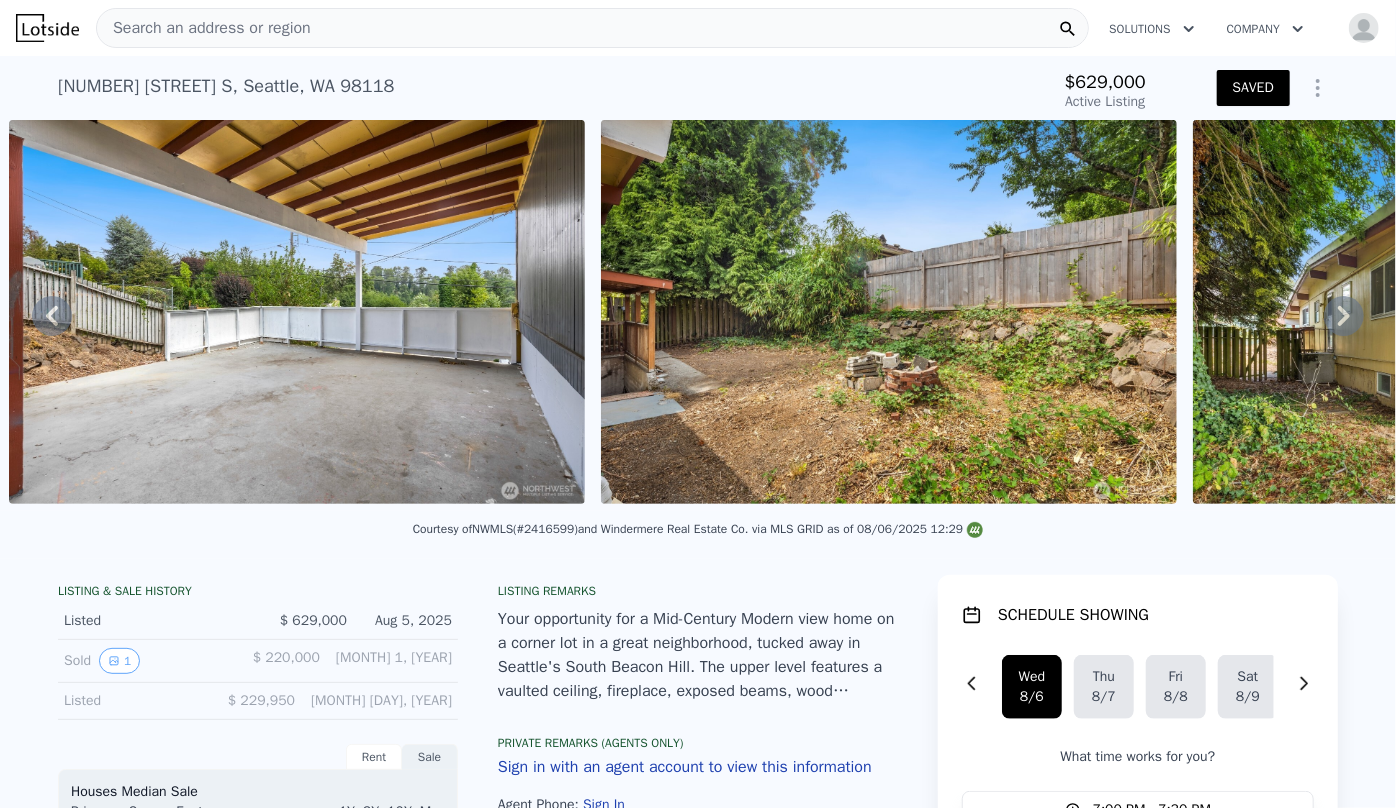 click on "Search an address or region" at bounding box center (204, 28) 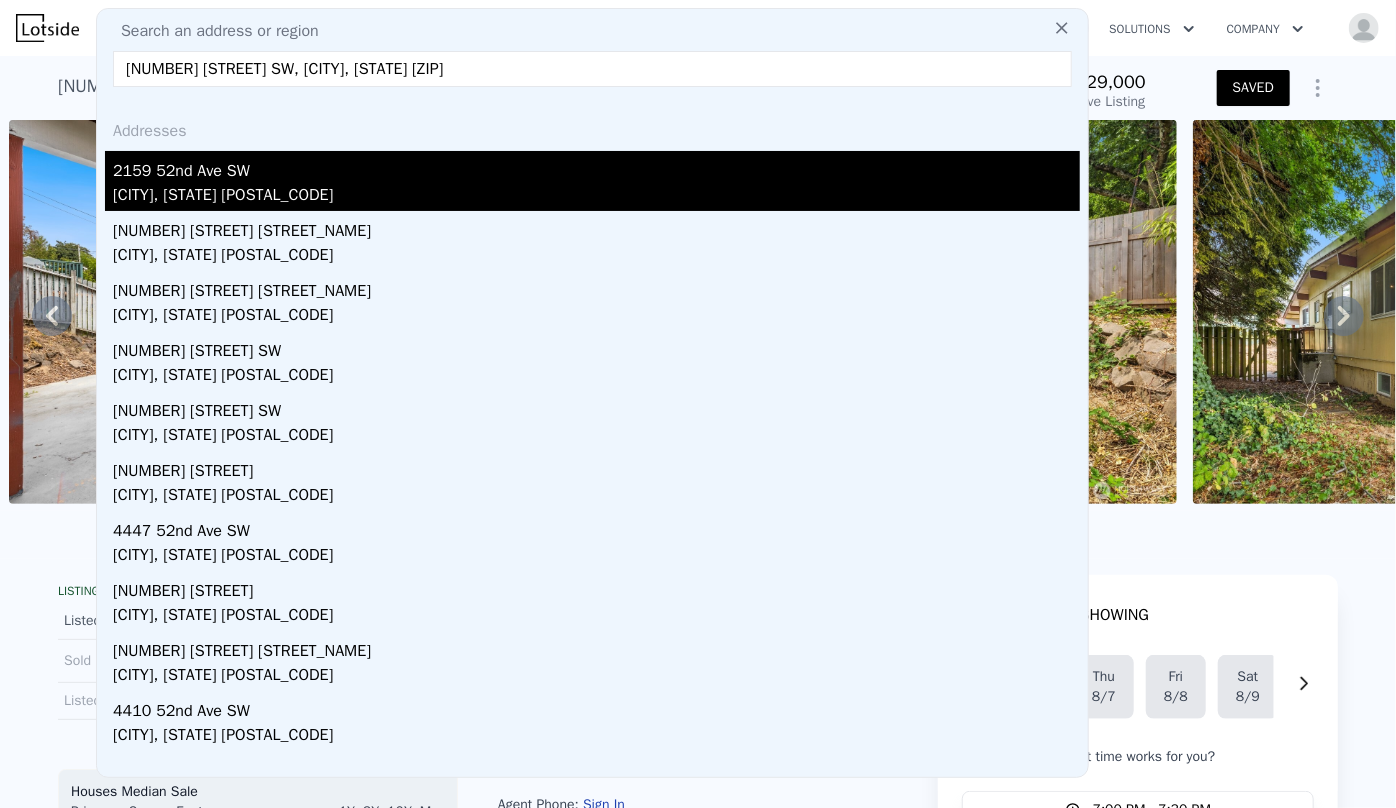 type on "[NUMBER] [STREET] SW, [CITY], [STATE] [ZIP]" 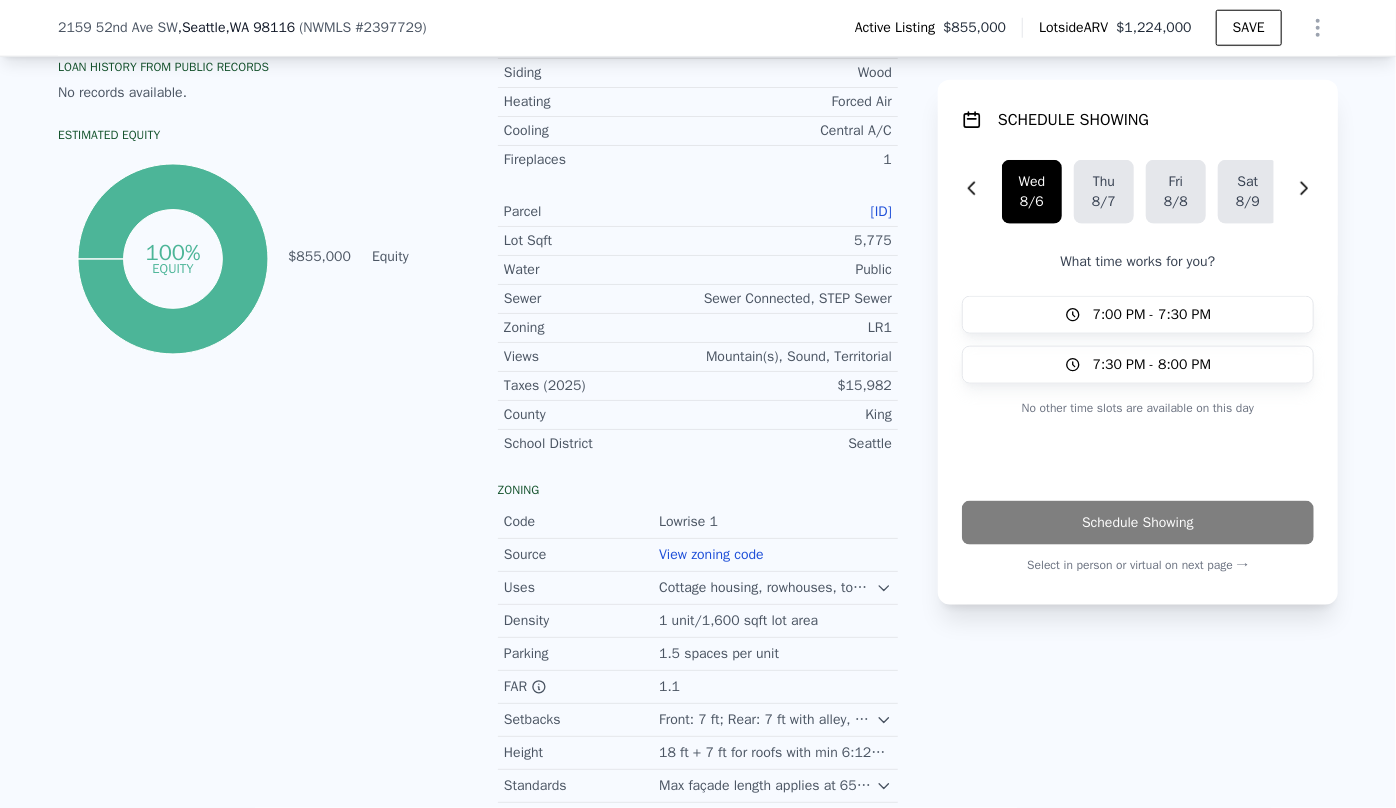 scroll, scrollTop: 1083, scrollLeft: 0, axis: vertical 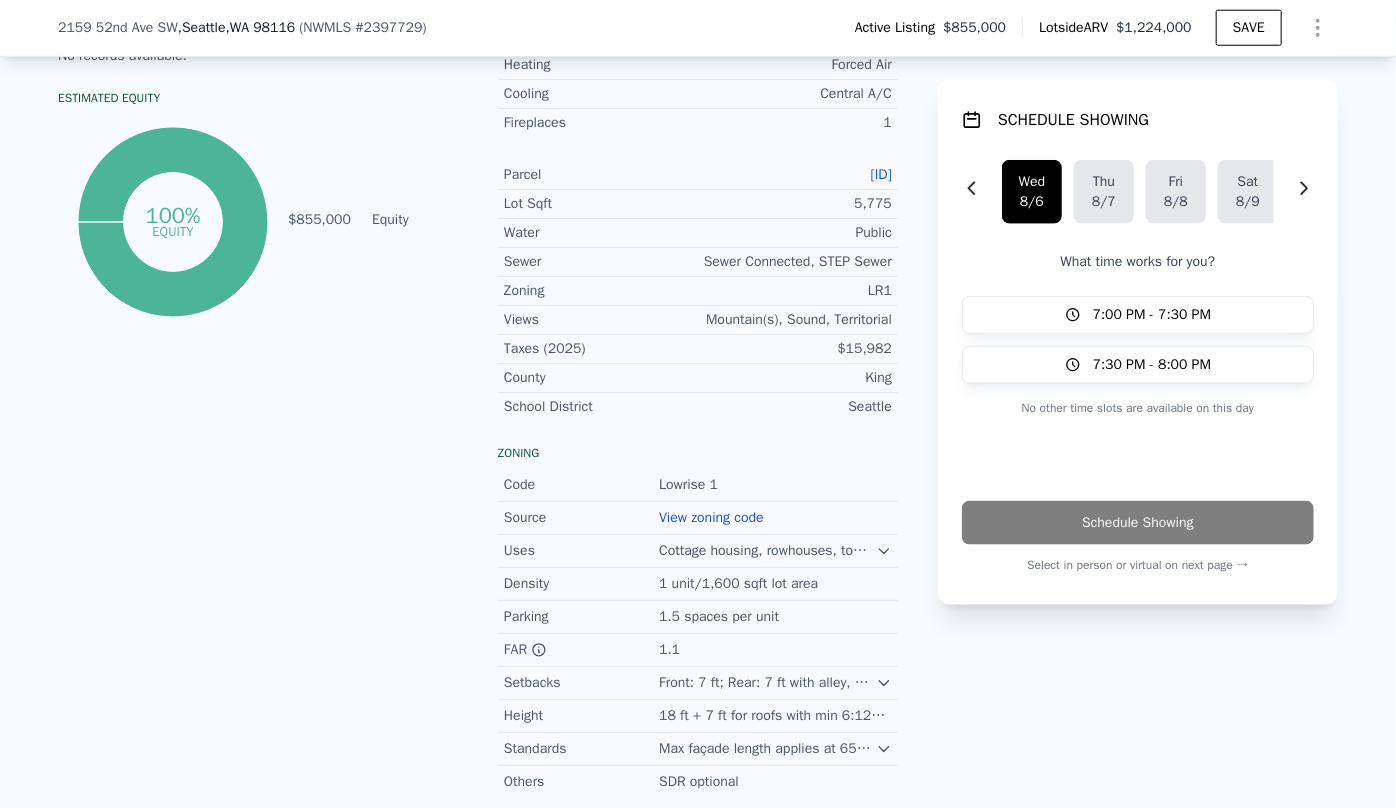 click on "[ID]" at bounding box center (881, 174) 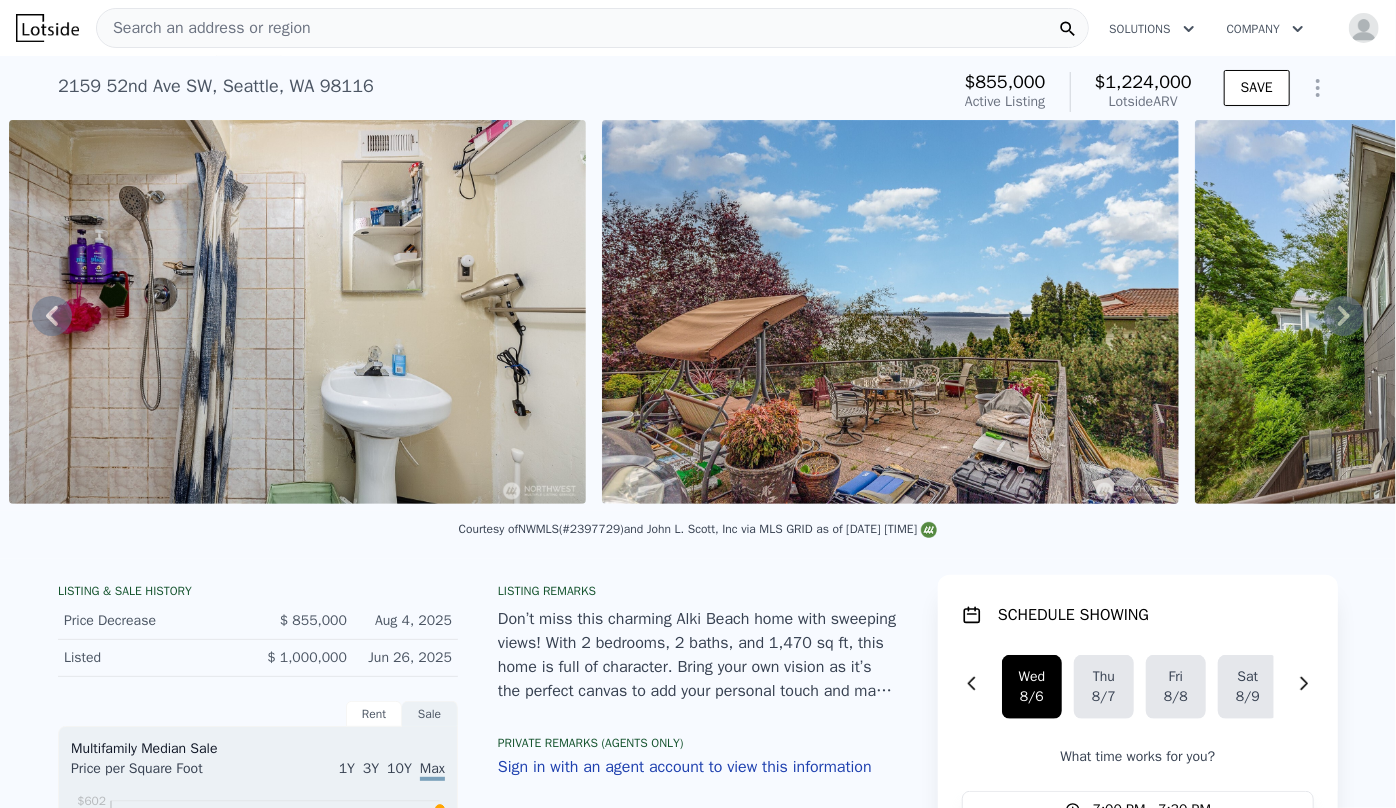 scroll, scrollTop: 0, scrollLeft: 0, axis: both 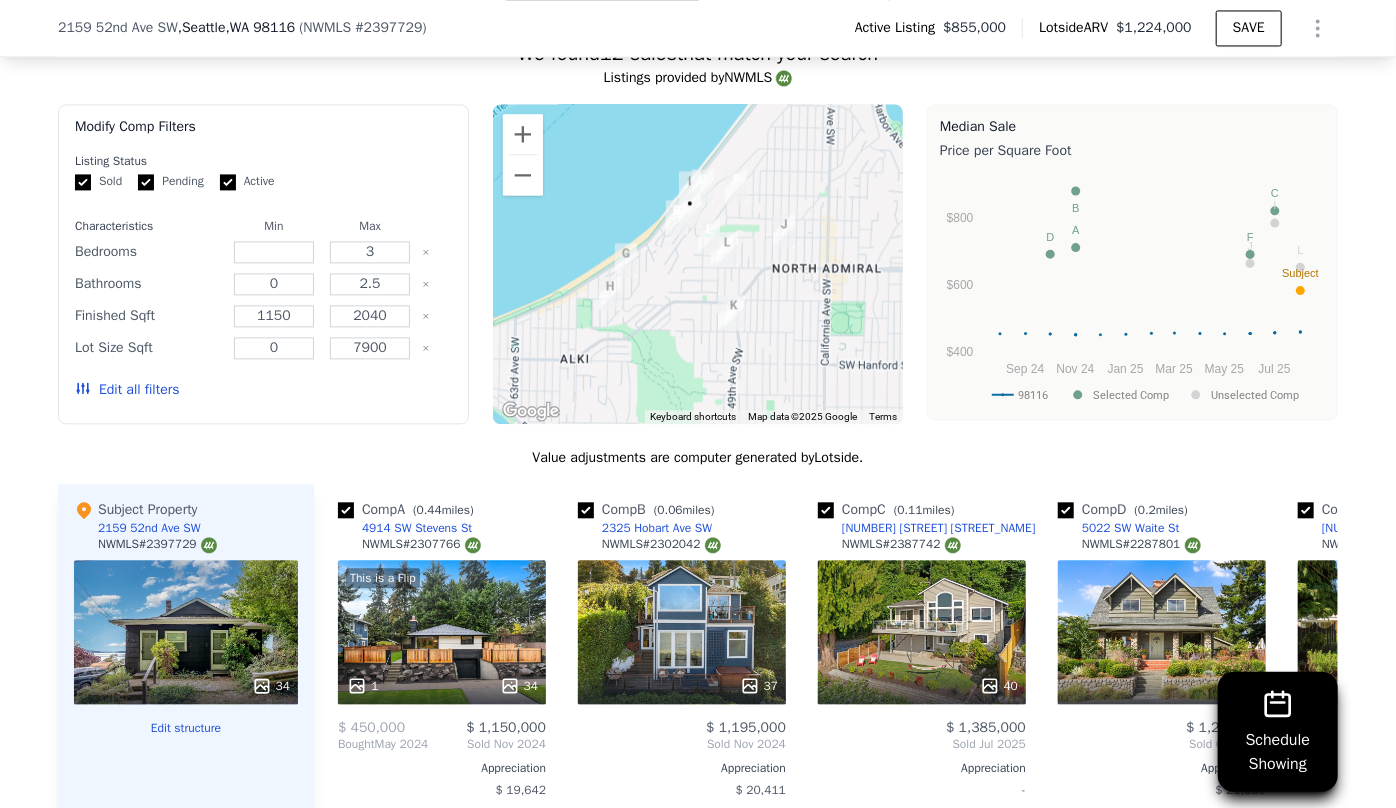 click on "Edit all filters" at bounding box center [127, 390] 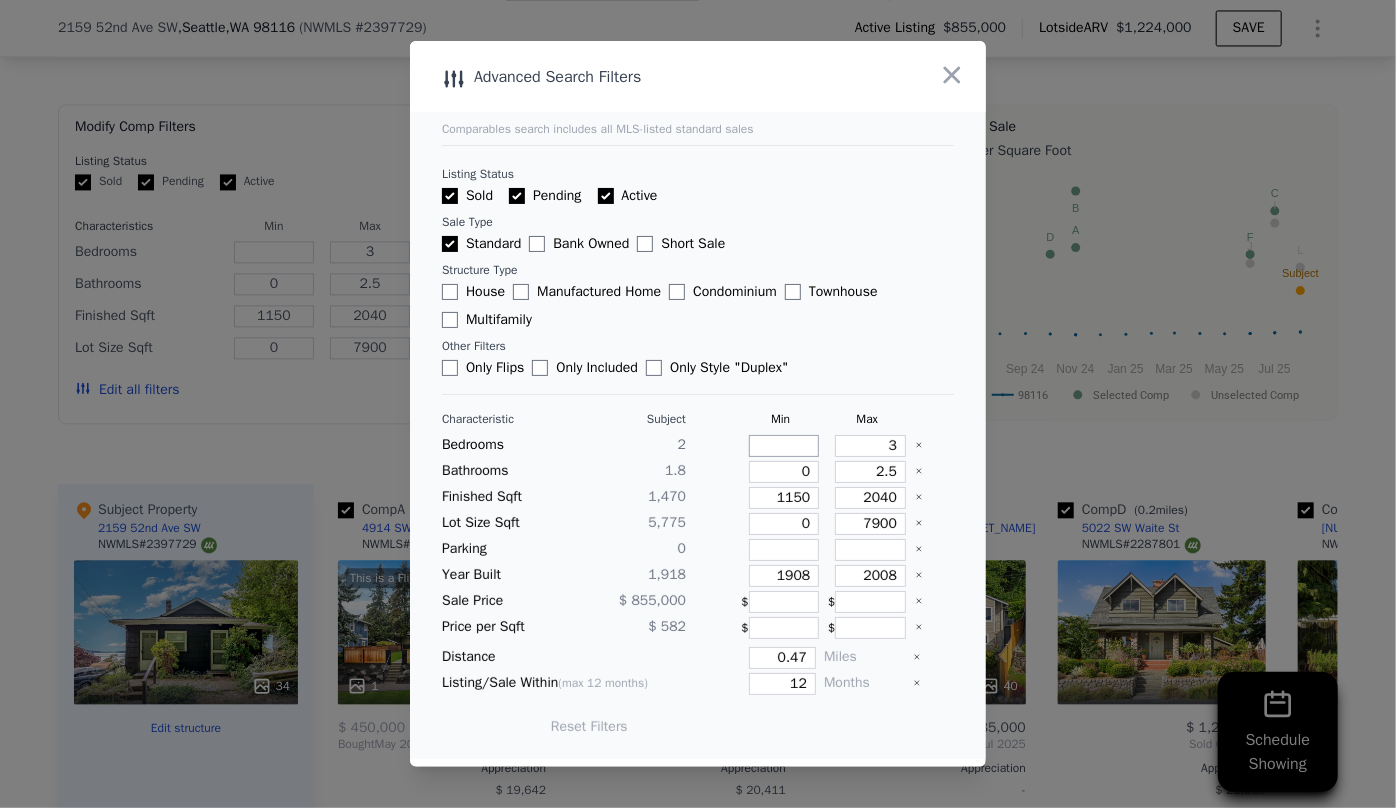 click at bounding box center (784, 446) 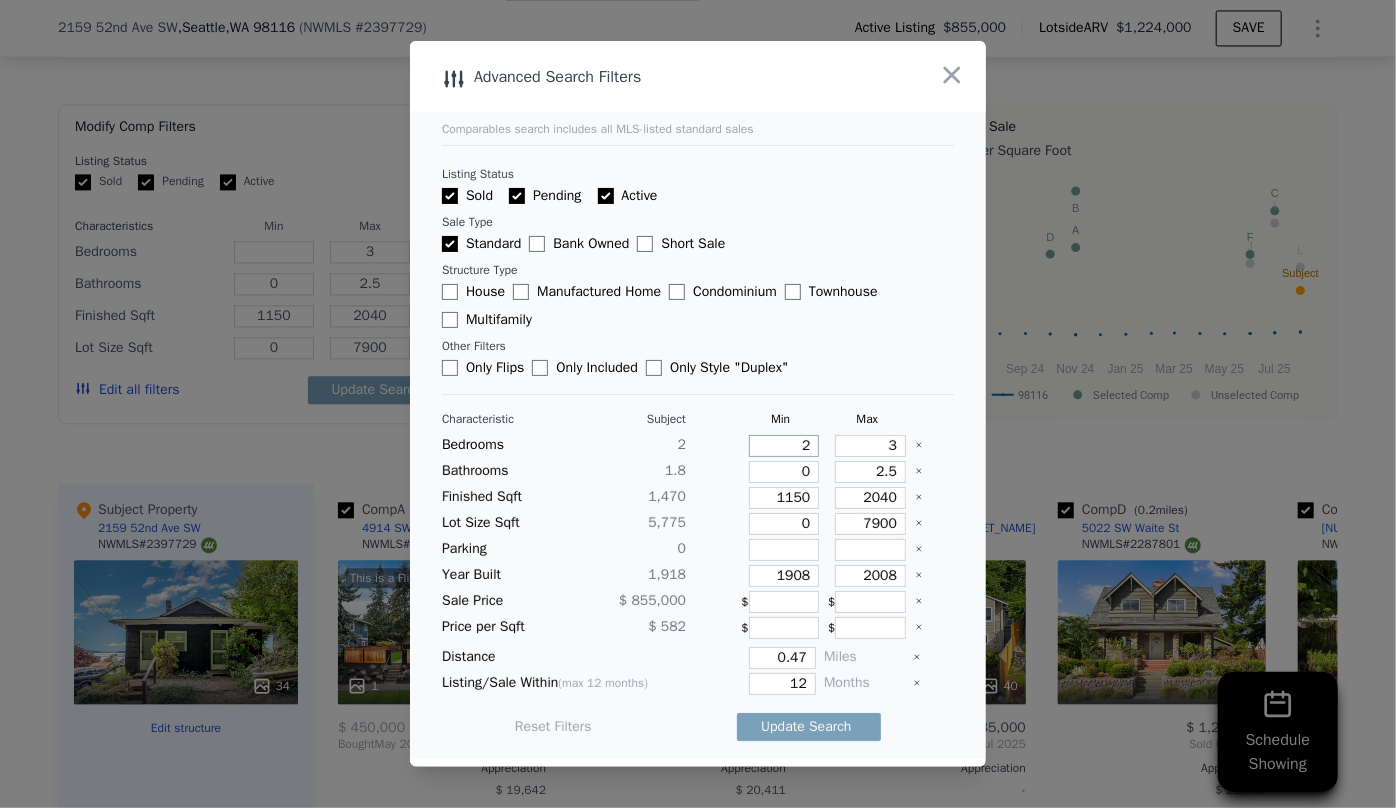 type on "2" 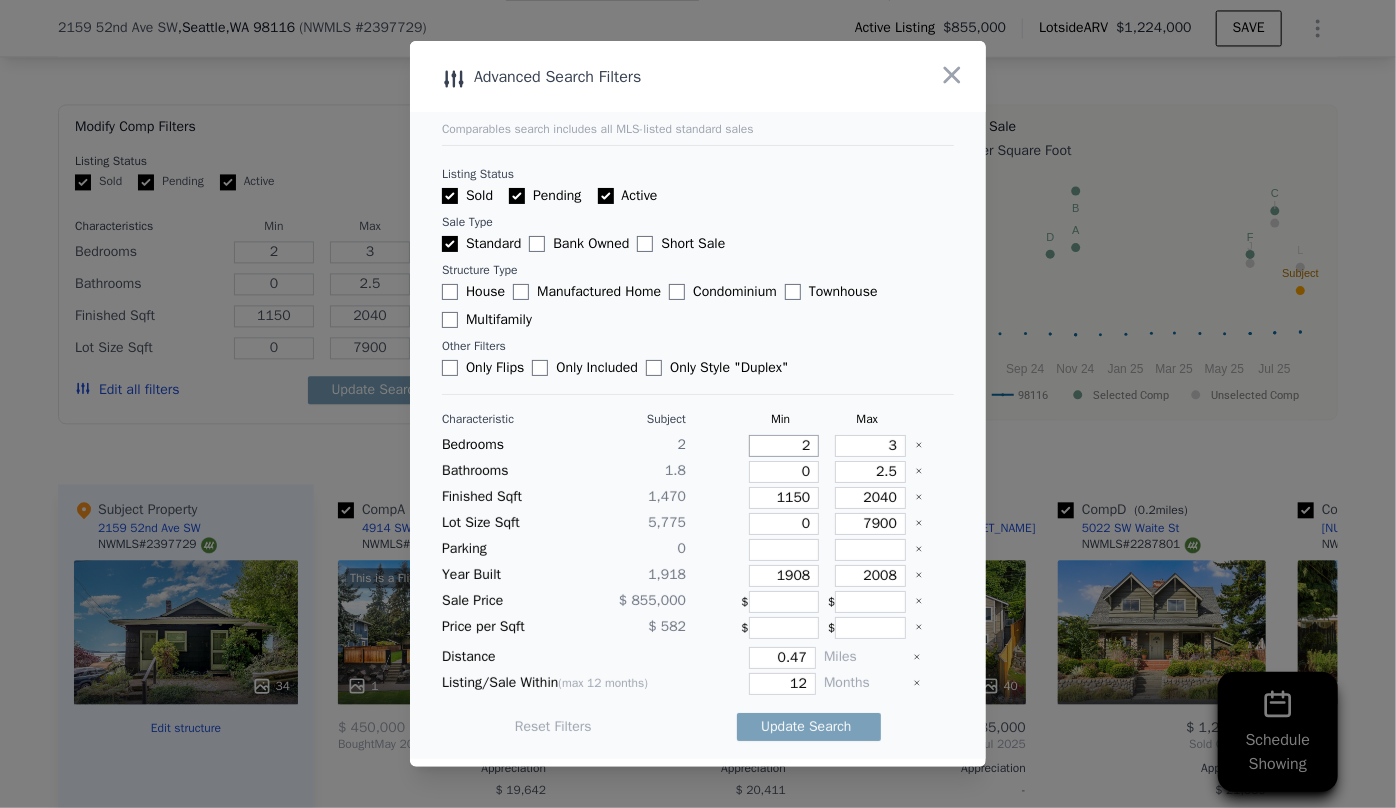 type on "2" 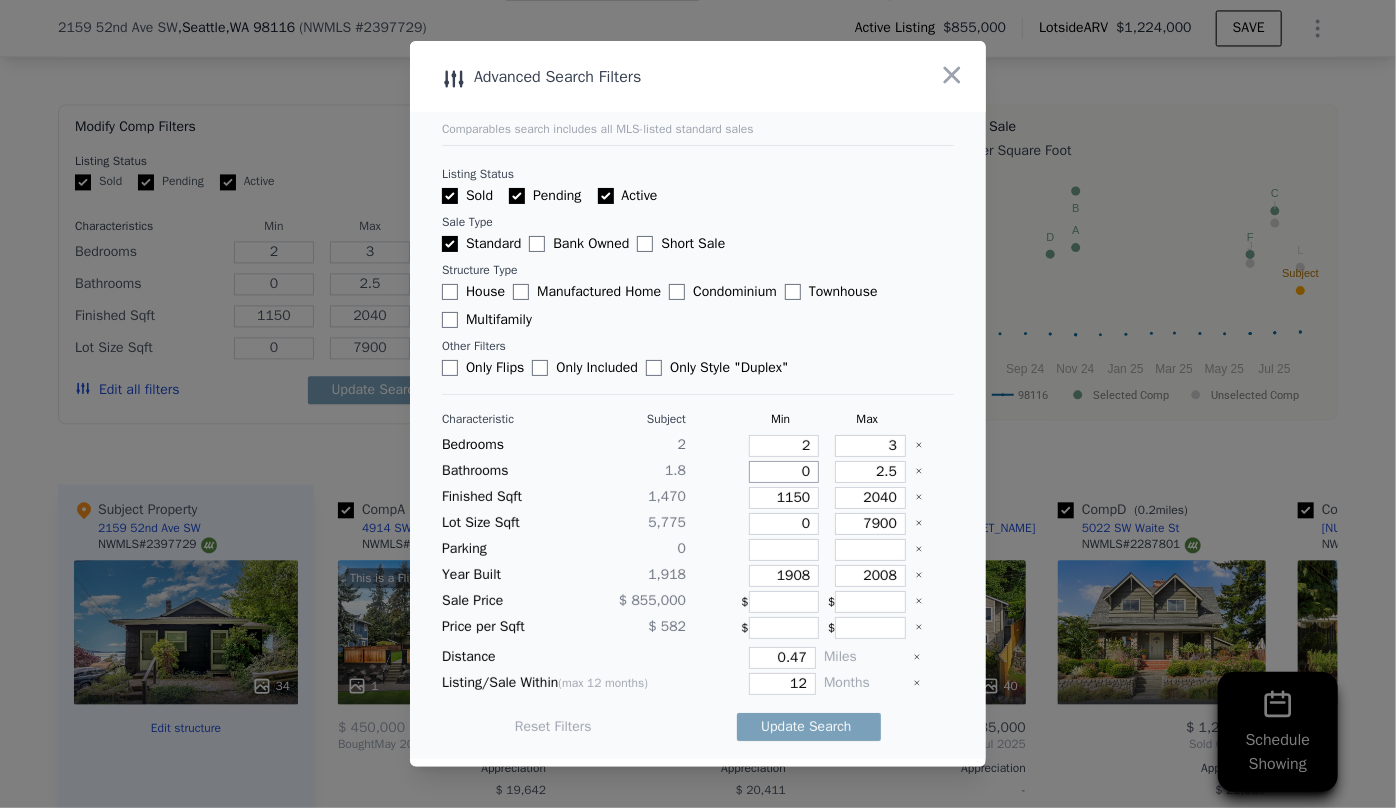 drag, startPoint x: 797, startPoint y: 470, endPoint x: 768, endPoint y: 477, distance: 29.832869 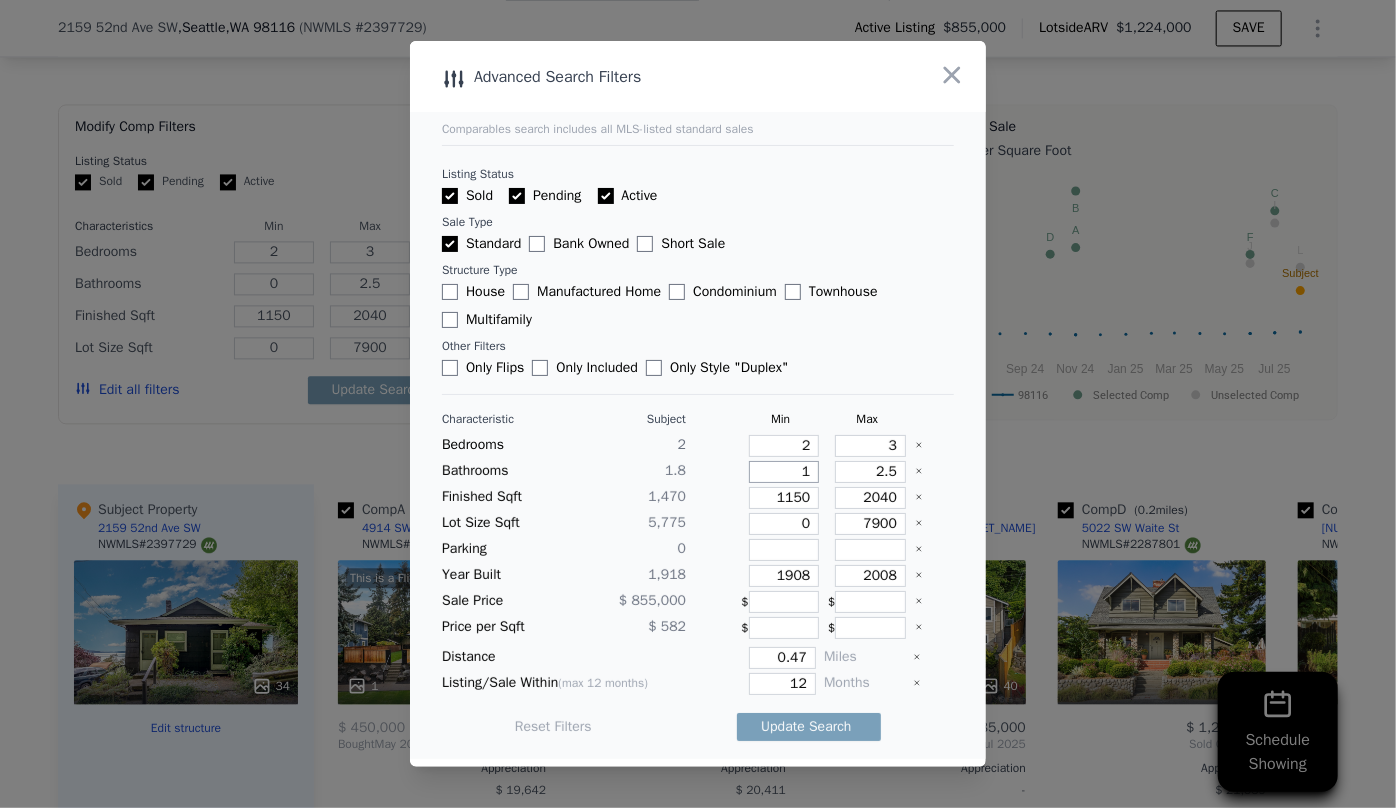 type on "1" 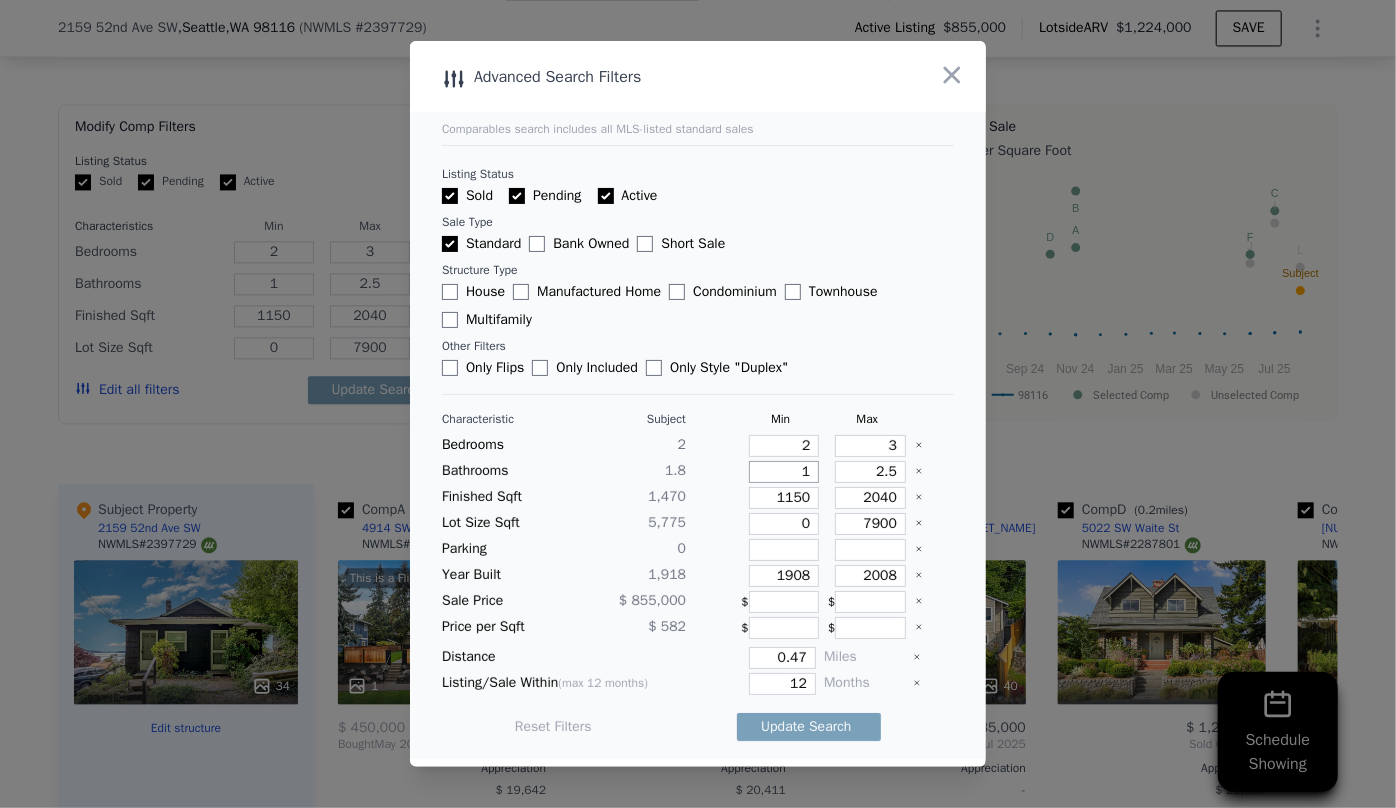 type on "1" 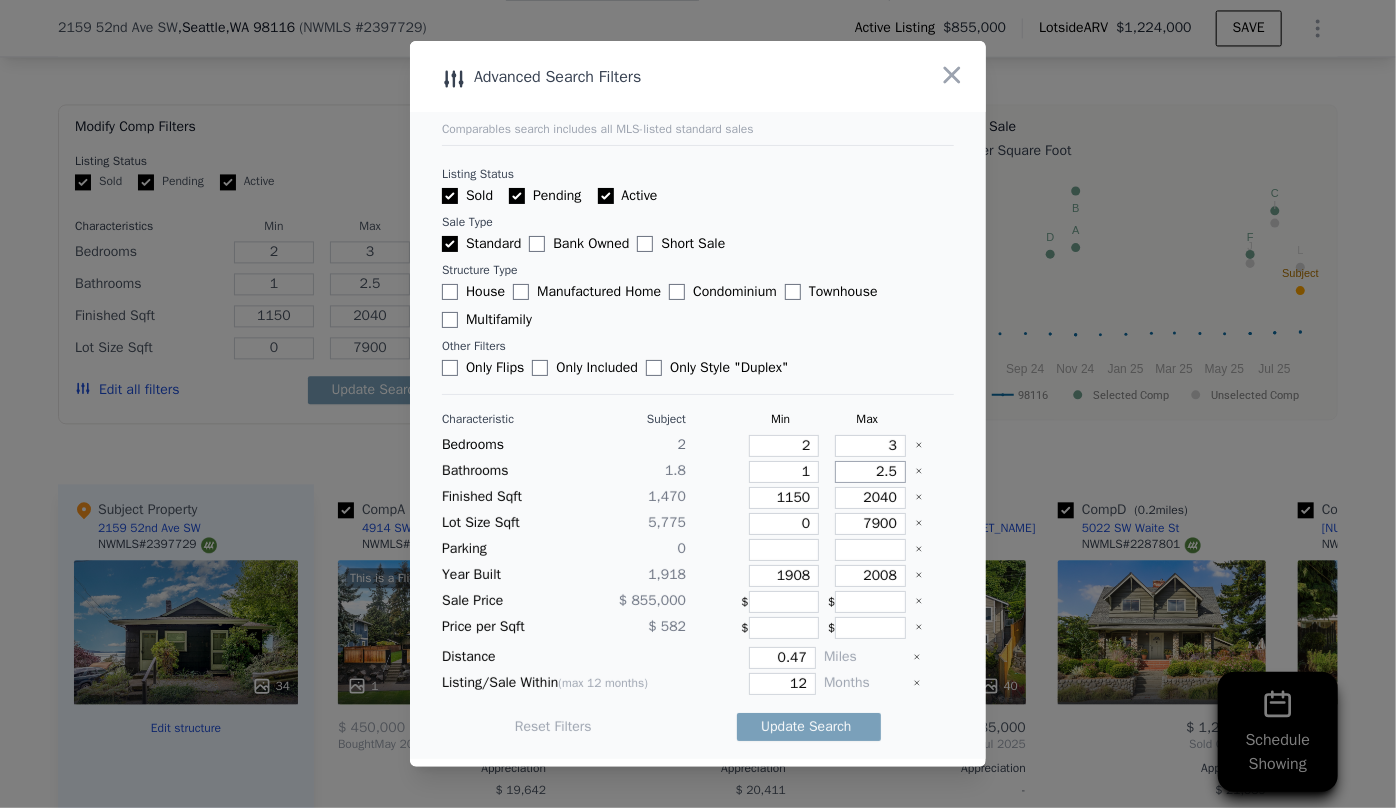 drag, startPoint x: 888, startPoint y: 471, endPoint x: 823, endPoint y: 482, distance: 65.9242 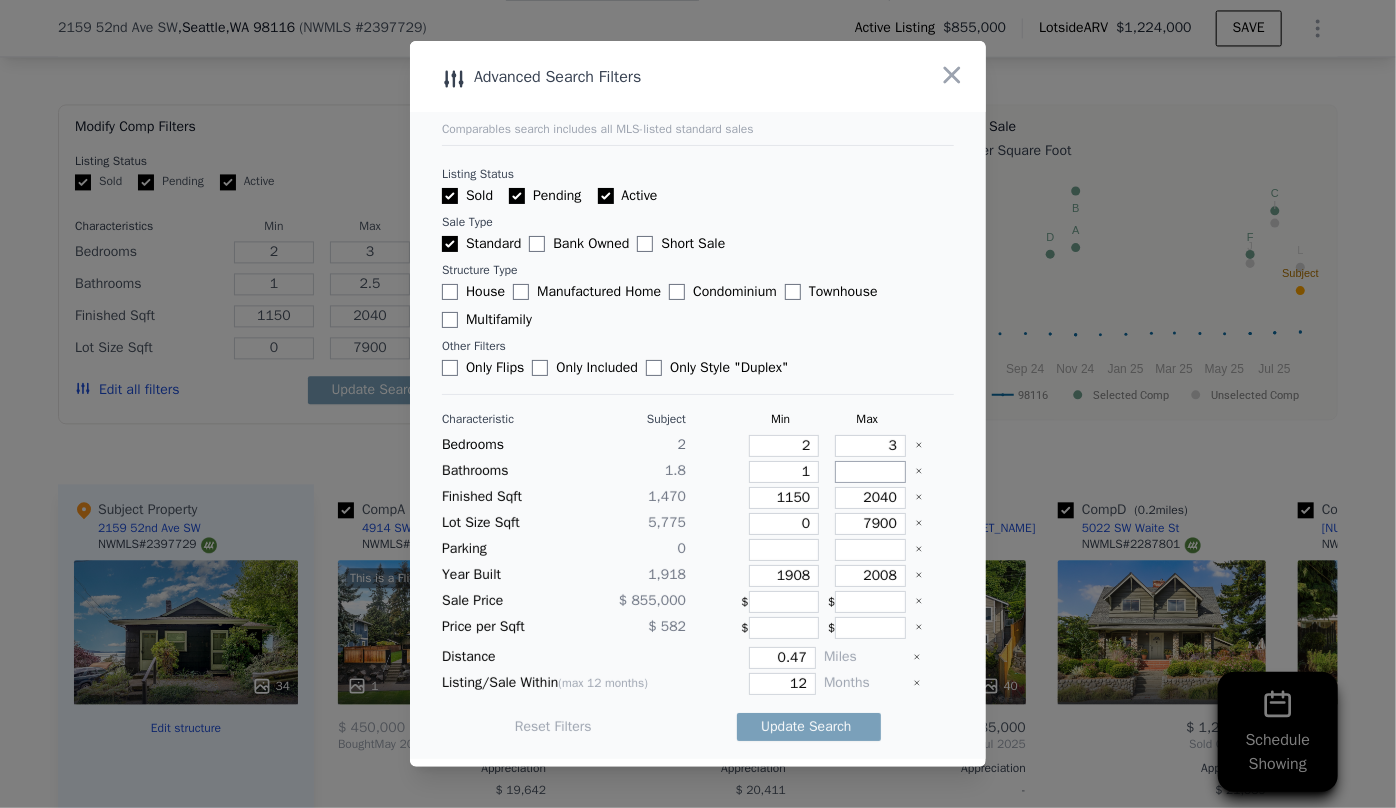 type 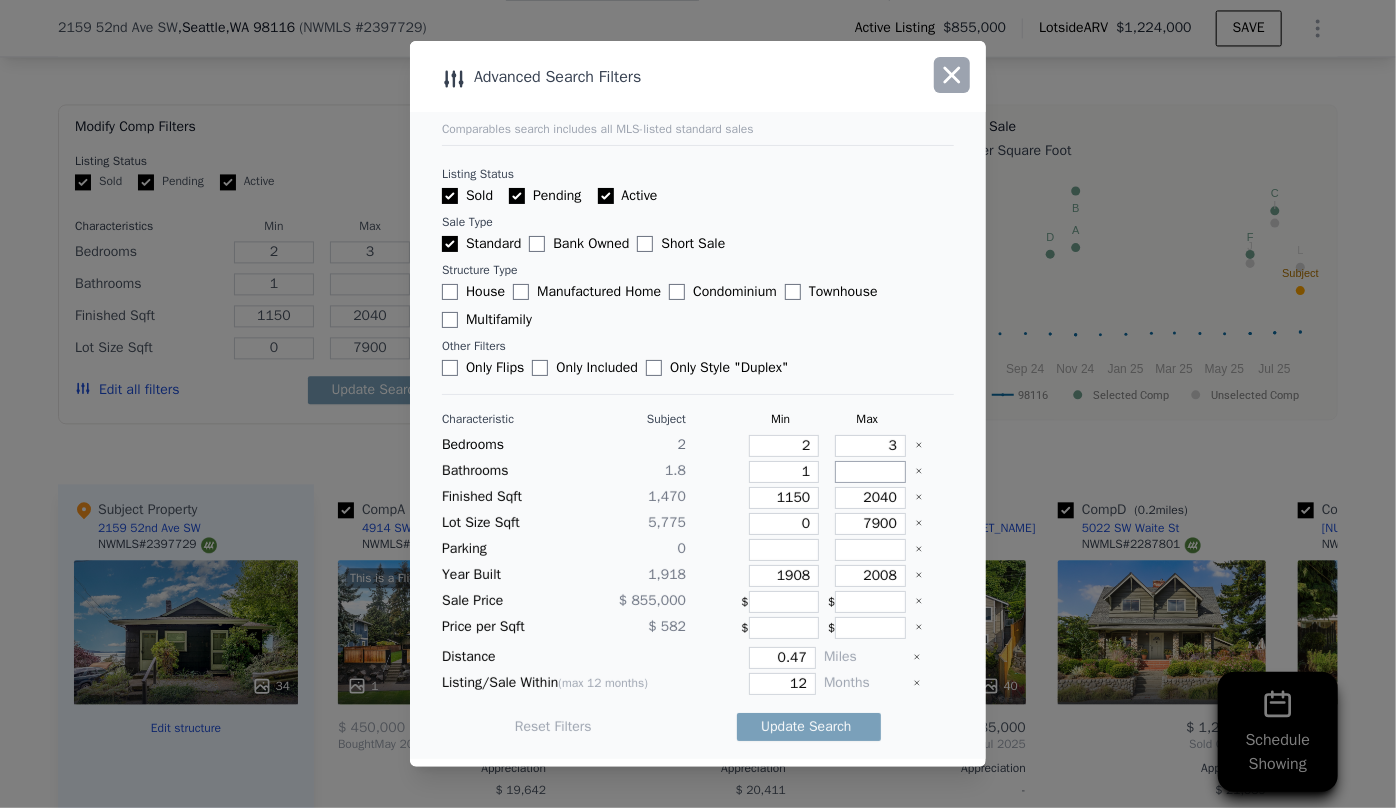 type 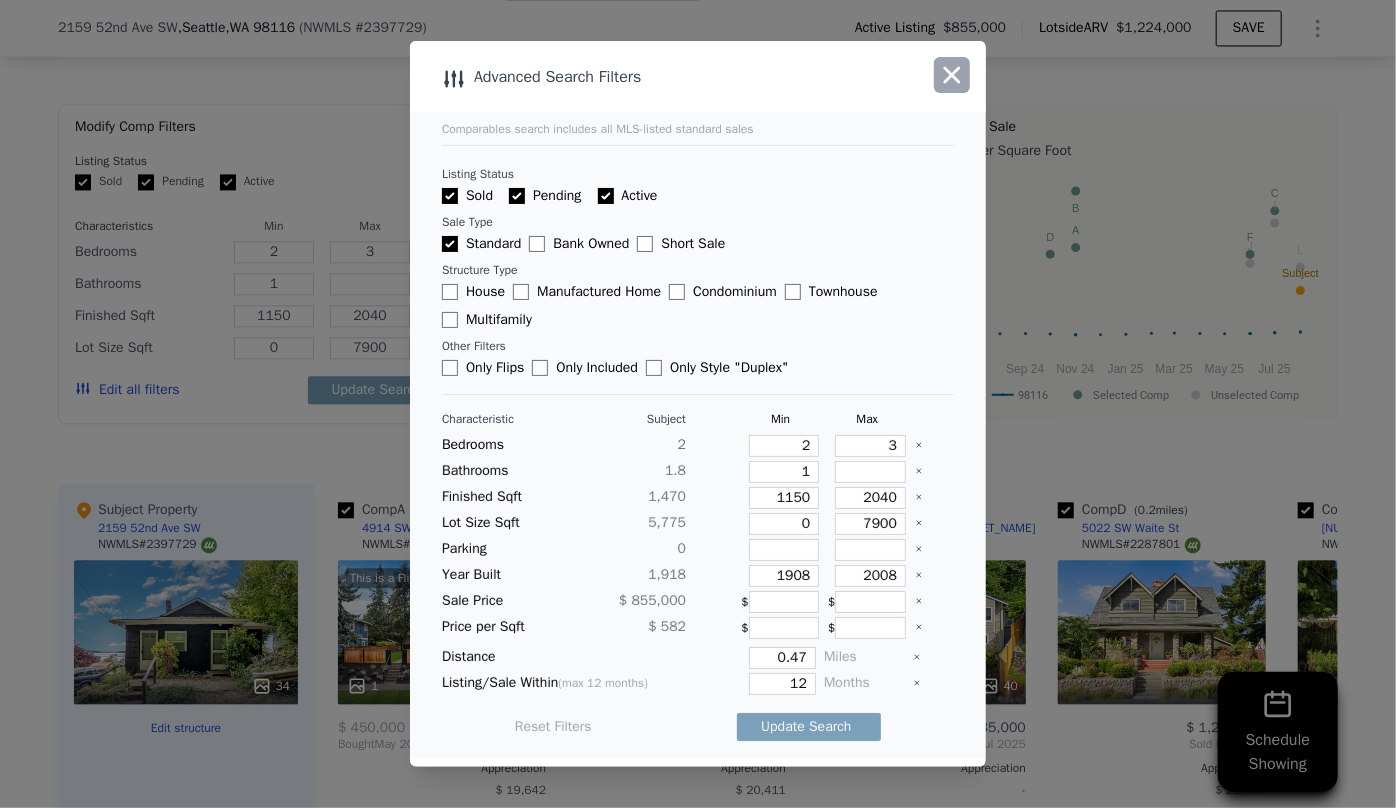 click 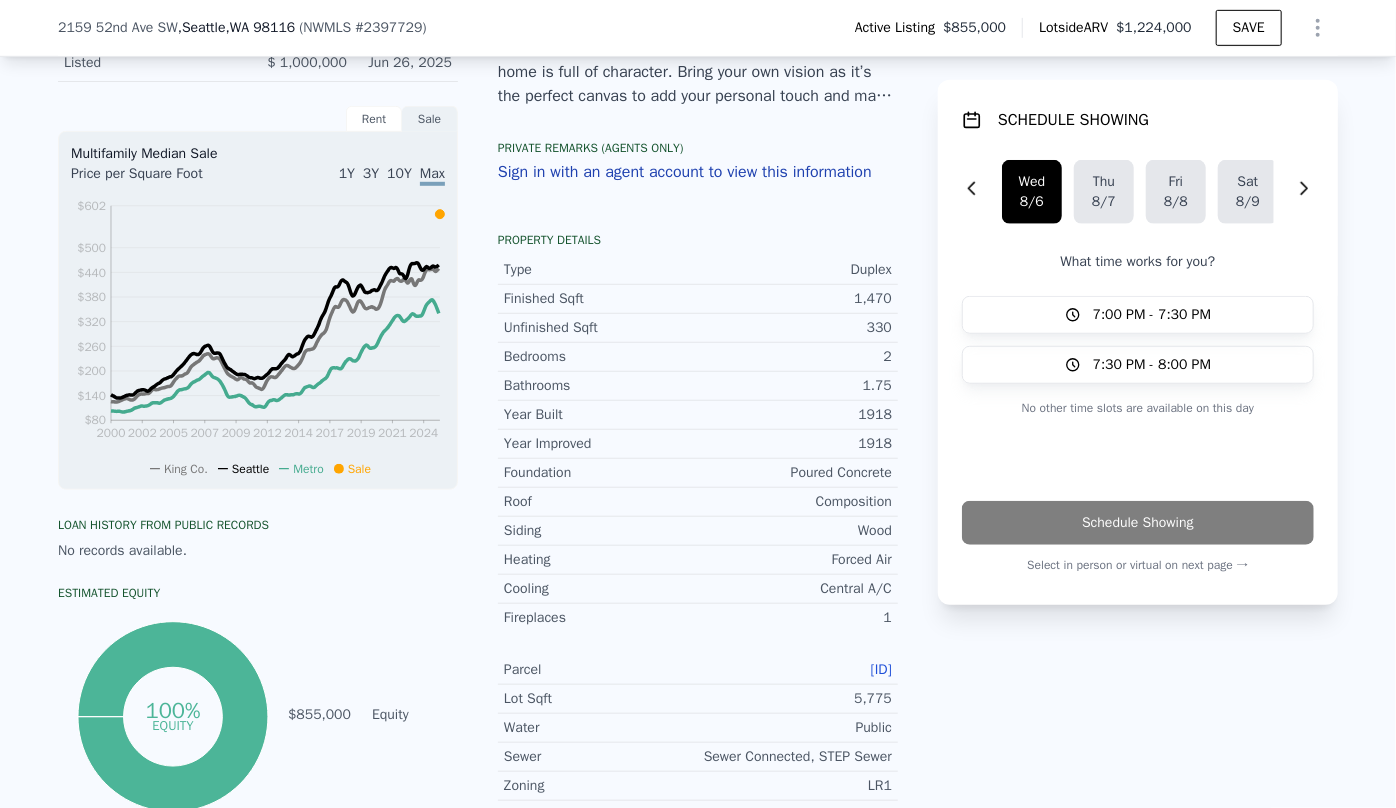 scroll, scrollTop: 538, scrollLeft: 0, axis: vertical 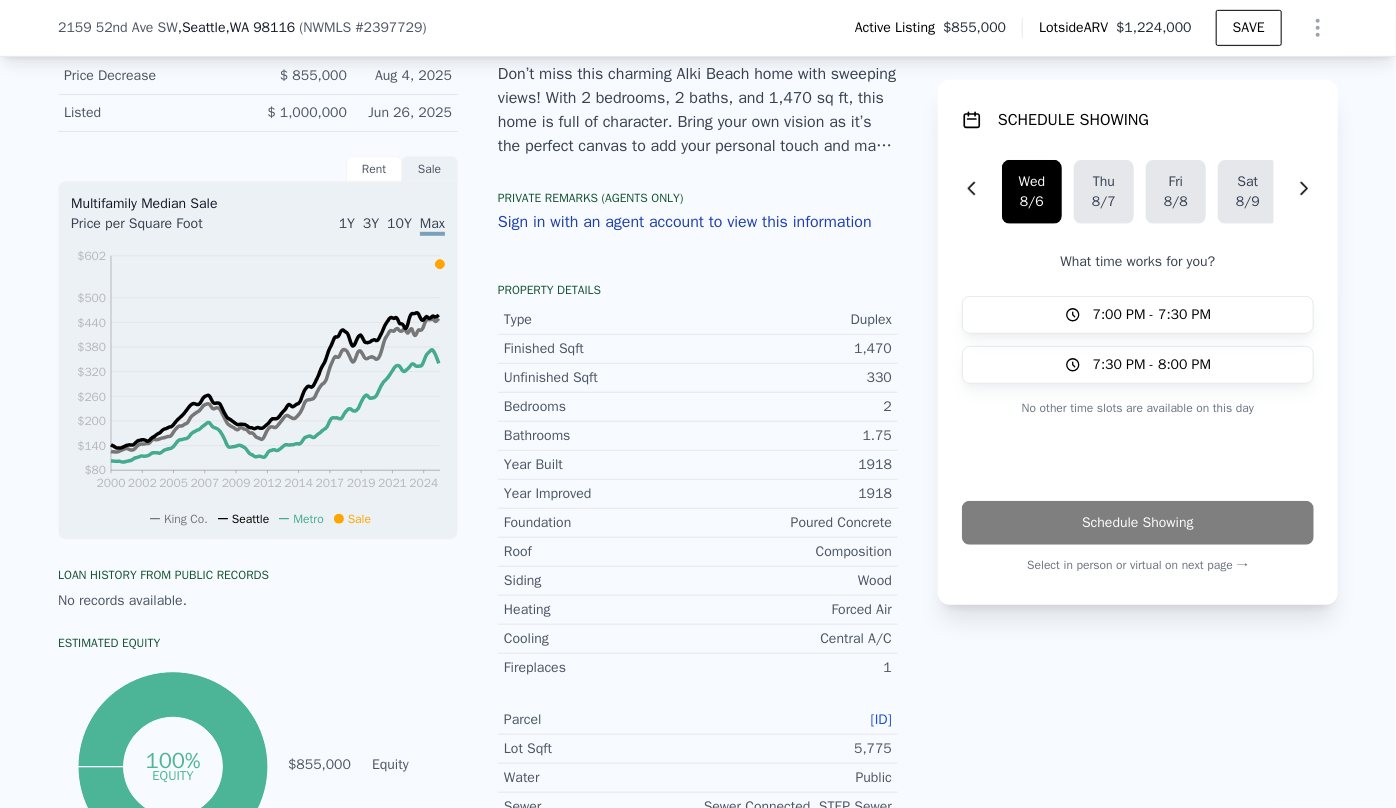 click 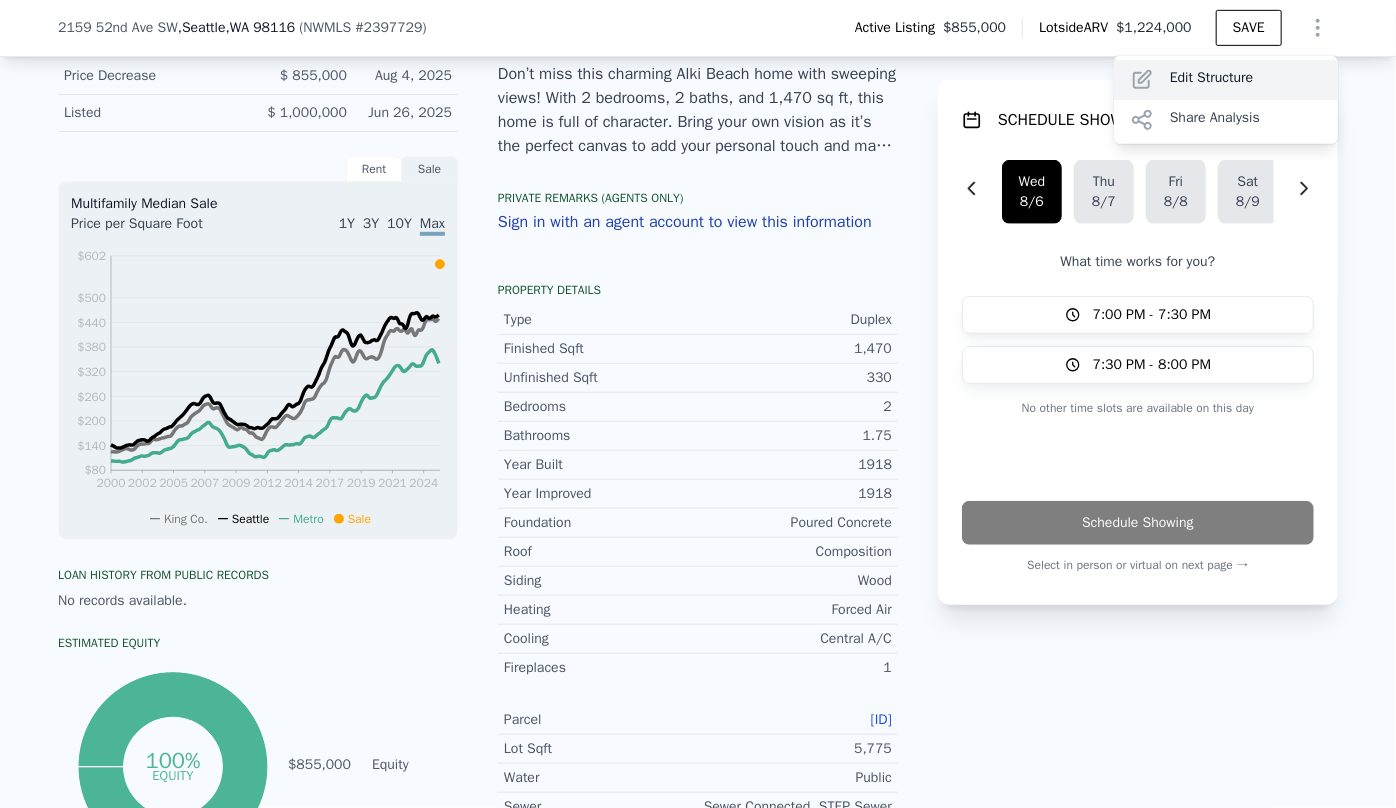 click on "Edit Structure" at bounding box center [1226, 80] 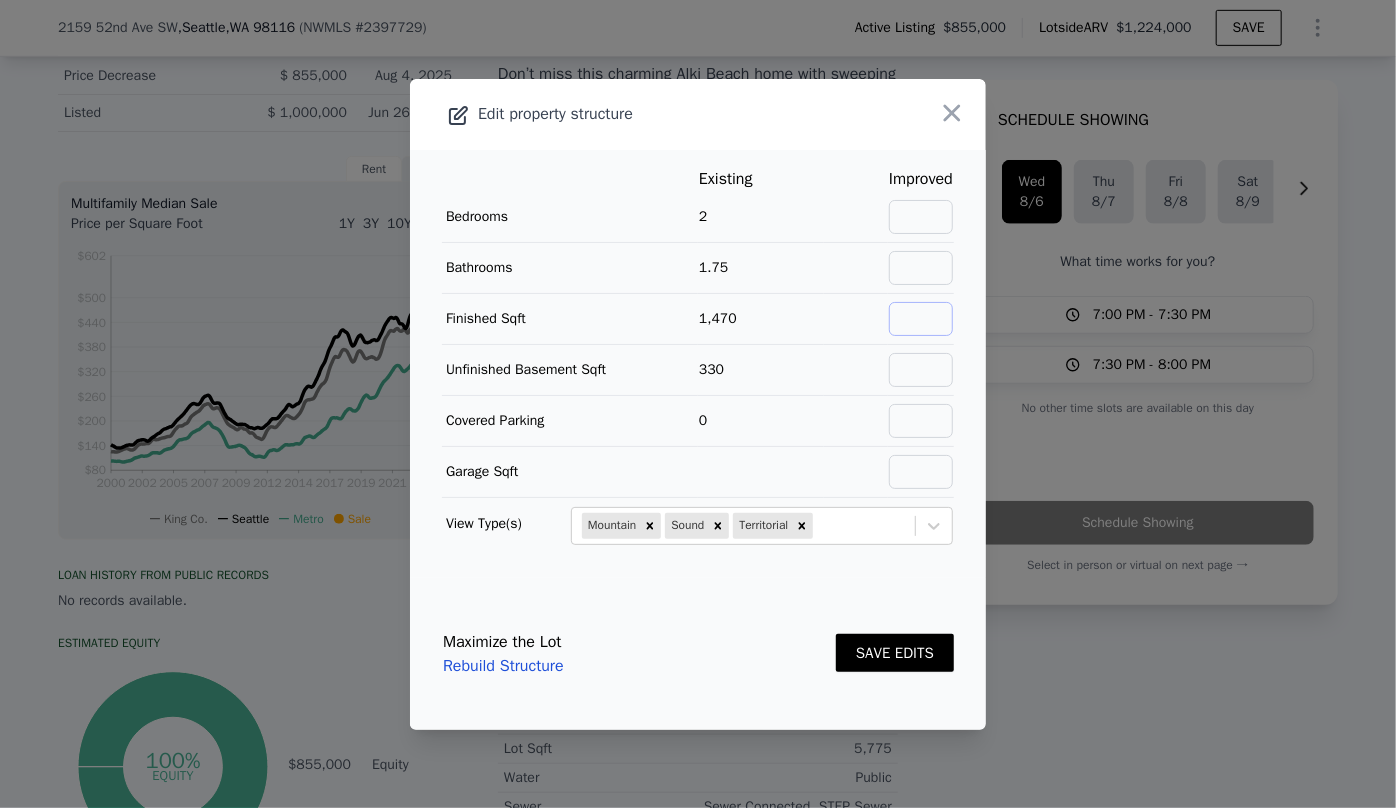 click at bounding box center [921, 319] 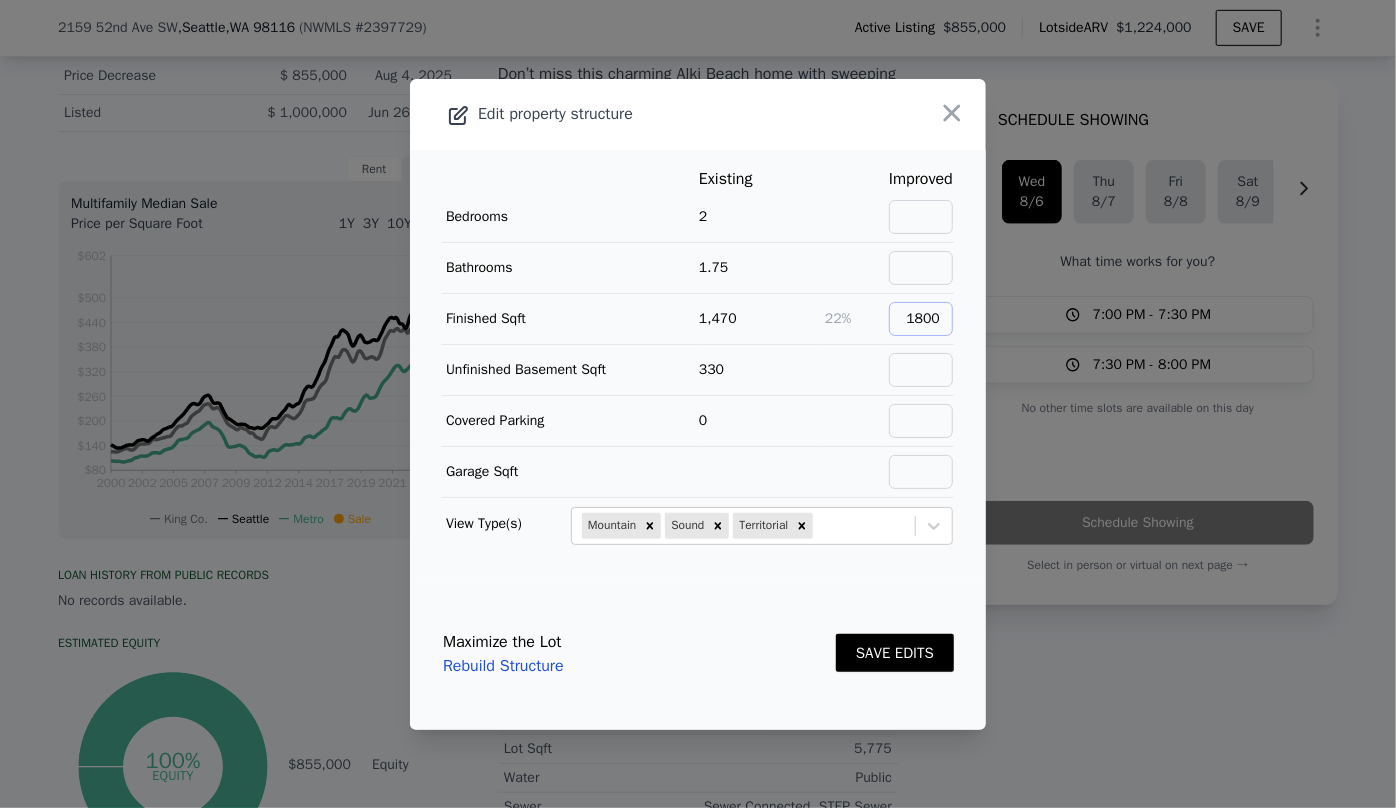 type on "1800" 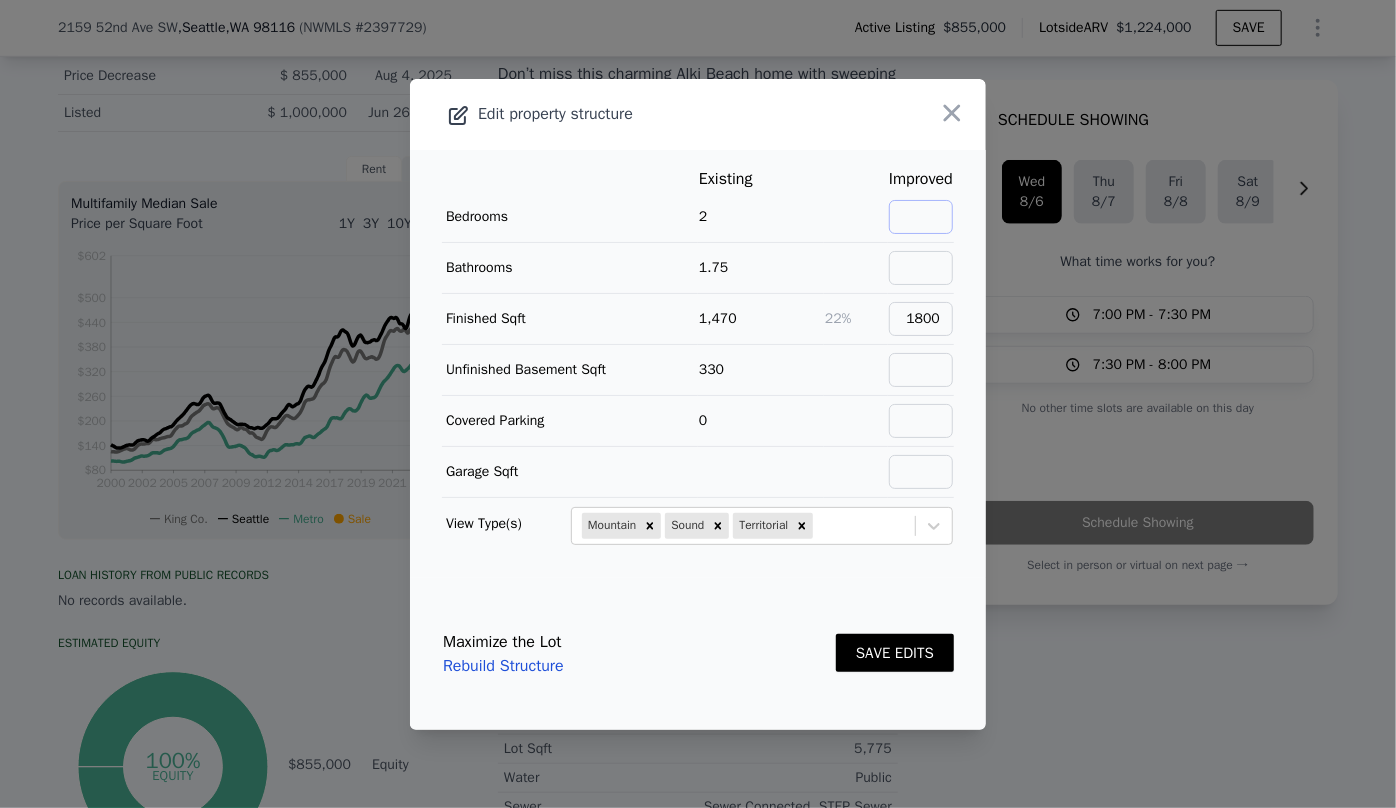 click at bounding box center [921, 217] 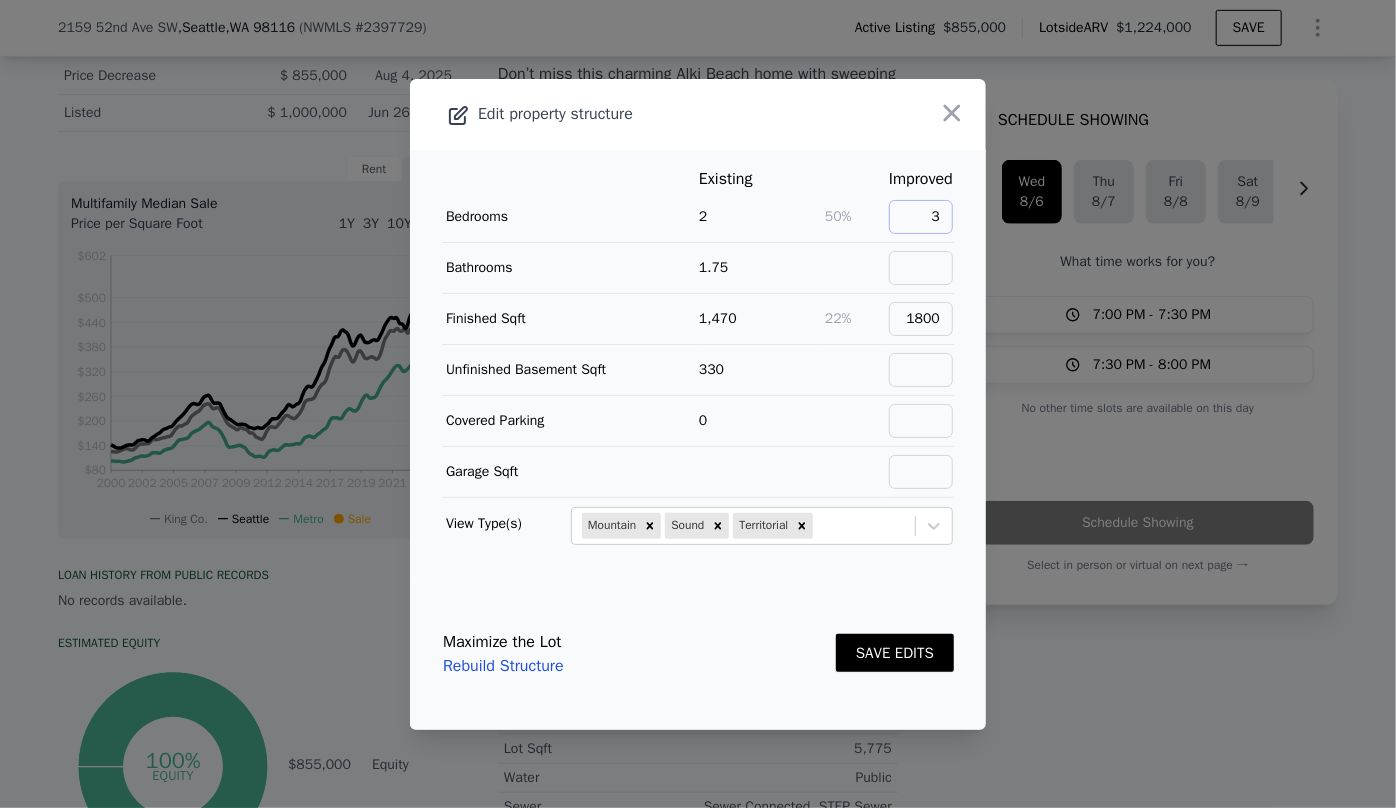 type on "3" 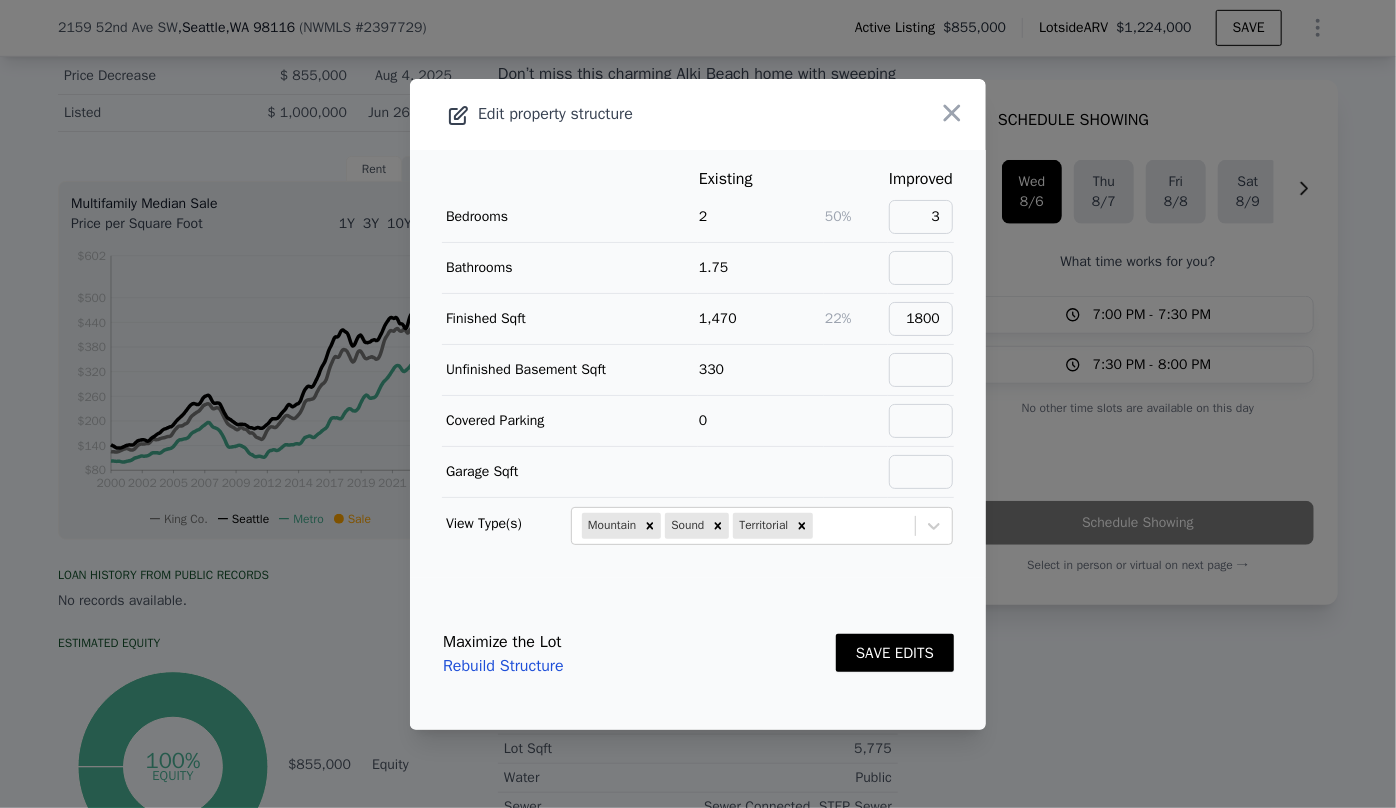 click on "SAVE EDITS" at bounding box center [895, 653] 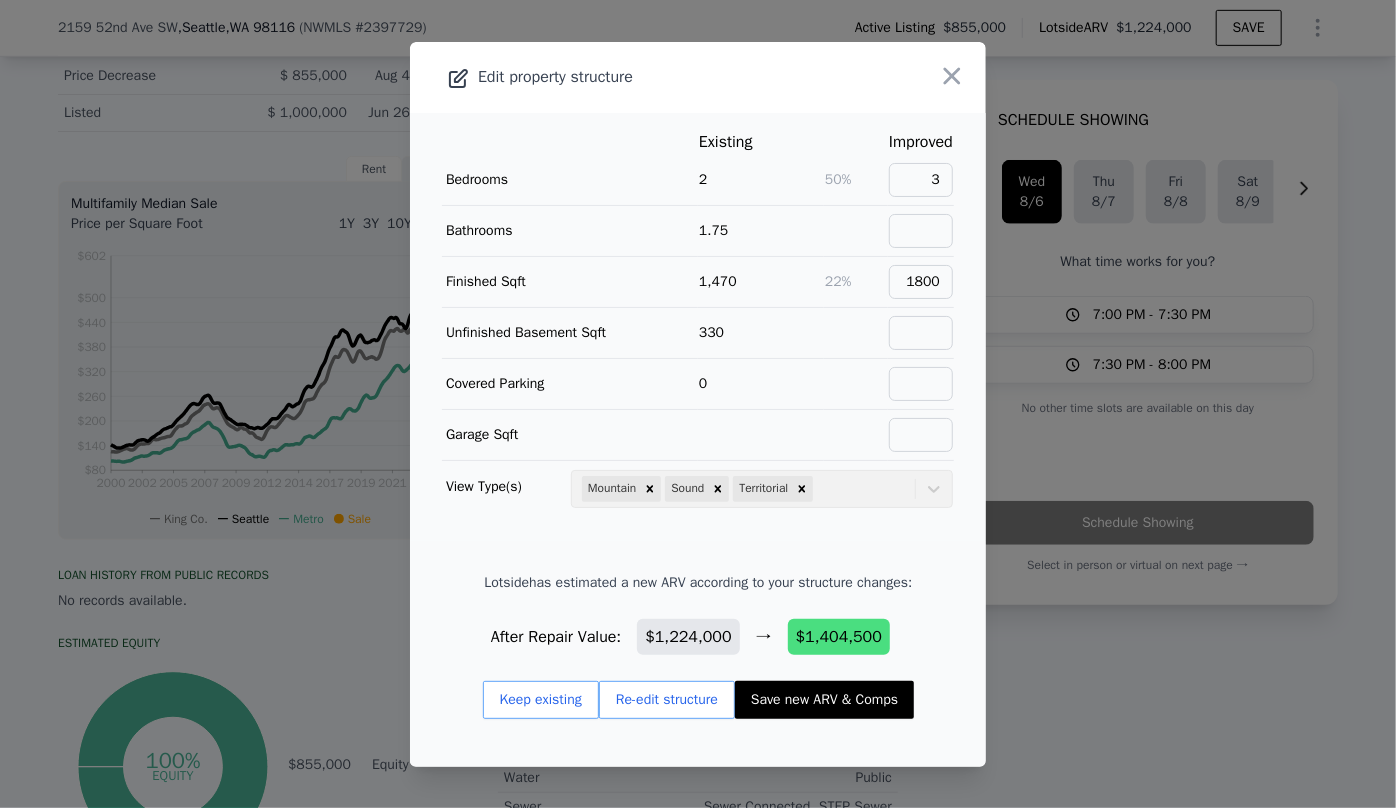 click on "Save new ARV & Comps" at bounding box center [824, 700] 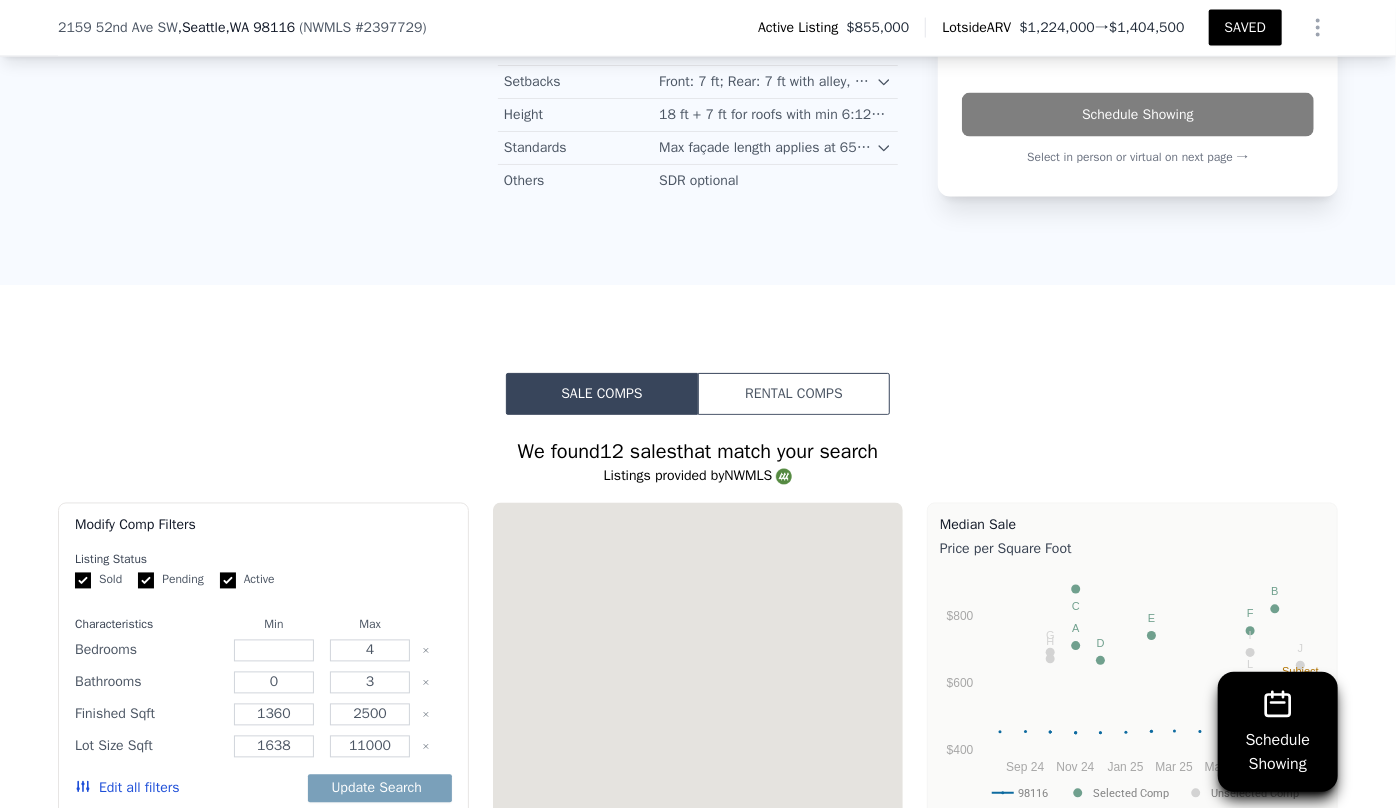 scroll, scrollTop: 2083, scrollLeft: 0, axis: vertical 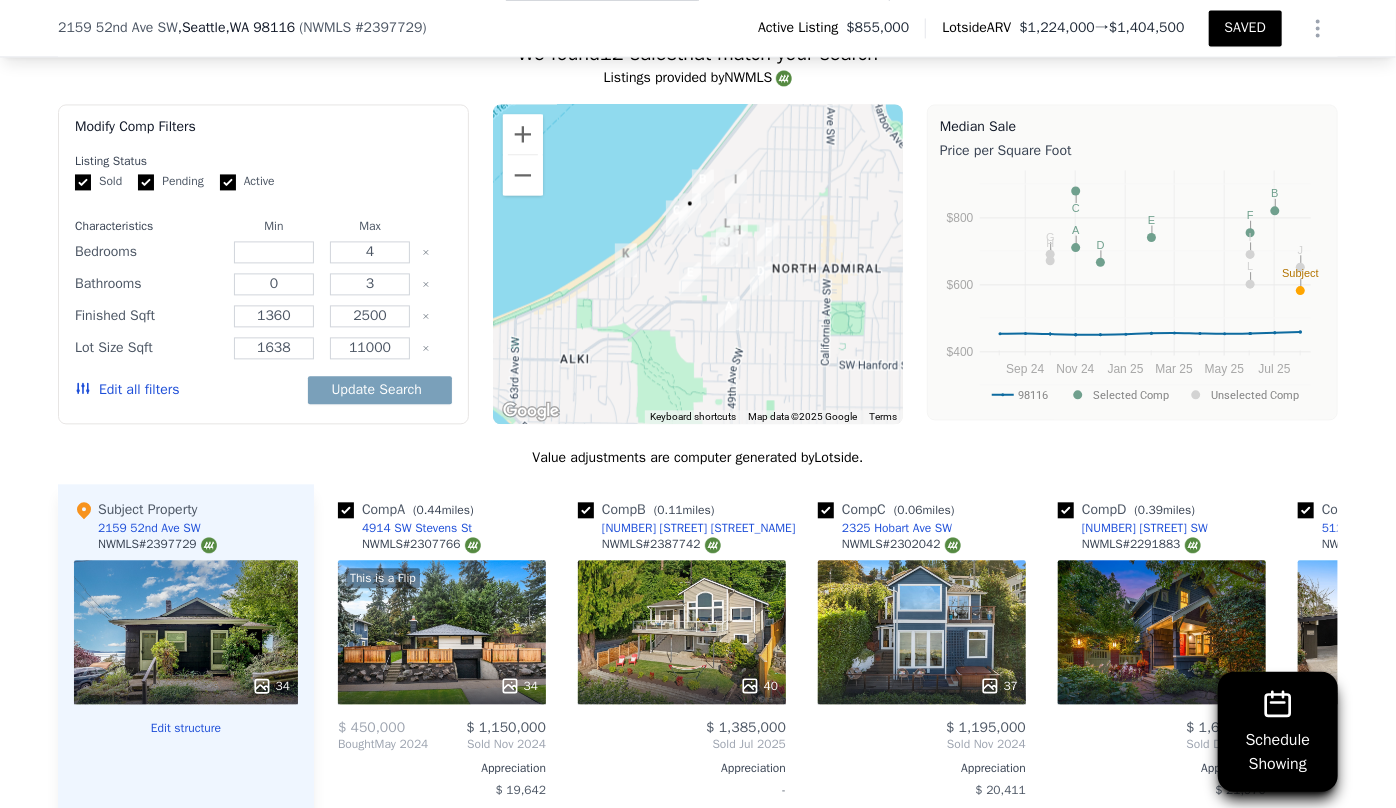 click on "Edit all filters" at bounding box center (127, 390) 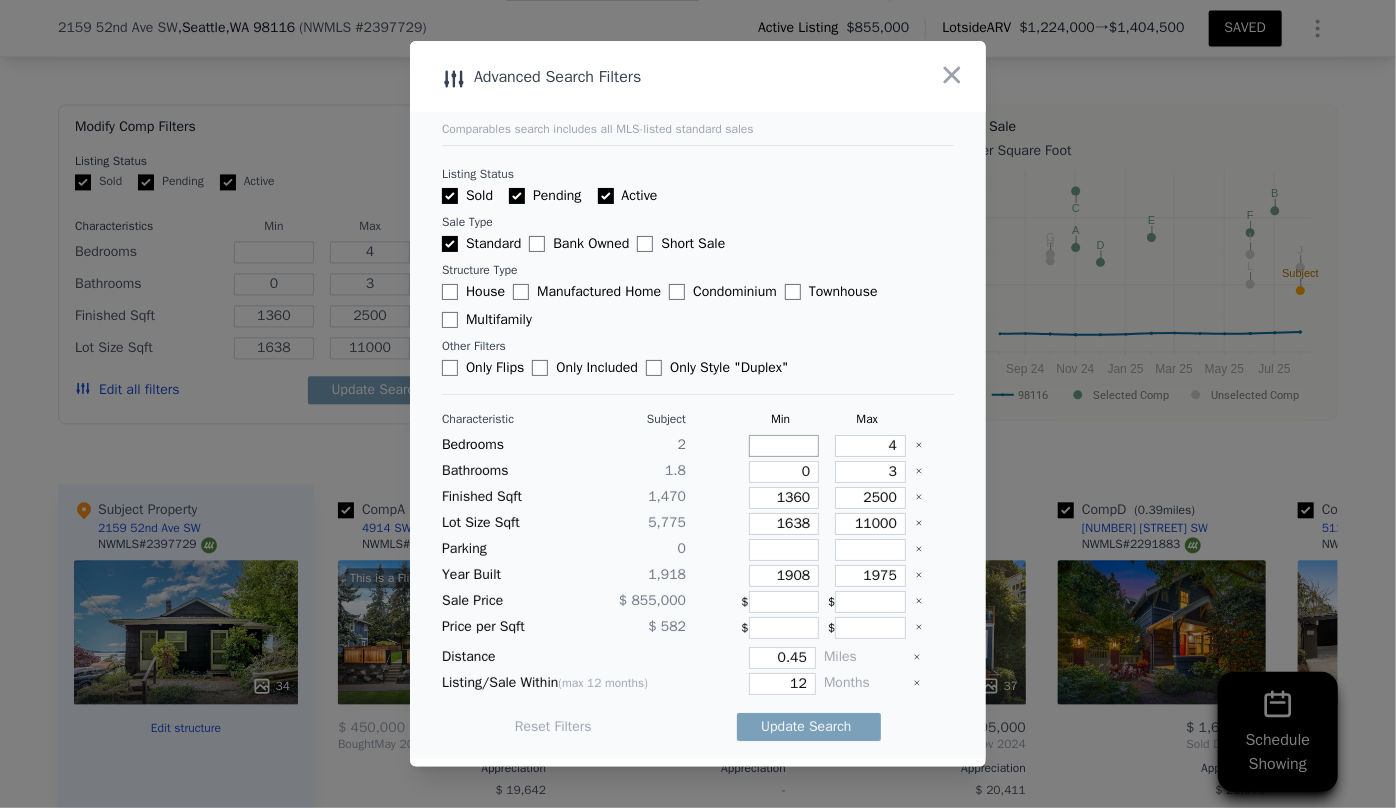 click at bounding box center [784, 446] 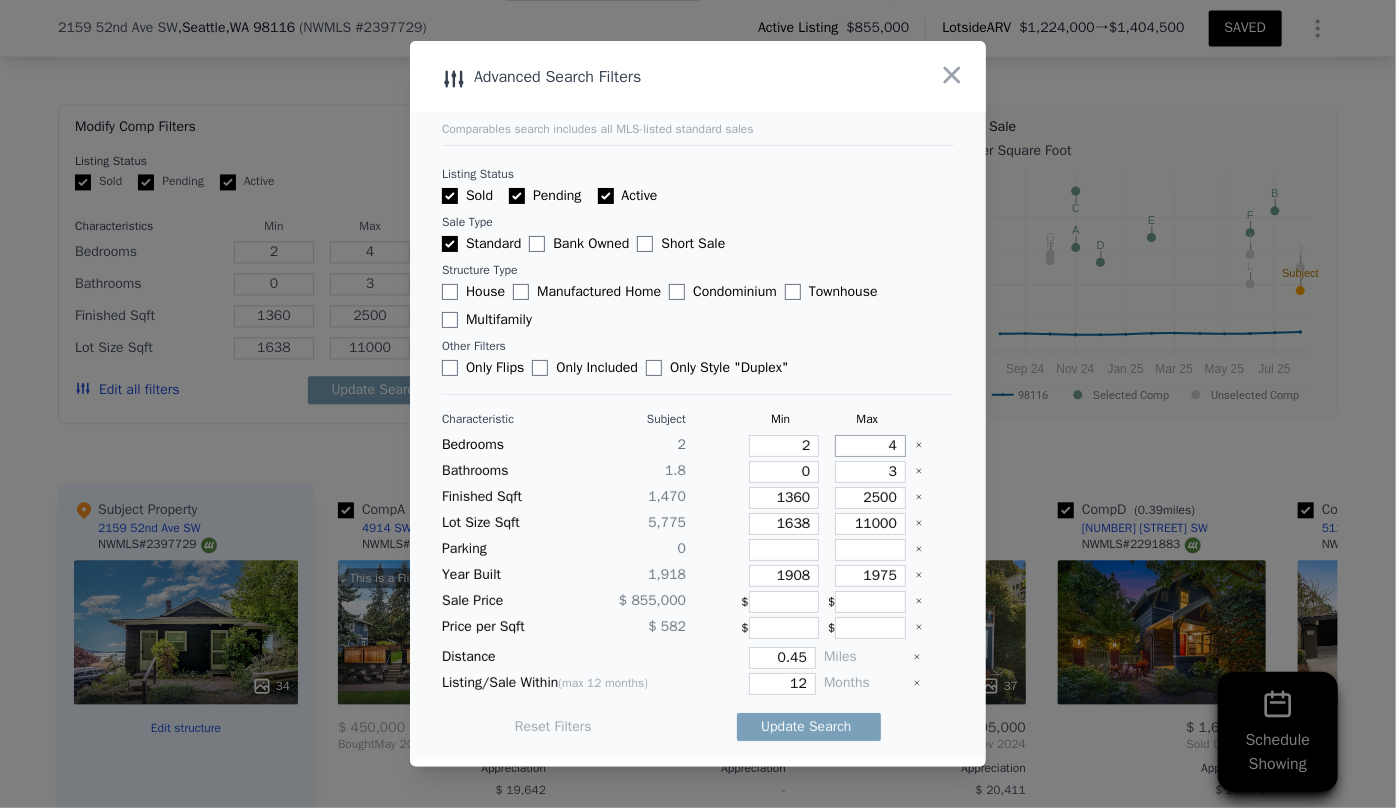 drag, startPoint x: 887, startPoint y: 450, endPoint x: 868, endPoint y: 450, distance: 19 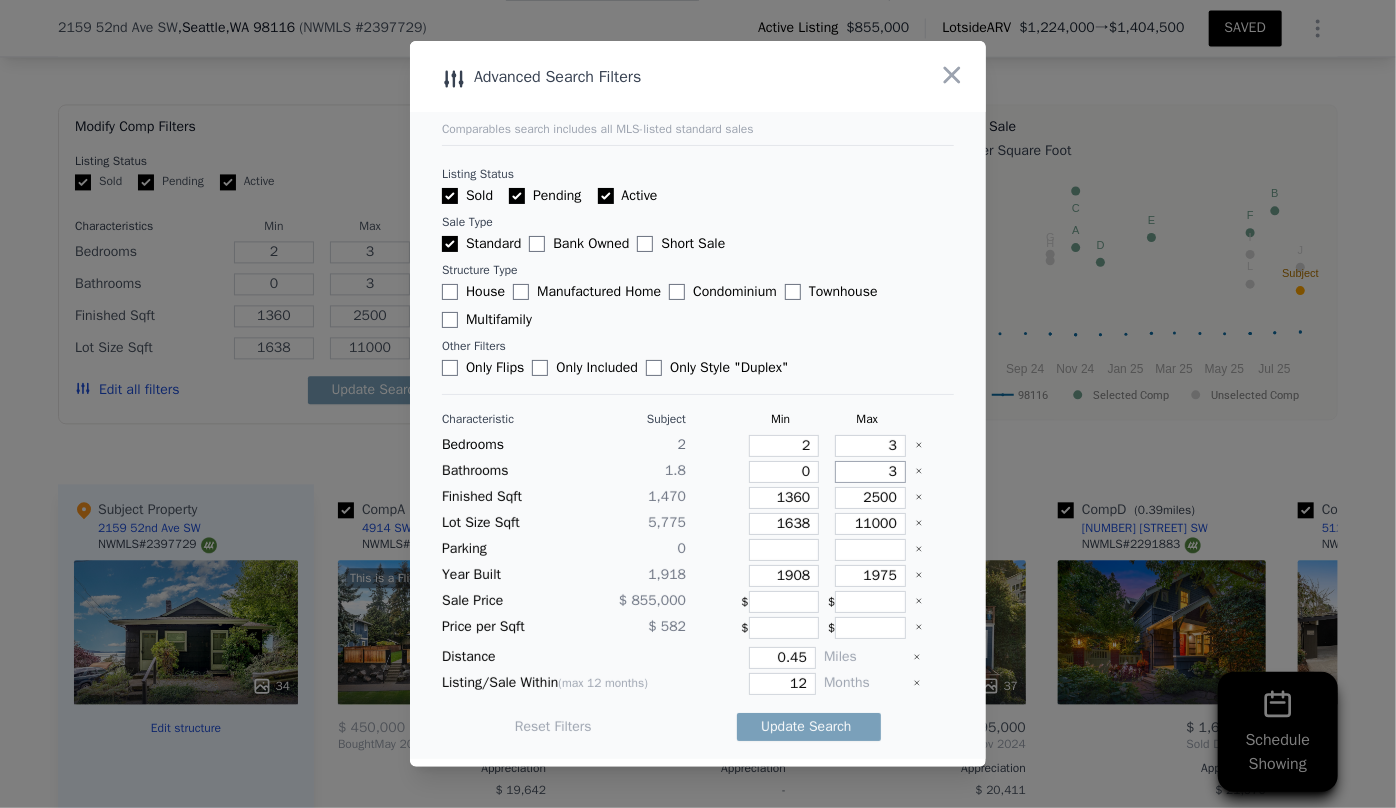 drag, startPoint x: 886, startPoint y: 473, endPoint x: 810, endPoint y: 469, distance: 76.105194 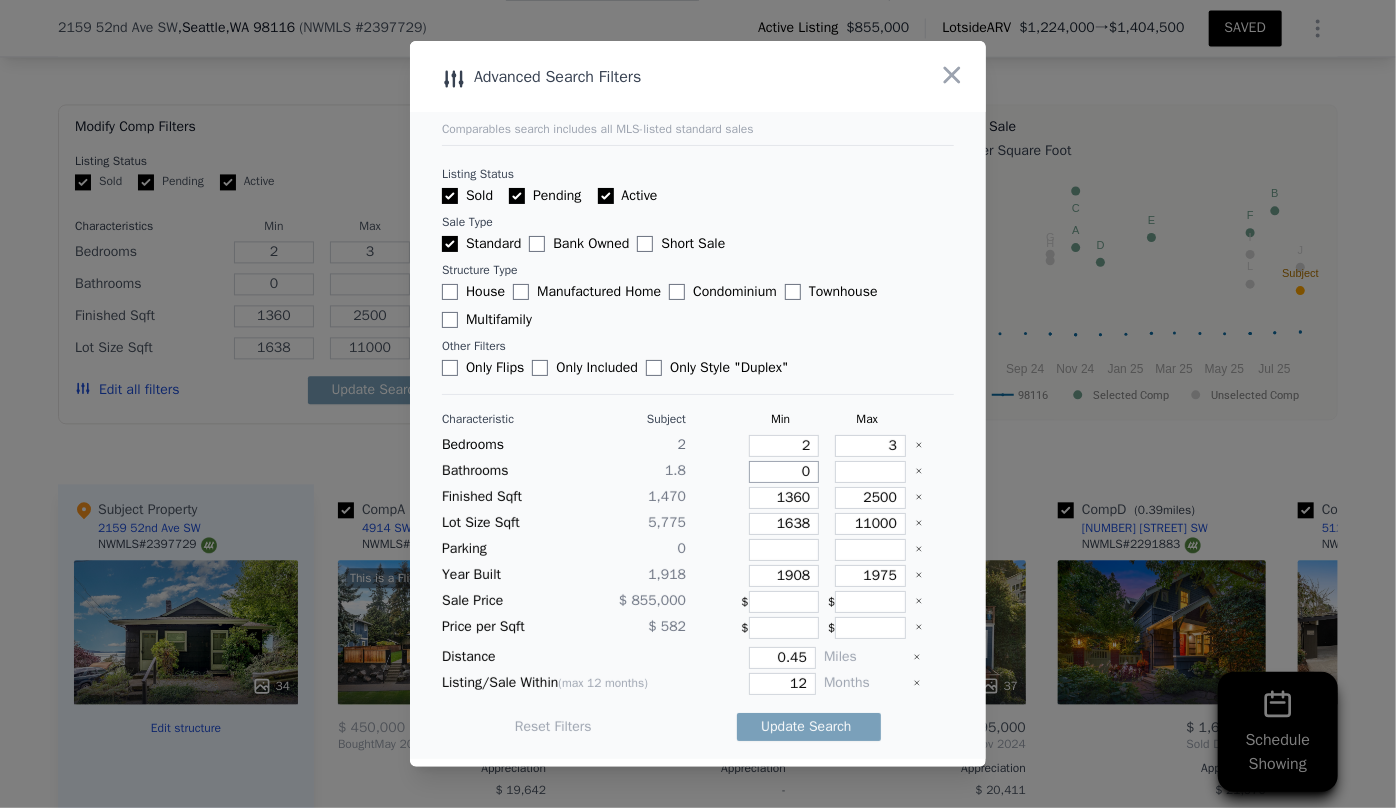 click on "0" at bounding box center [784, 472] 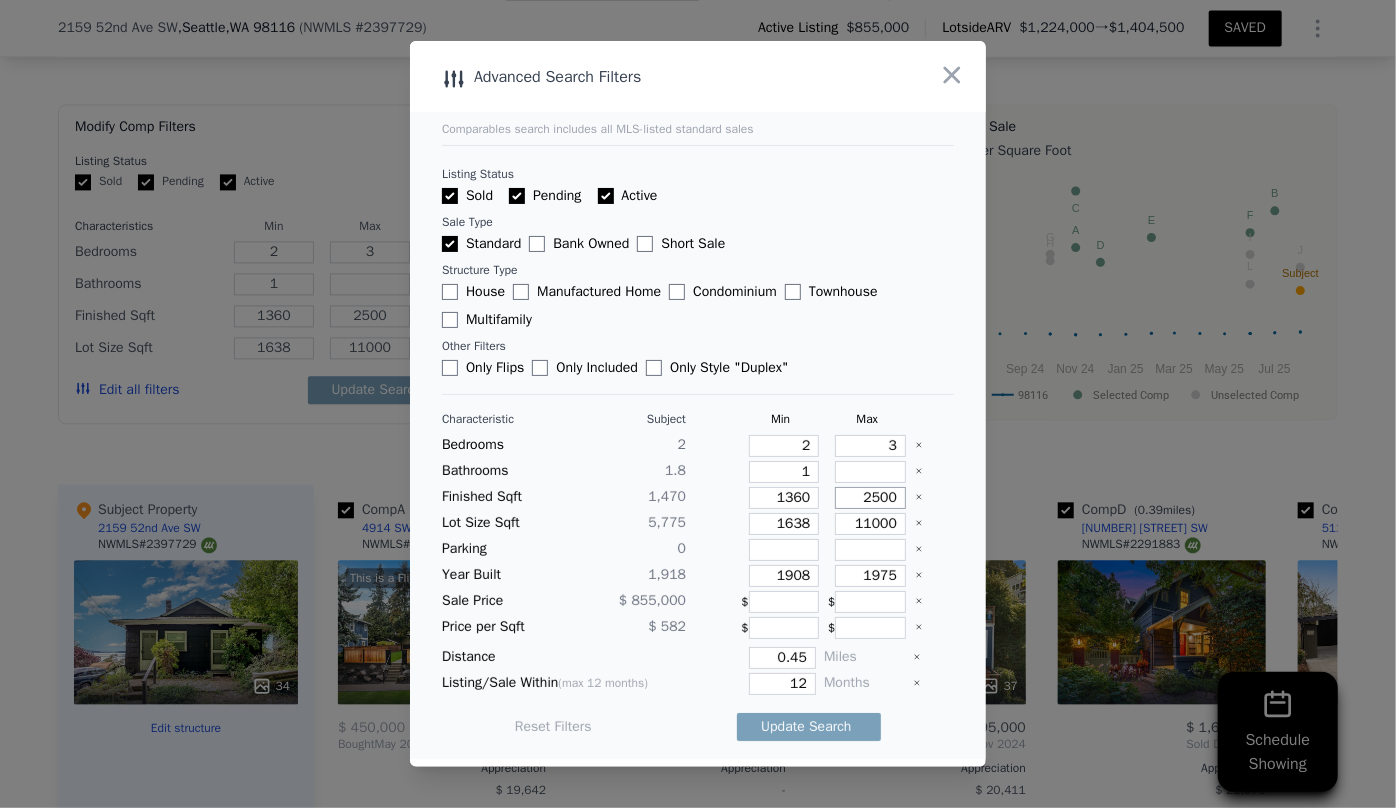 drag, startPoint x: 883, startPoint y: 498, endPoint x: 812, endPoint y: 503, distance: 71.17584 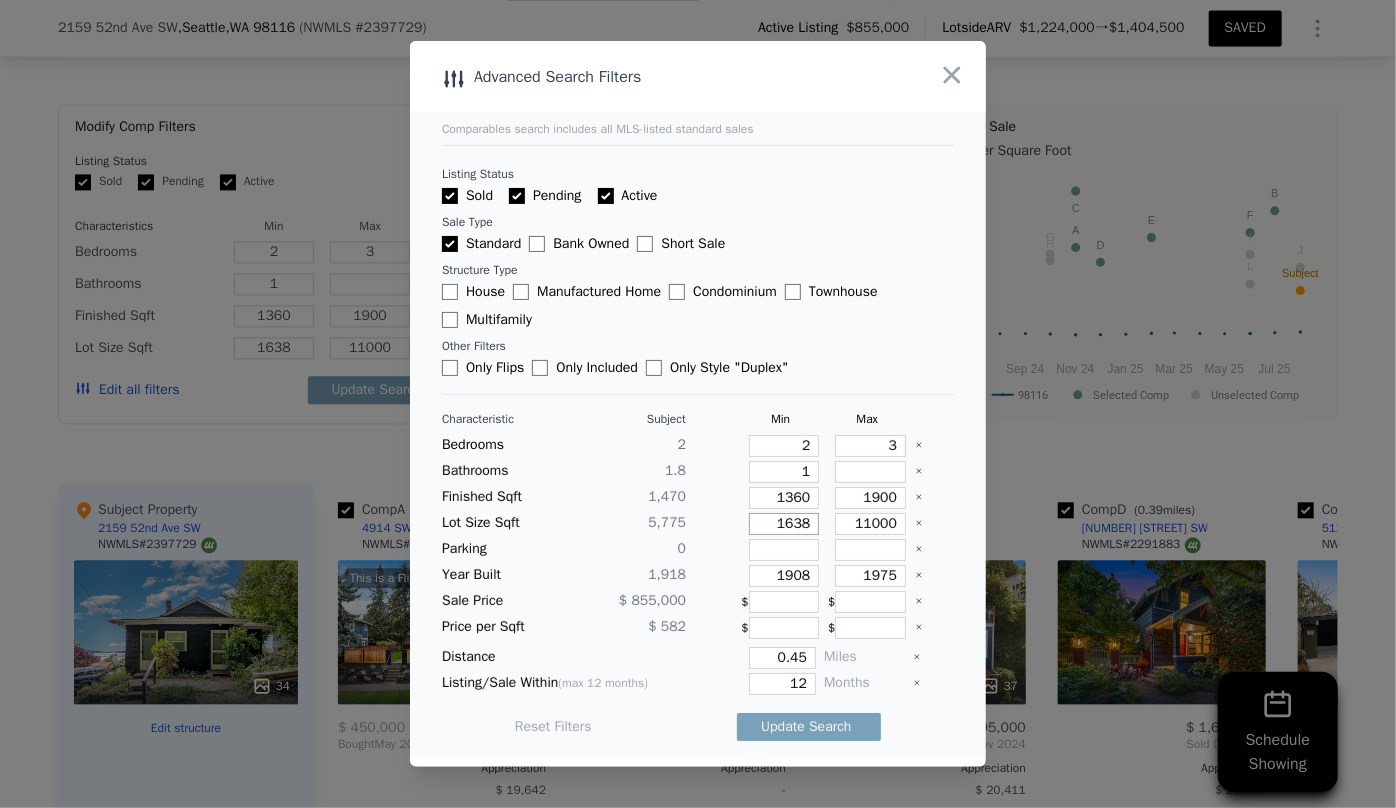 drag, startPoint x: 805, startPoint y: 520, endPoint x: 708, endPoint y: 520, distance: 97 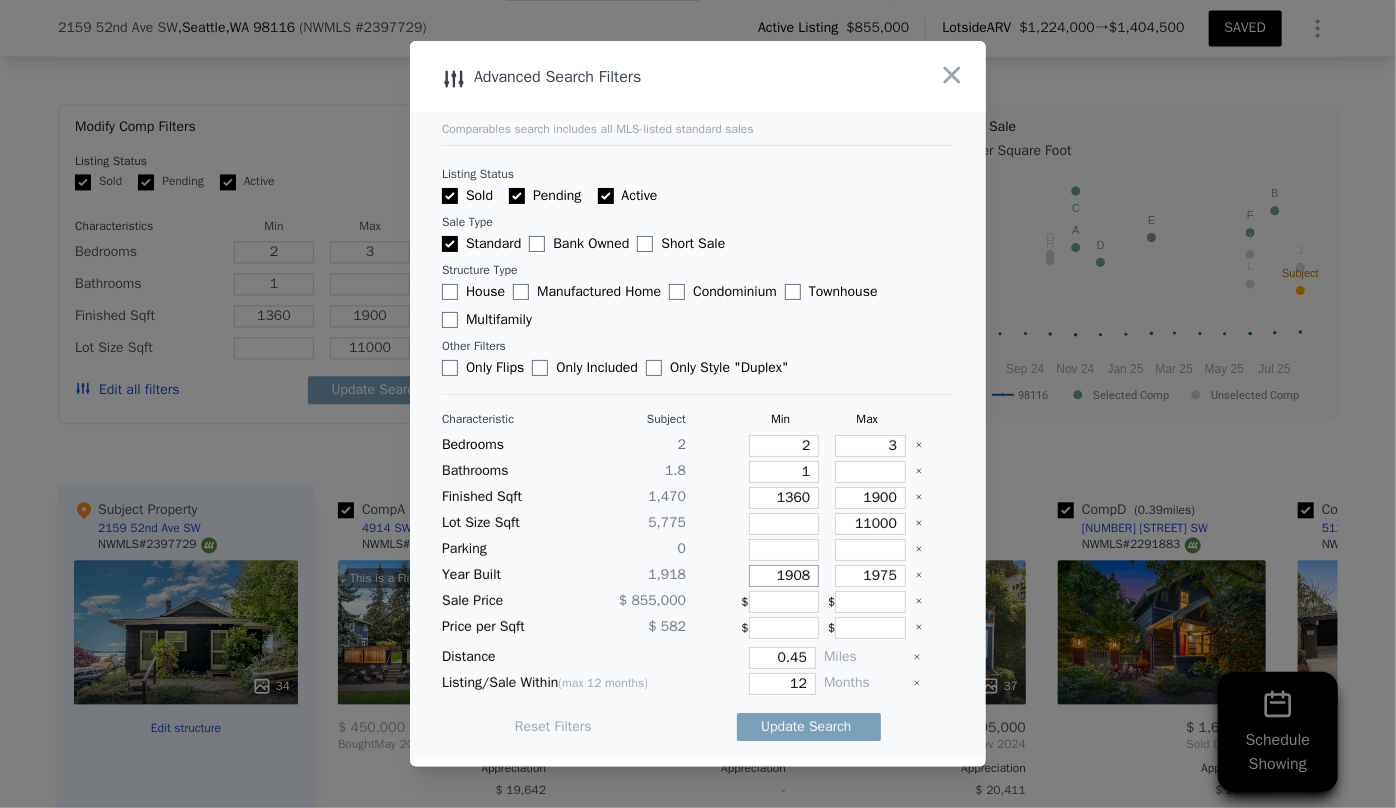 drag, startPoint x: 804, startPoint y: 574, endPoint x: 750, endPoint y: 573, distance: 54.00926 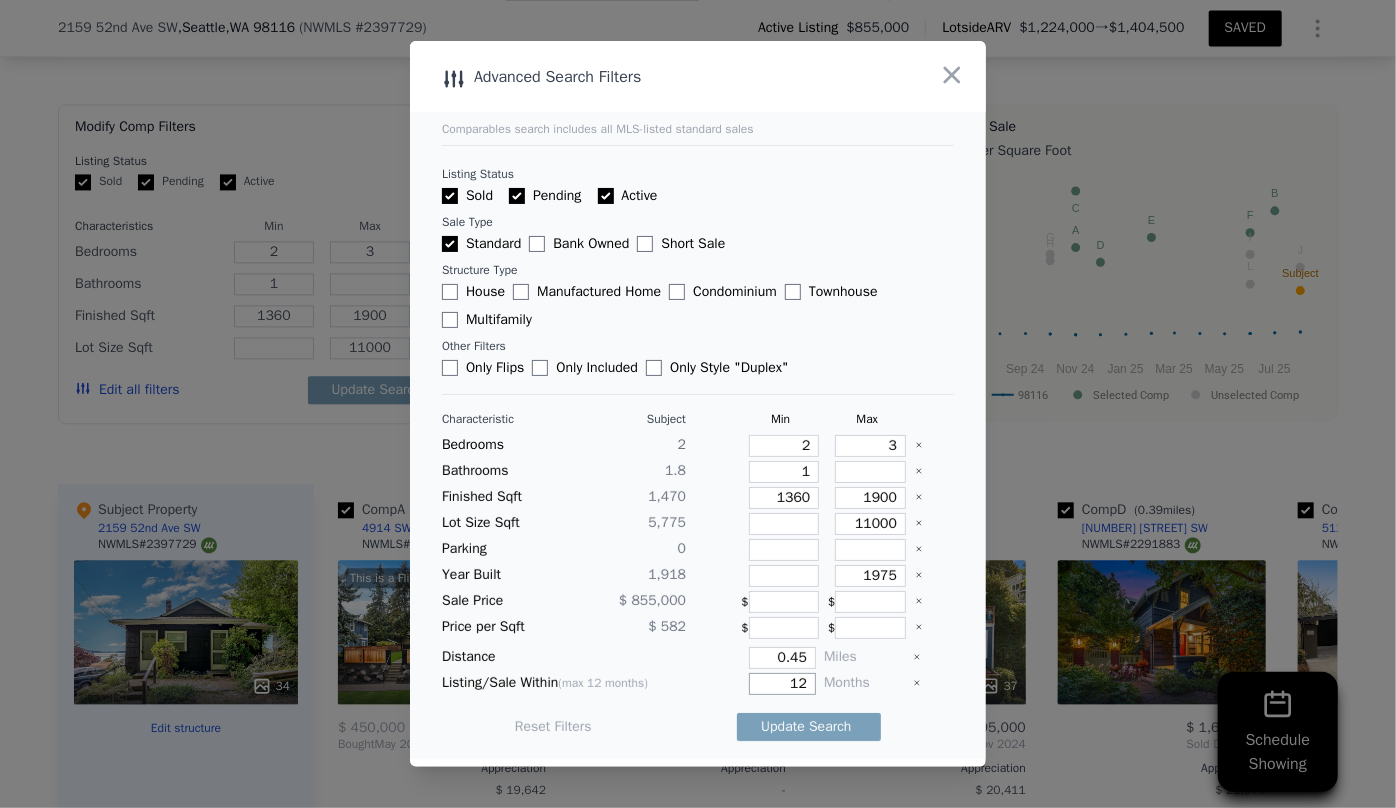 click on "12" at bounding box center (782, 684) 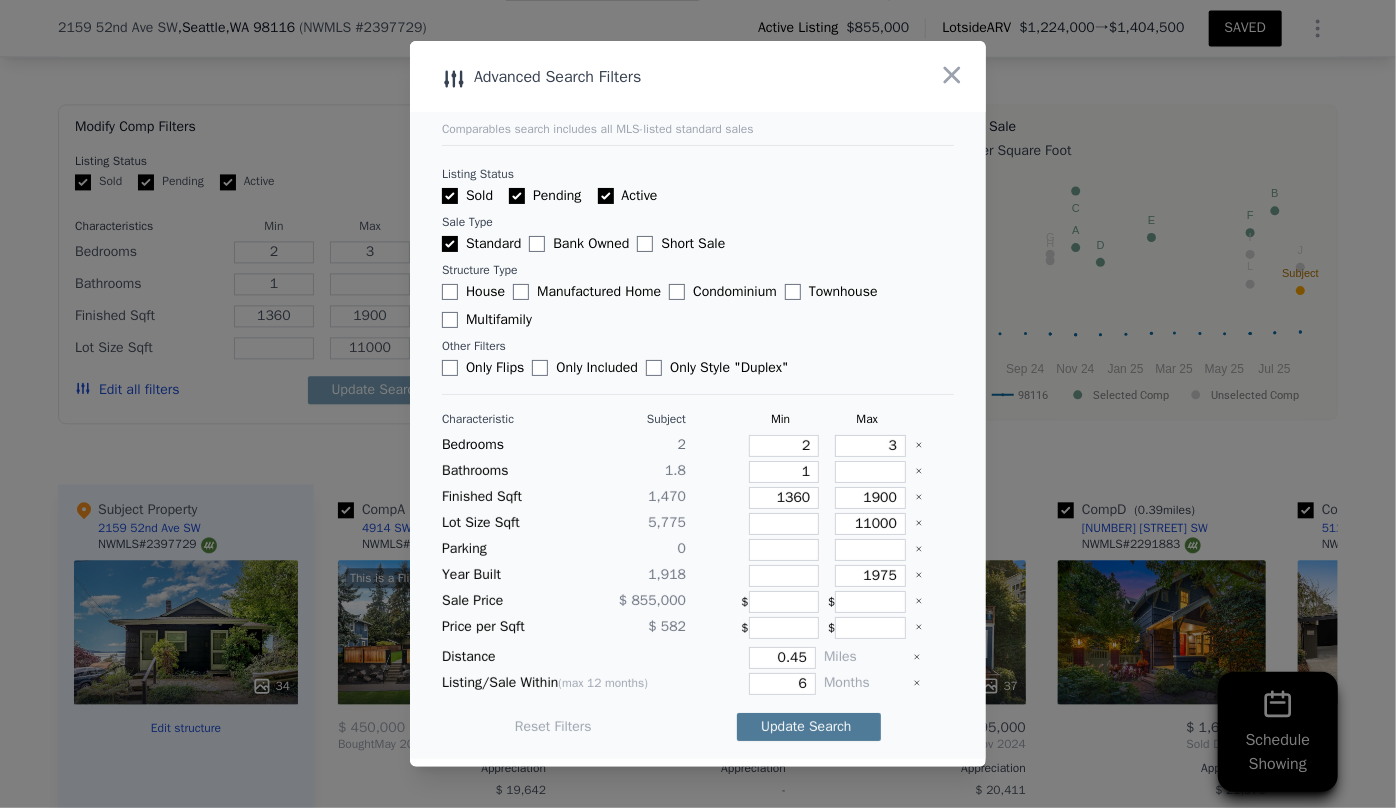 click on "Update Search" at bounding box center (809, 727) 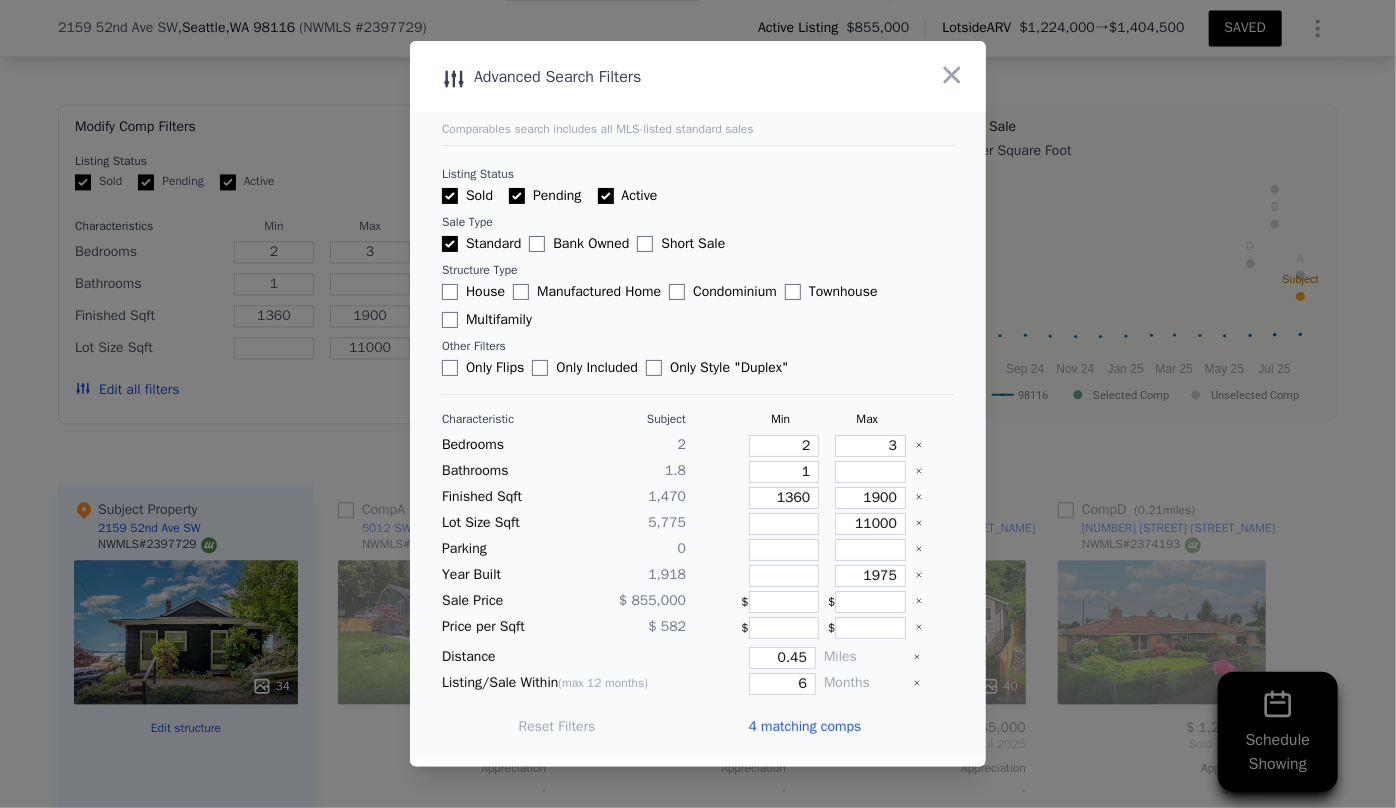 click on "4 matching comps" at bounding box center (804, 727) 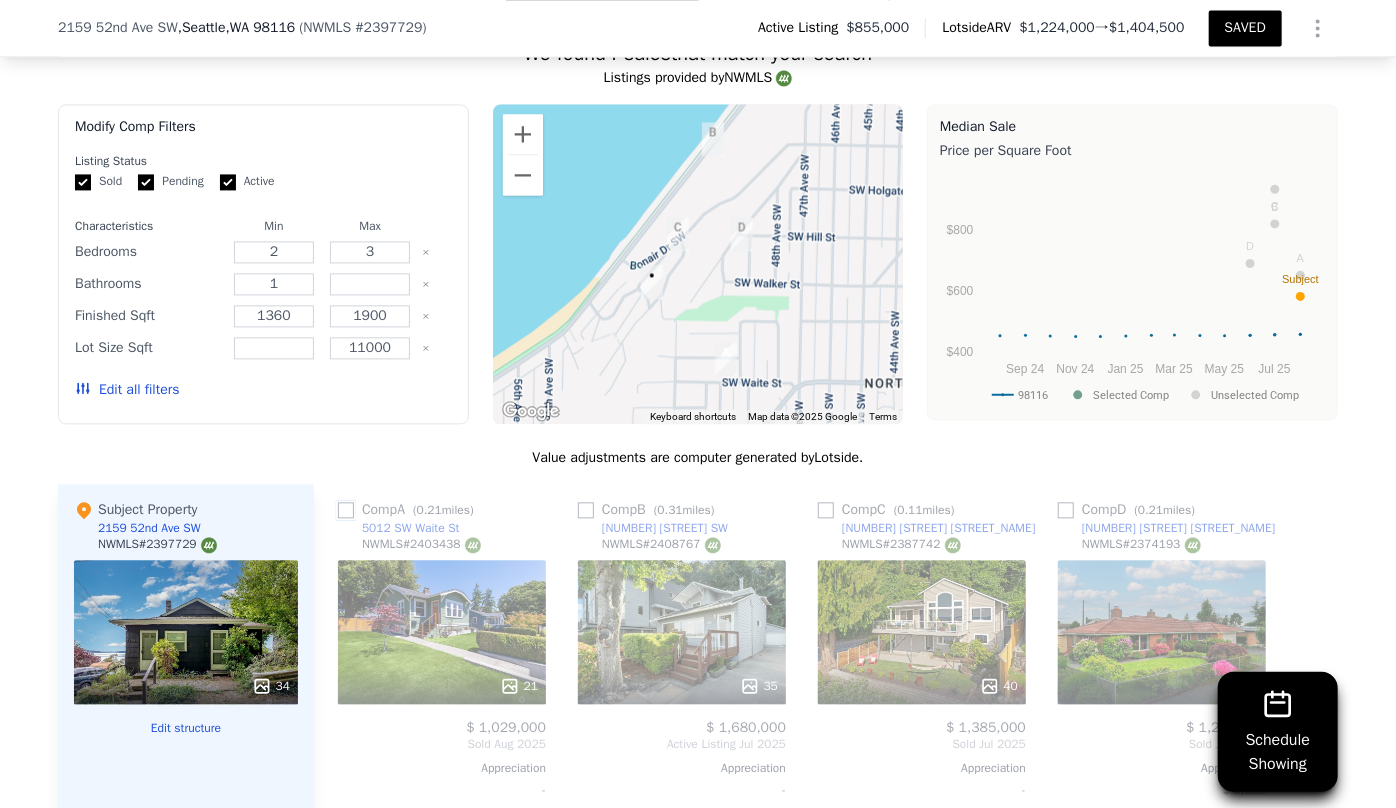 click at bounding box center (346, 510) 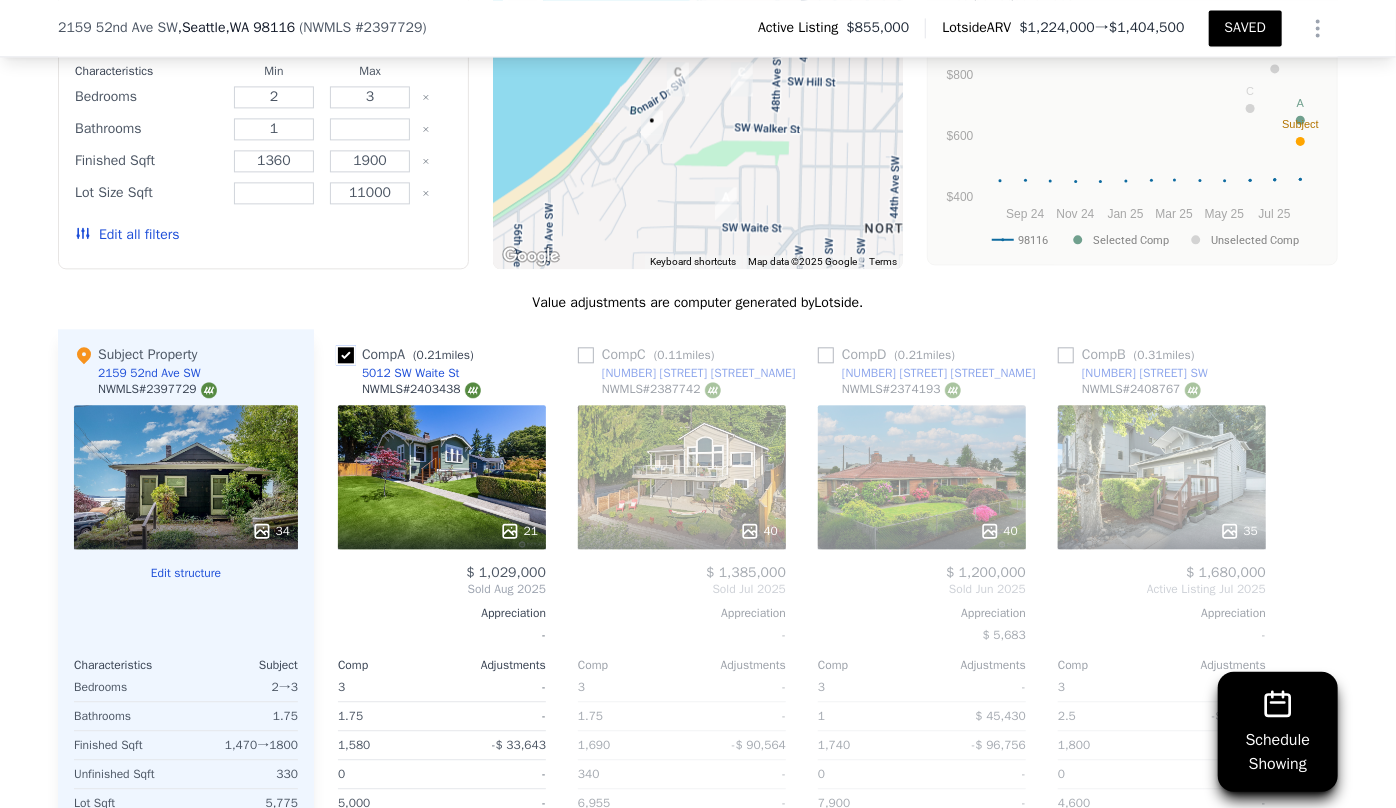 scroll, scrollTop: 2265, scrollLeft: 0, axis: vertical 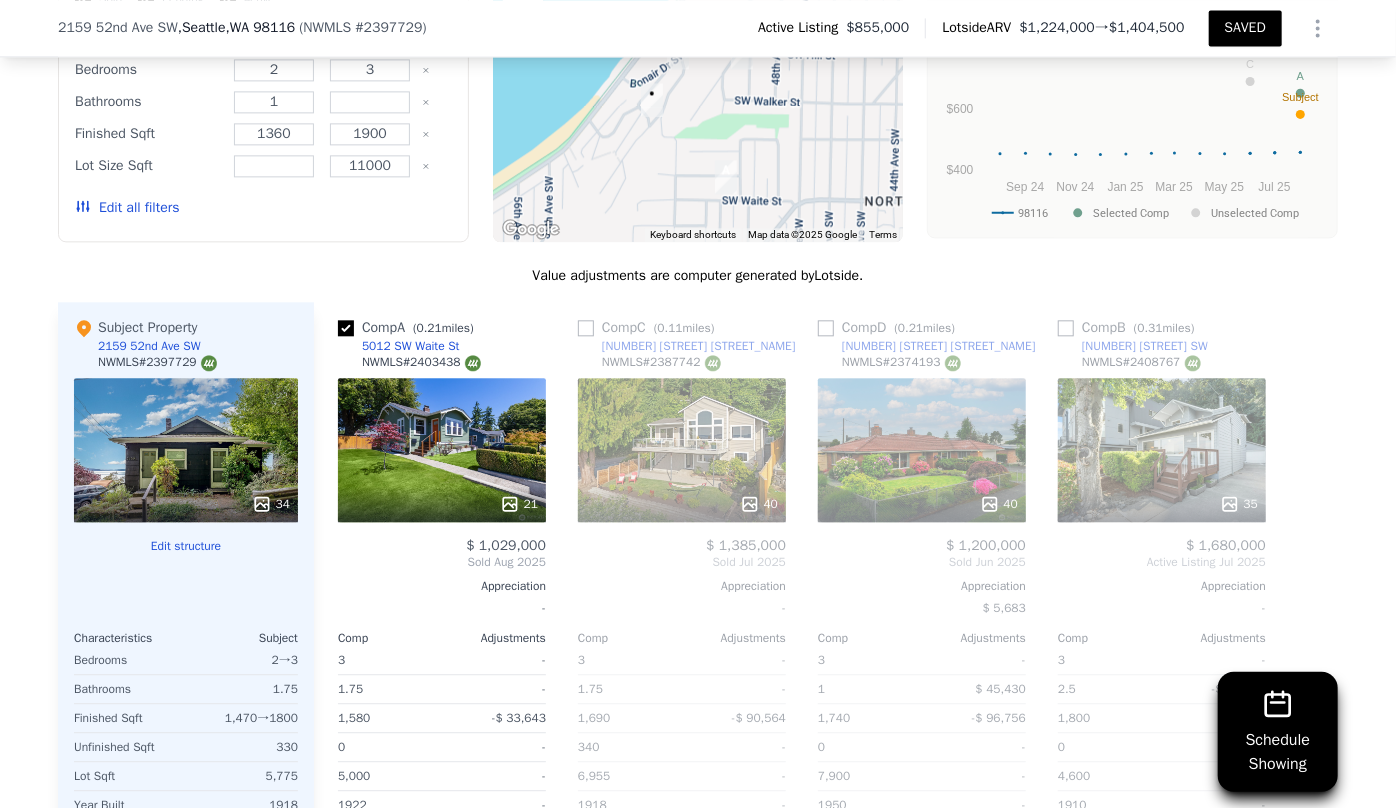 click on "40" at bounding box center (922, 504) 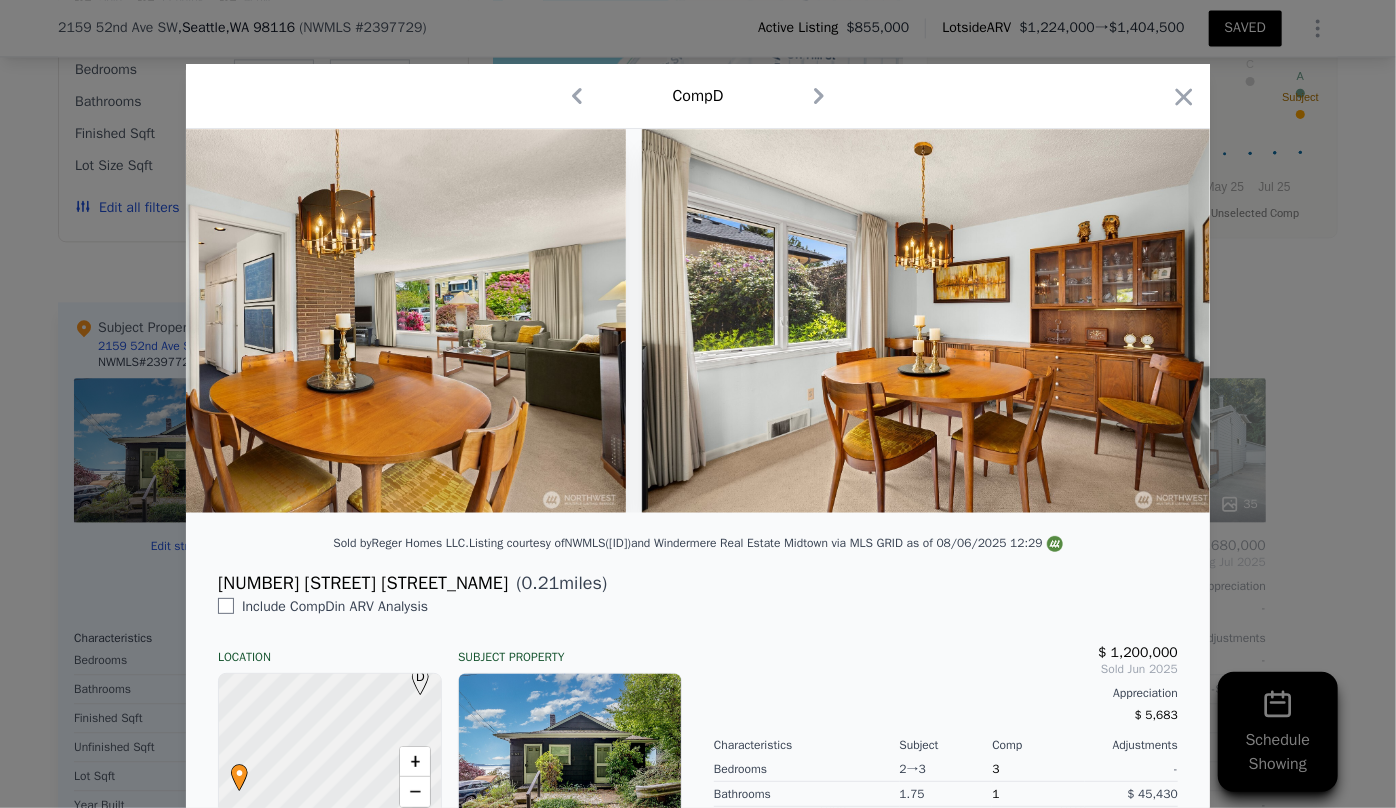 scroll, scrollTop: 0, scrollLeft: 5509, axis: horizontal 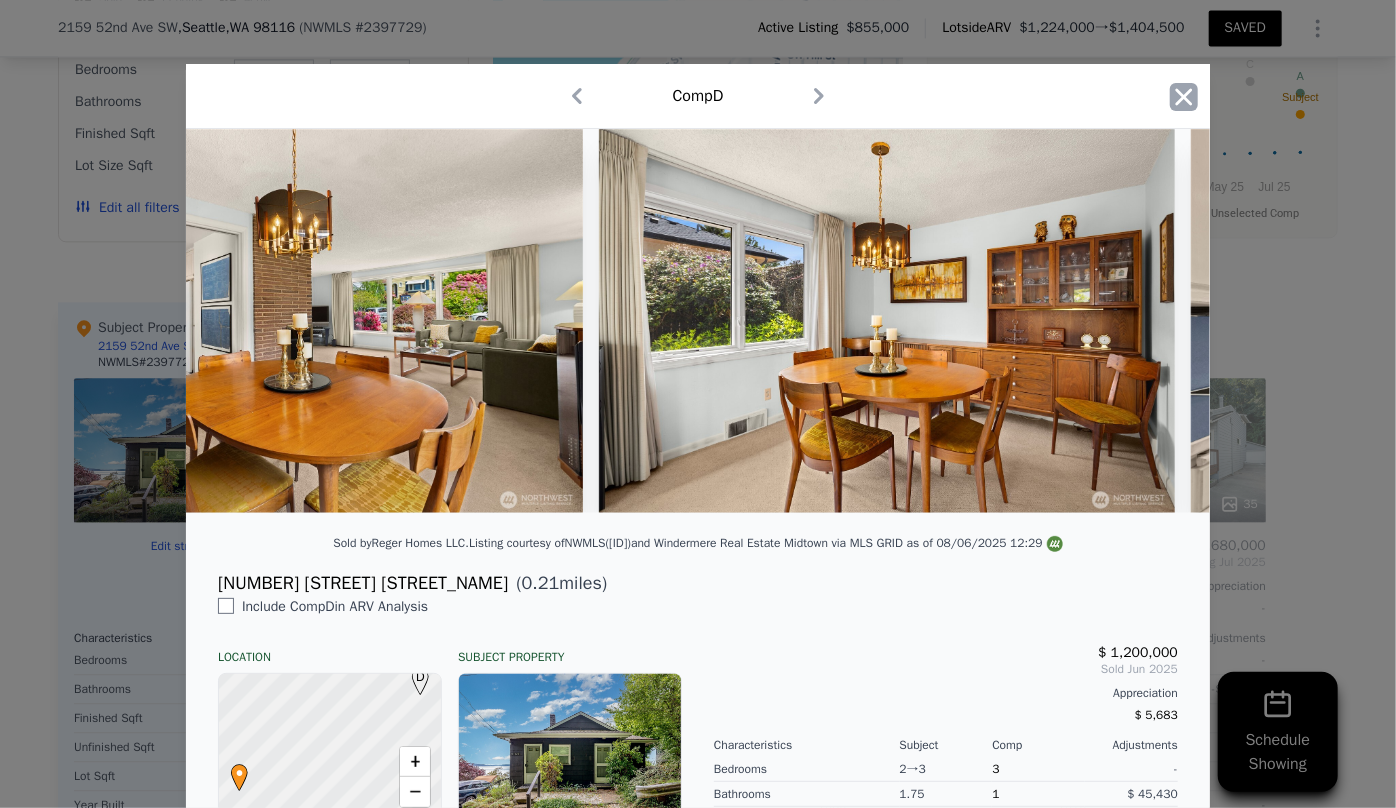 click 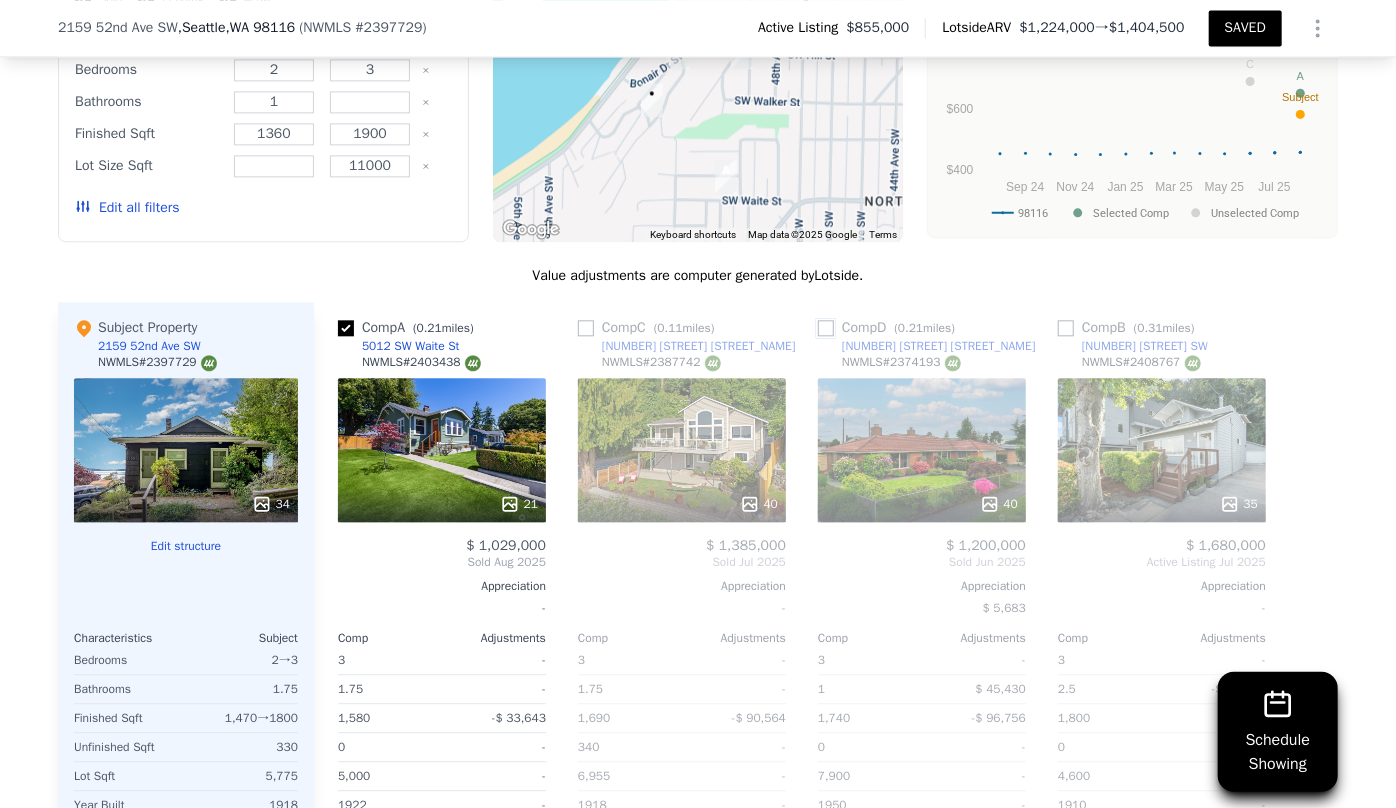 click at bounding box center [826, 328] 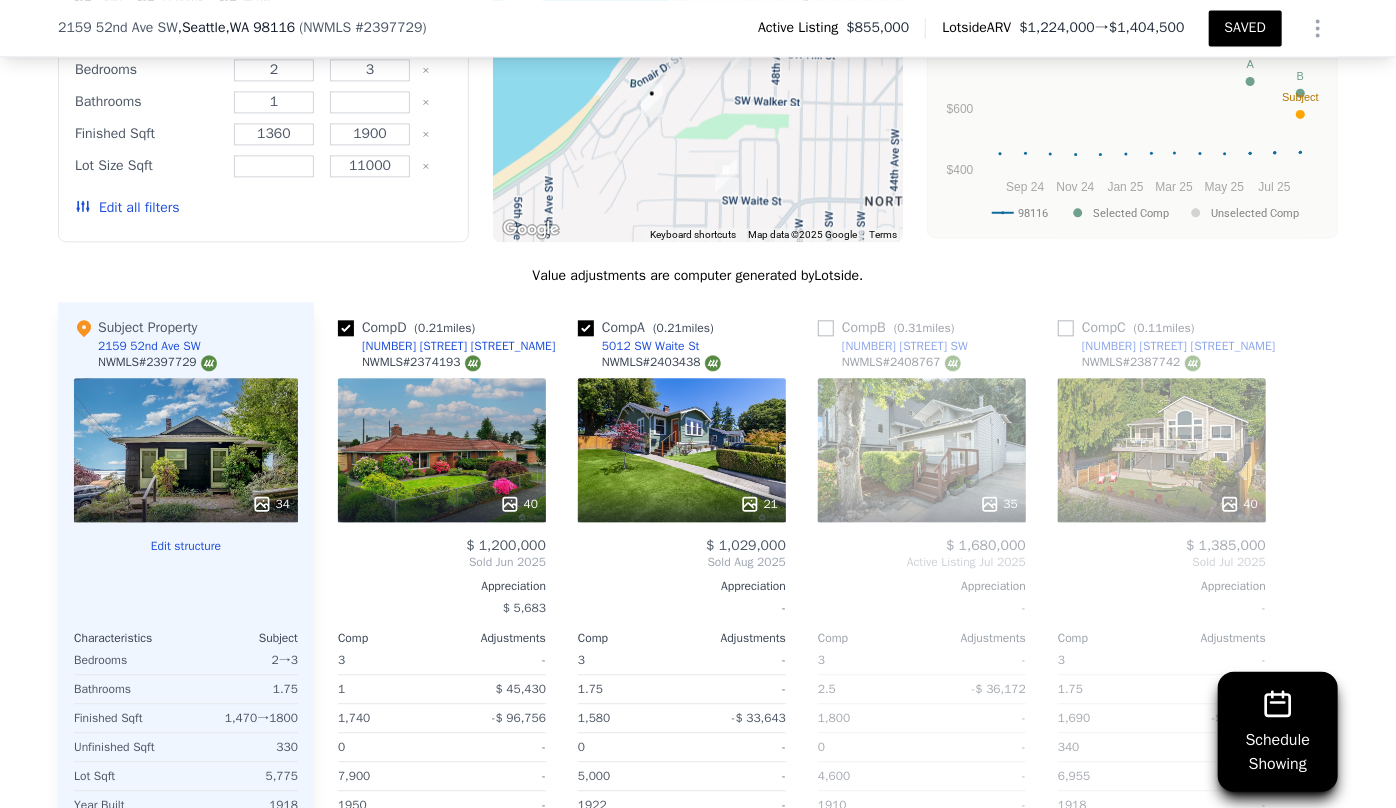 click on "35" at bounding box center (922, 450) 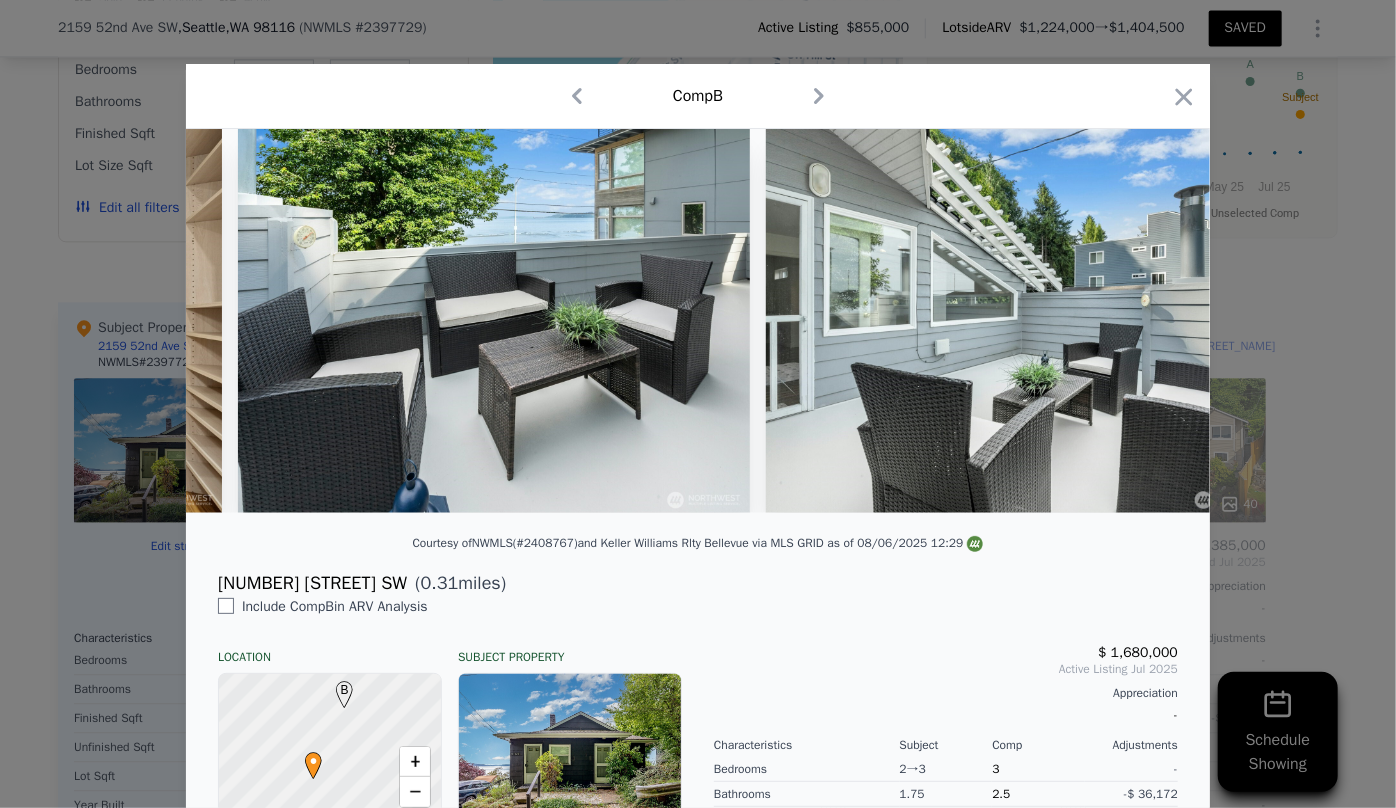 scroll, scrollTop: 0, scrollLeft: 11827, axis: horizontal 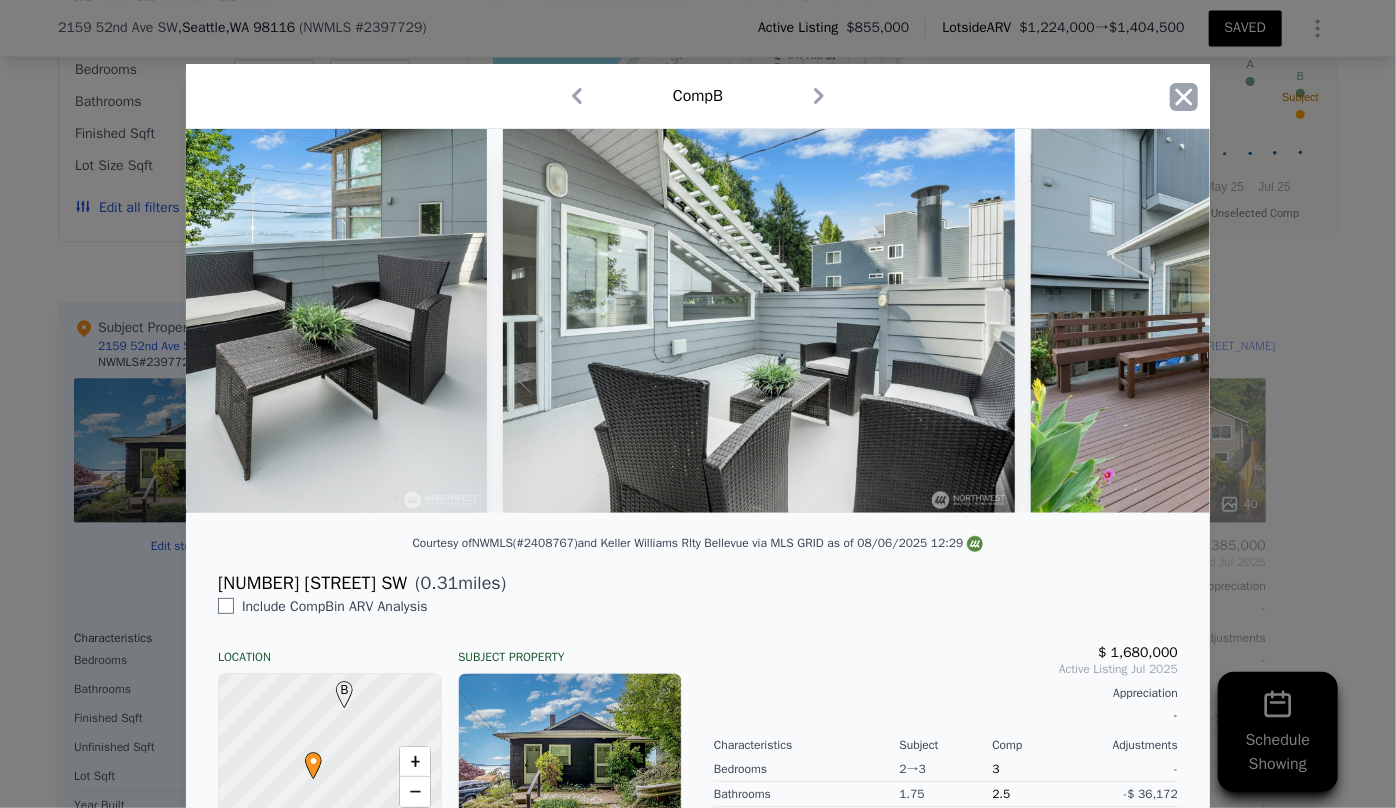 click at bounding box center [1184, 100] 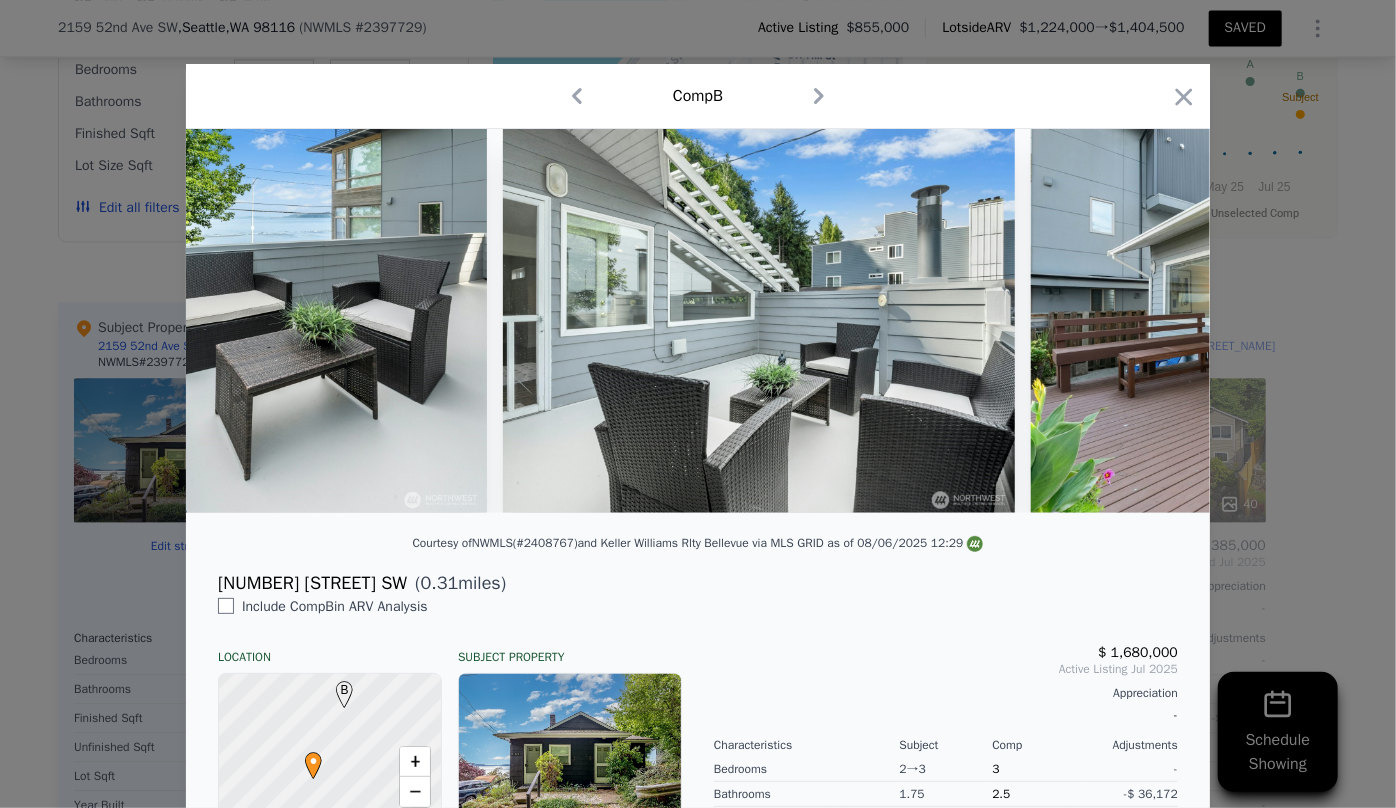 click 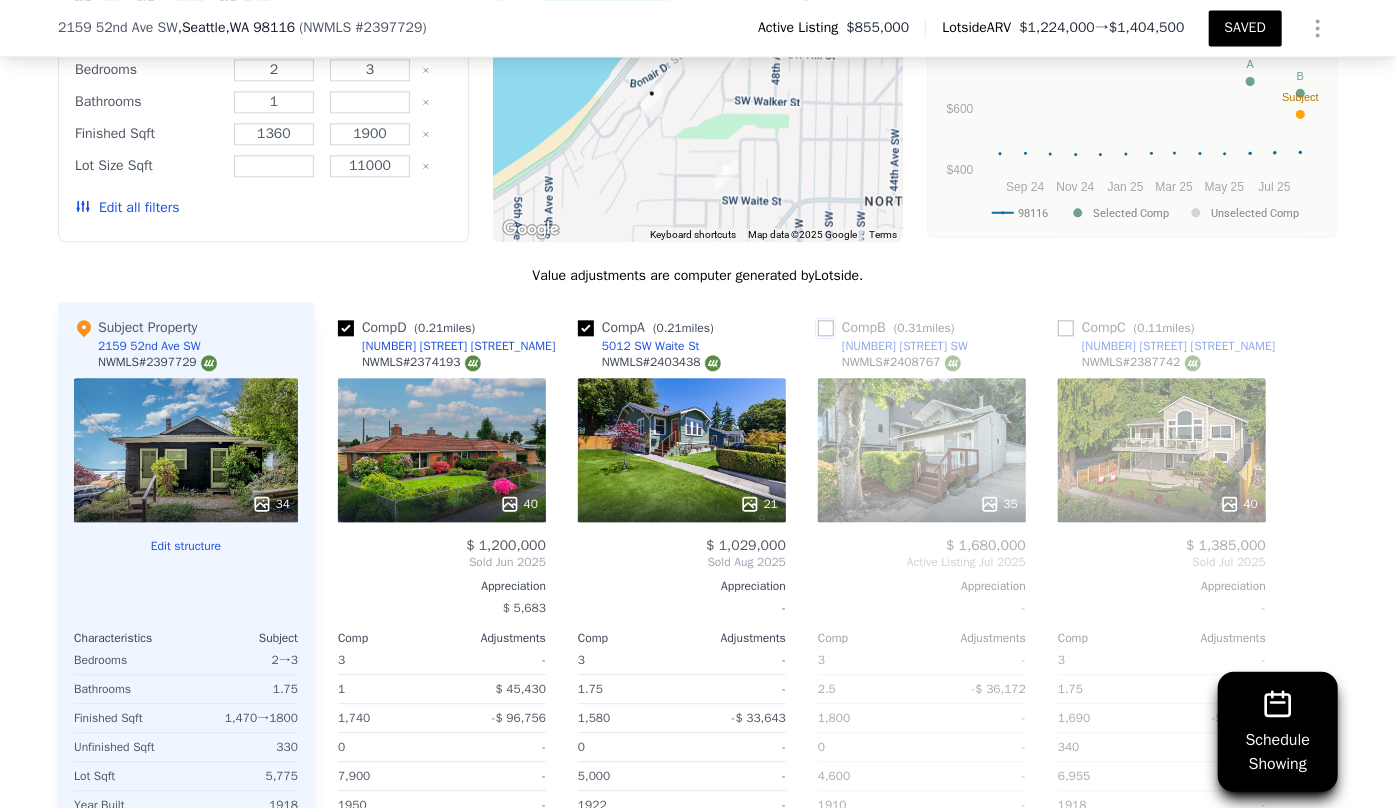 click at bounding box center (826, 328) 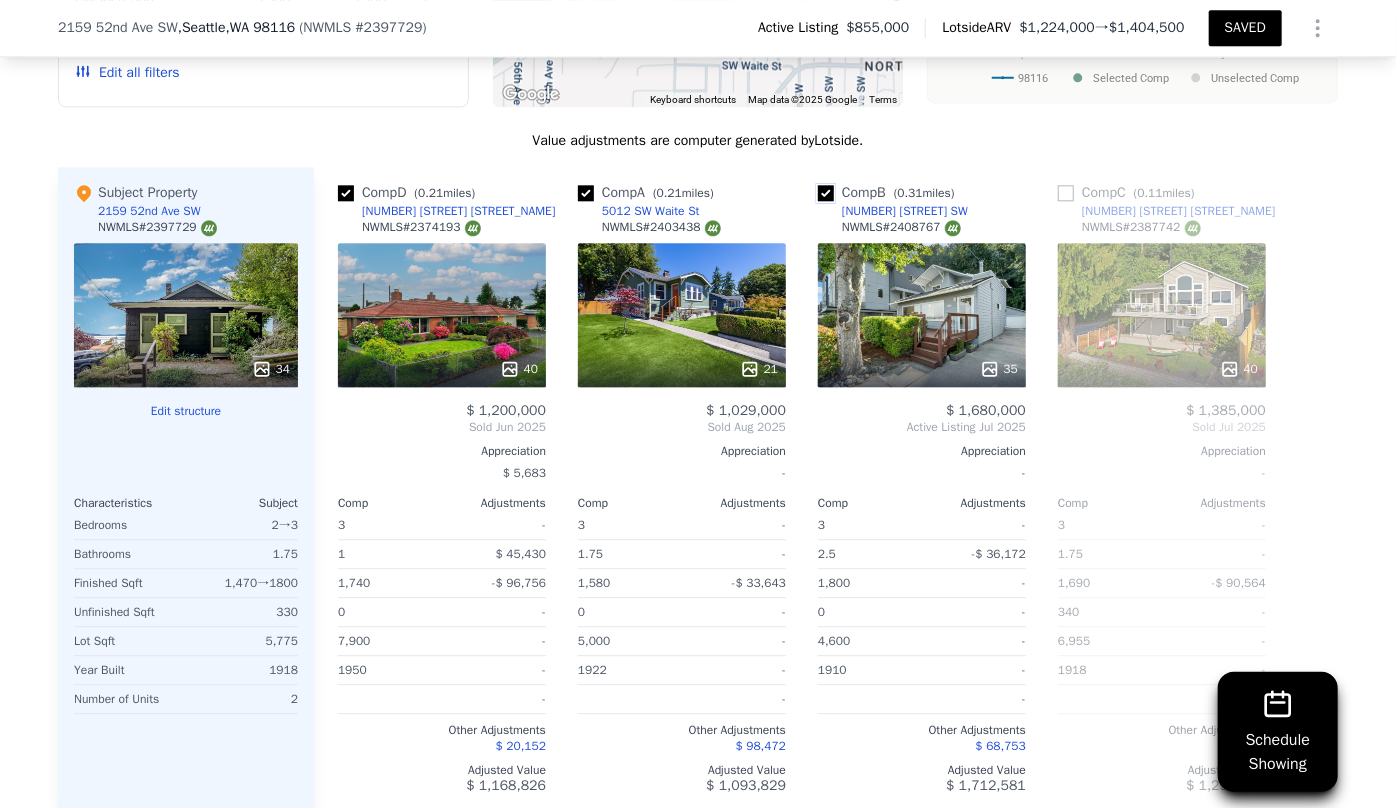 scroll, scrollTop: 2447, scrollLeft: 0, axis: vertical 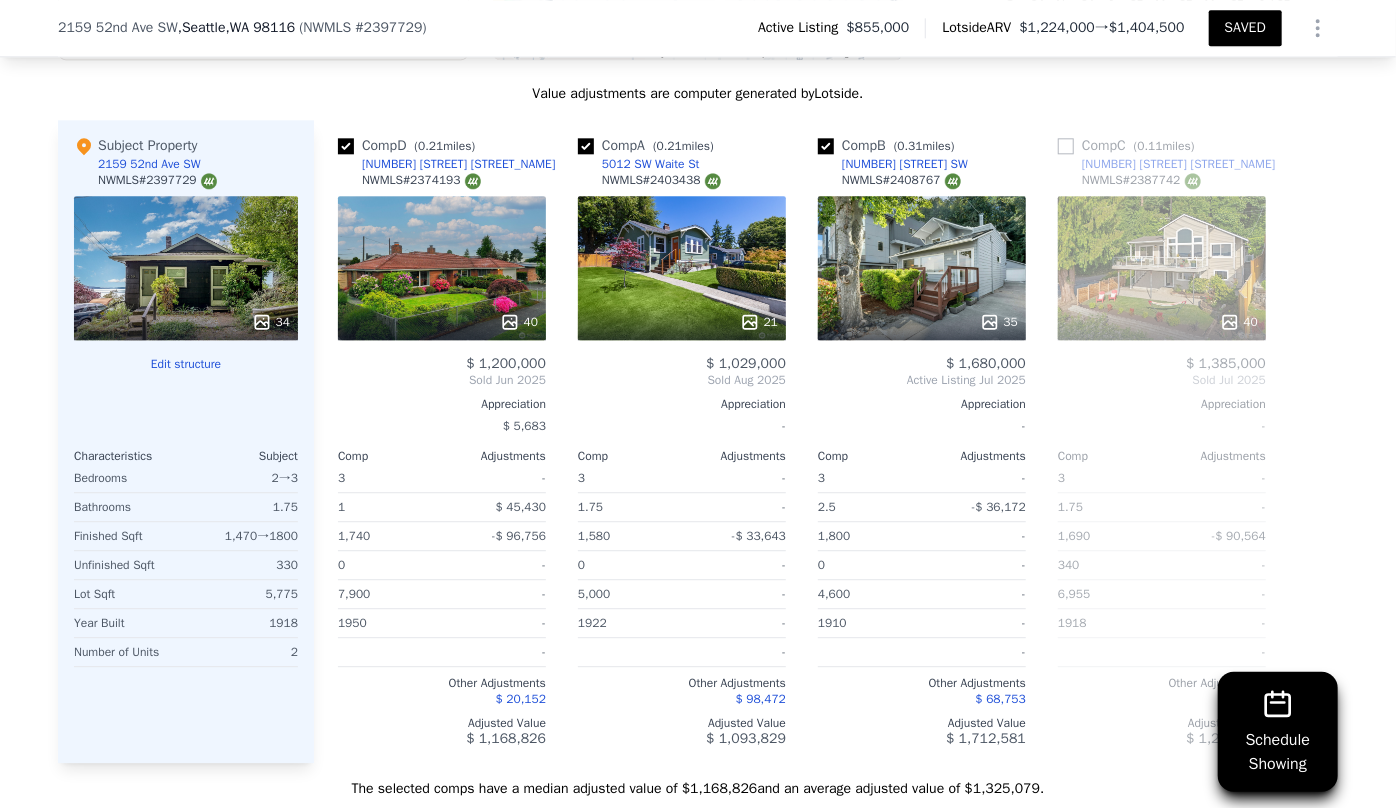 click on "40" at bounding box center (442, 268) 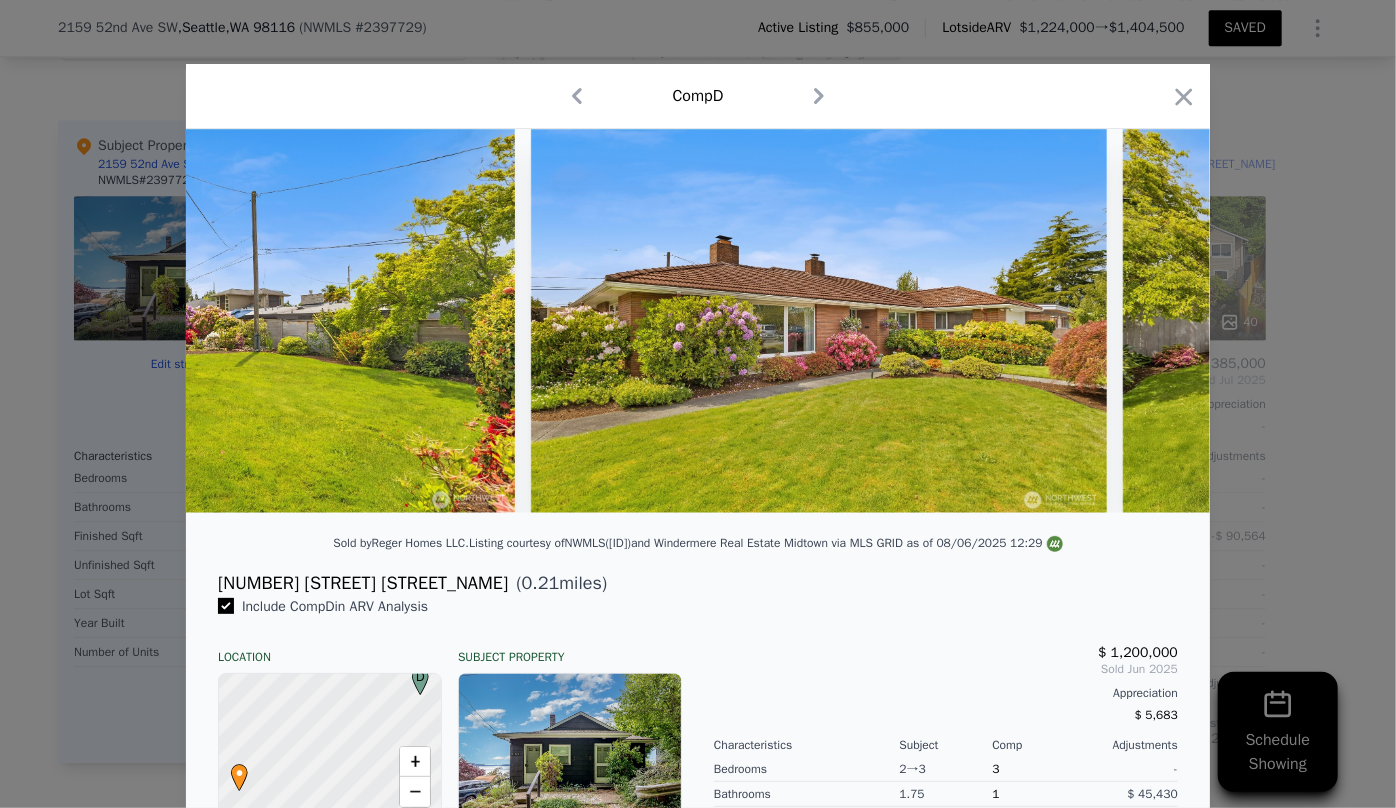 scroll, scrollTop: 0, scrollLeft: 19391, axis: horizontal 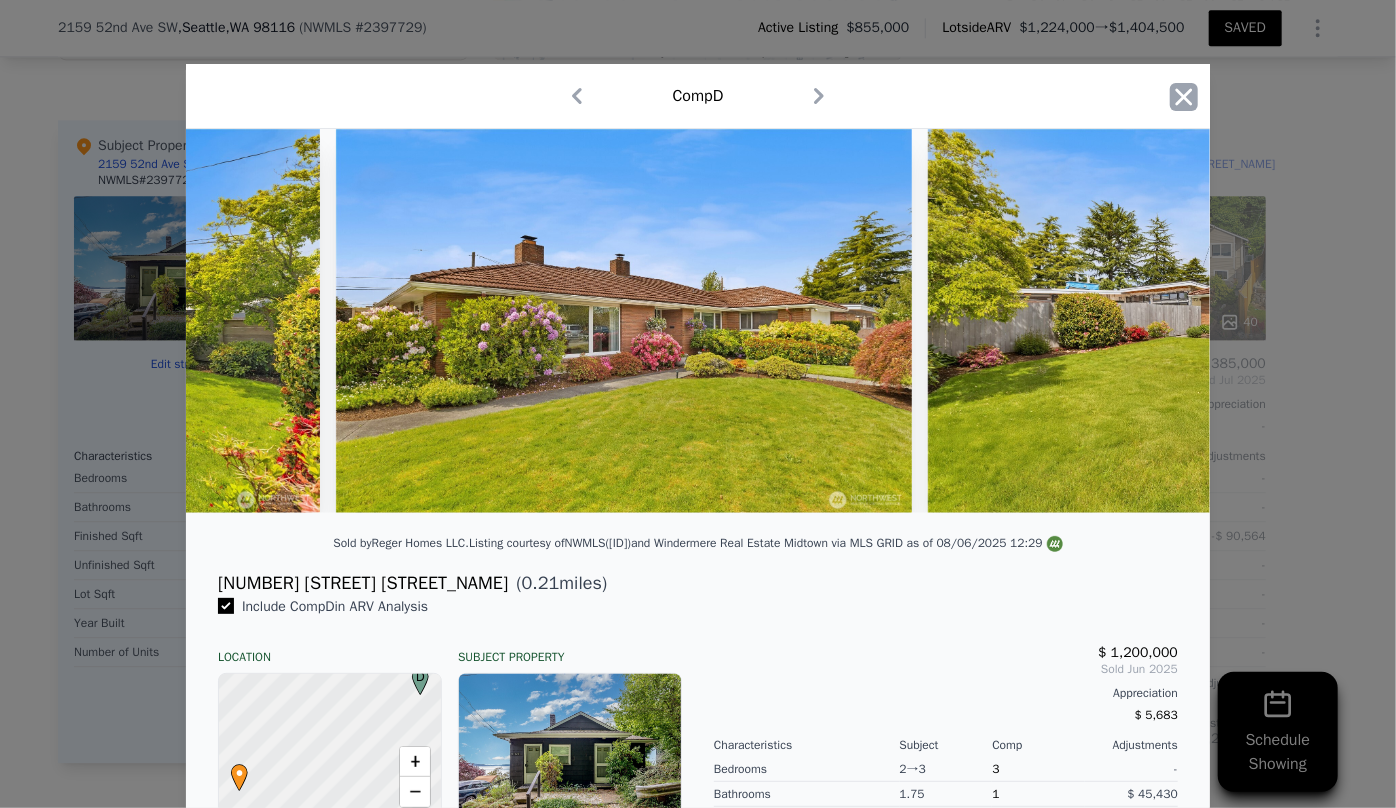 click 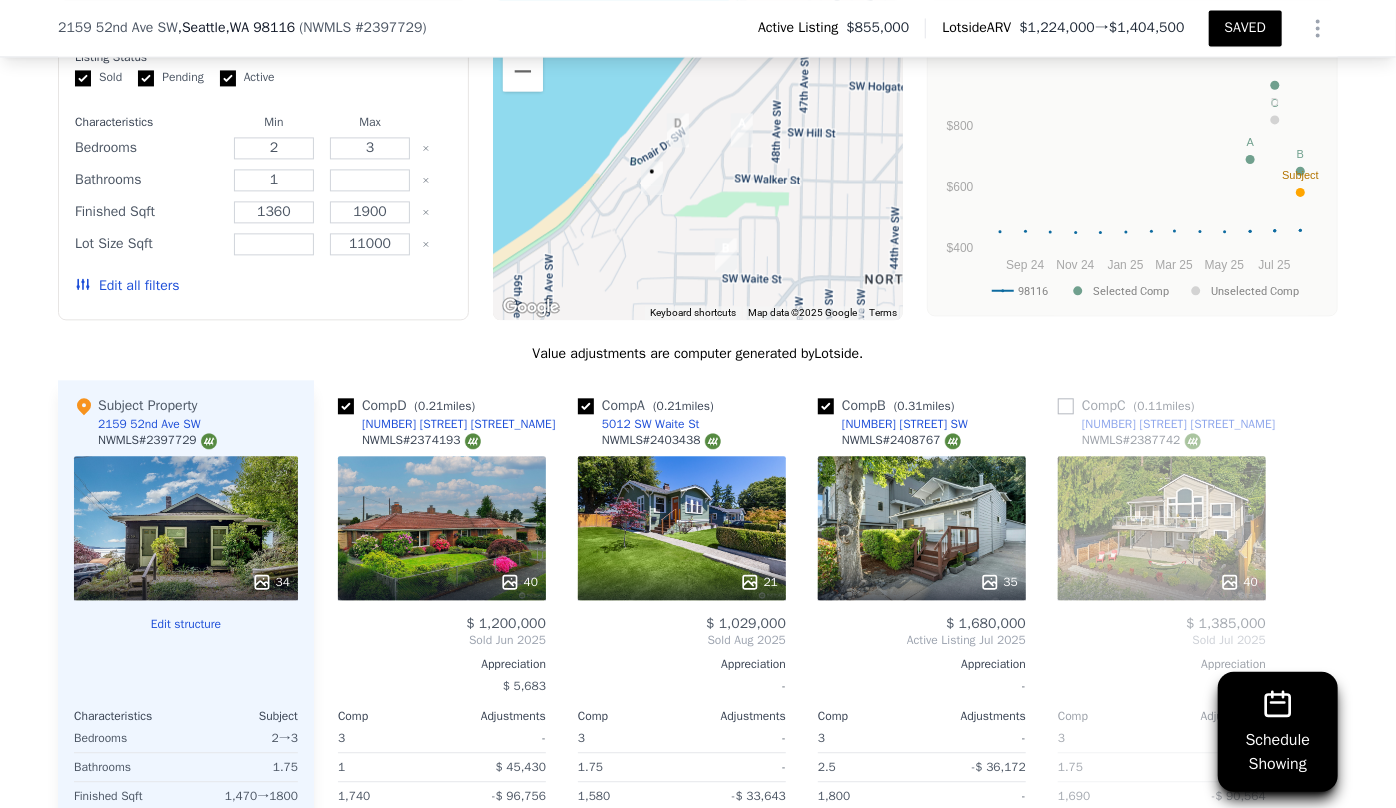scroll, scrollTop: 2174, scrollLeft: 0, axis: vertical 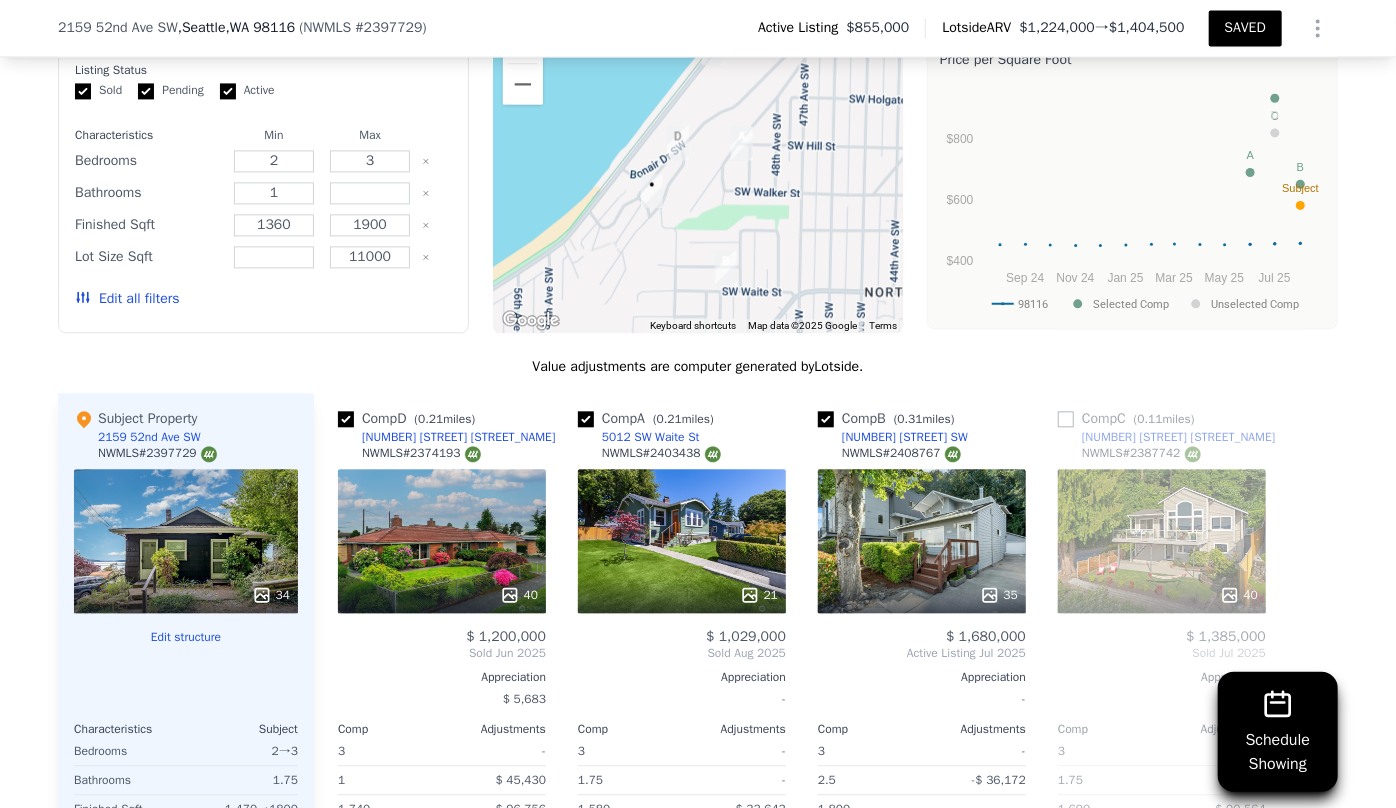 click on "Edit all filters" at bounding box center (127, 299) 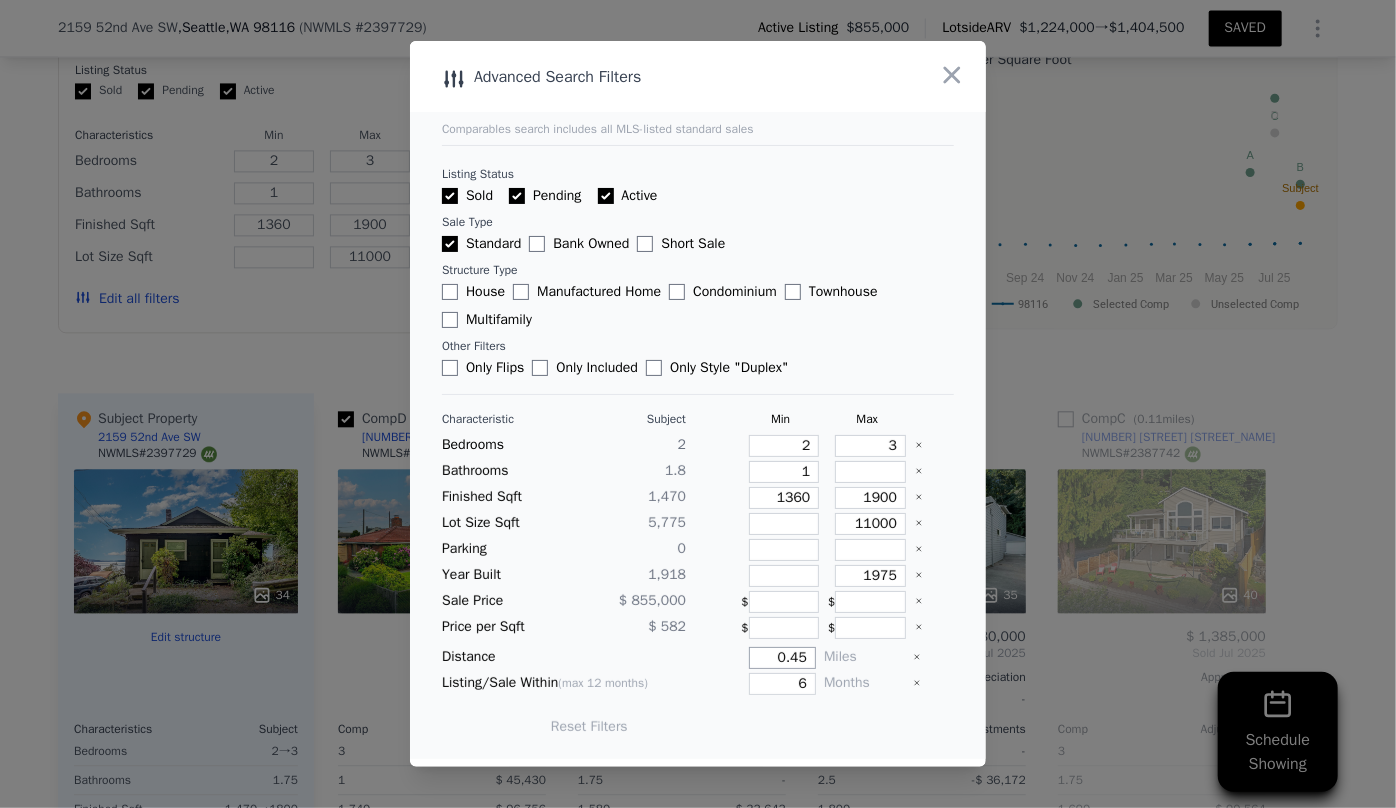 click on "0.45" at bounding box center (782, 658) 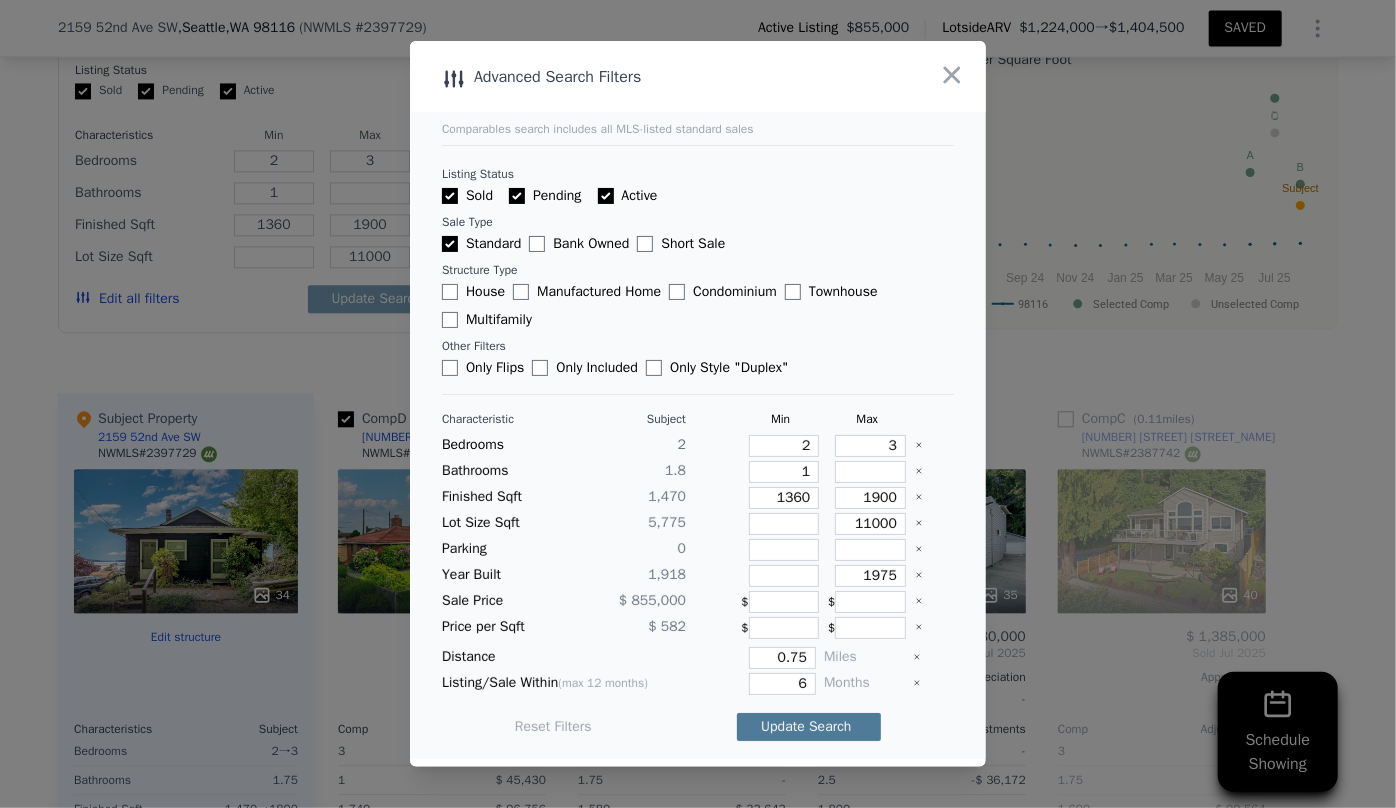 click on "Update Search" at bounding box center (809, 727) 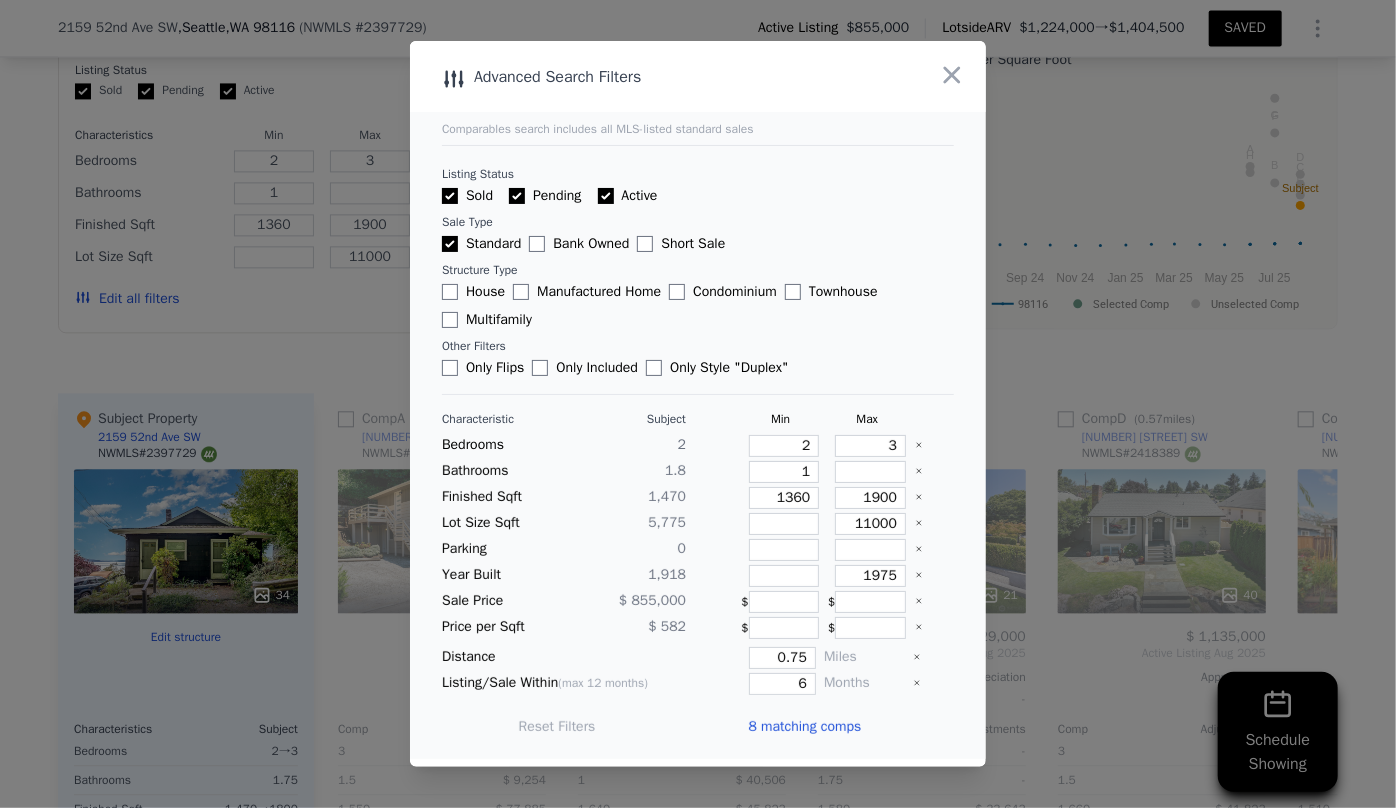 click on "8 matching comps" at bounding box center (804, 727) 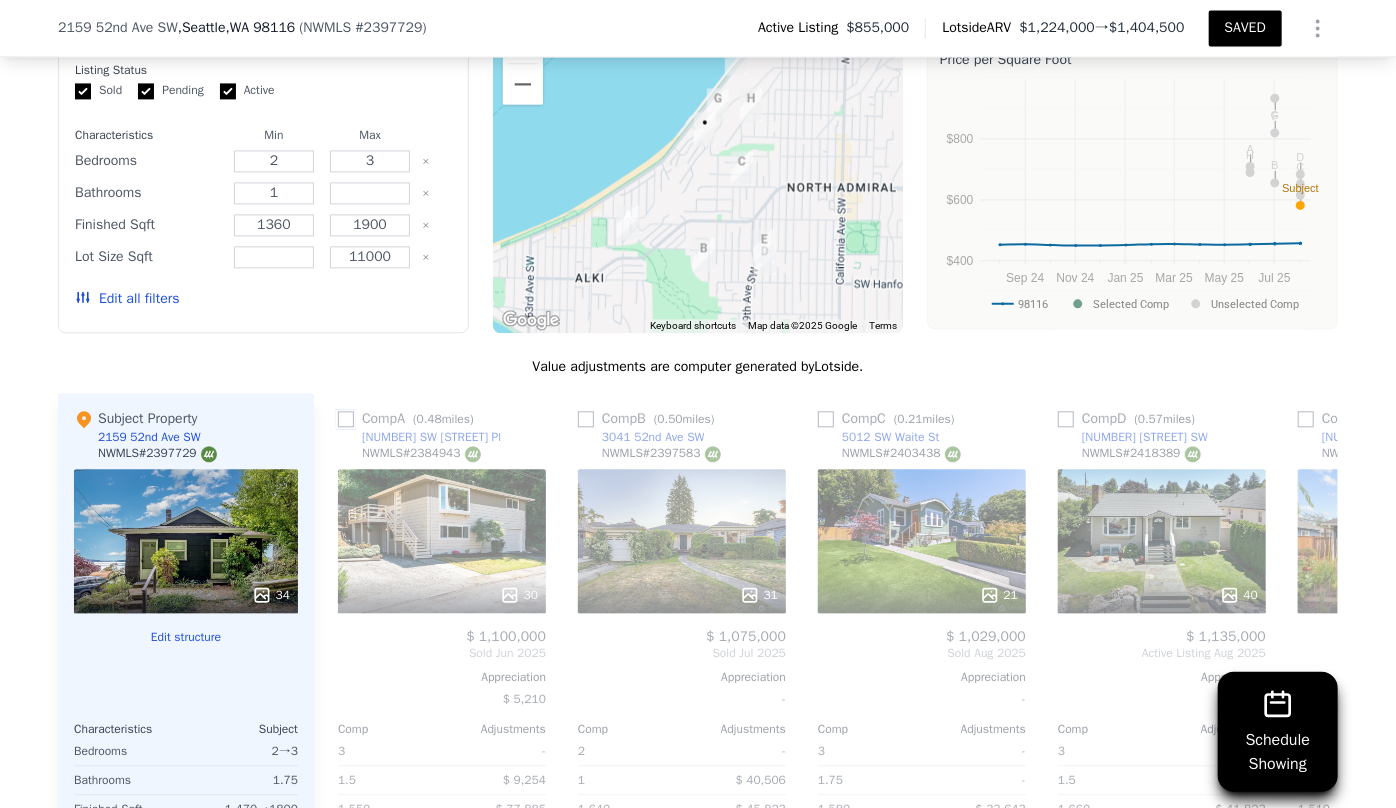 click at bounding box center (346, 419) 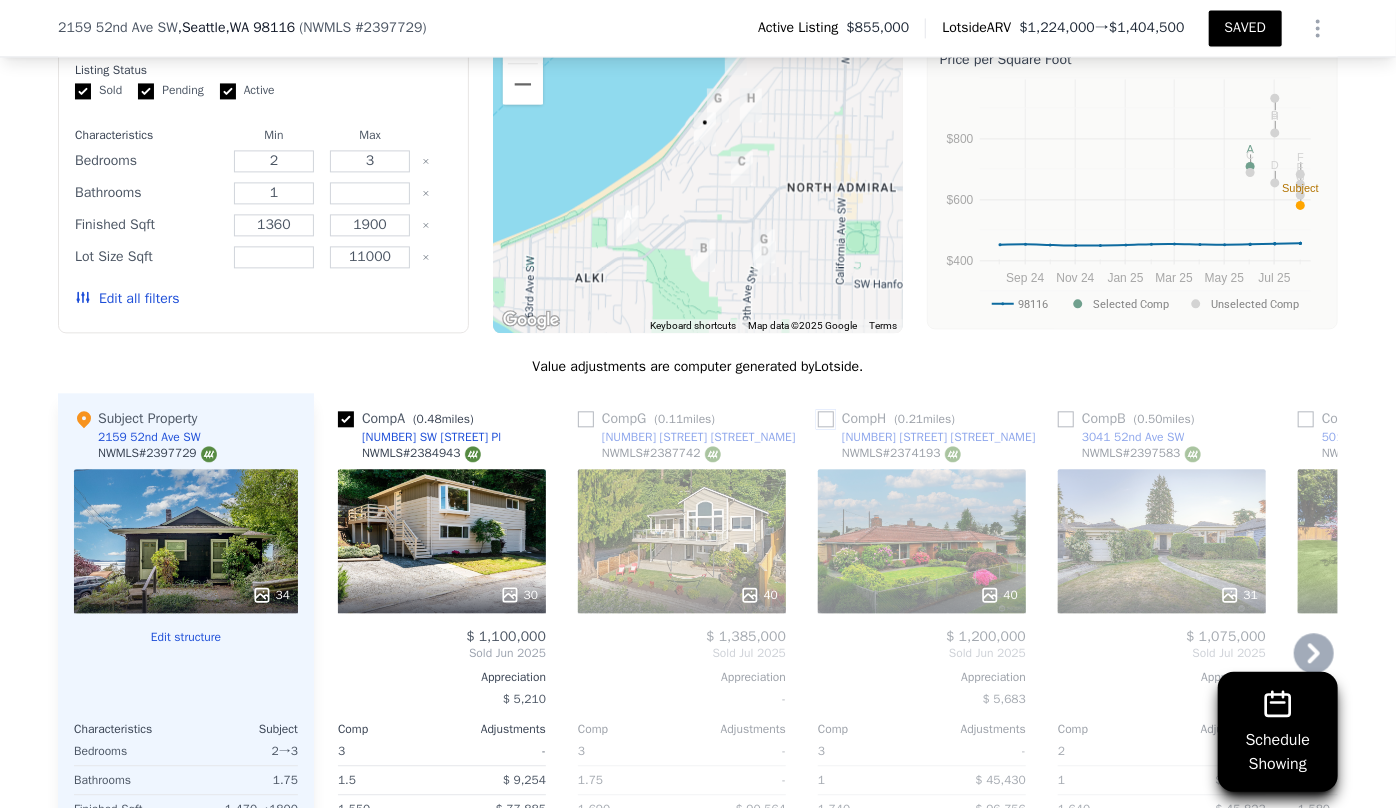click at bounding box center [826, 419] 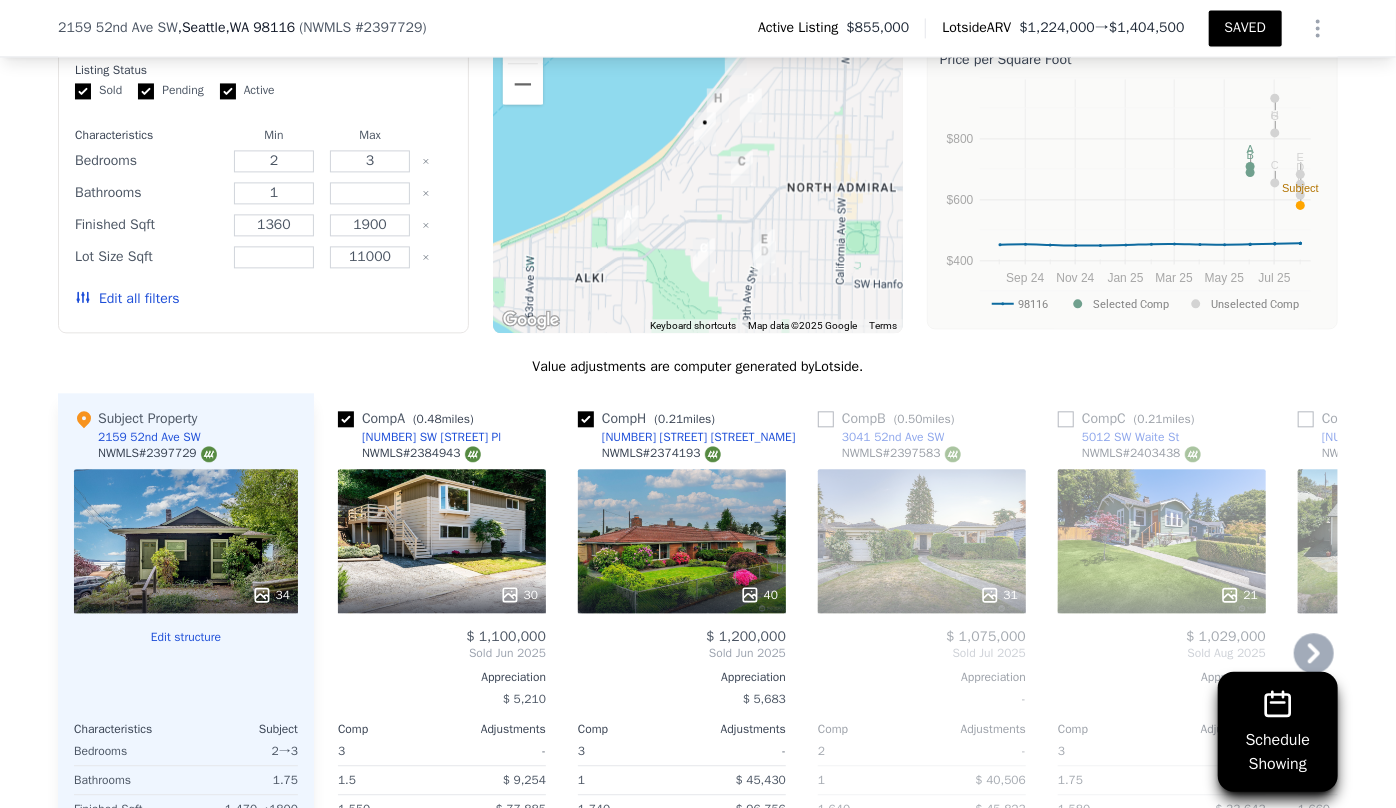 click on "21" at bounding box center [1162, 541] 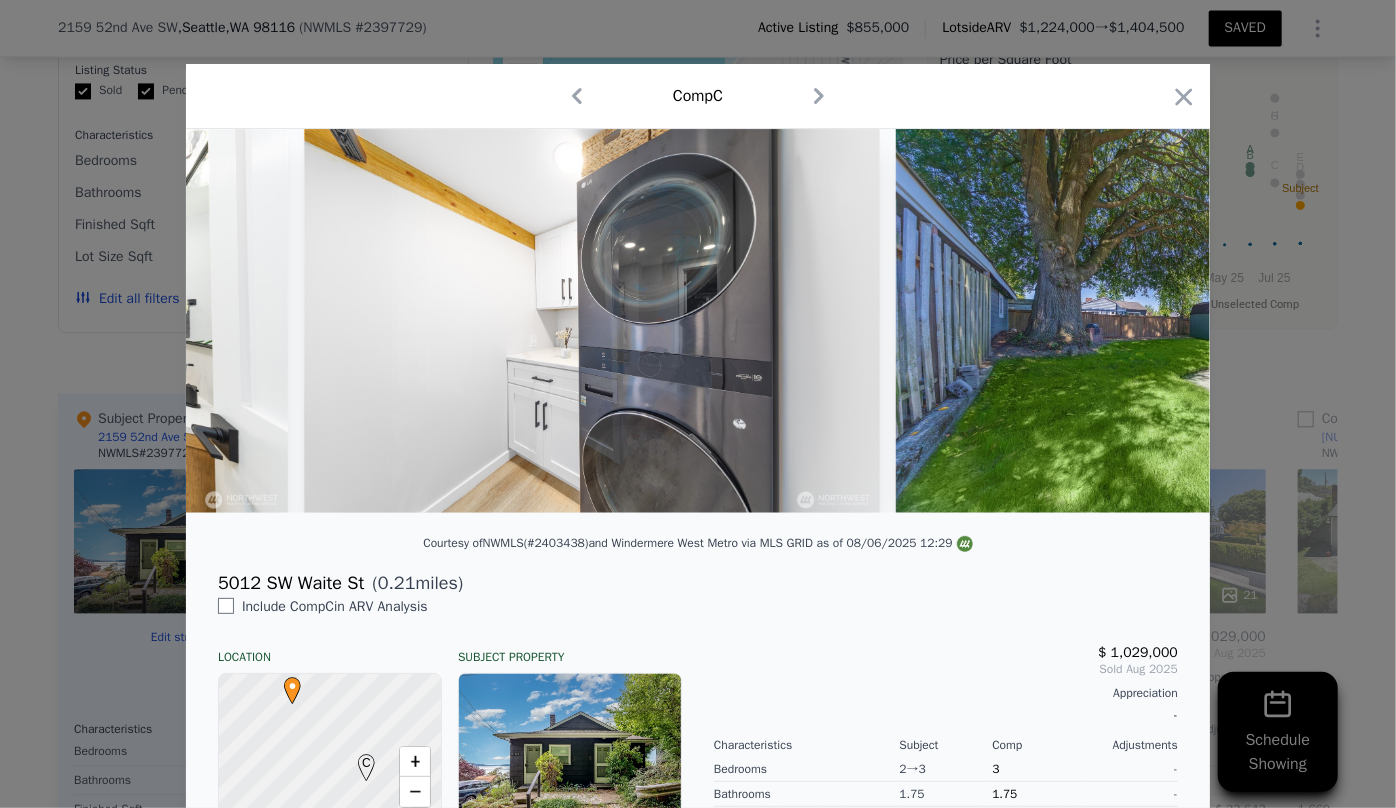 scroll, scrollTop: 0, scrollLeft: 8856, axis: horizontal 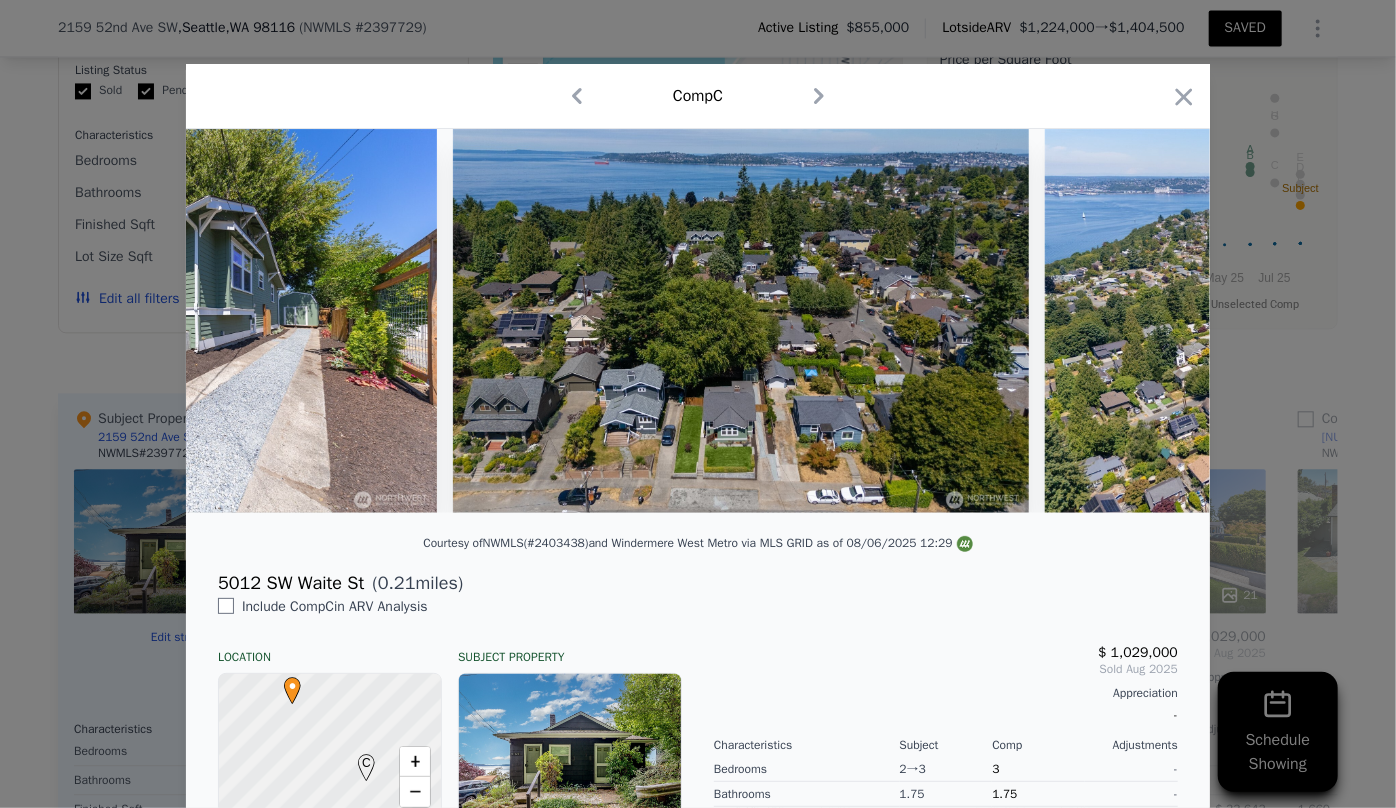 click 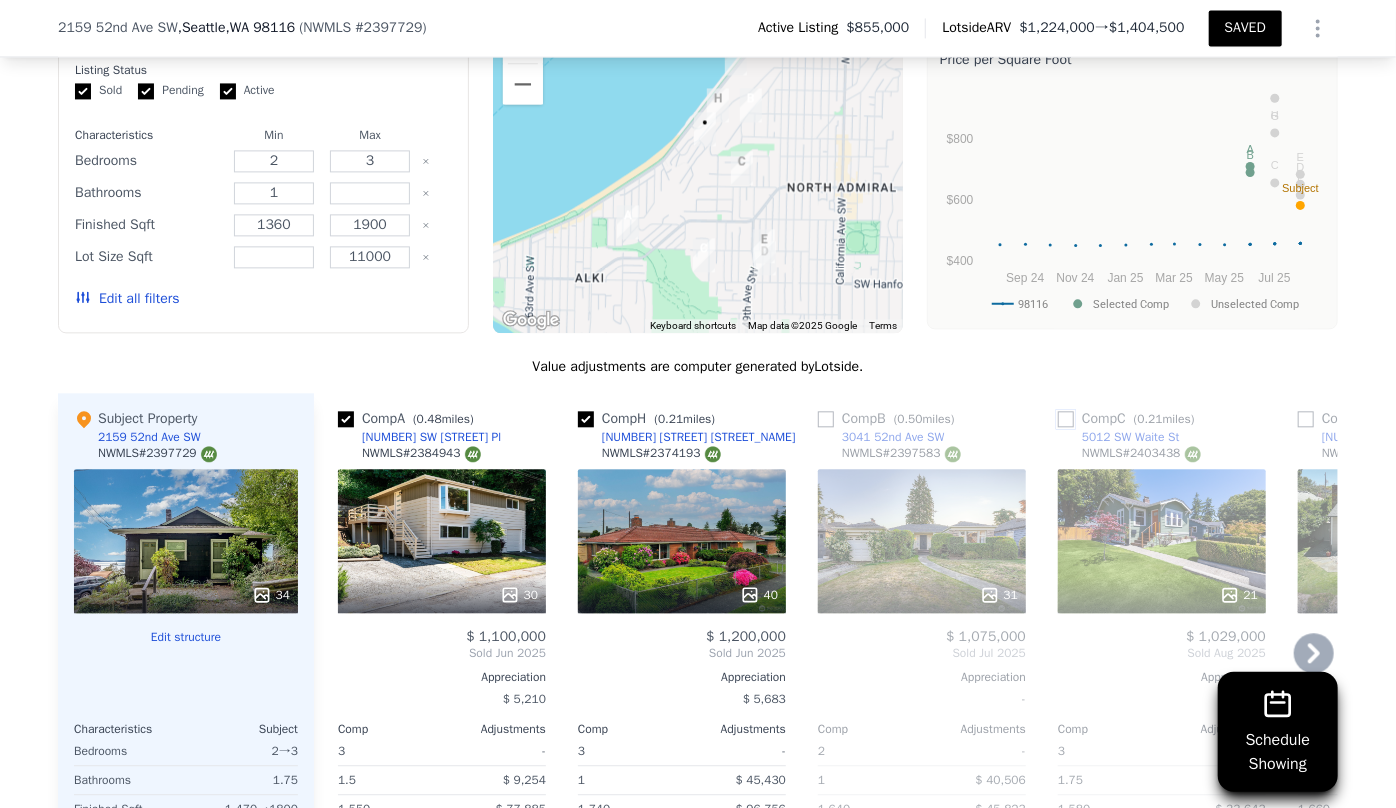 click at bounding box center (1066, 419) 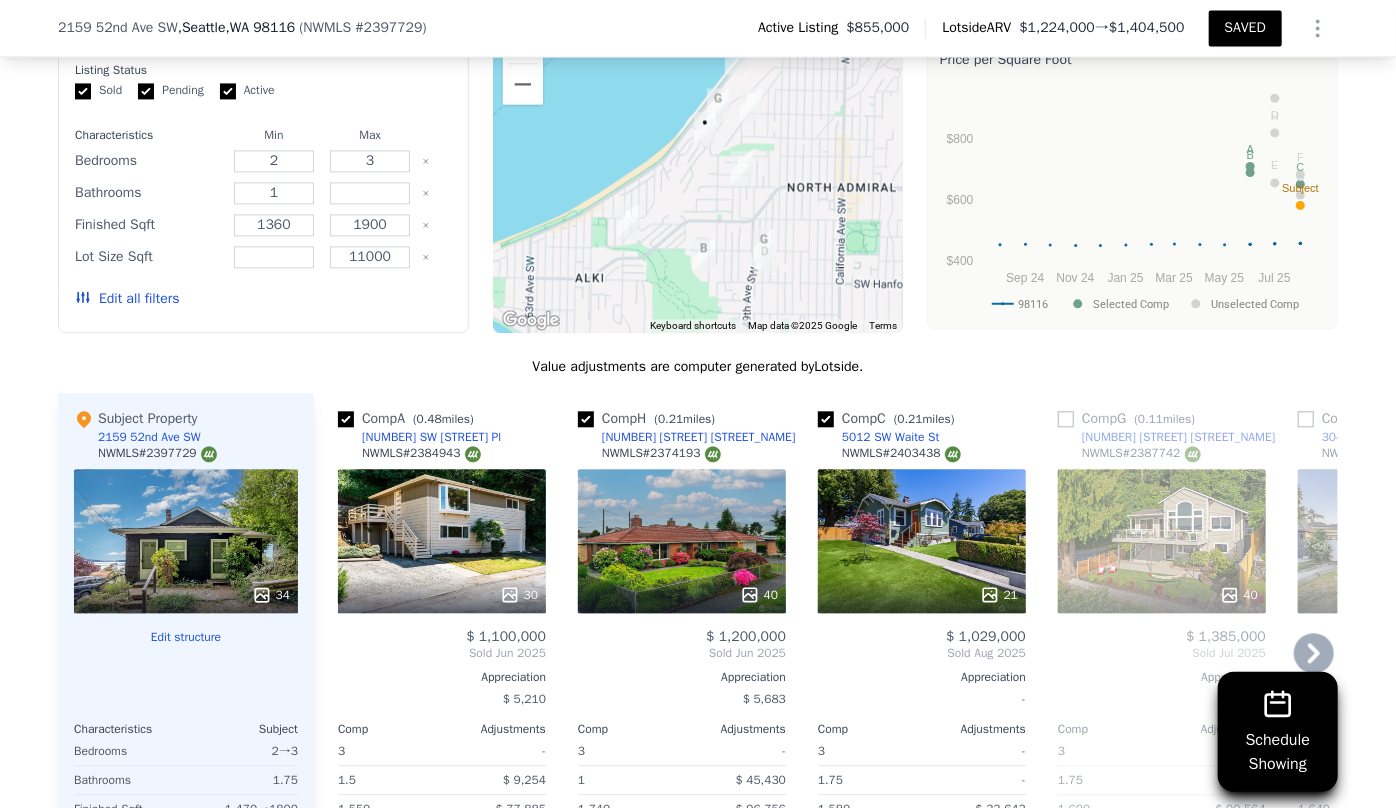 click 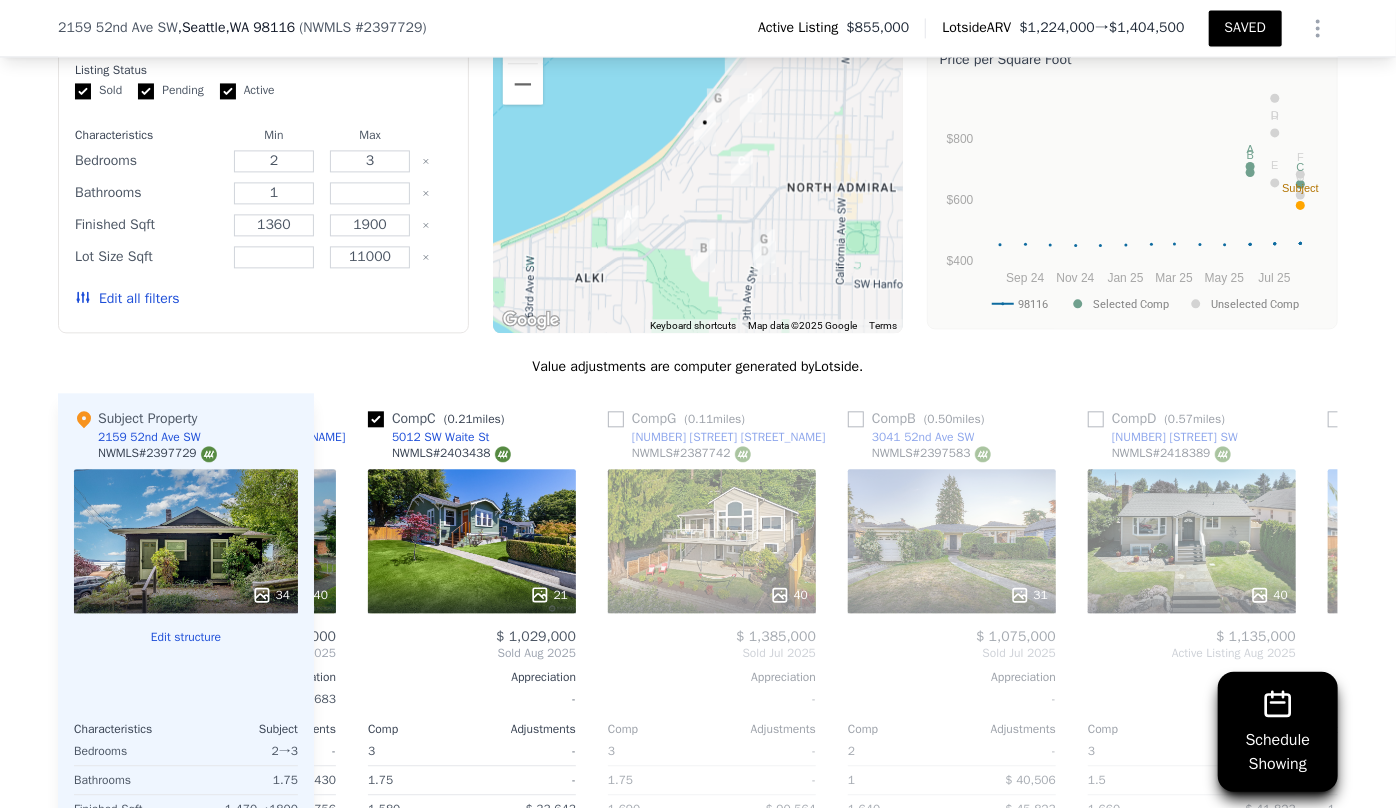 scroll, scrollTop: 0, scrollLeft: 480, axis: horizontal 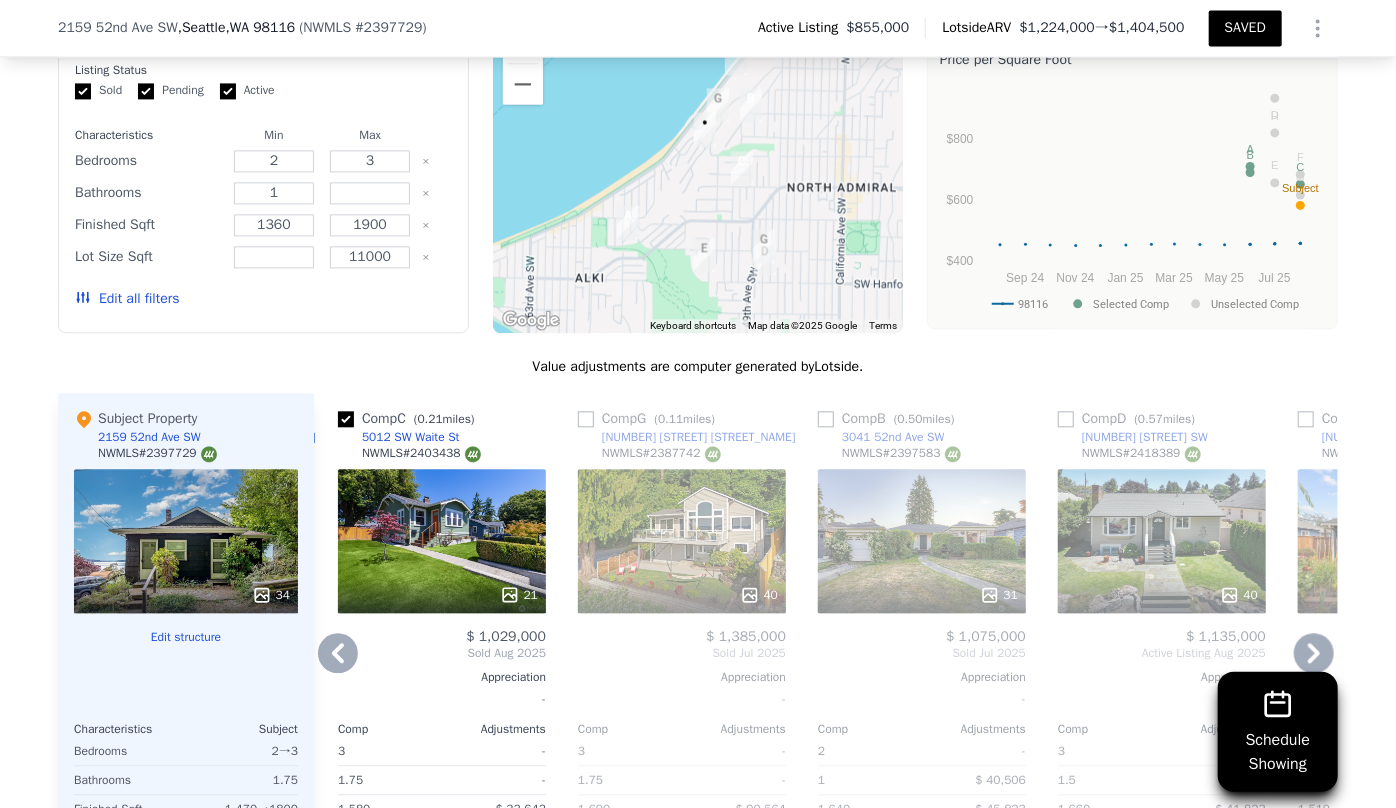 click 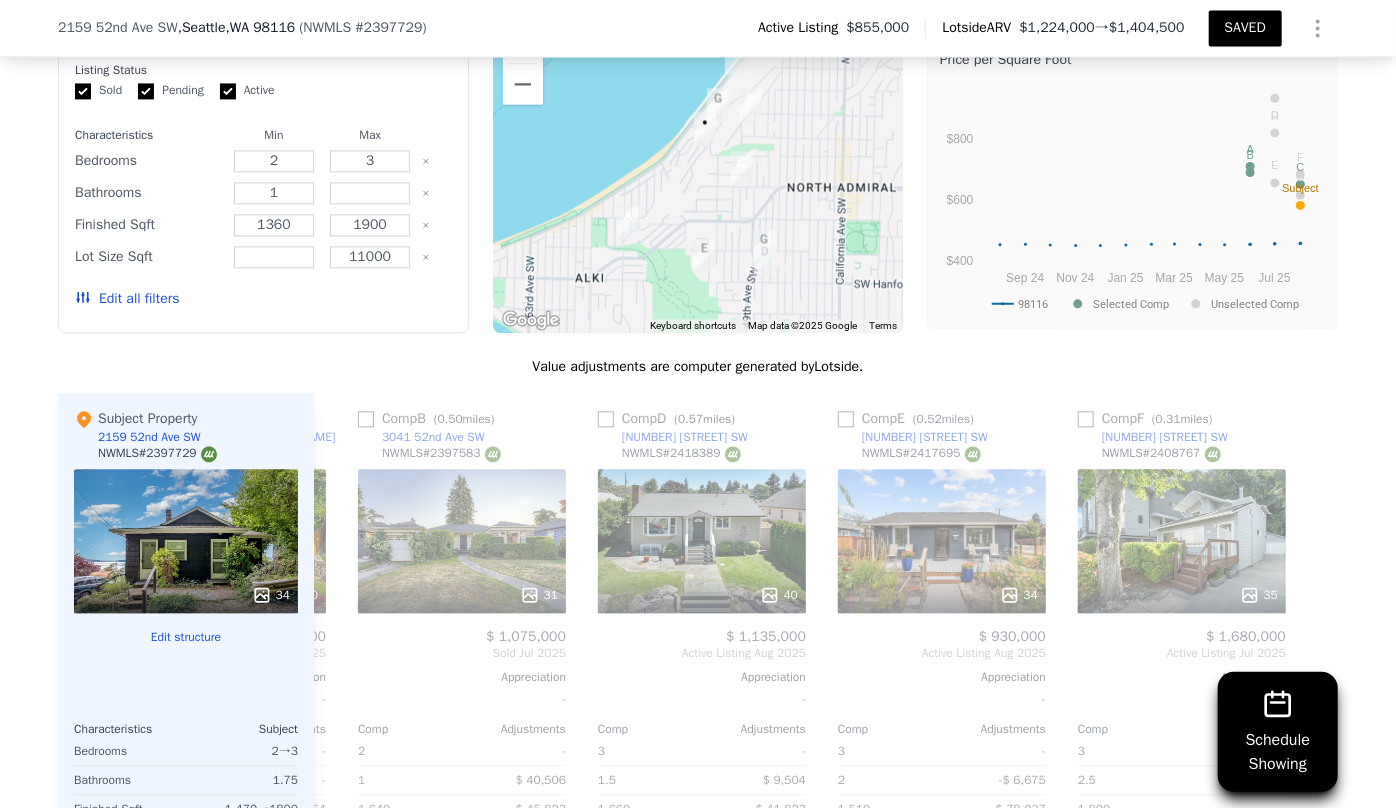 scroll, scrollTop: 0, scrollLeft: 943, axis: horizontal 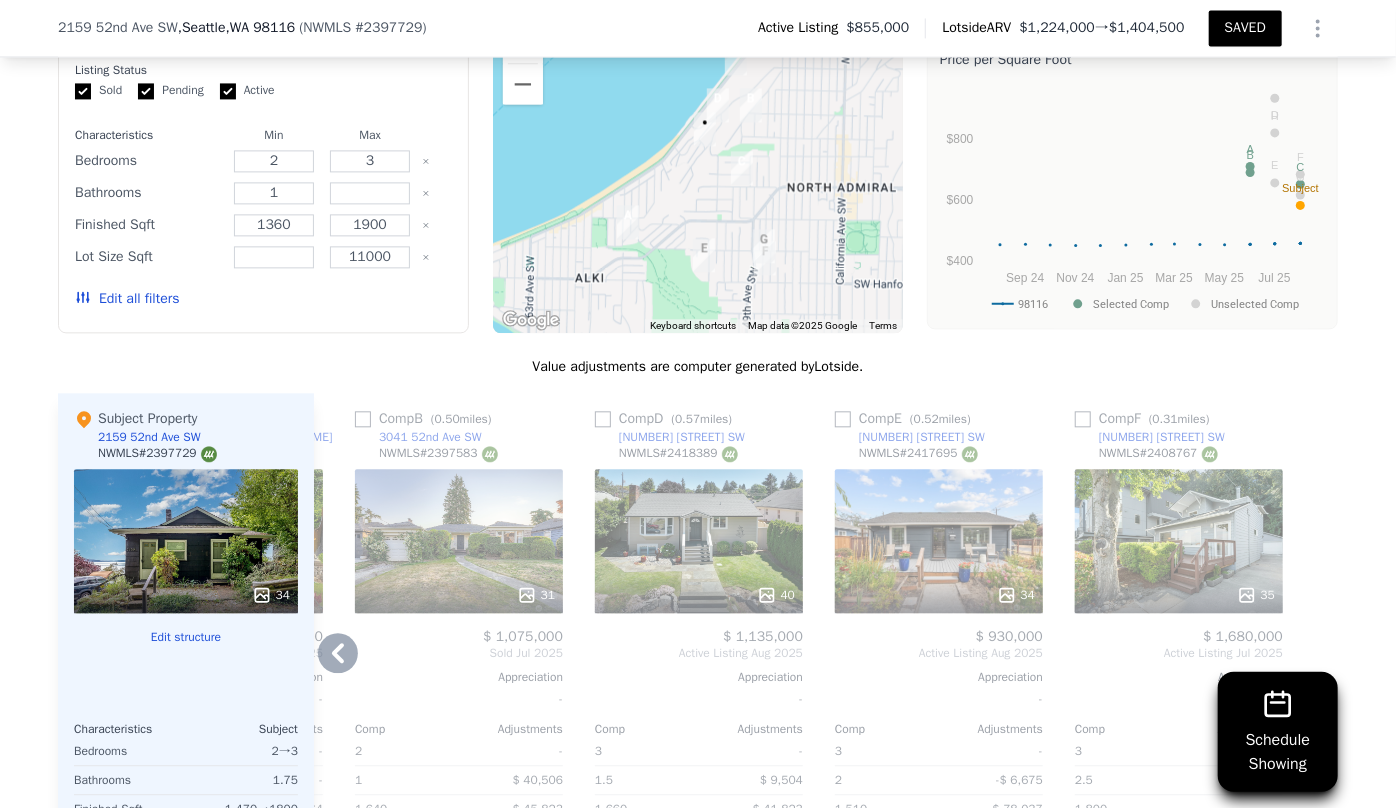 click on "40" at bounding box center (699, 541) 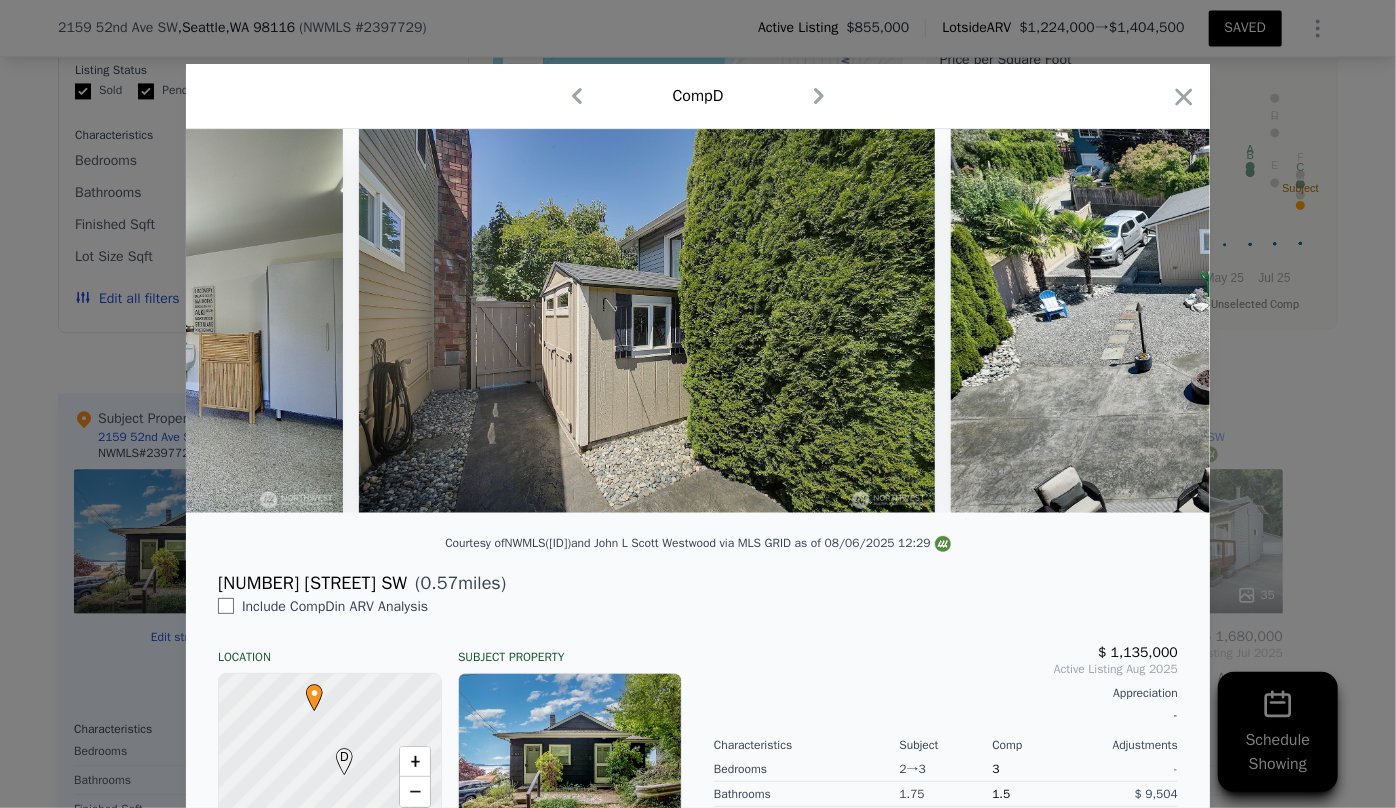 scroll, scrollTop: 0, scrollLeft: 22214, axis: horizontal 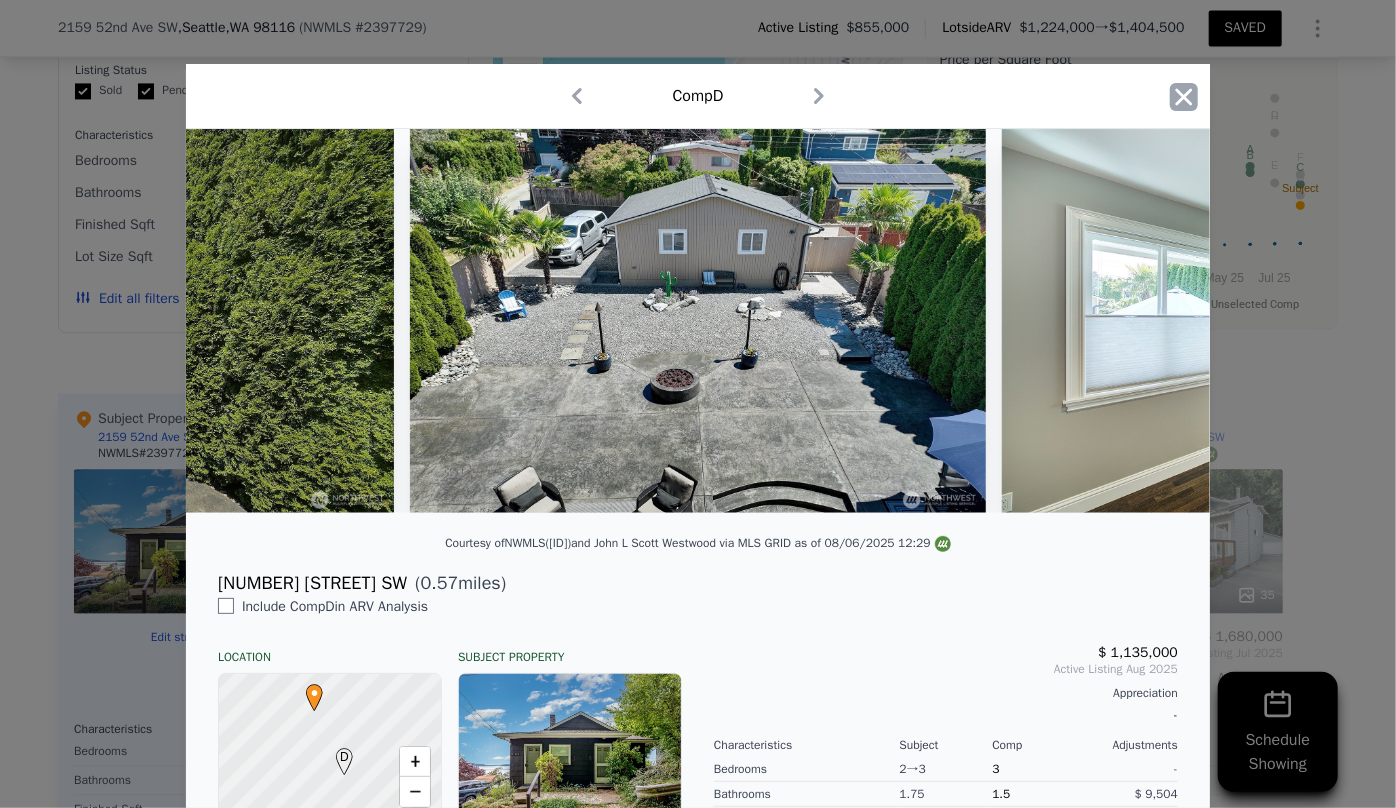 click 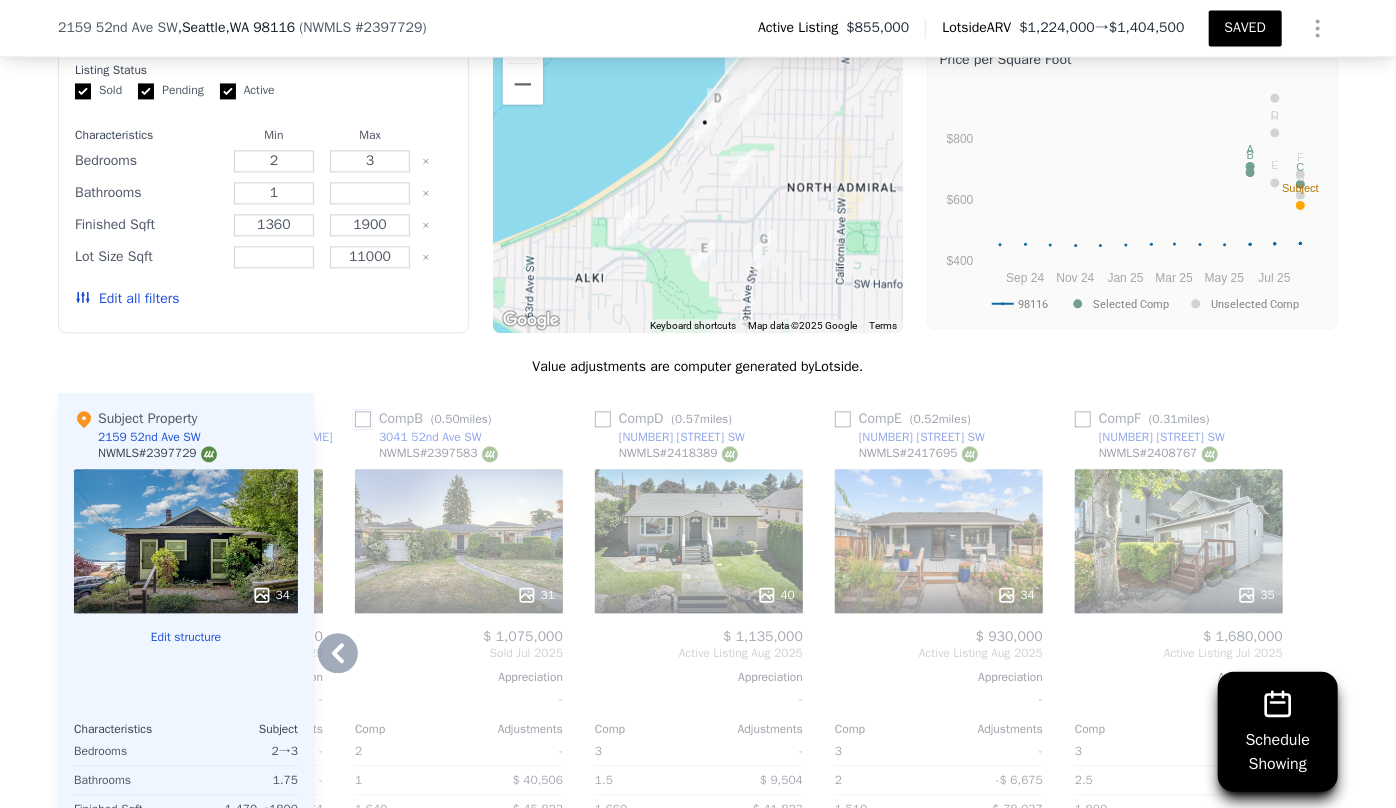 click at bounding box center [363, 419] 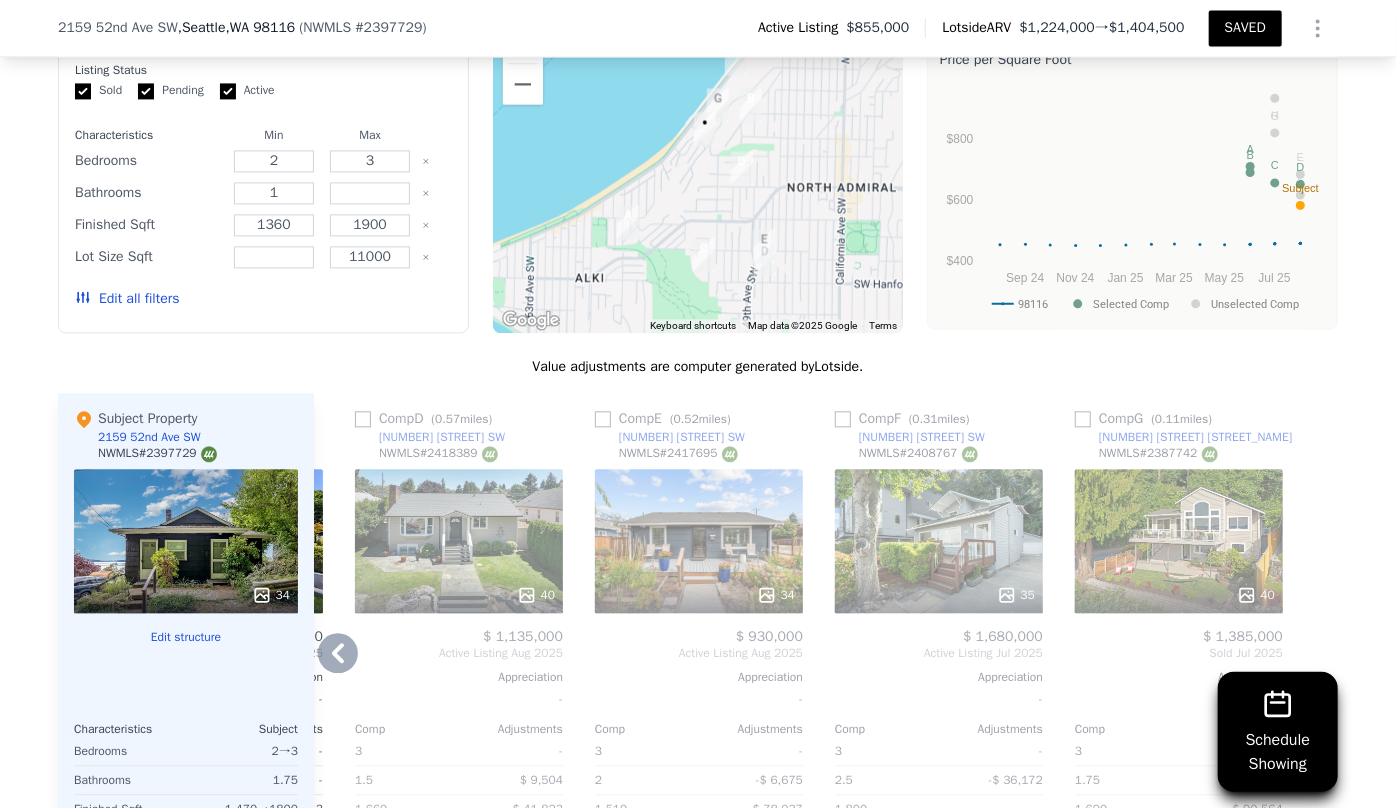 click 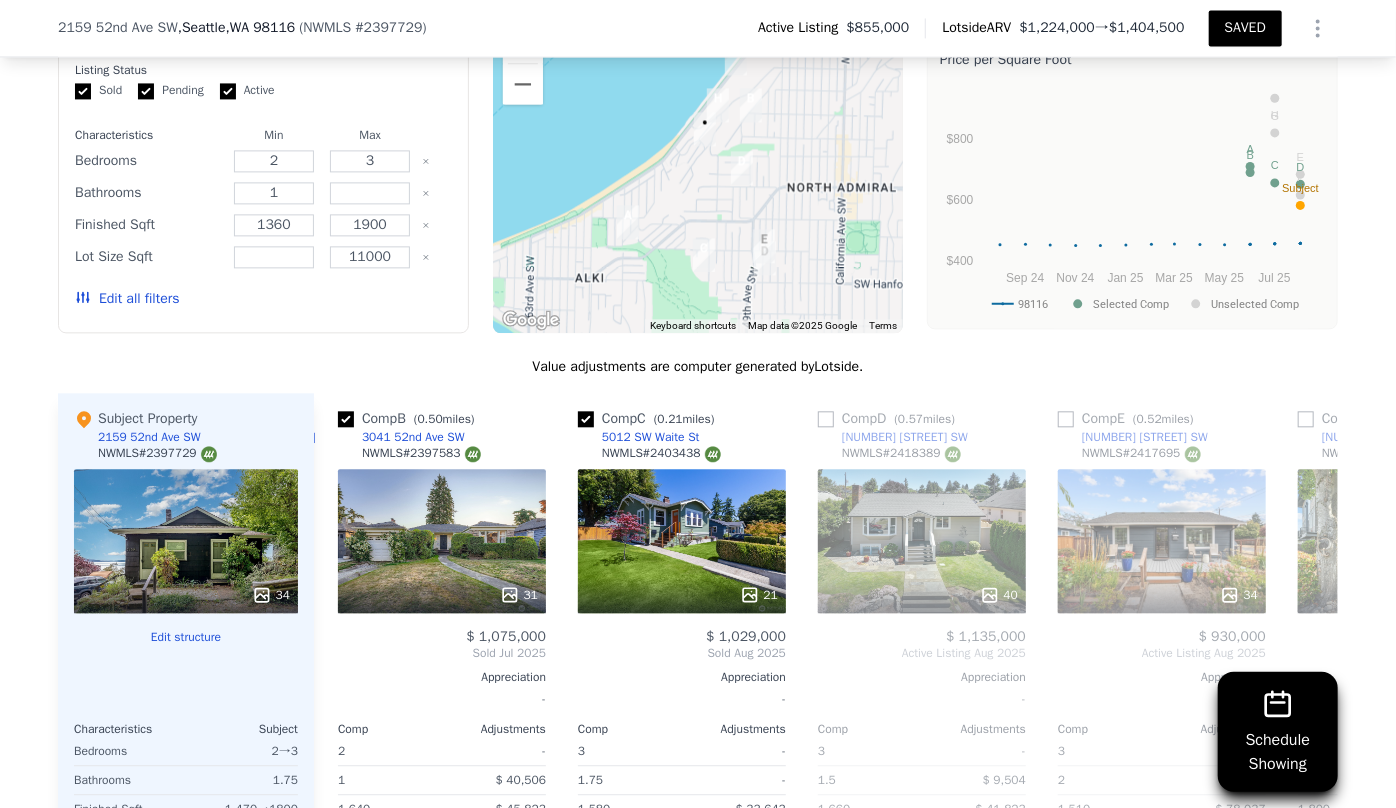 scroll, scrollTop: 0, scrollLeft: 463, axis: horizontal 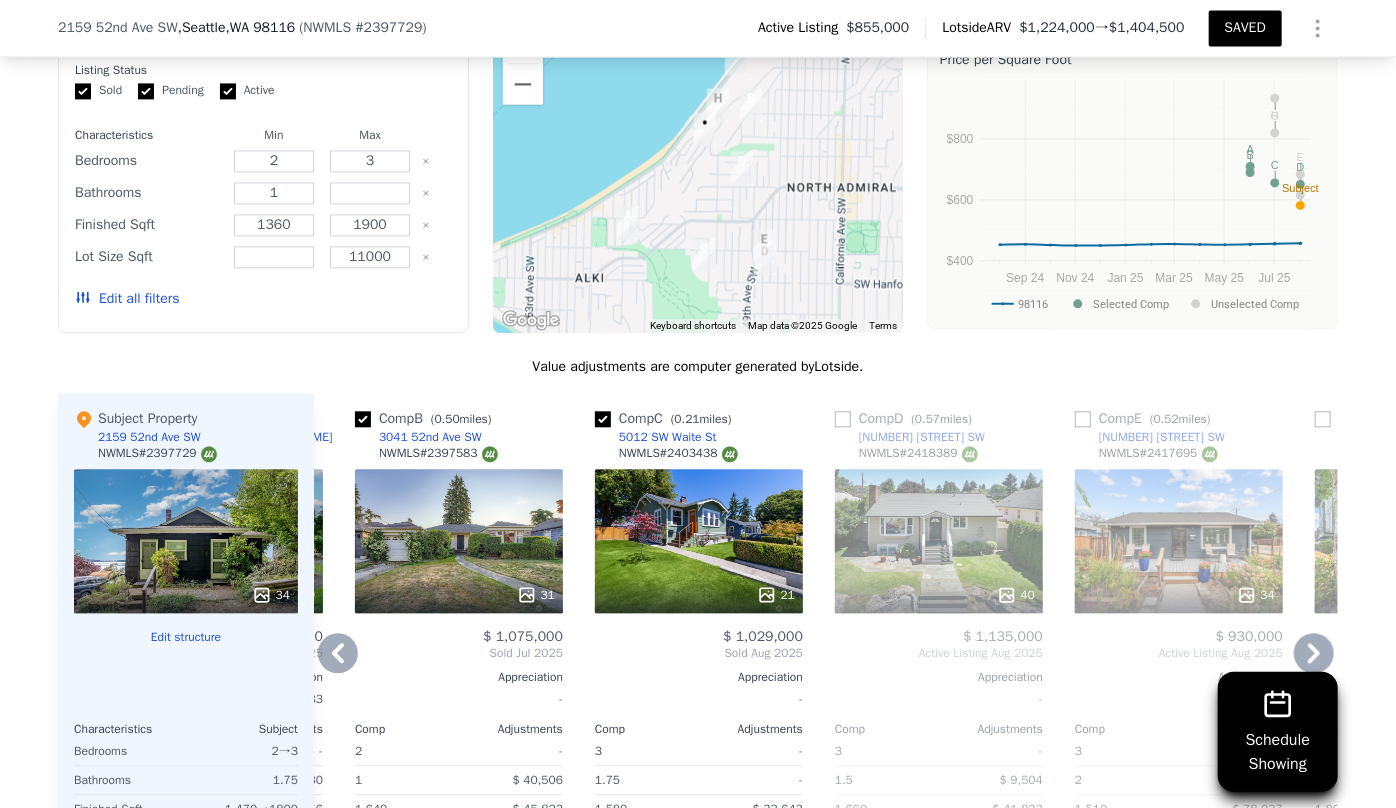 click on "31" at bounding box center [459, 541] 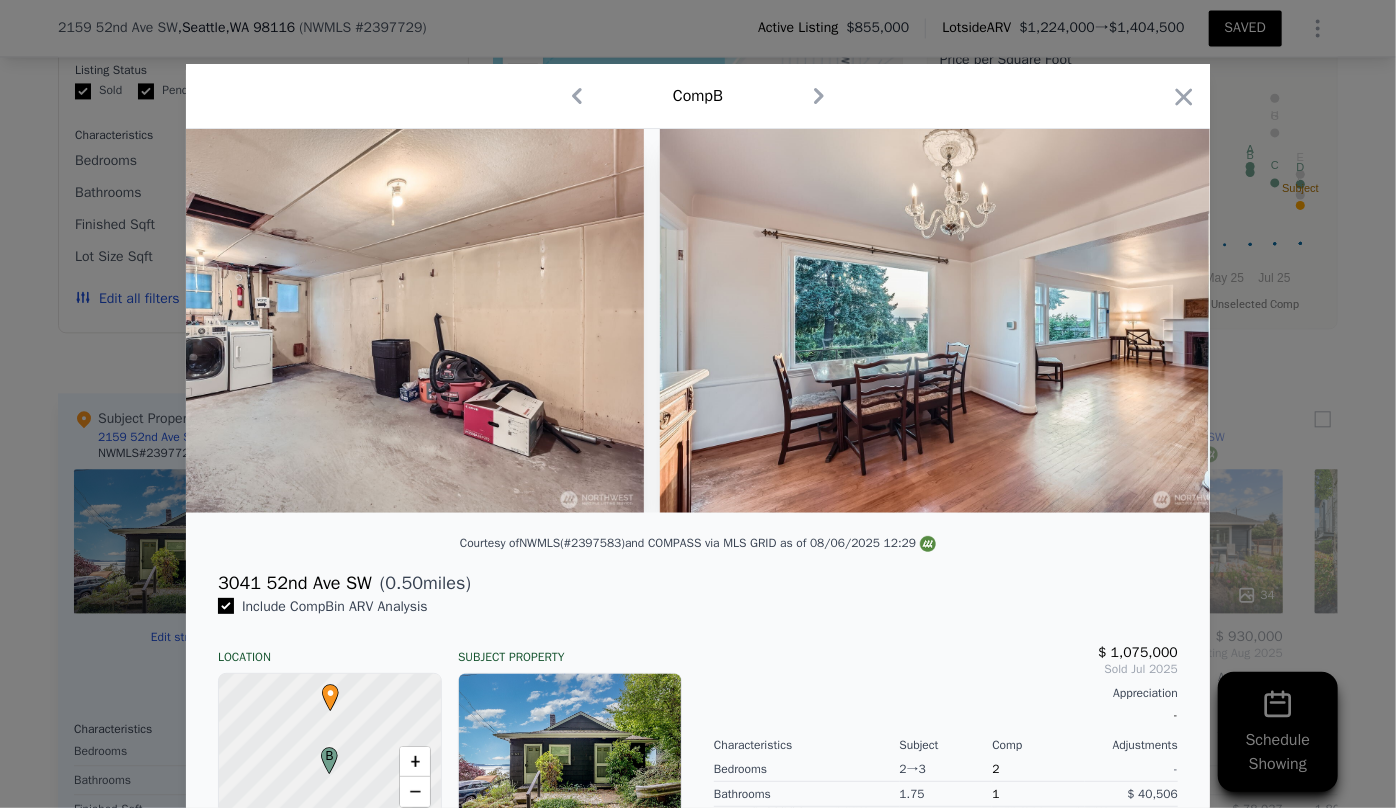 scroll, scrollTop: 0, scrollLeft: 13639, axis: horizontal 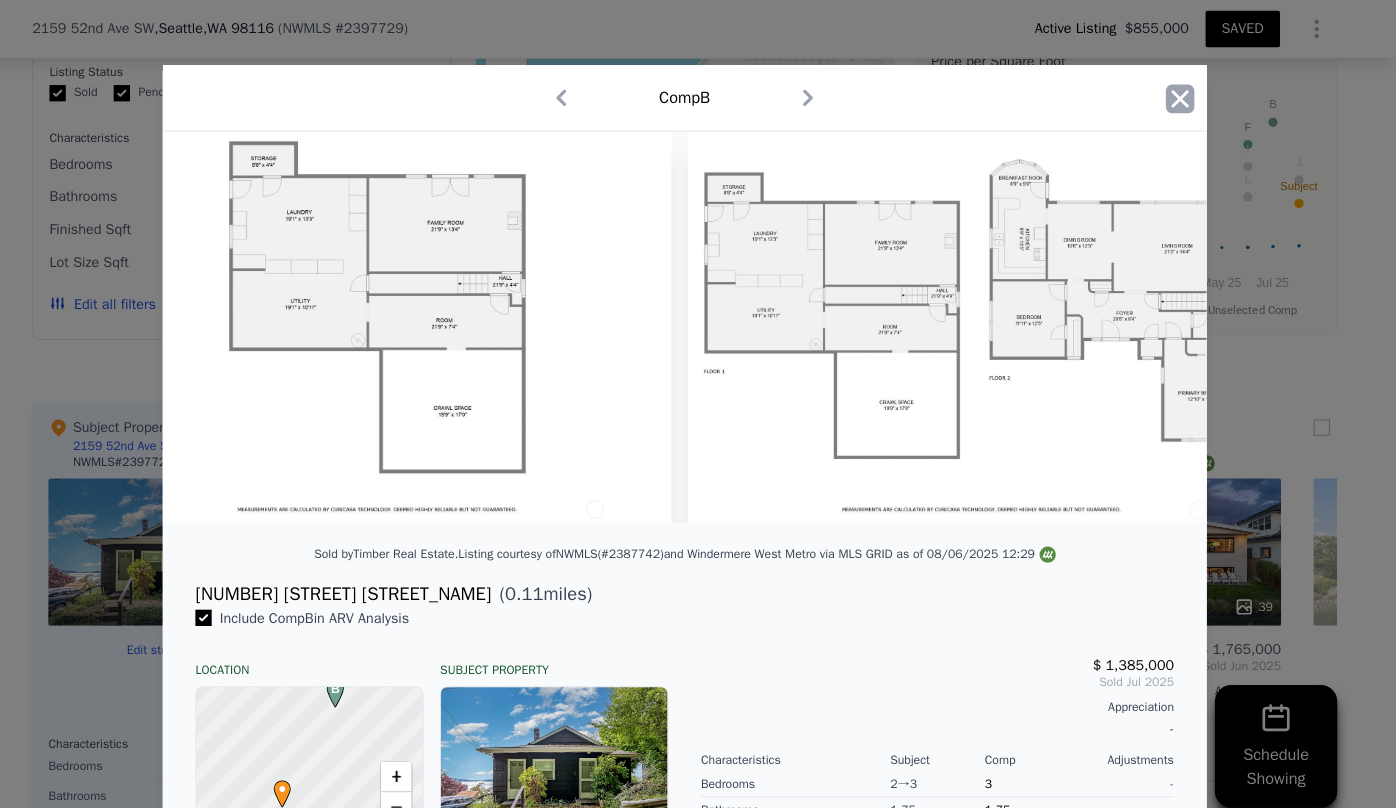 click 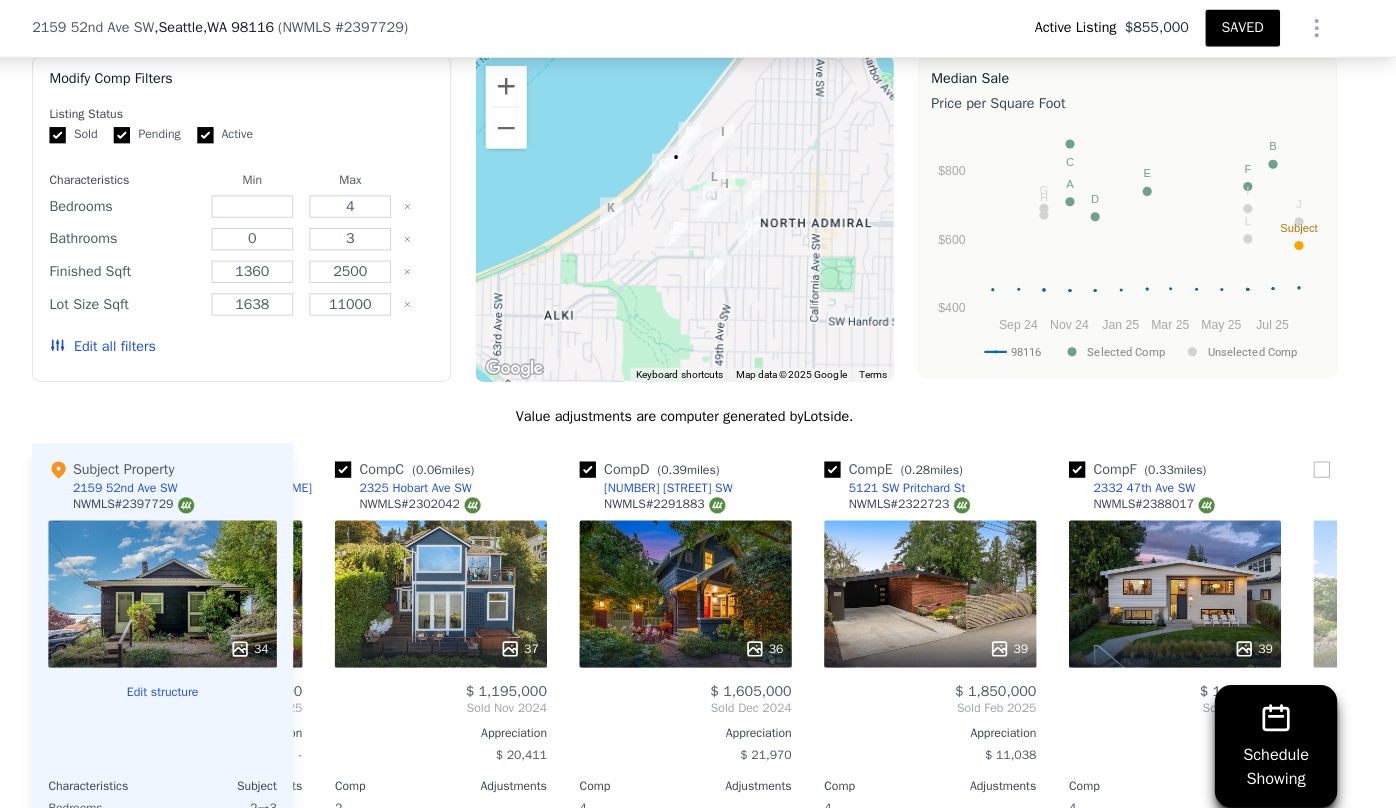 scroll, scrollTop: 2085, scrollLeft: 0, axis: vertical 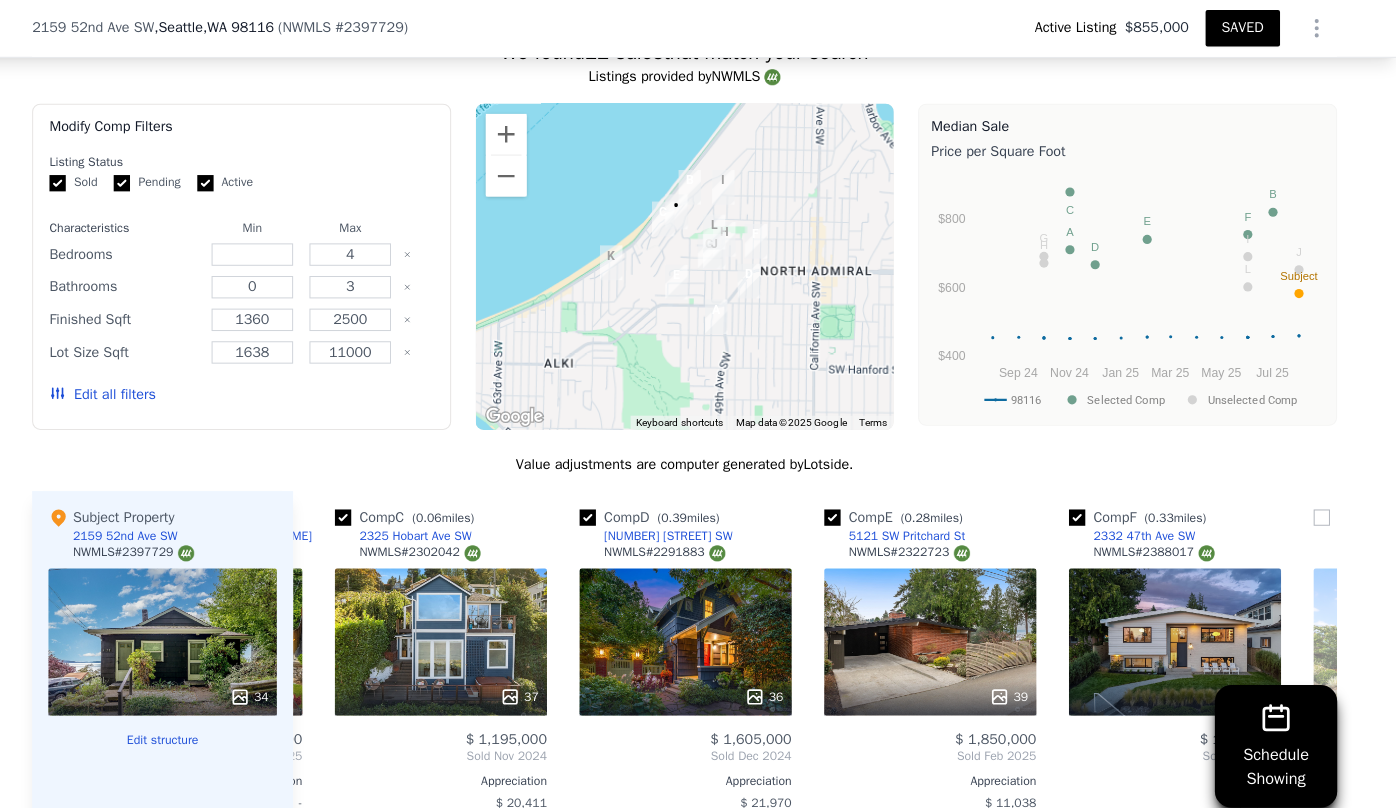 click on "Edit all filters" at bounding box center (127, 388) 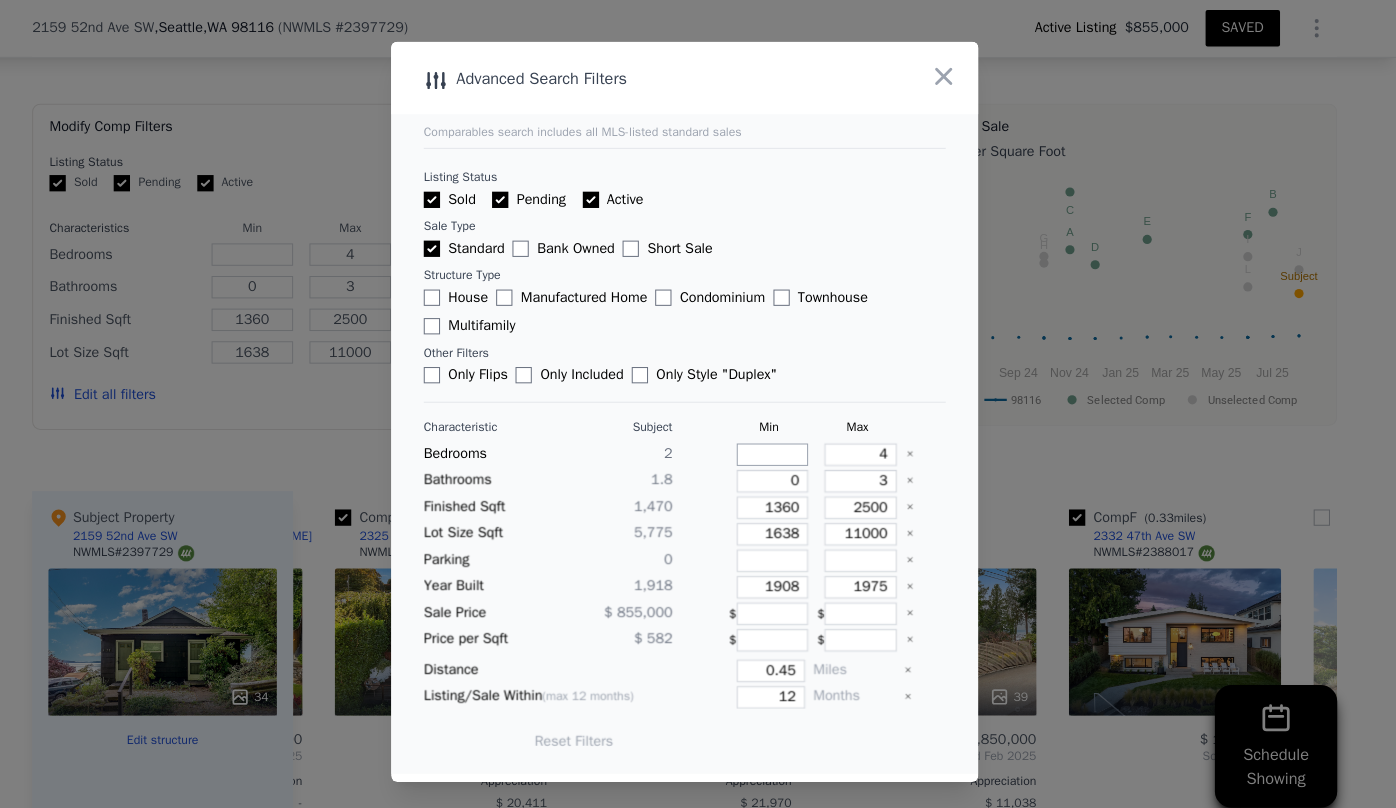 click at bounding box center (784, 446) 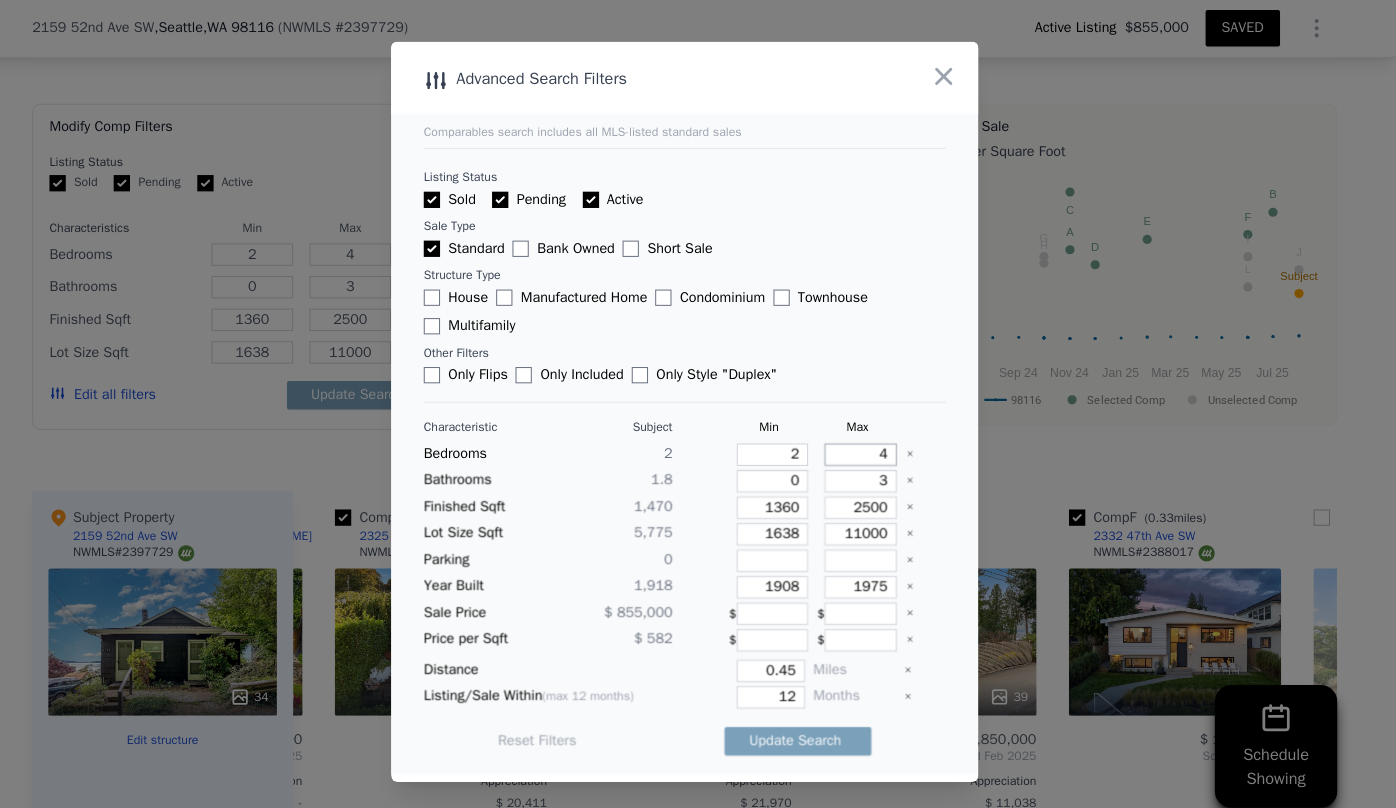 drag, startPoint x: 888, startPoint y: 445, endPoint x: 855, endPoint y: 445, distance: 33 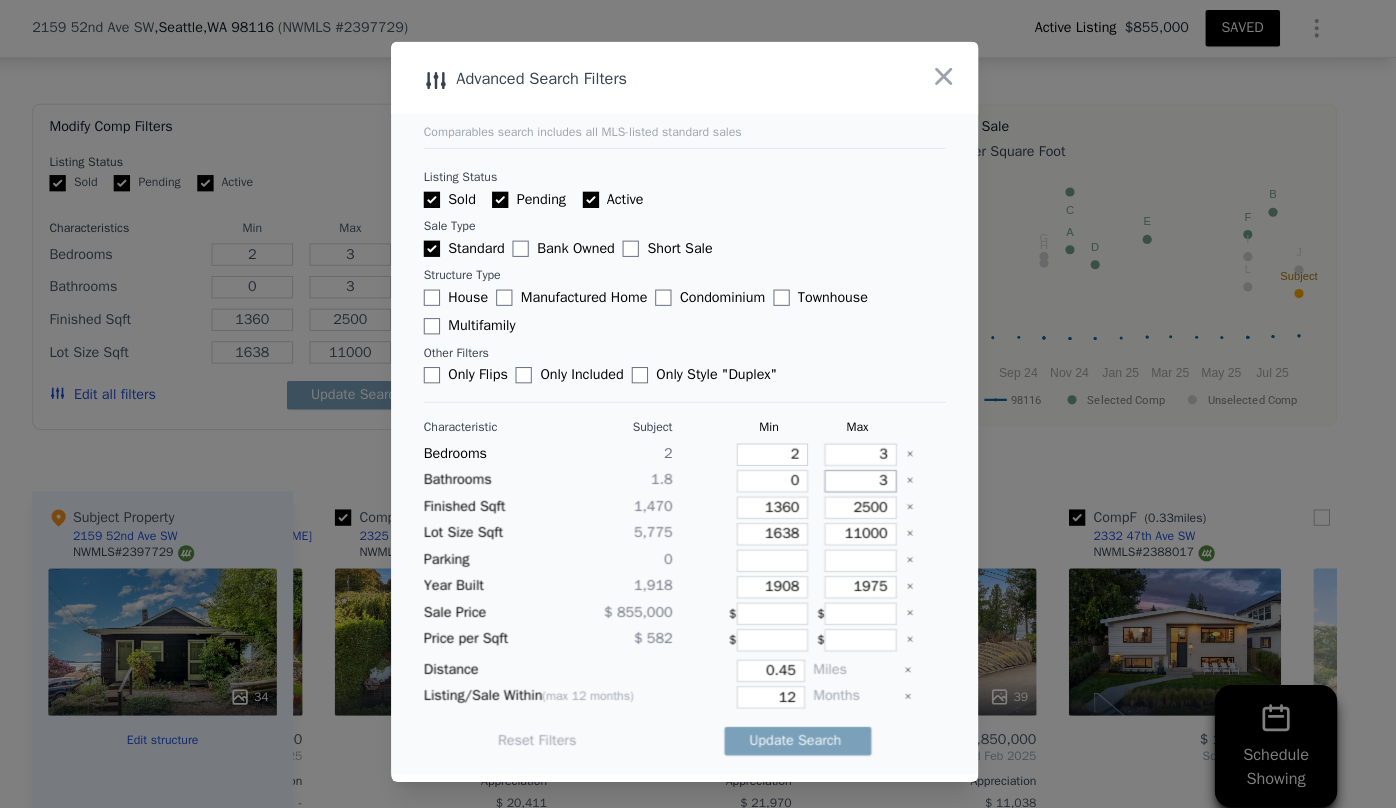 drag, startPoint x: 888, startPoint y: 479, endPoint x: 854, endPoint y: 474, distance: 34.36568 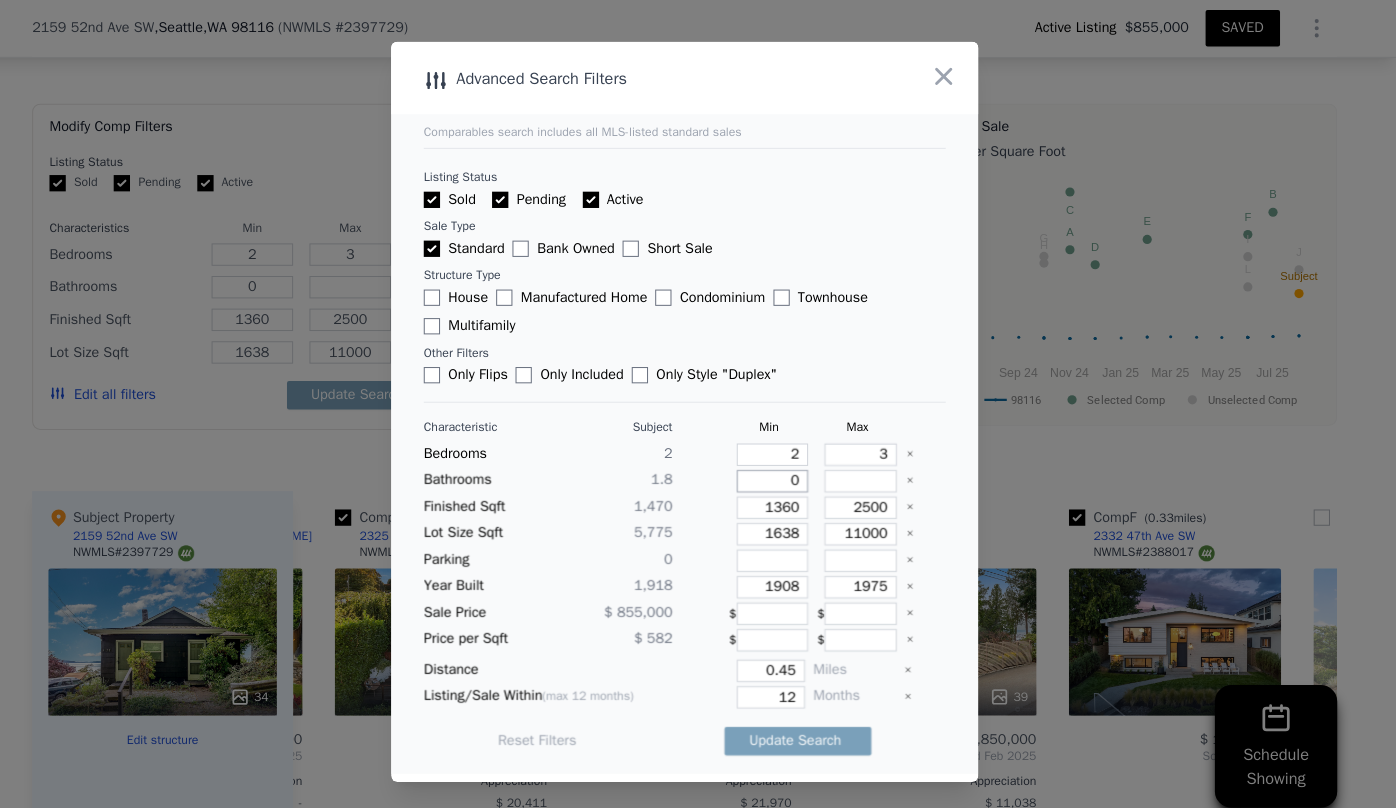 drag, startPoint x: 801, startPoint y: 467, endPoint x: 739, endPoint y: 464, distance: 62.072536 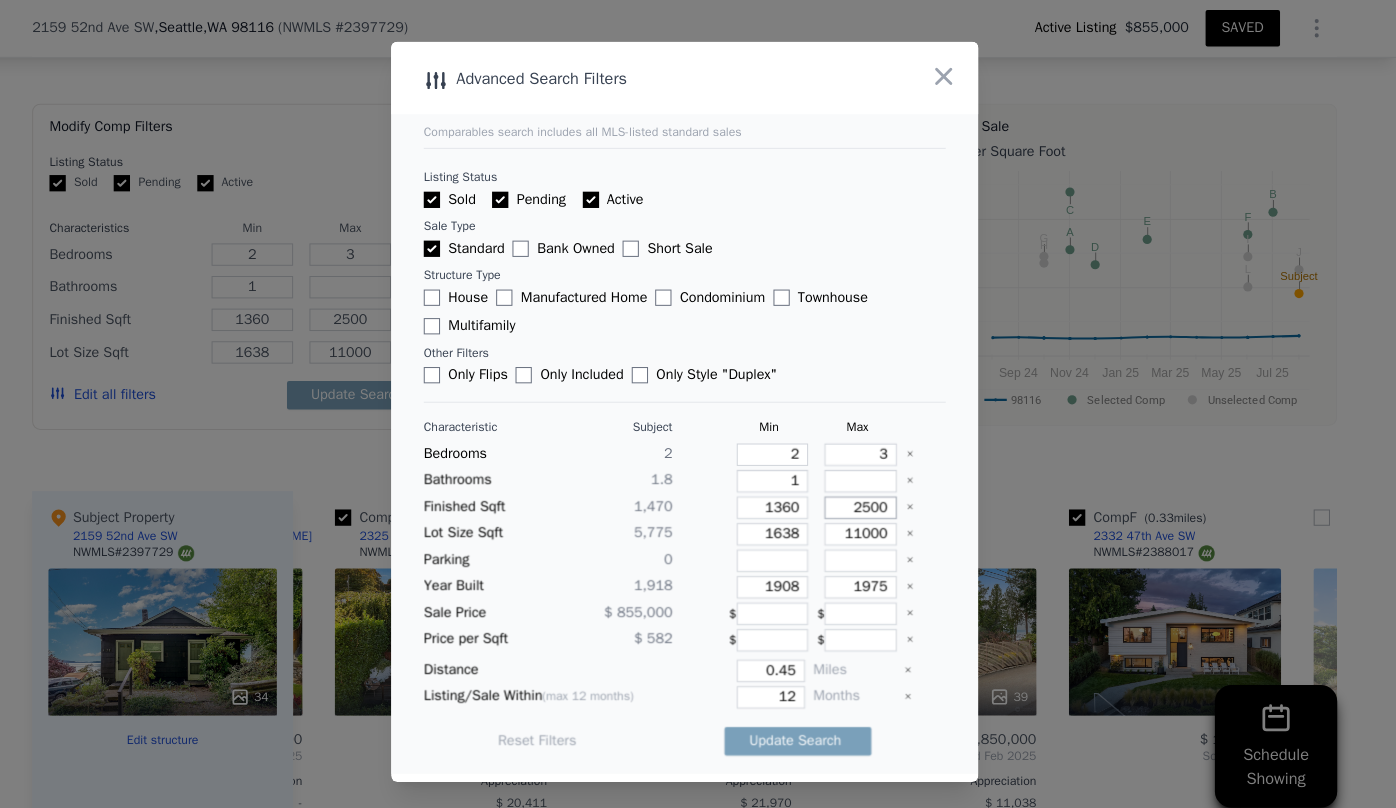 drag, startPoint x: 887, startPoint y: 502, endPoint x: 840, endPoint y: 500, distance: 47.042534 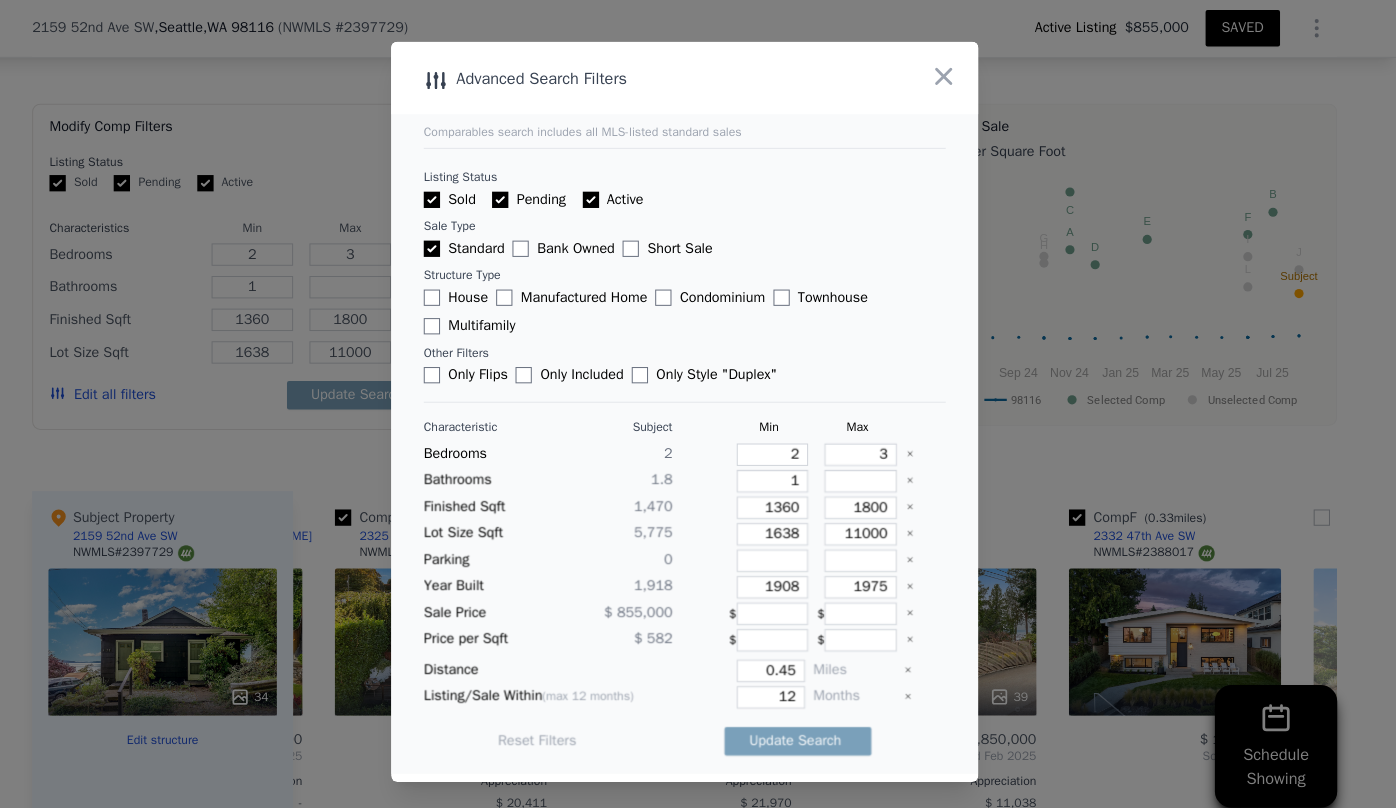 click at bounding box center (698, 404) 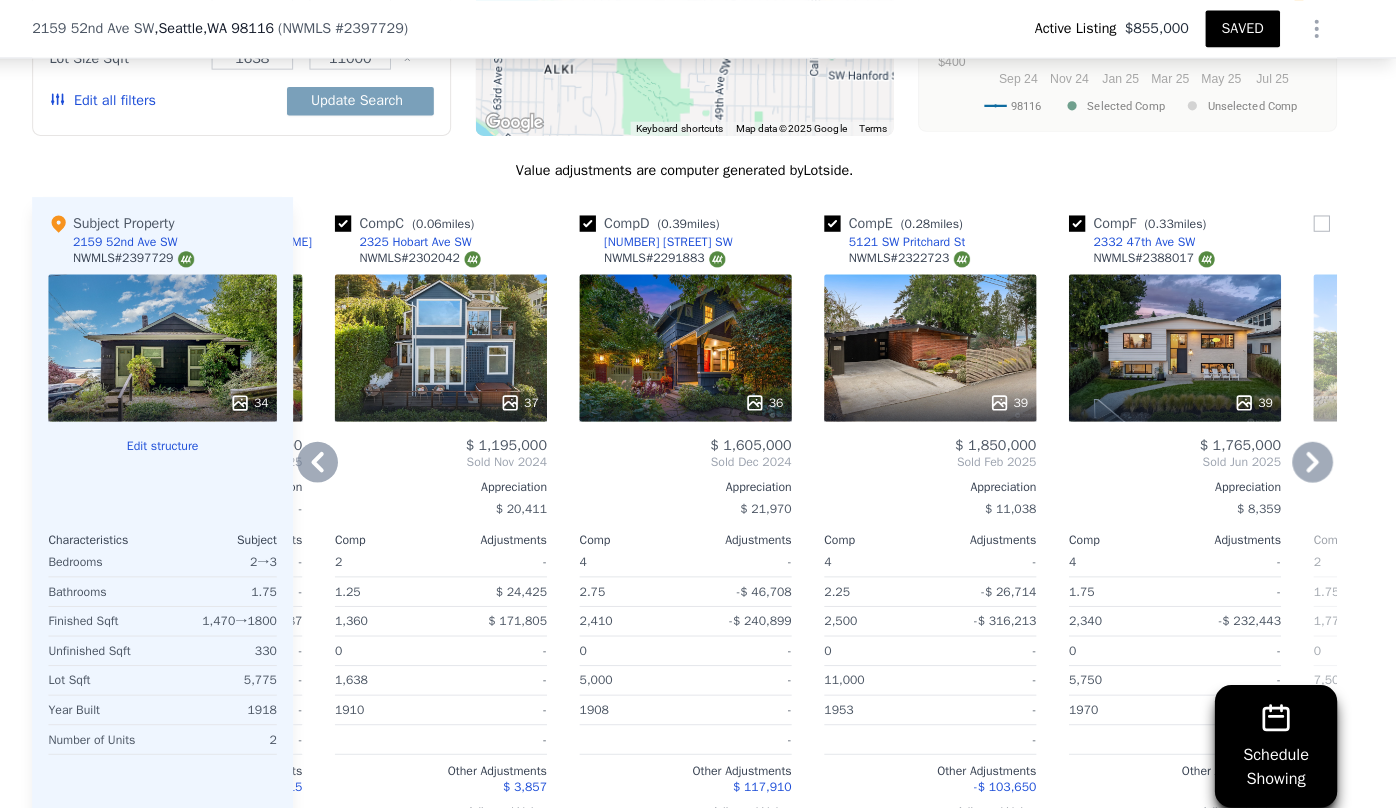 scroll, scrollTop: 2310, scrollLeft: 0, axis: vertical 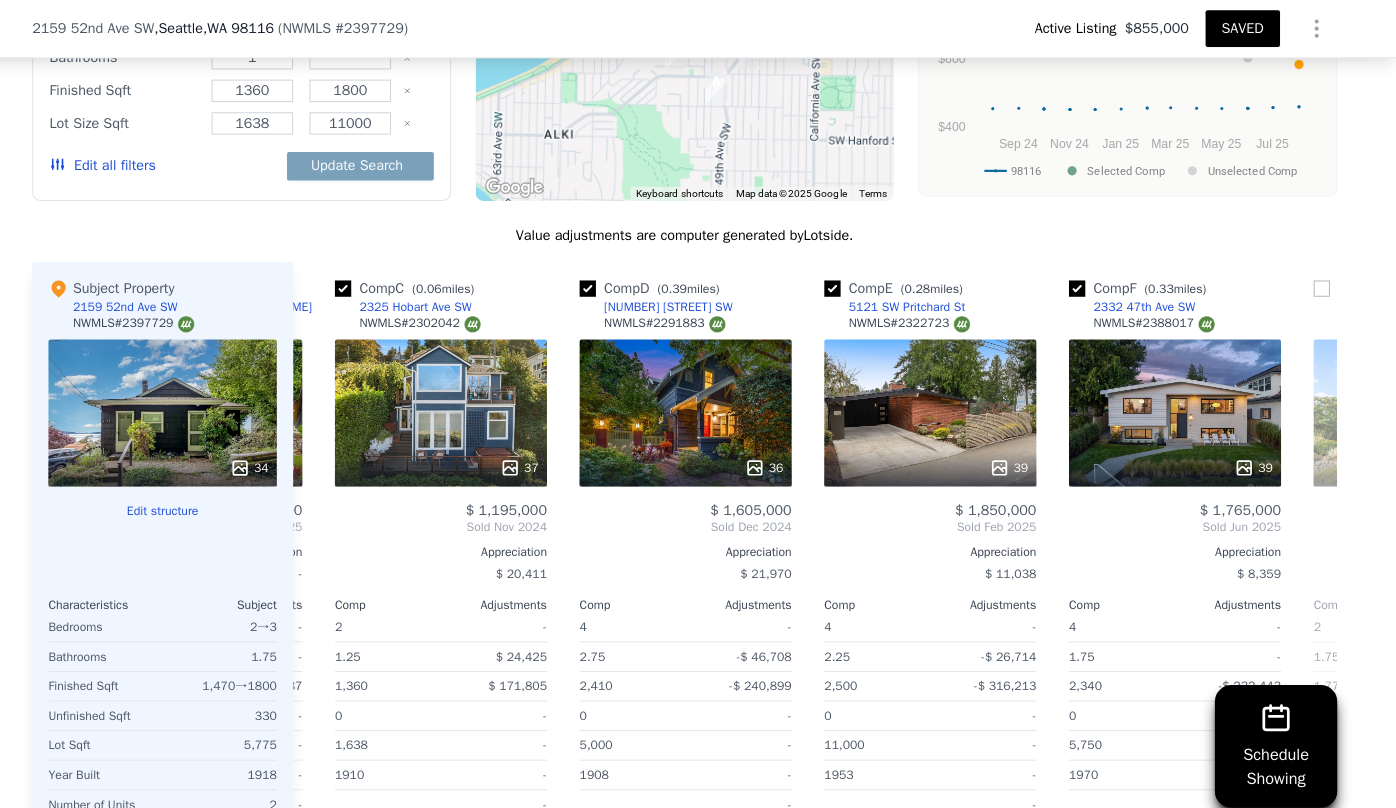 click on "Edit all filters" at bounding box center [127, 163] 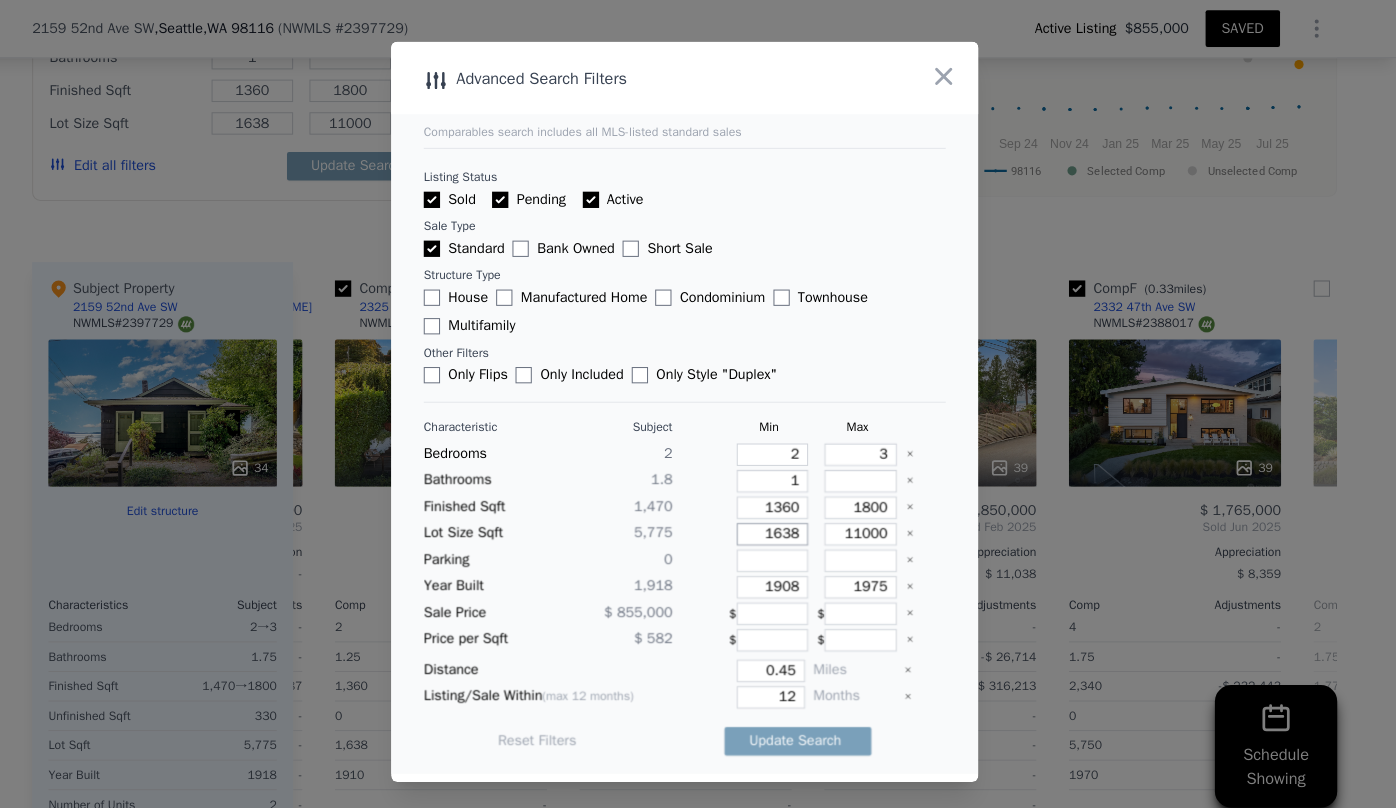 drag, startPoint x: 784, startPoint y: 524, endPoint x: 690, endPoint y: 522, distance: 94.02127 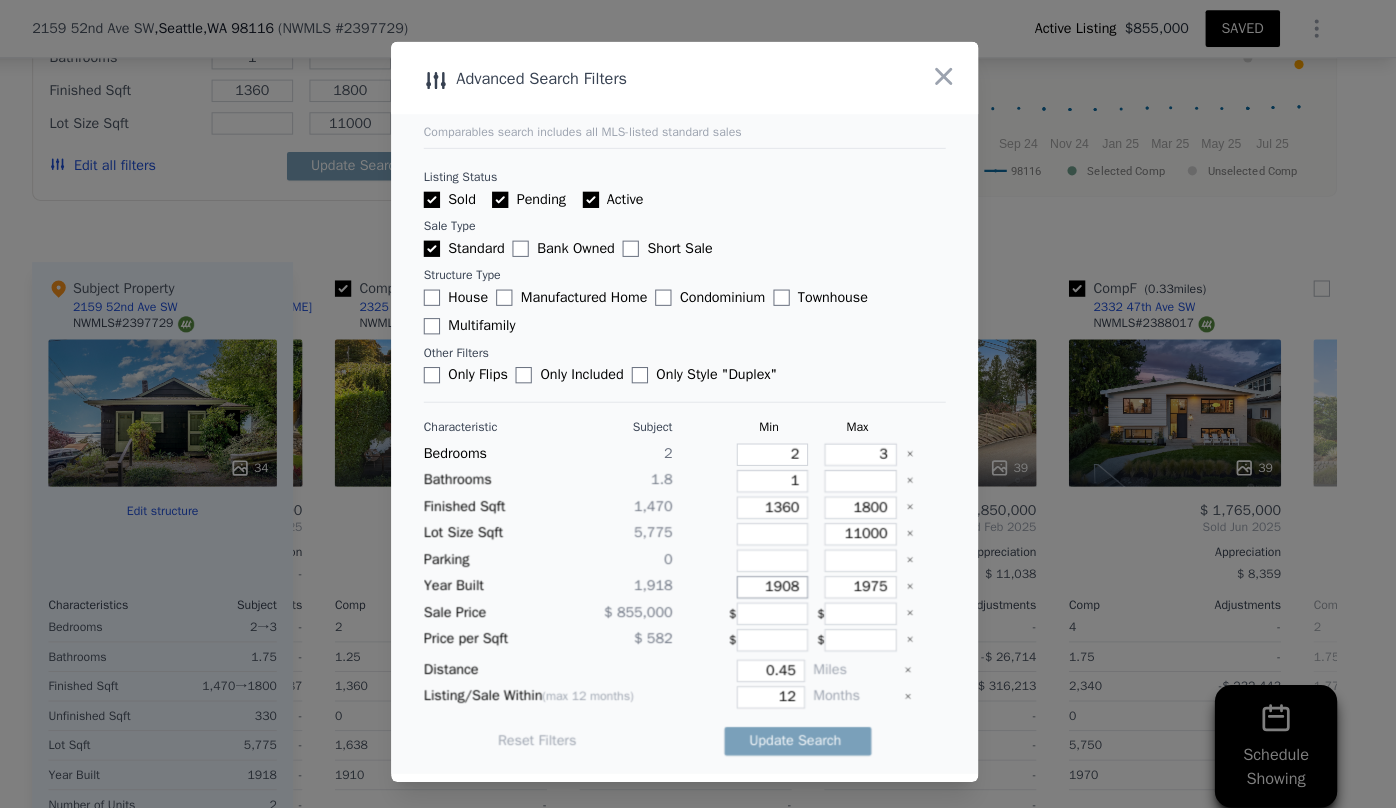 drag, startPoint x: 799, startPoint y: 585, endPoint x: 726, endPoint y: 581, distance: 73.109505 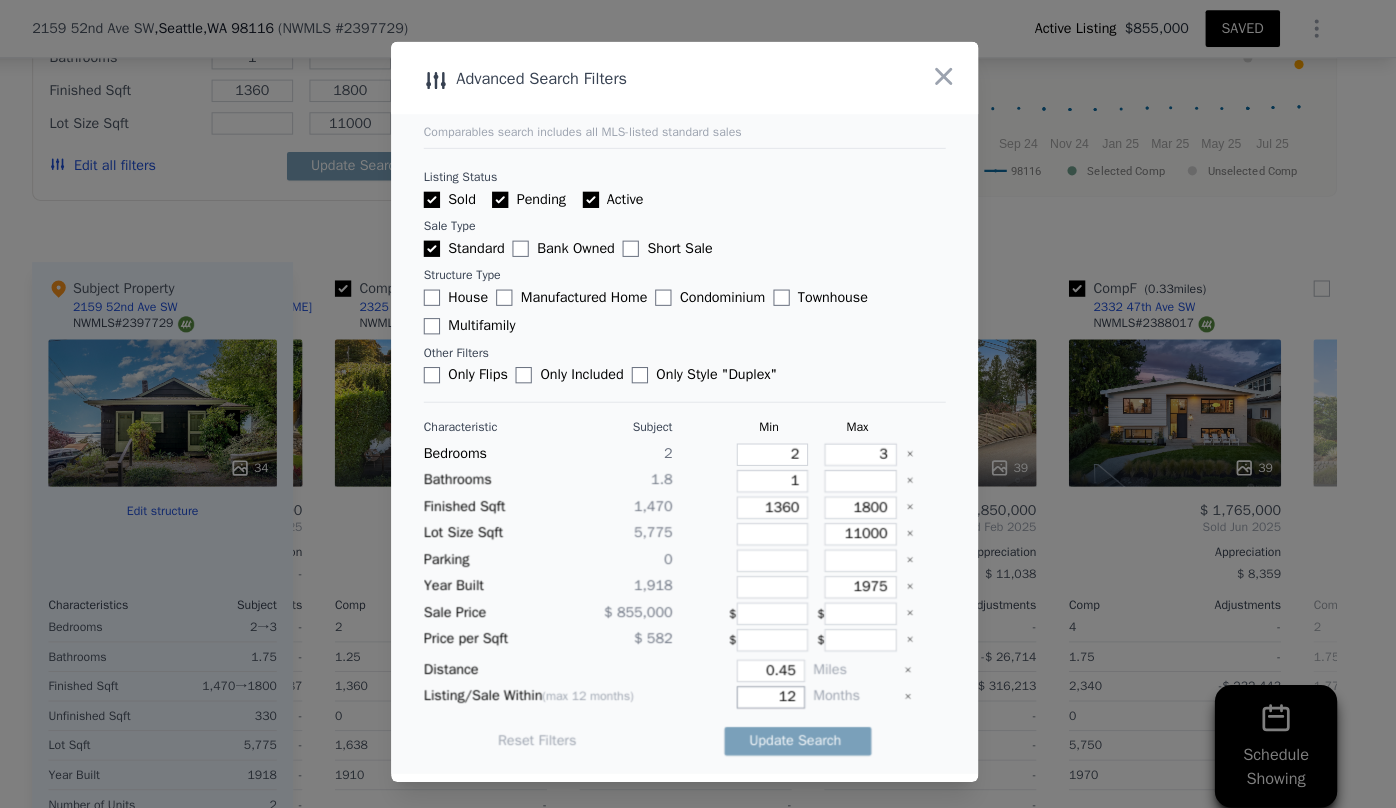 drag, startPoint x: 799, startPoint y: 682, endPoint x: 721, endPoint y: 683, distance: 78.00641 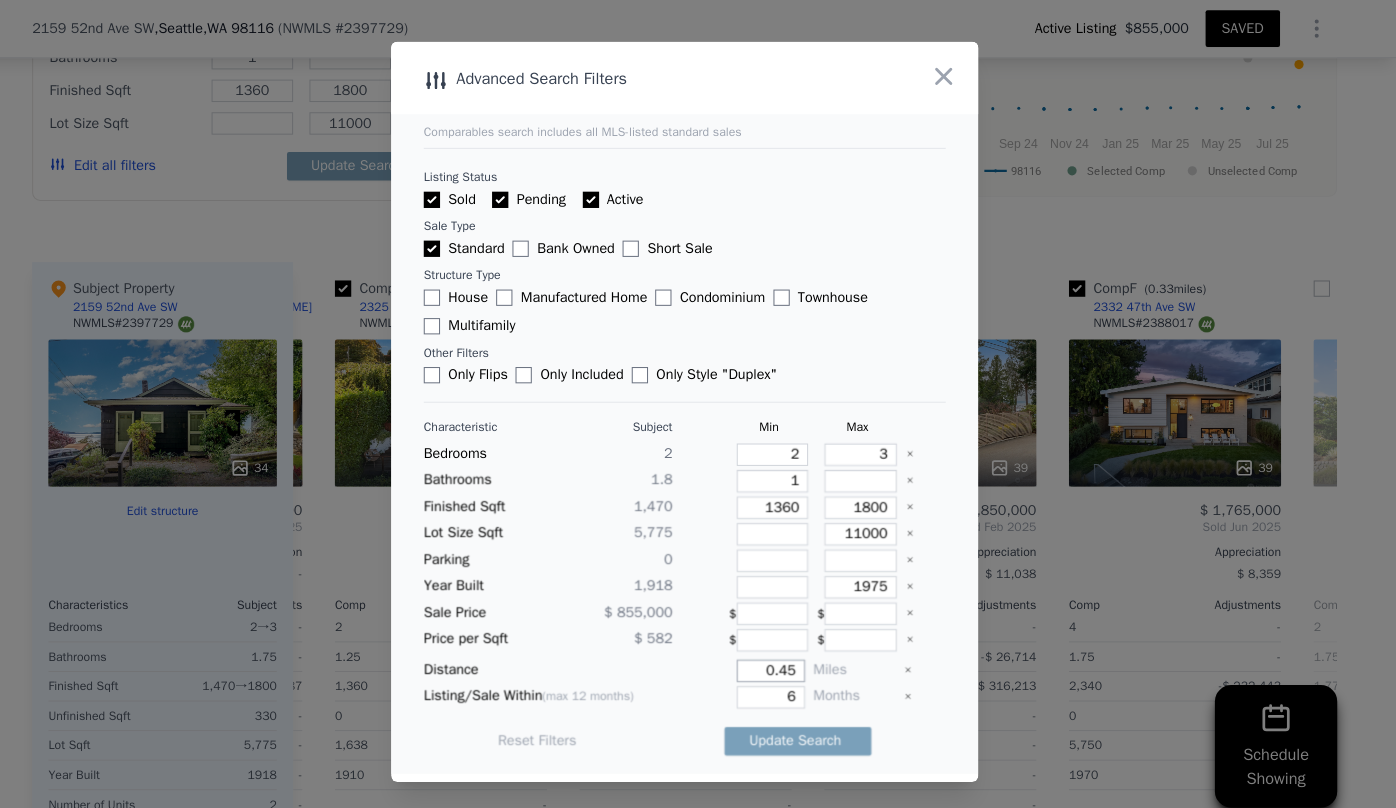 drag, startPoint x: 799, startPoint y: 660, endPoint x: 686, endPoint y: 659, distance: 113.004425 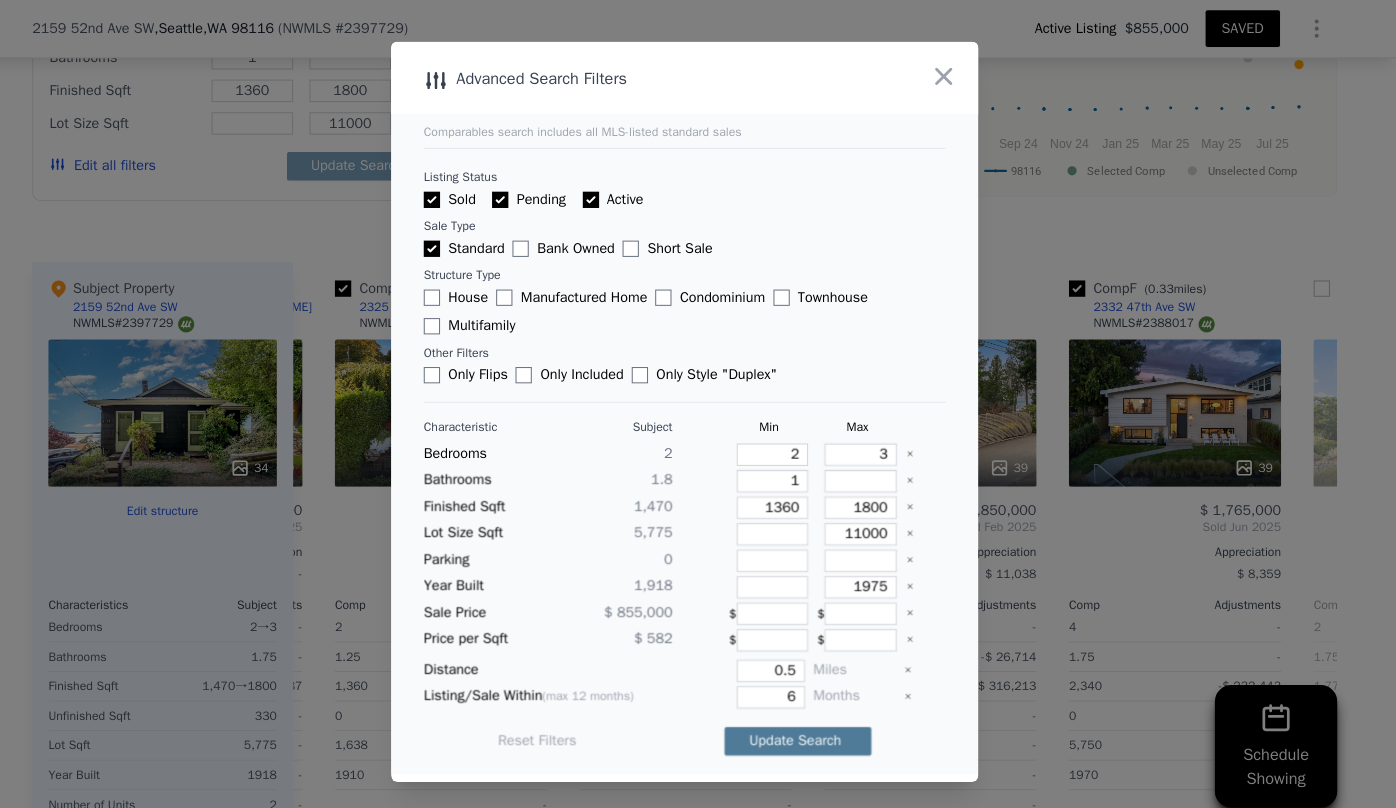 click on "Update Search" at bounding box center [809, 727] 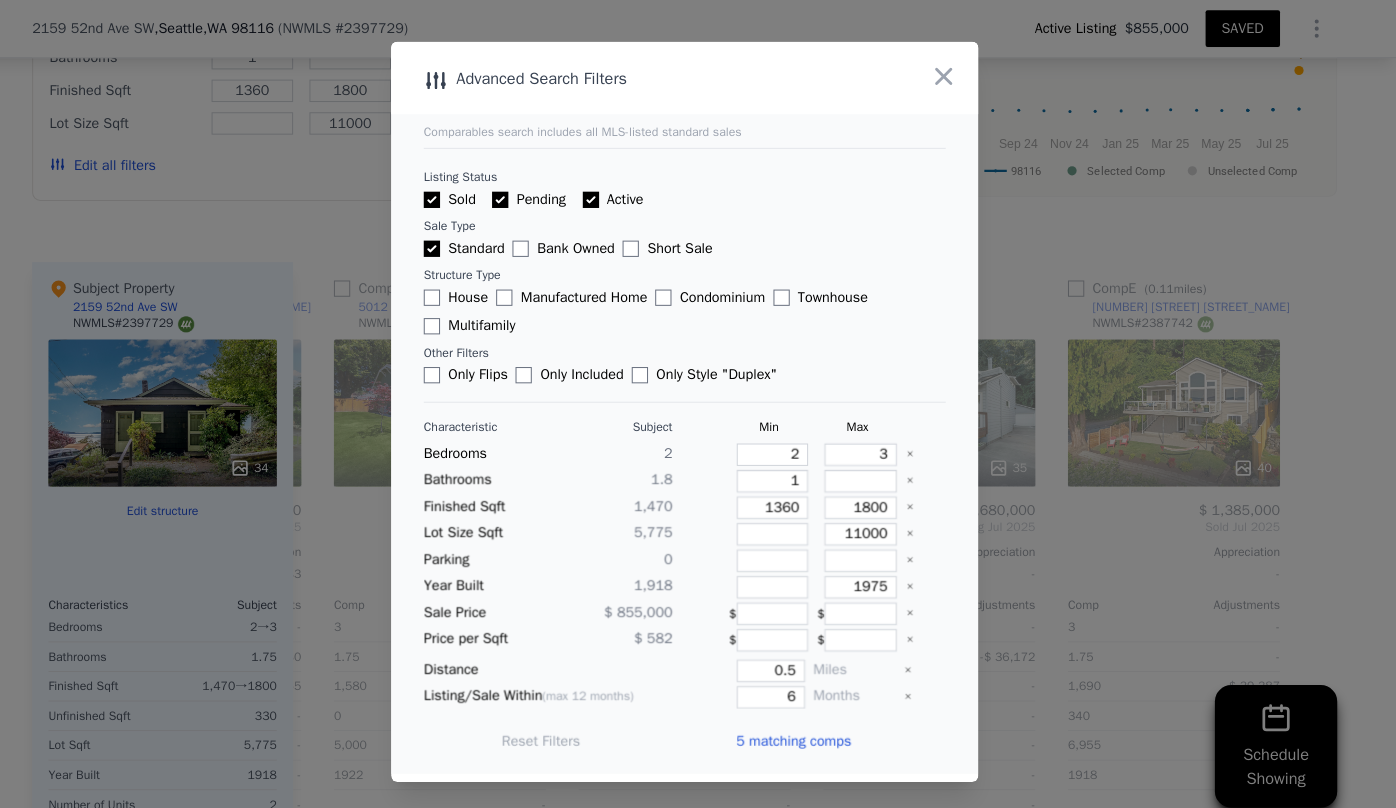 scroll, scrollTop: 0, scrollLeft: 224, axis: horizontal 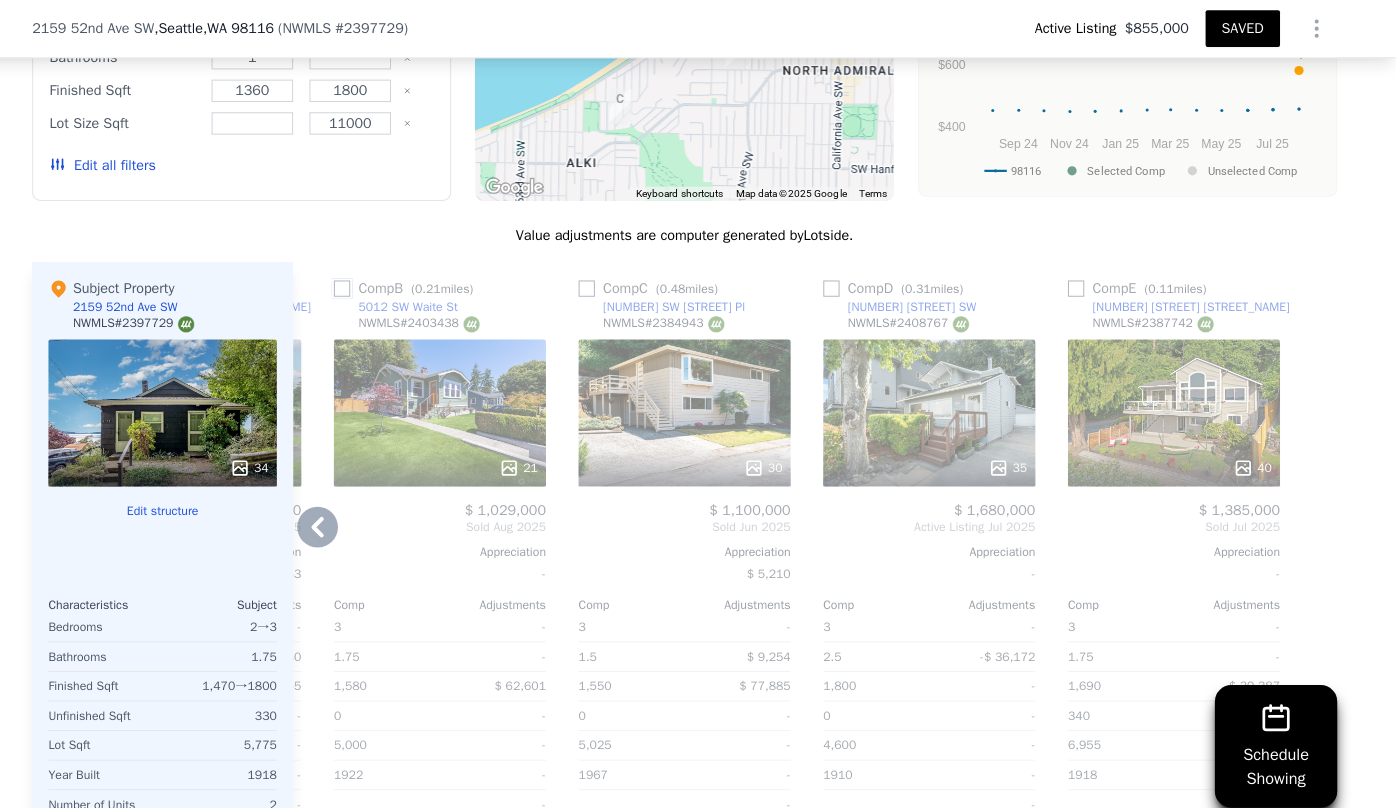 click at bounding box center [362, 283] 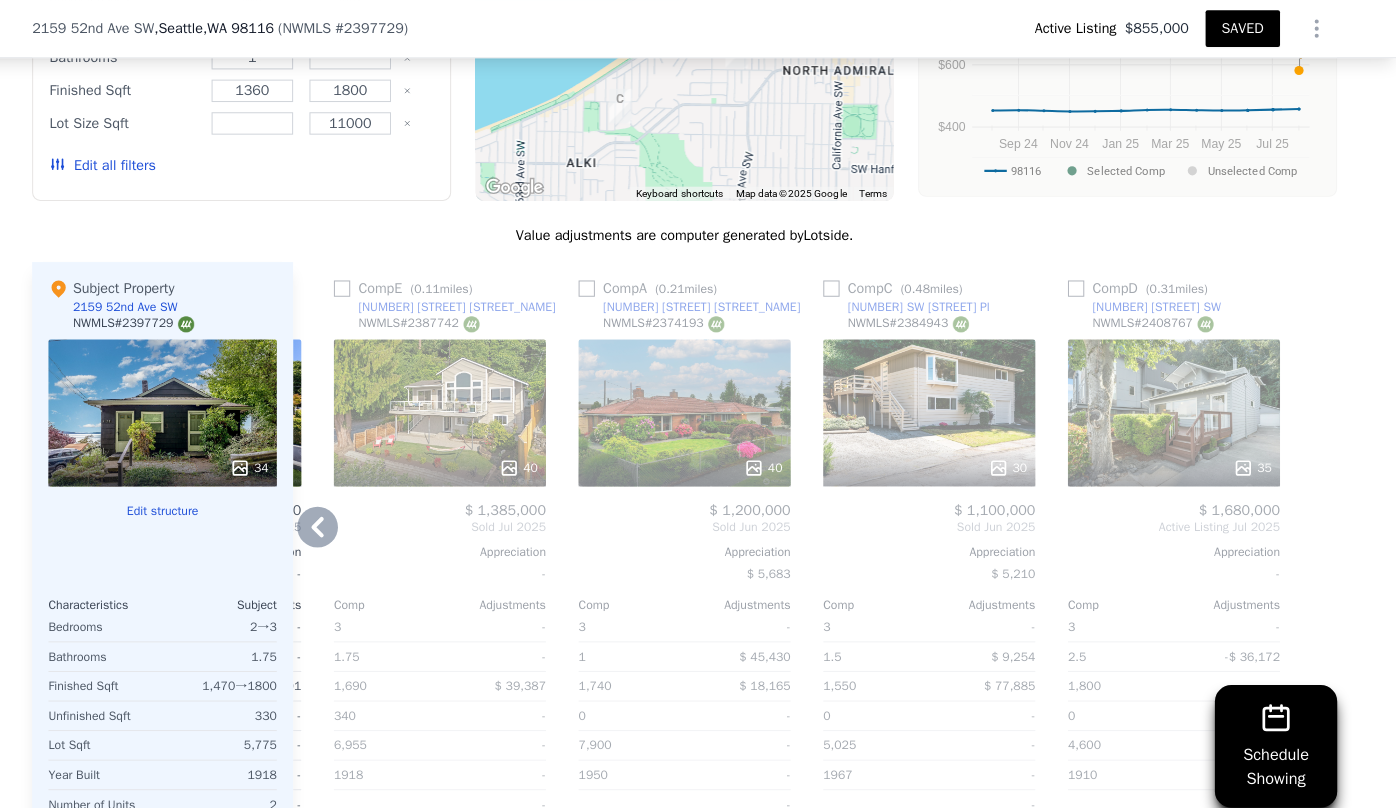 click on "40" at bounding box center (458, 459) 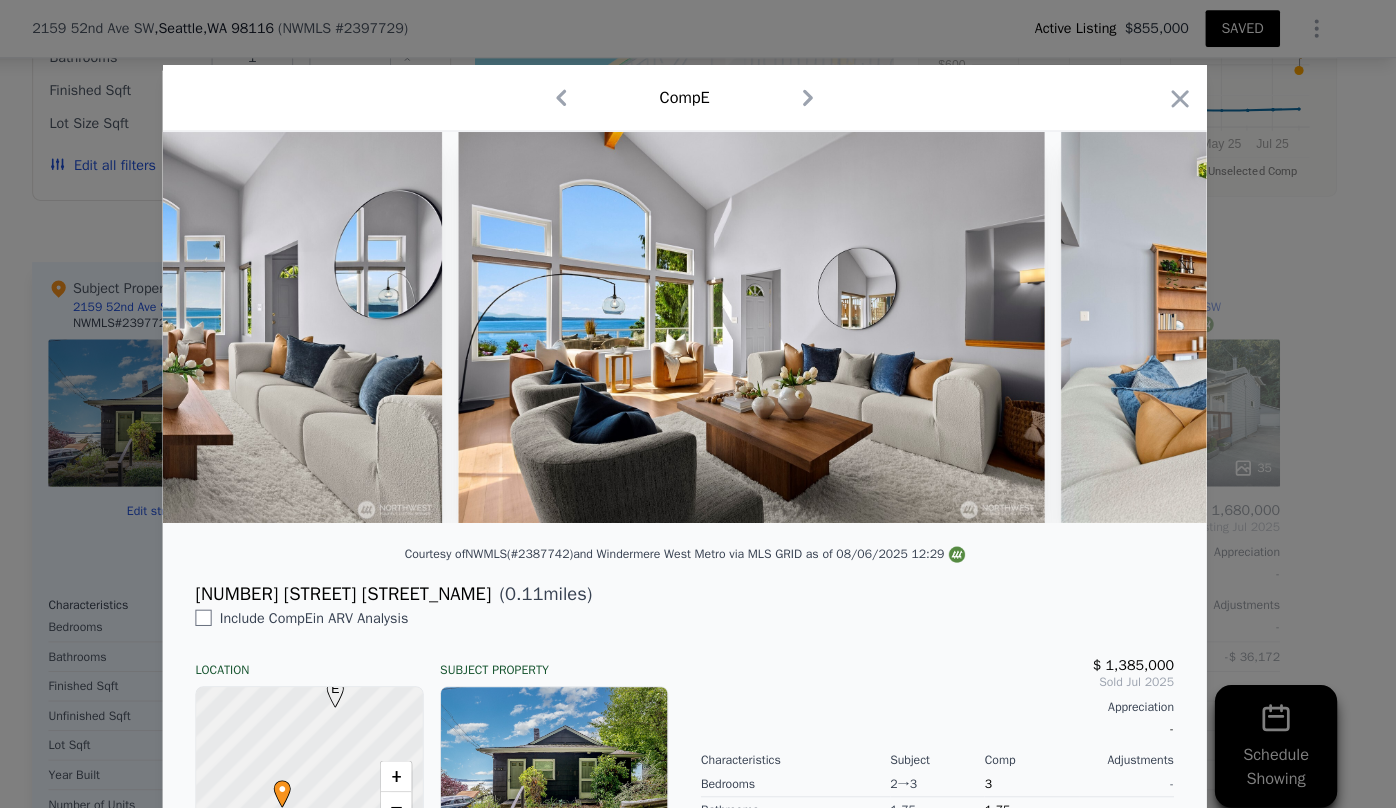 scroll, scrollTop: 0, scrollLeft: 5052, axis: horizontal 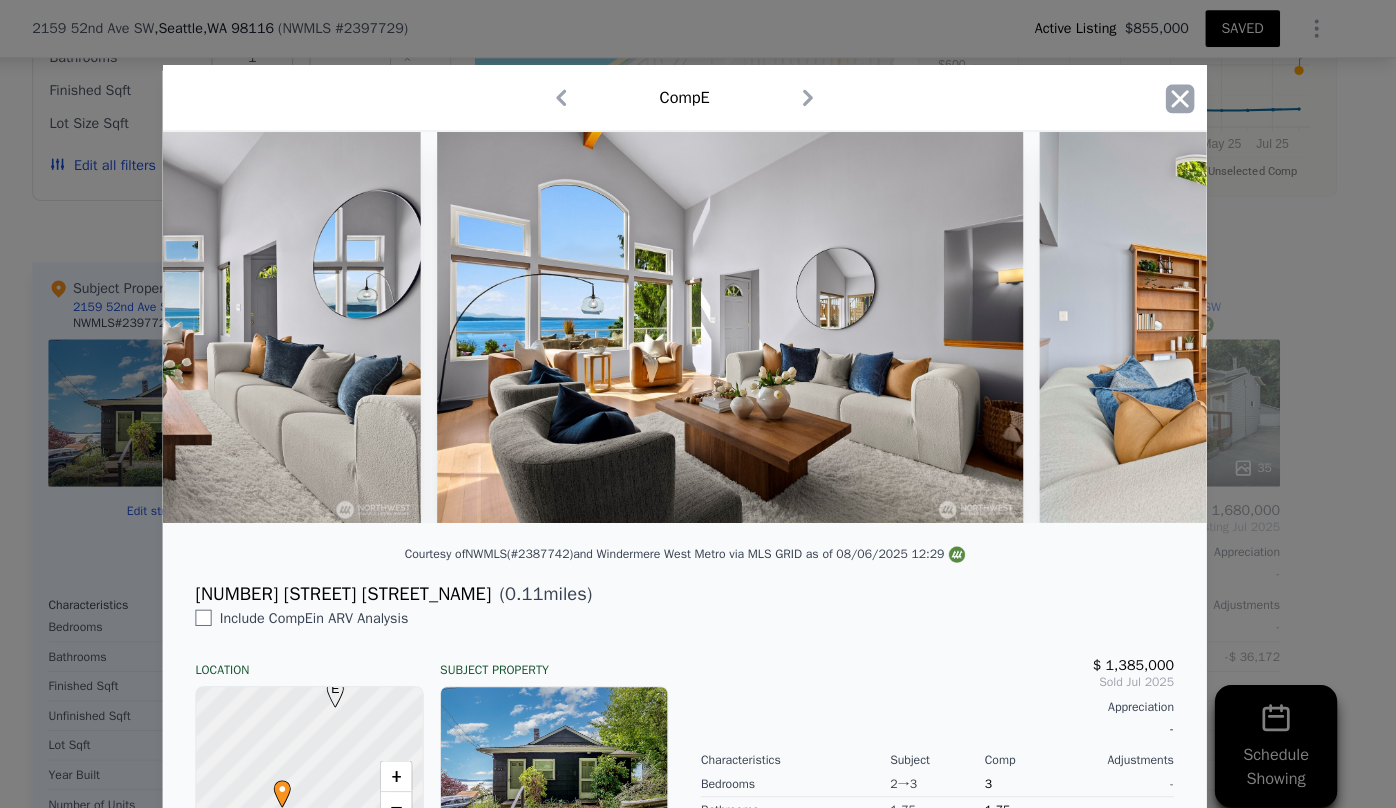 click 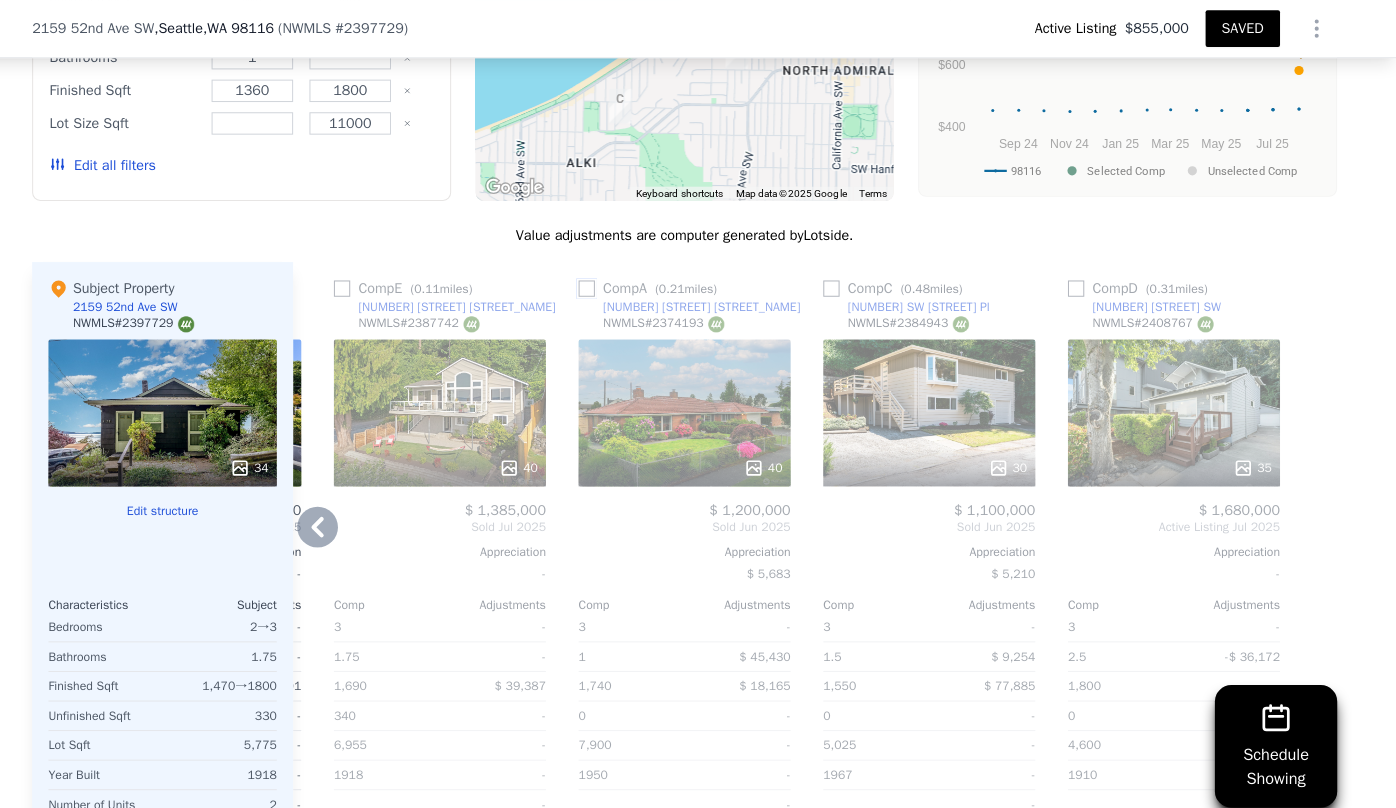 click at bounding box center (602, 283) 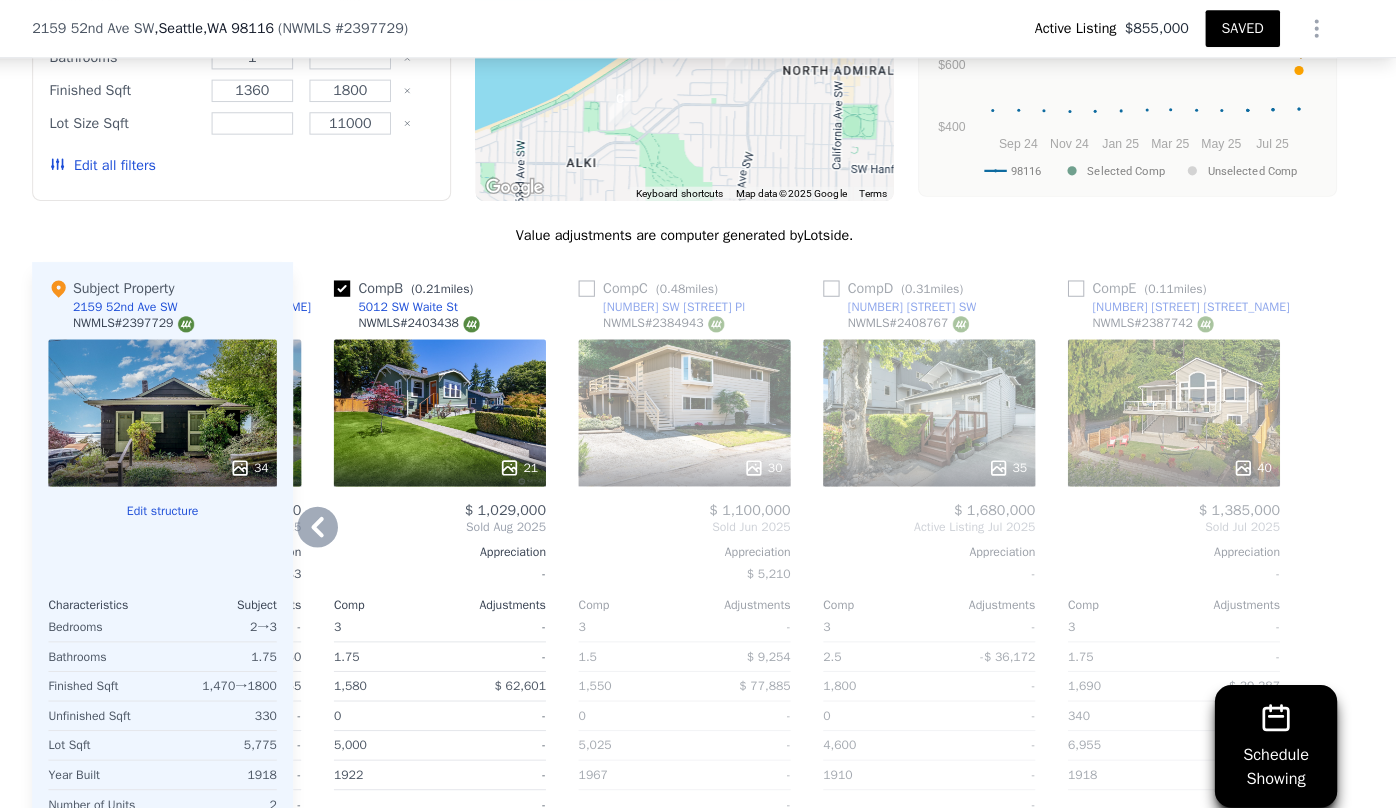 click on "30" at bounding box center [698, 405] 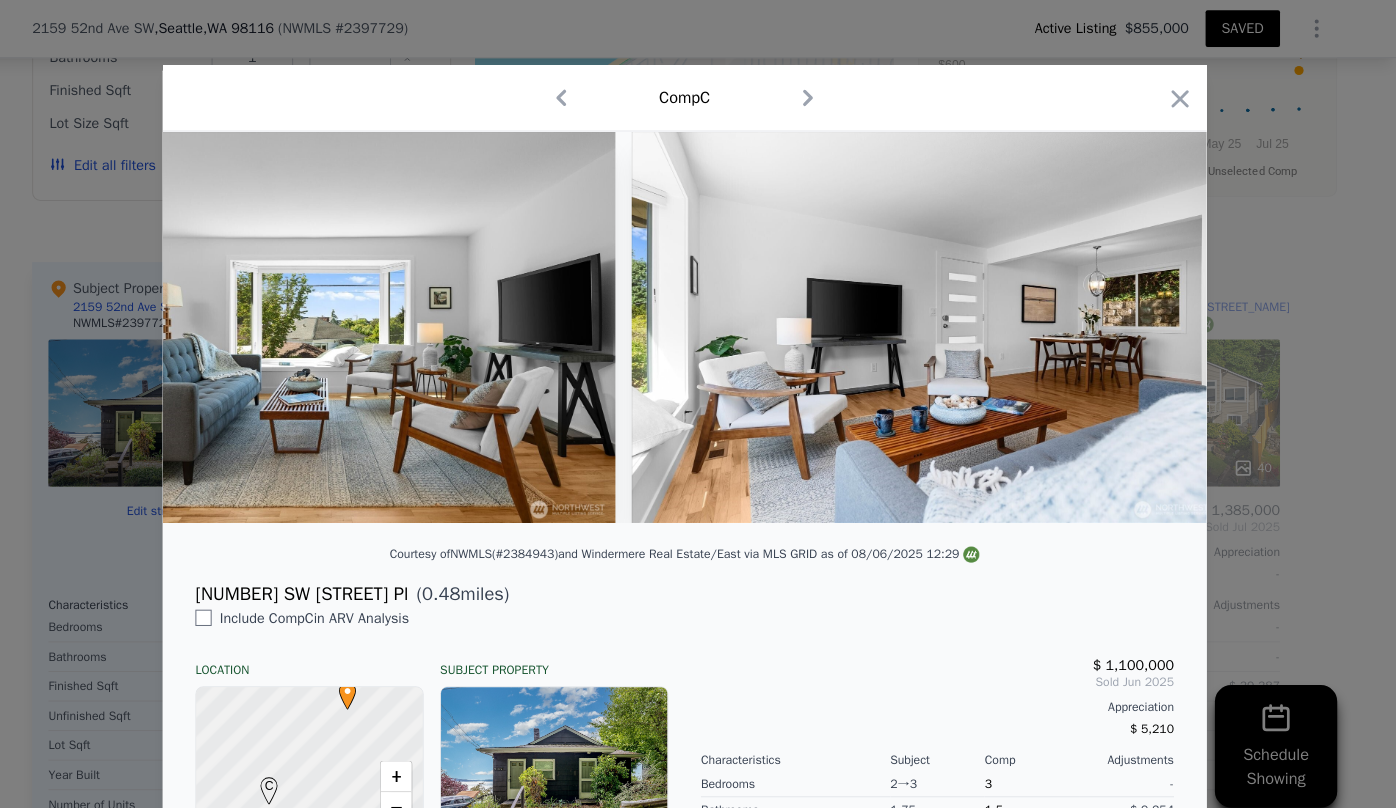 scroll, scrollTop: 0, scrollLeft: 3826, axis: horizontal 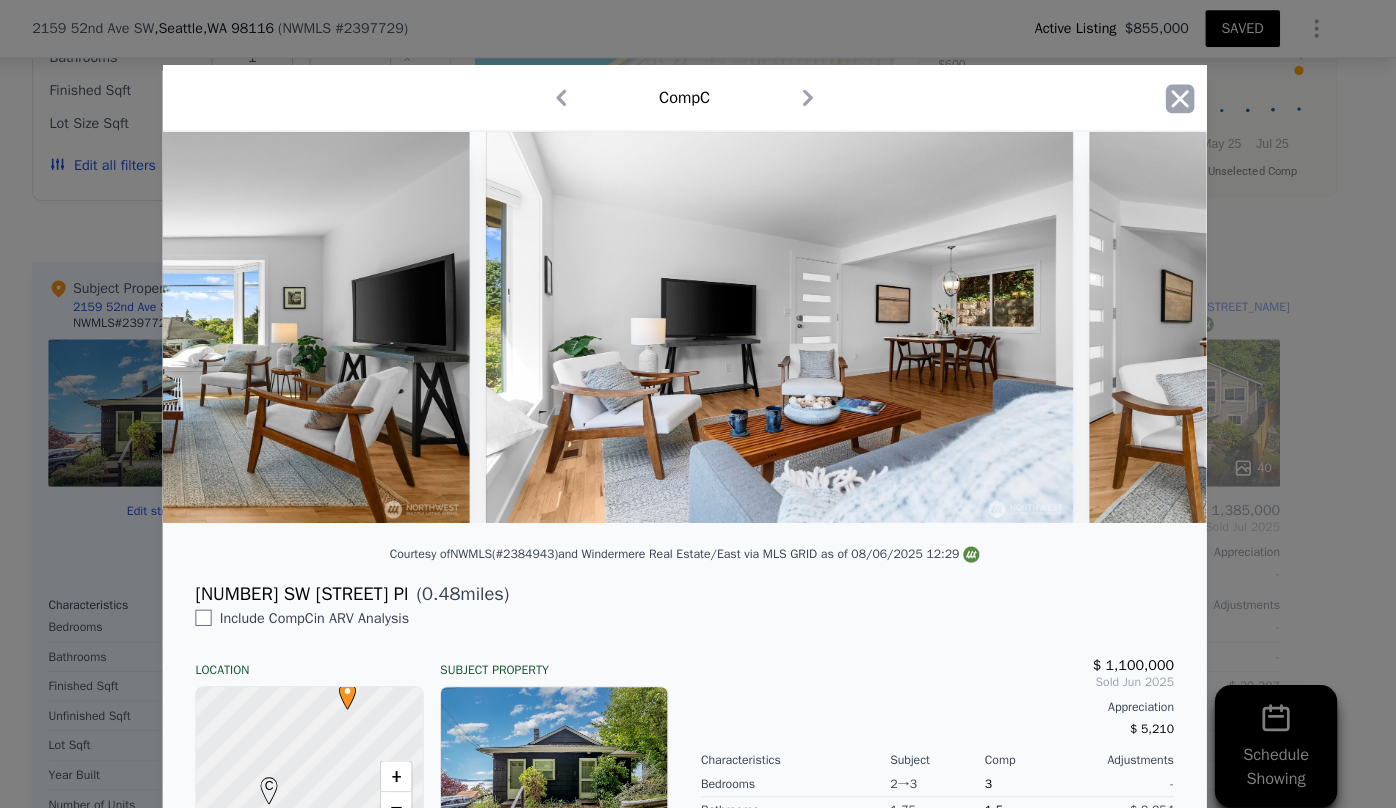 click 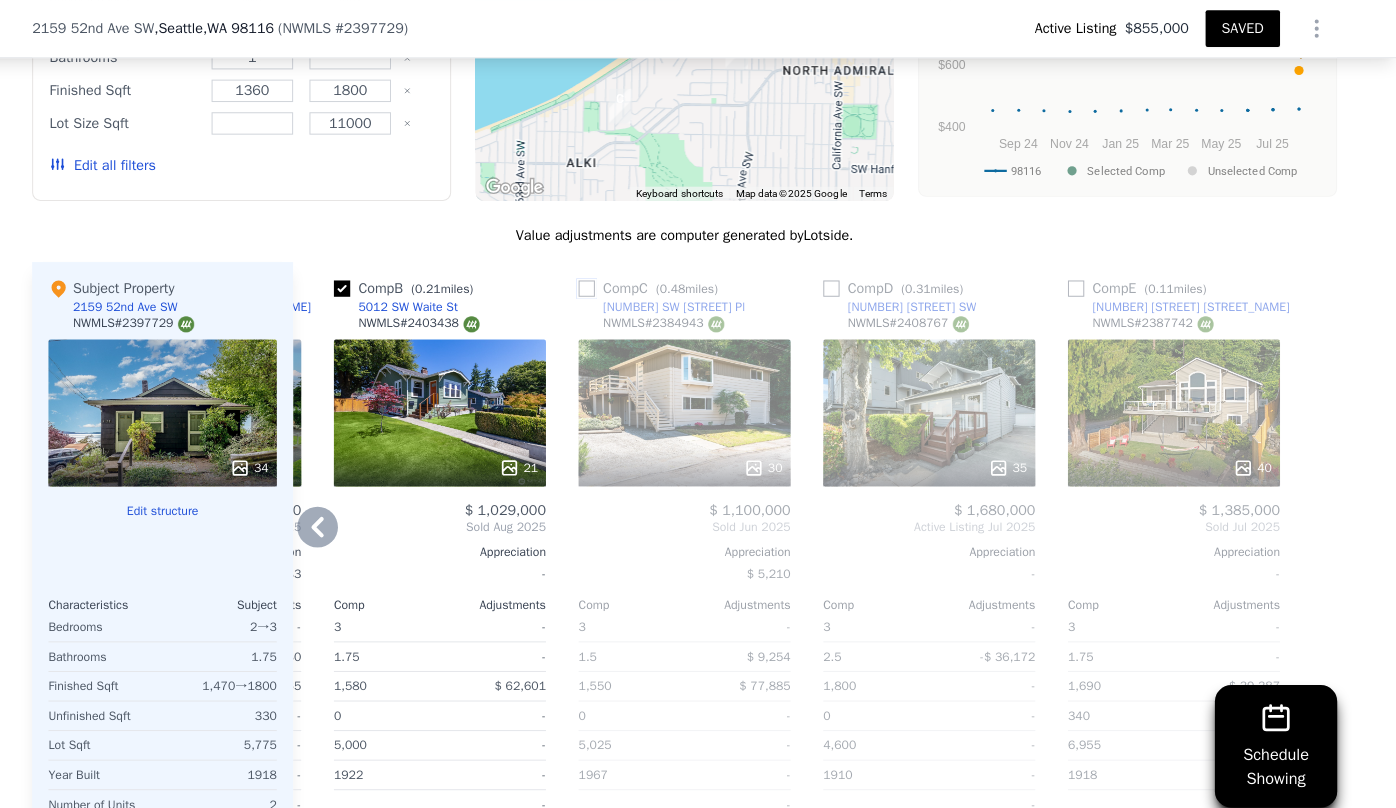 click at bounding box center [602, 283] 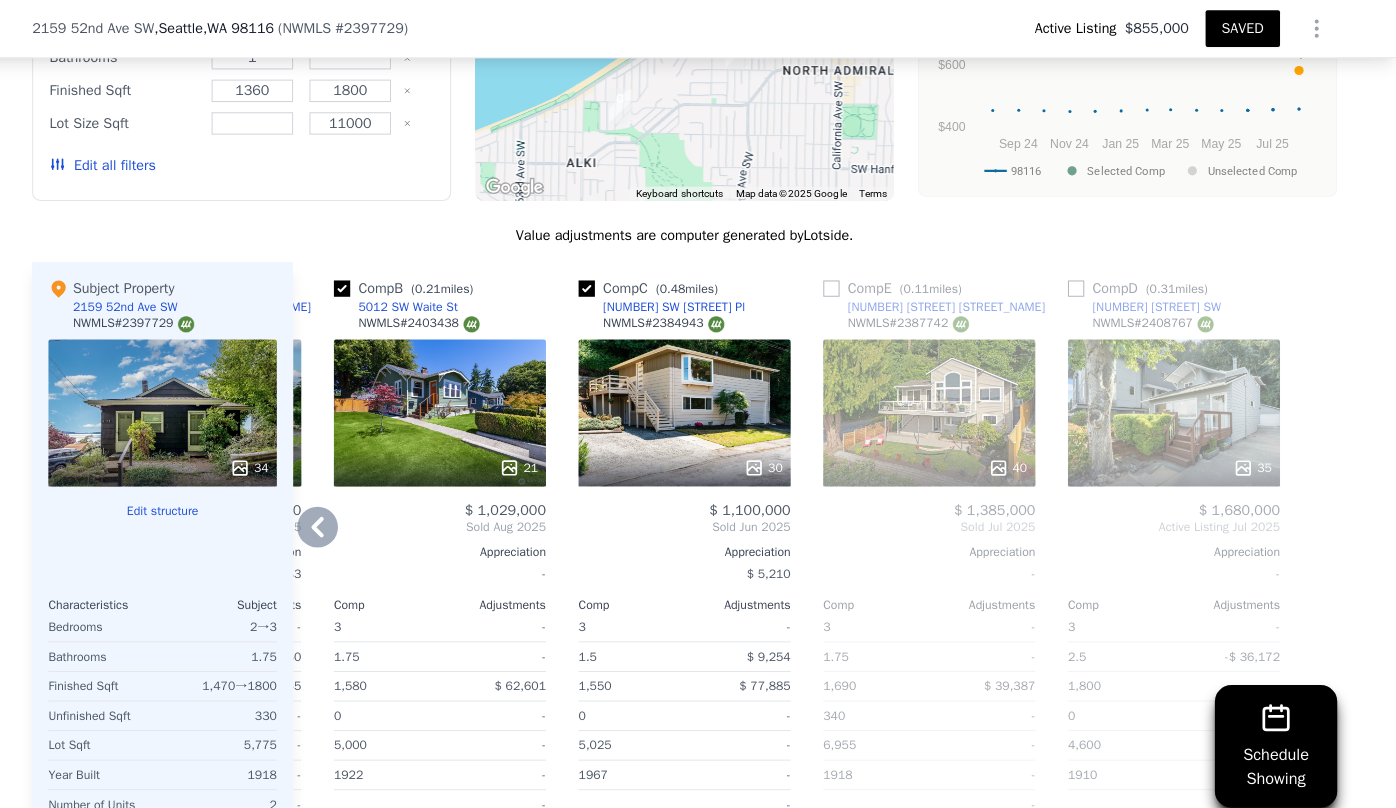 click on "35" at bounding box center [1178, 405] 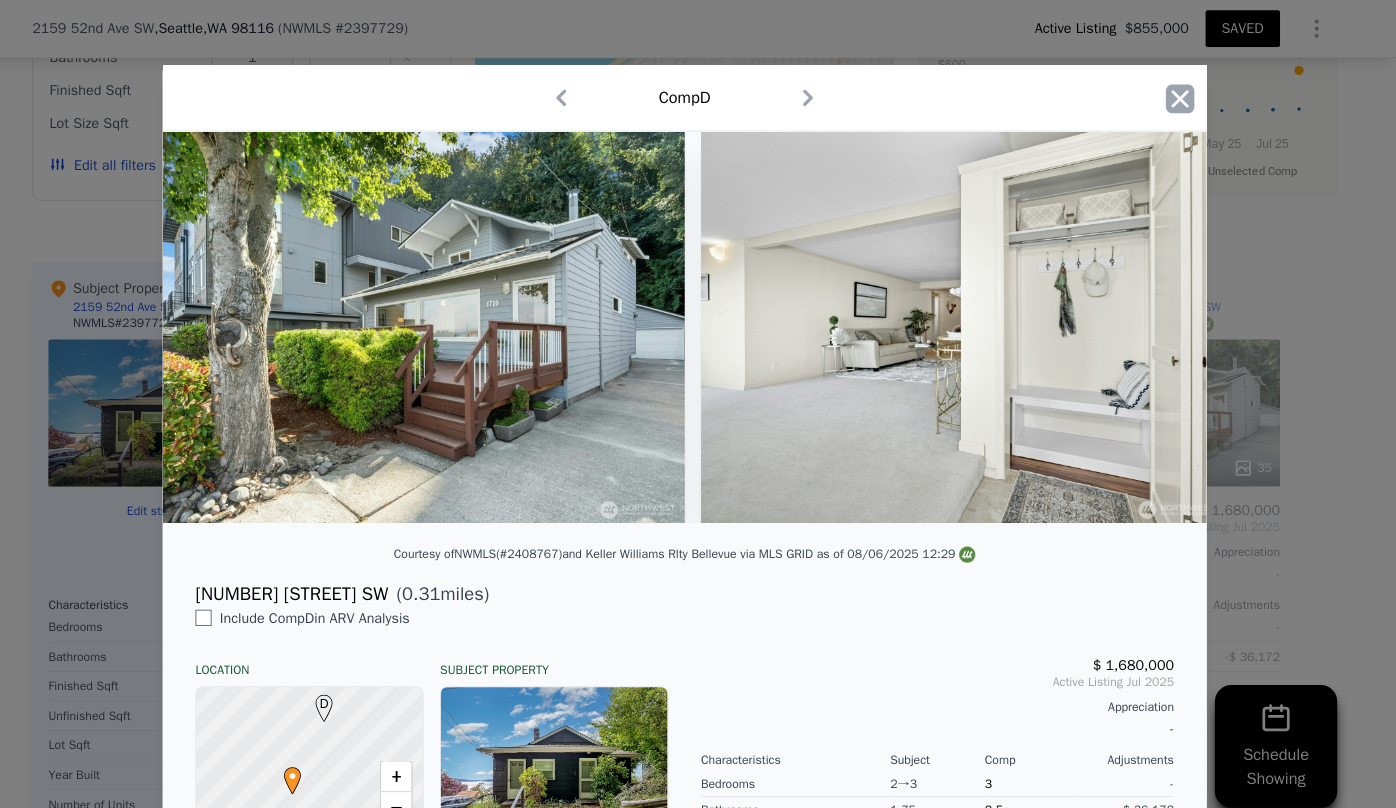 click 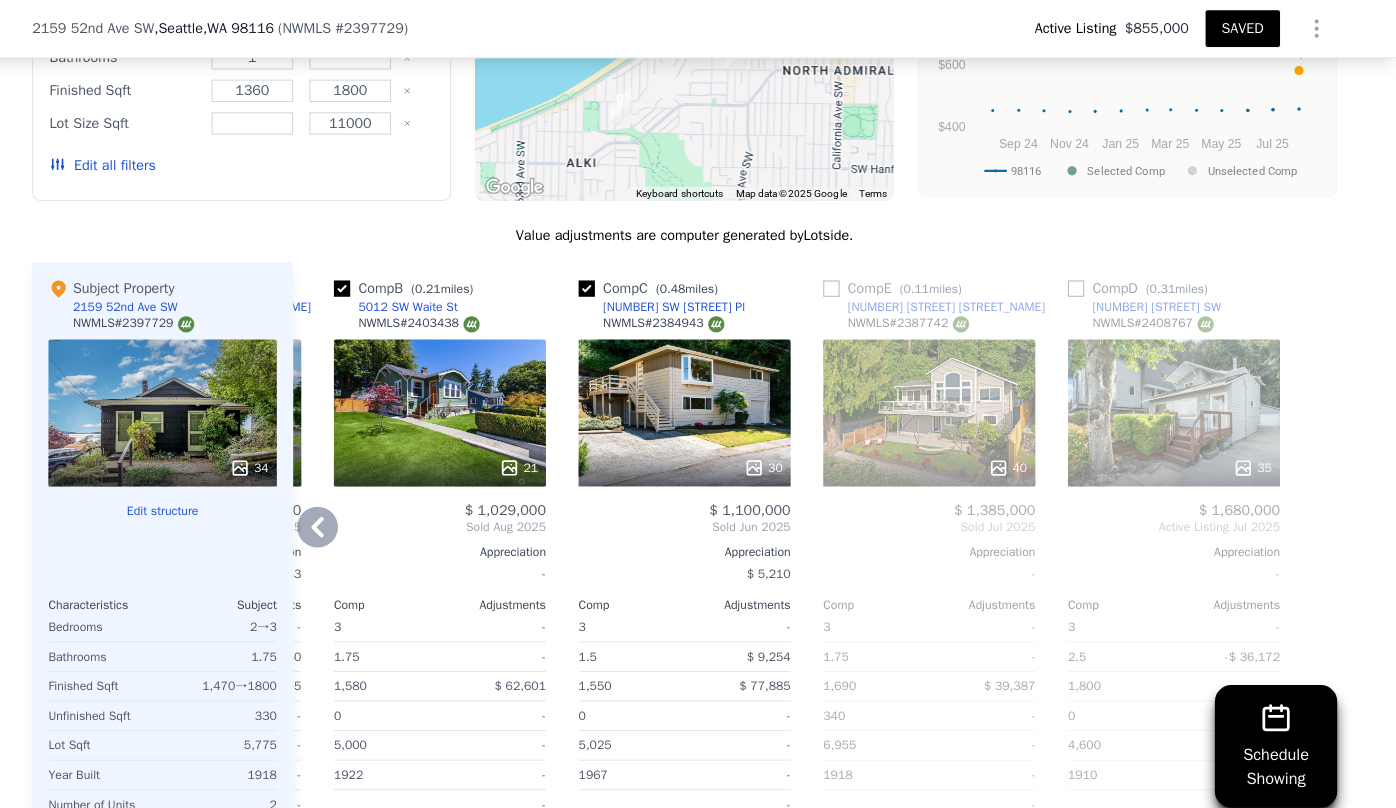 click 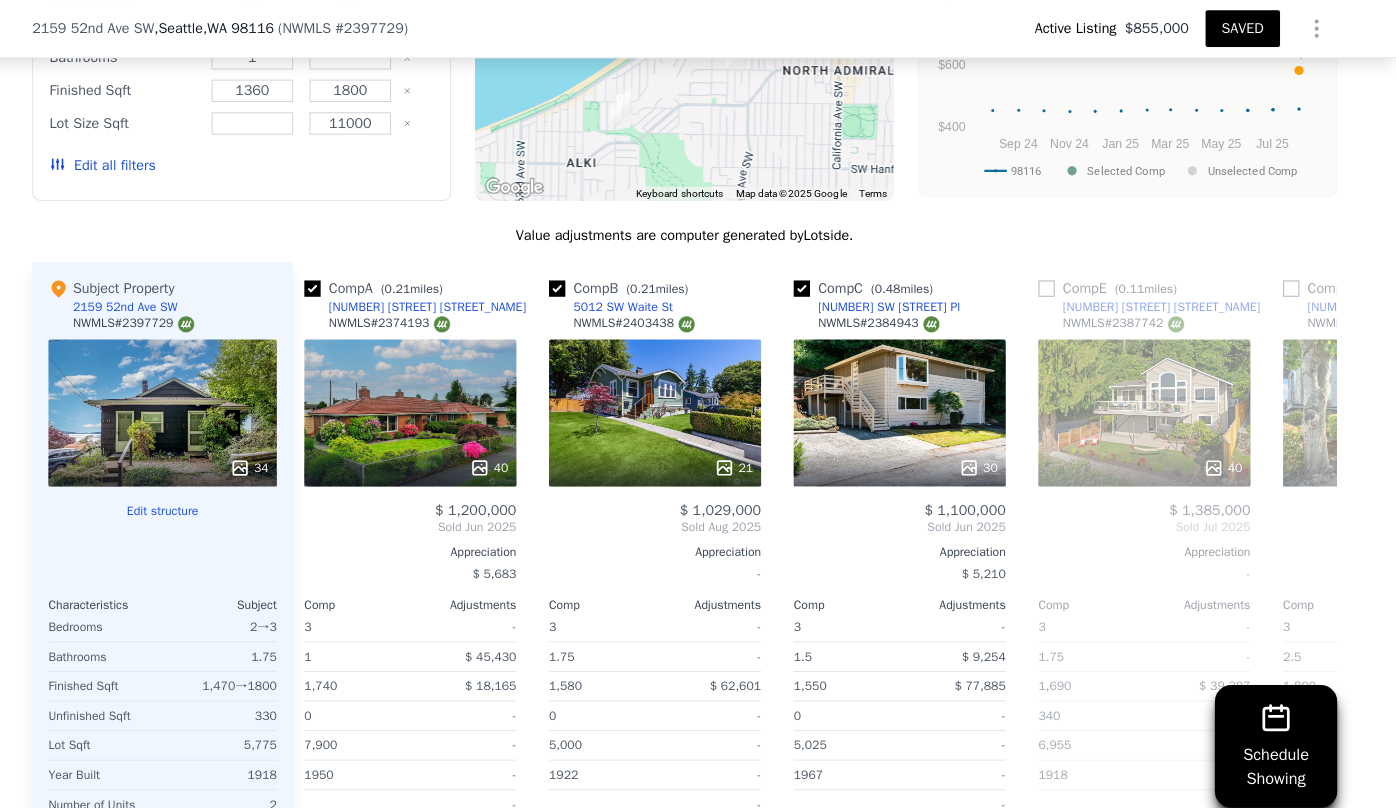 scroll, scrollTop: 0, scrollLeft: 0, axis: both 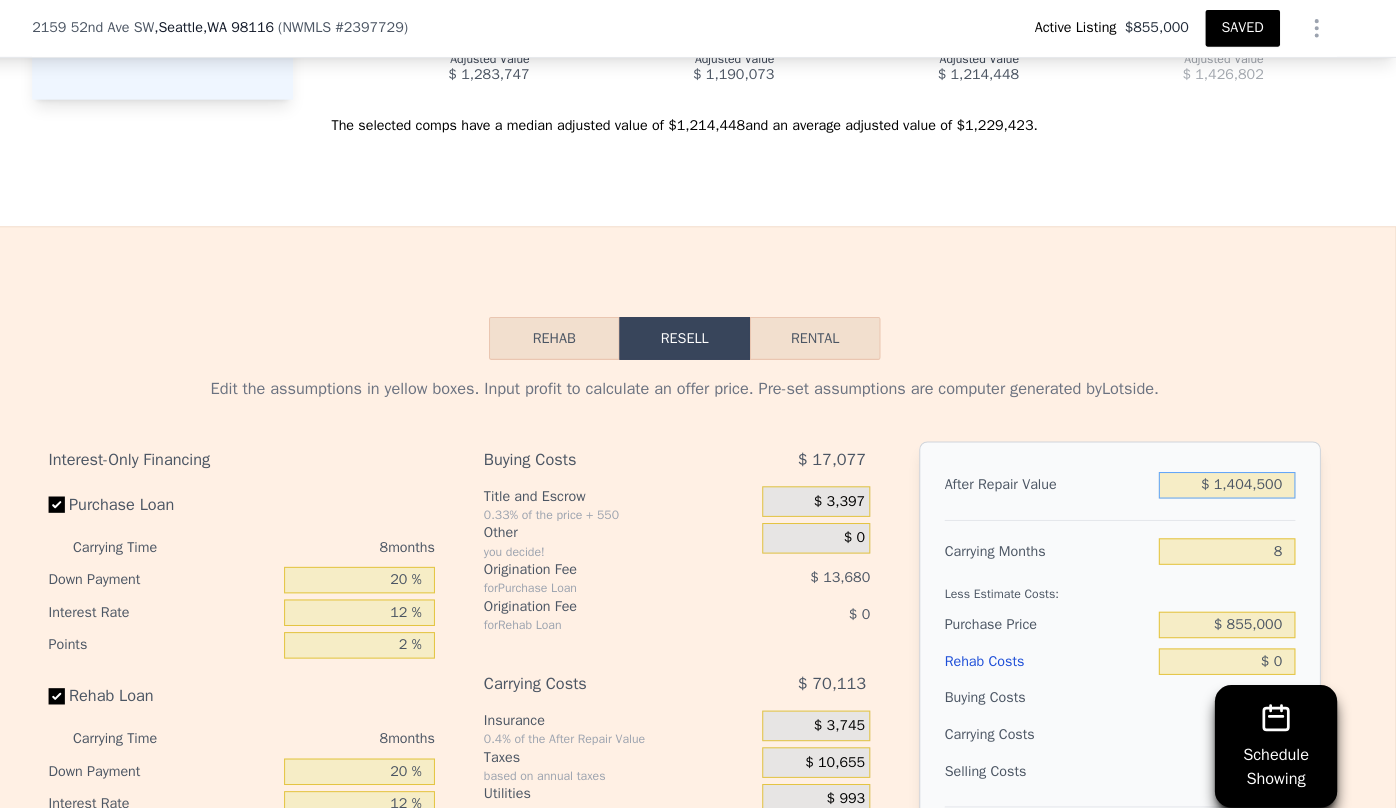 click on "$ 1,404,500" at bounding box center (1230, 476) 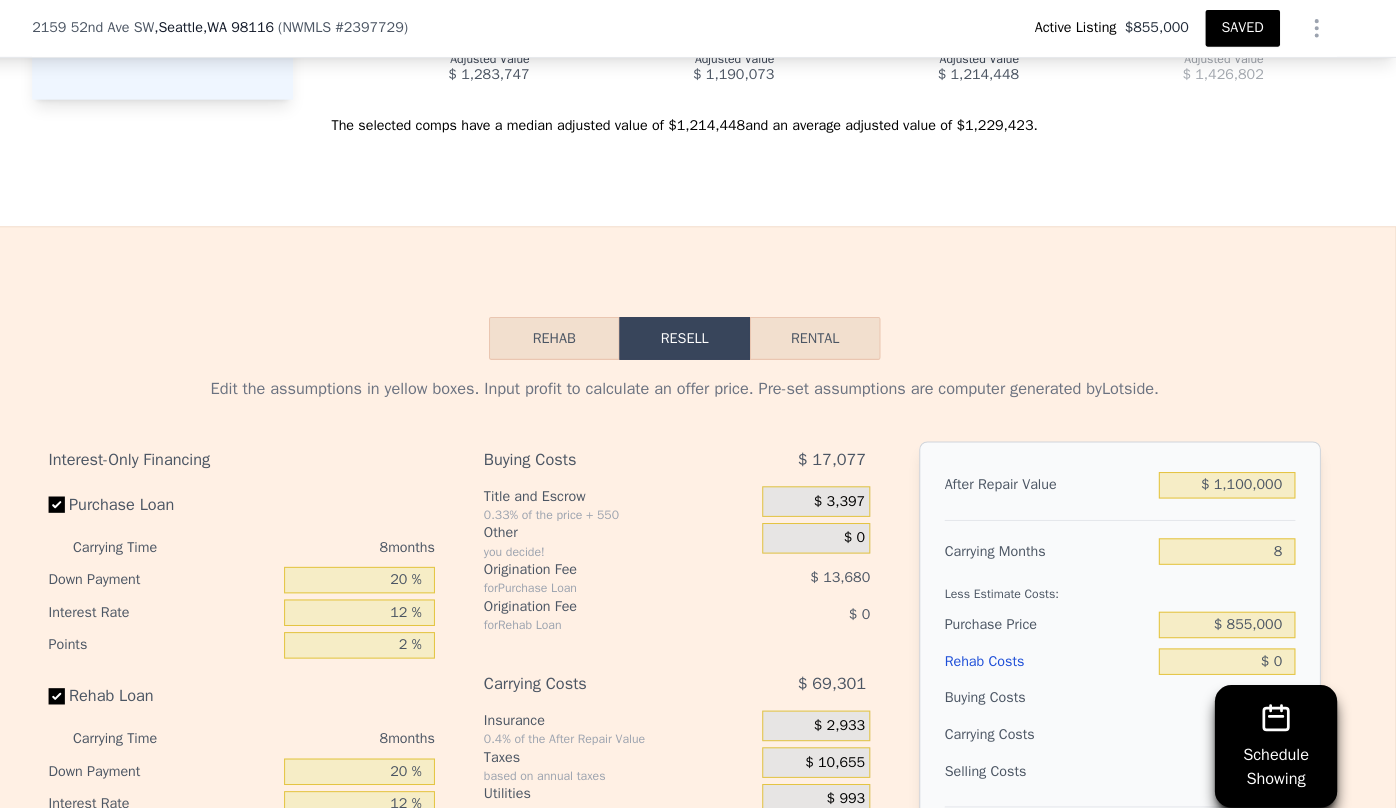 click on "Less Estimate Costs:" at bounding box center (1125, 577) 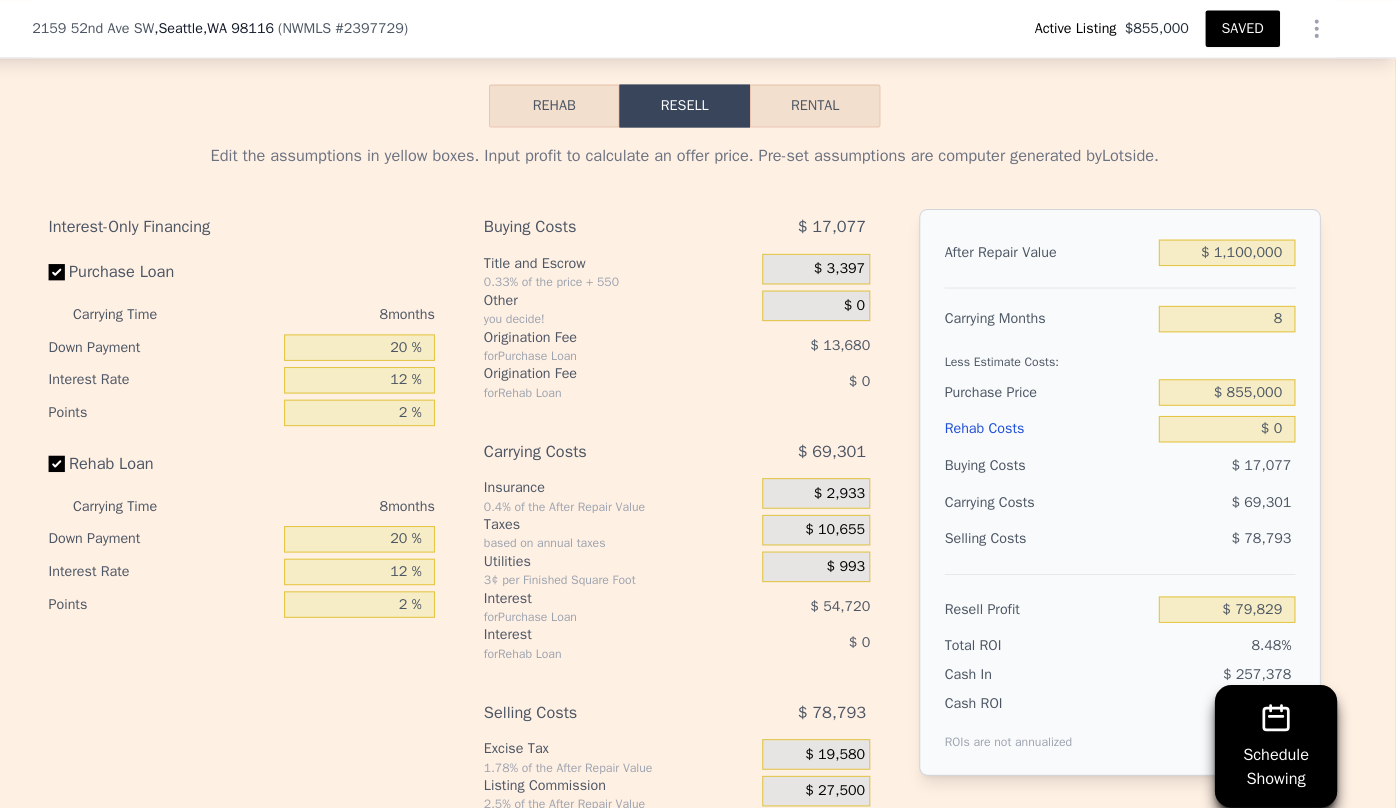 scroll, scrollTop: 3469, scrollLeft: 0, axis: vertical 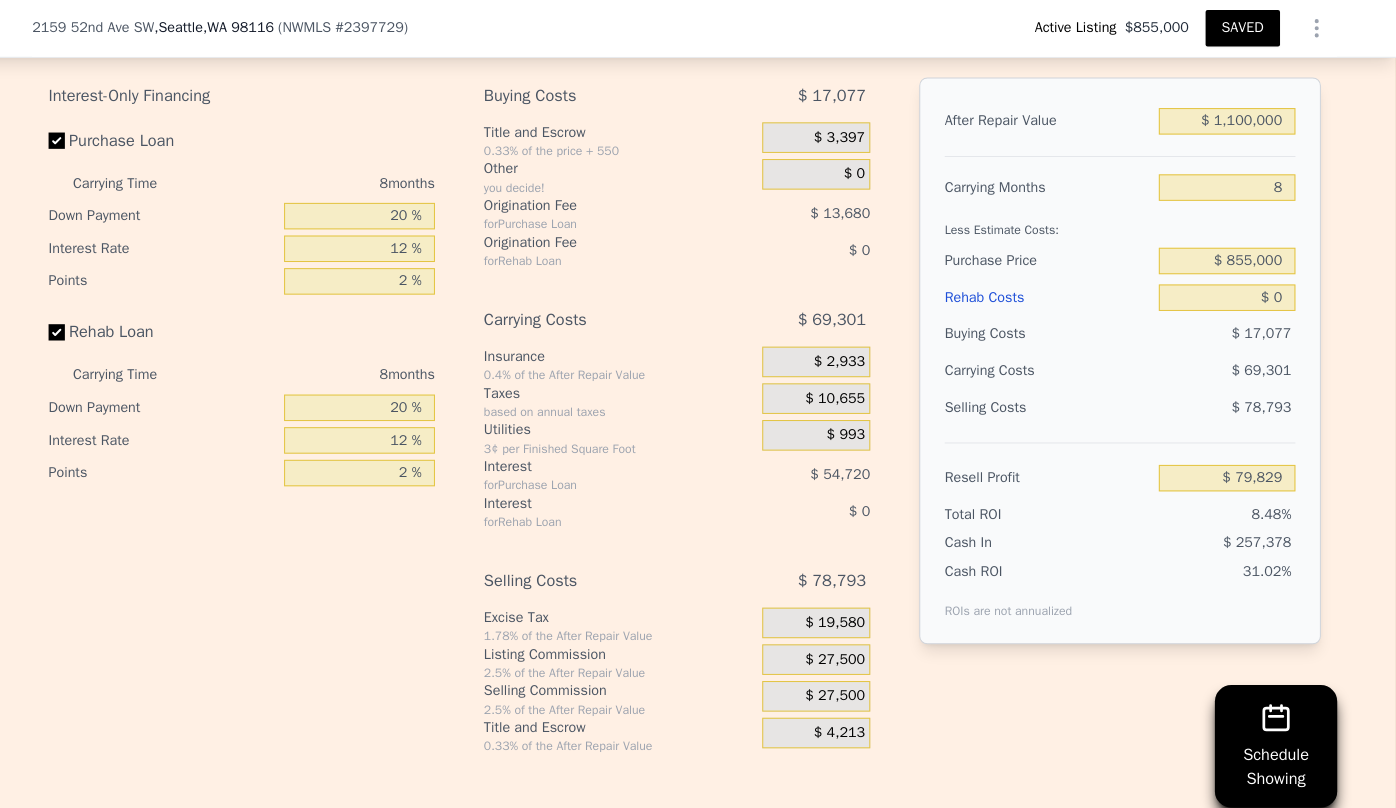 click on "Rehab Costs" at bounding box center [1054, 292] 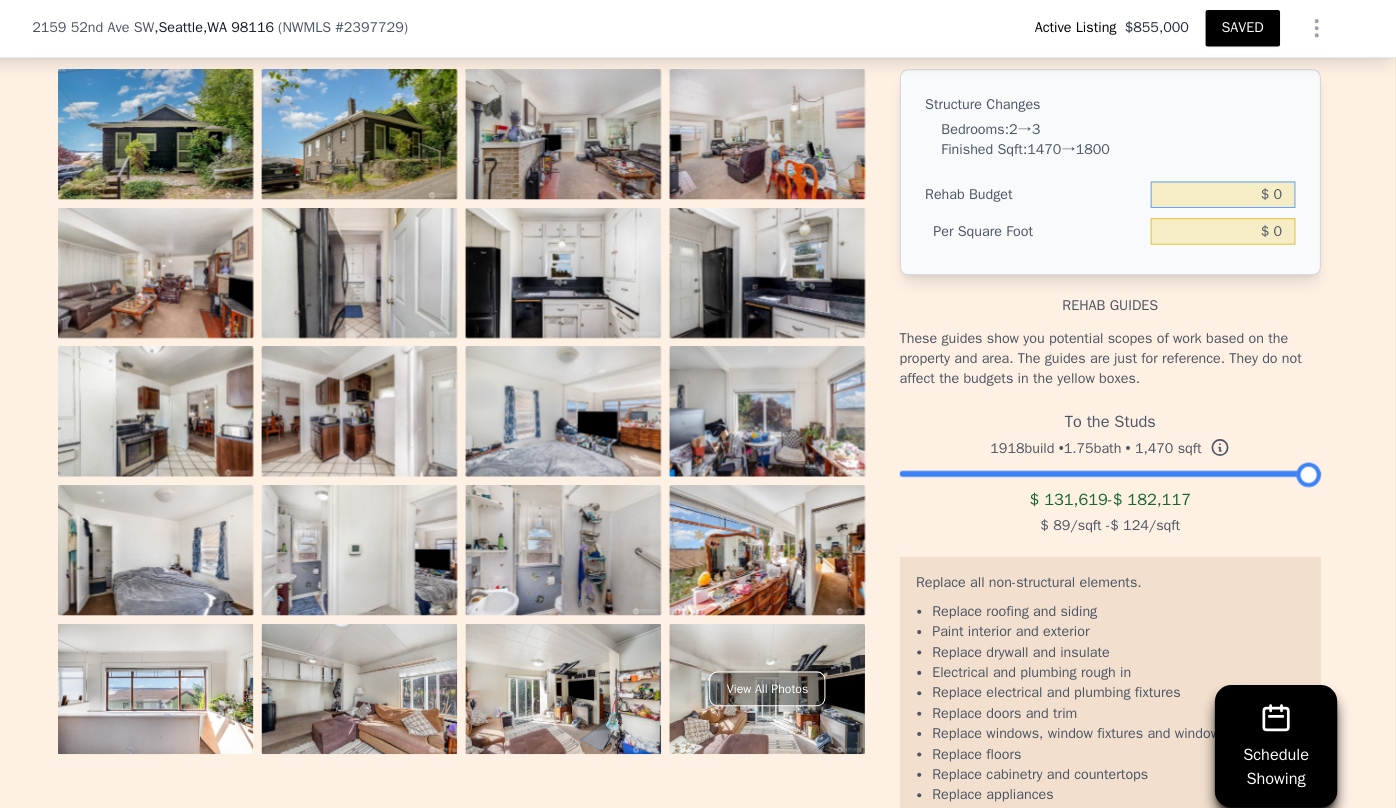 click on "$ 0" at bounding box center (1226, 191) 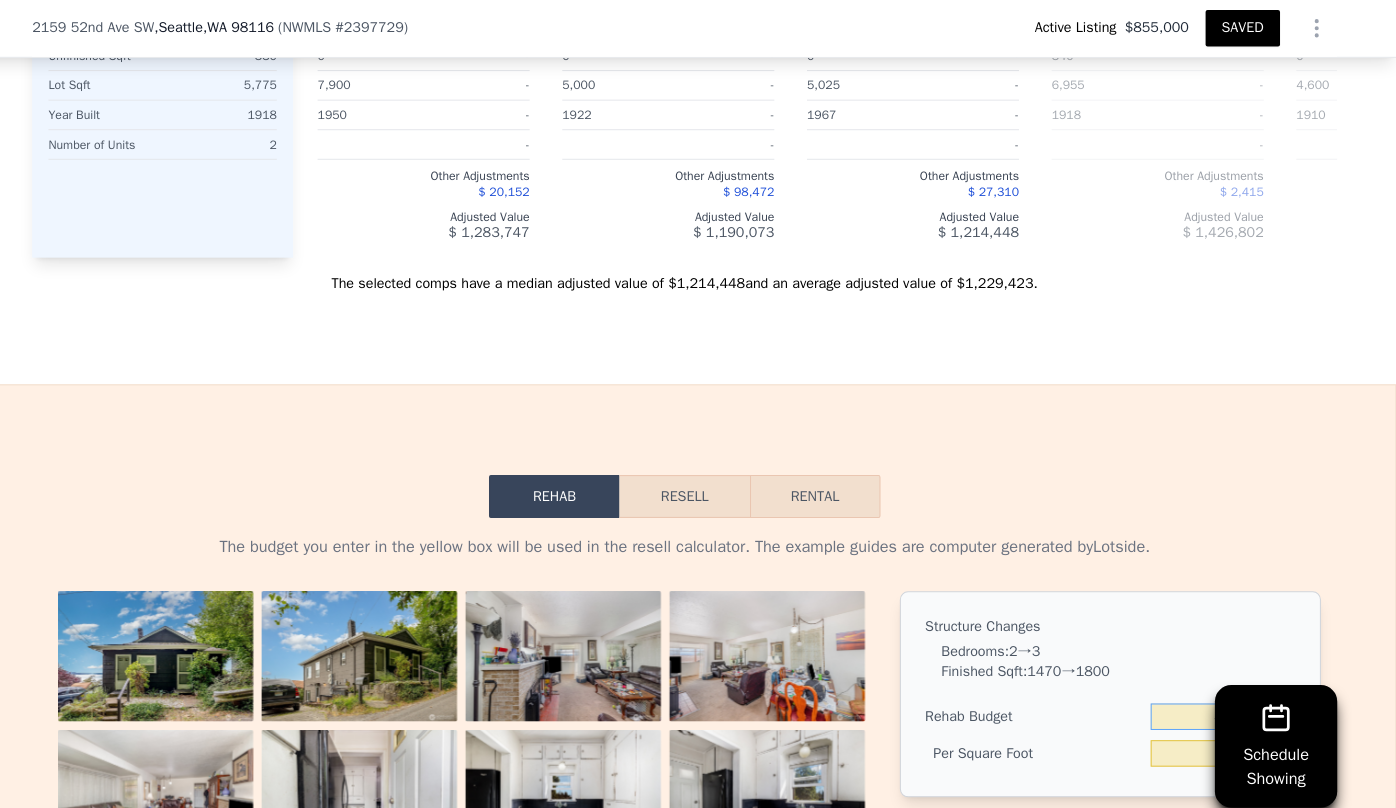 scroll, scrollTop: 2934, scrollLeft: 0, axis: vertical 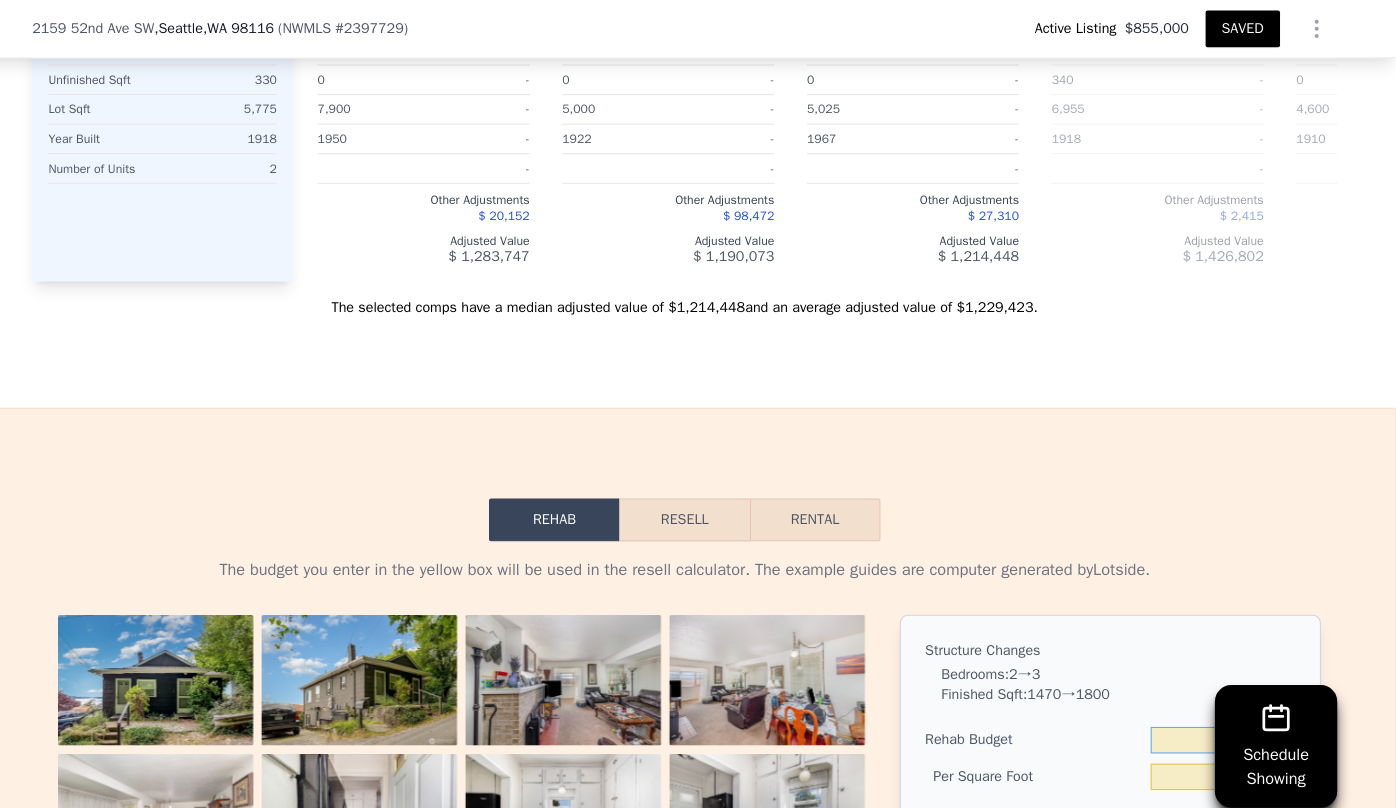 click on "Resell" at bounding box center (697, 510) 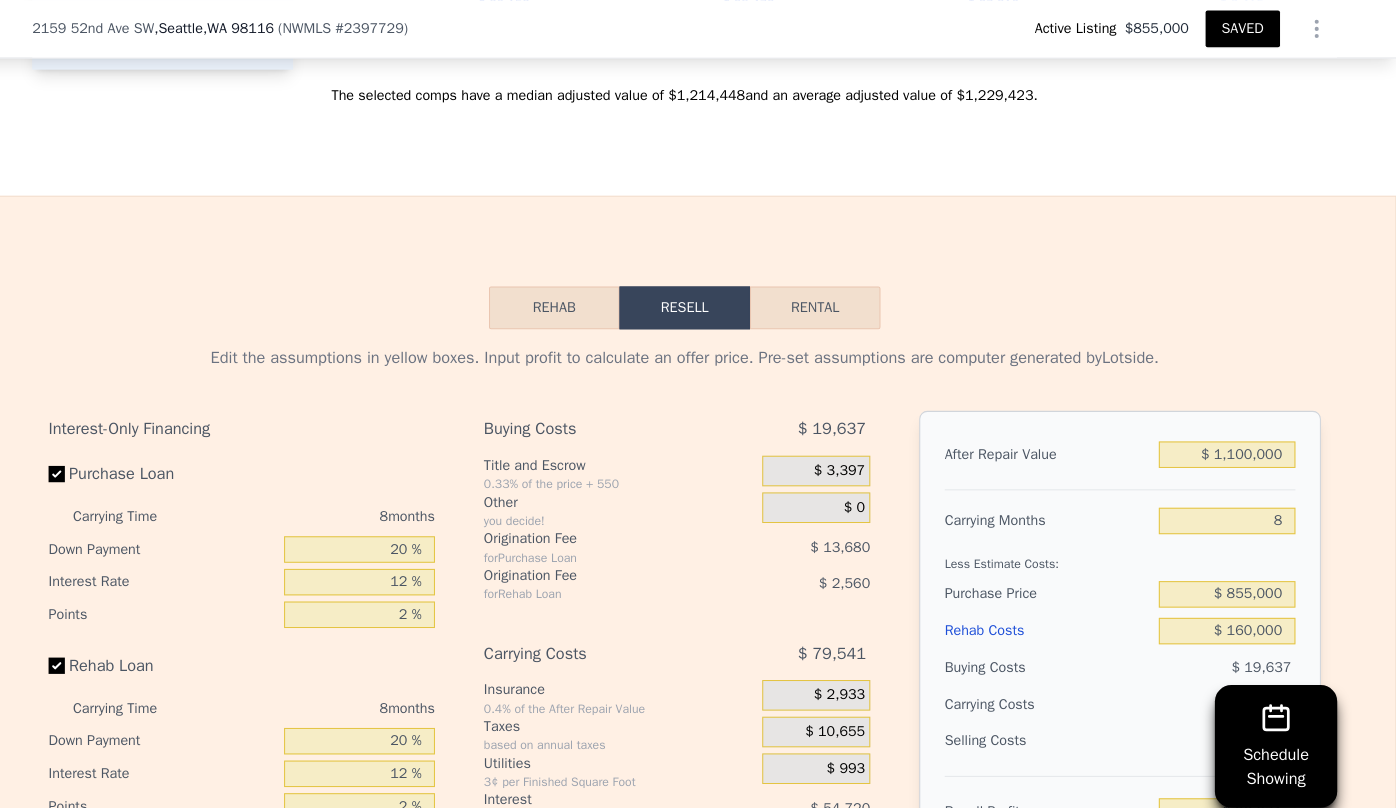 scroll, scrollTop: 3201, scrollLeft: 0, axis: vertical 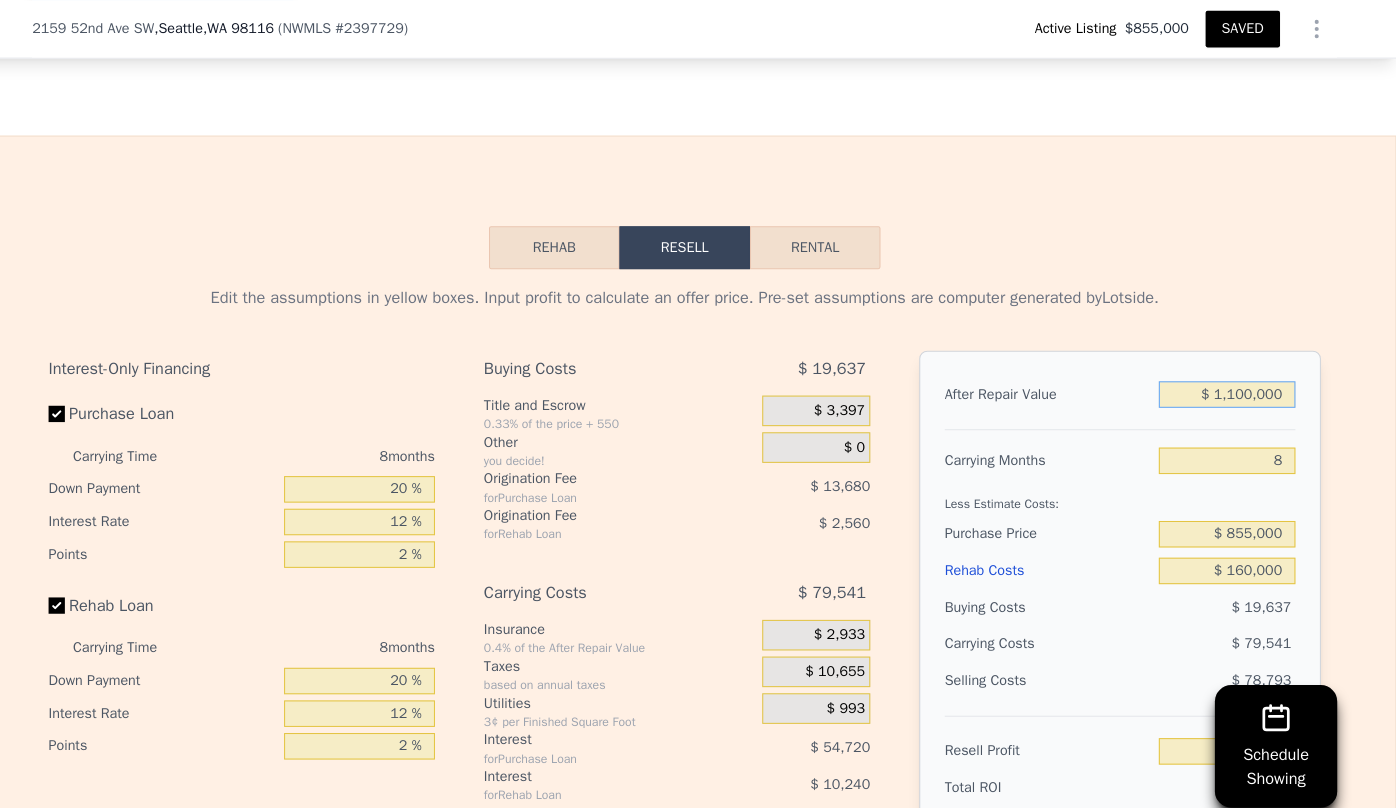 click on "$ 1,100,000" at bounding box center (1230, 387) 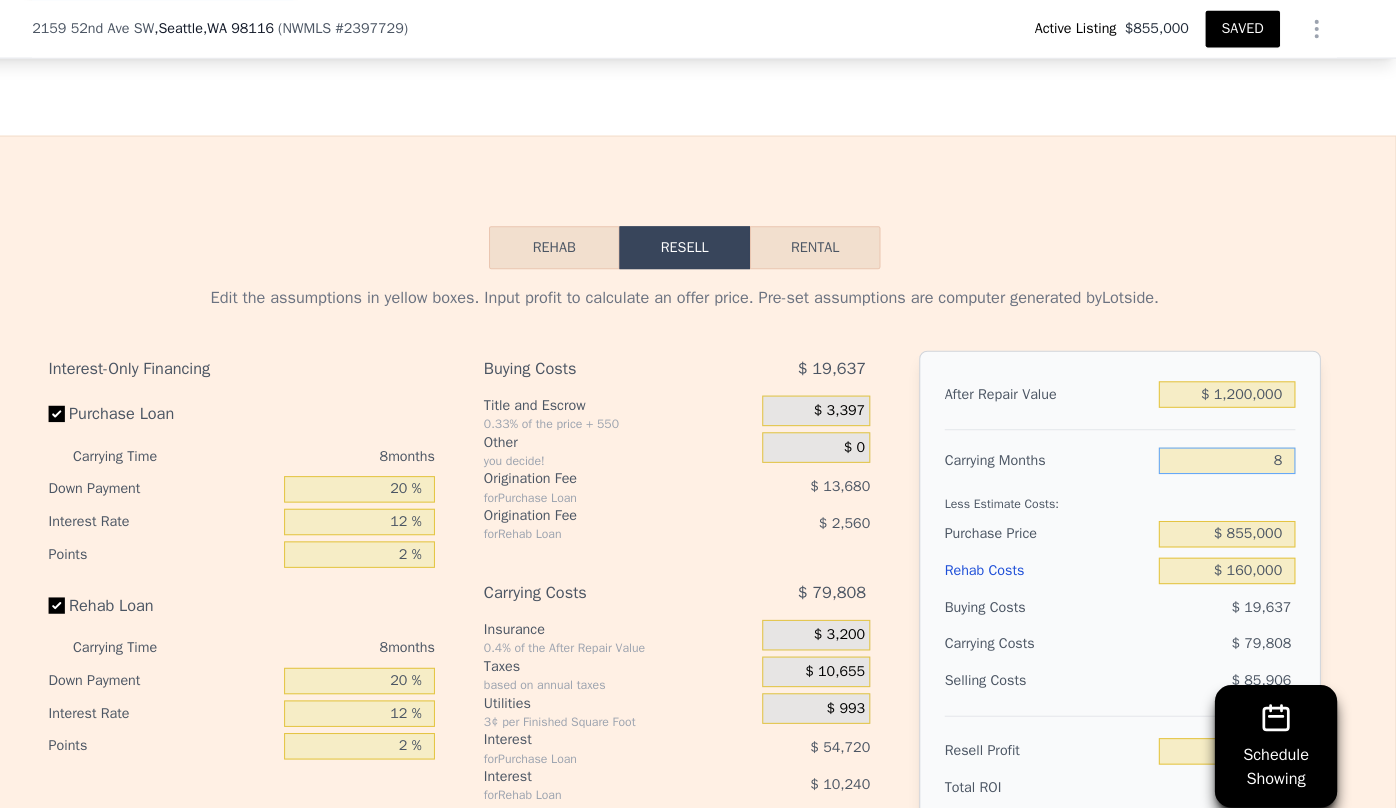 click on "8" at bounding box center [1230, 452] 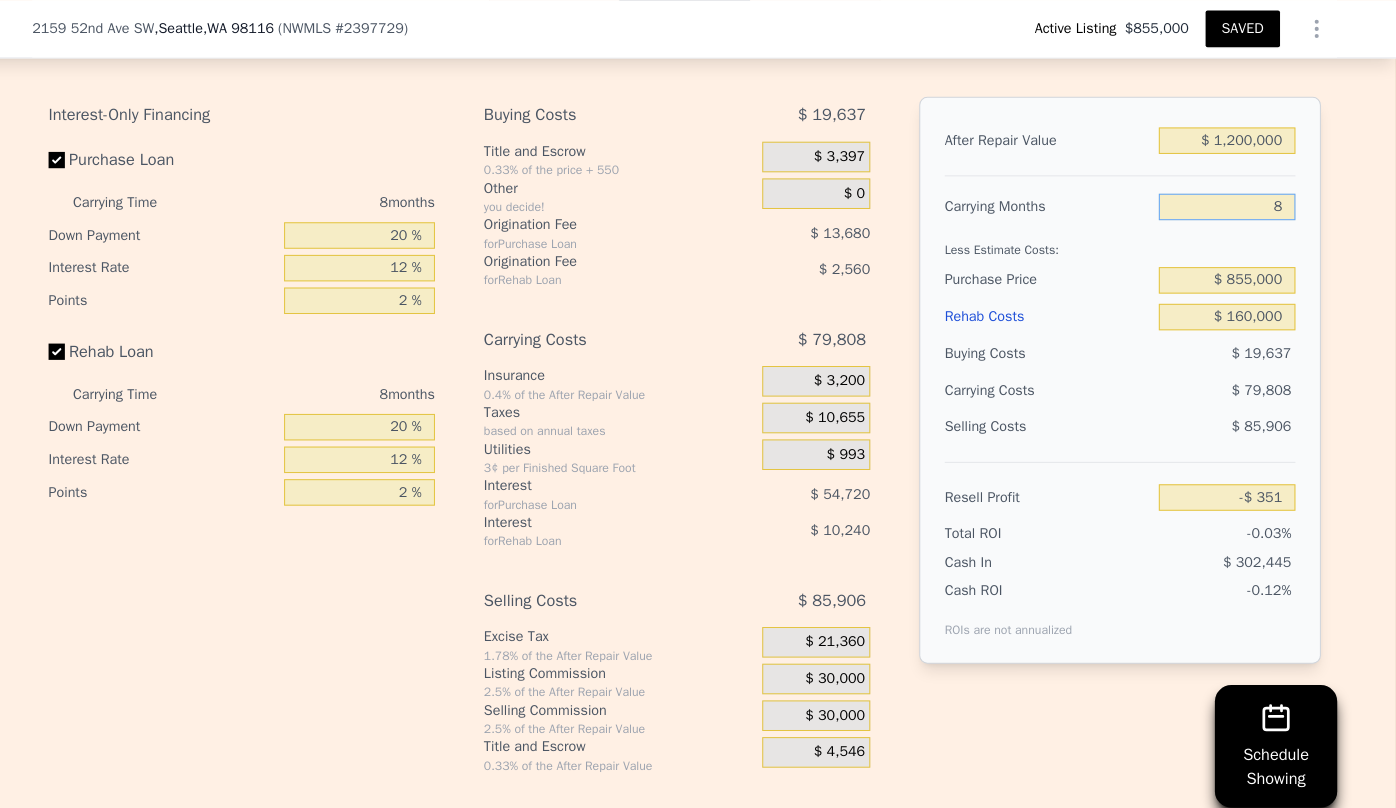 scroll, scrollTop: 3469, scrollLeft: 0, axis: vertical 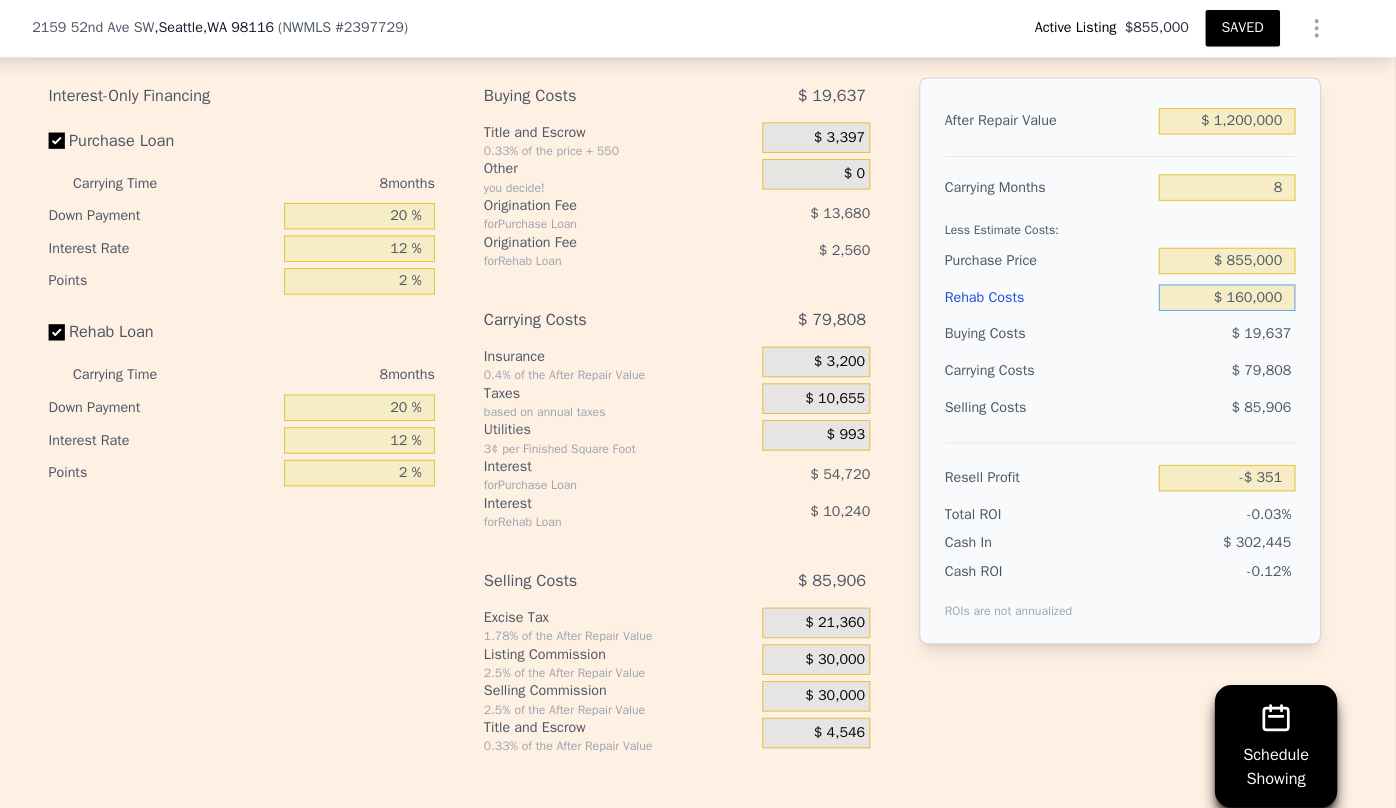 click on "$ 160,000" at bounding box center [1230, 292] 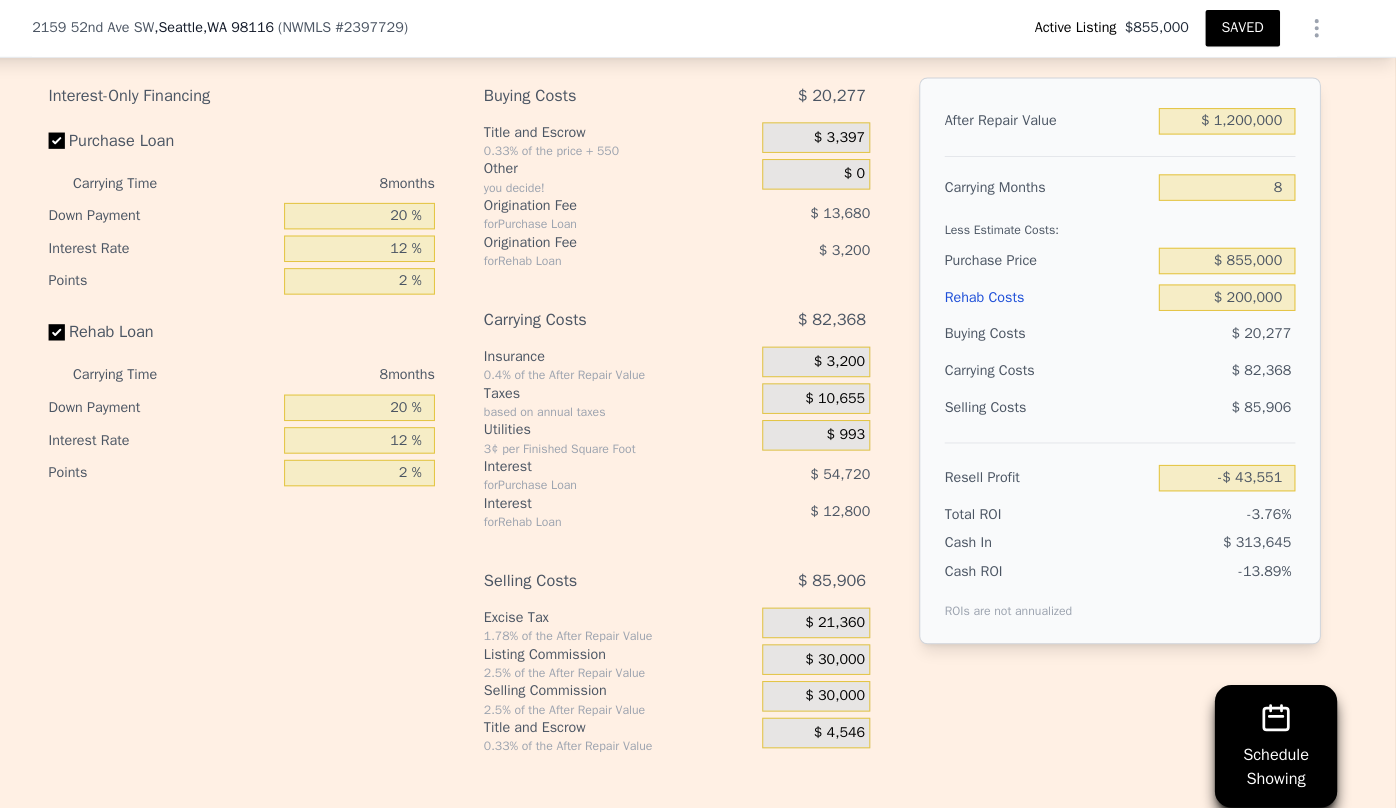 click on "Buying Costs" at bounding box center (1054, 328) 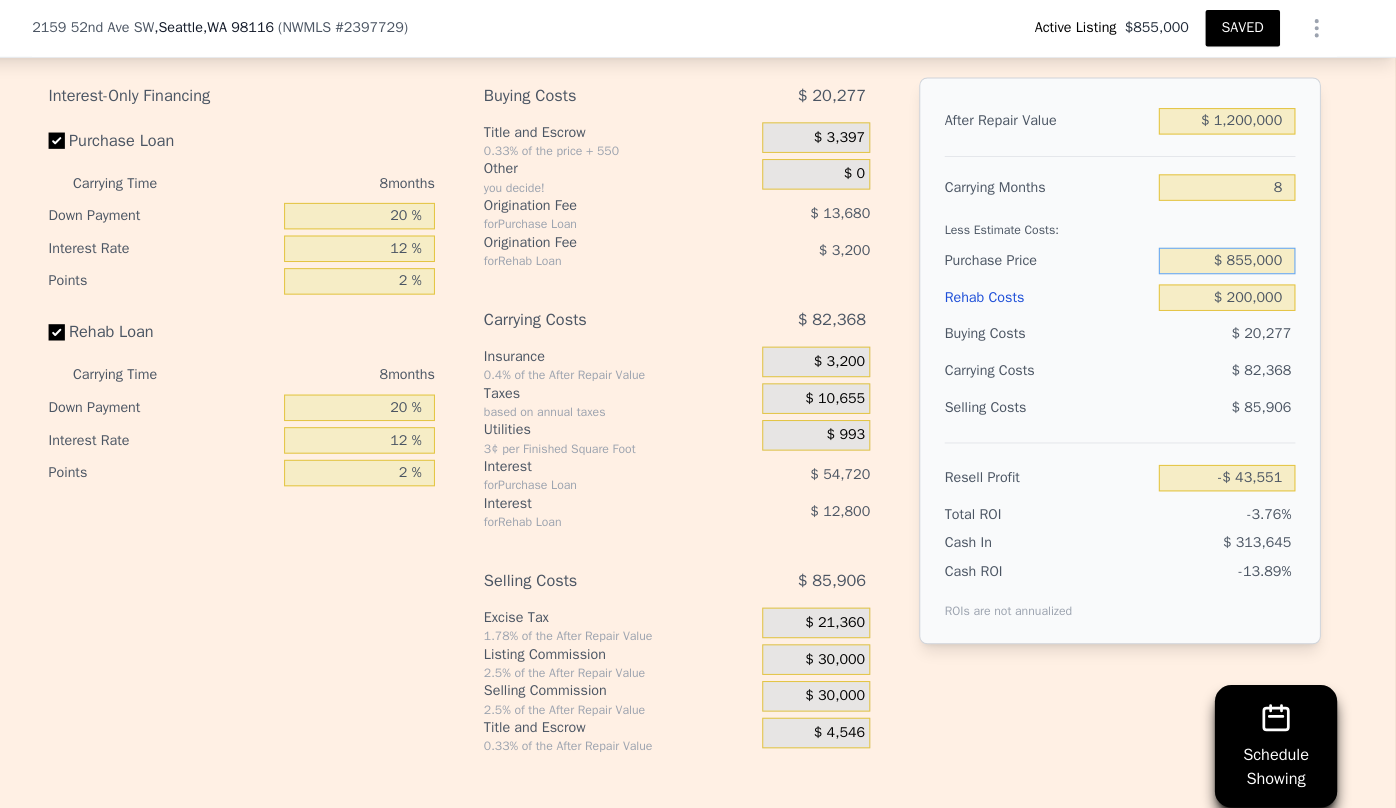 click on "$ 855,000" at bounding box center [1230, 256] 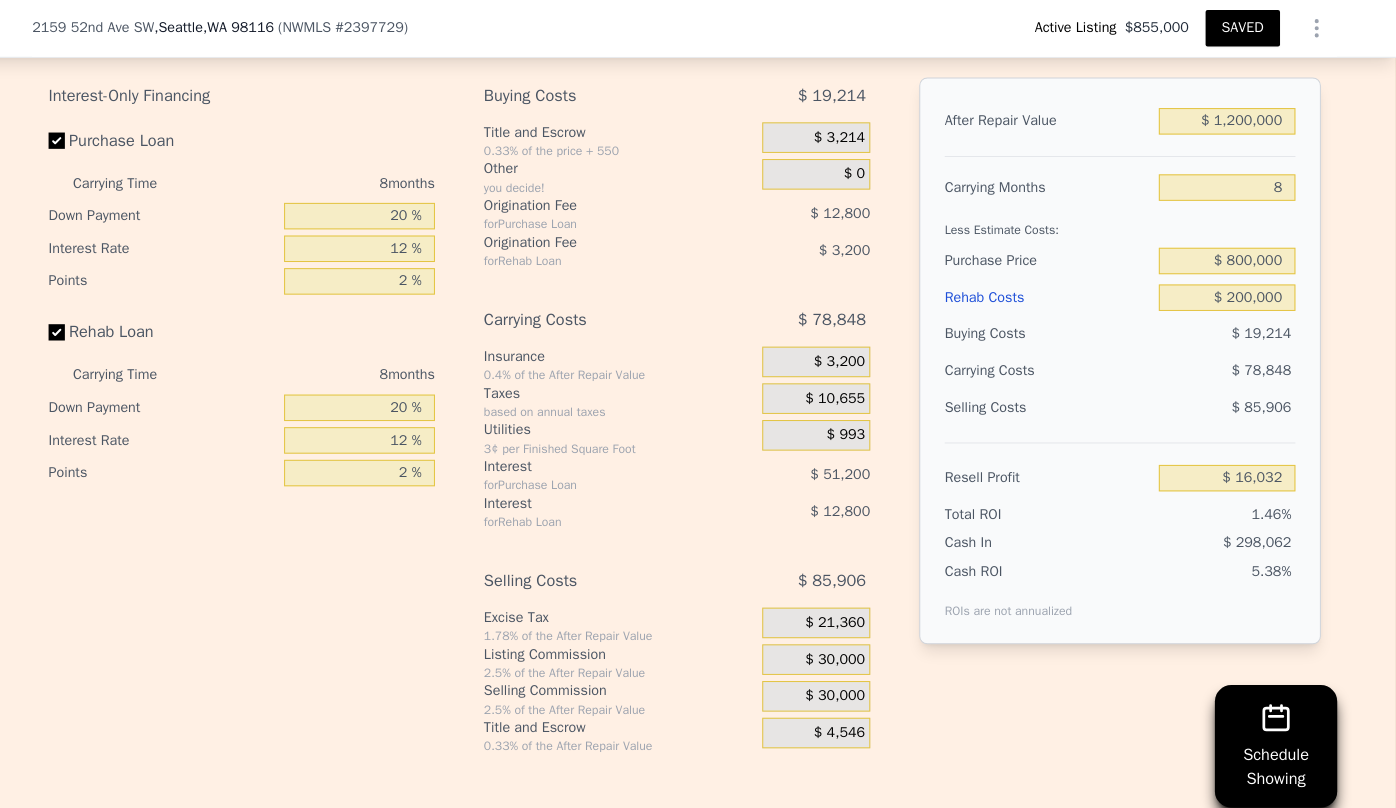 click on "$ 30,000" at bounding box center [845, 683] 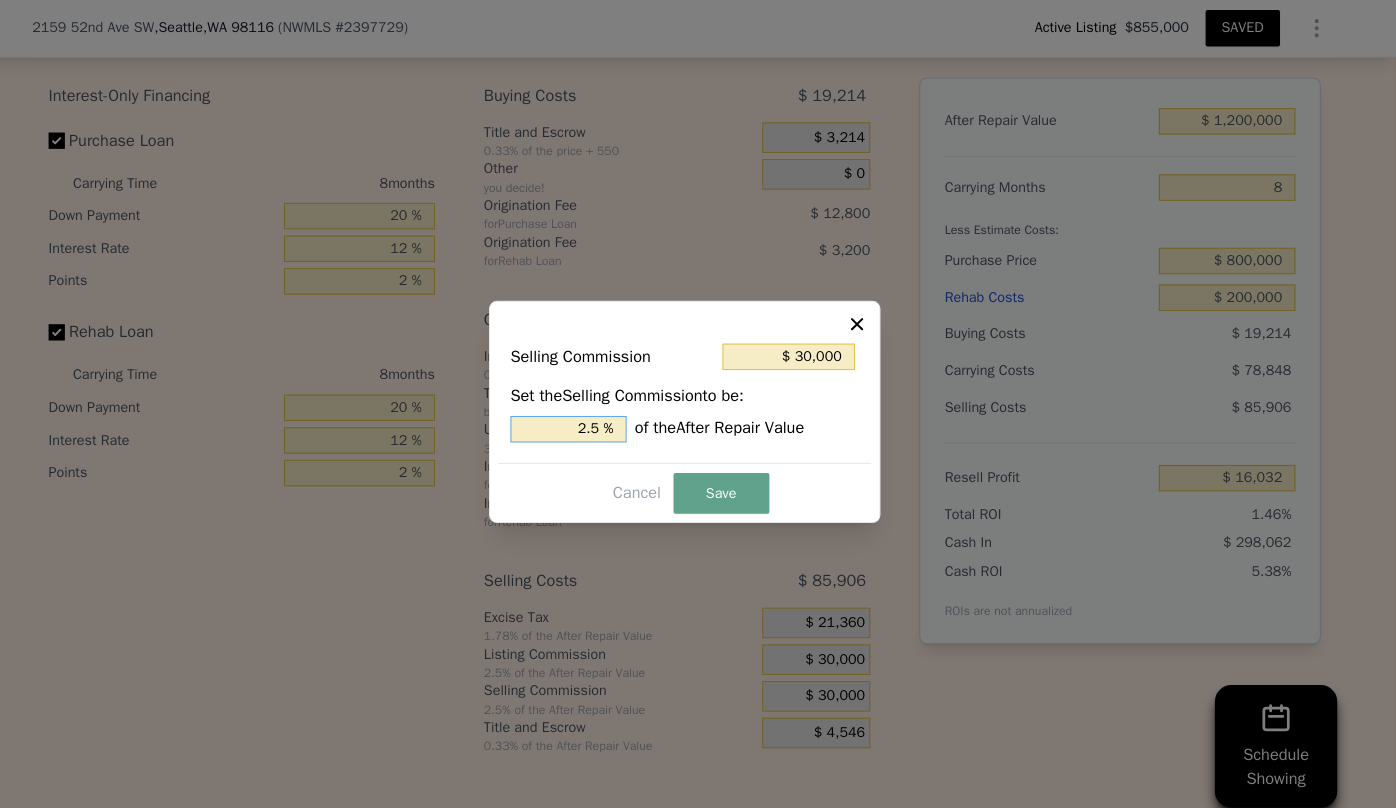 click on "2.5 %" at bounding box center (584, 421) 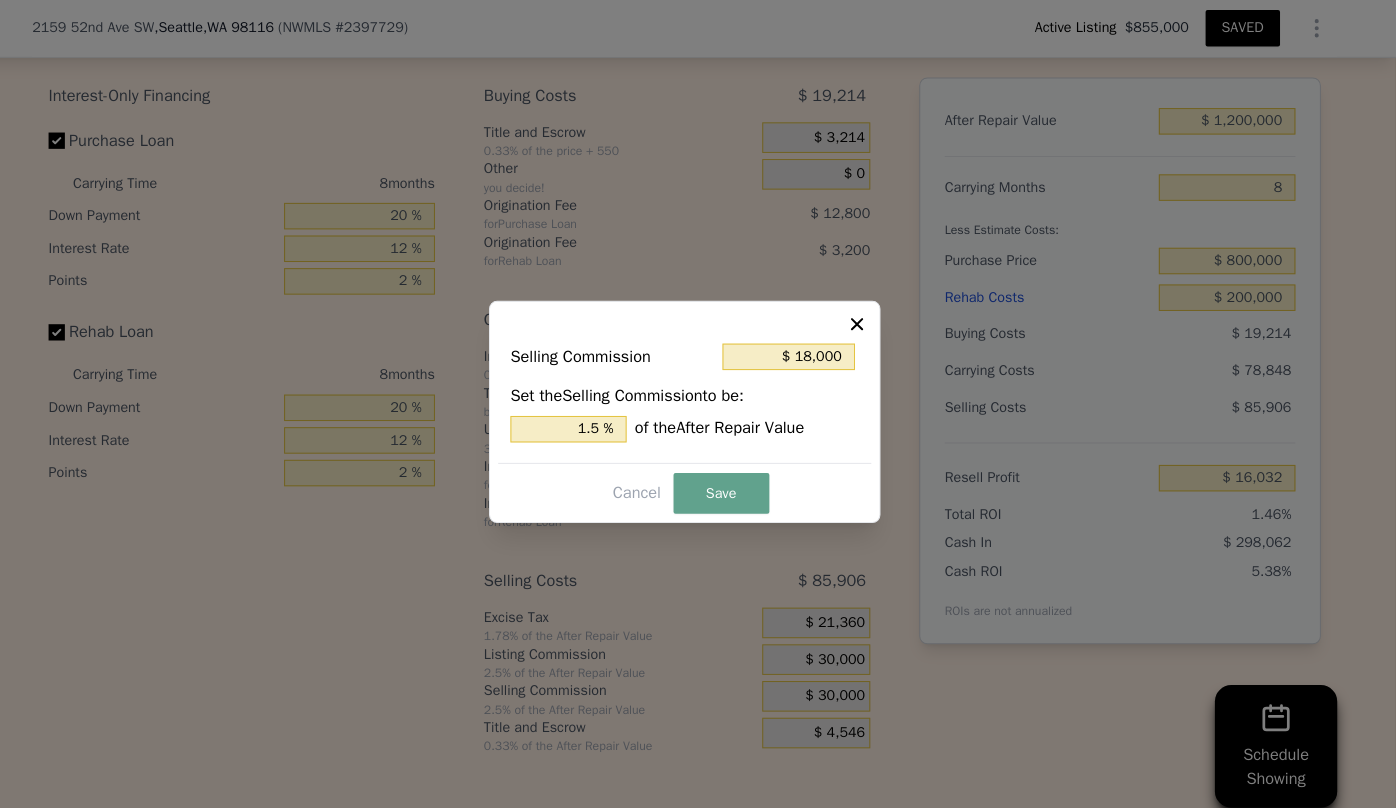 click at bounding box center (698, 404) 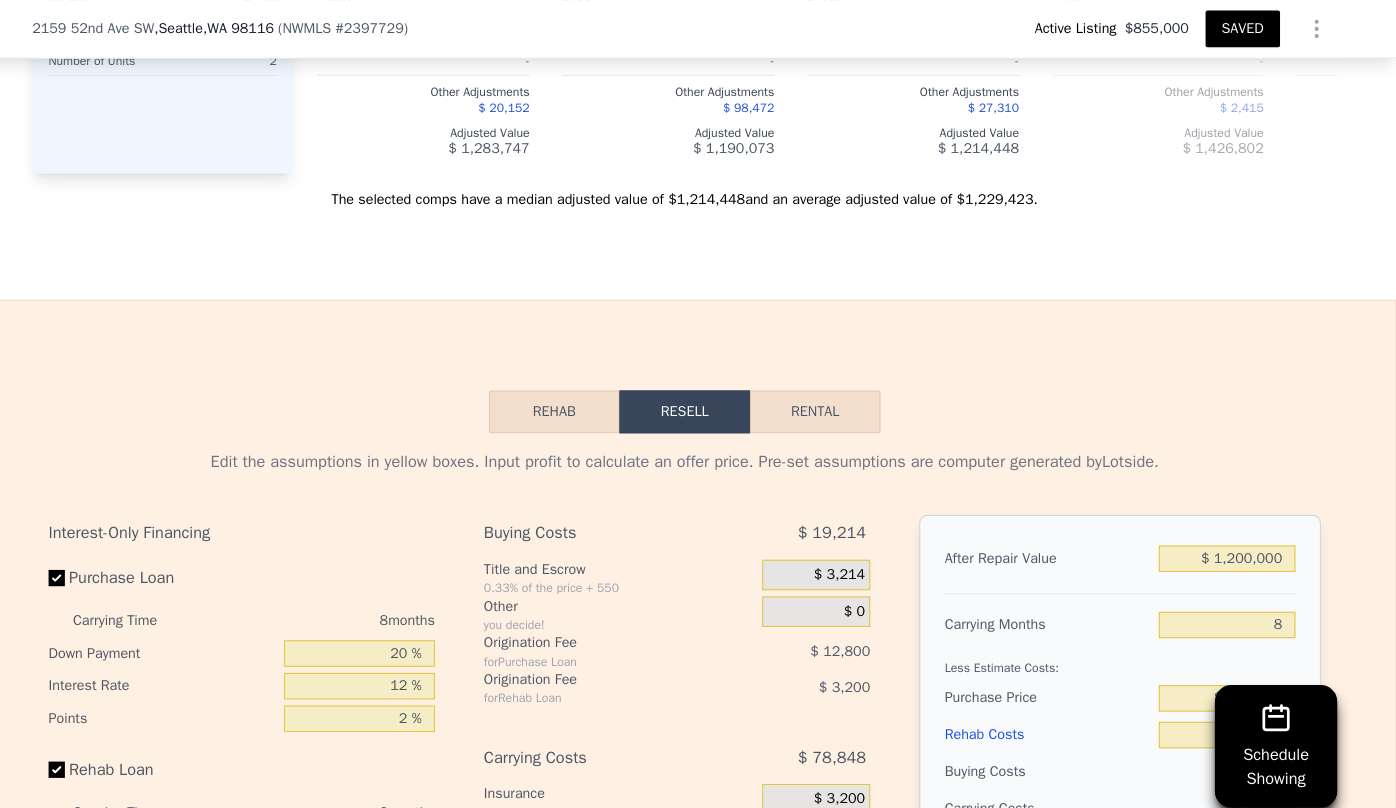 scroll, scrollTop: 3112, scrollLeft: 0, axis: vertical 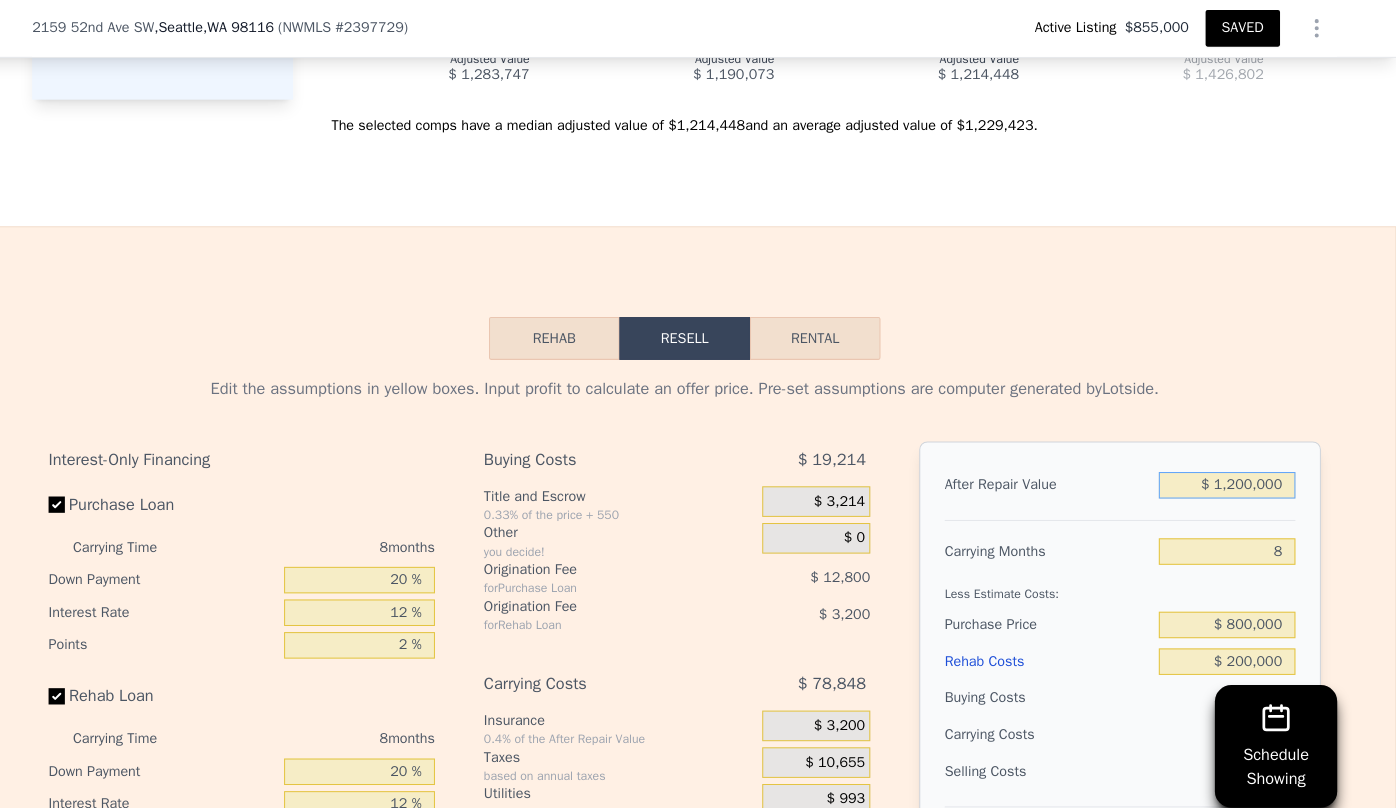 click on "$ 1,200,000" at bounding box center (1230, 476) 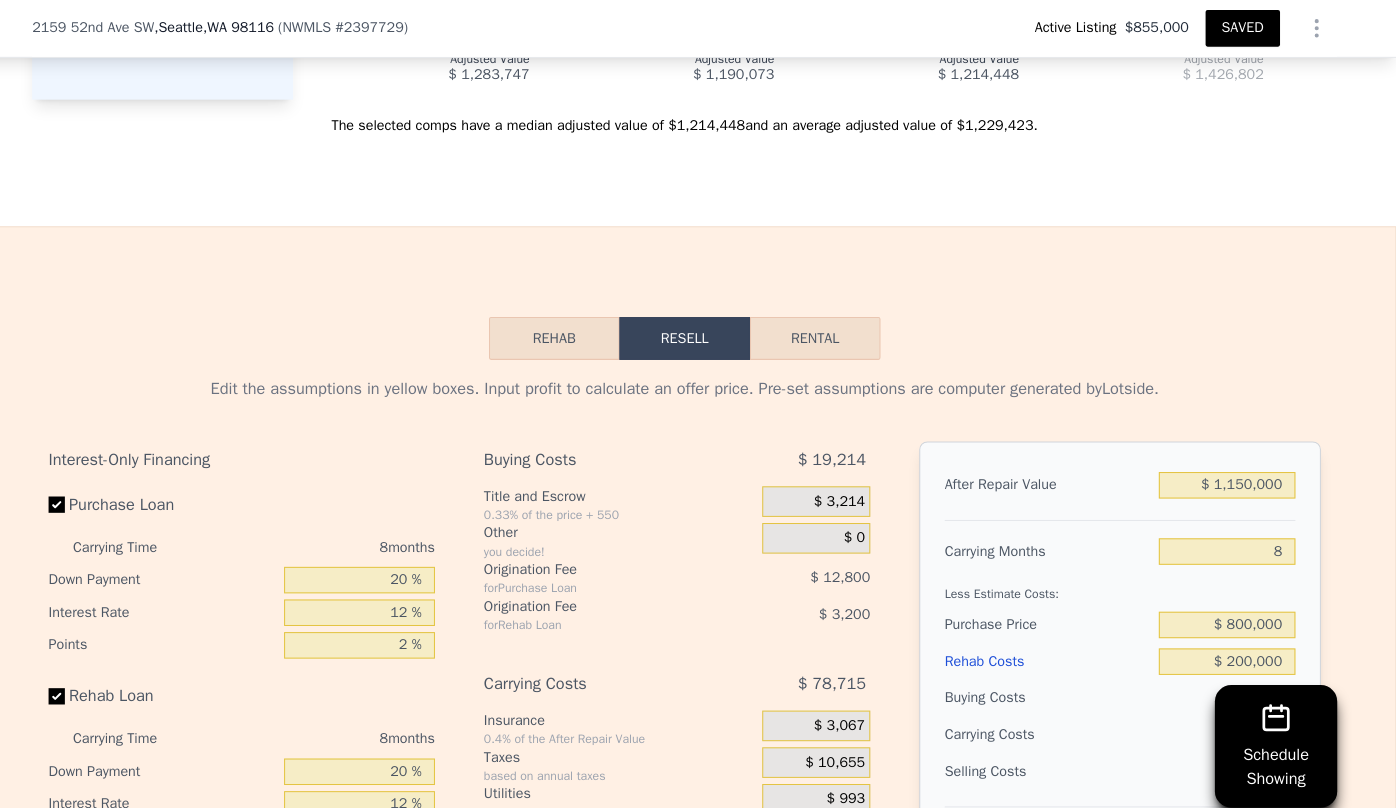 click on "Edit the assumptions in yellow boxes. Input profit to calculate an offer price. Pre-set assumptions are computer generated by  Lotside ." at bounding box center (698, 381) 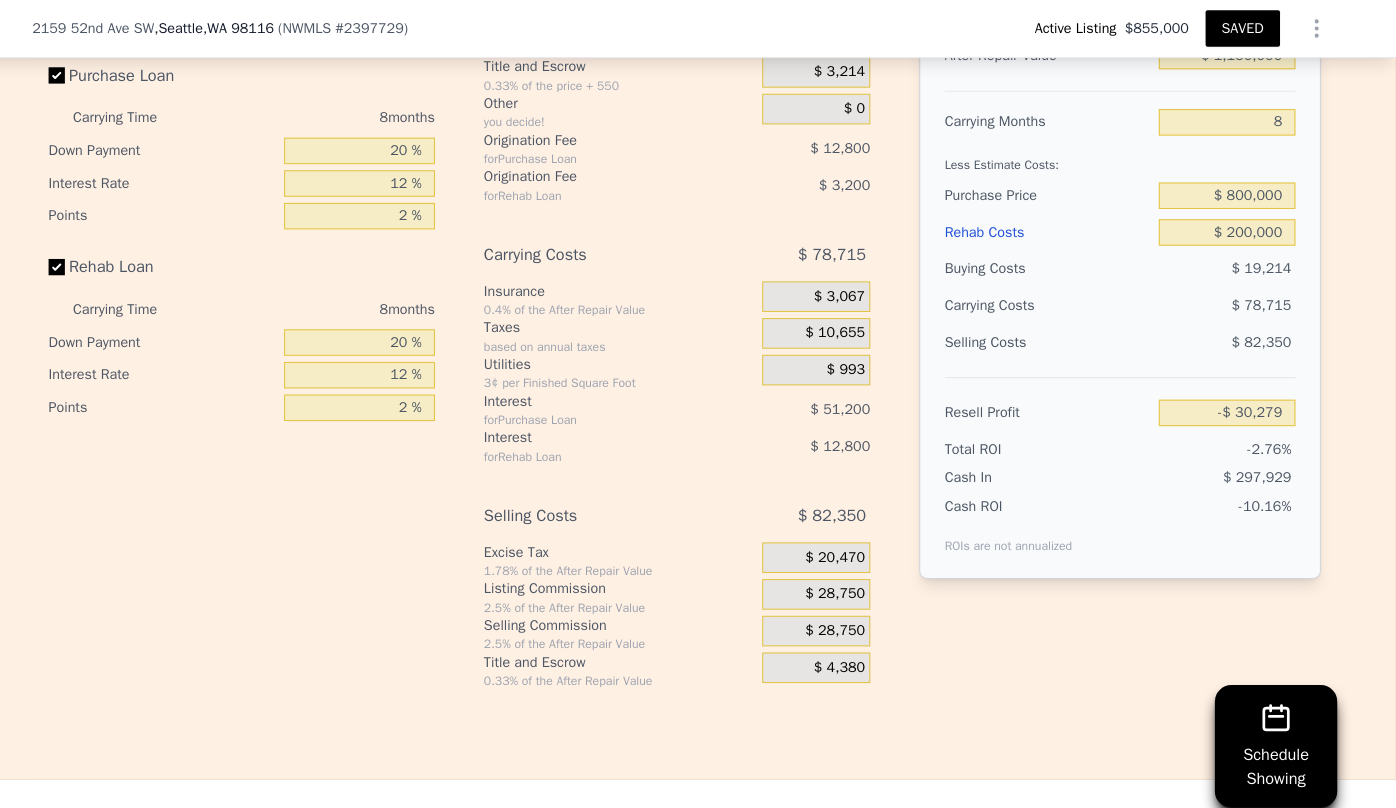 scroll, scrollTop: 3558, scrollLeft: 0, axis: vertical 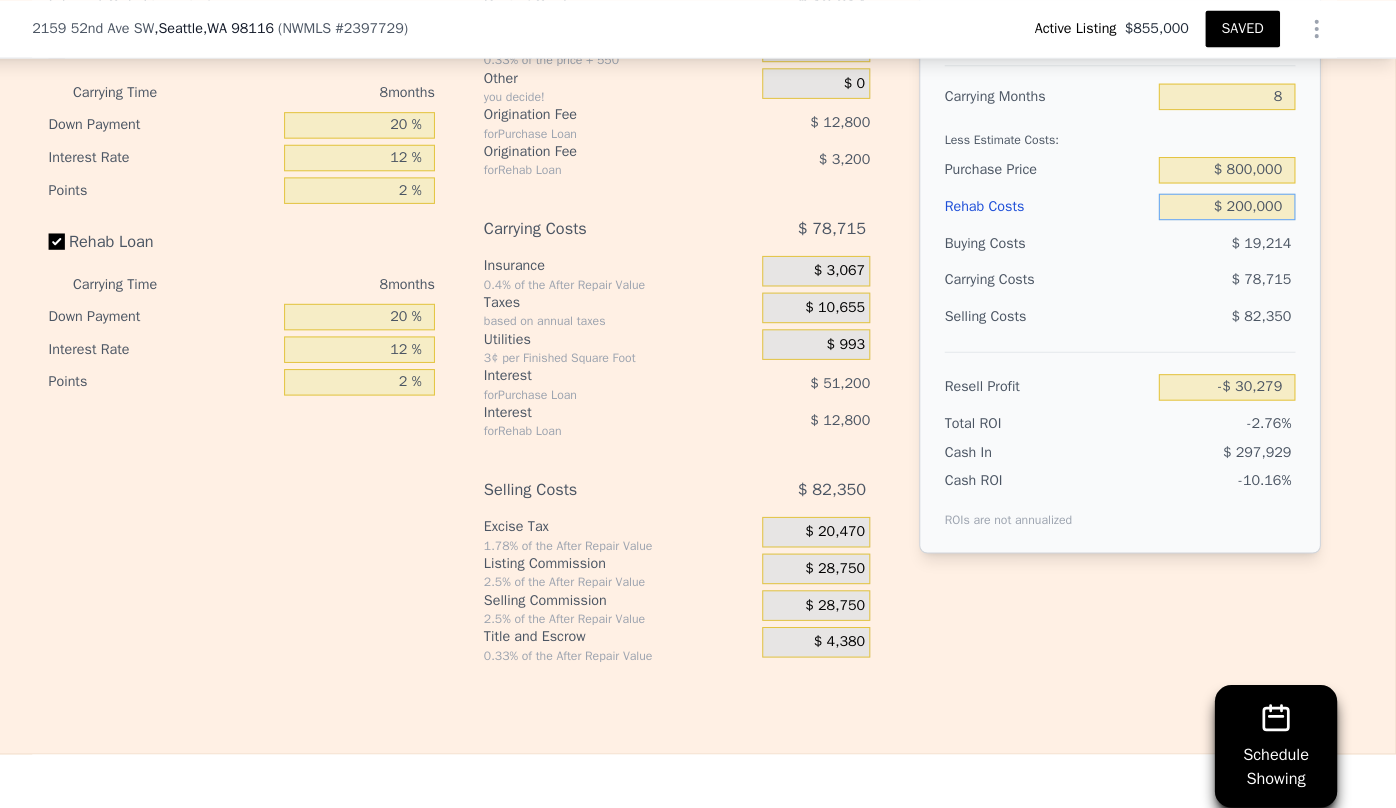 click on "$ 200,000" at bounding box center (1230, 203) 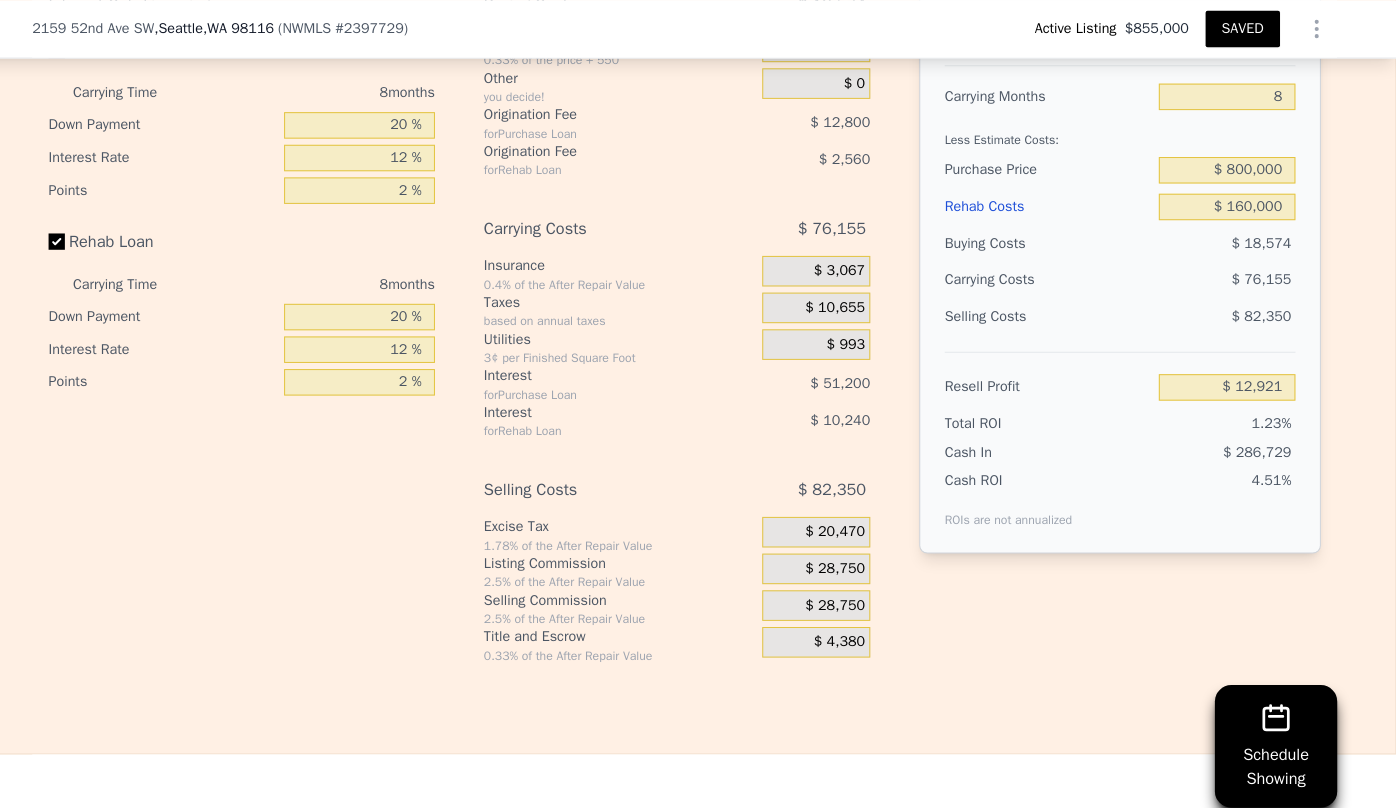 click on "$ 76,155" at bounding box center [1191, 275] 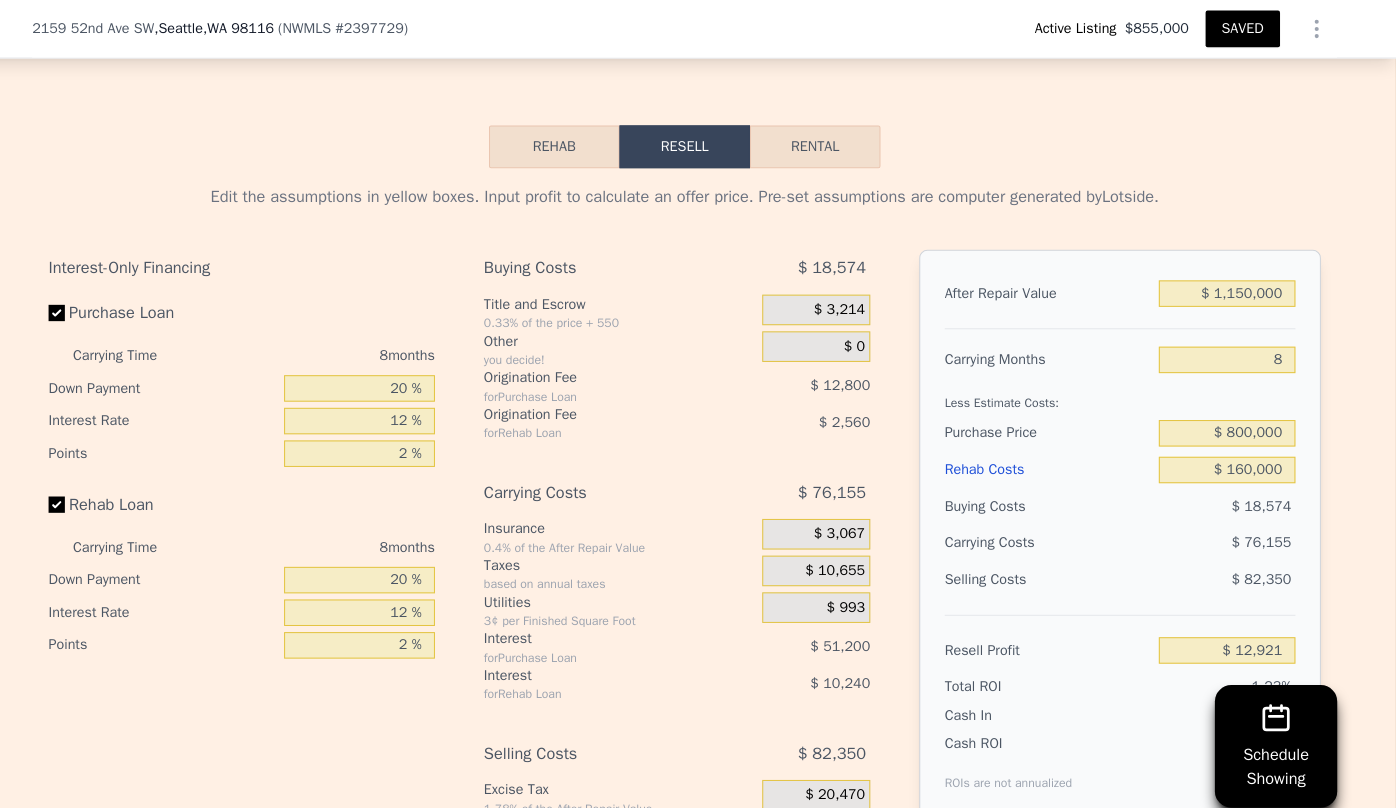 scroll, scrollTop: 3290, scrollLeft: 0, axis: vertical 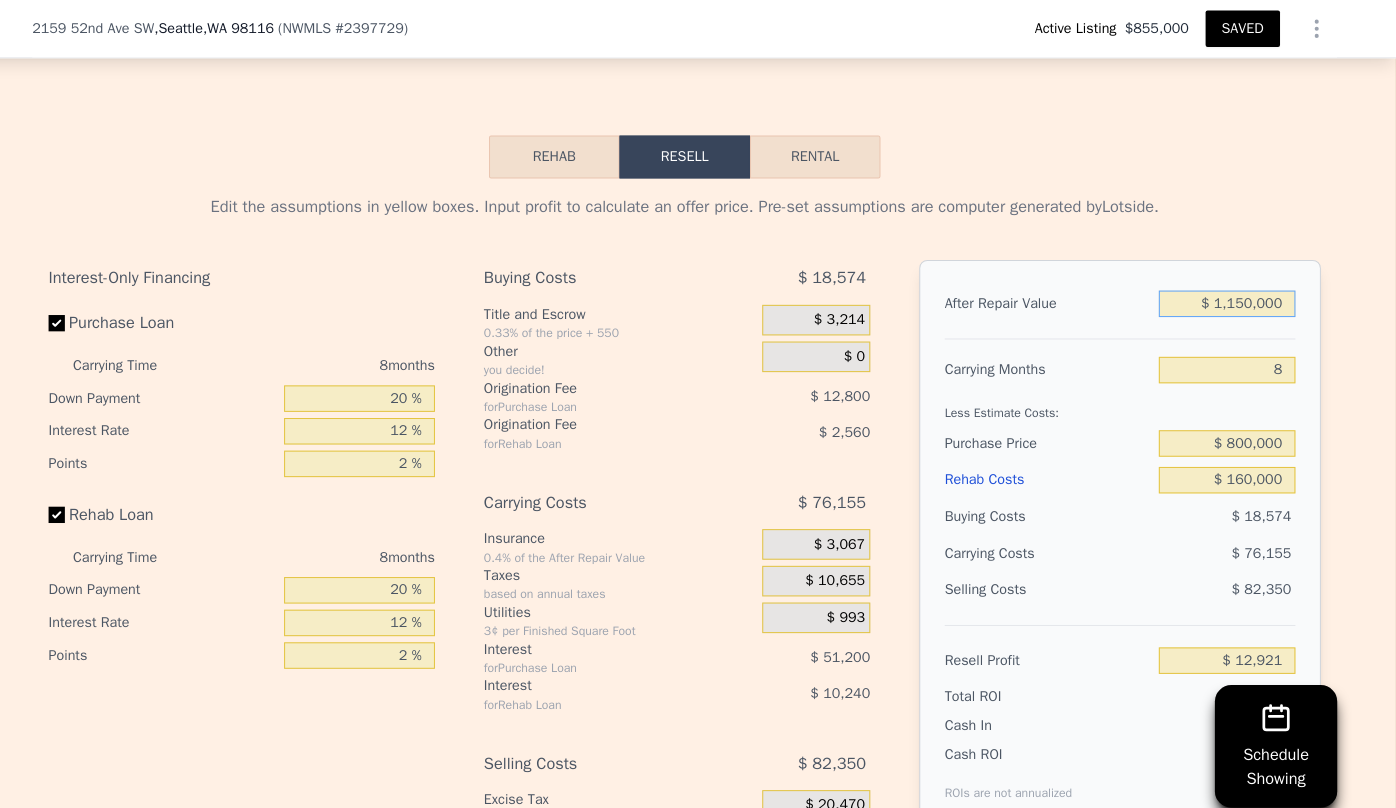 click on "$ 1,150,000" at bounding box center (1230, 298) 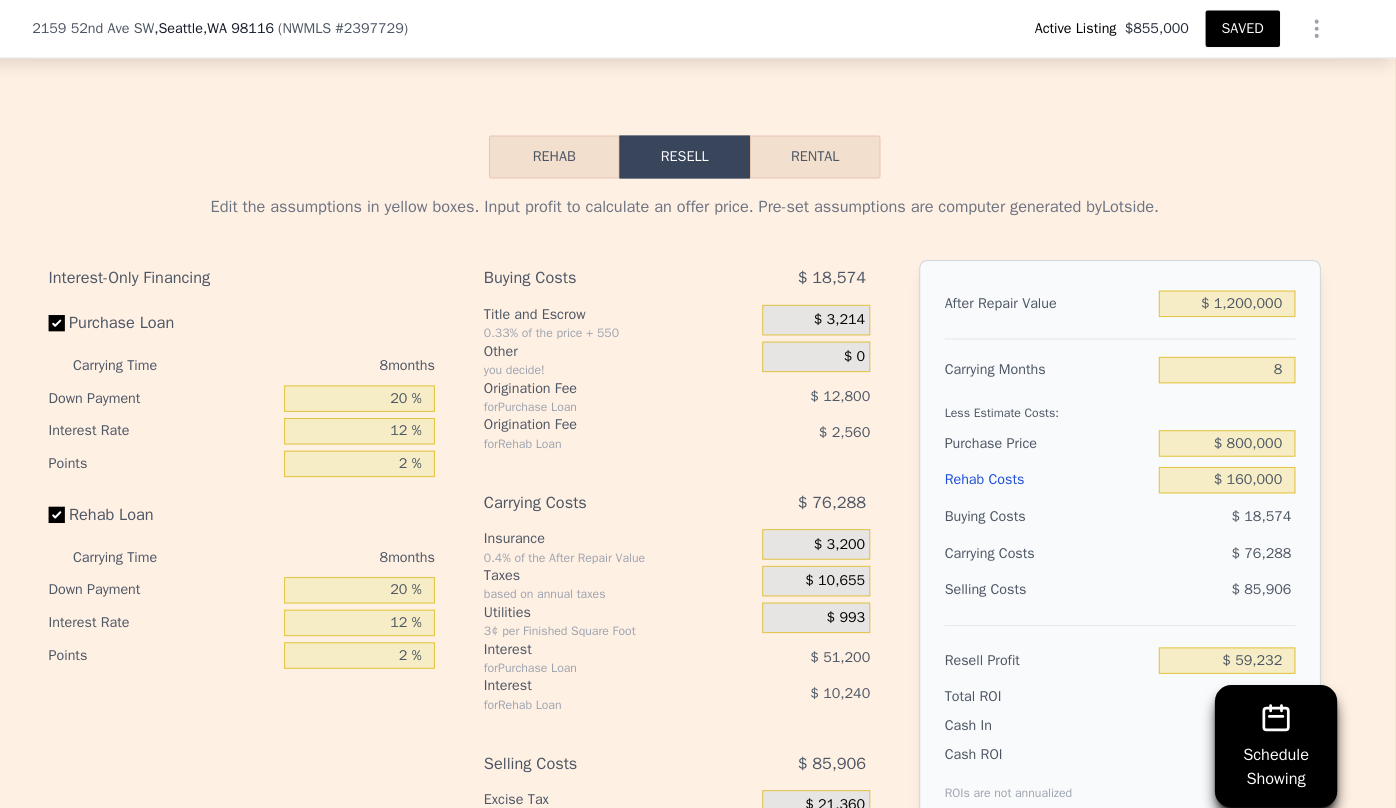 click on "$ 18,574" at bounding box center (1263, 506) 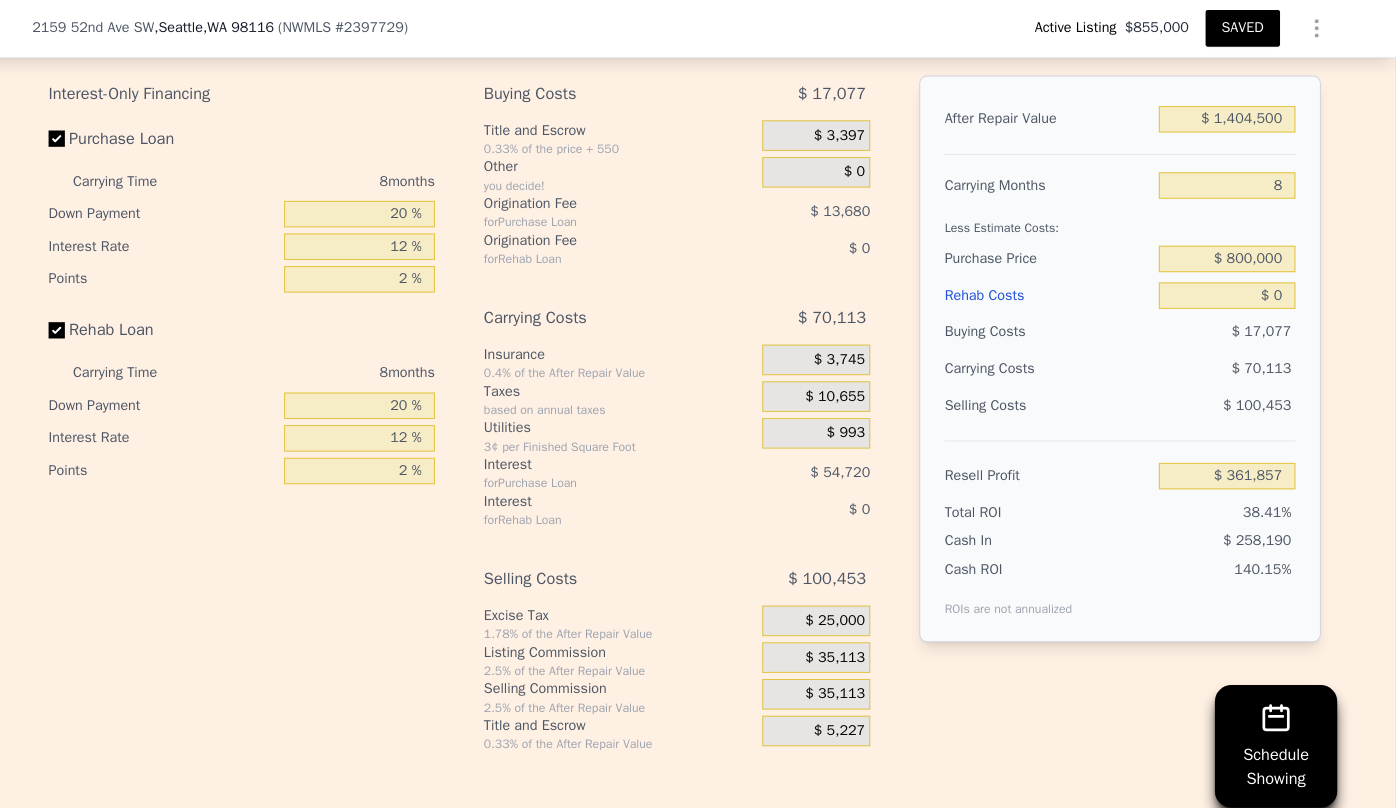 scroll, scrollTop: 3469, scrollLeft: 0, axis: vertical 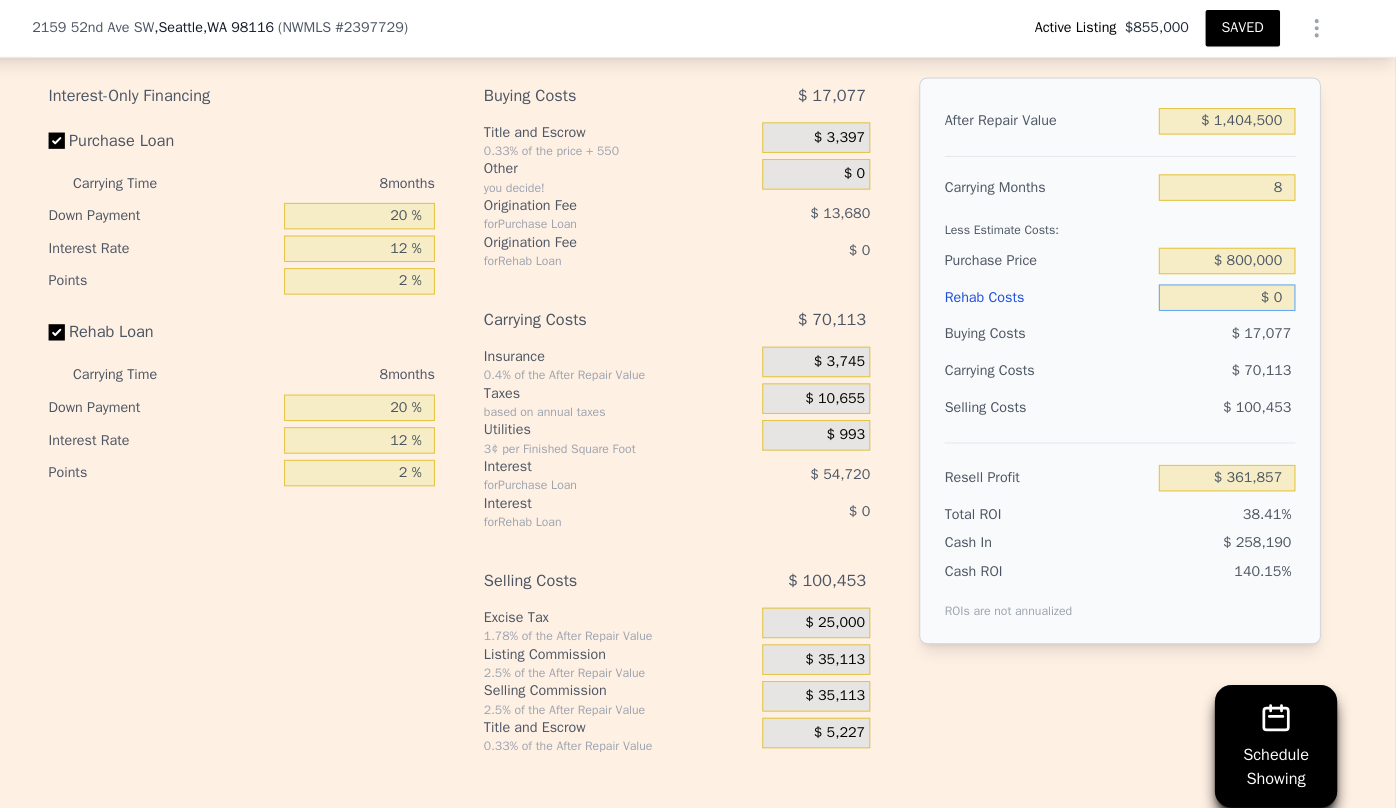 click on "$ 0" at bounding box center [1230, 292] 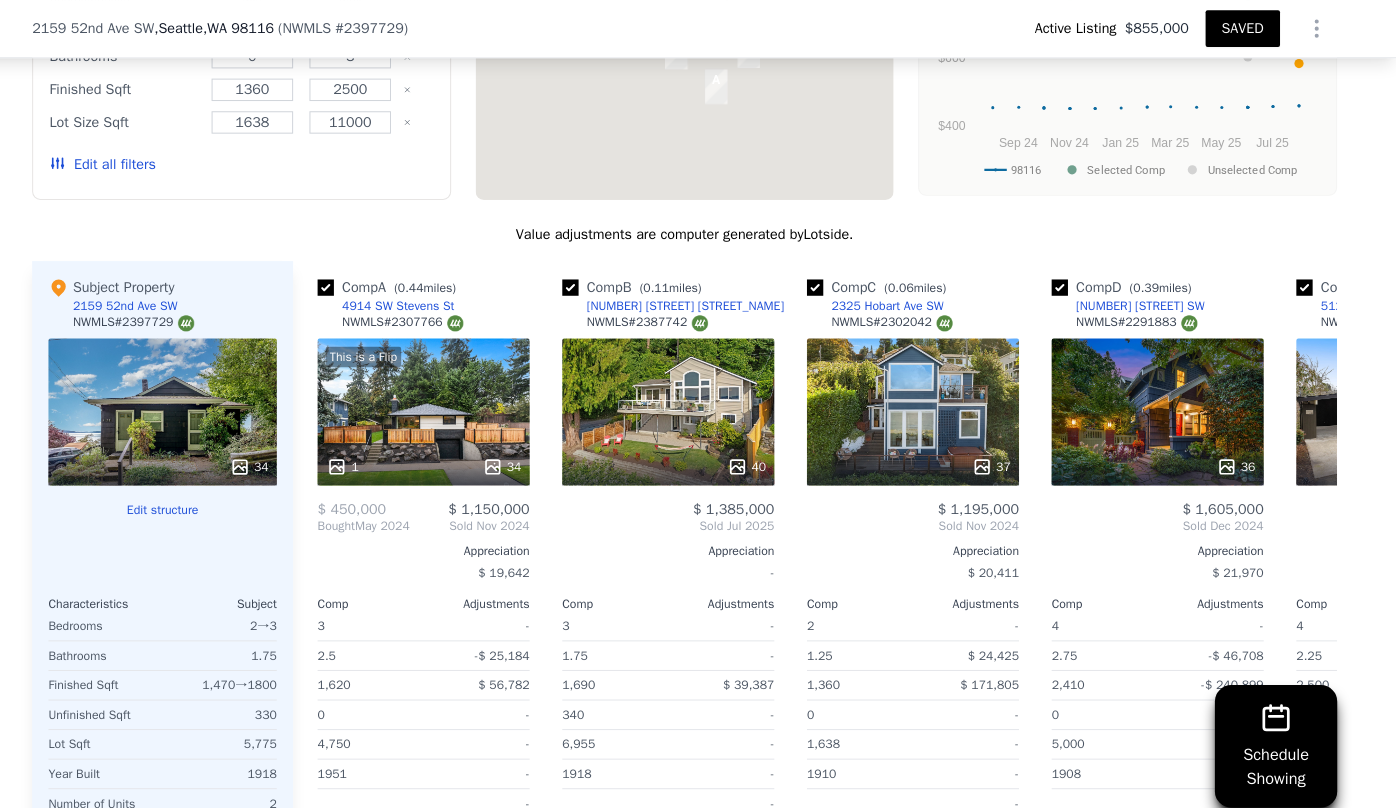 scroll, scrollTop: 2310, scrollLeft: 0, axis: vertical 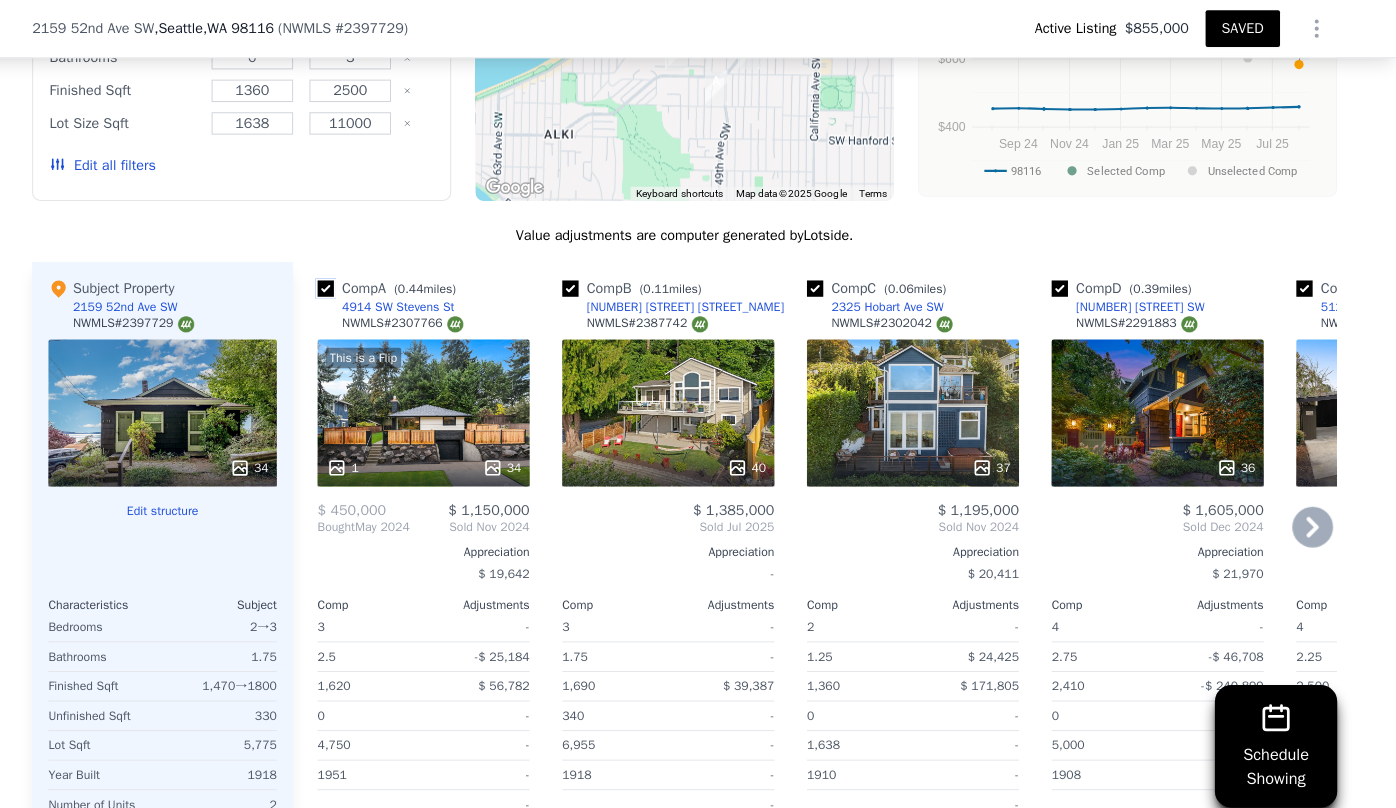 click at bounding box center [346, 283] 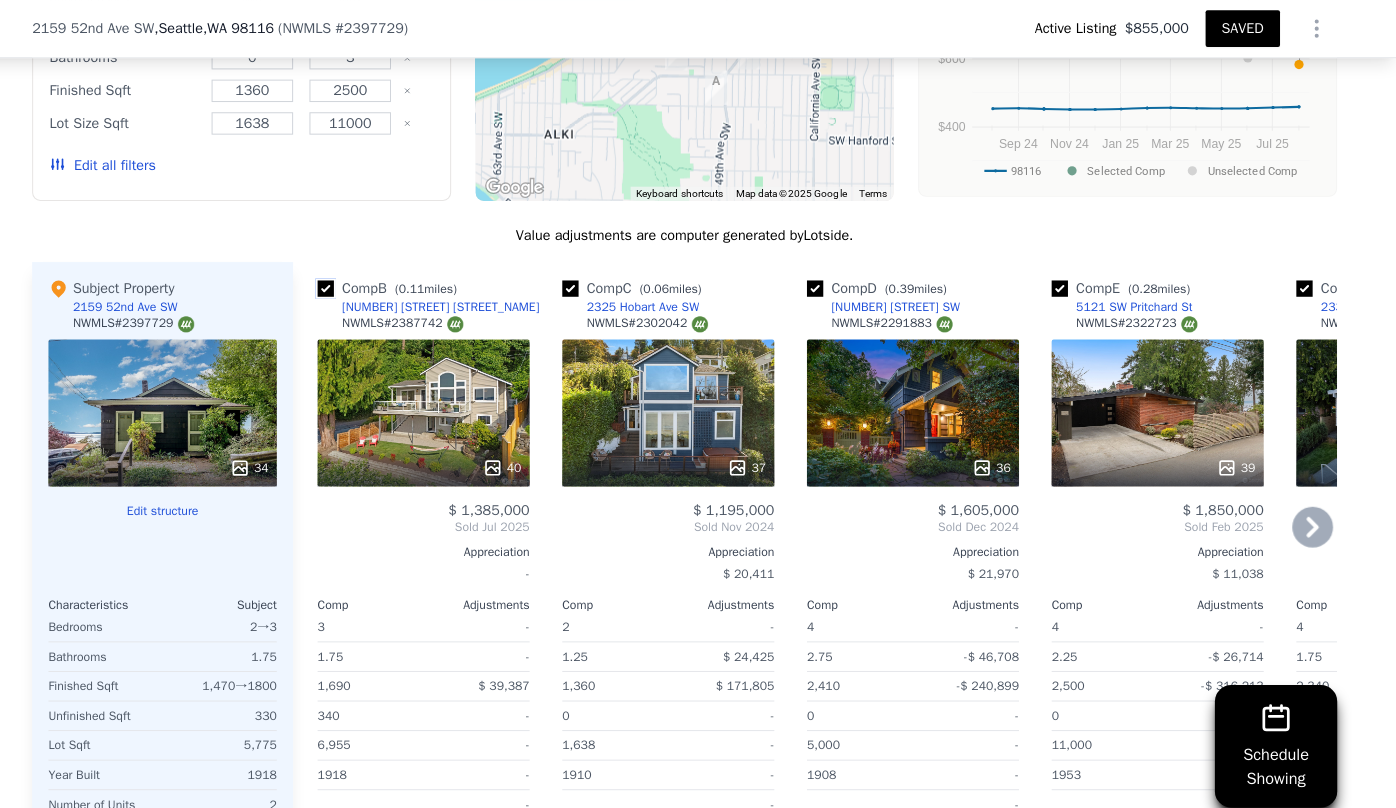 click at bounding box center (346, 283) 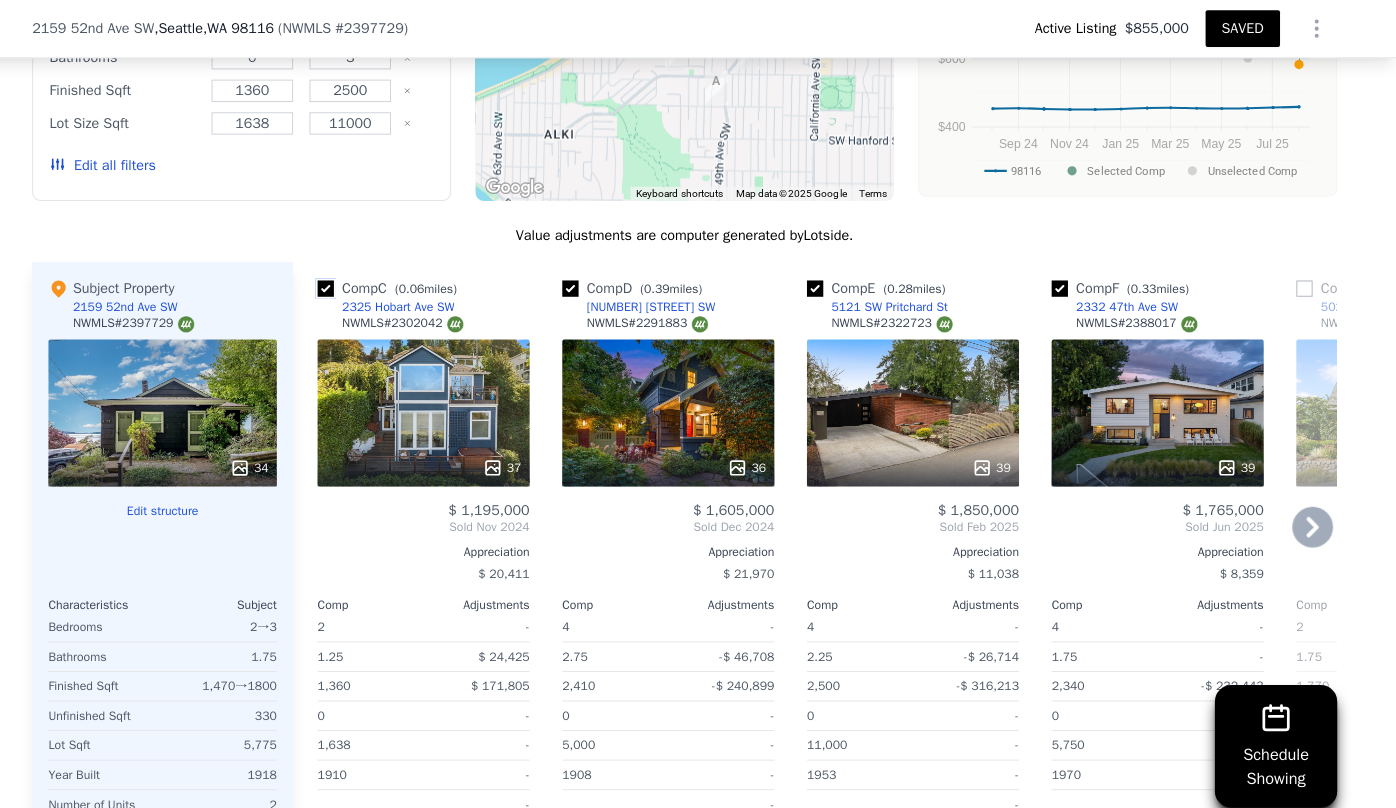 click at bounding box center (346, 283) 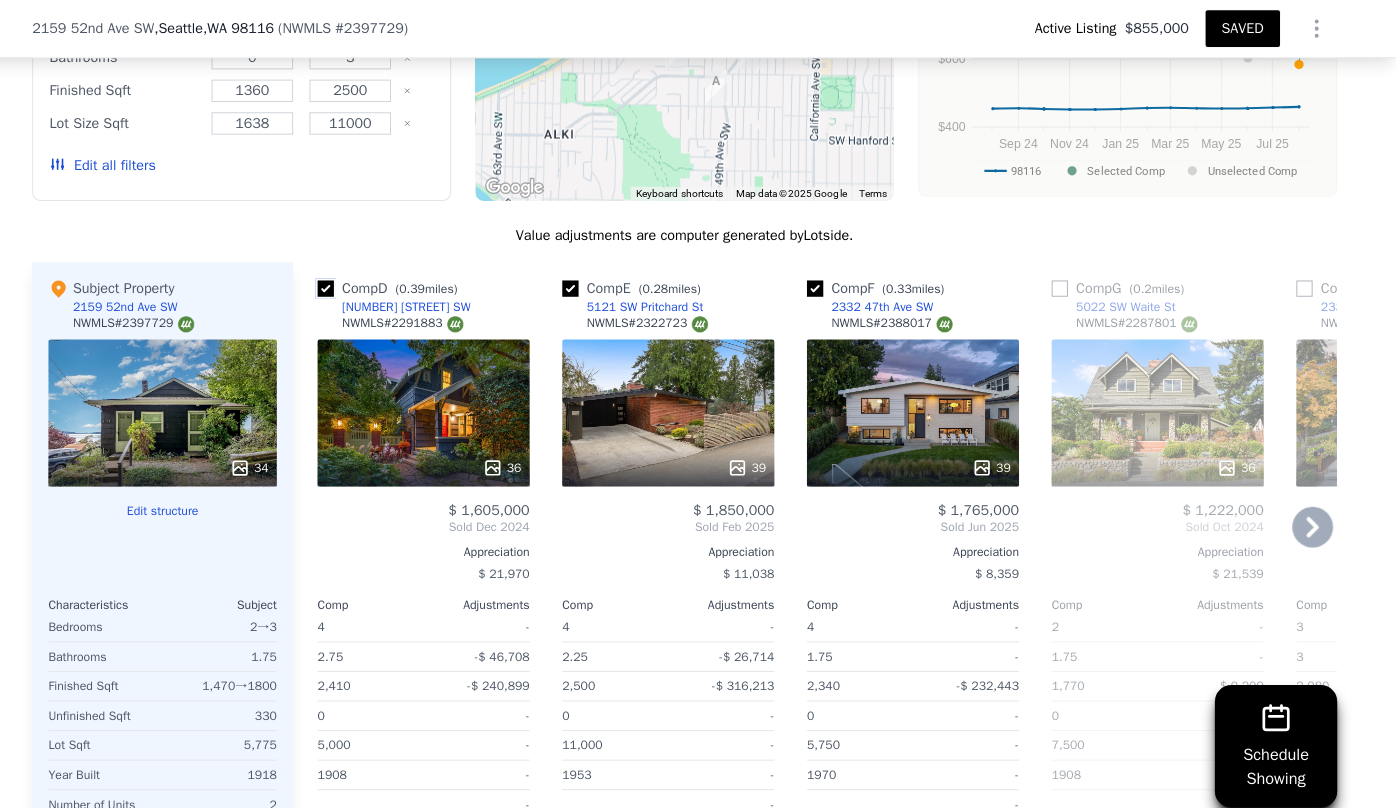 click at bounding box center [346, 283] 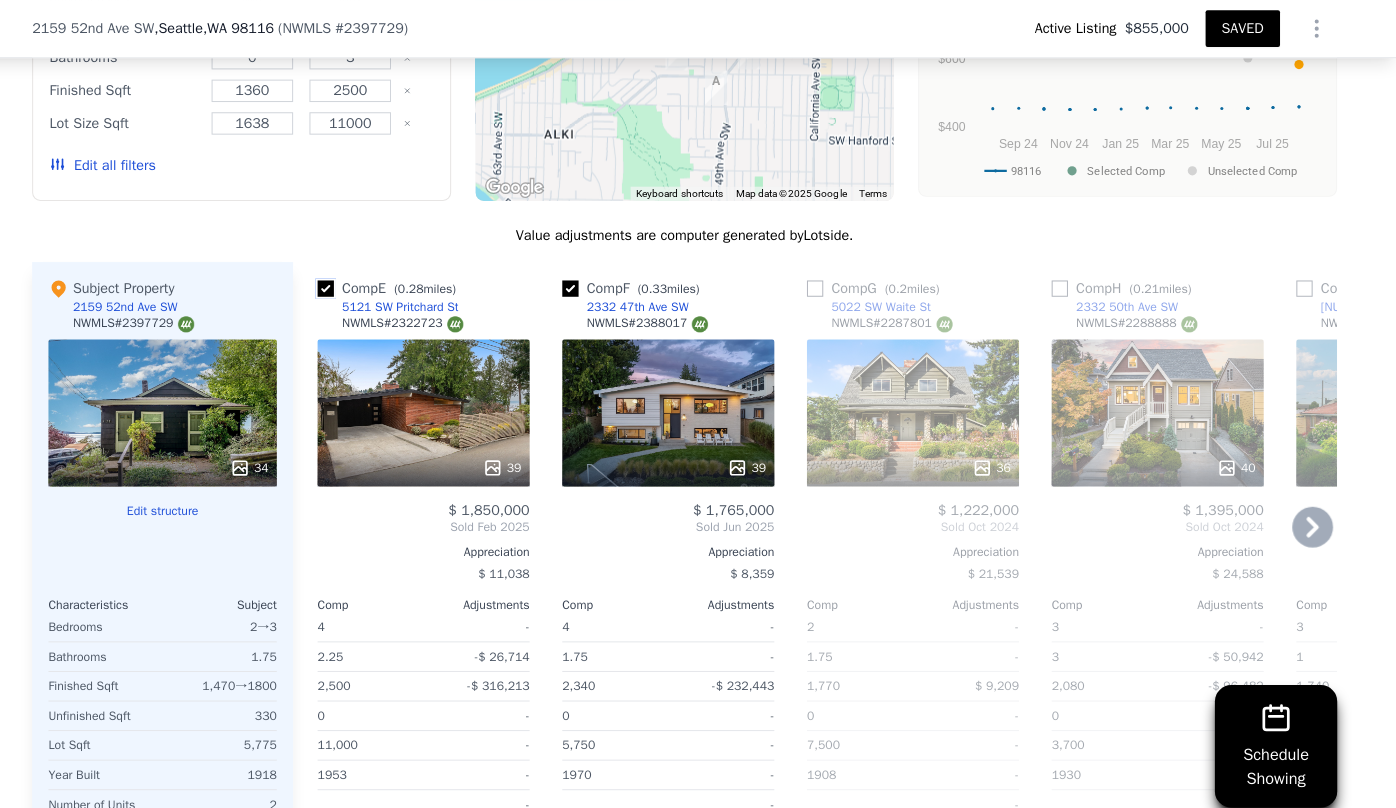 click at bounding box center (346, 283) 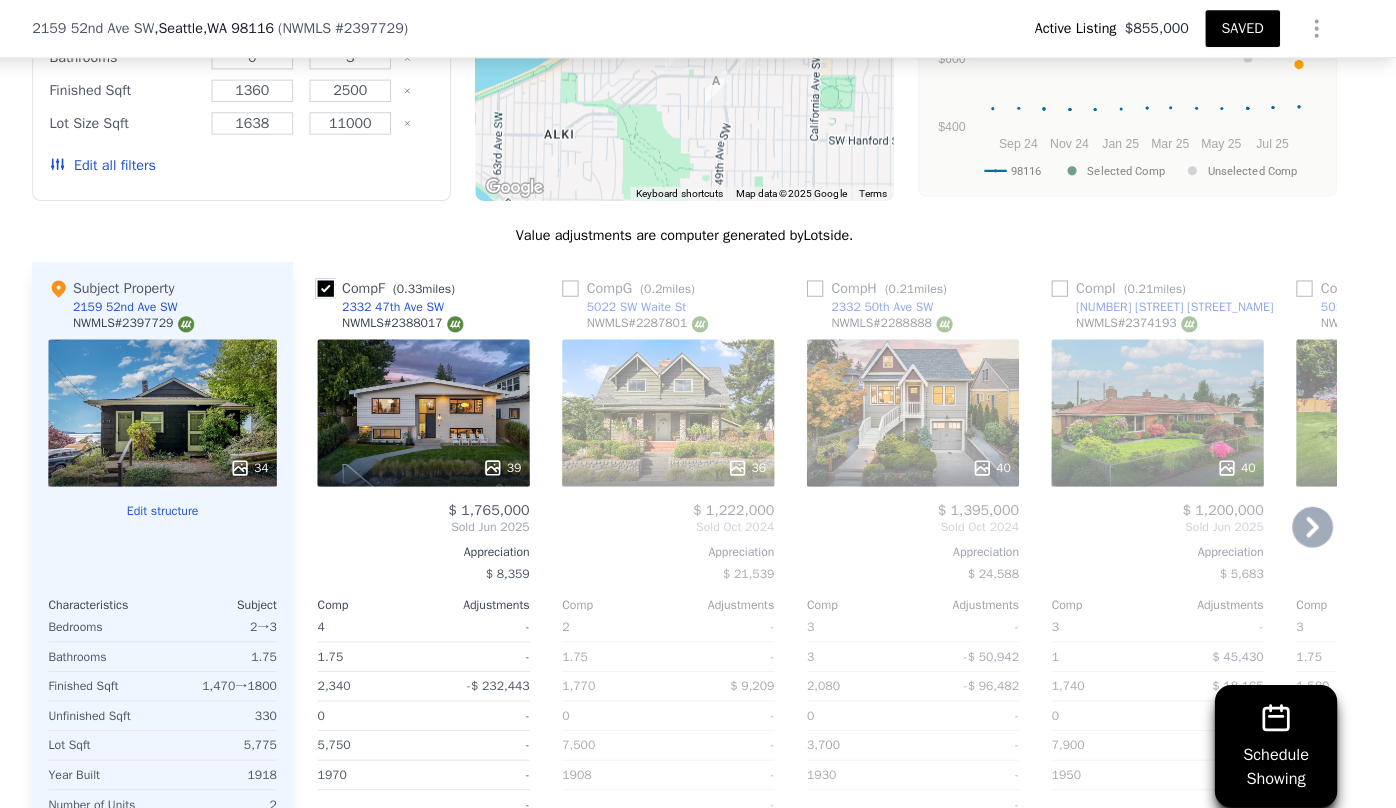 click at bounding box center (346, 283) 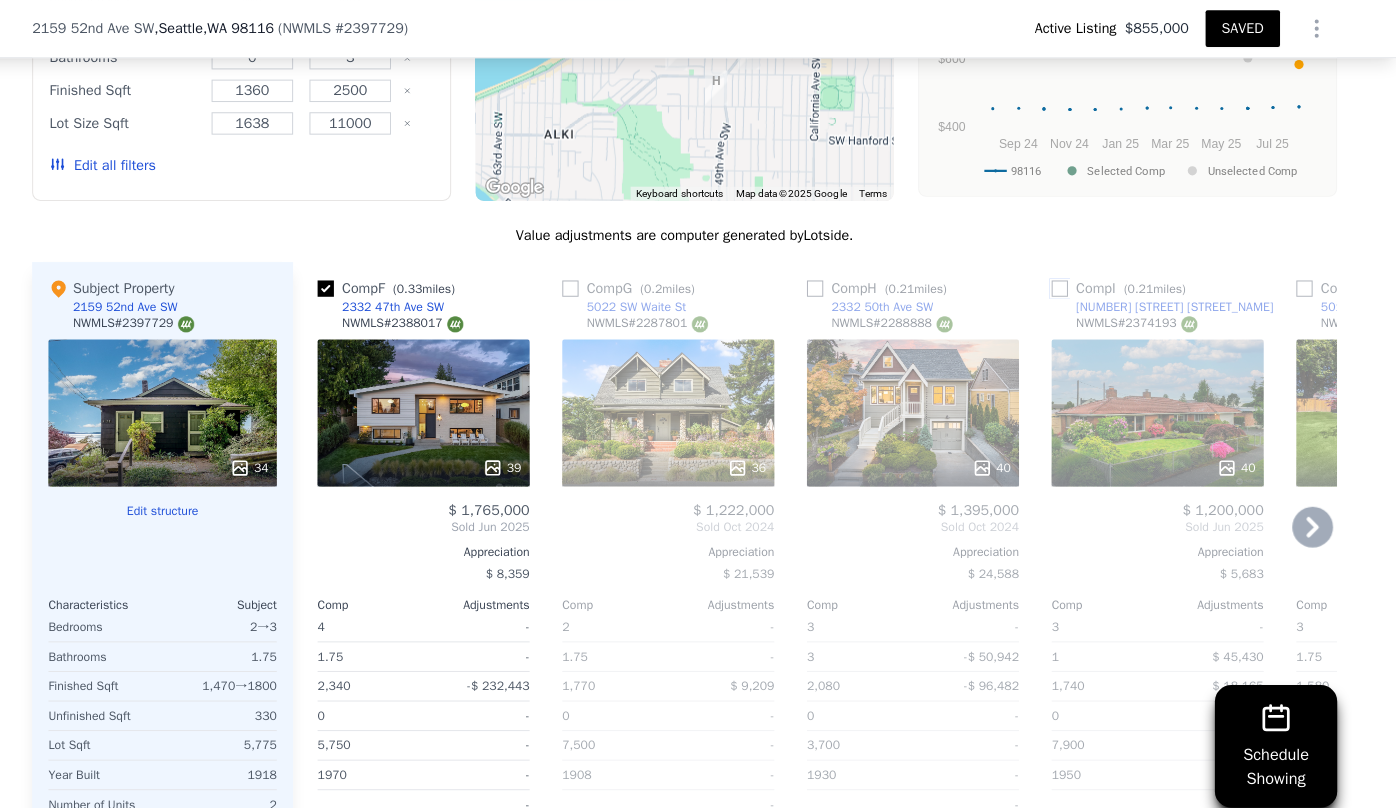 click at bounding box center (1066, 283) 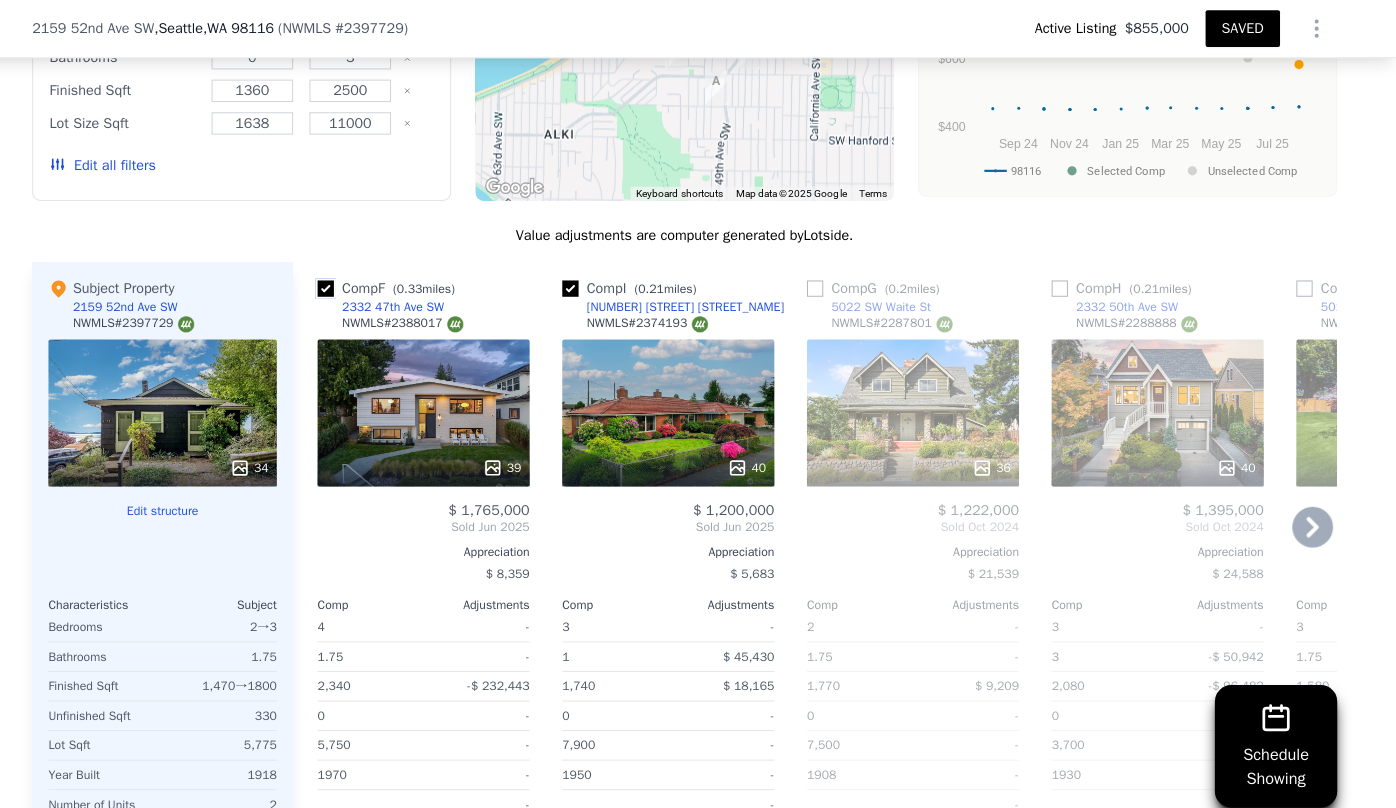 click at bounding box center [346, 283] 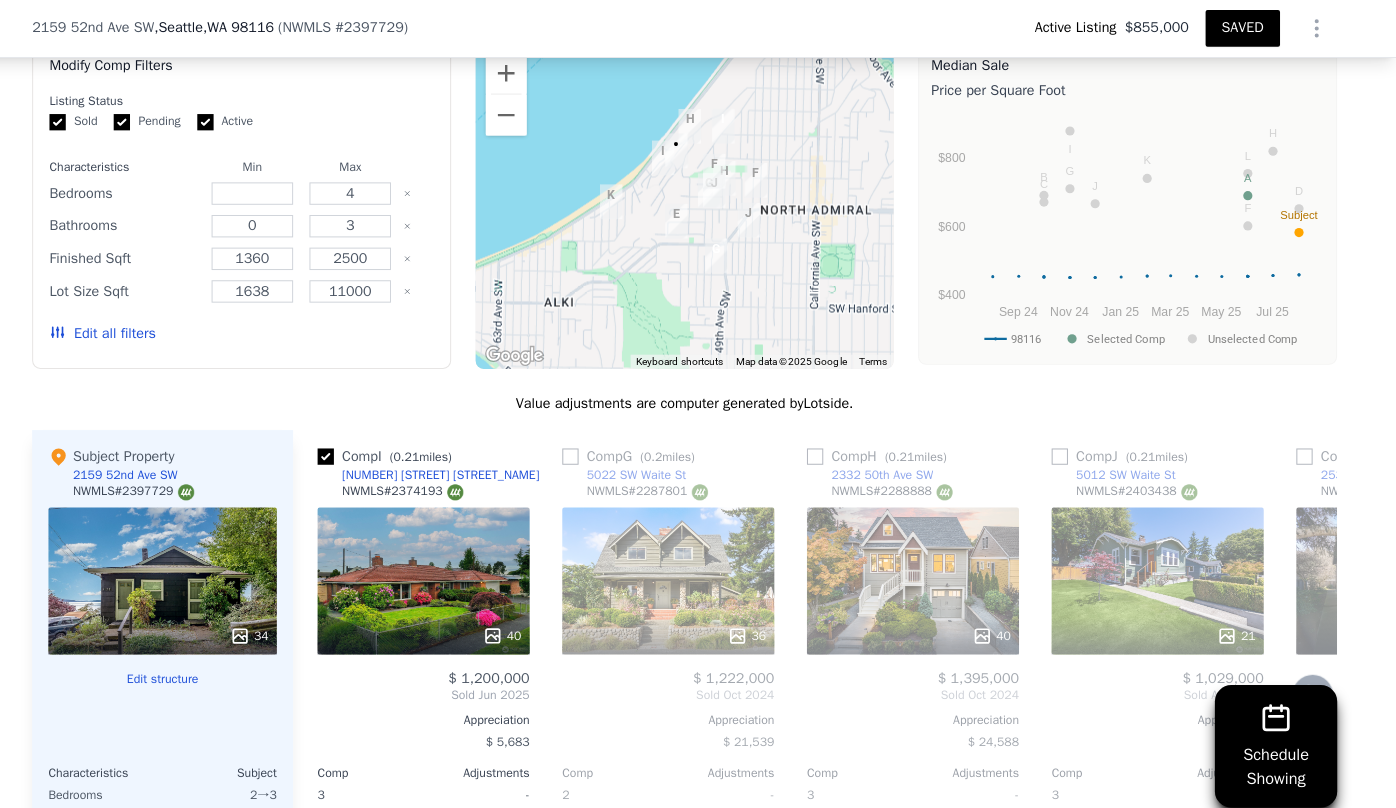 scroll, scrollTop: 2131, scrollLeft: 0, axis: vertical 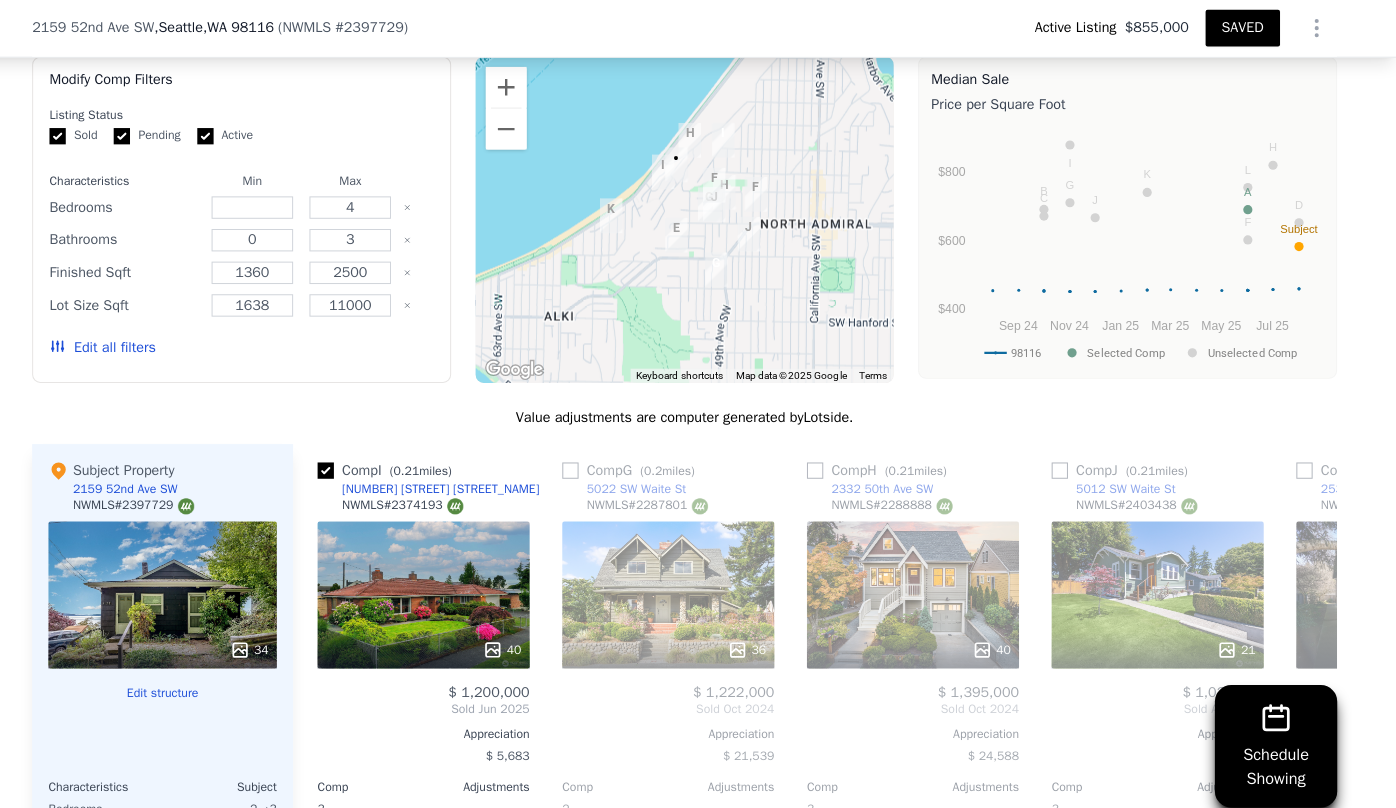 click on "36" at bounding box center [682, 584] 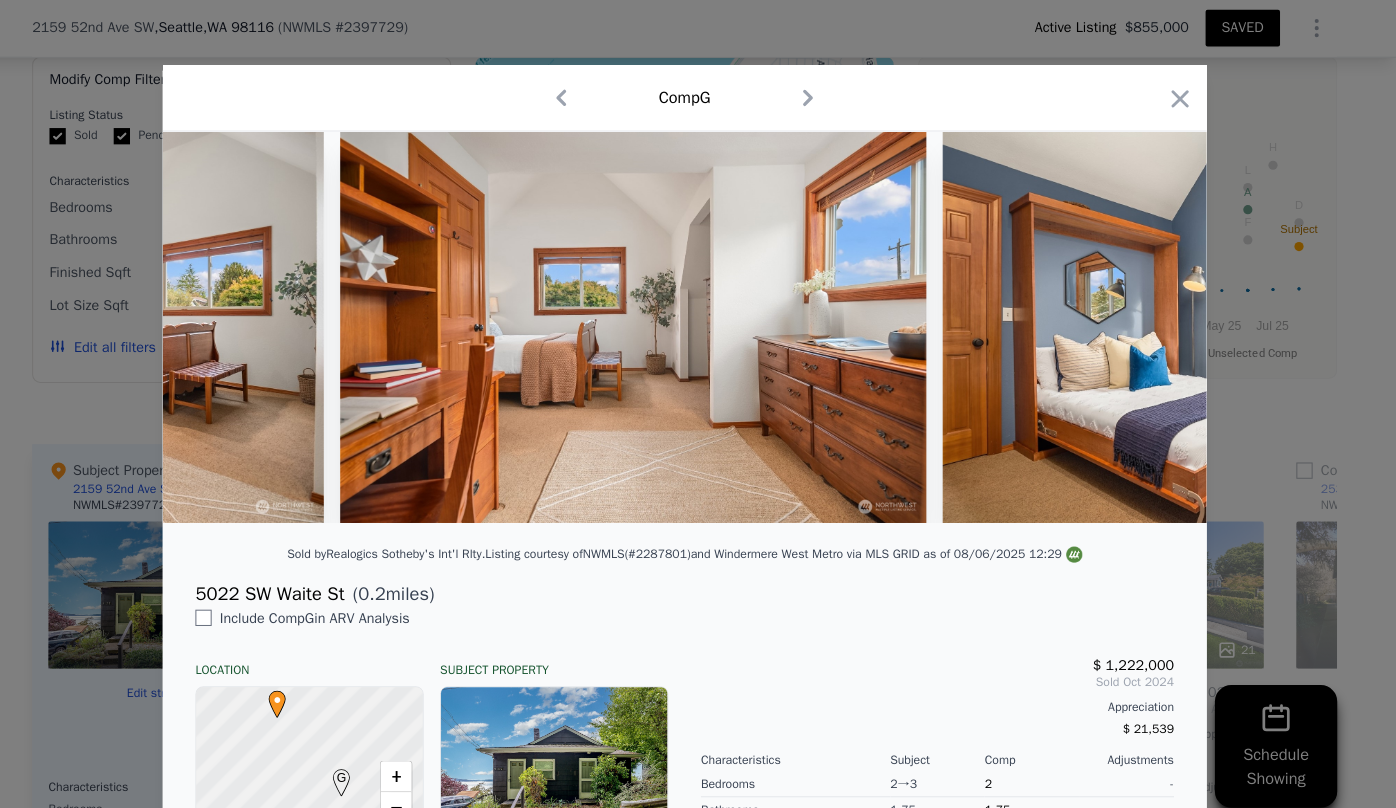 scroll, scrollTop: 0, scrollLeft: 12037, axis: horizontal 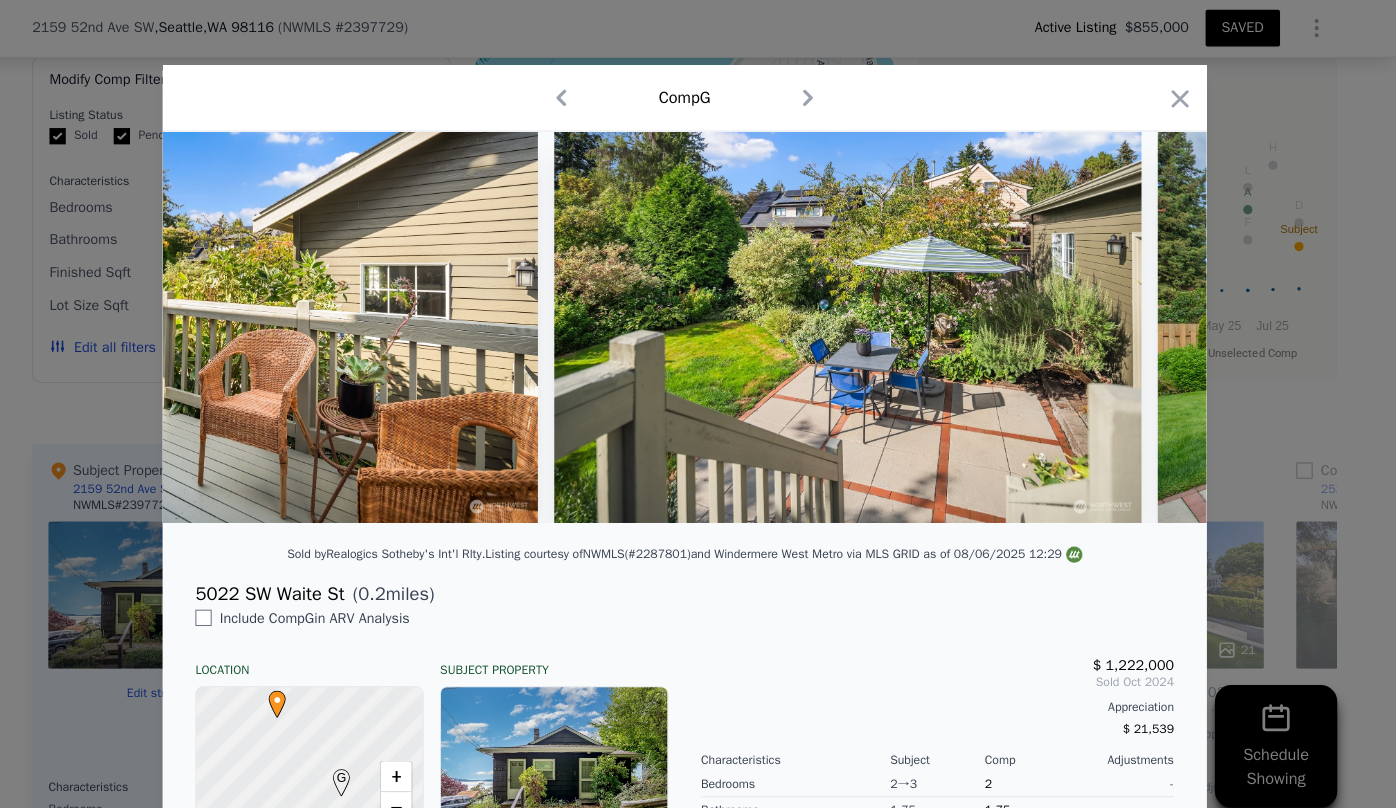 click on "Comp  G" at bounding box center (698, 96) 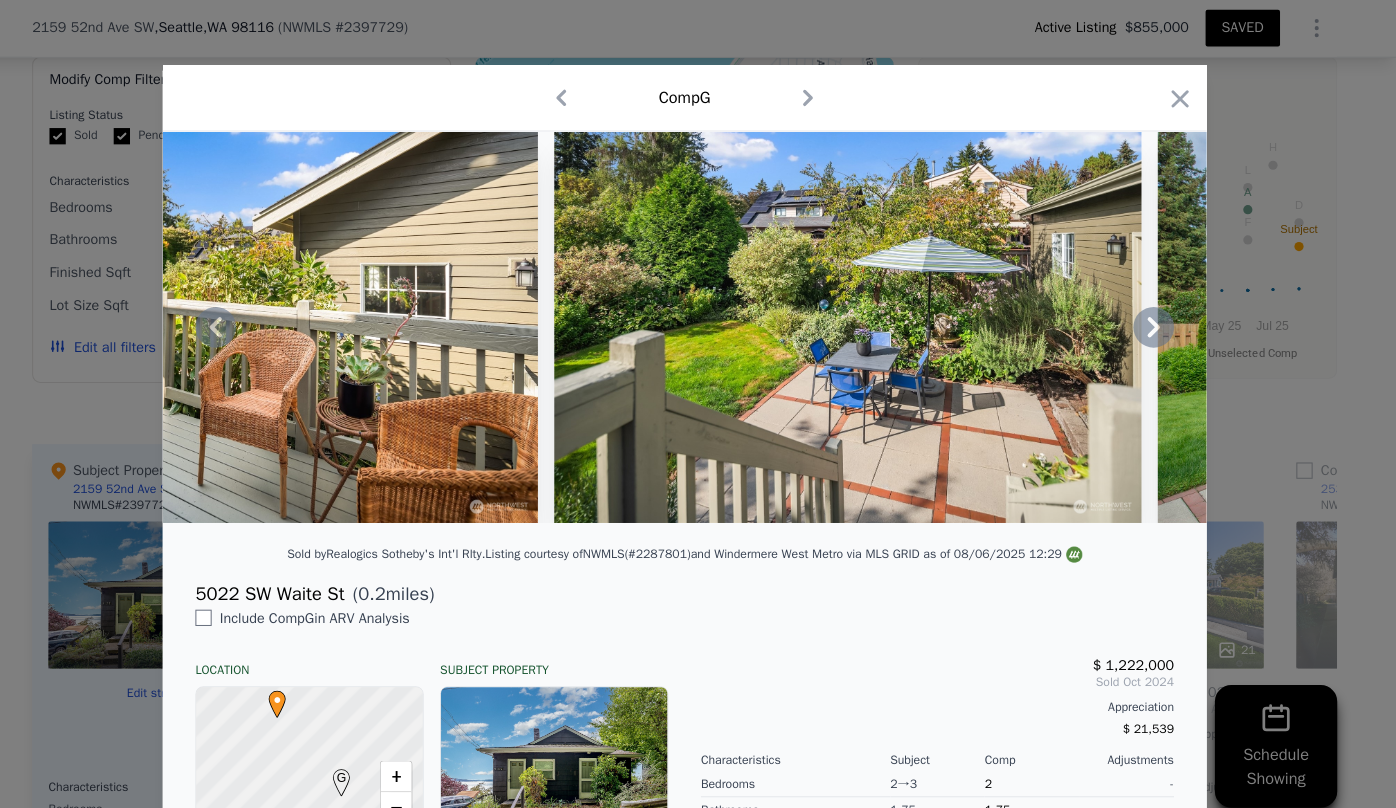 click 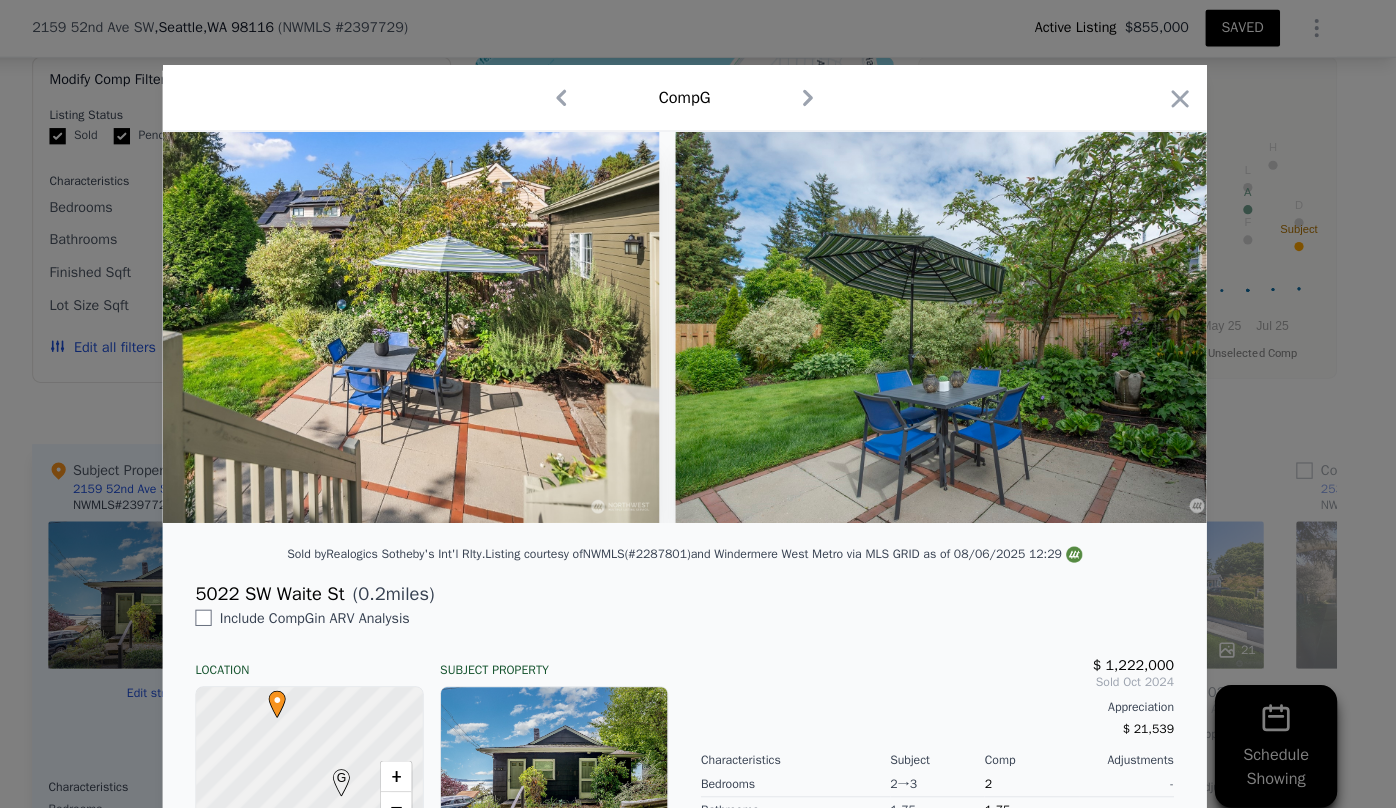 scroll, scrollTop: 0, scrollLeft: 12517, axis: horizontal 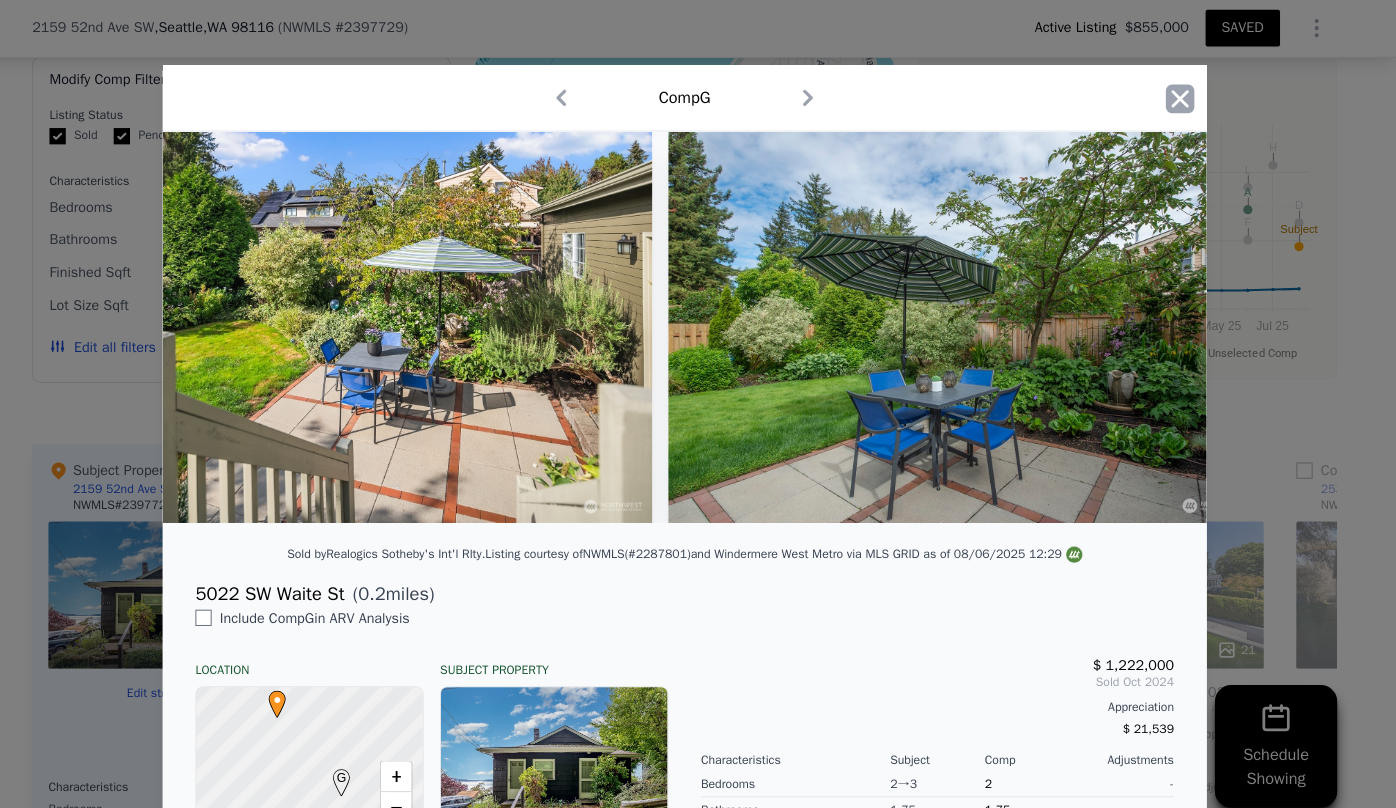 click 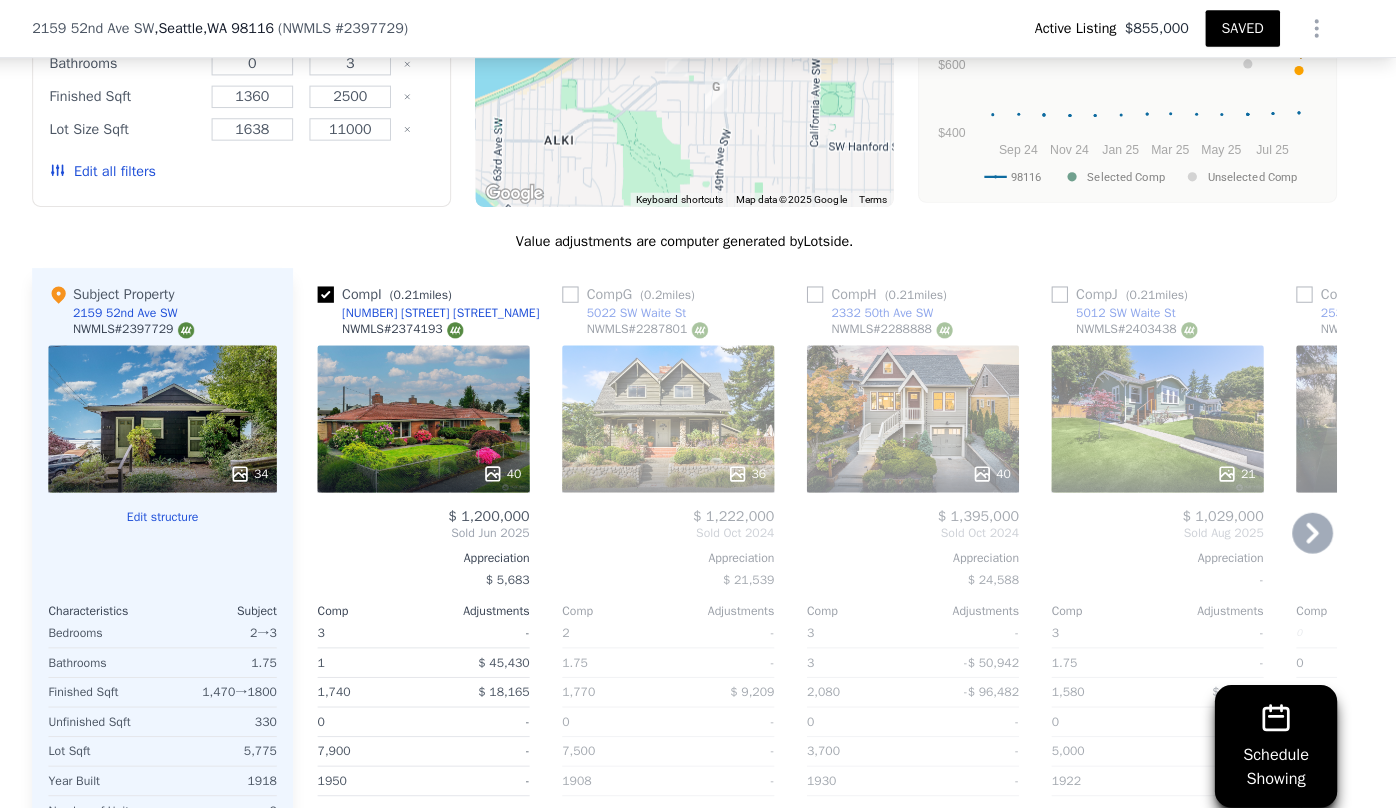 scroll, scrollTop: 2310, scrollLeft: 0, axis: vertical 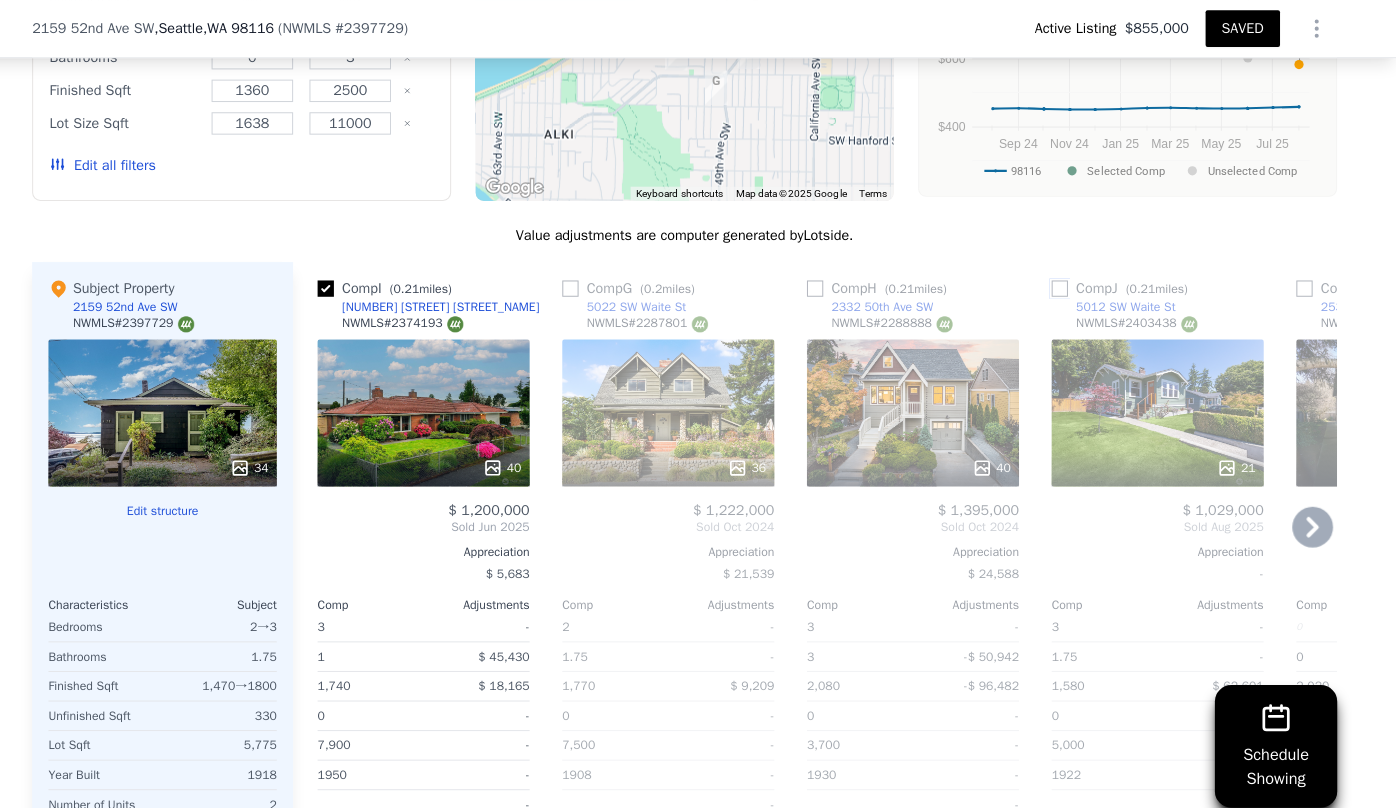click at bounding box center [1066, 283] 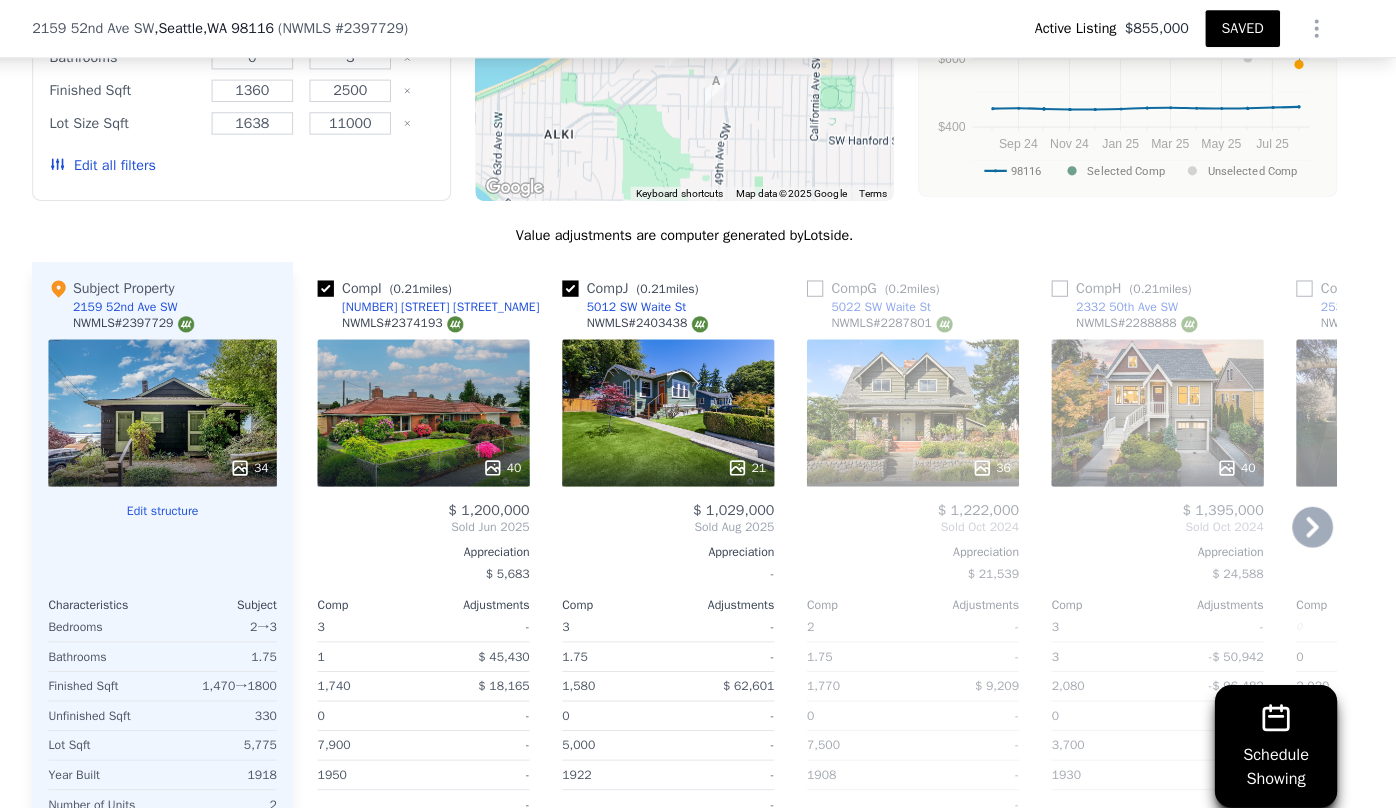 click 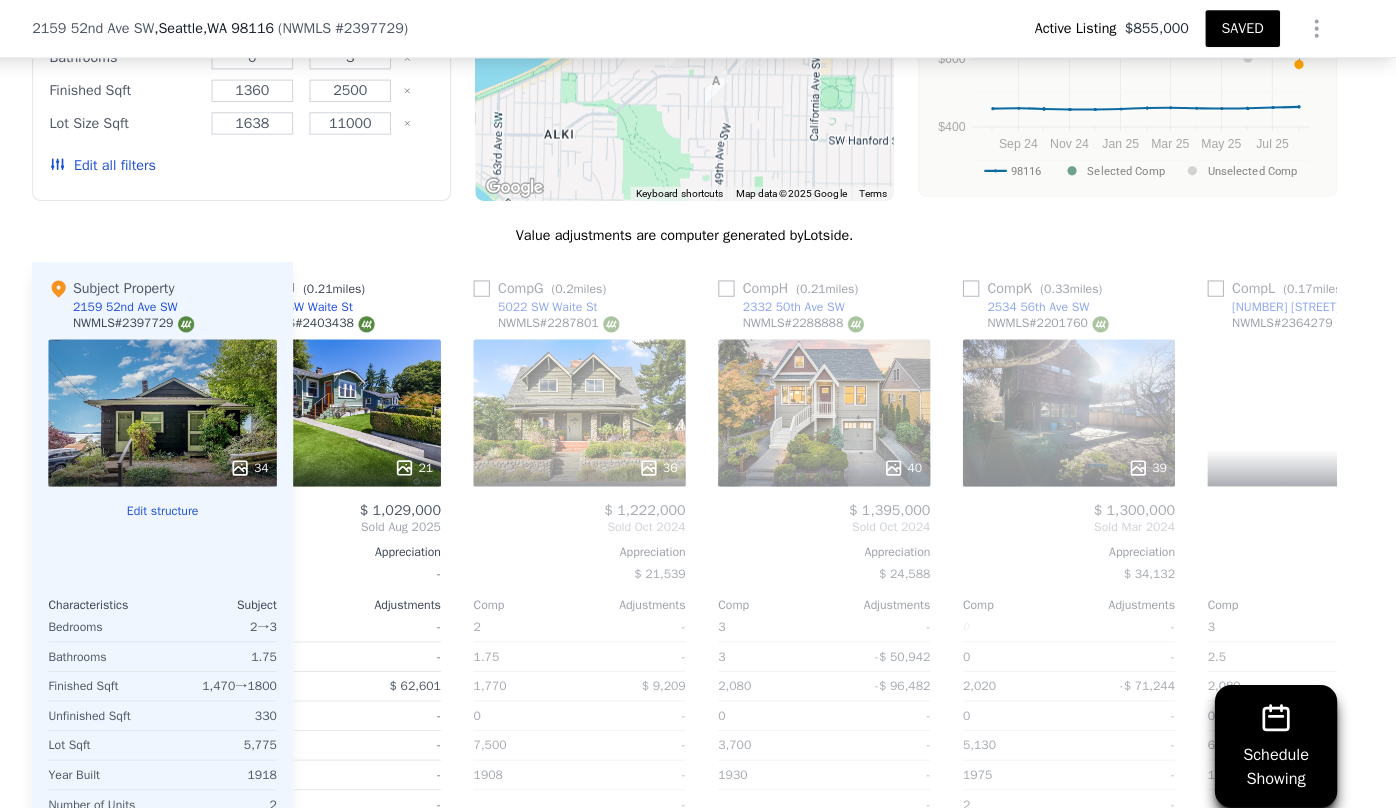 scroll, scrollTop: 0, scrollLeft: 480, axis: horizontal 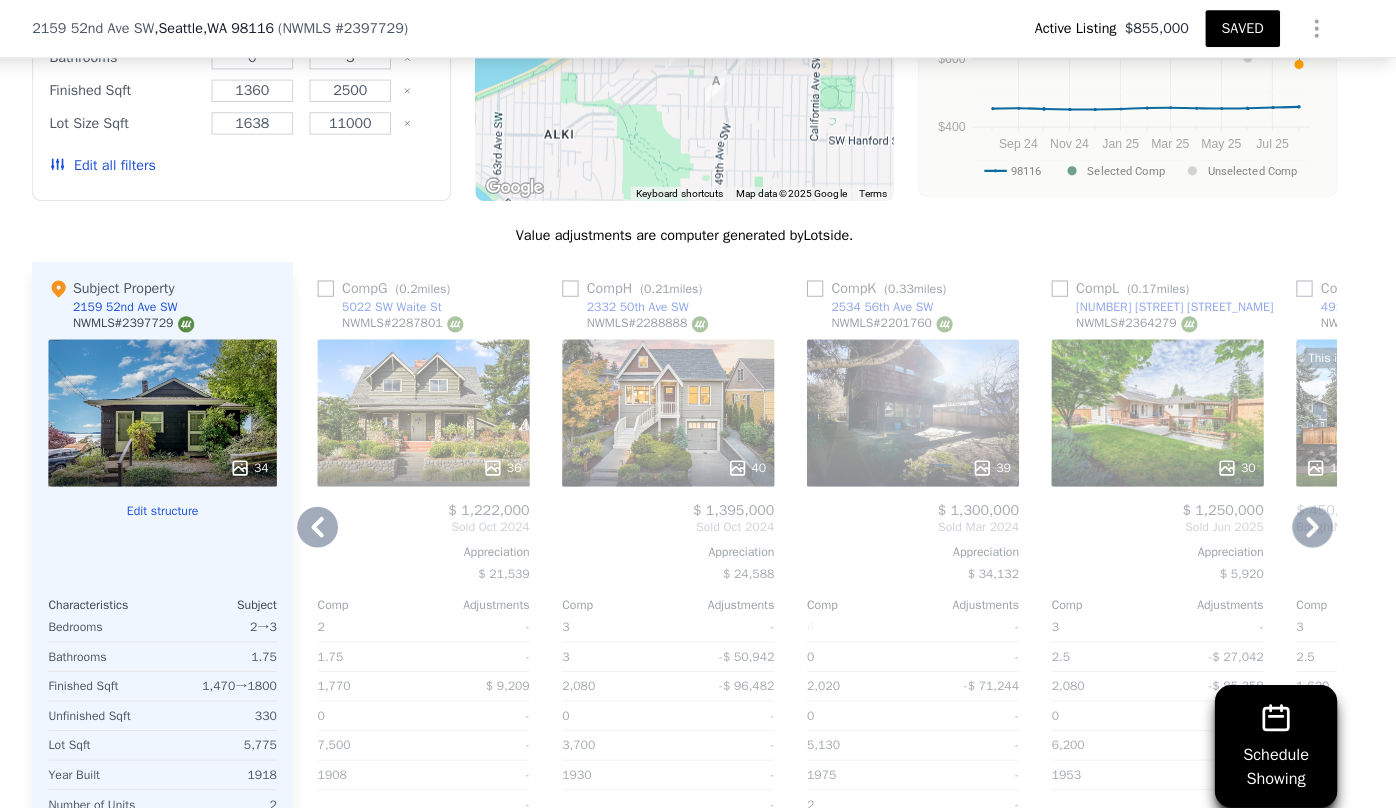 click 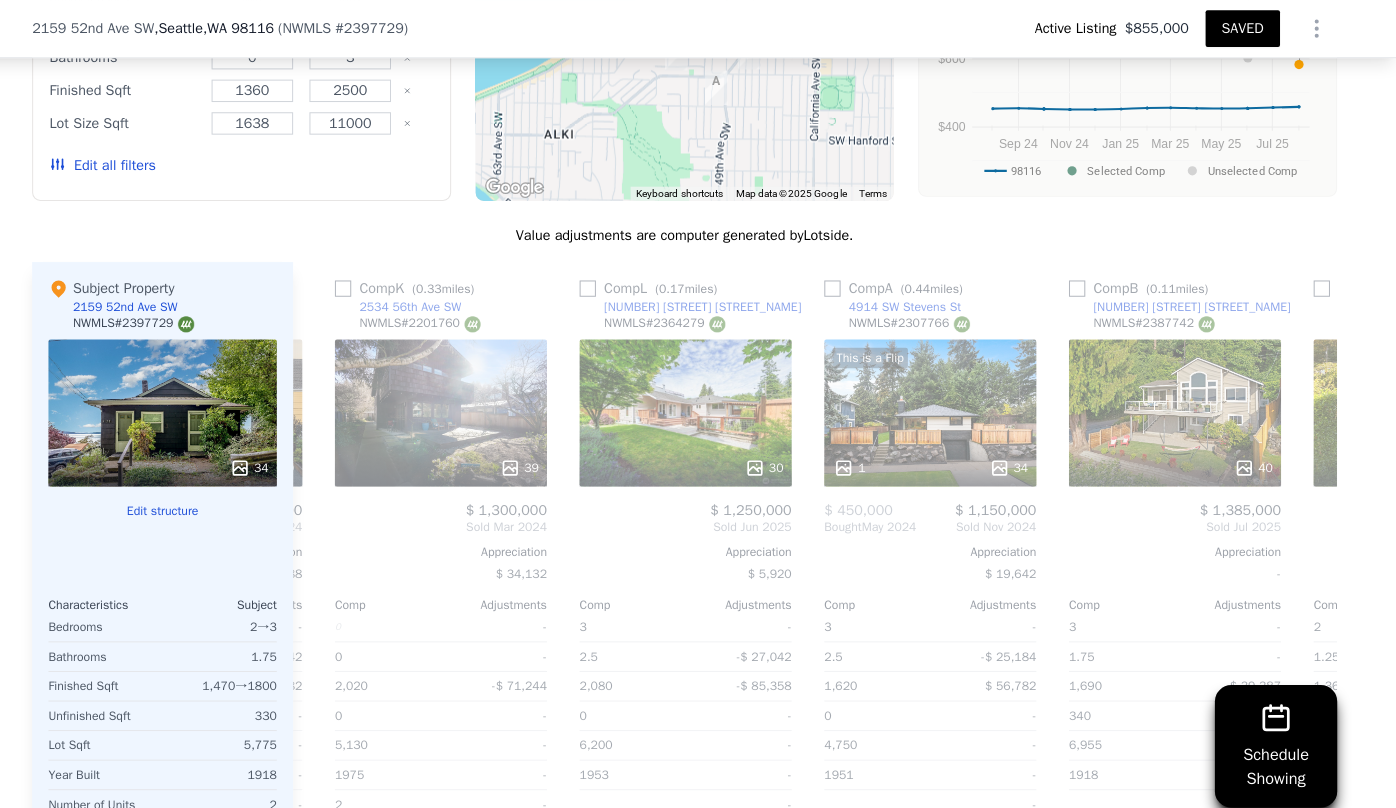scroll, scrollTop: 0, scrollLeft: 960, axis: horizontal 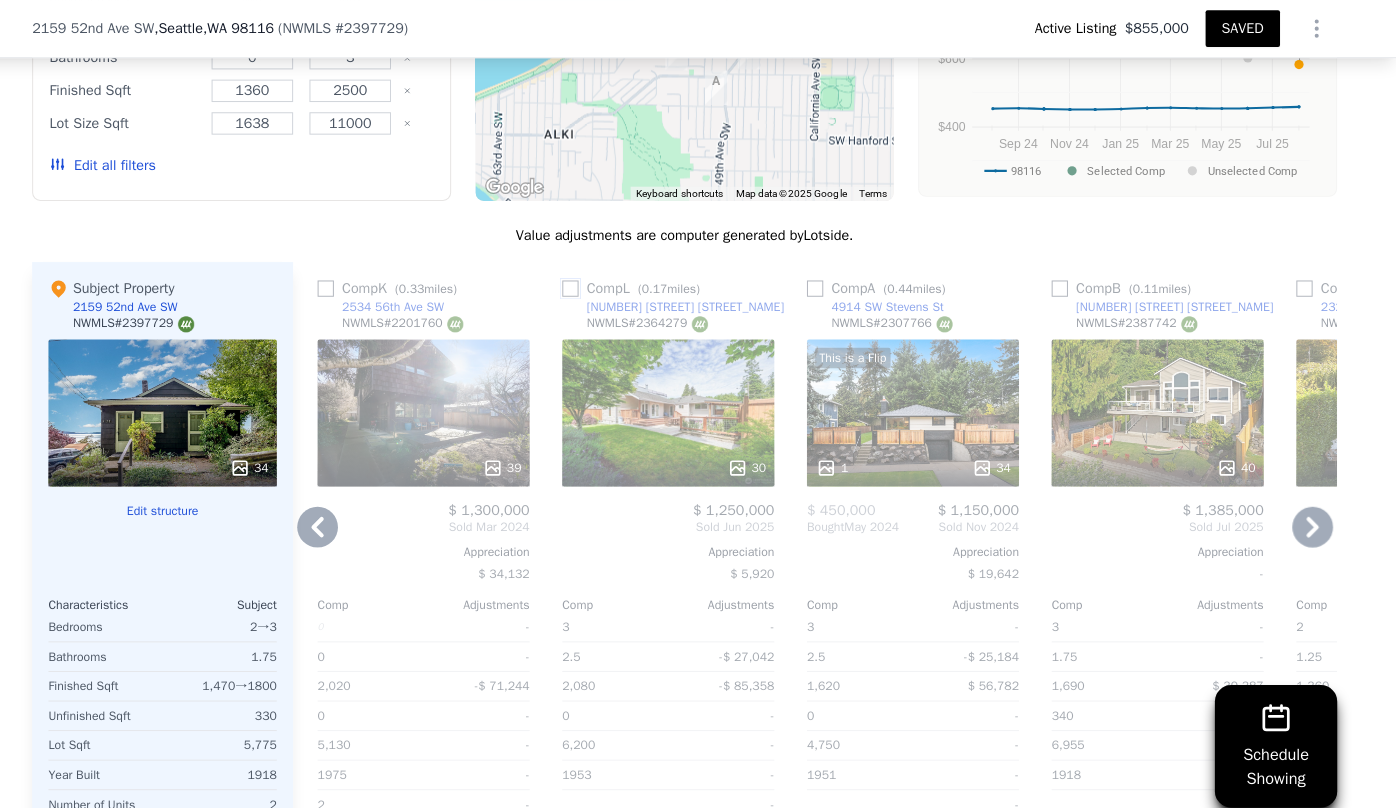 click at bounding box center (586, 283) 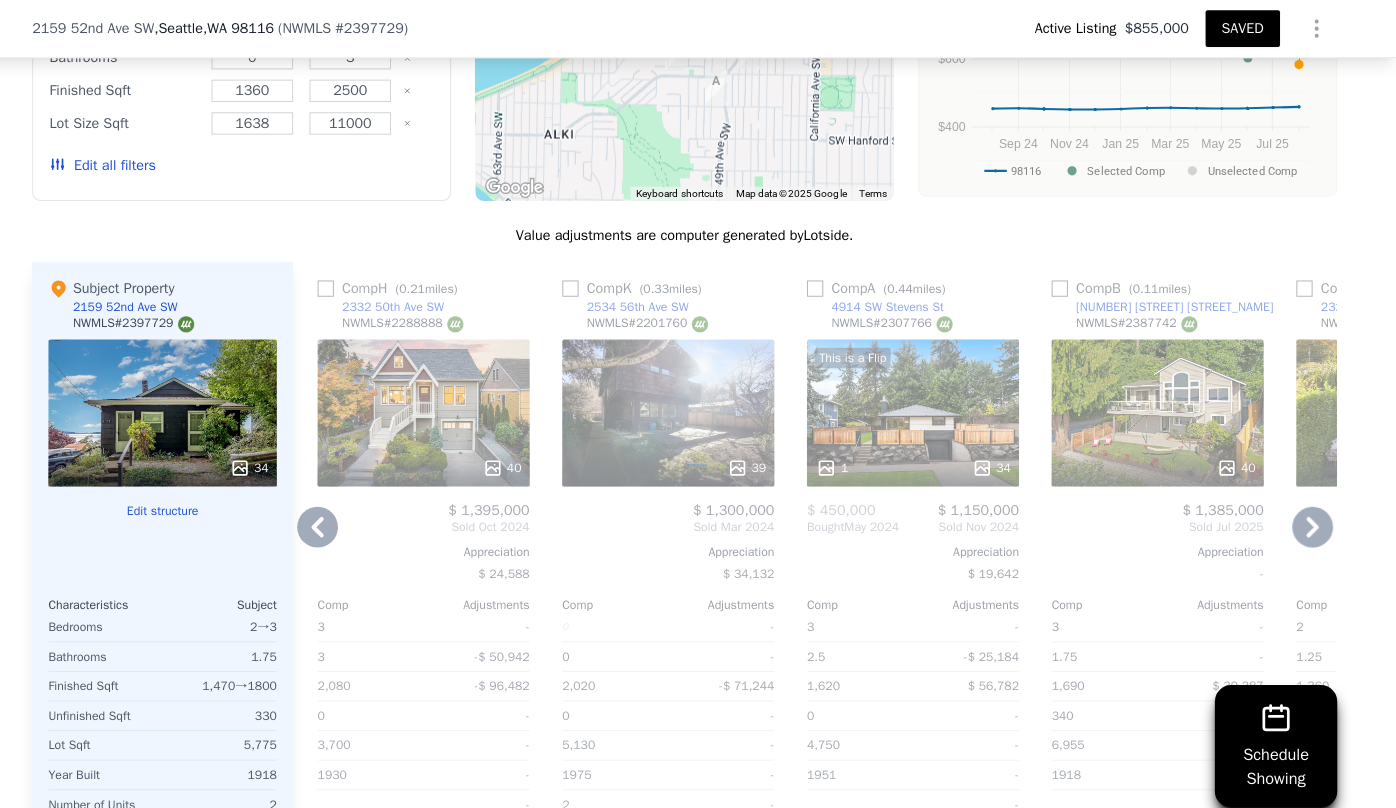click 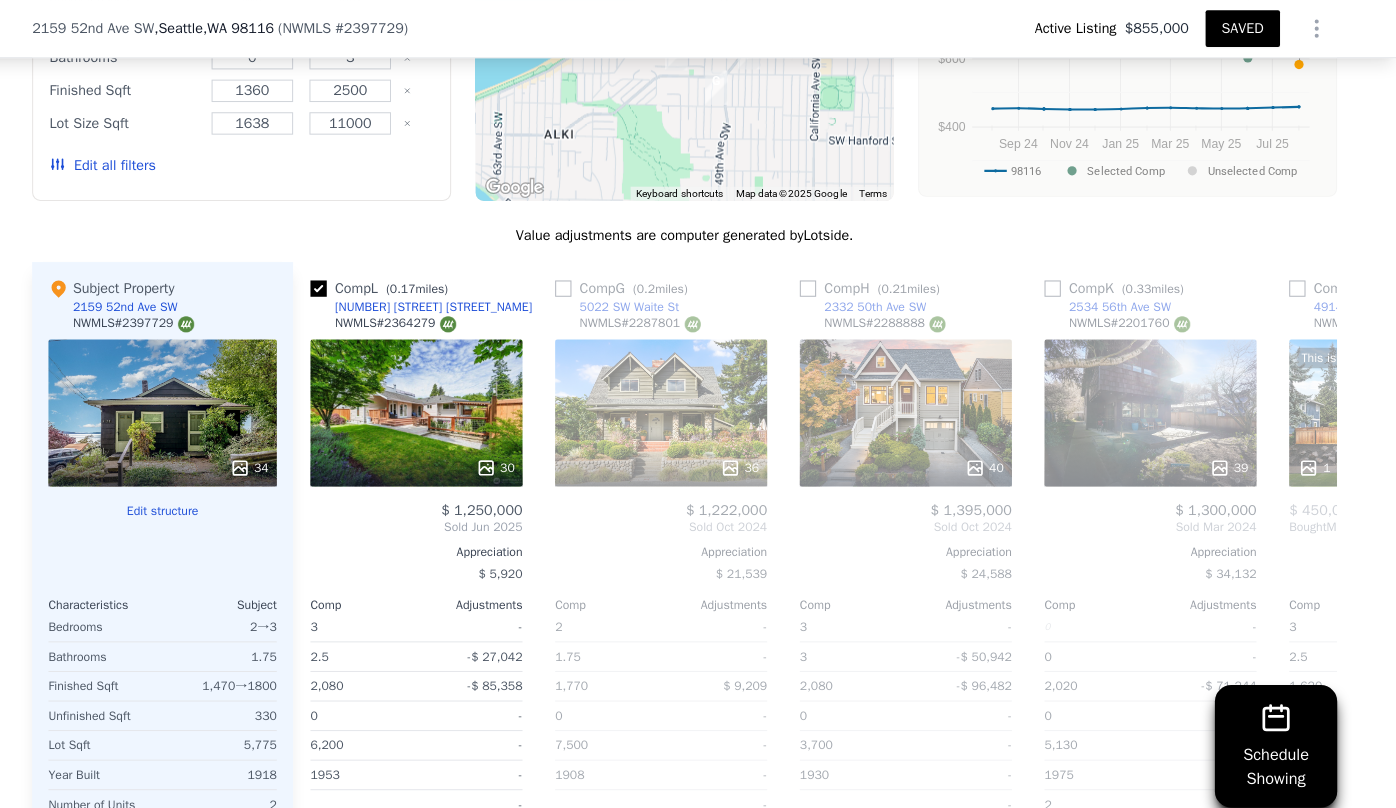 scroll, scrollTop: 0, scrollLeft: 480, axis: horizontal 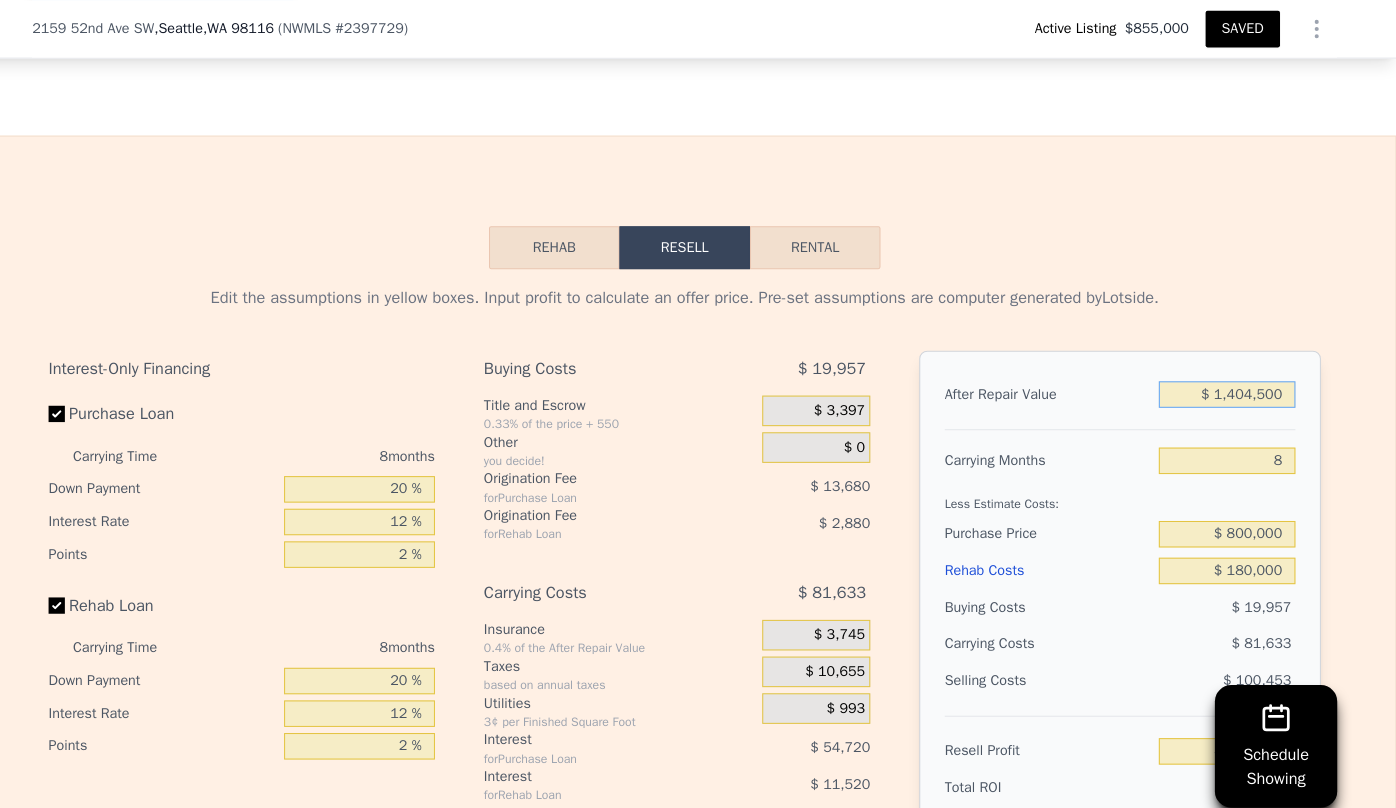 click on "$ 1,404,500" at bounding box center (1230, 387) 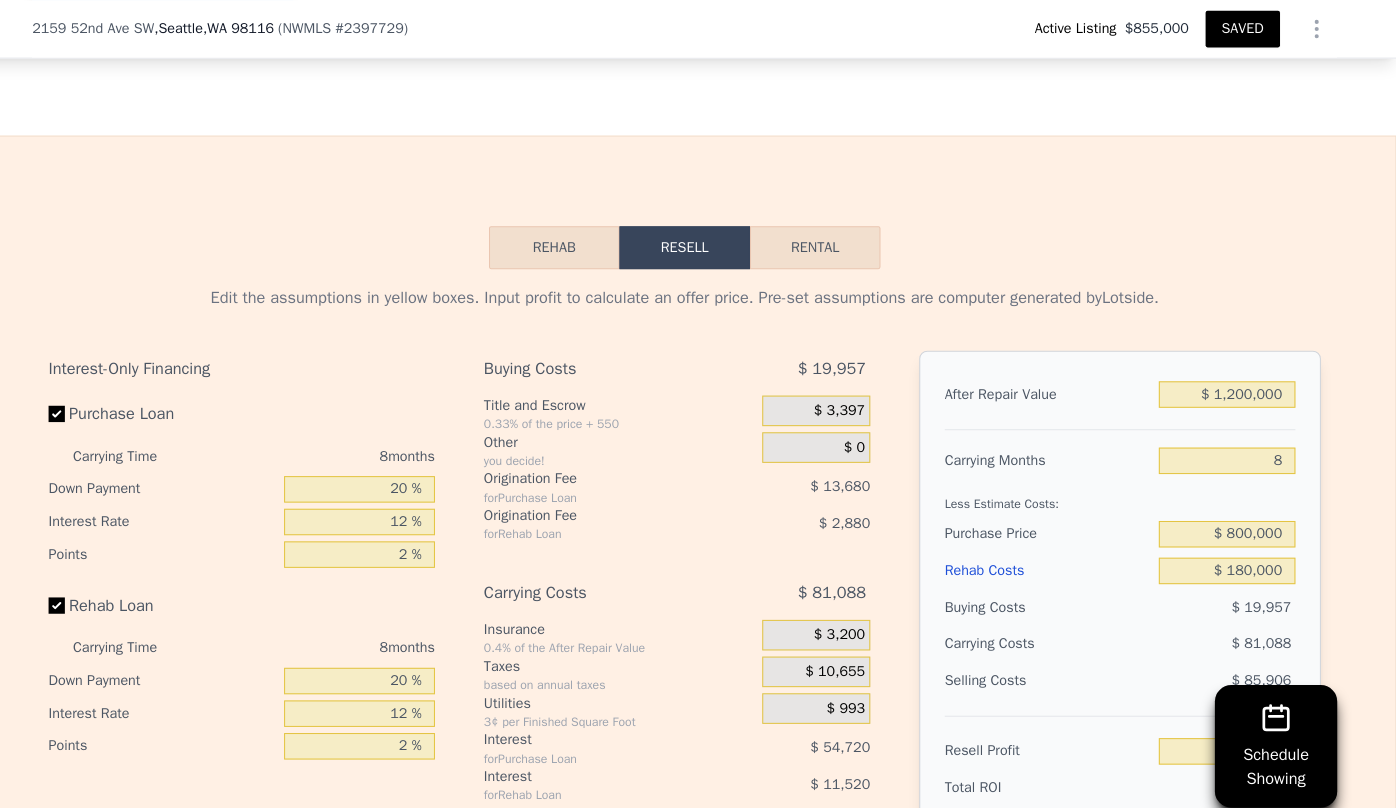 click at bounding box center [1125, 413] 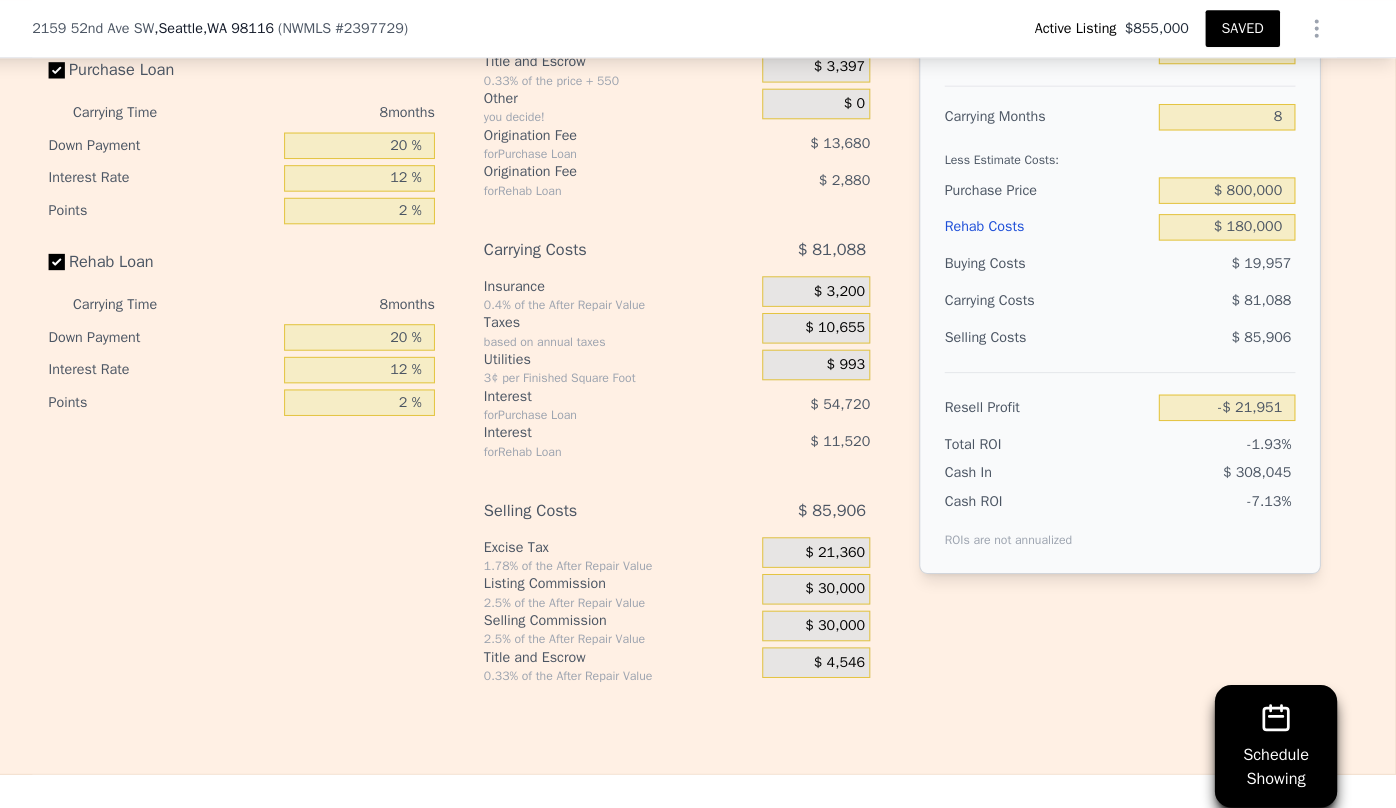 scroll, scrollTop: 3558, scrollLeft: 0, axis: vertical 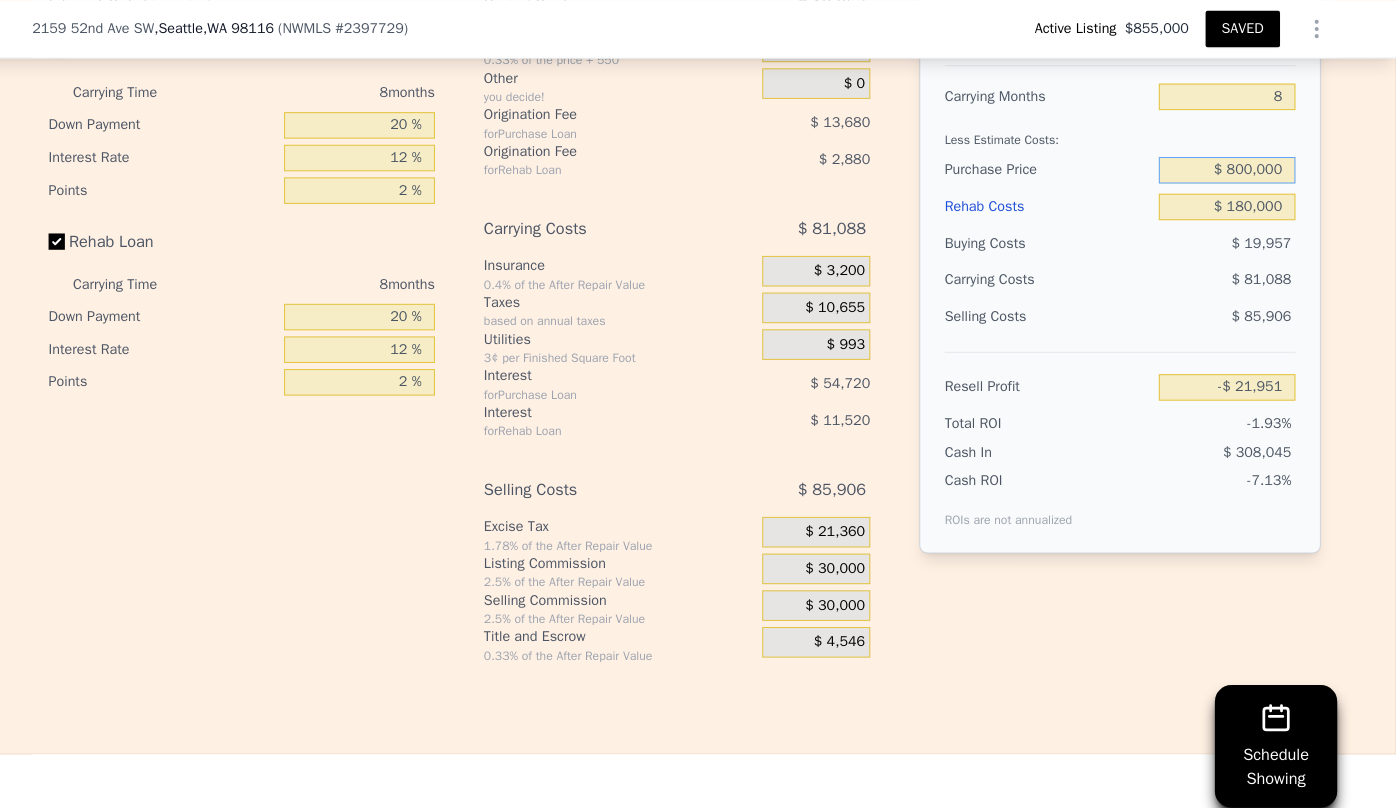 click on "$ 800,000" at bounding box center [1230, 167] 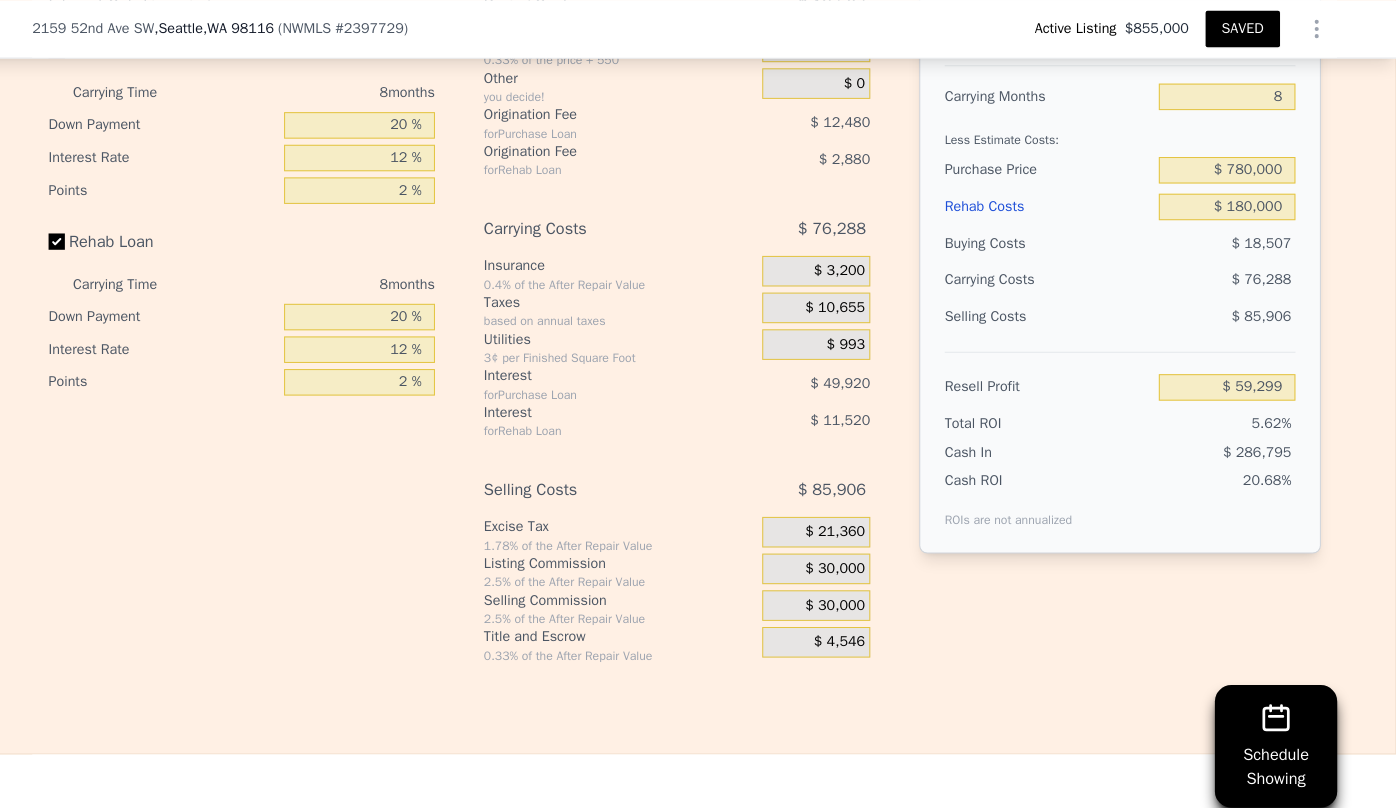 click on "$ 85,906" at bounding box center (1230, 311) 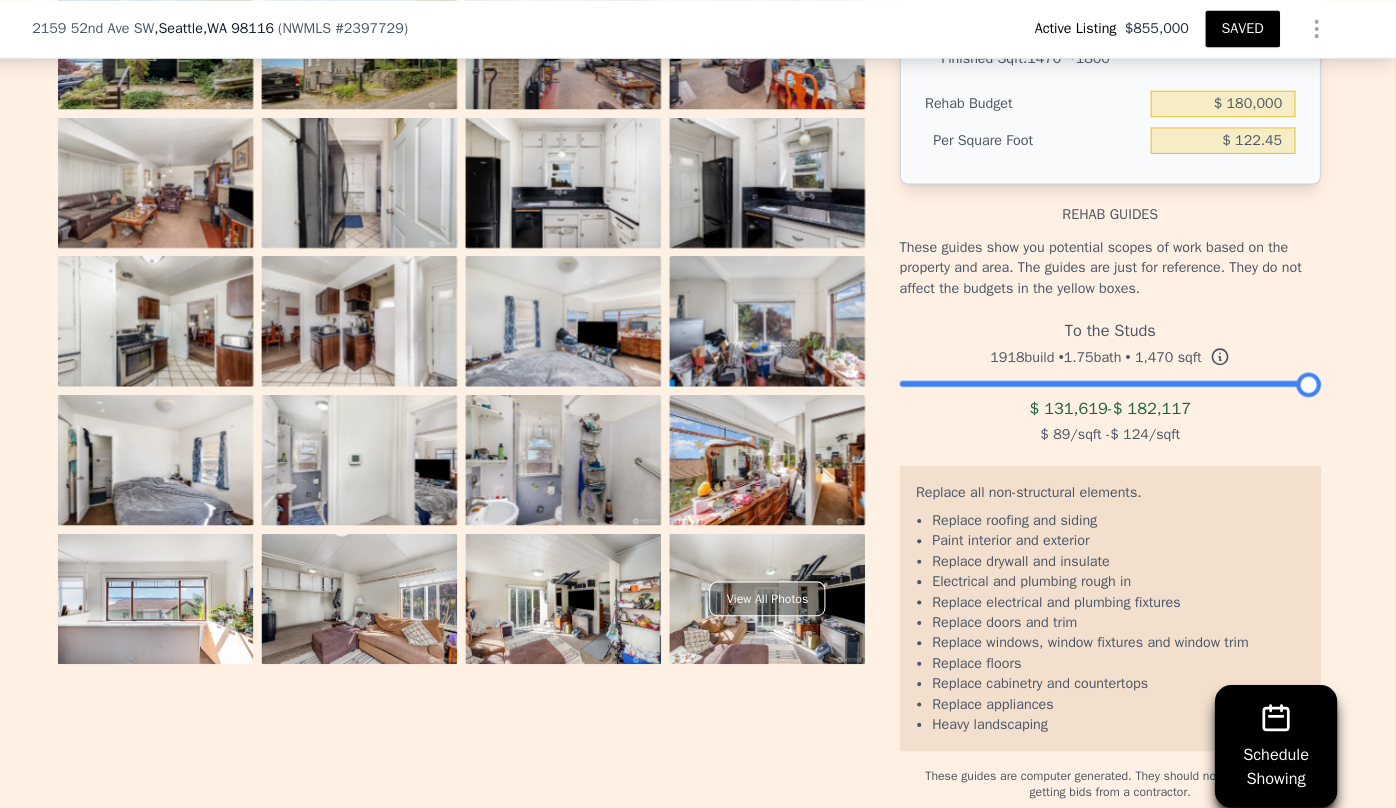 click at bounding box center (779, 451) 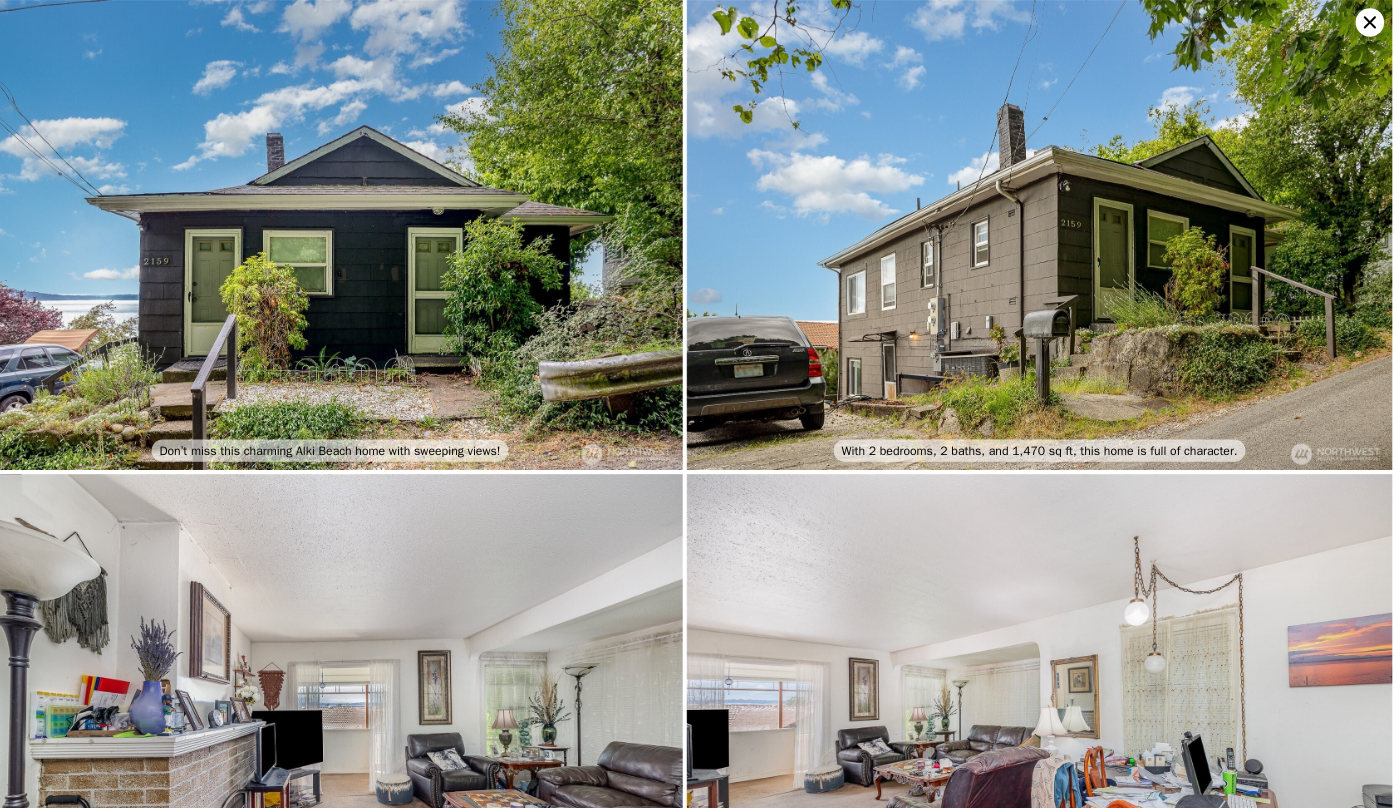 scroll, scrollTop: 0, scrollLeft: 0, axis: both 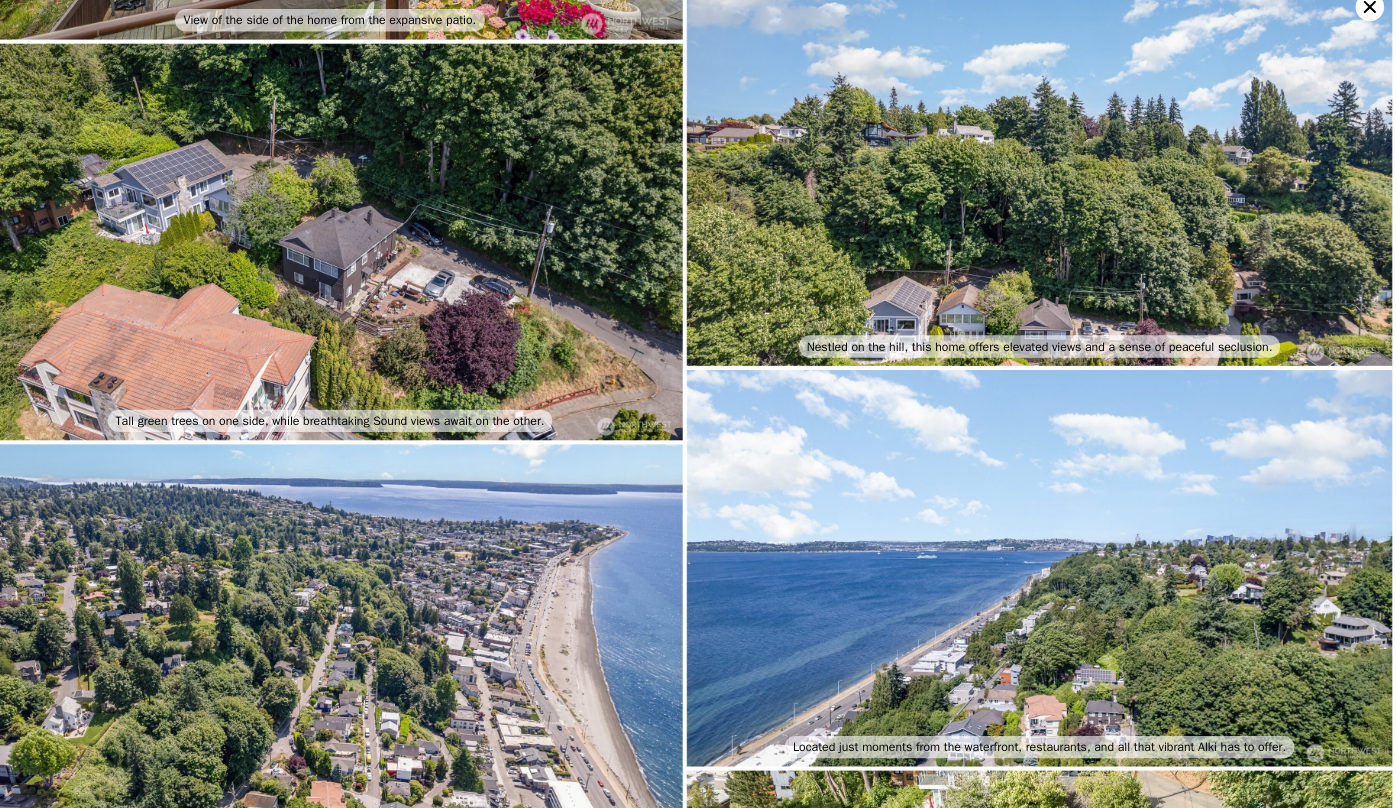 click 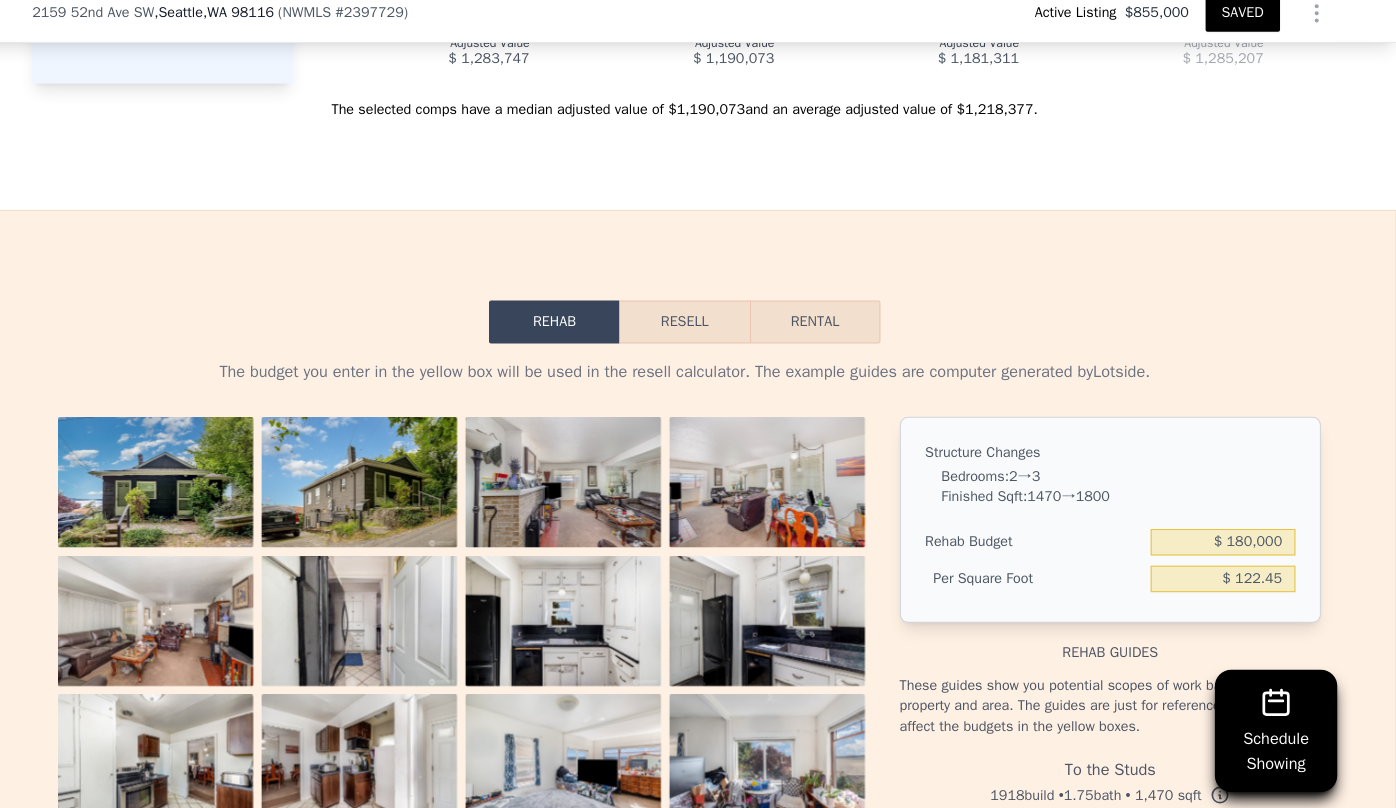 scroll, scrollTop: 3112, scrollLeft: 0, axis: vertical 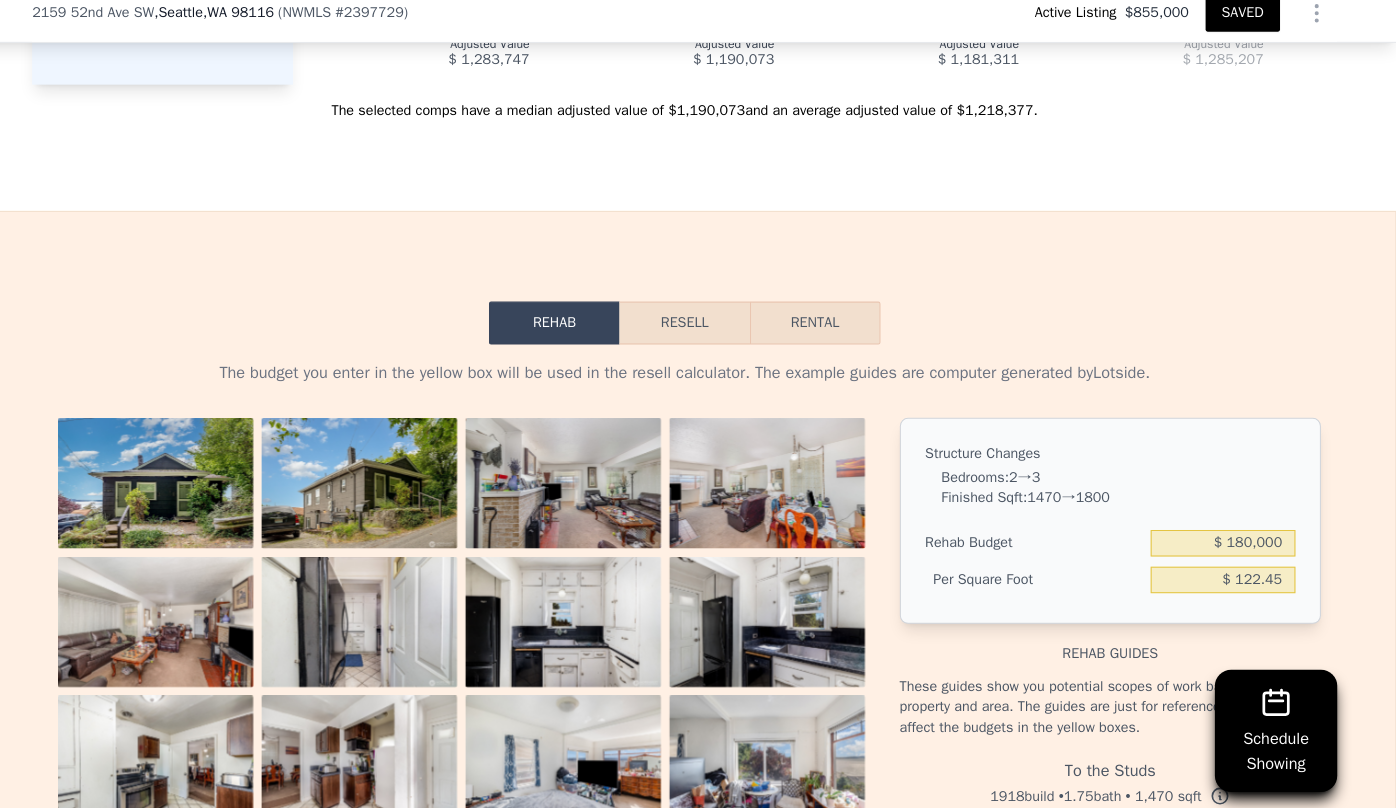 click on "Resell" at bounding box center [697, 332] 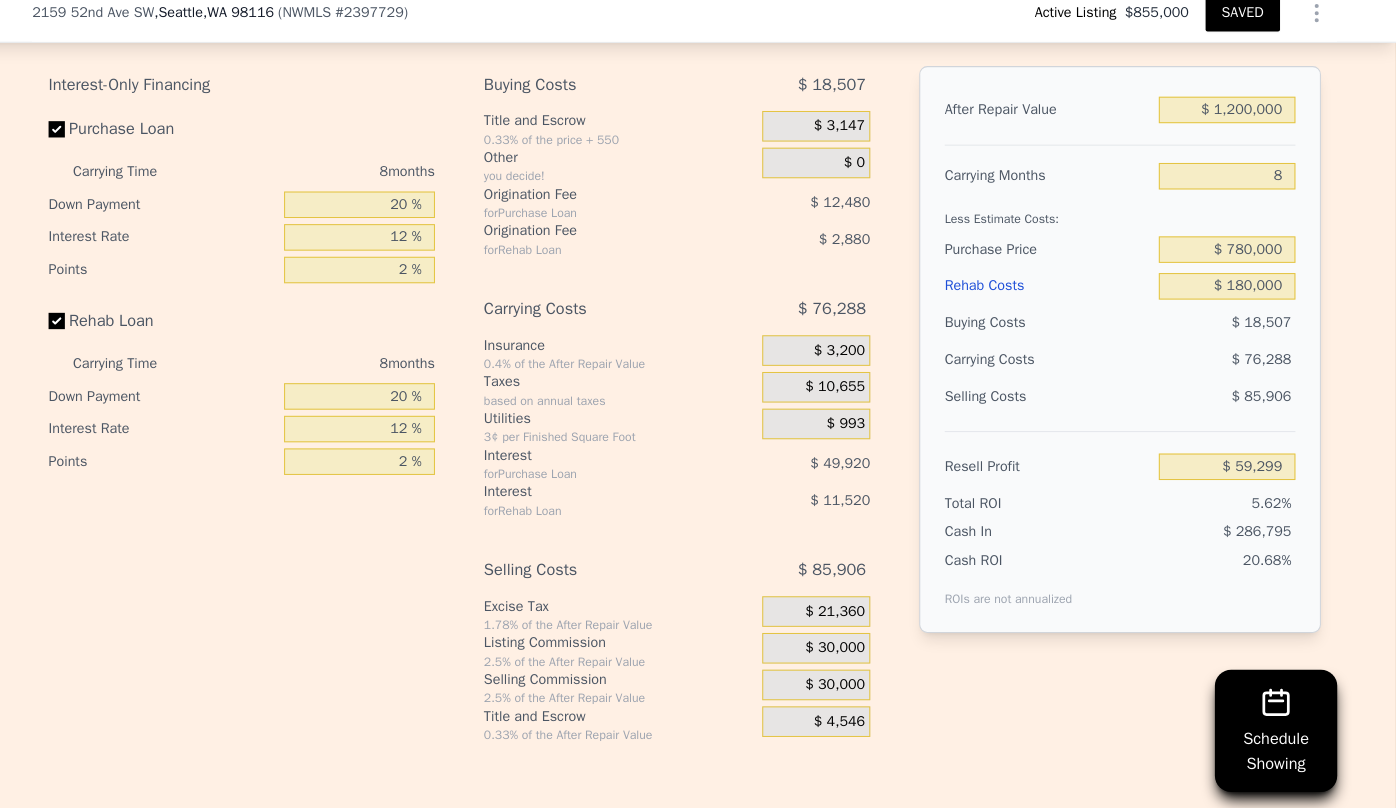 scroll, scrollTop: 3469, scrollLeft: 0, axis: vertical 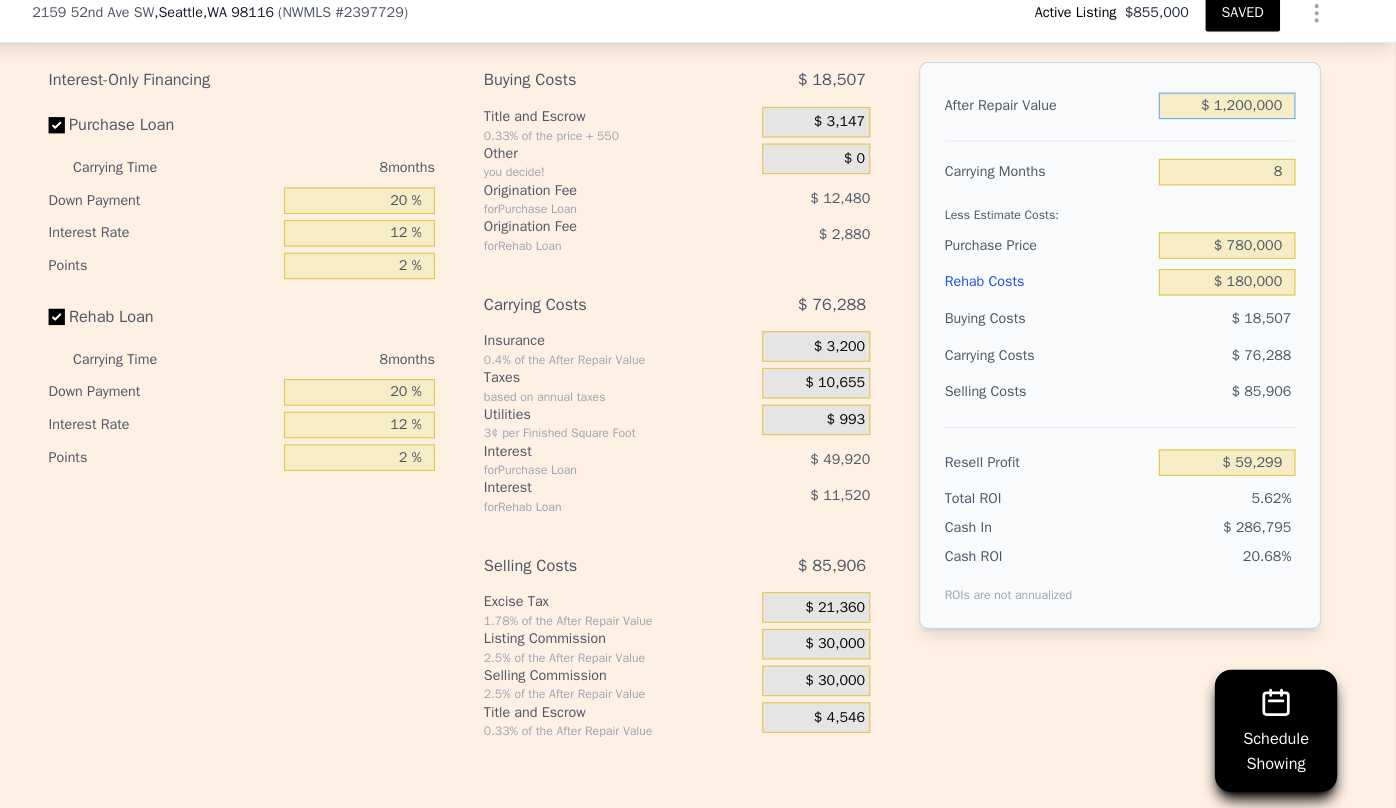click on "$ 1,200,000" at bounding box center [1230, 119] 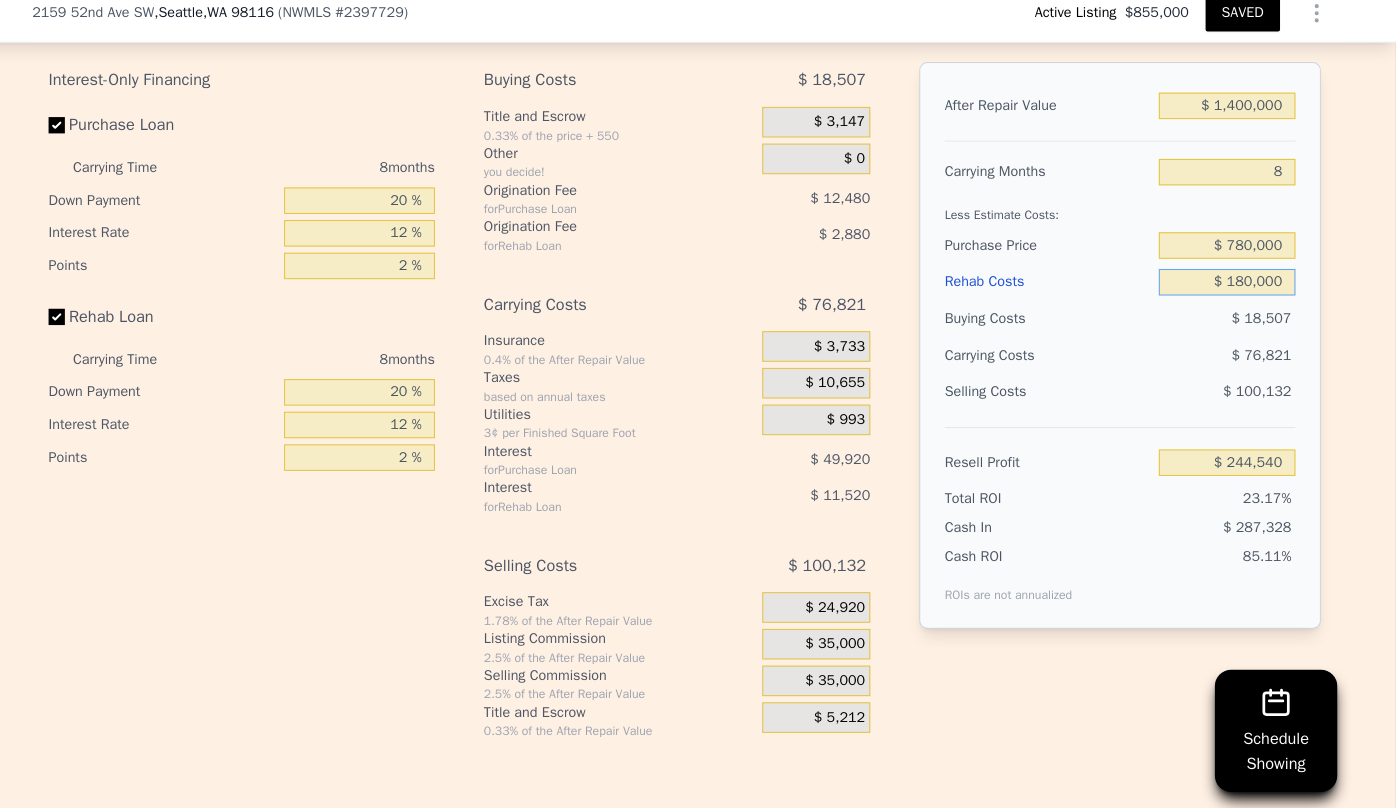 click on "$ 180,000" at bounding box center (1230, 292) 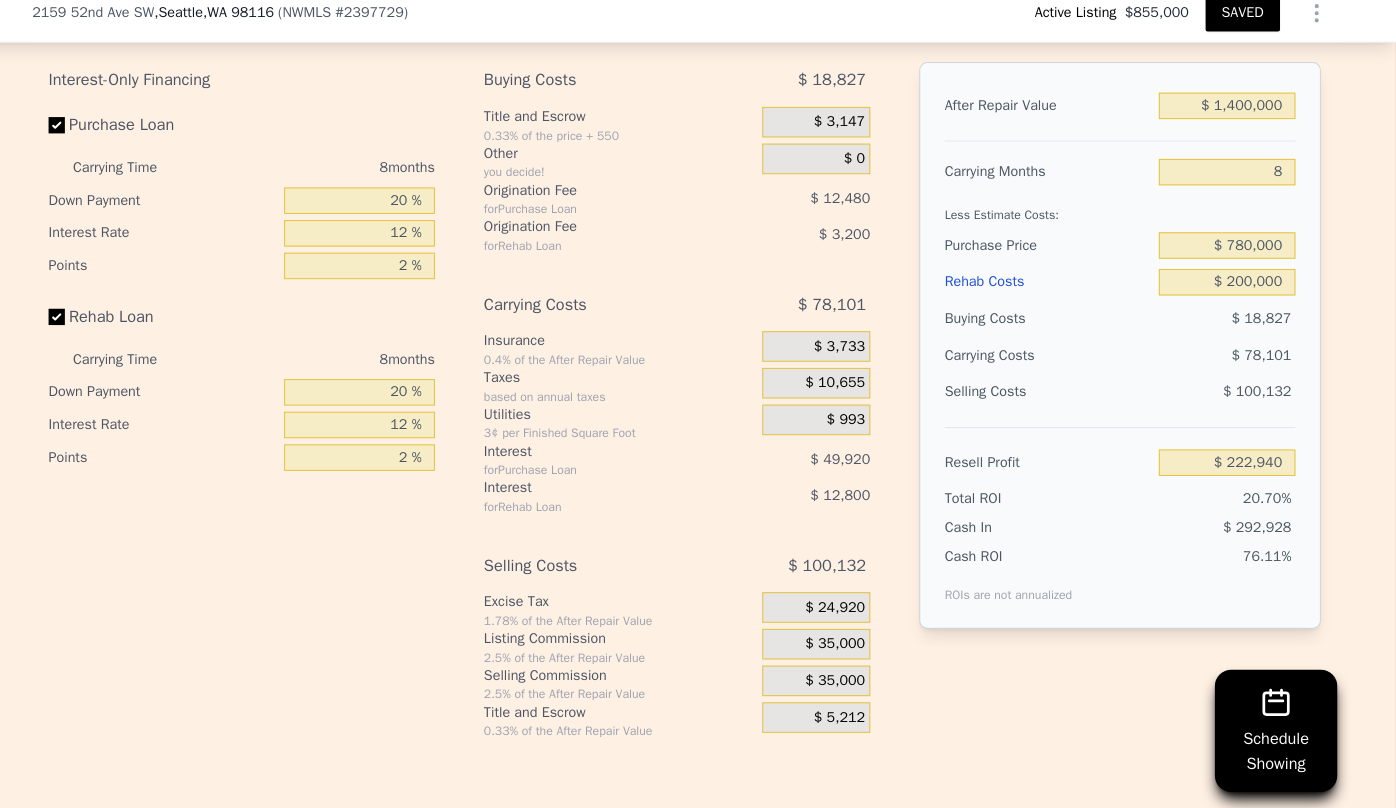 click on "$ 78,101" at bounding box center [1191, 364] 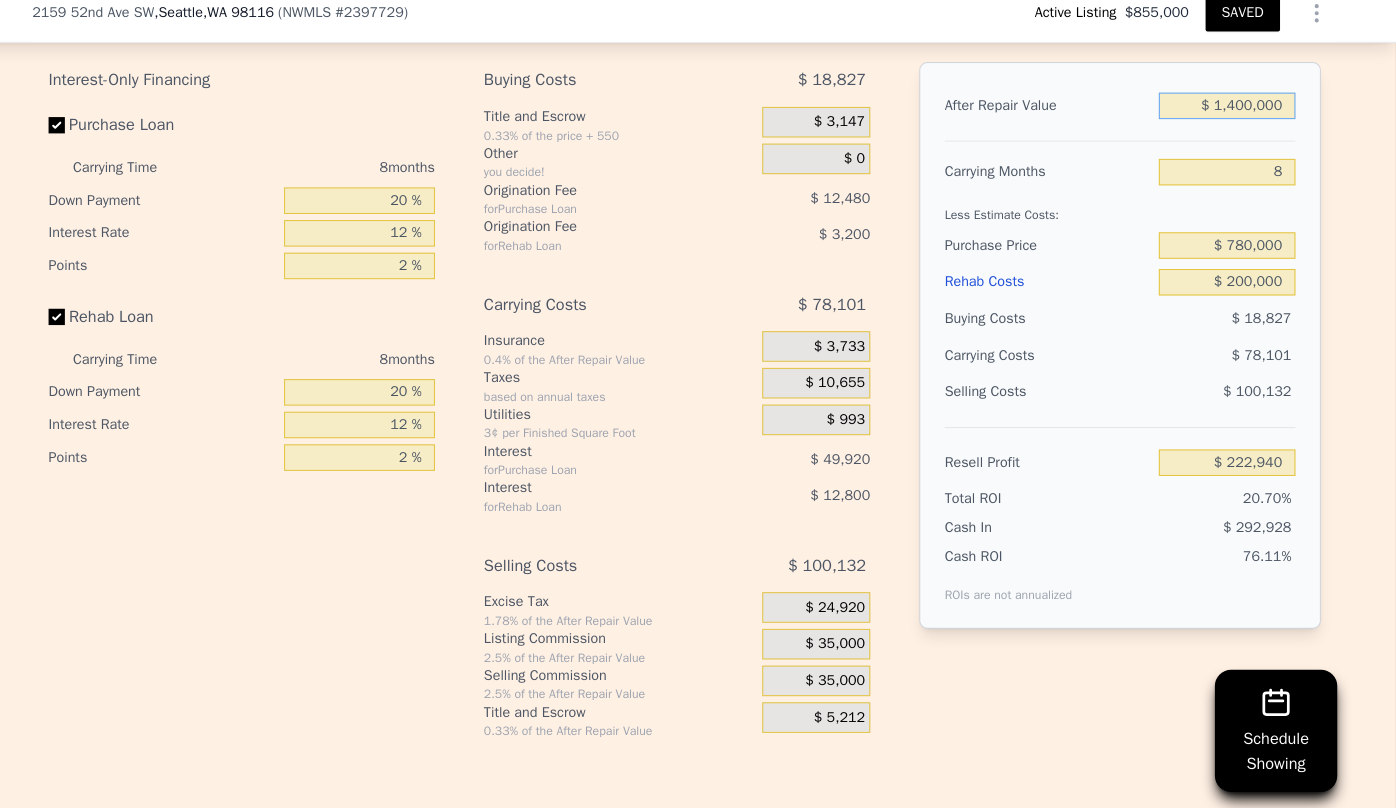 click on "$ 1,400,000" at bounding box center (1230, 119) 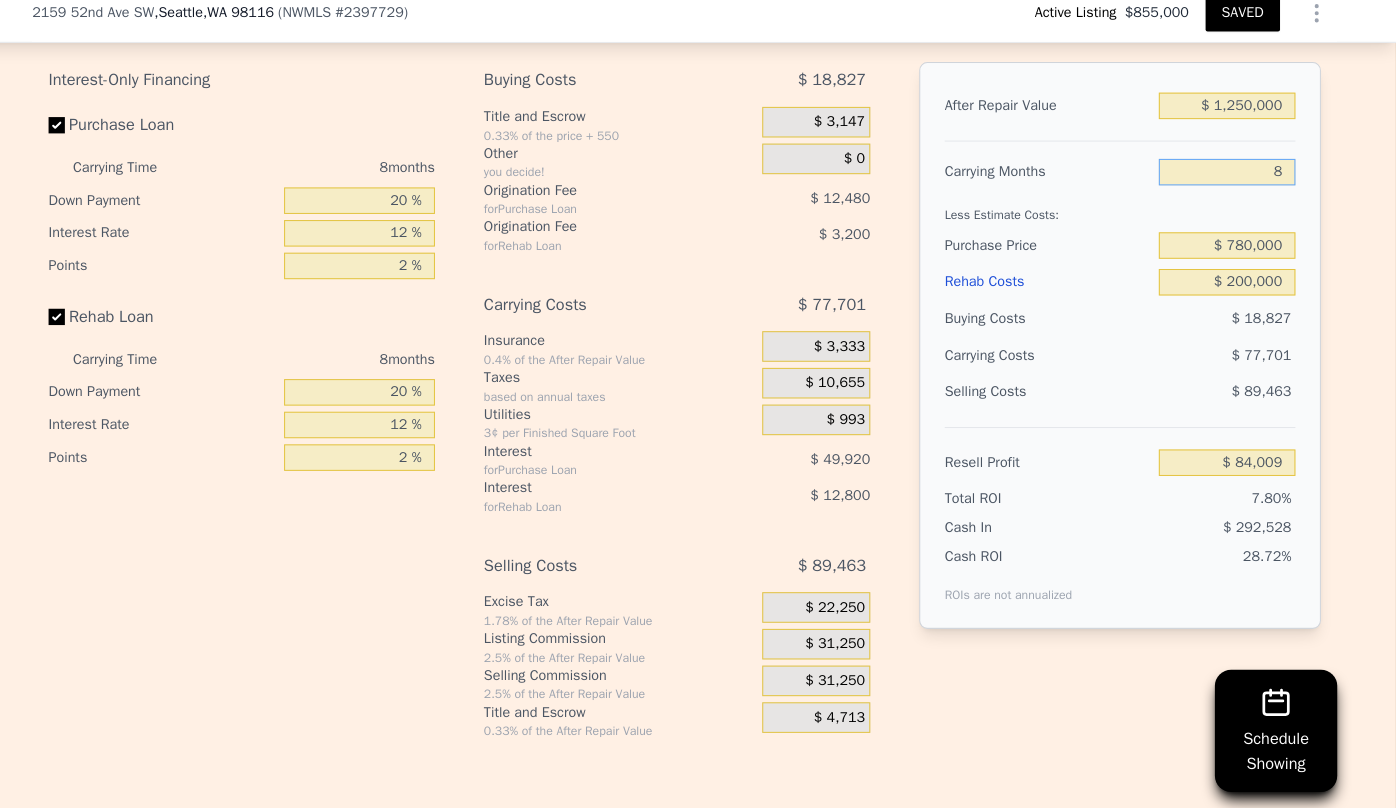 click on "8" at bounding box center [1230, 184] 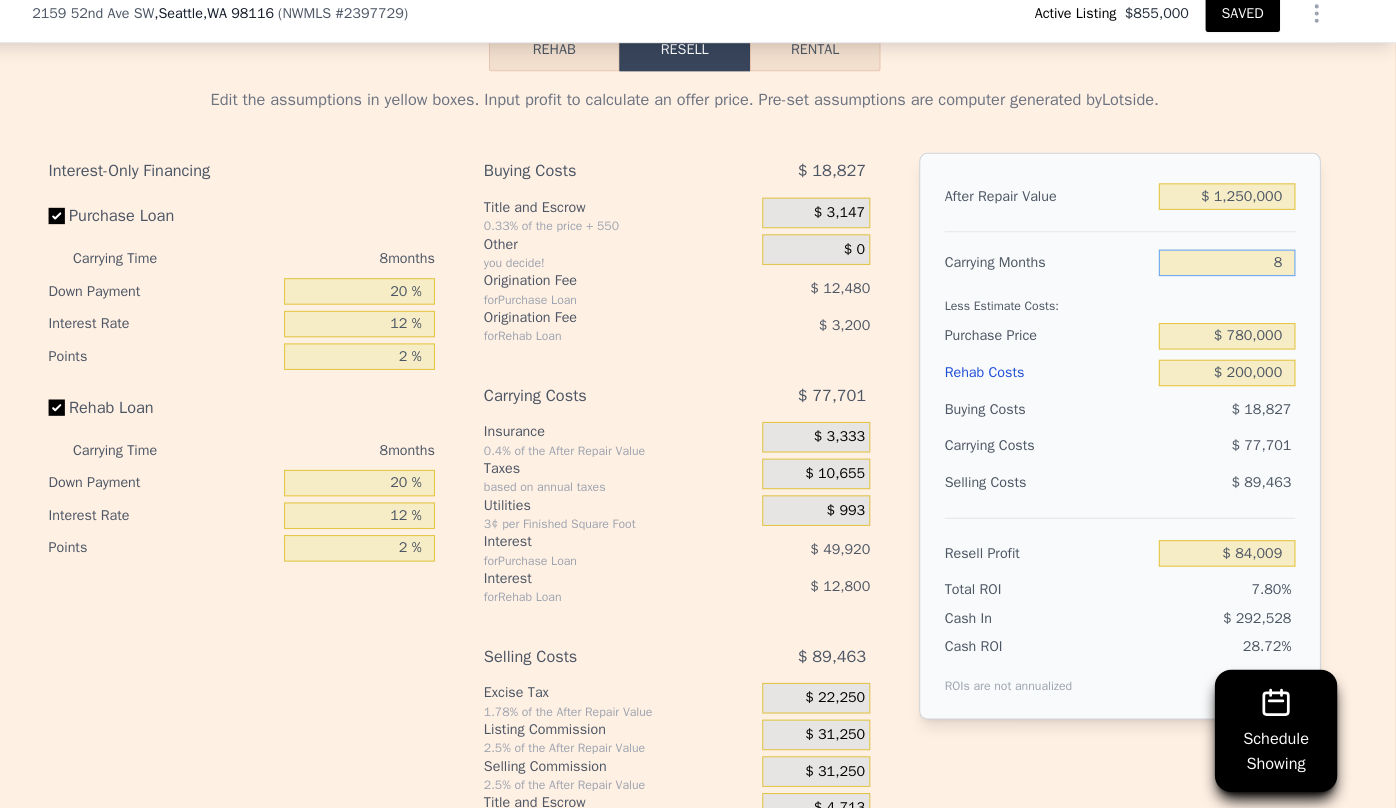 scroll, scrollTop: 3469, scrollLeft: 0, axis: vertical 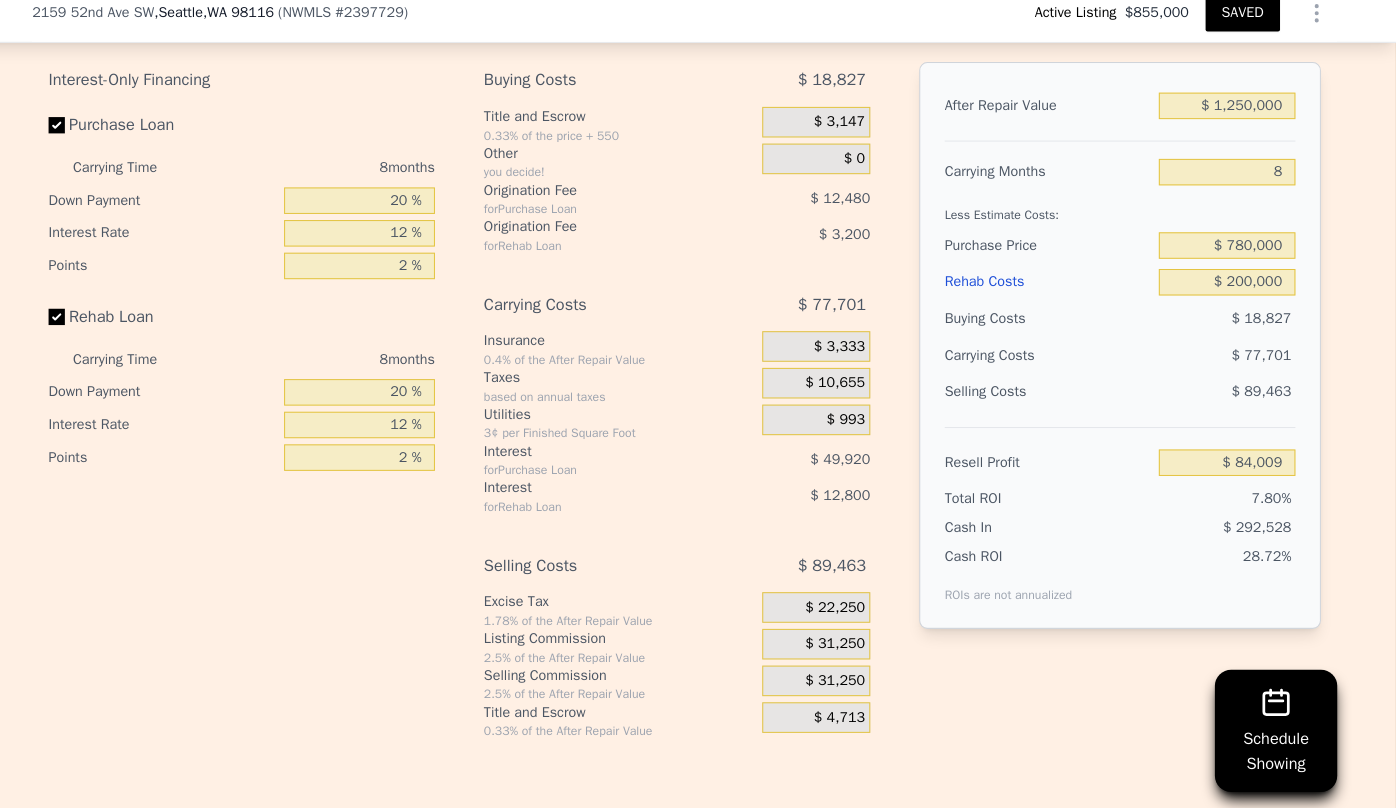 click on "SAVED" at bounding box center (1245, 28) 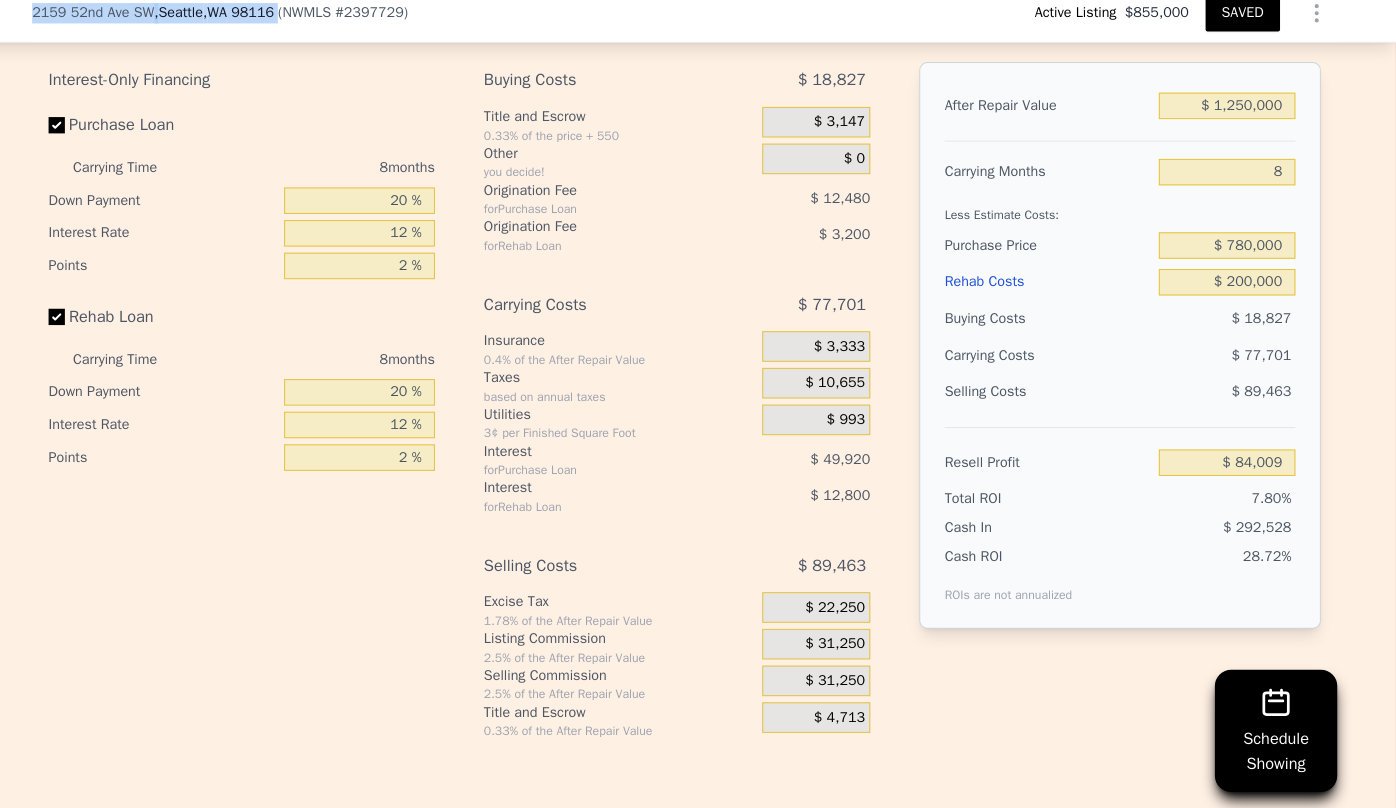 drag, startPoint x: 46, startPoint y: 26, endPoint x: 291, endPoint y: 42, distance: 245.5219 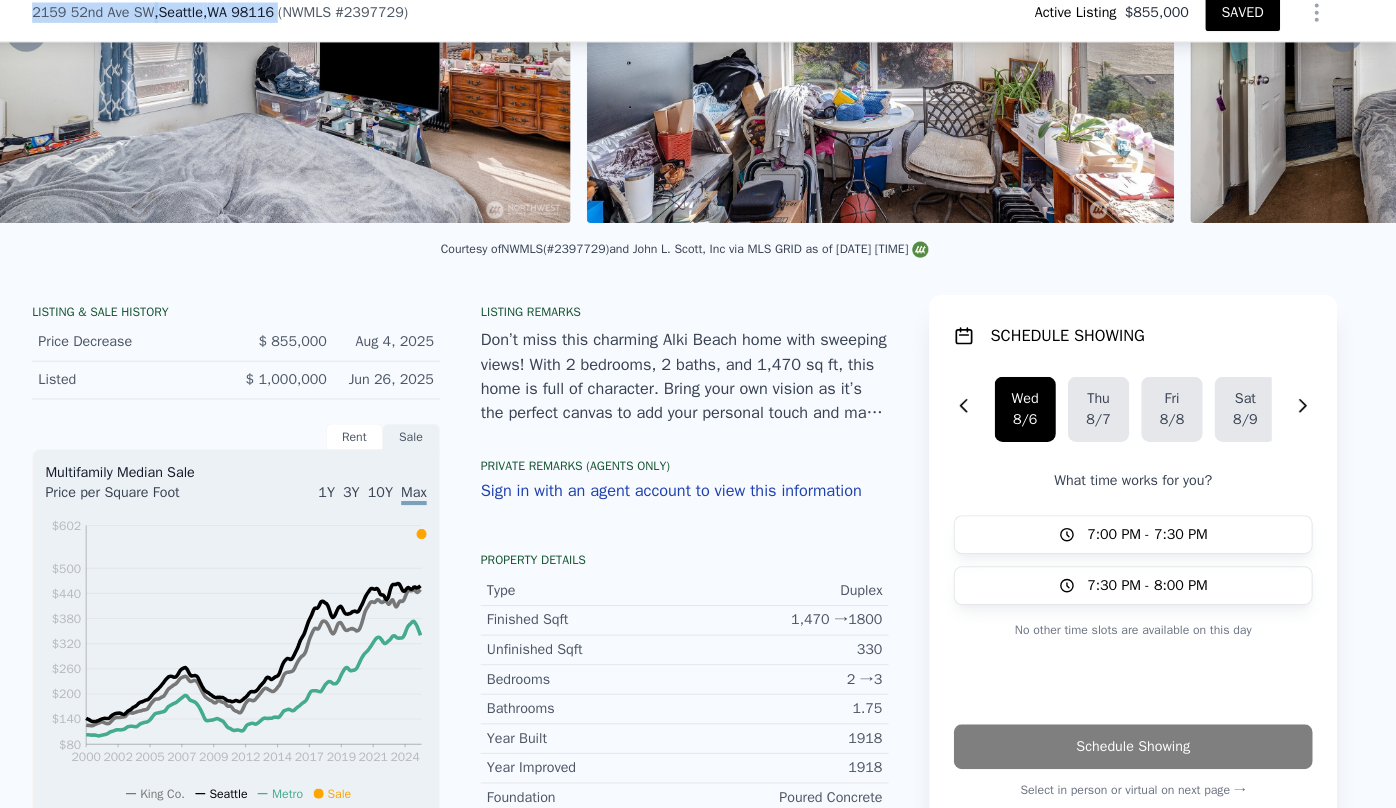 scroll, scrollTop: 260, scrollLeft: 0, axis: vertical 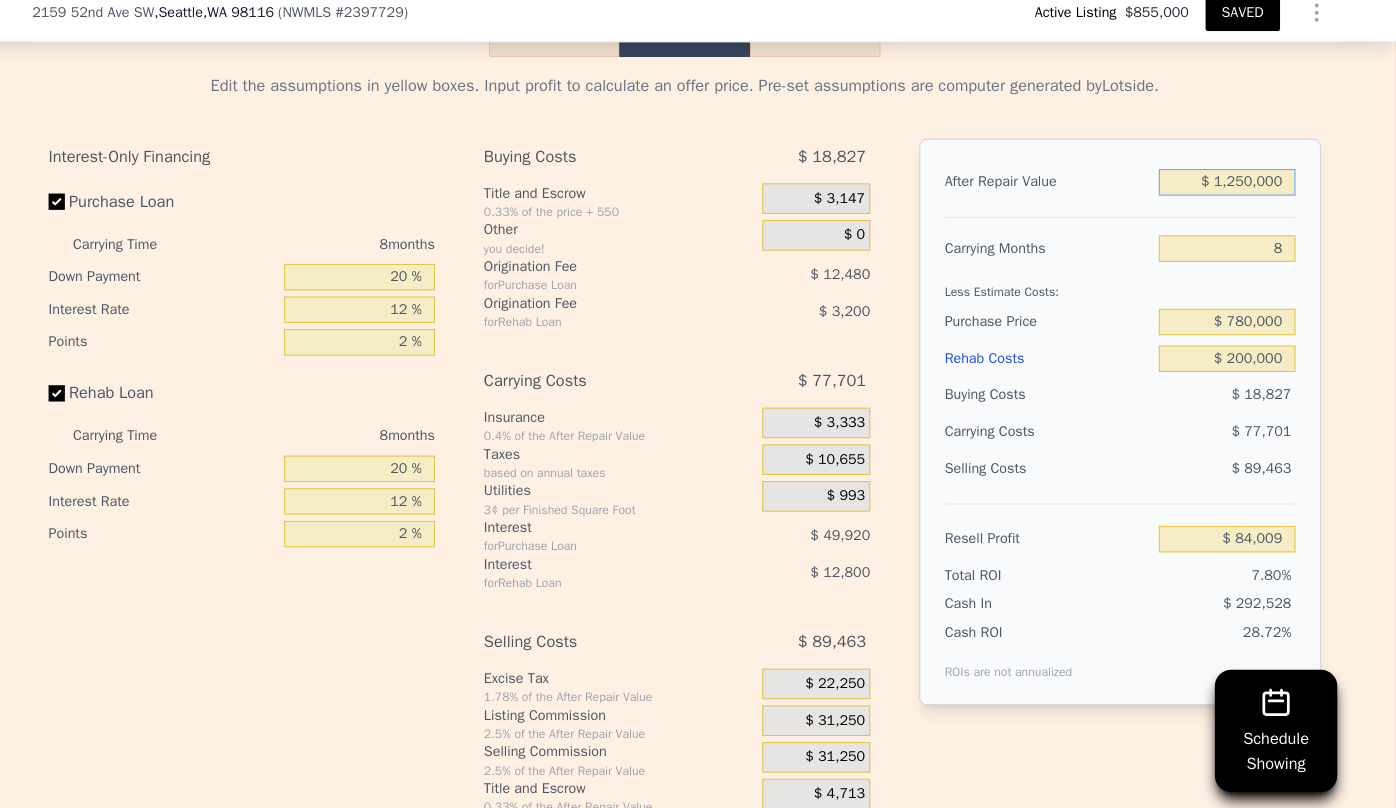 click on "$ 1,250,000" at bounding box center (1230, 194) 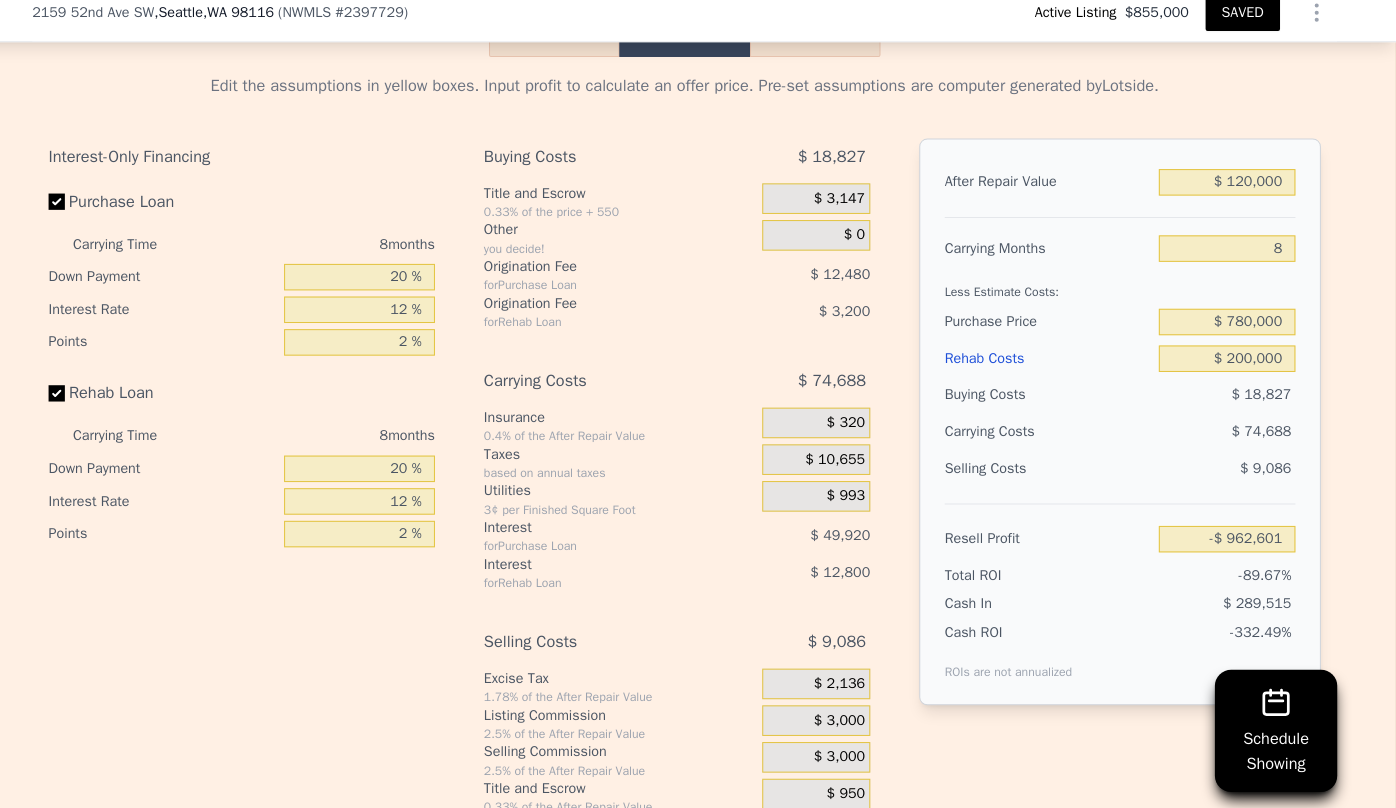 click on "Edit the assumptions in yellow boxes. Input profit to calculate an offer price. Pre-set assumptions are computer generated by  Lotside . Interest-Only Financing Purchase Loan Carrying Time 8  months Down Payment 20 % Interest Rate 12 % Points 2 % Rehab Loan Carrying Time 8  months Down Payment 20 % Interest Rate 12 % Points 2 % Buying Costs $ 18,827 Title and Escrow 0.33% of the price + 550 $ 3,147 Other you decide! $ 0 Origination Fee for  Purchase Loan $ 12,480 Origination Fee for  Rehab Loan $ 3,200 Carrying Costs $ 74,688 Insurance 0.4% of the After Repair Value $ 320 Taxes based on annual taxes $ 10,655 Utilities 3¢ per Finished Square Foot $ 993 Interest for  Purchase Loan $ 49,920 Interest for  Rehab Loan $ 12,800 Selling Costs $ 9,086 Excise Tax 1.78% of the After Repair Value $ 2,136 Listing Commission 2.5% of the After Repair Value $ 3,000 Selling Commission 2.5% of the After Repair Value $ 3,000 Title and Escrow 0.33% of the After Repair Value $ 950 After Repair Value $ 120,000 Carrying Months 8" at bounding box center [698, 451] 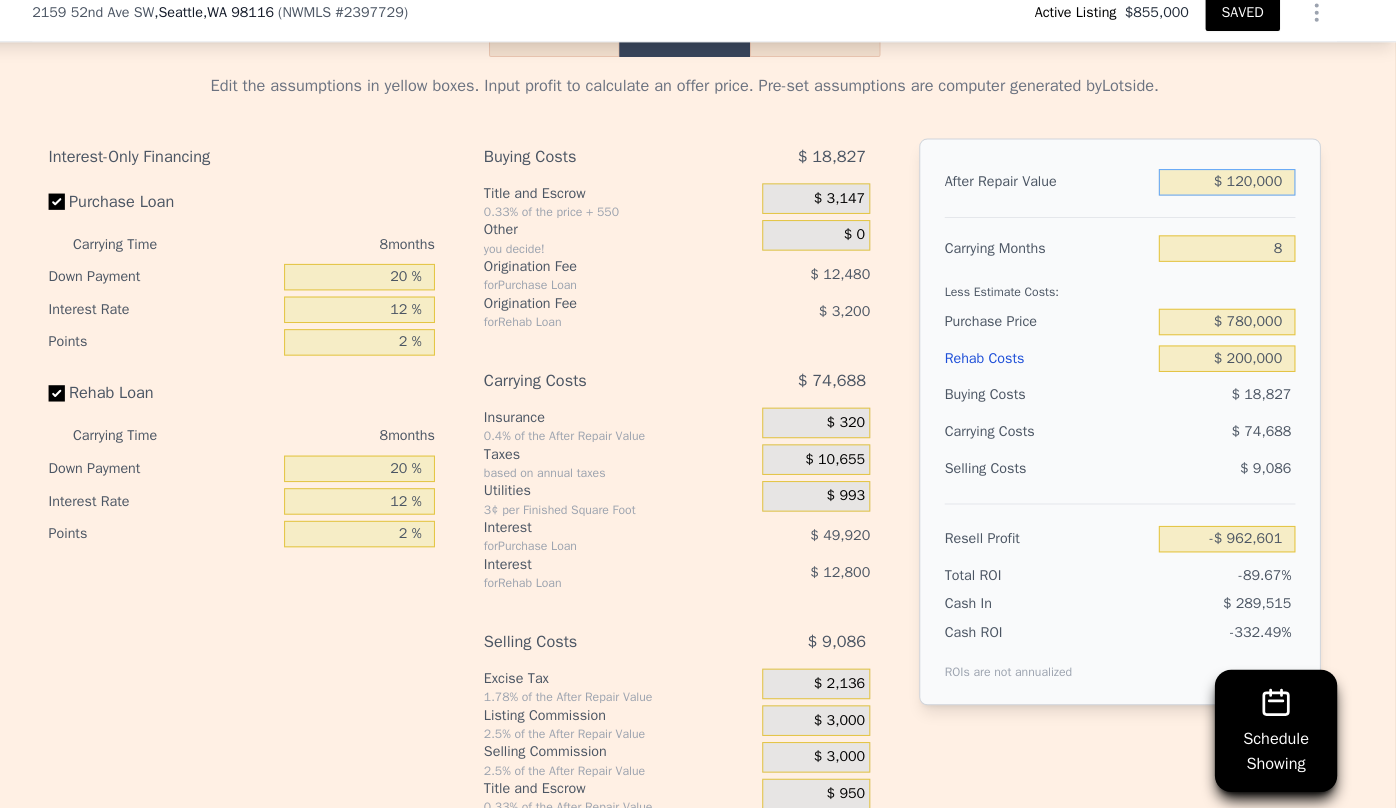 click on "$ 120,000" at bounding box center (1230, 194) 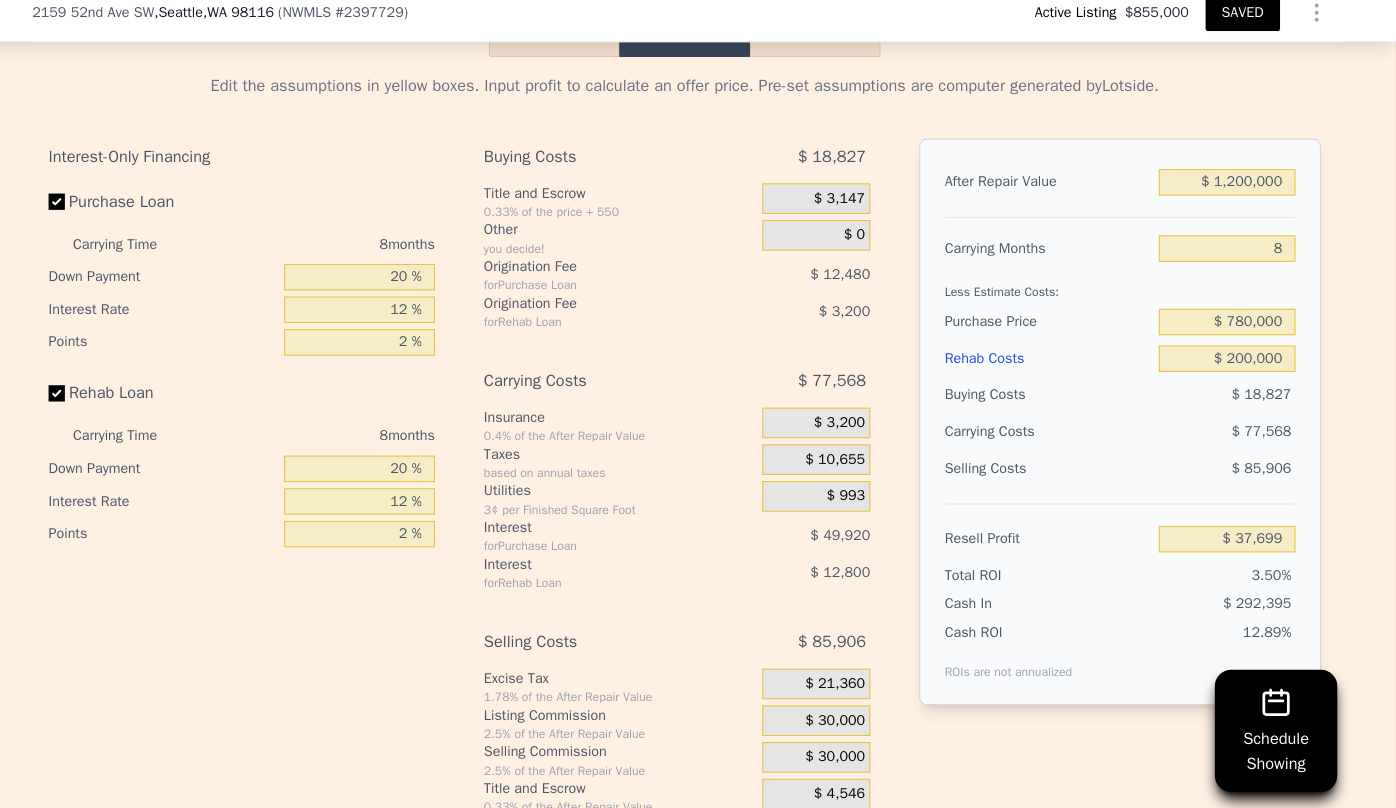 click at bounding box center [1125, 220] 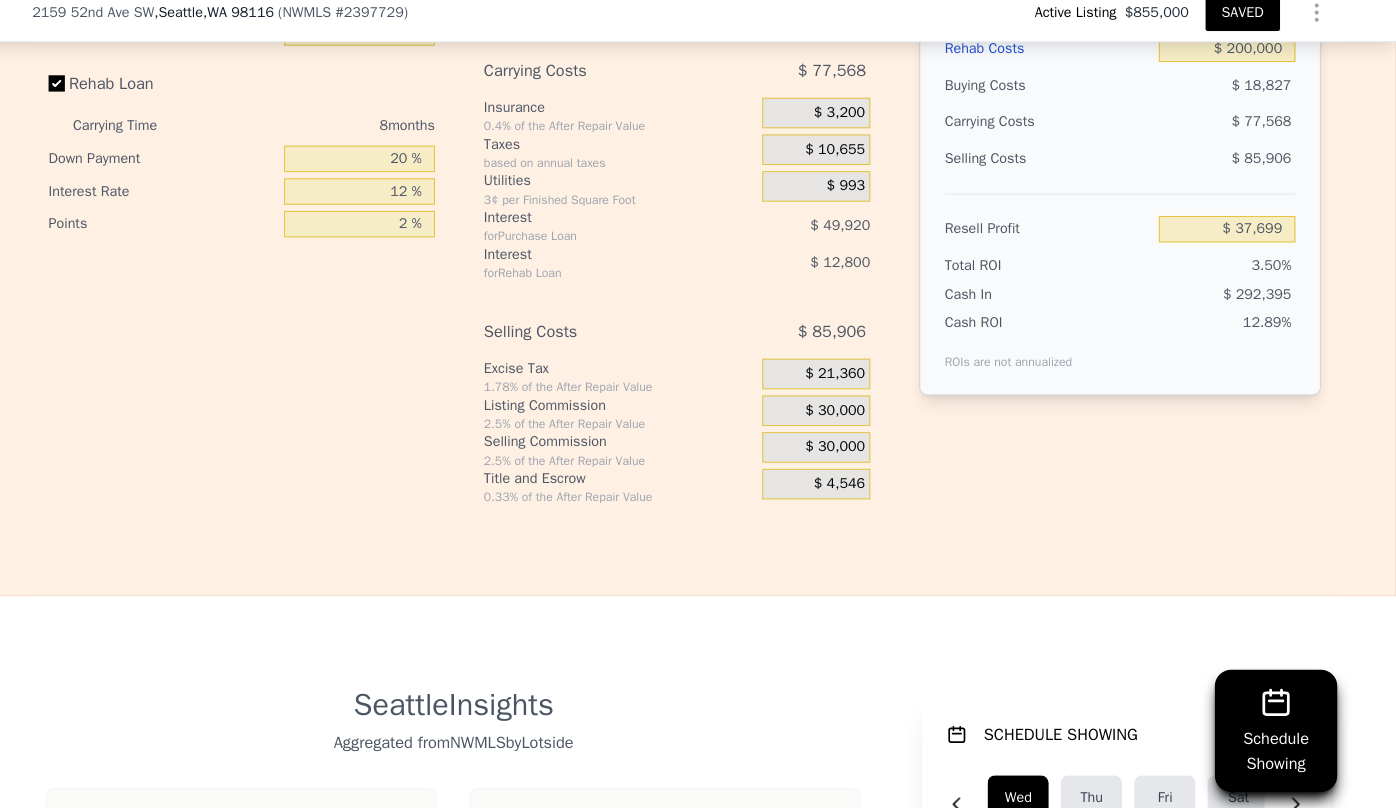 scroll, scrollTop: 3744, scrollLeft: 0, axis: vertical 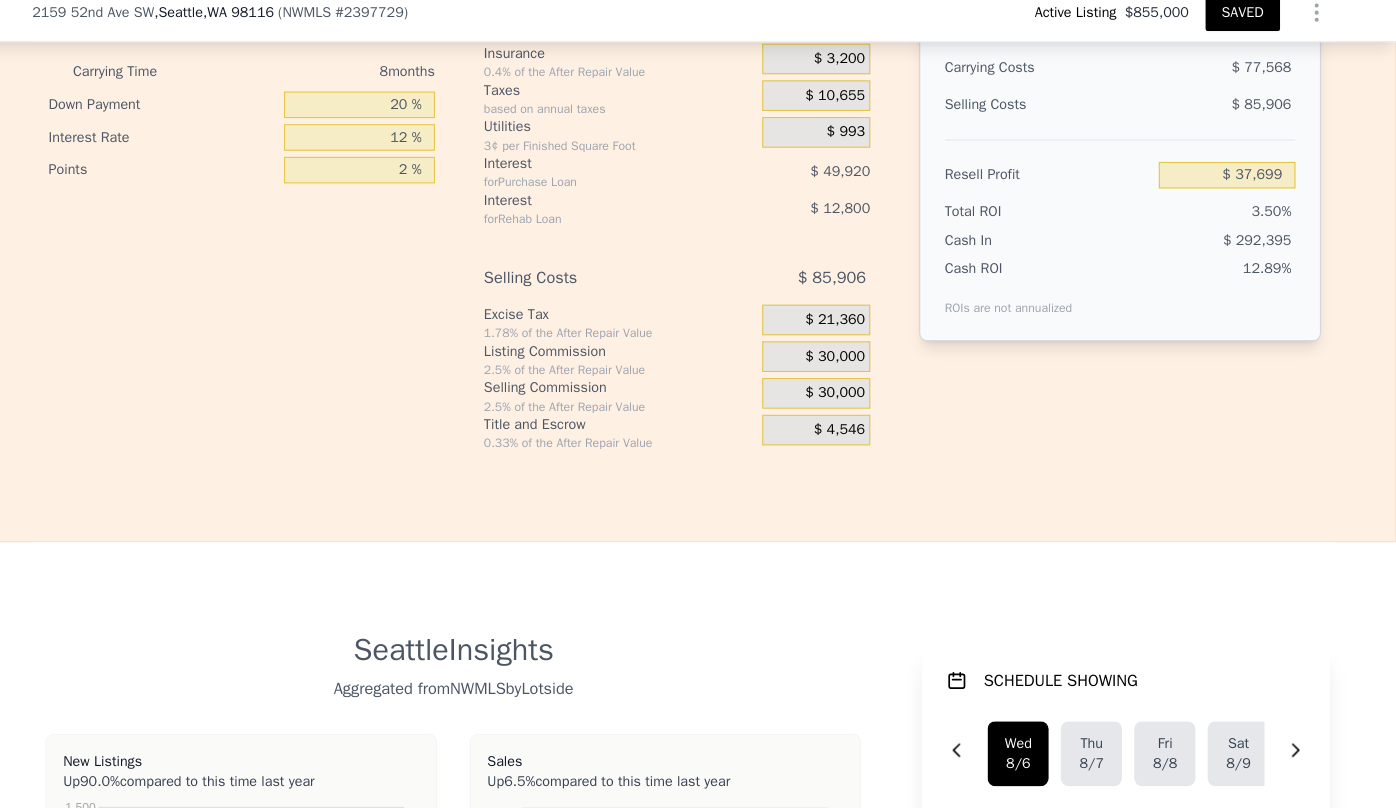click on "$ 30,000" at bounding box center [845, 401] 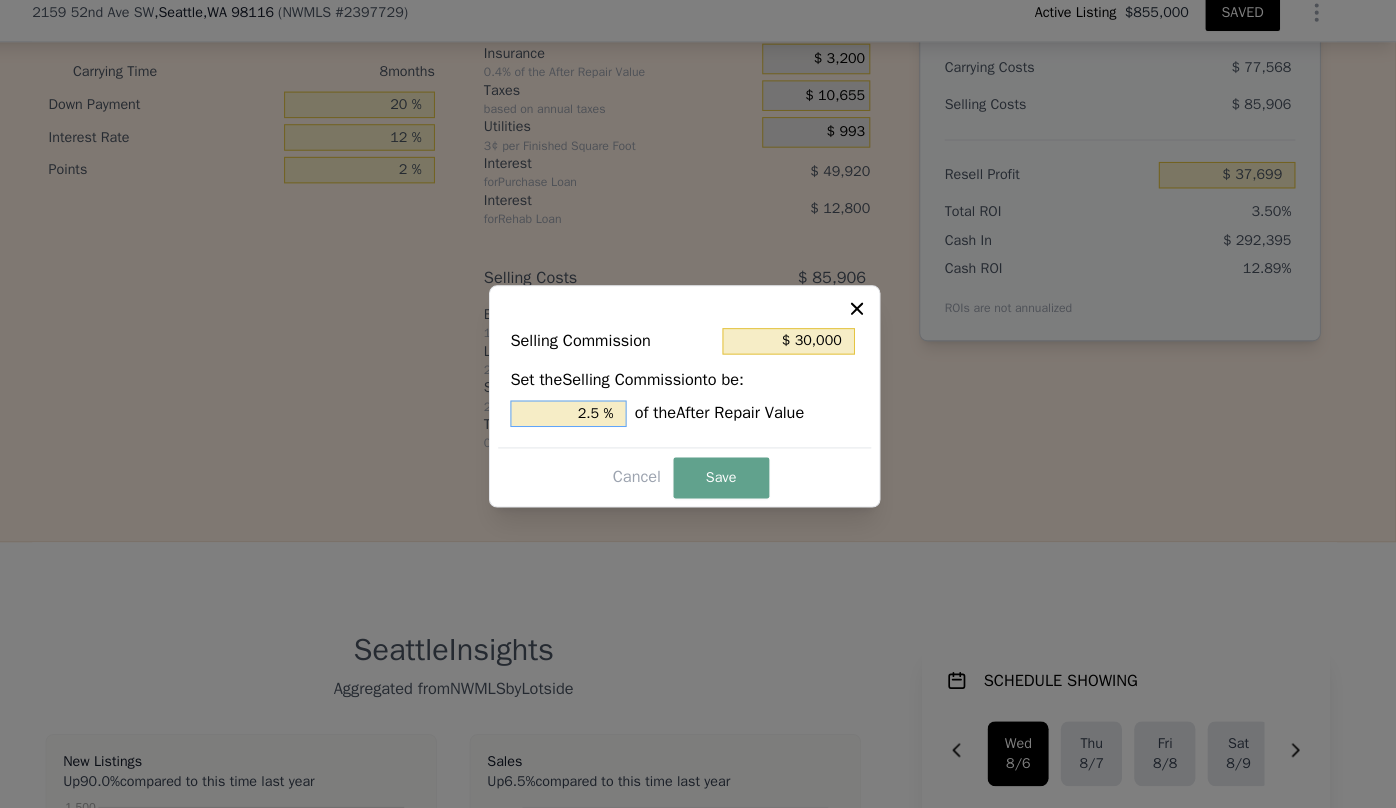 click on "2.5 %" at bounding box center (584, 421) 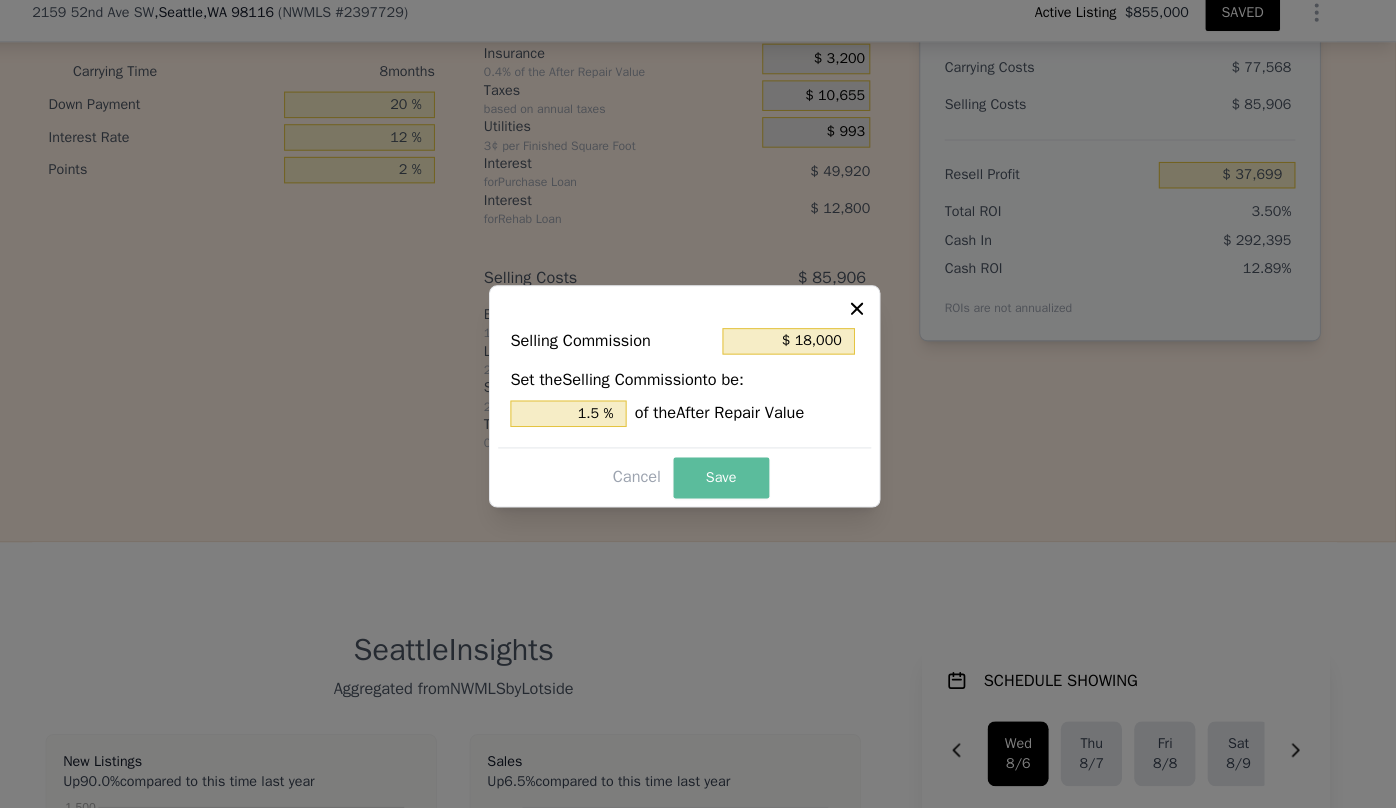 click on "Save" at bounding box center [734, 484] 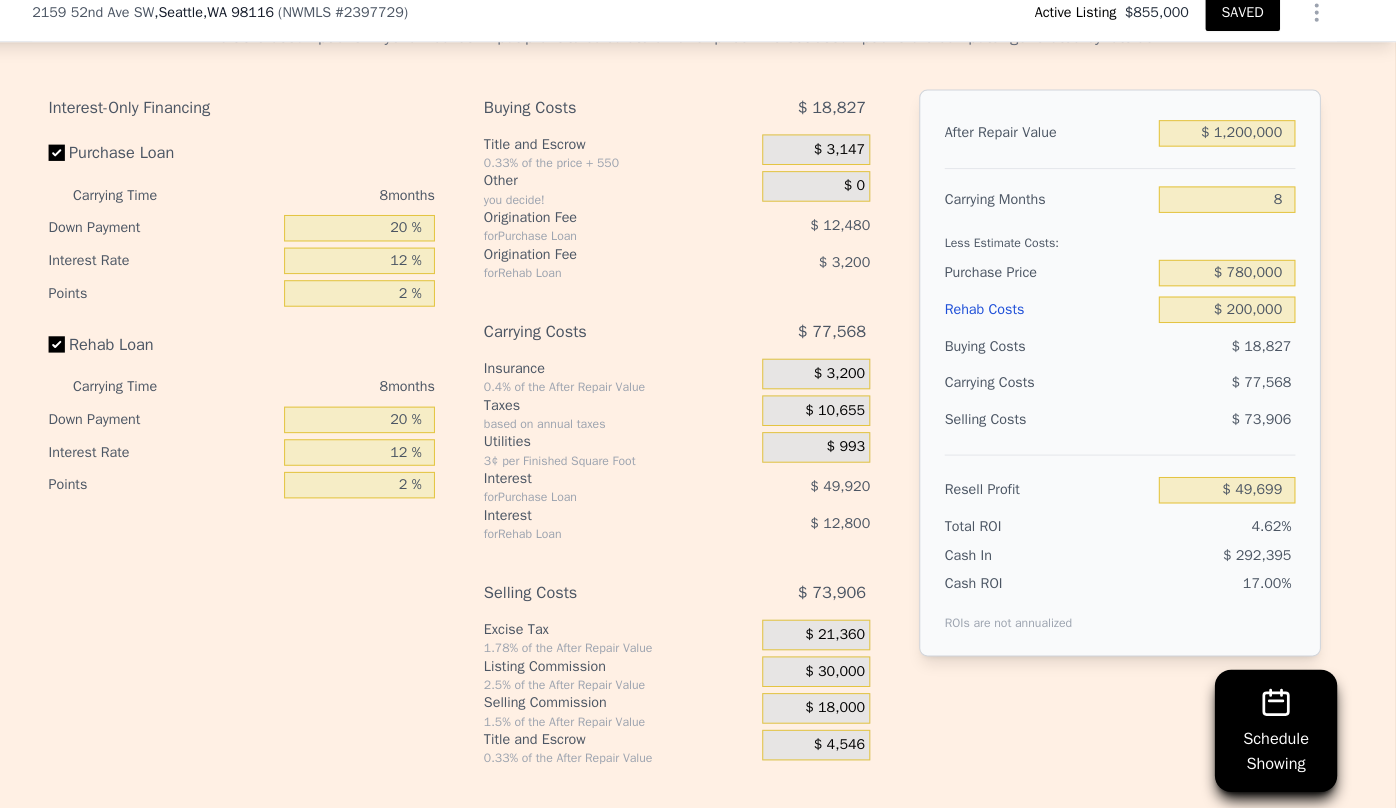scroll, scrollTop: 3476, scrollLeft: 0, axis: vertical 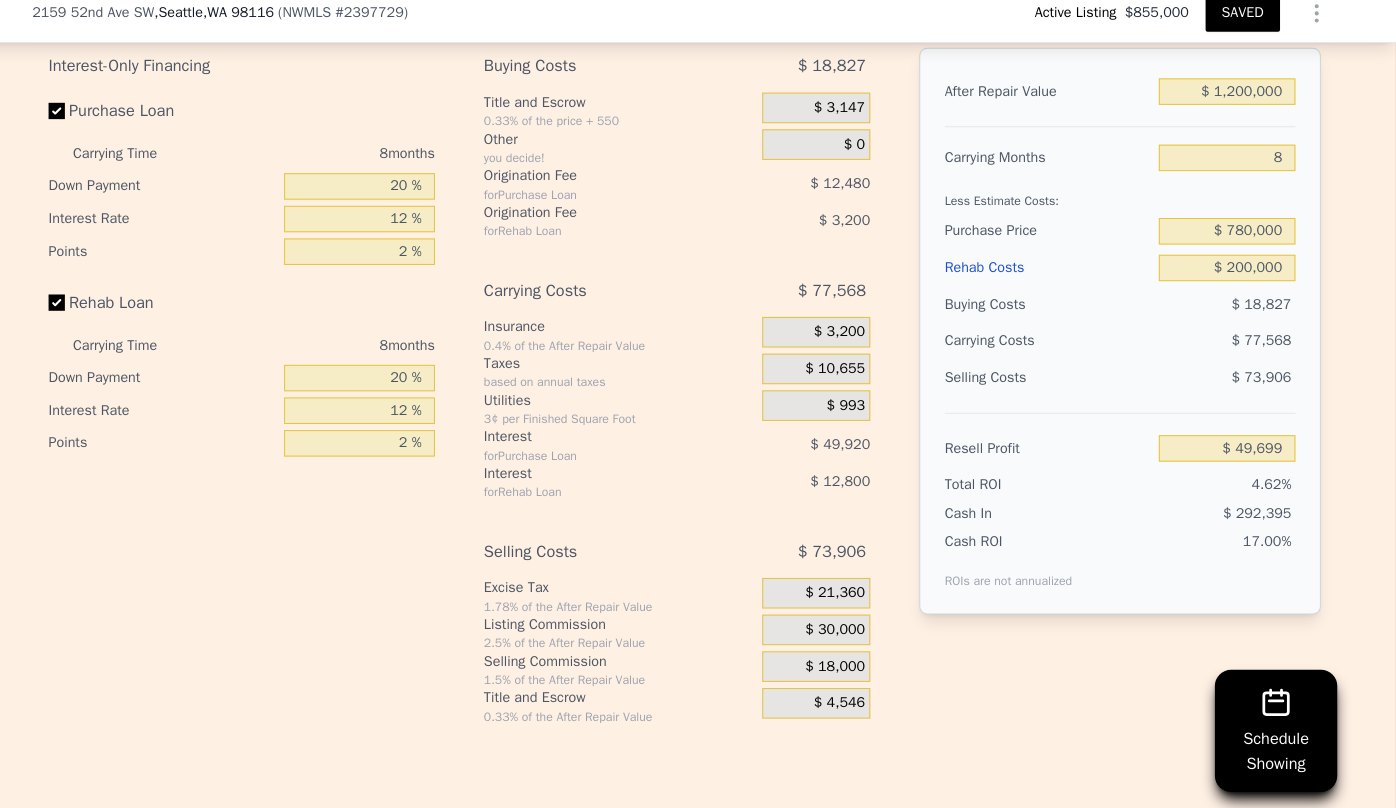 click on "SAVED" at bounding box center (1245, 28) 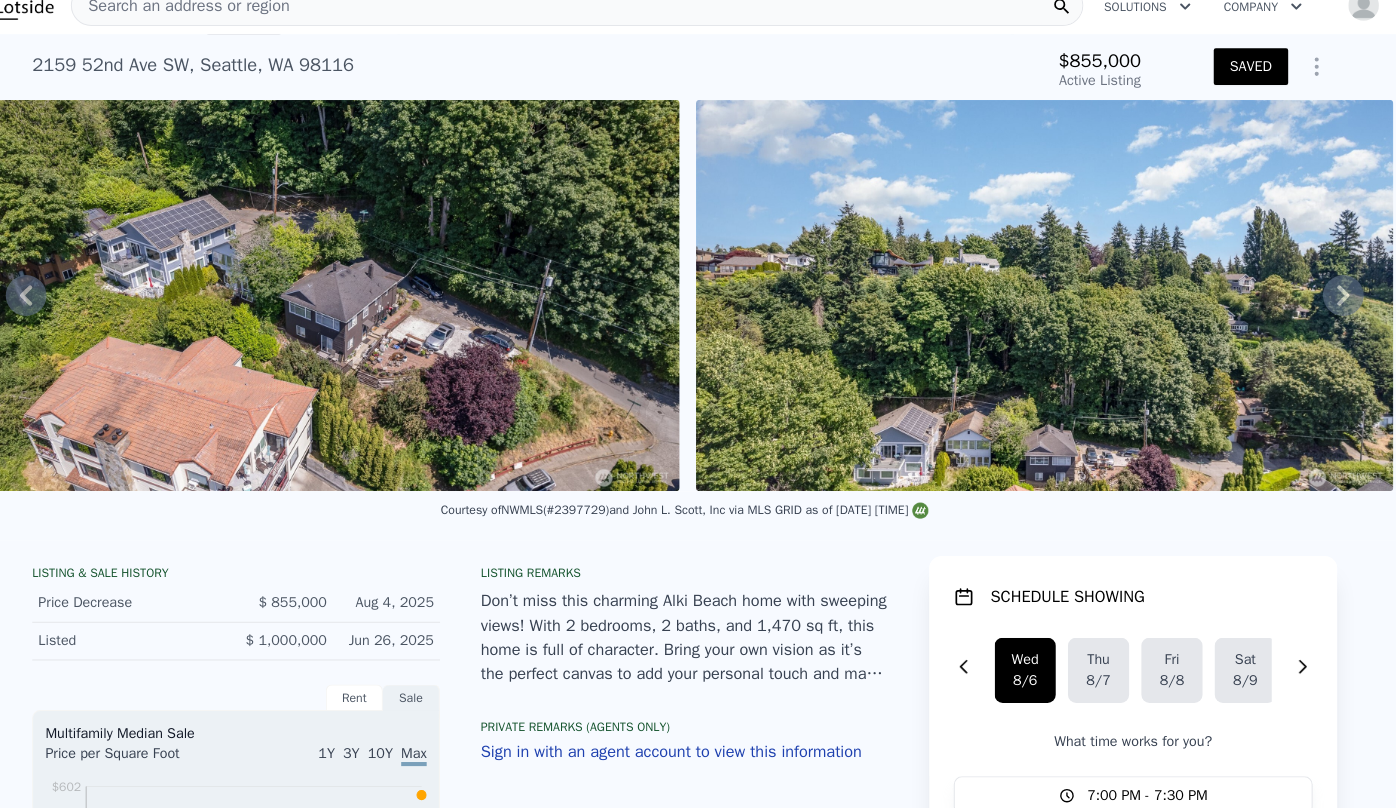 scroll, scrollTop: 0, scrollLeft: 0, axis: both 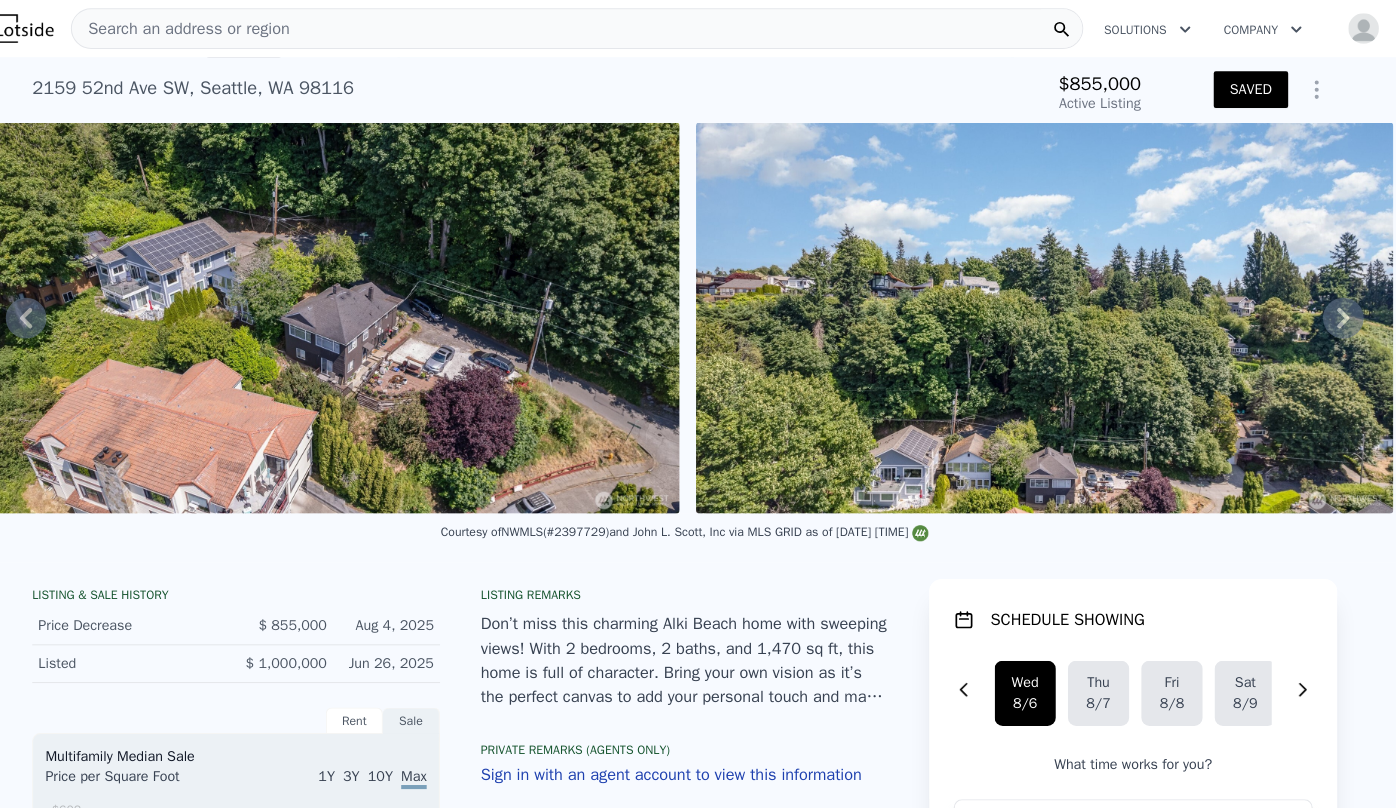 click on "Search an address or region" at bounding box center [204, 28] 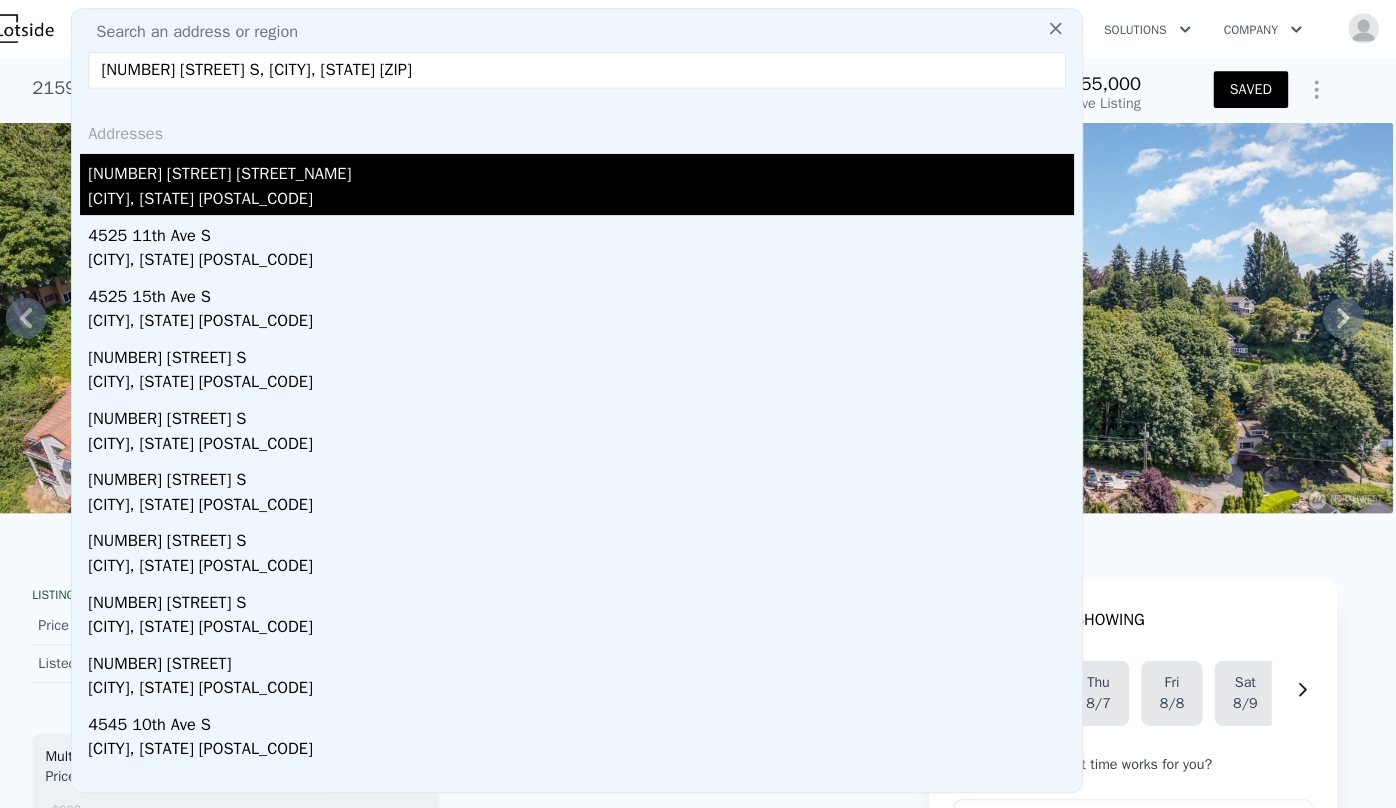 click on "[NUMBER] [STREET] [STREET_NAME]" at bounding box center (596, 167) 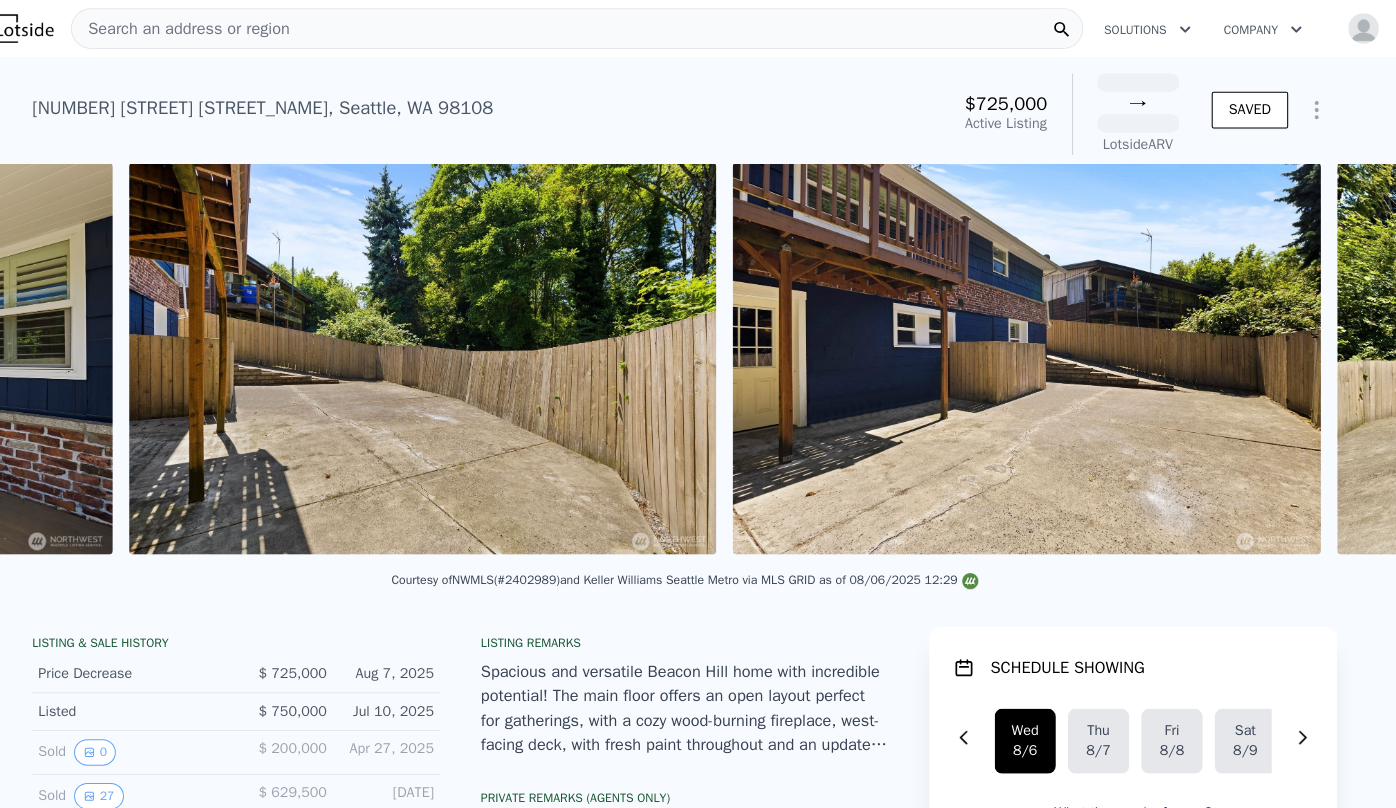 scroll, scrollTop: 0, scrollLeft: 12947, axis: horizontal 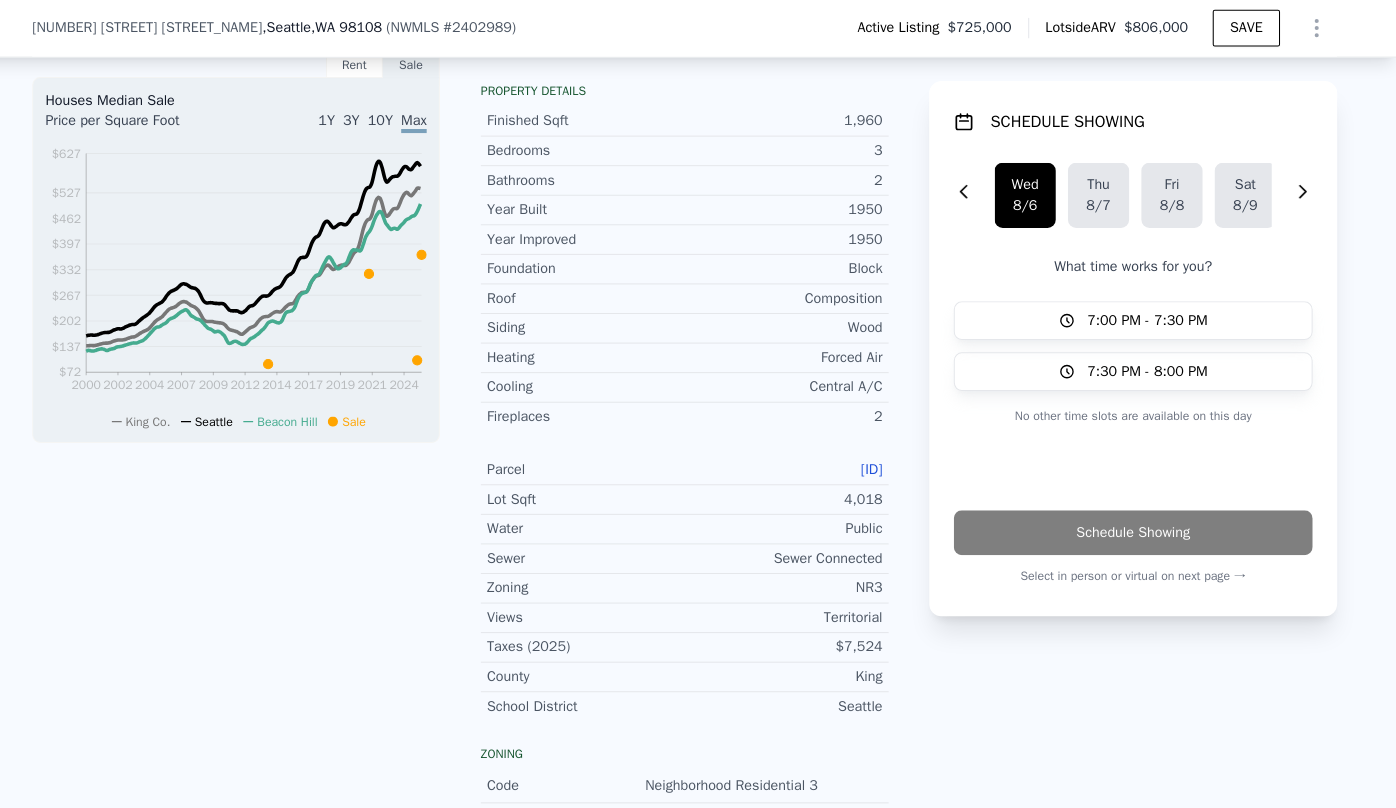 click on "[ID]" at bounding box center (881, 460) 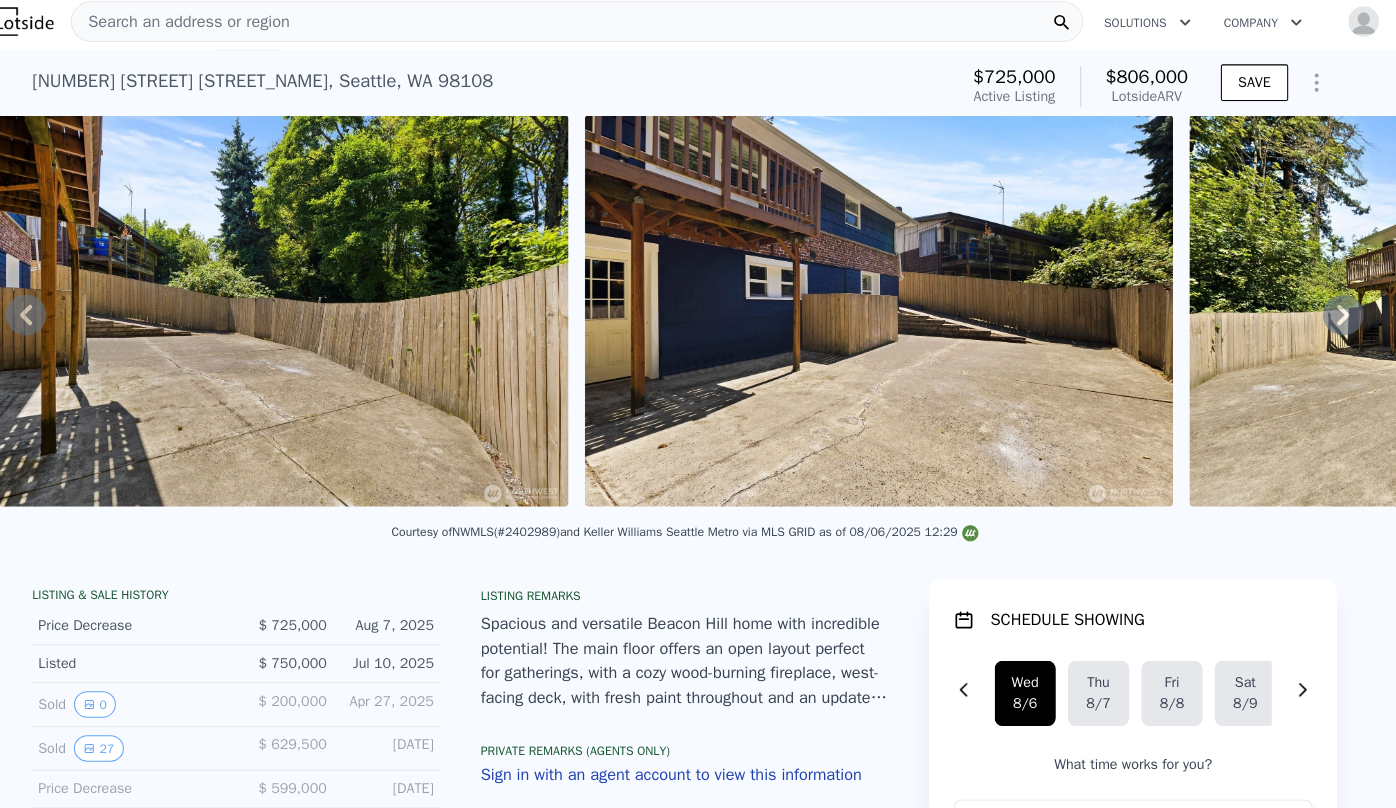 scroll, scrollTop: 0, scrollLeft: 0, axis: both 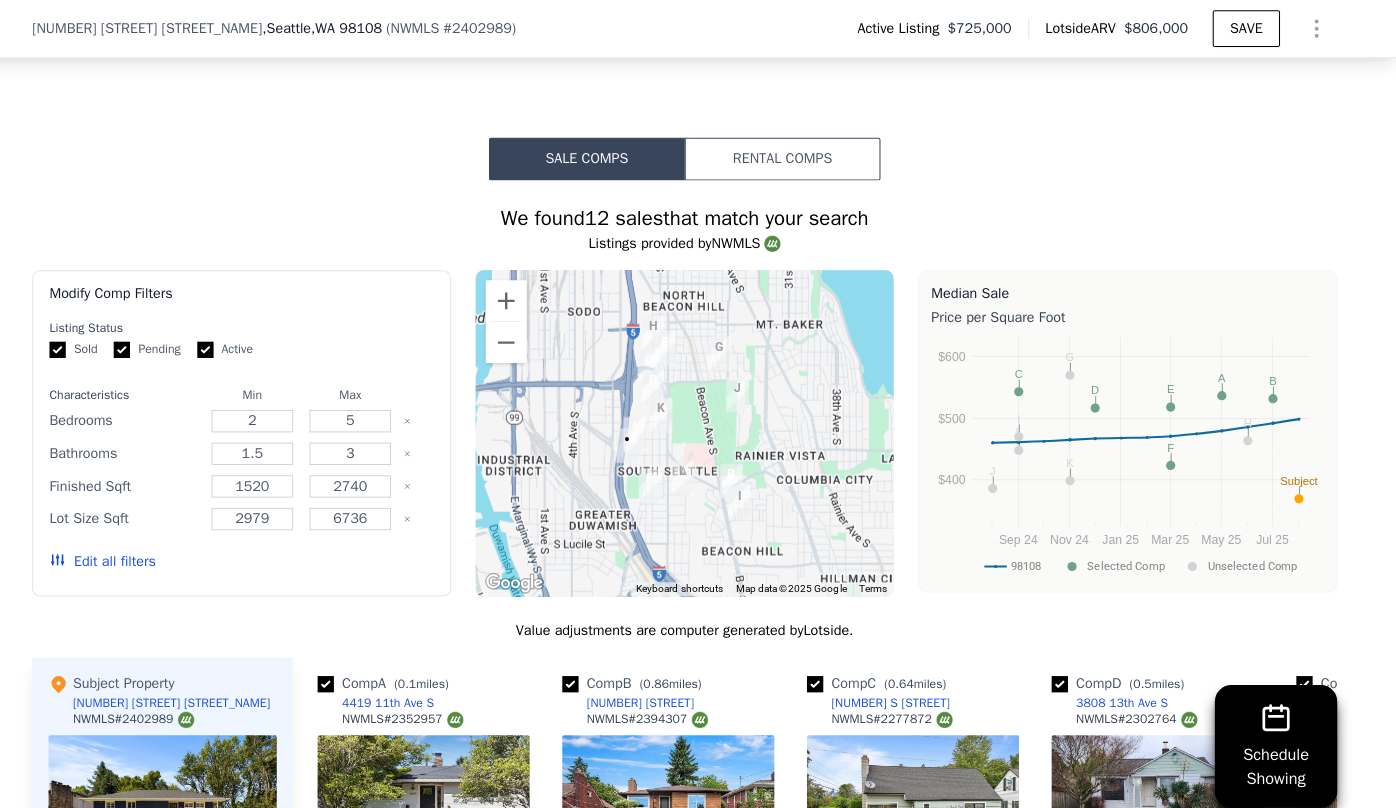 click on "Edit all filters" at bounding box center (127, 551) 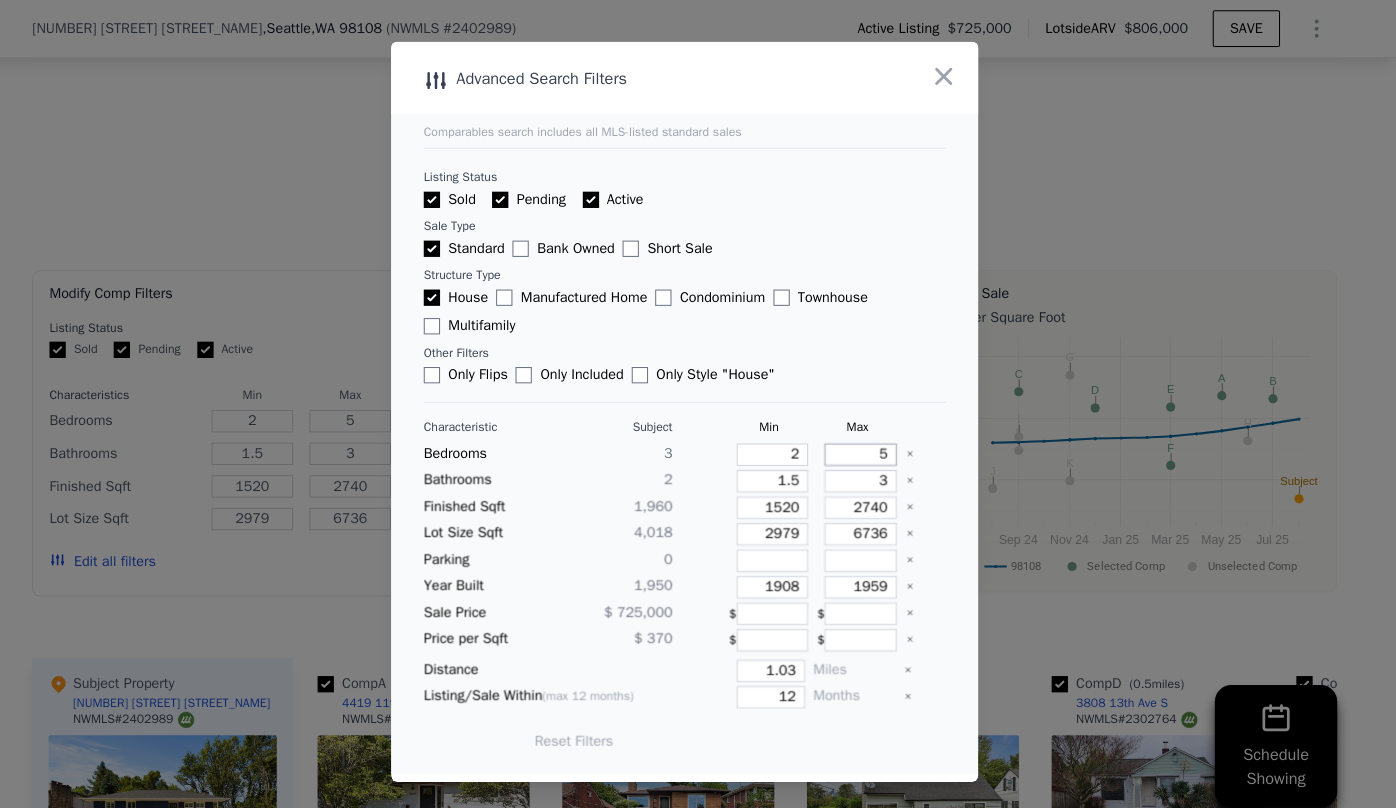 drag, startPoint x: 891, startPoint y: 448, endPoint x: 854, endPoint y: 448, distance: 37 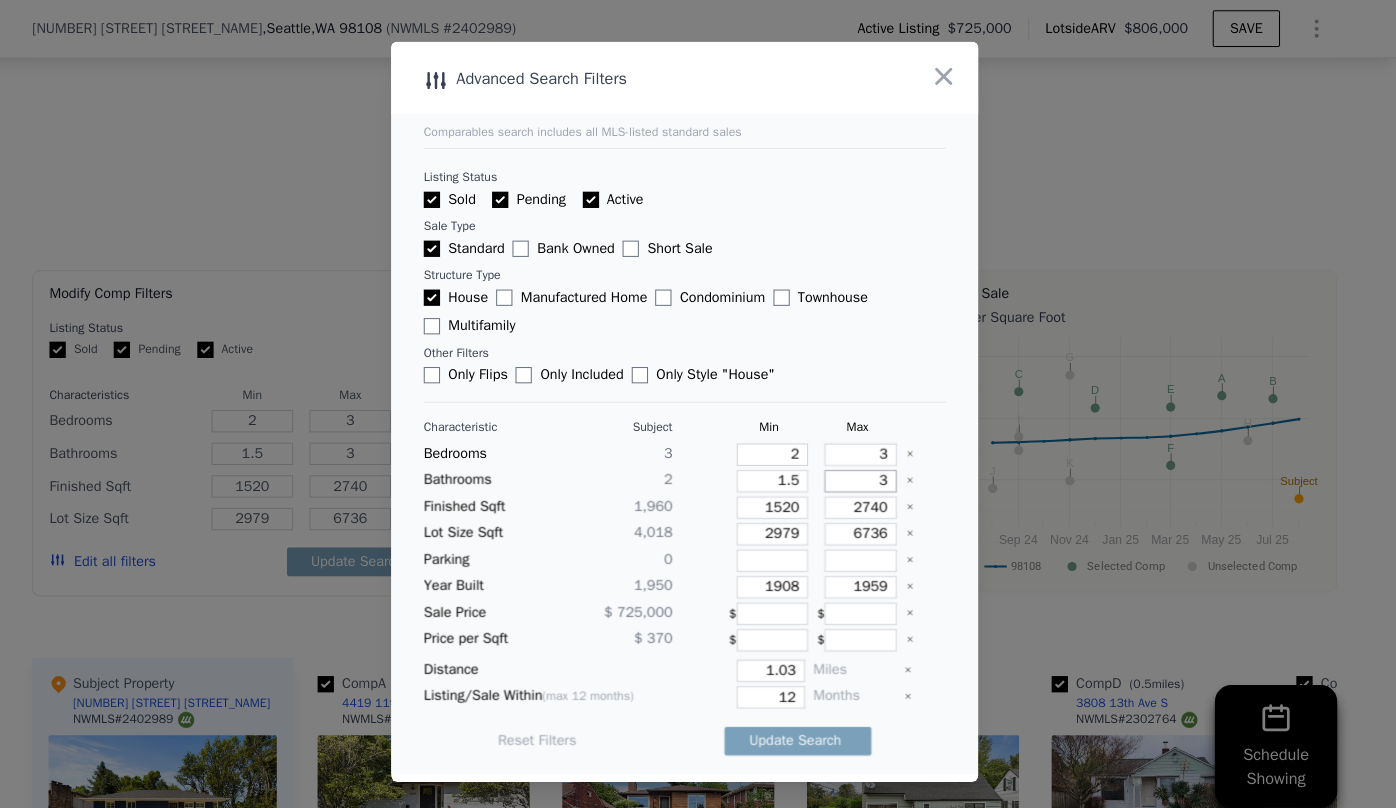 drag, startPoint x: 886, startPoint y: 471, endPoint x: 851, endPoint y: 471, distance: 35 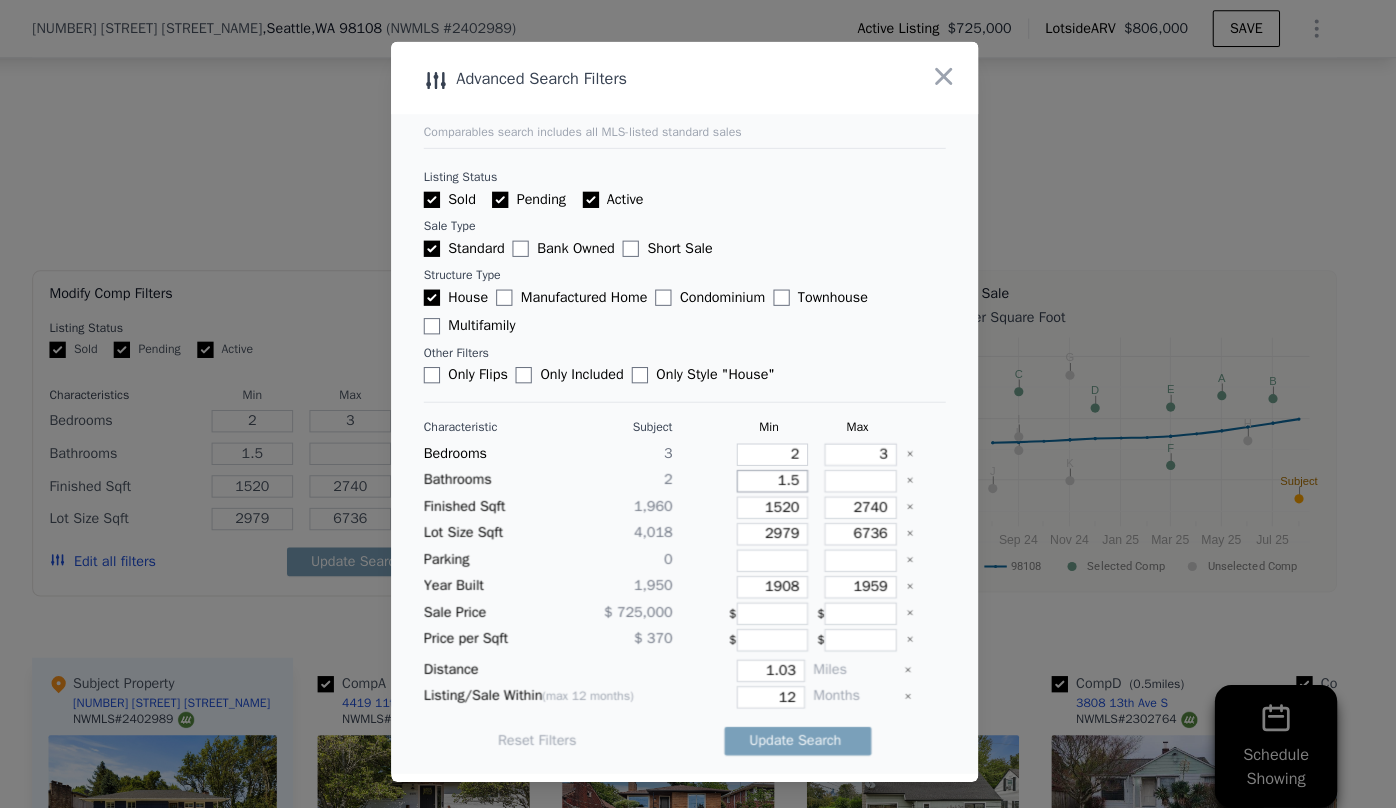 click on "1.5" at bounding box center [784, 472] 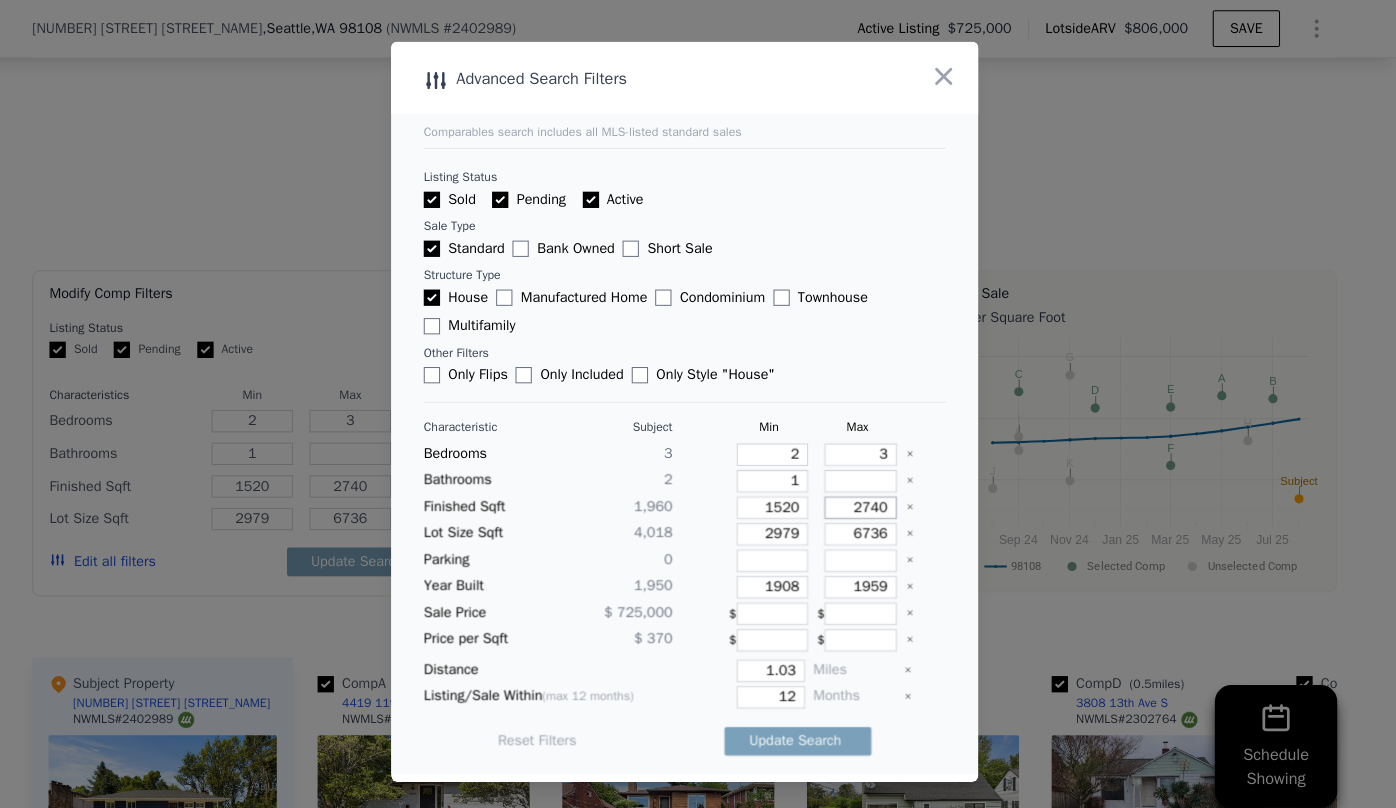 drag, startPoint x: 891, startPoint y: 503, endPoint x: 727, endPoint y: 497, distance: 164.10973 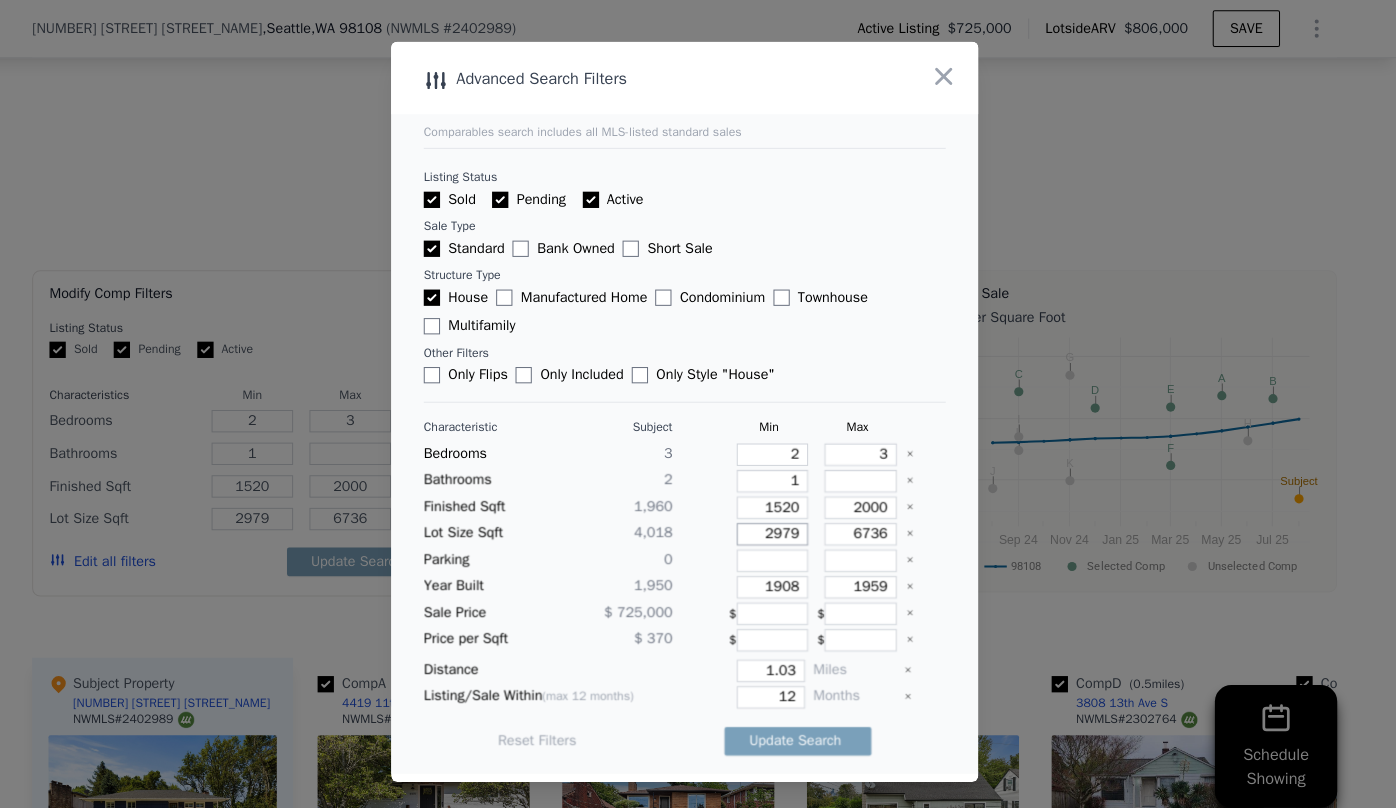 drag, startPoint x: 798, startPoint y: 525, endPoint x: 719, endPoint y: 525, distance: 79 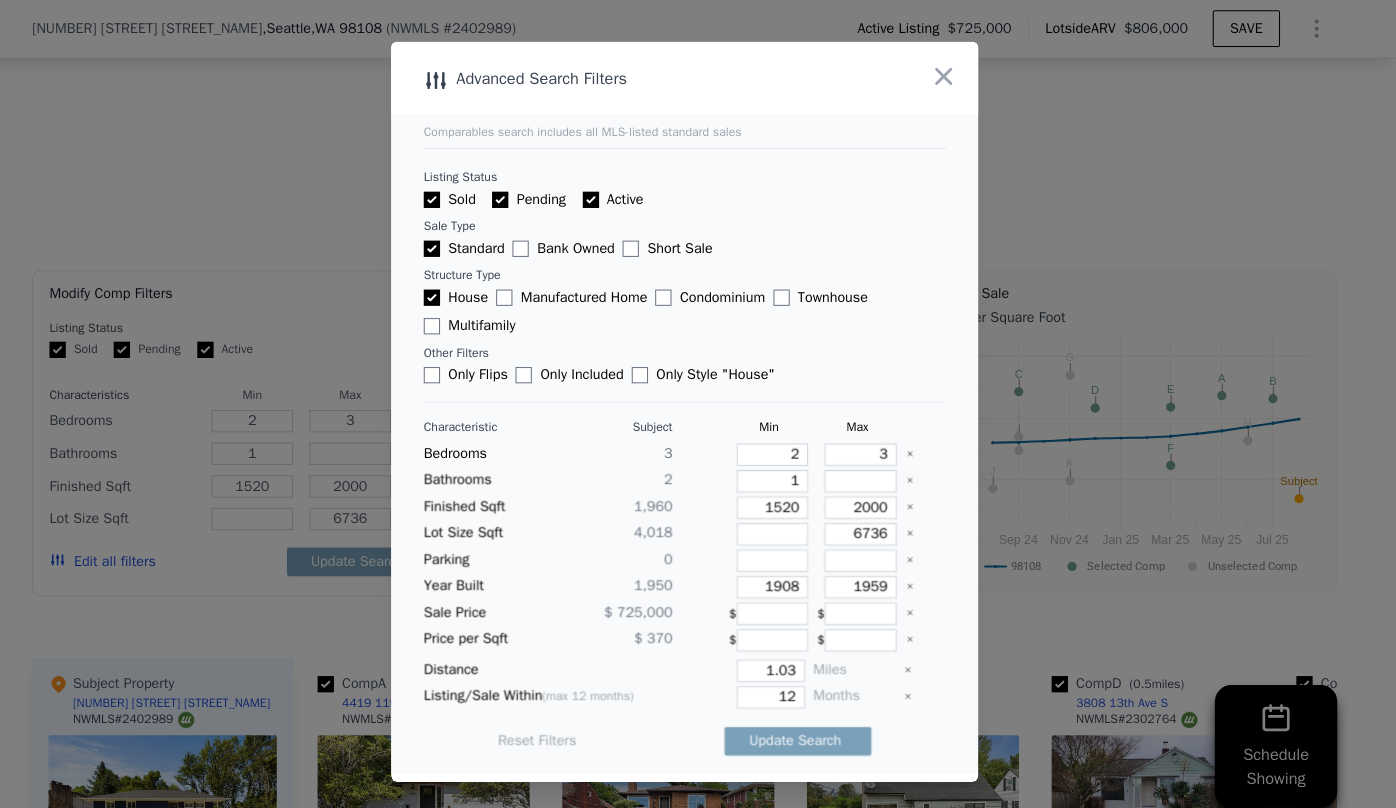 click on "Year Built 1,950    1908    1959" at bounding box center (698, 576) 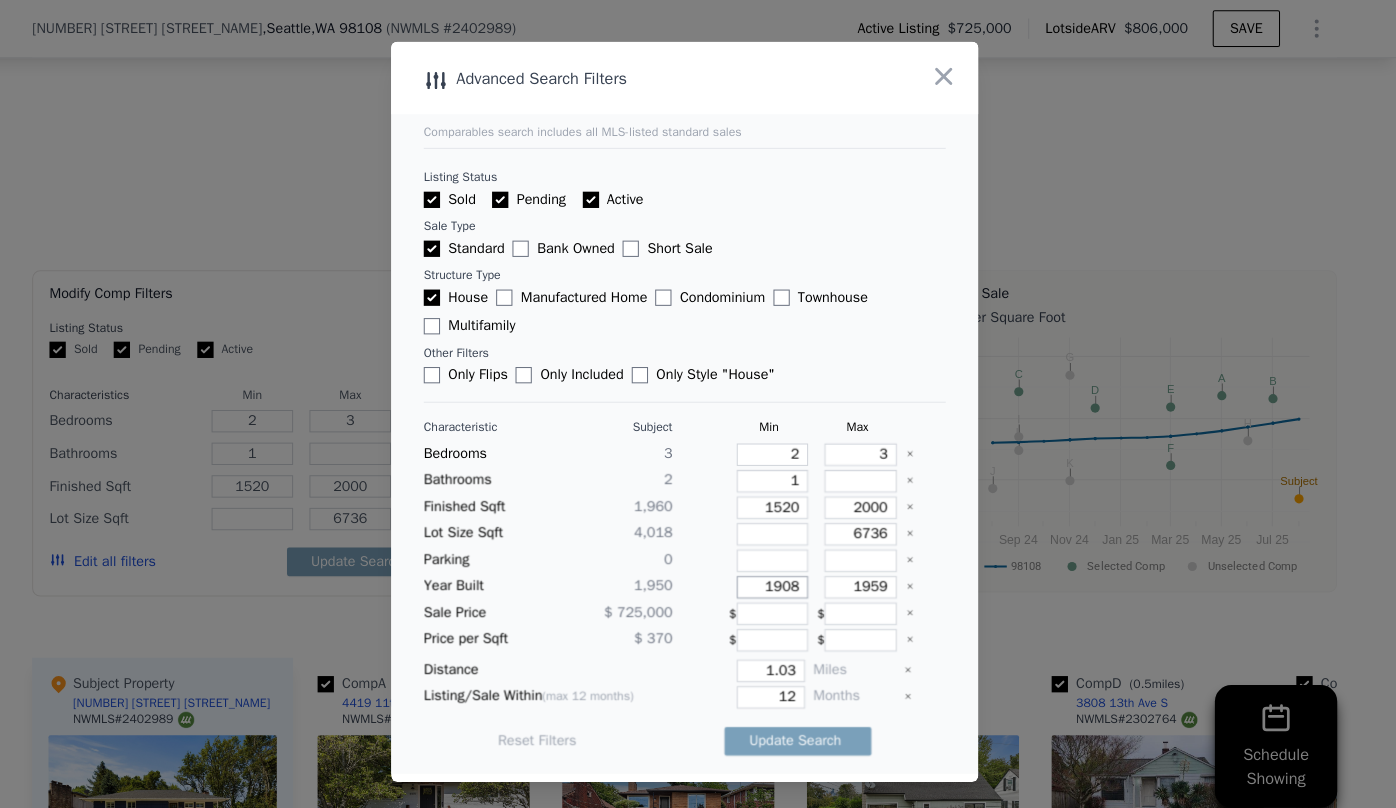drag, startPoint x: 804, startPoint y: 574, endPoint x: 660, endPoint y: 579, distance: 144.08678 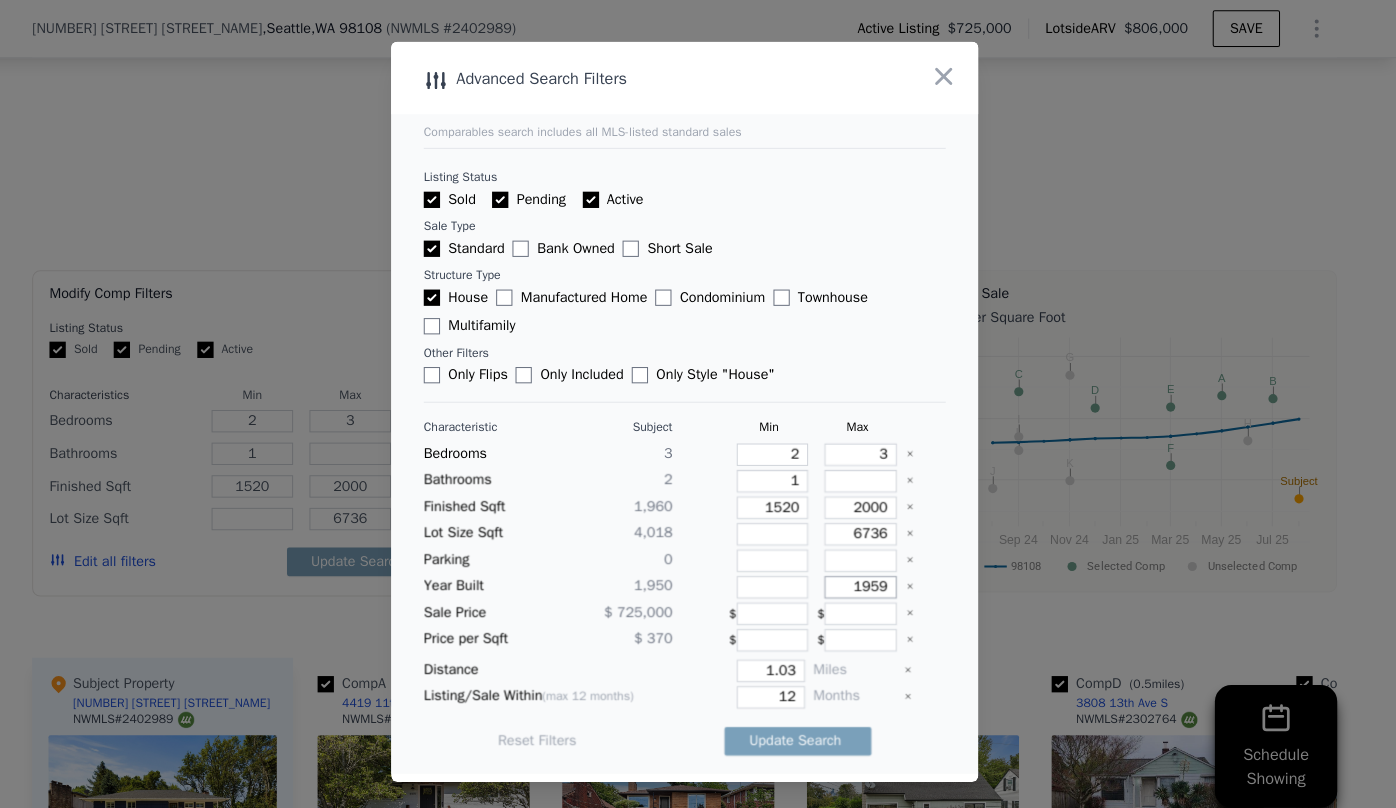 click on "1959" at bounding box center (870, 576) 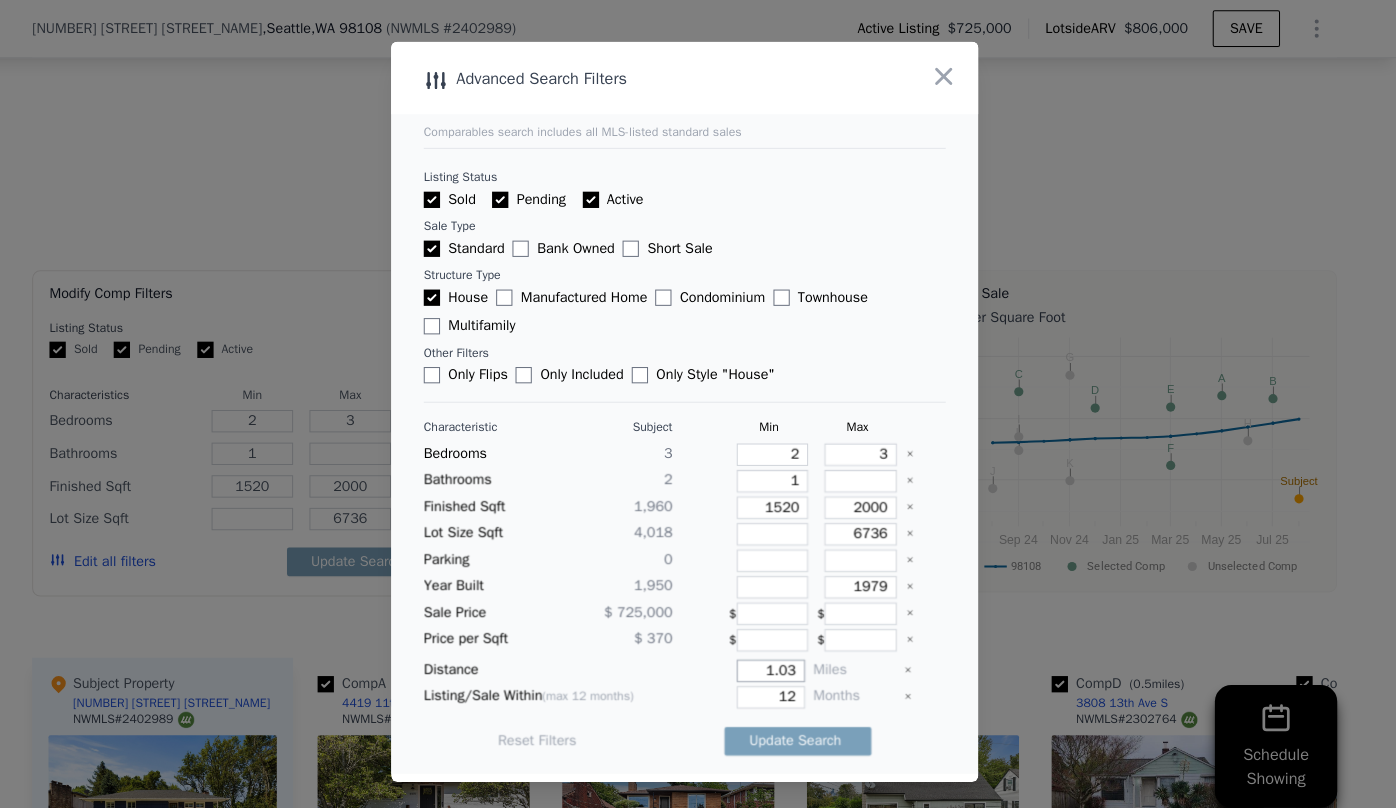 drag, startPoint x: 798, startPoint y: 656, endPoint x: 680, endPoint y: 658, distance: 118.016945 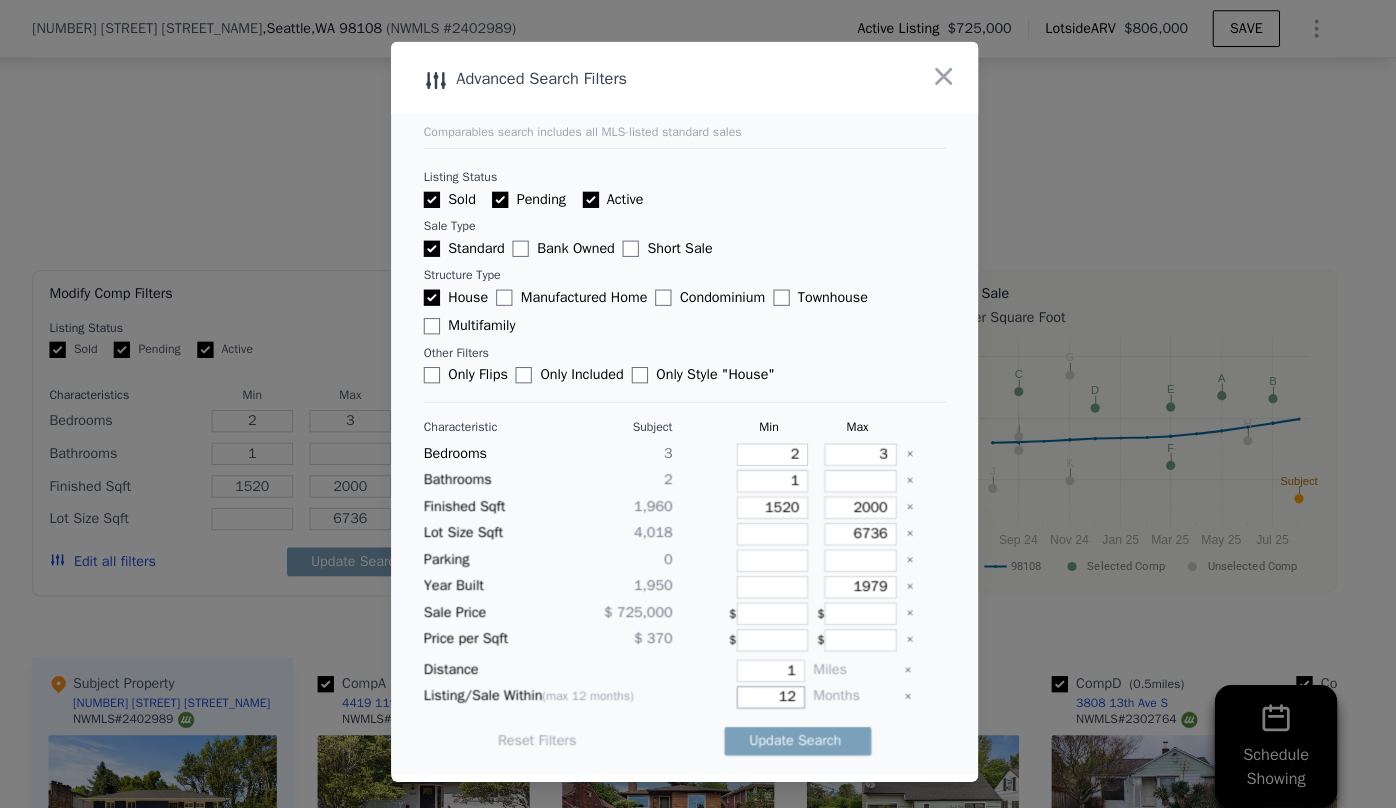 drag, startPoint x: 796, startPoint y: 679, endPoint x: 716, endPoint y: 681, distance: 80.024994 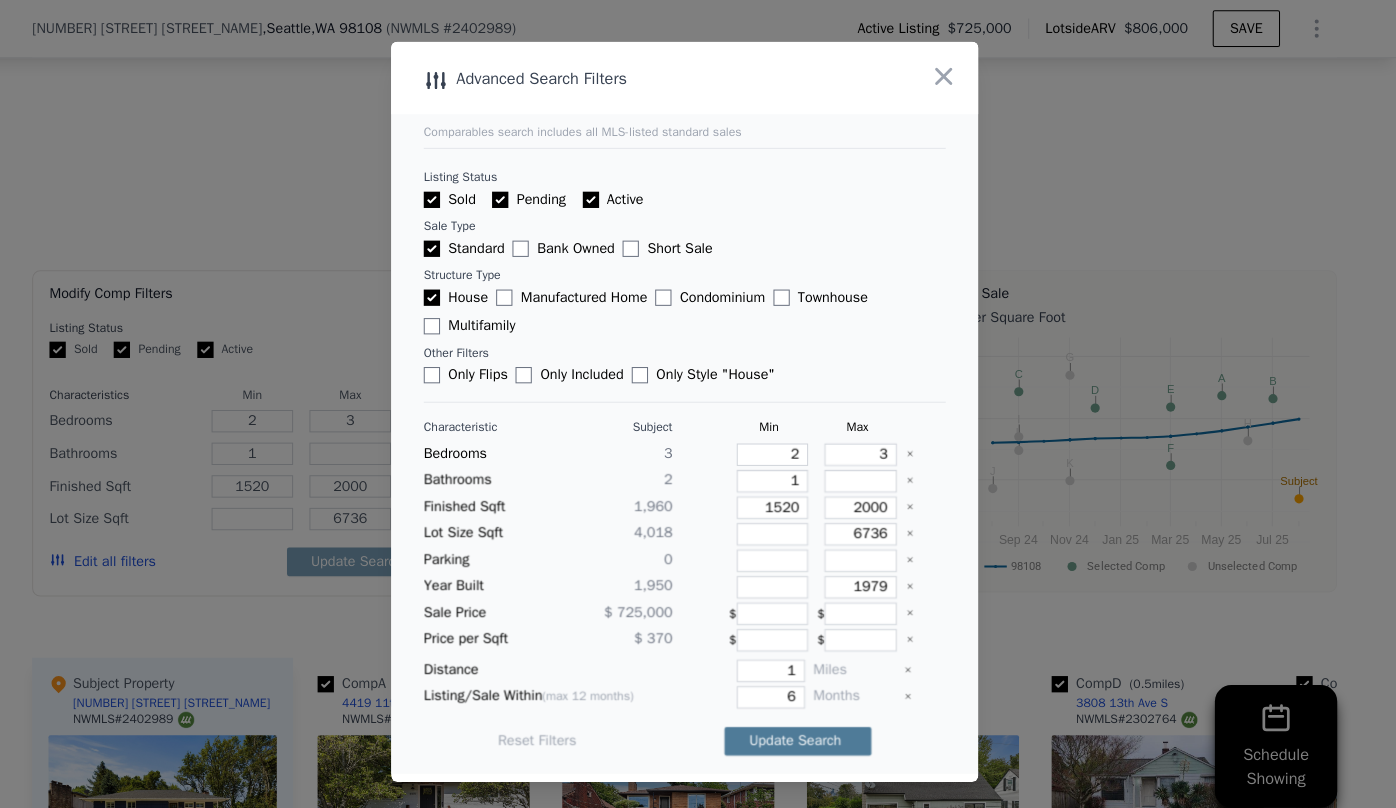 click on "Update Search" at bounding box center (809, 727) 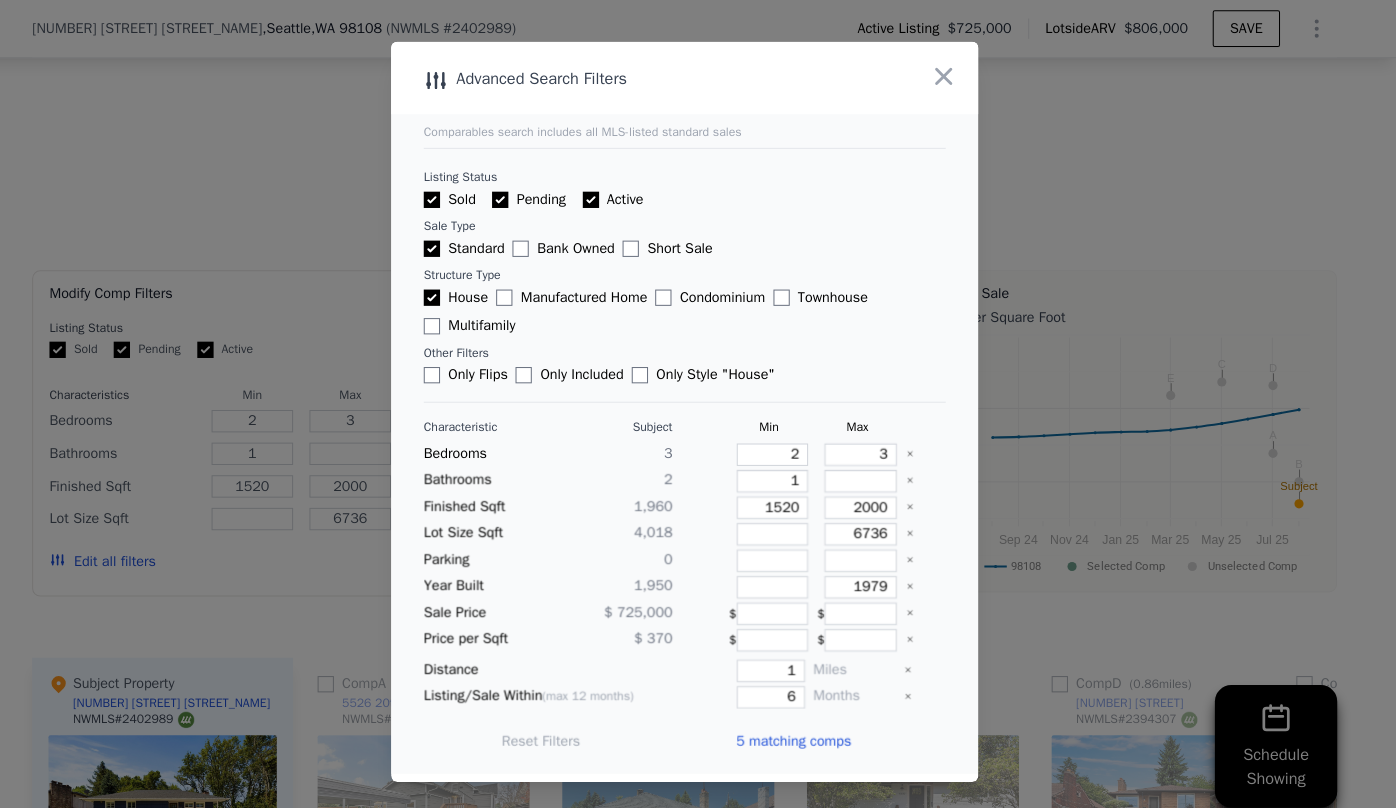 click on "5 matching comps" at bounding box center [804, 727] 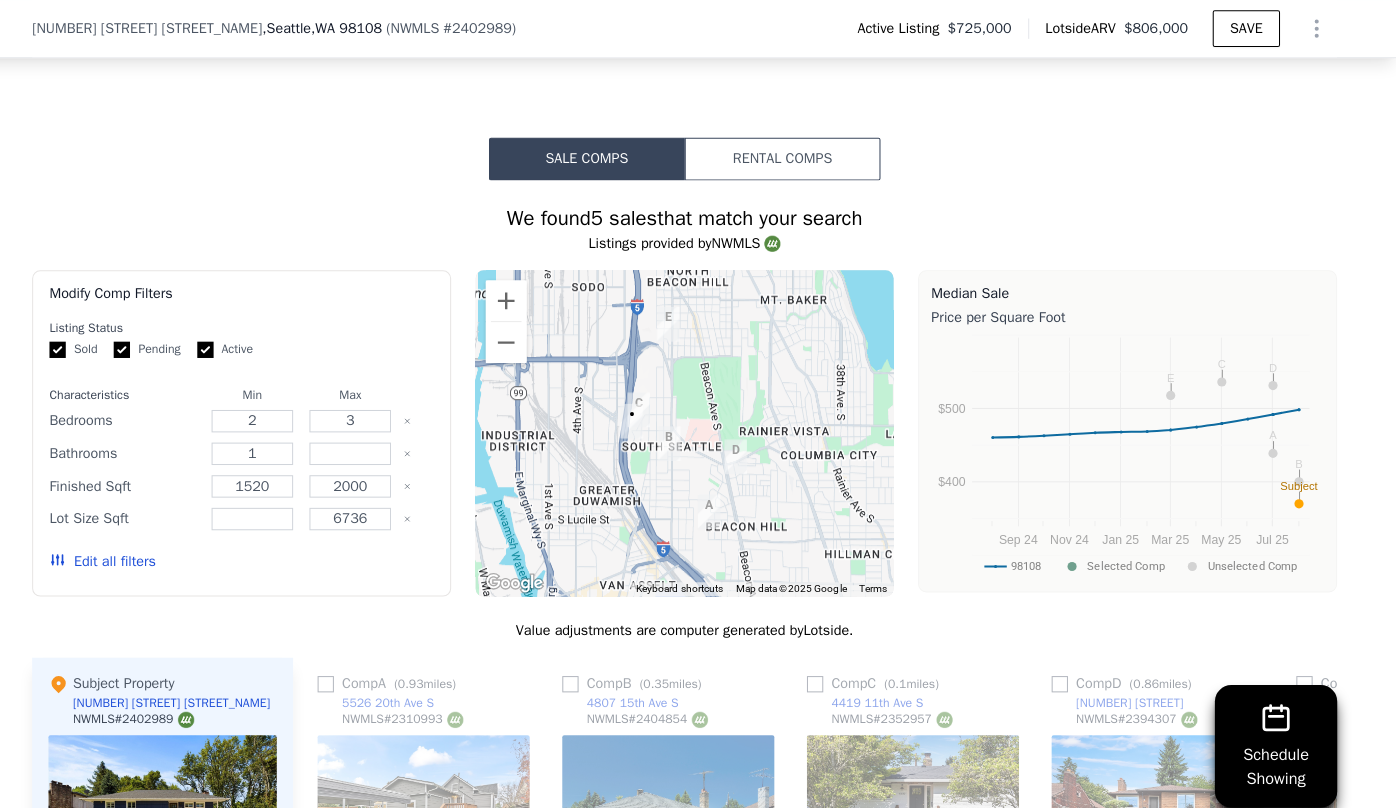 click at bounding box center (698, 425) 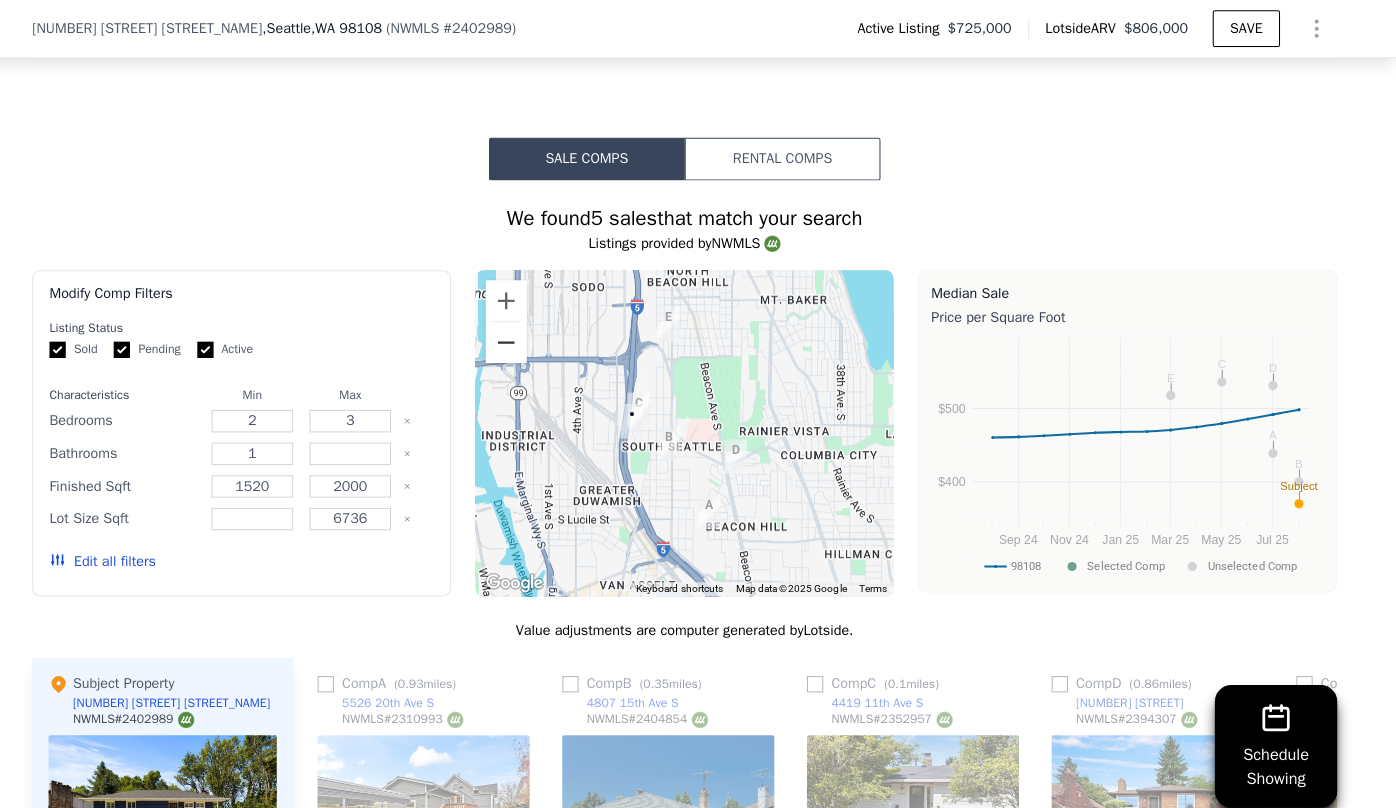 click at bounding box center [523, 336] 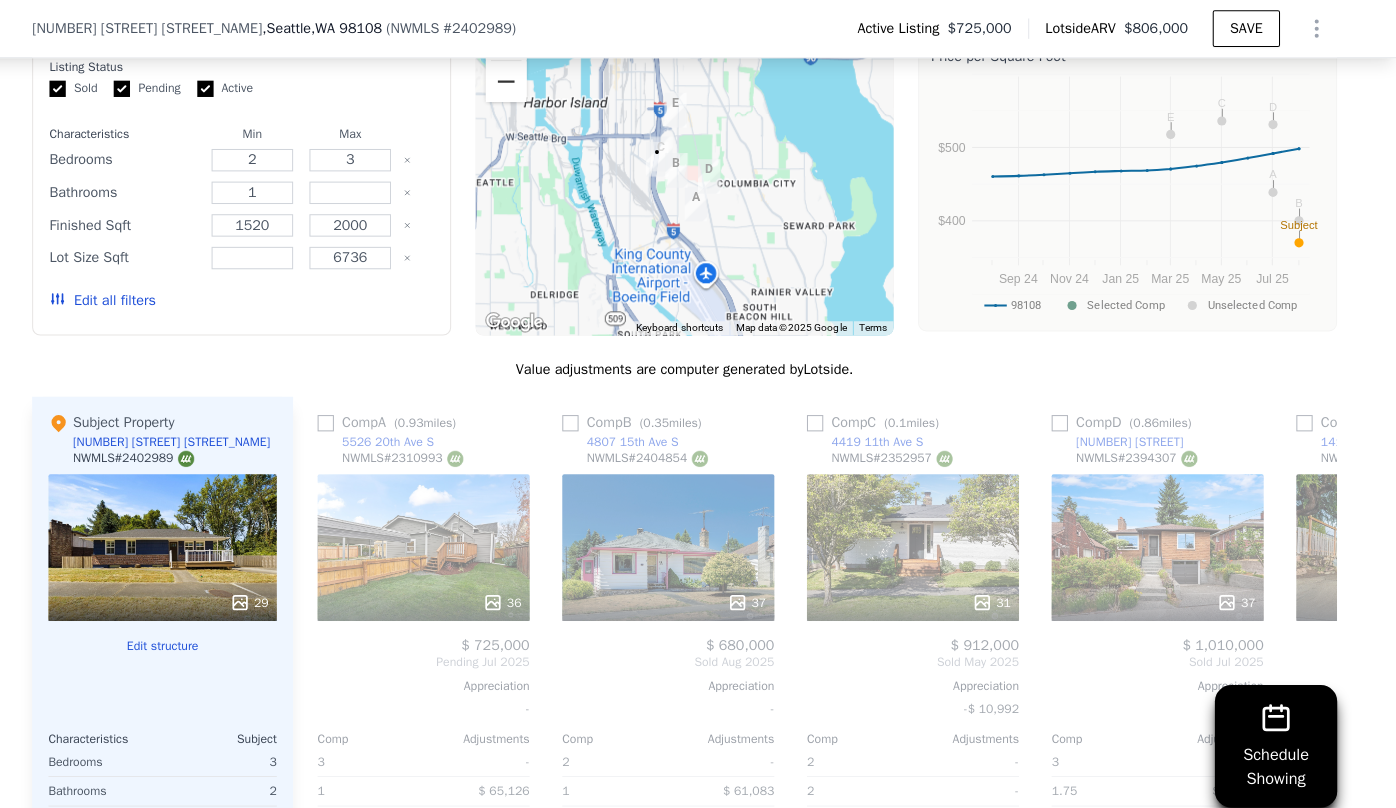 scroll, scrollTop: 2400, scrollLeft: 0, axis: vertical 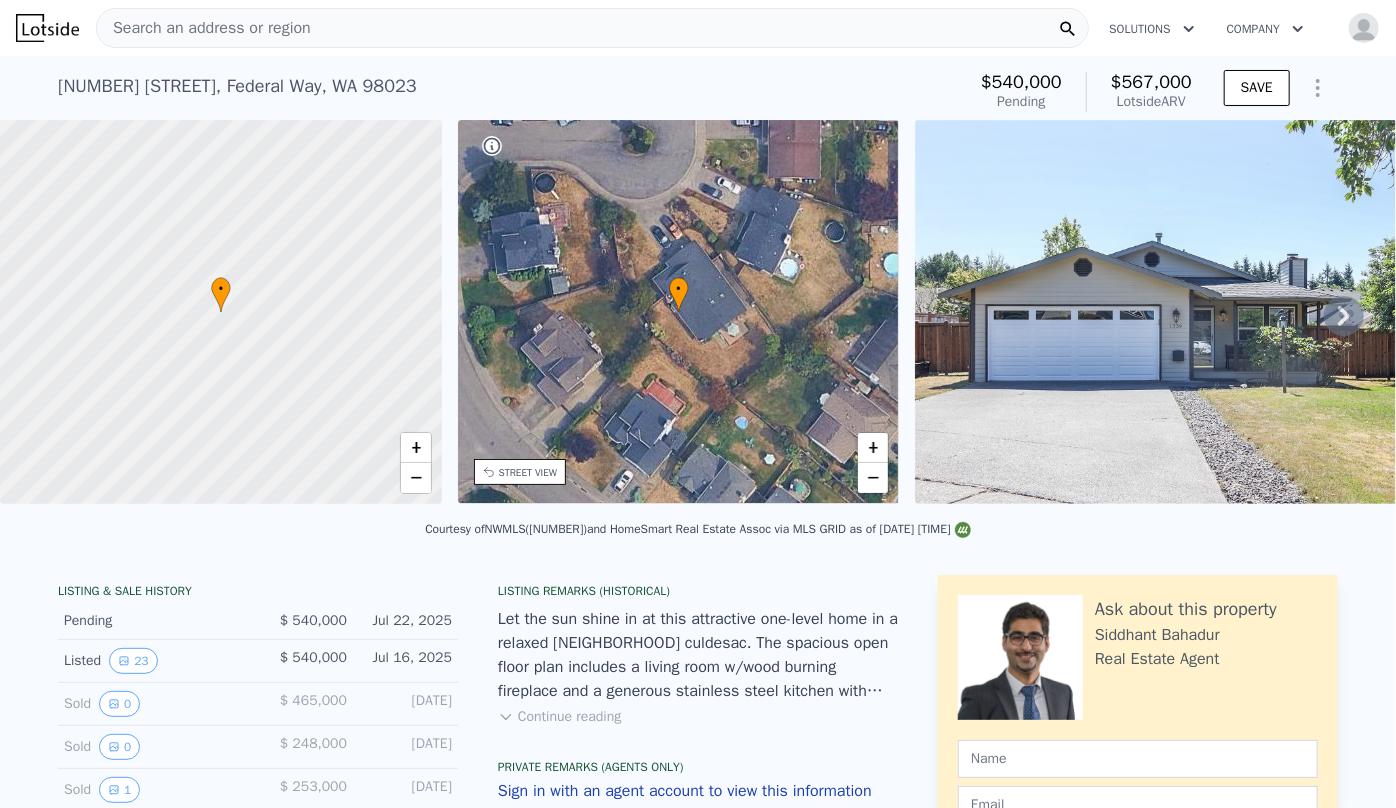 drag, startPoint x: 135, startPoint y: 525, endPoint x: 320, endPoint y: 528, distance: 185.02432 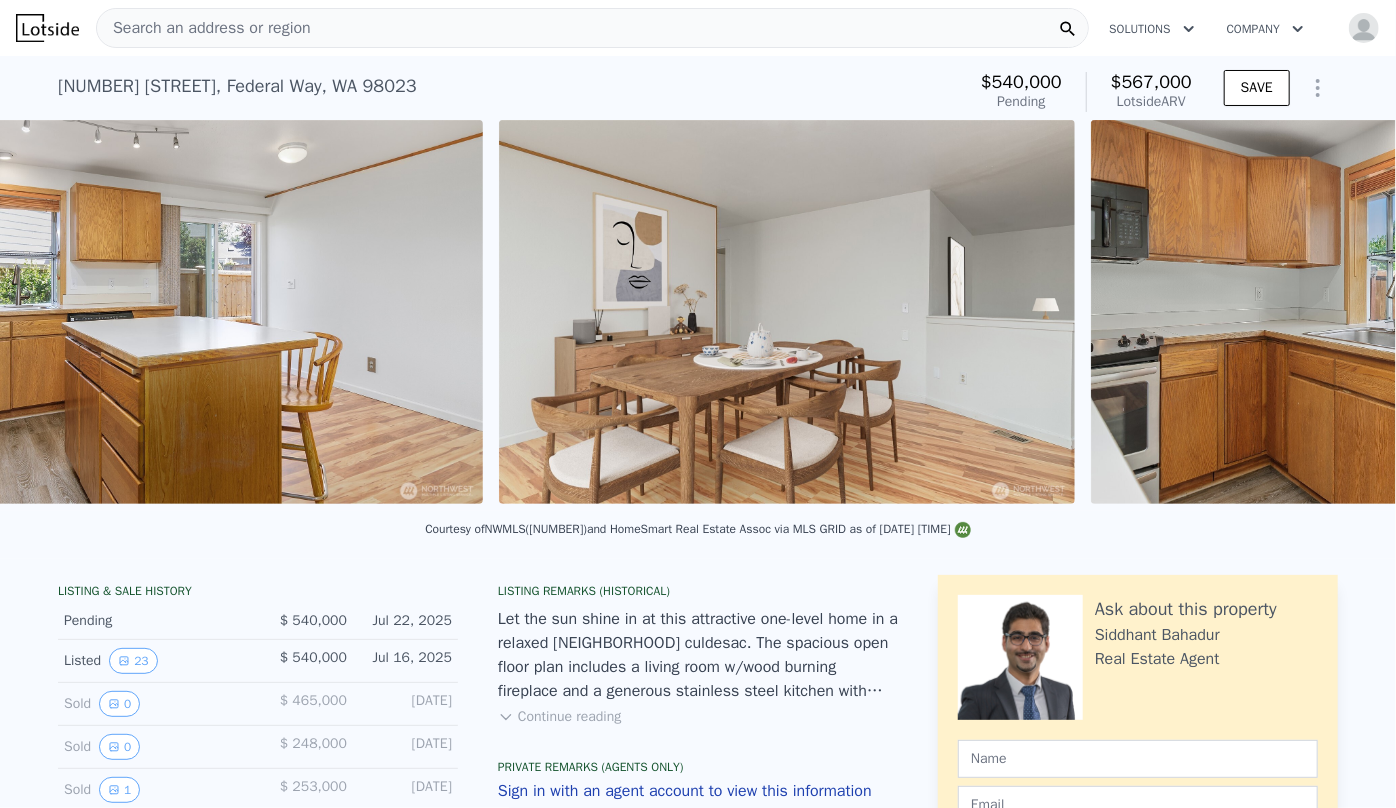 scroll, scrollTop: 0, scrollLeft: 2691, axis: horizontal 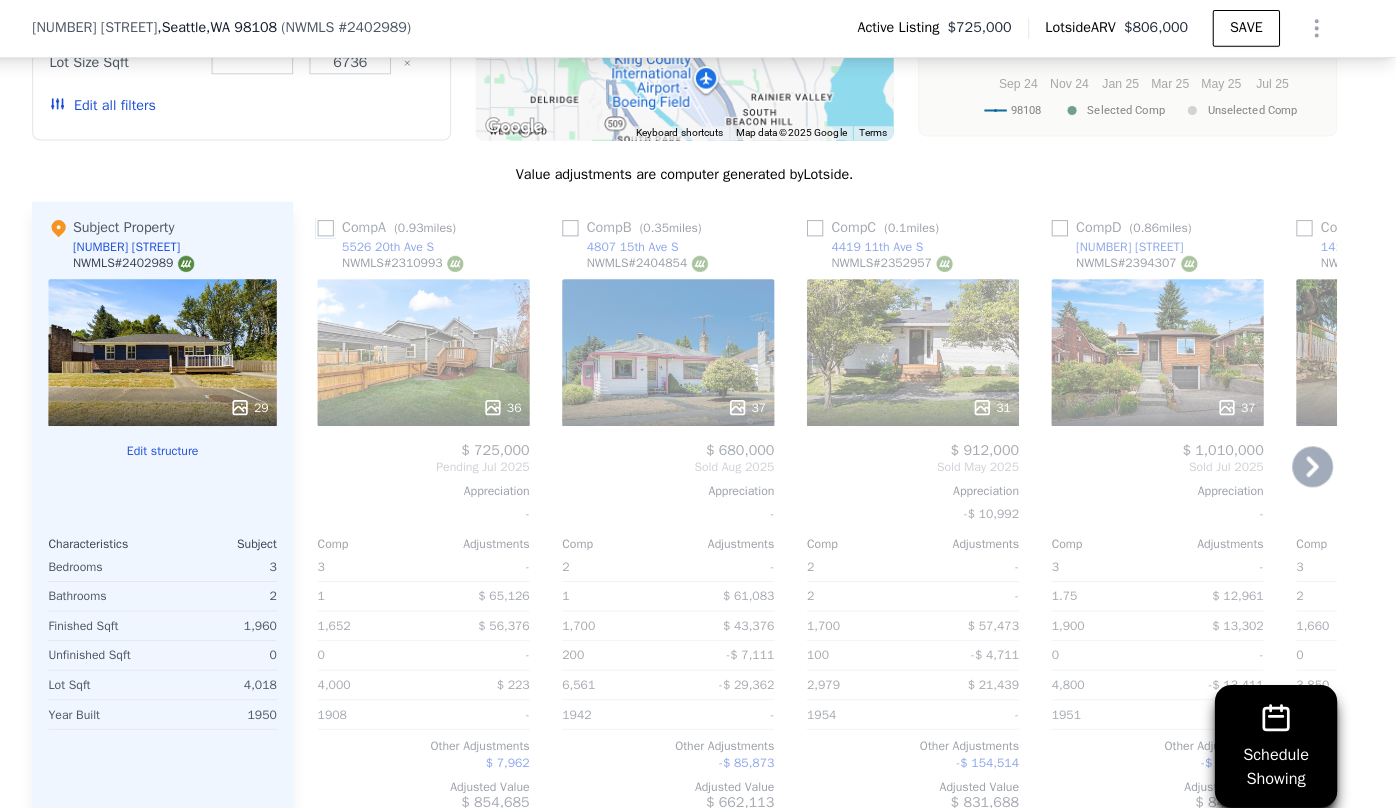 click at bounding box center [346, 224] 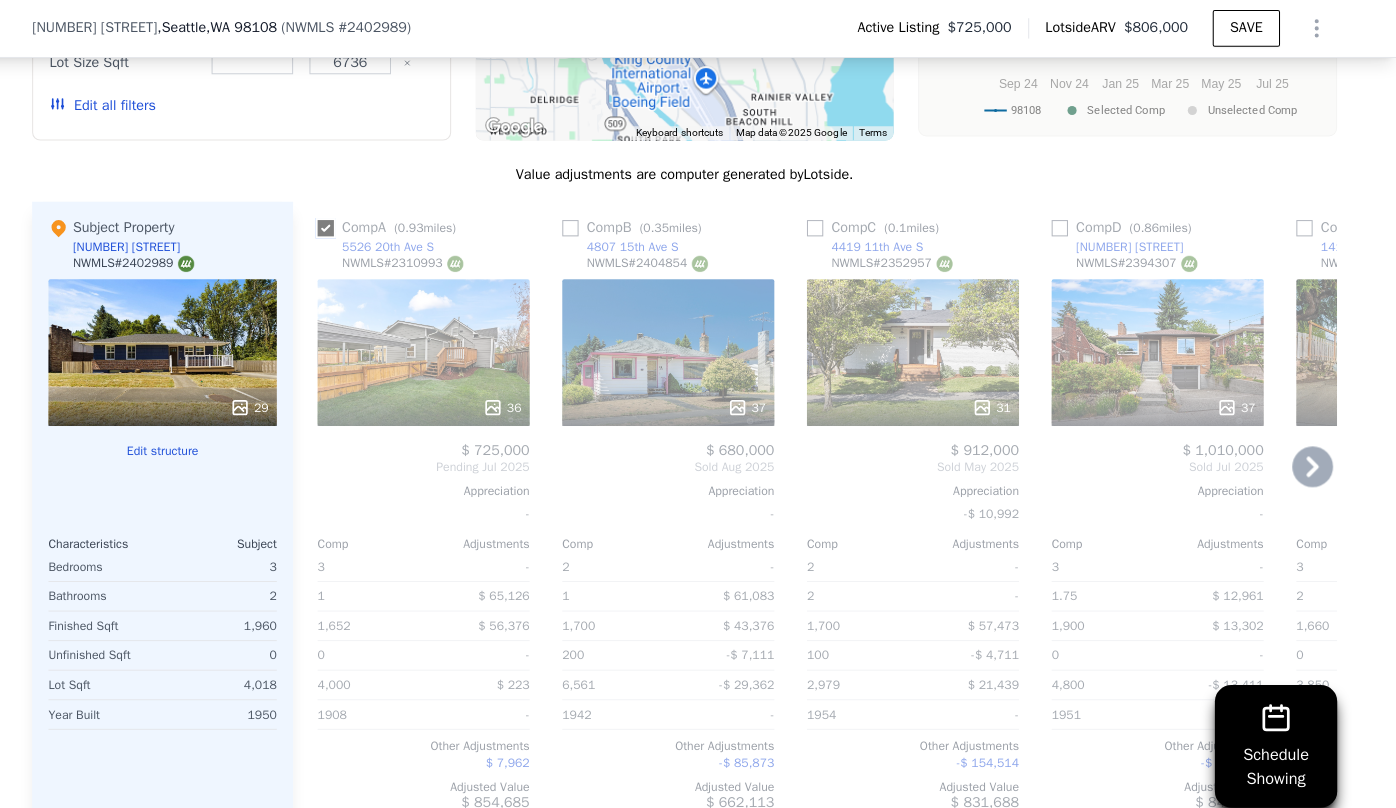 checkbox on "true" 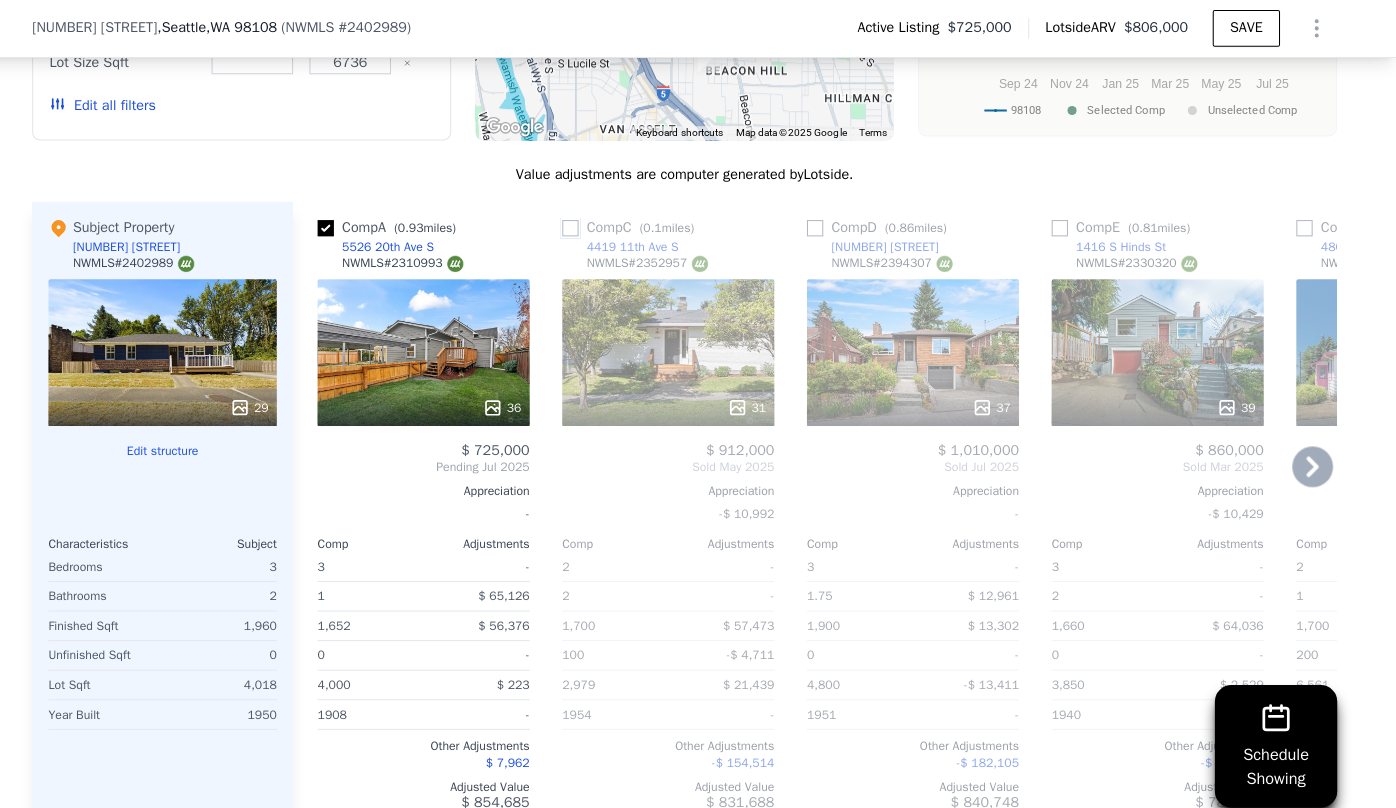 click at bounding box center (586, 224) 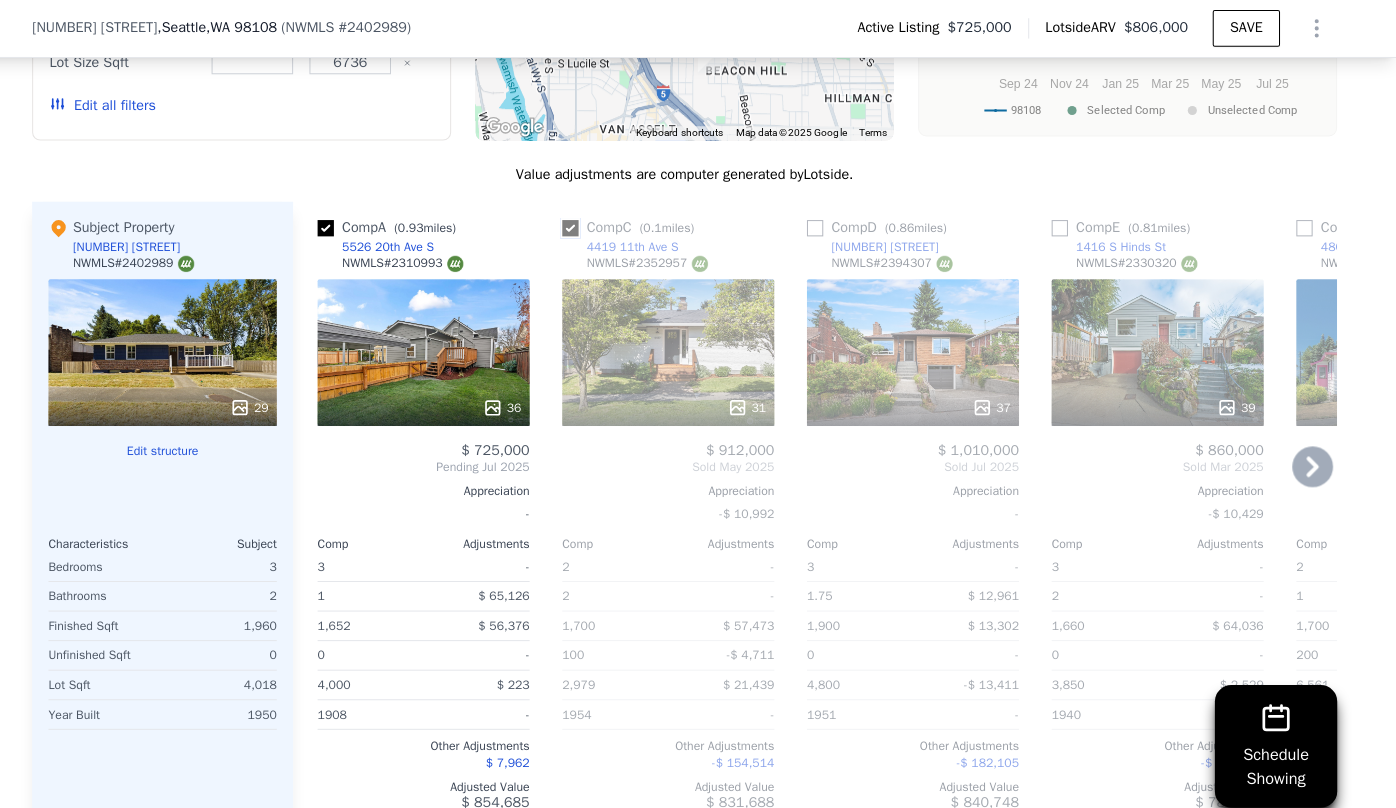 checkbox on "true" 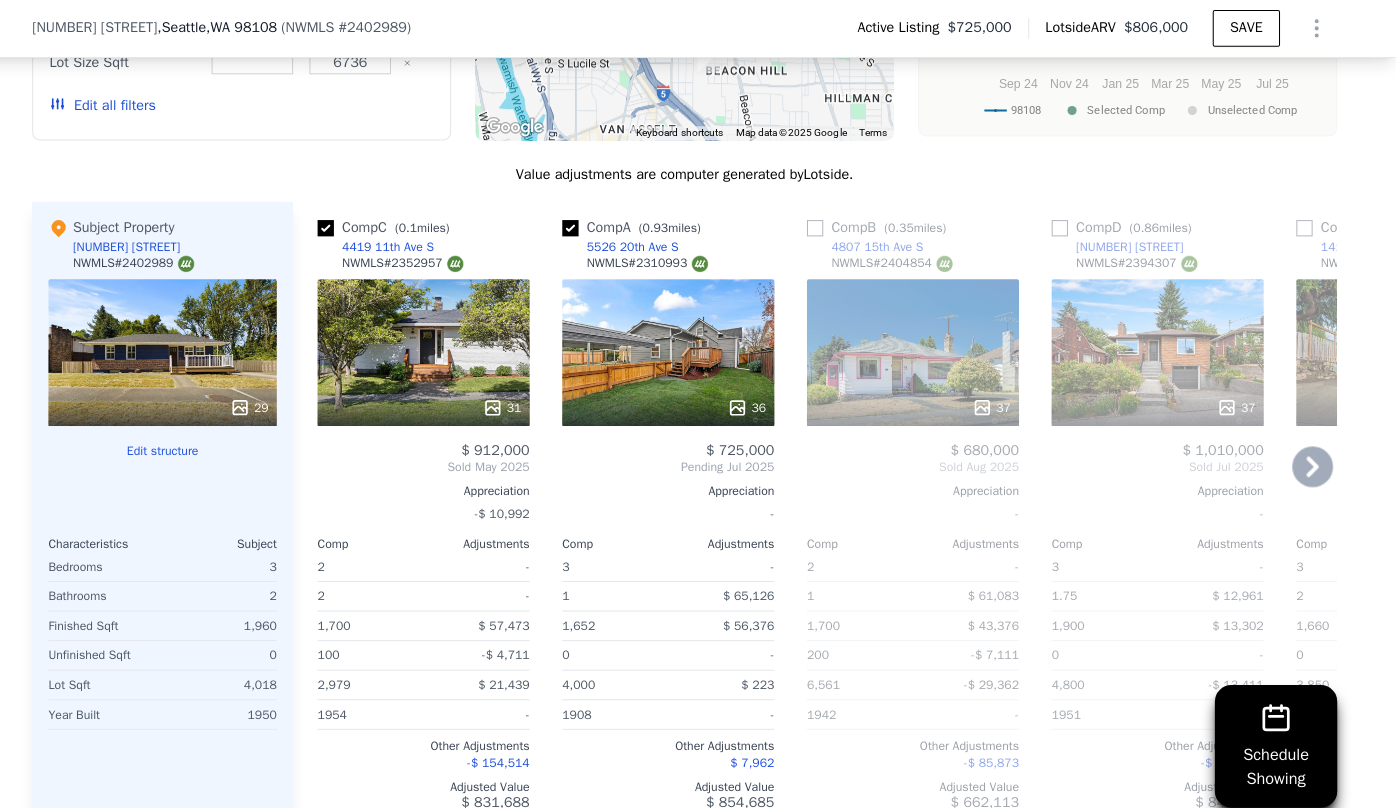 click on "37" at bounding box center [922, 346] 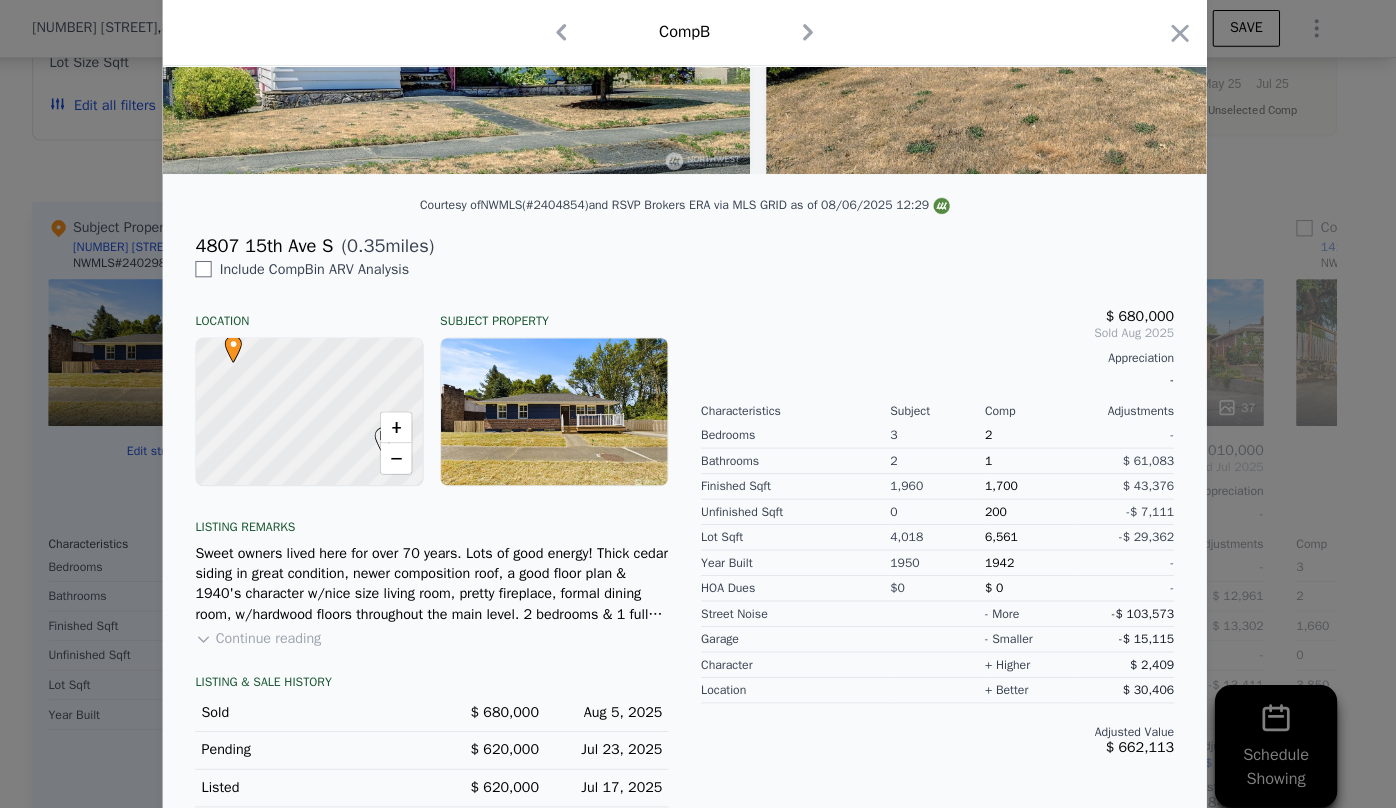 scroll, scrollTop: 354, scrollLeft: 0, axis: vertical 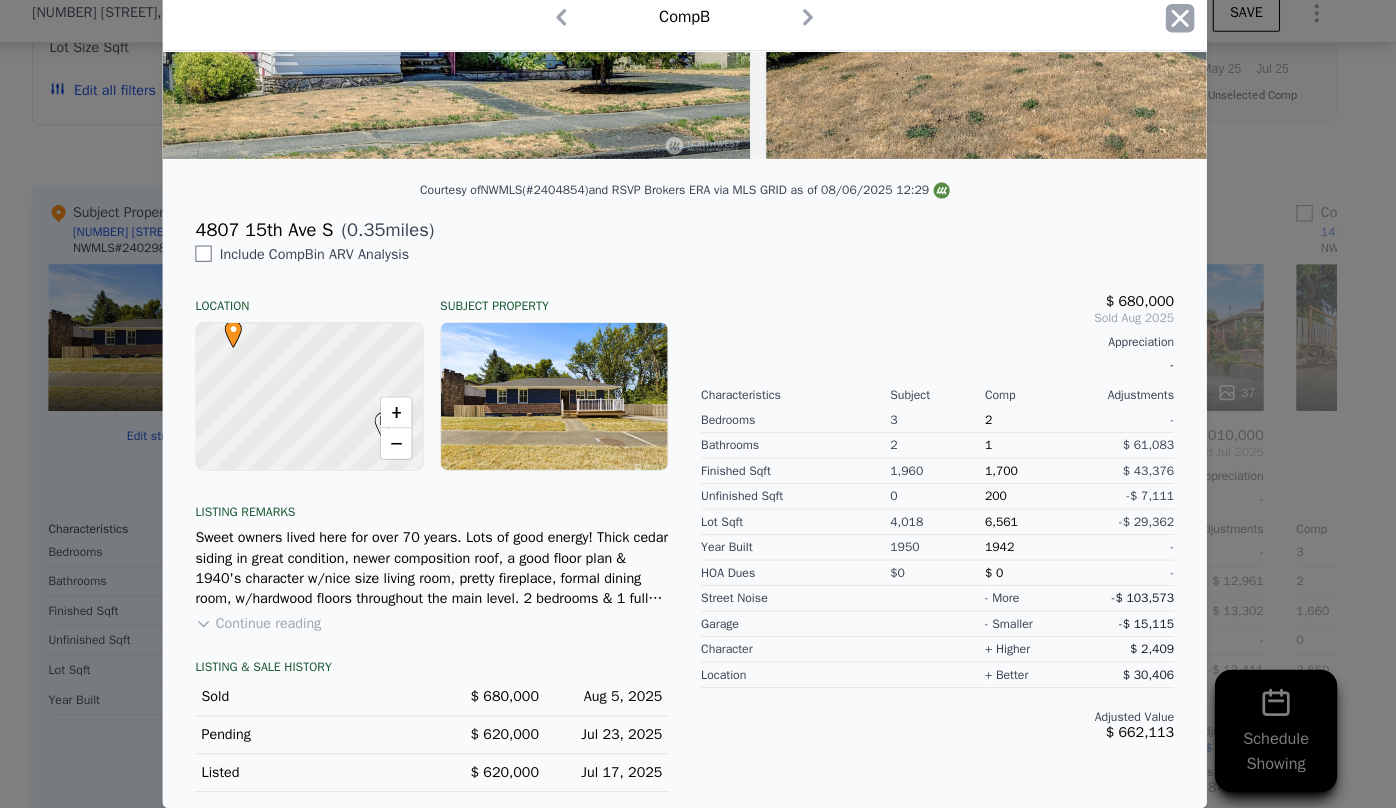click 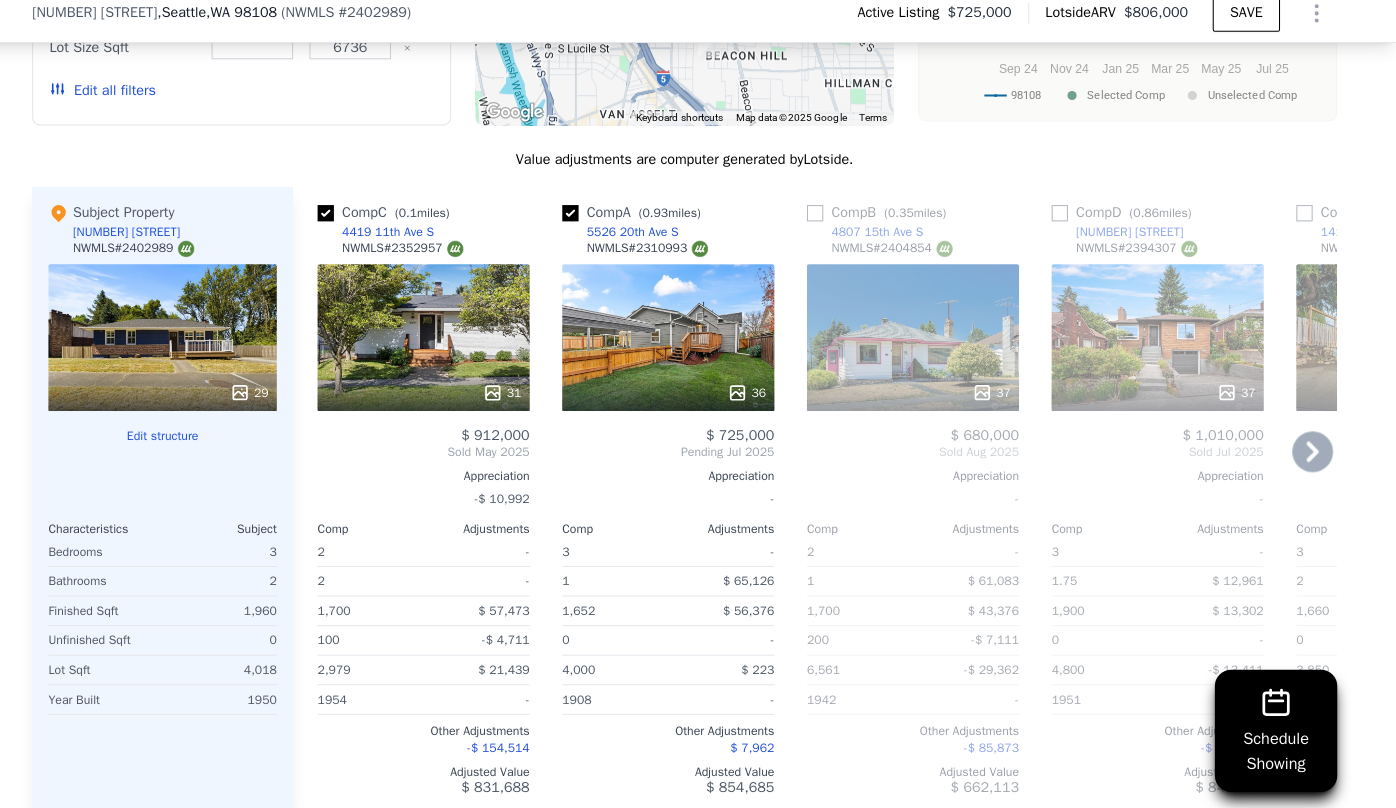 scroll, scrollTop: 0, scrollLeft: 0, axis: both 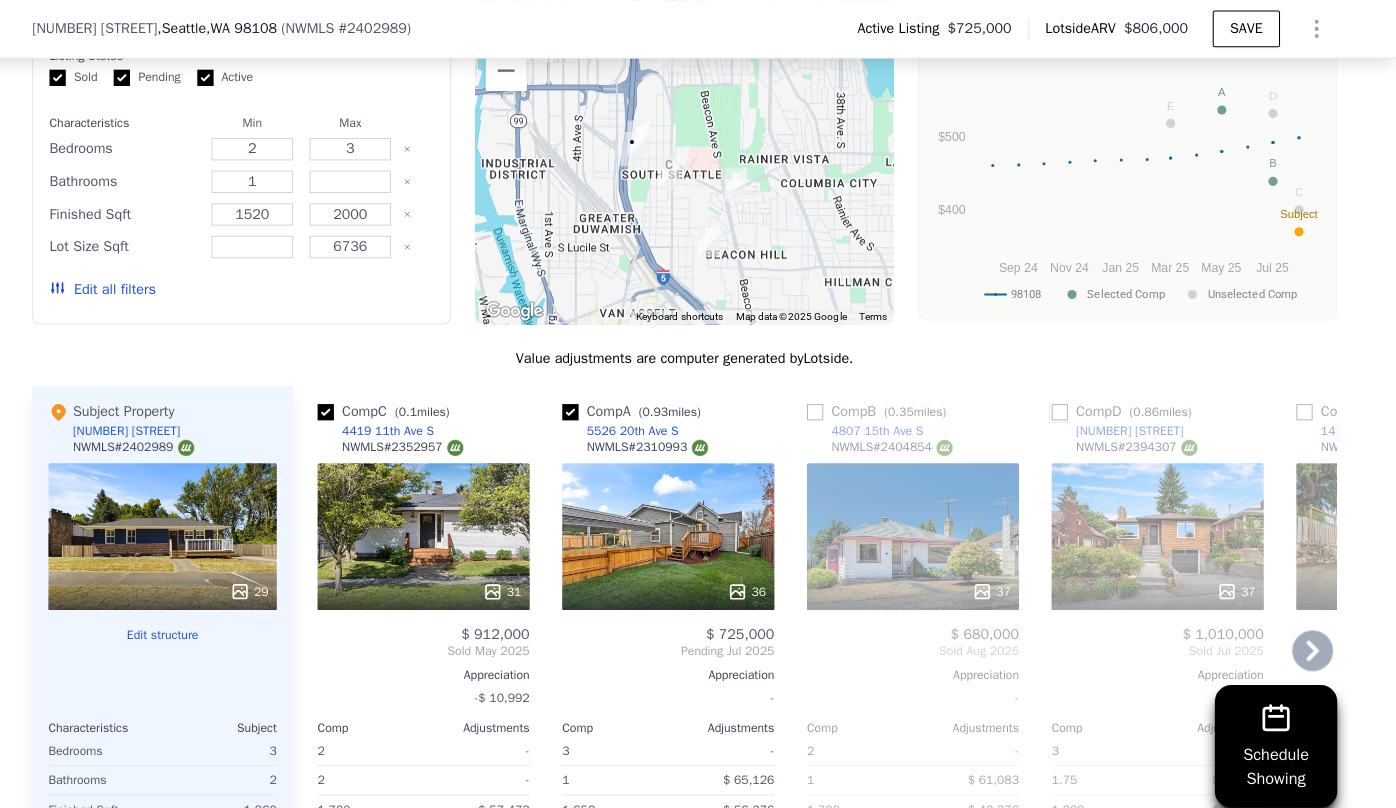 click at bounding box center (1066, 404) 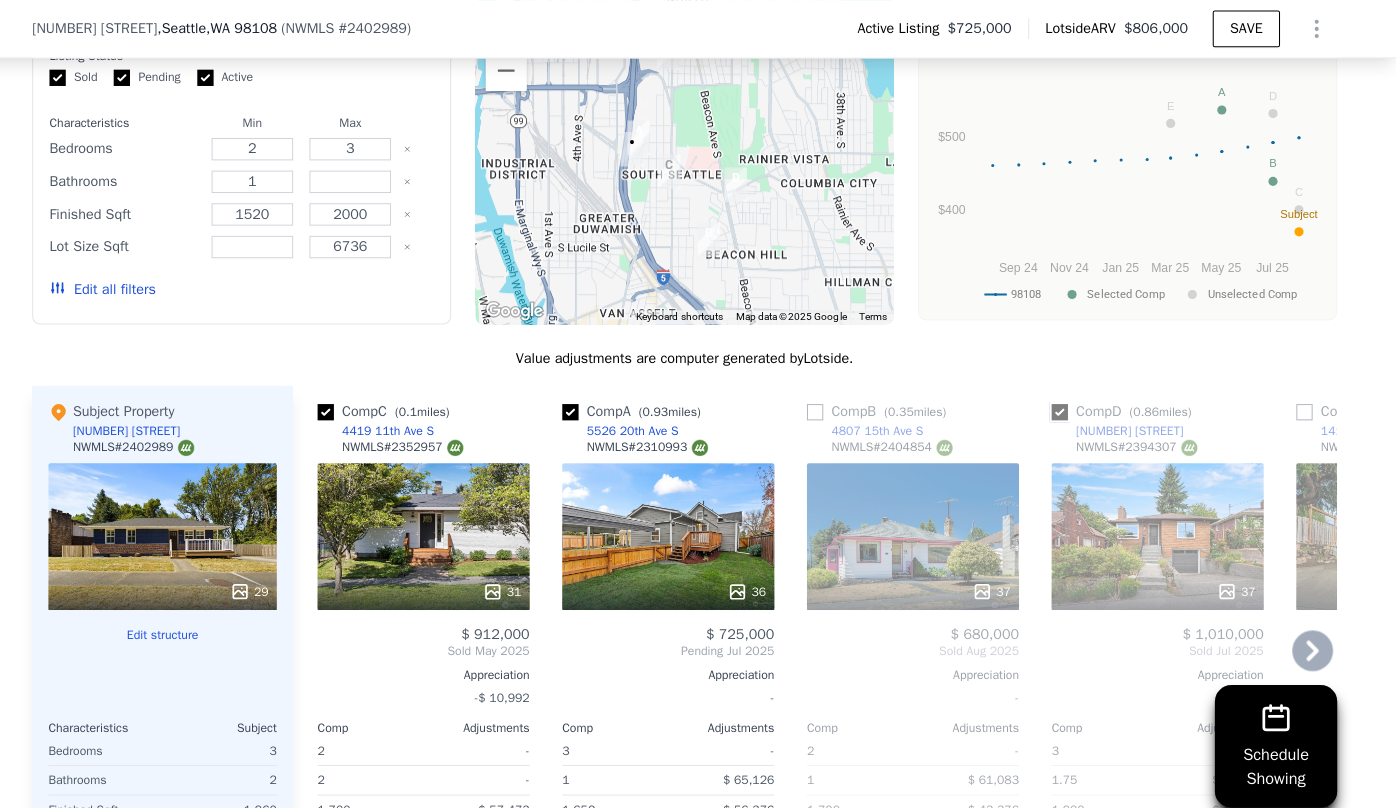 checkbox on "true" 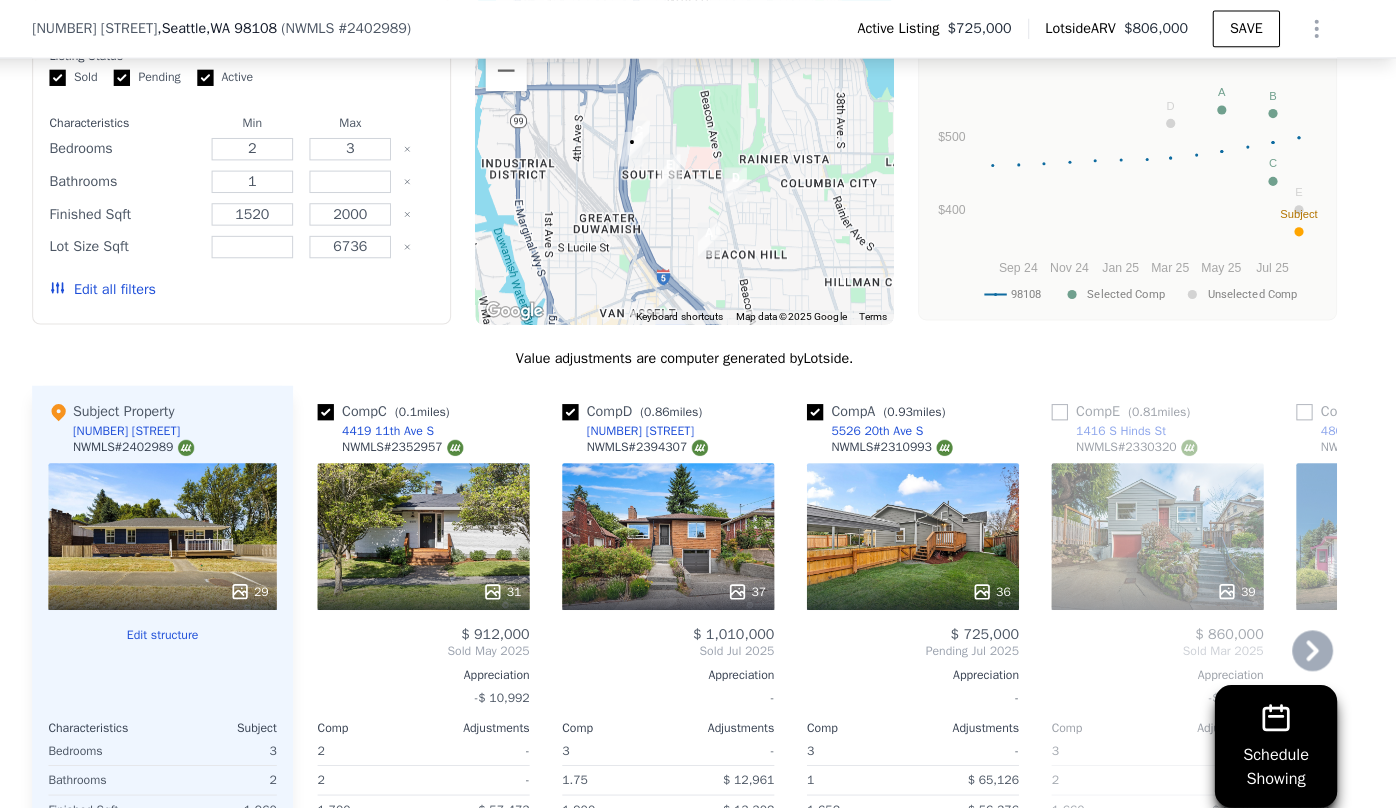 click on "1416 S Hinds St" at bounding box center (1114, 422) 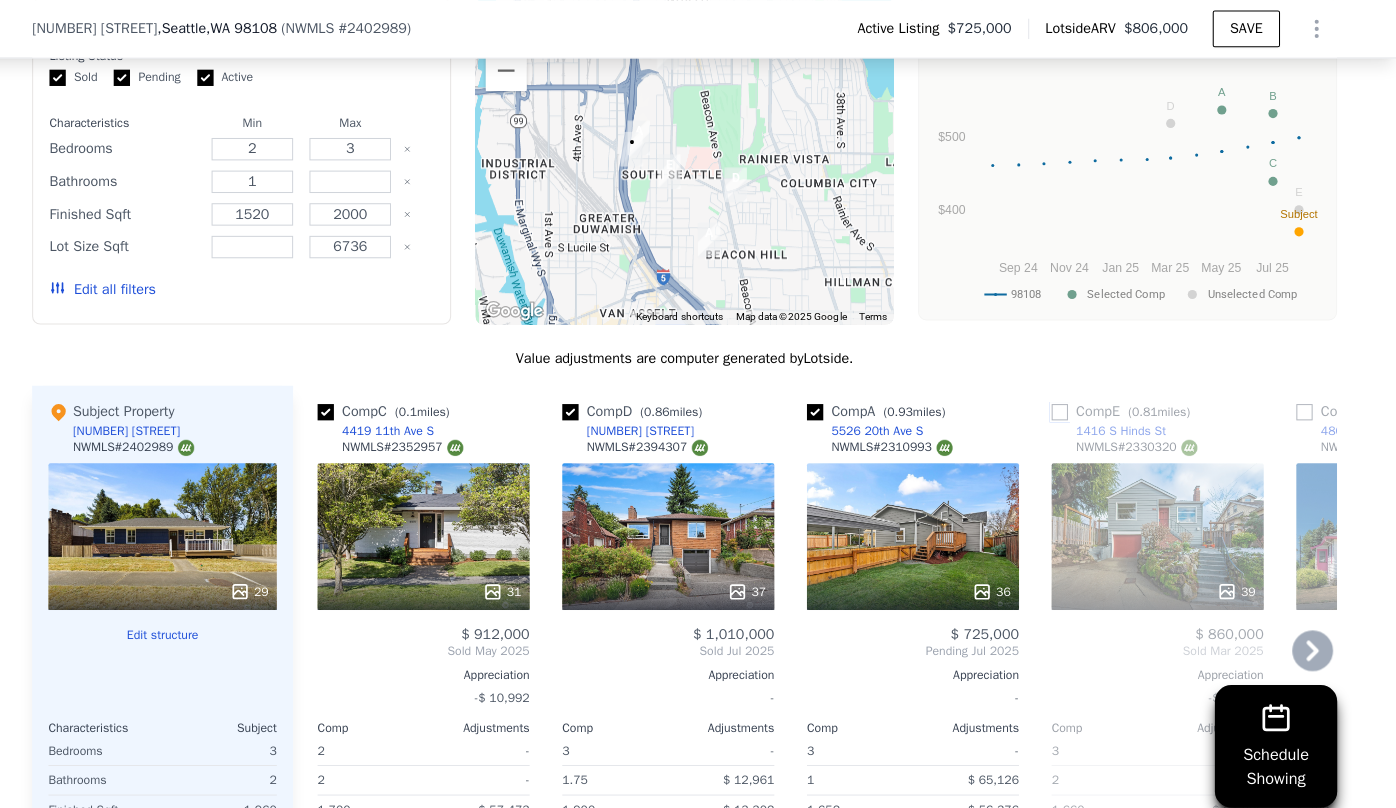 click at bounding box center (1066, 404) 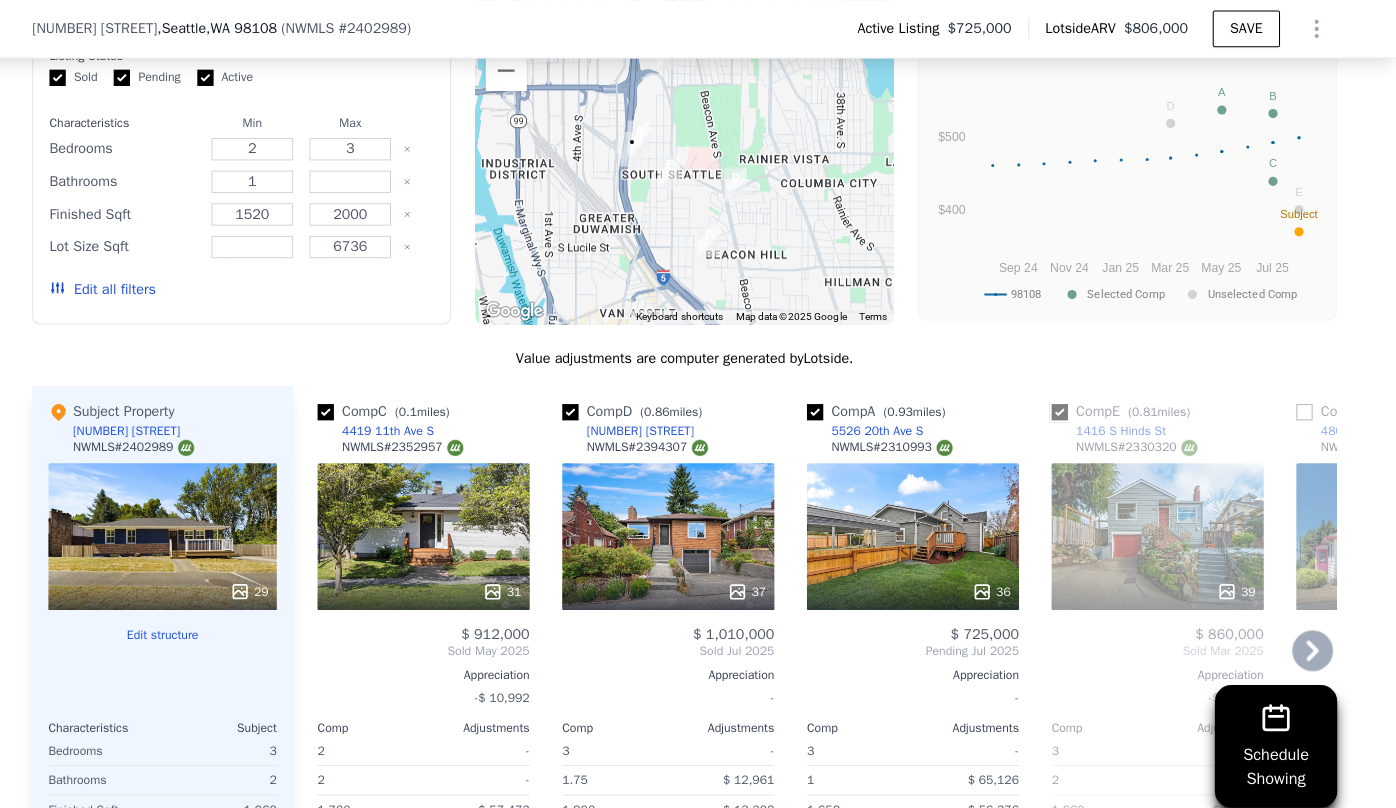 checkbox on "true" 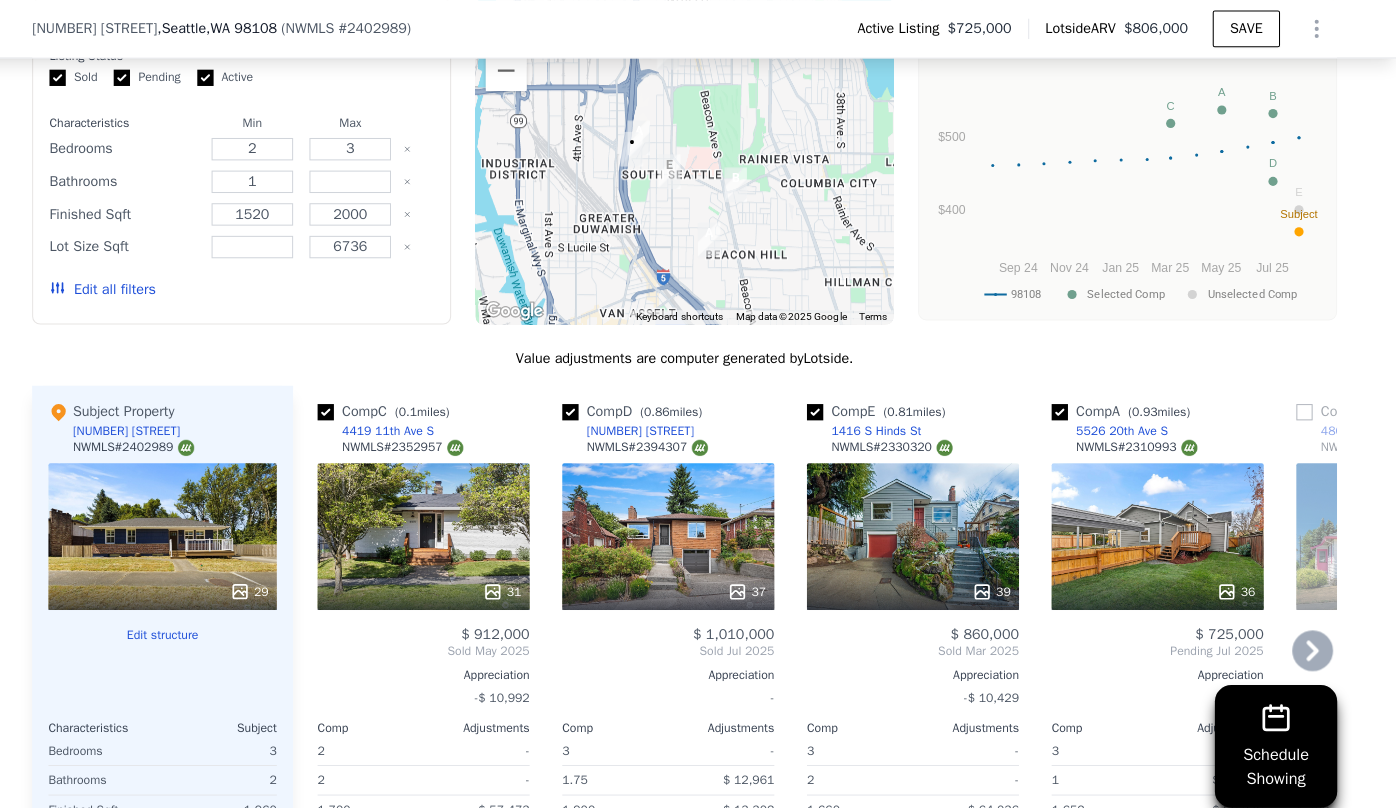 click 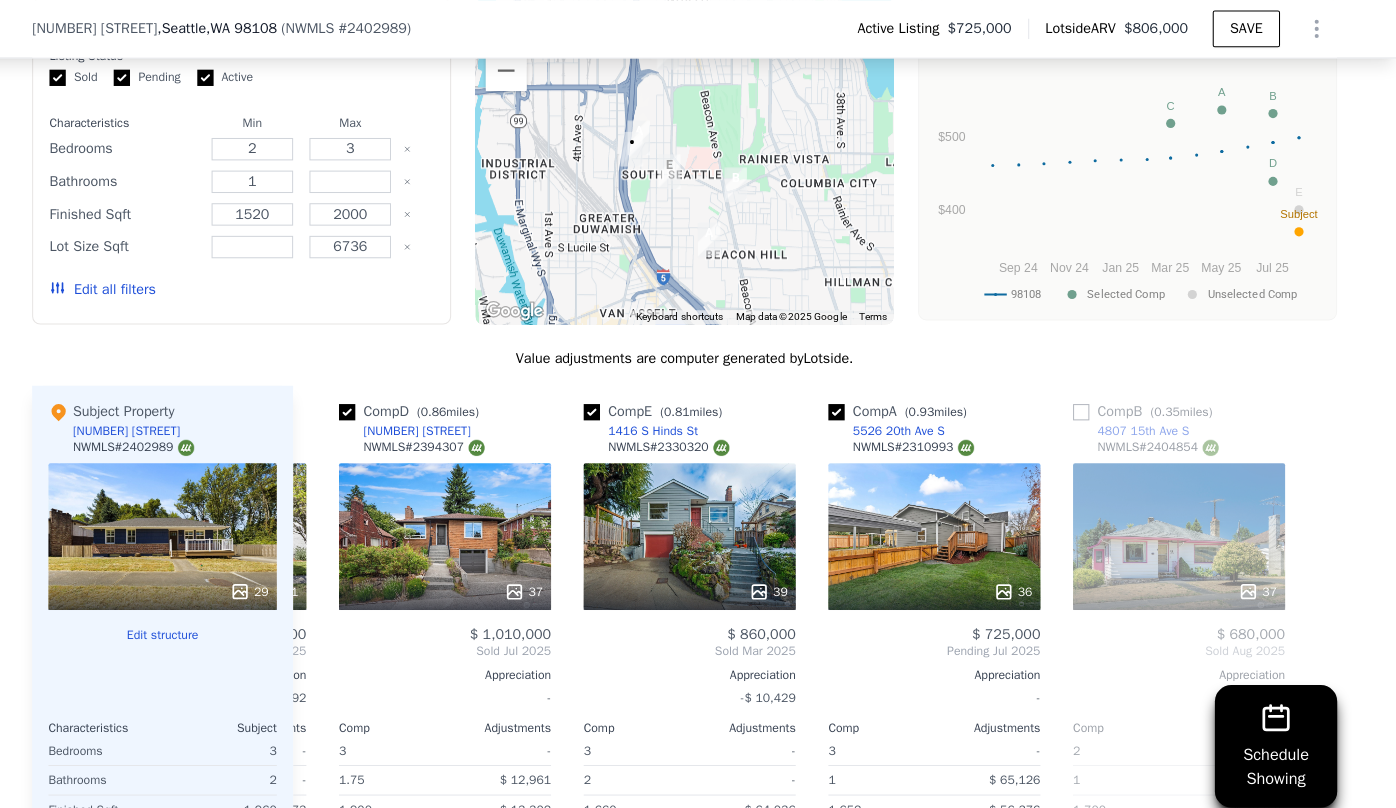 scroll, scrollTop: 0, scrollLeft: 223, axis: horizontal 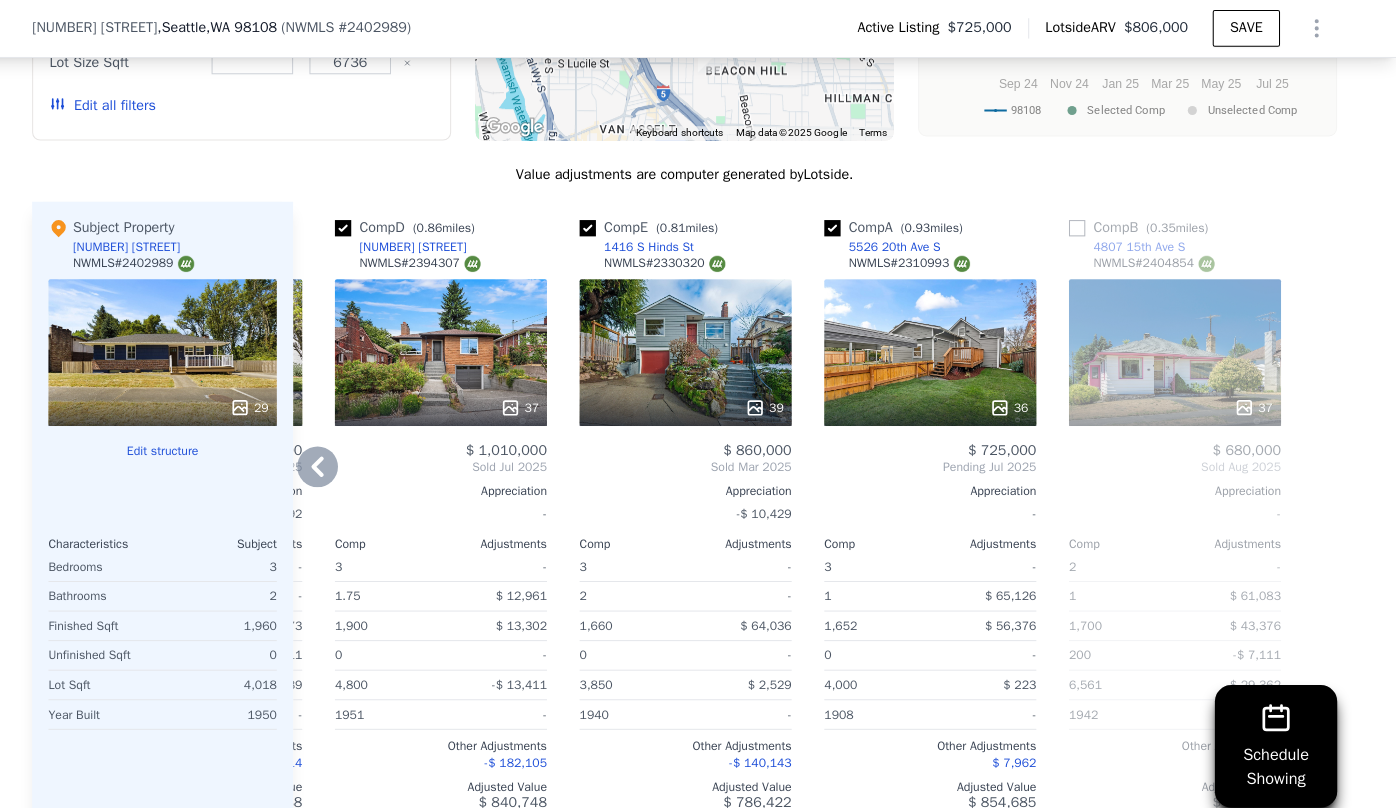 click 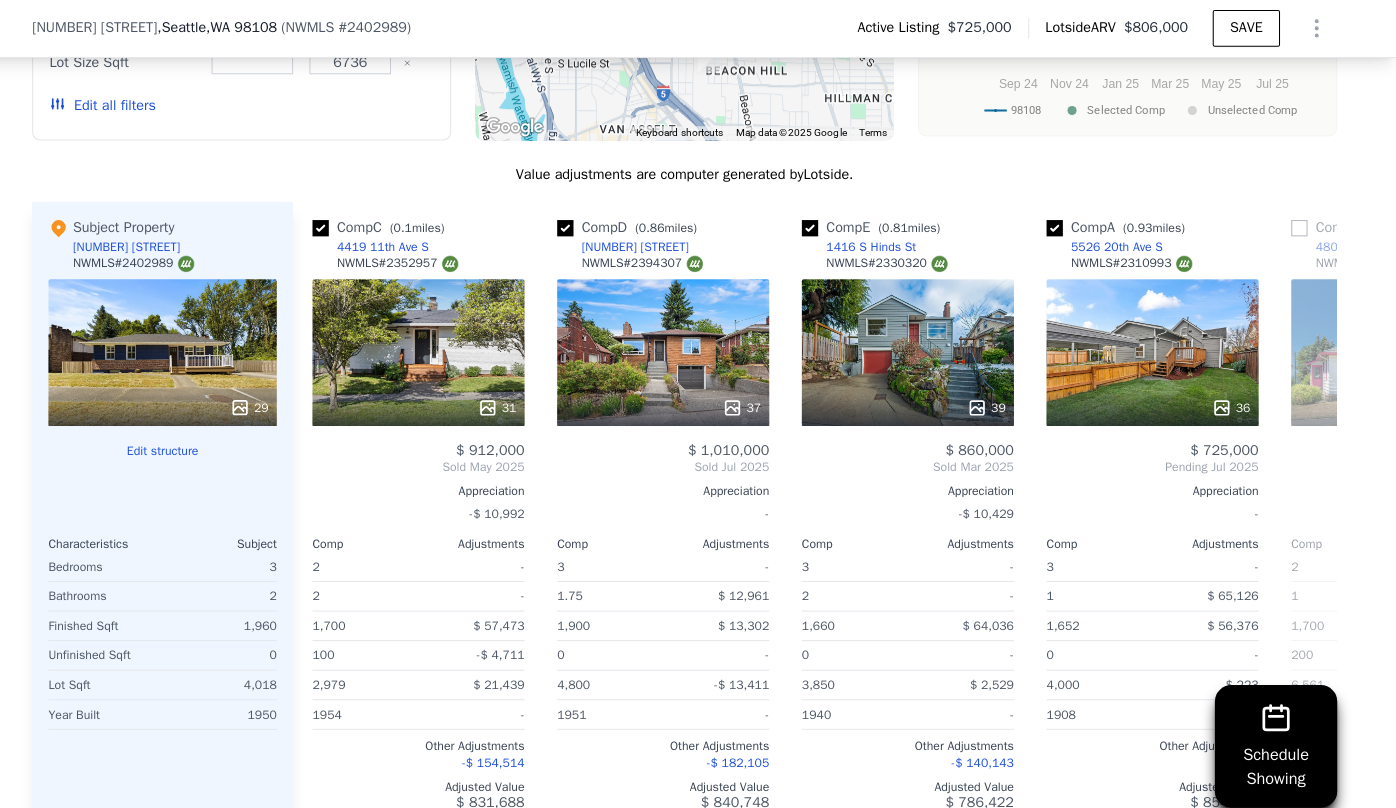 scroll, scrollTop: 0, scrollLeft: 0, axis: both 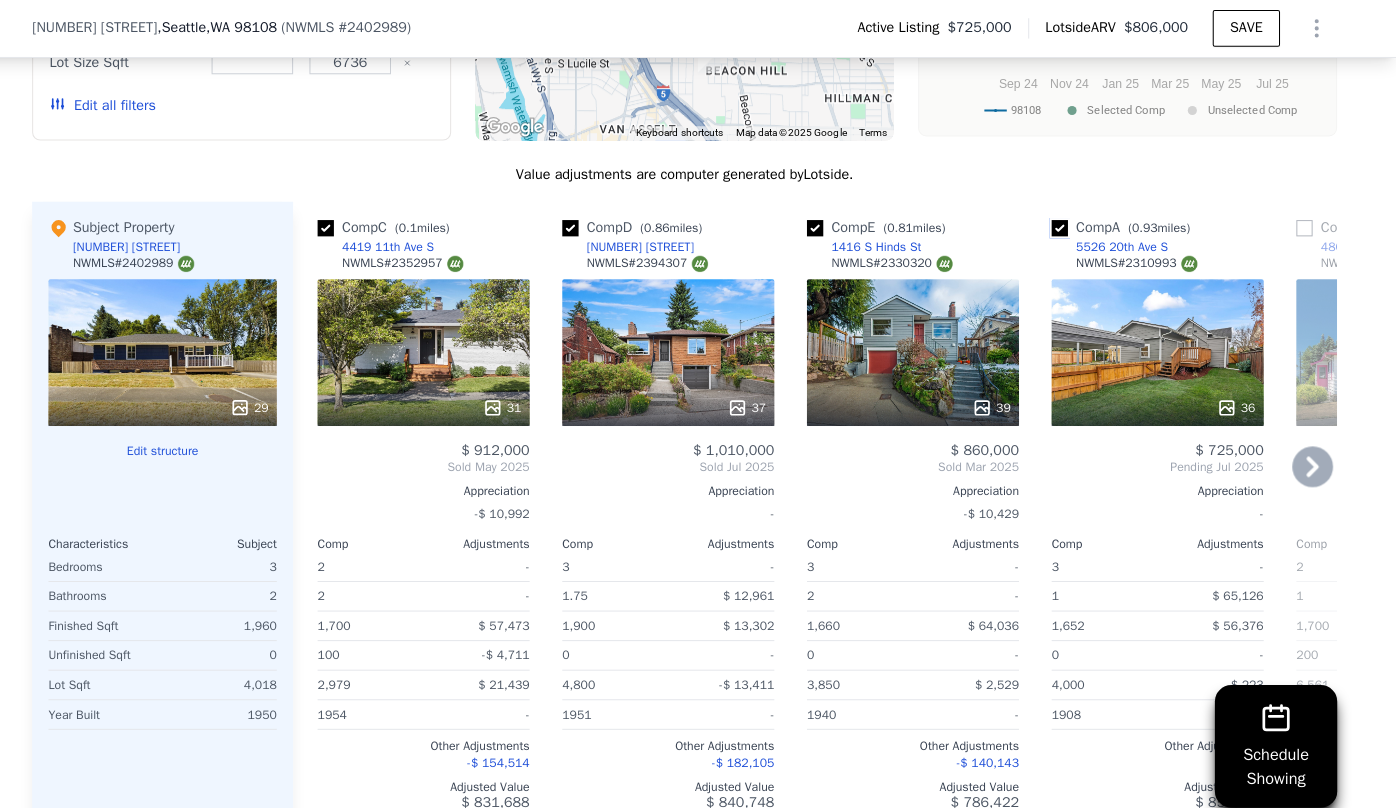 click at bounding box center [1066, 224] 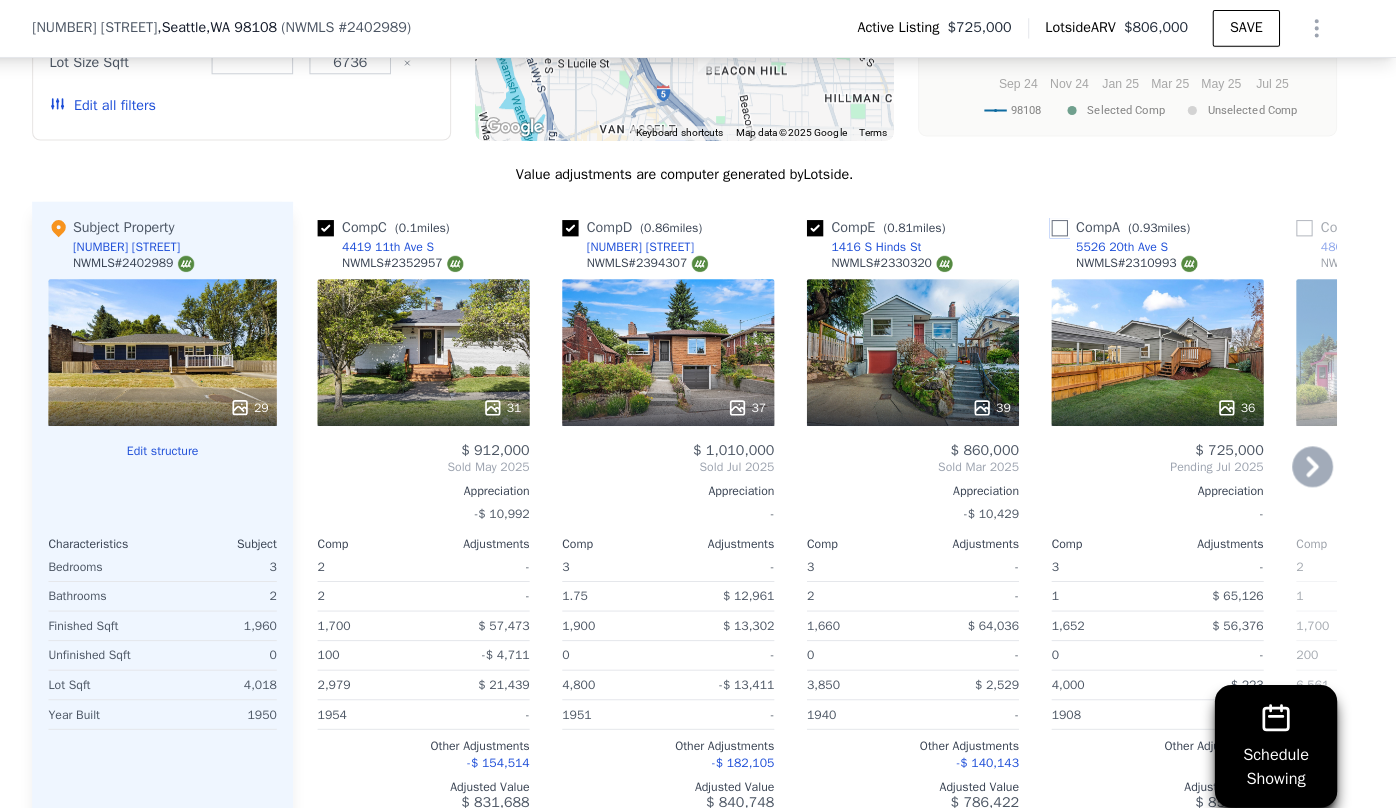 checkbox on "false" 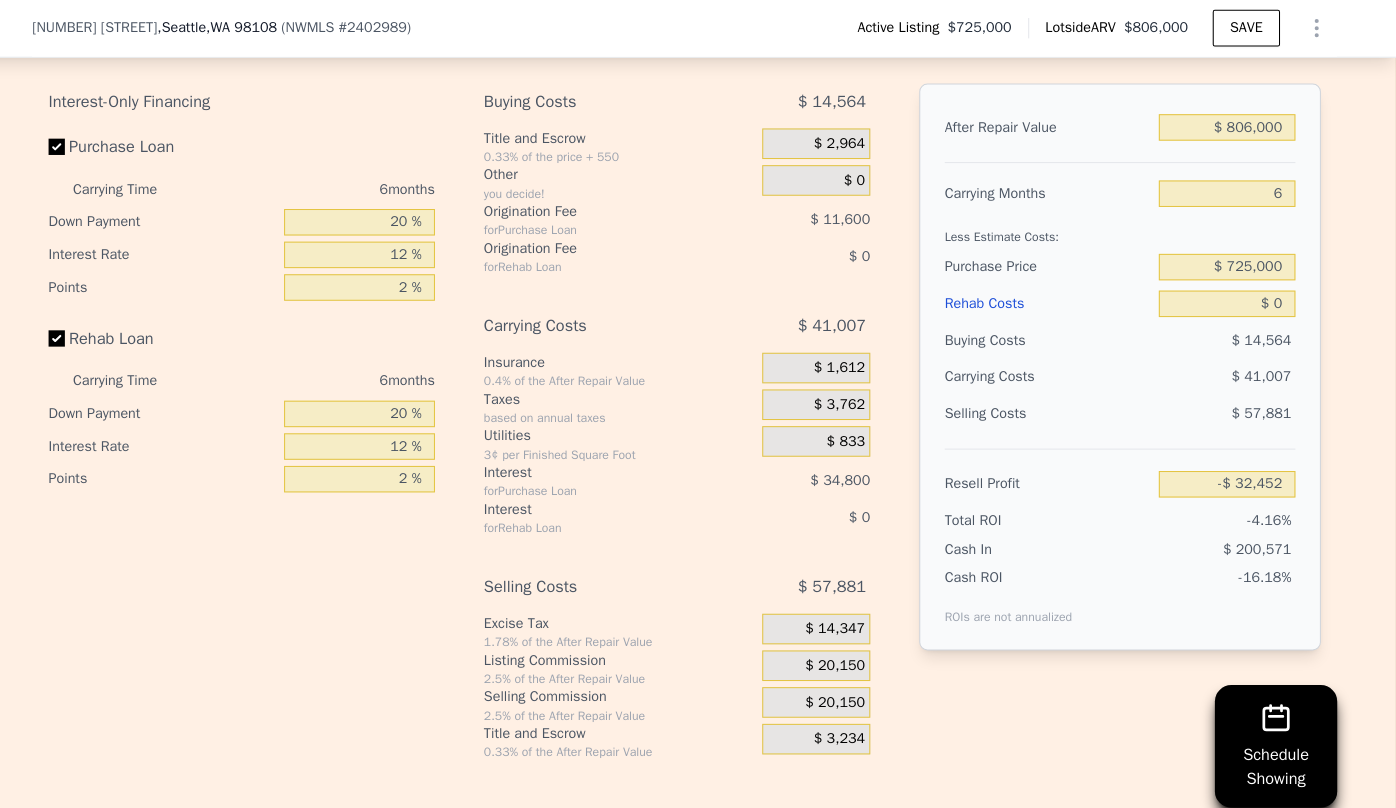 scroll, scrollTop: 3469, scrollLeft: 0, axis: vertical 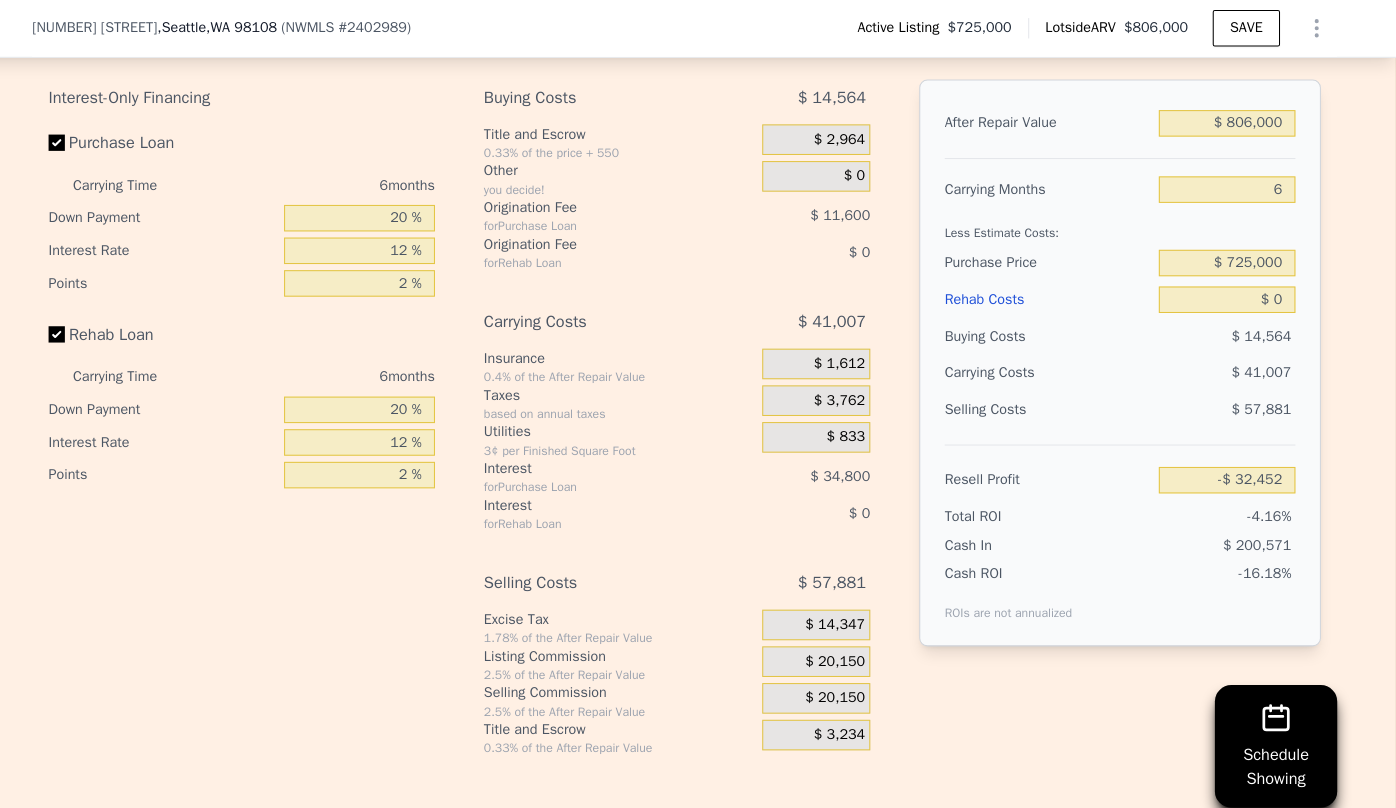 click on "Rehab Costs" at bounding box center [1054, 294] 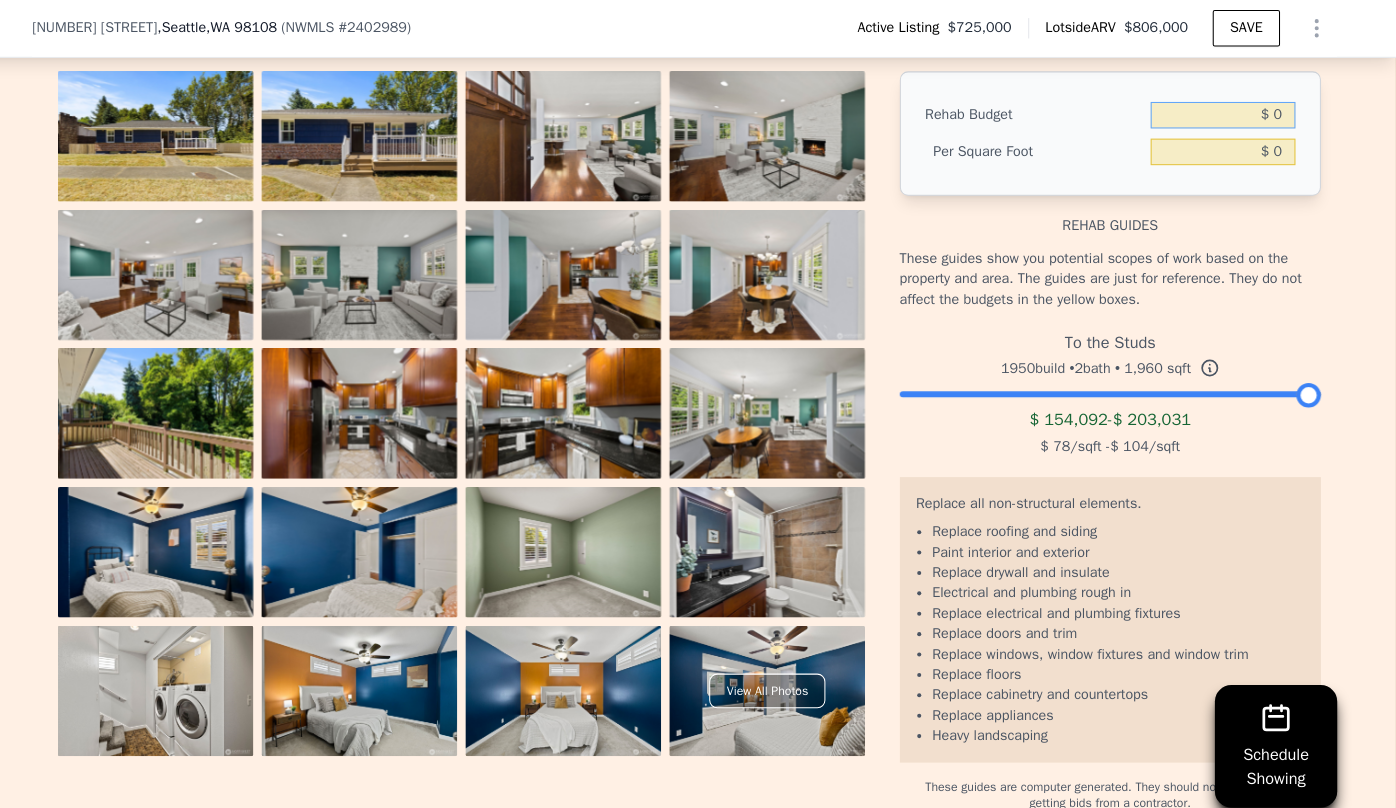 click on "$ 0" at bounding box center [1226, 113] 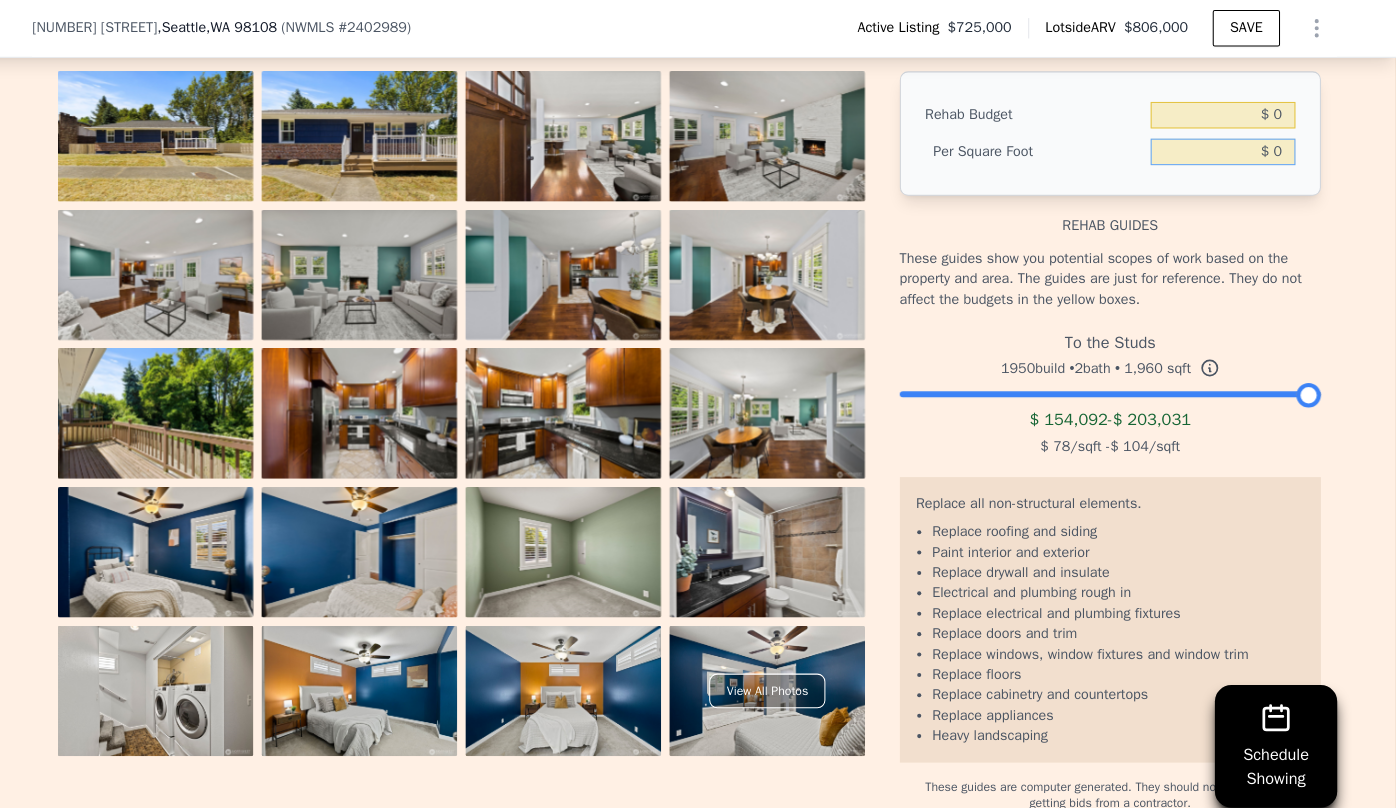 click on "$ 0" at bounding box center (1226, 149) 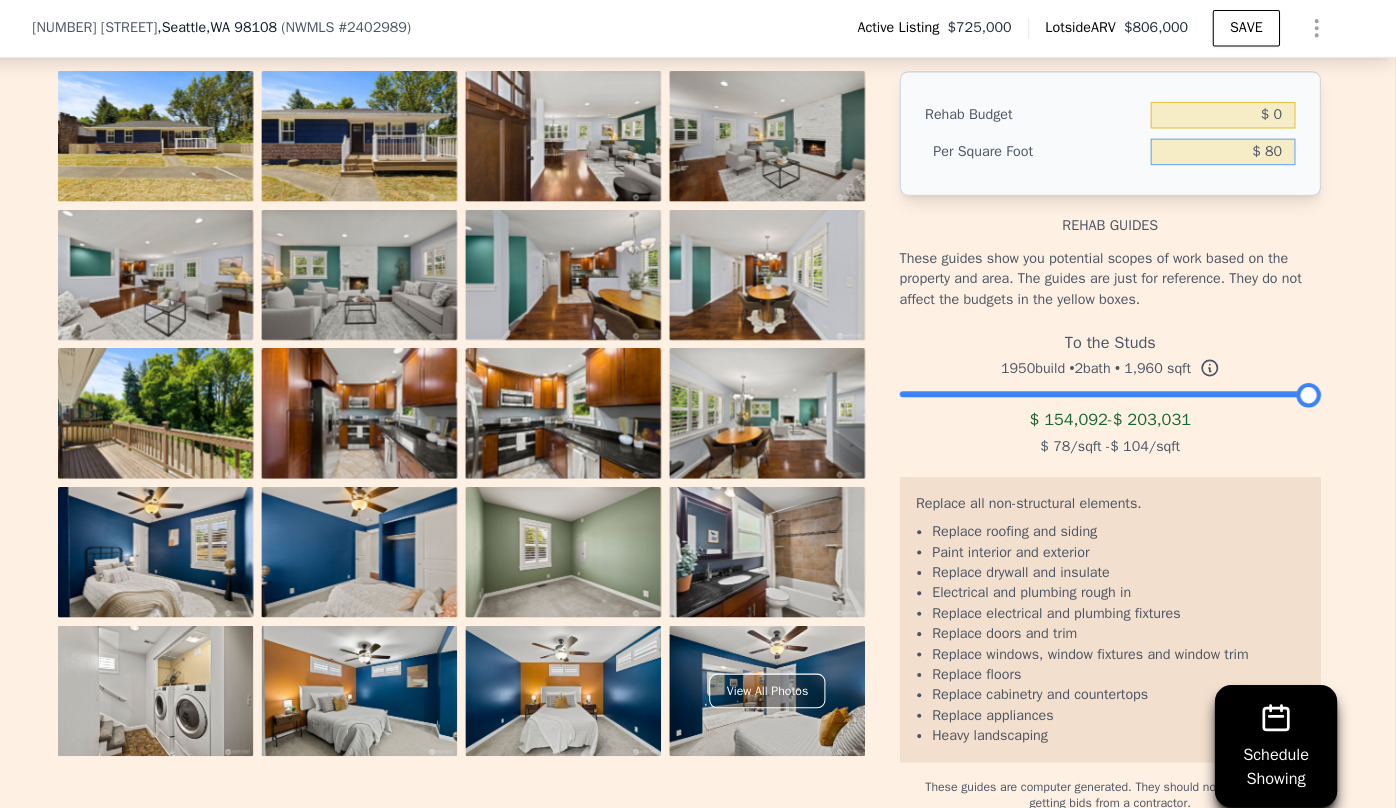 type on "$ 80" 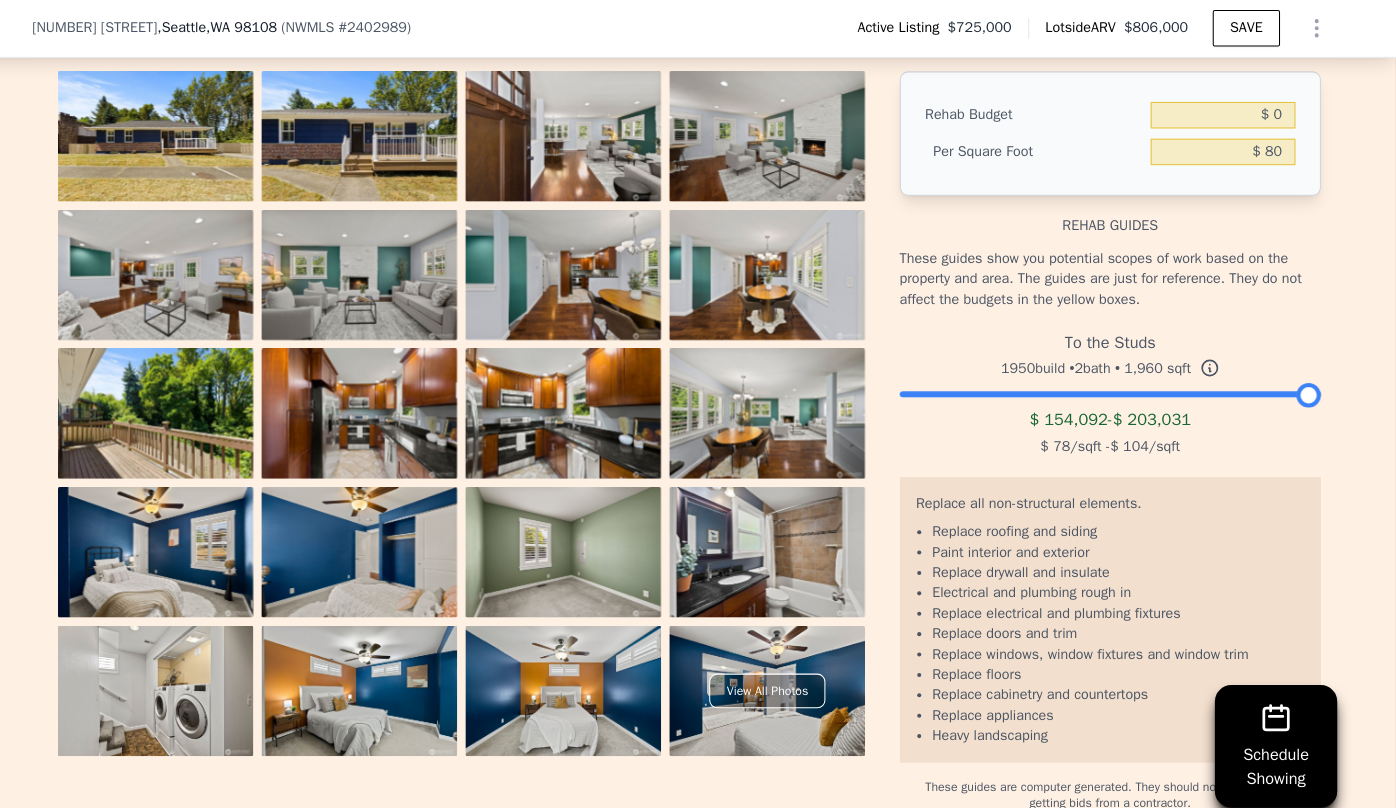 click on "Rehab Budget $ 0 Per Square Foot $ 80" at bounding box center (1115, 131) 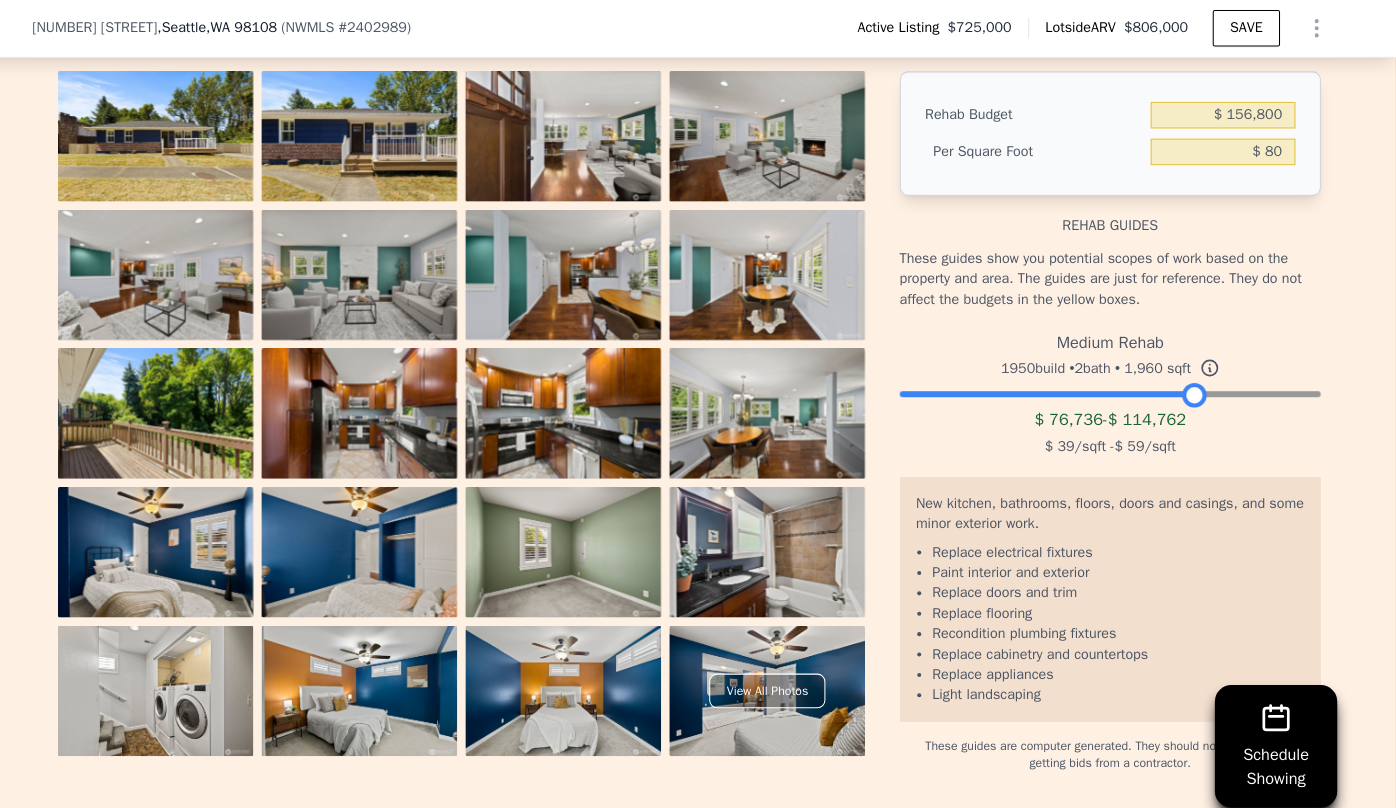 drag, startPoint x: 1308, startPoint y: 413, endPoint x: 1195, endPoint y: 421, distance: 113.28283 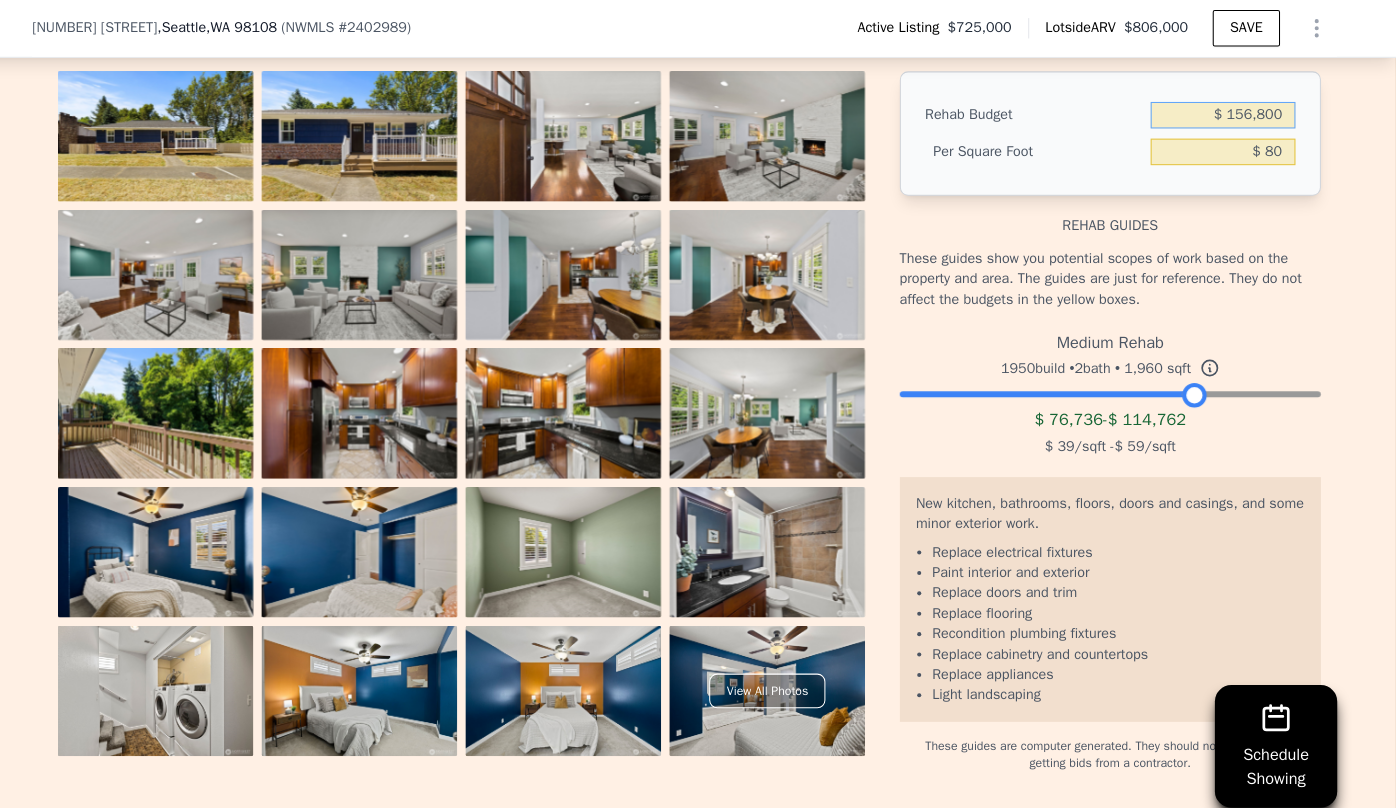 click on "$ 156,800" at bounding box center [1226, 113] 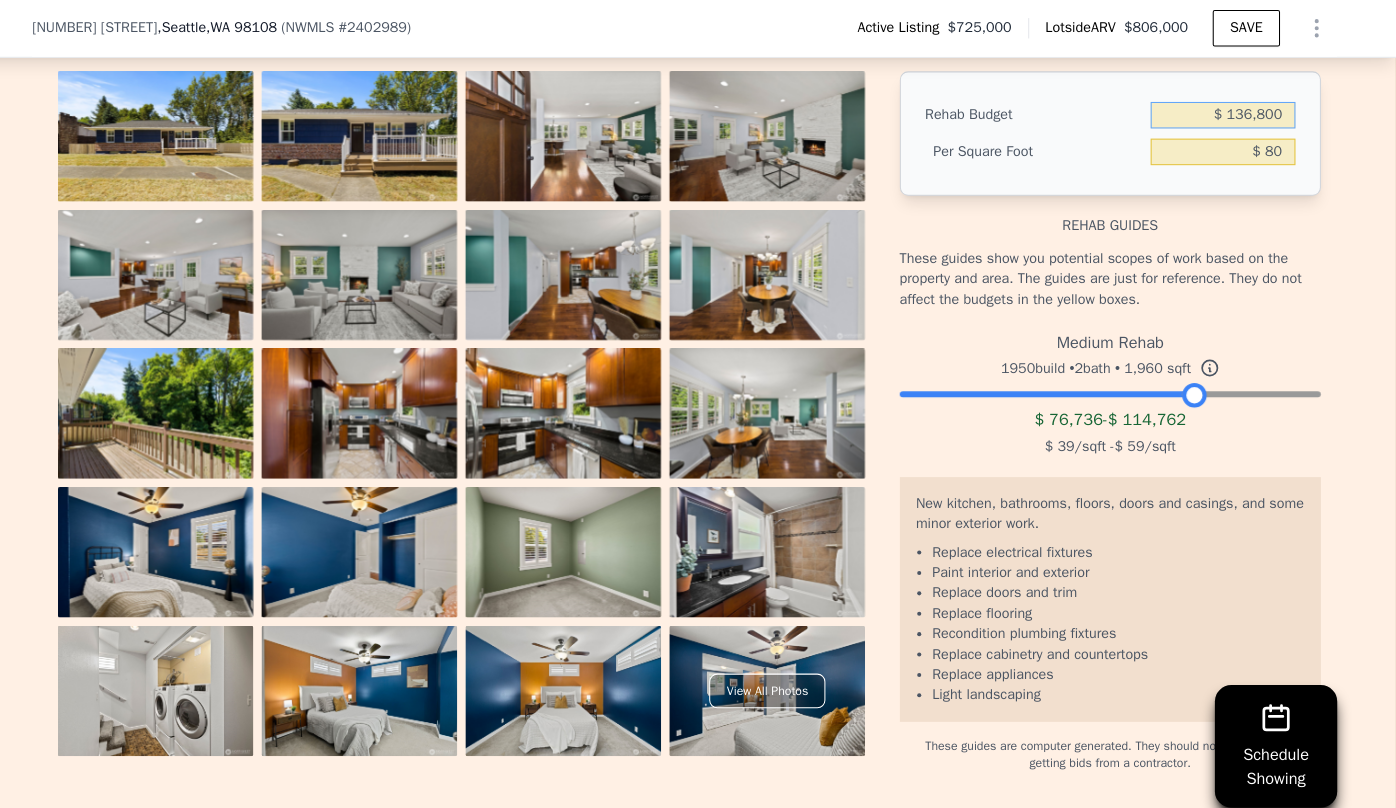 type on "$ 136,800" 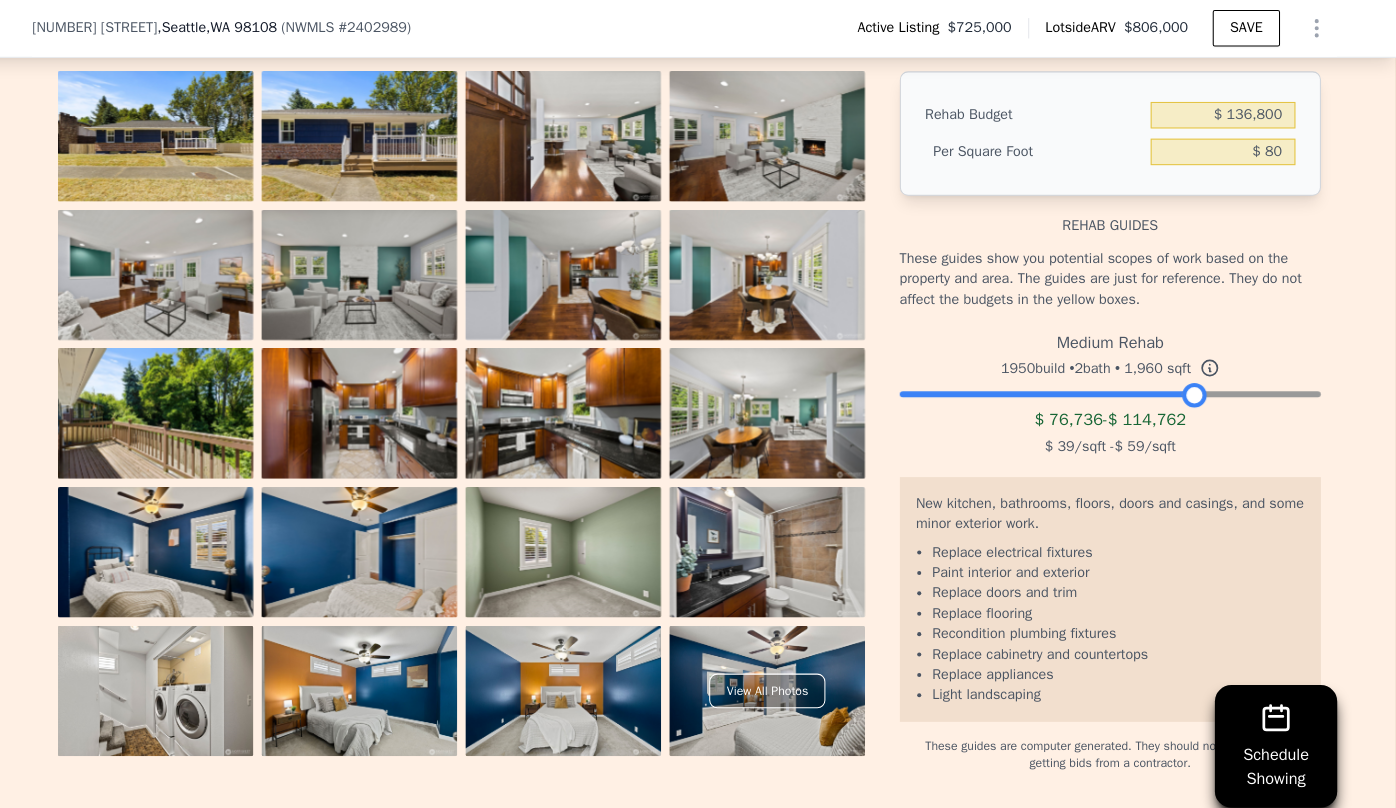 click on "These guides show you potential scopes of work based on the property and area. The guides are just for reference. They do not affect the budgets in the yellow boxes." at bounding box center [1115, 274] 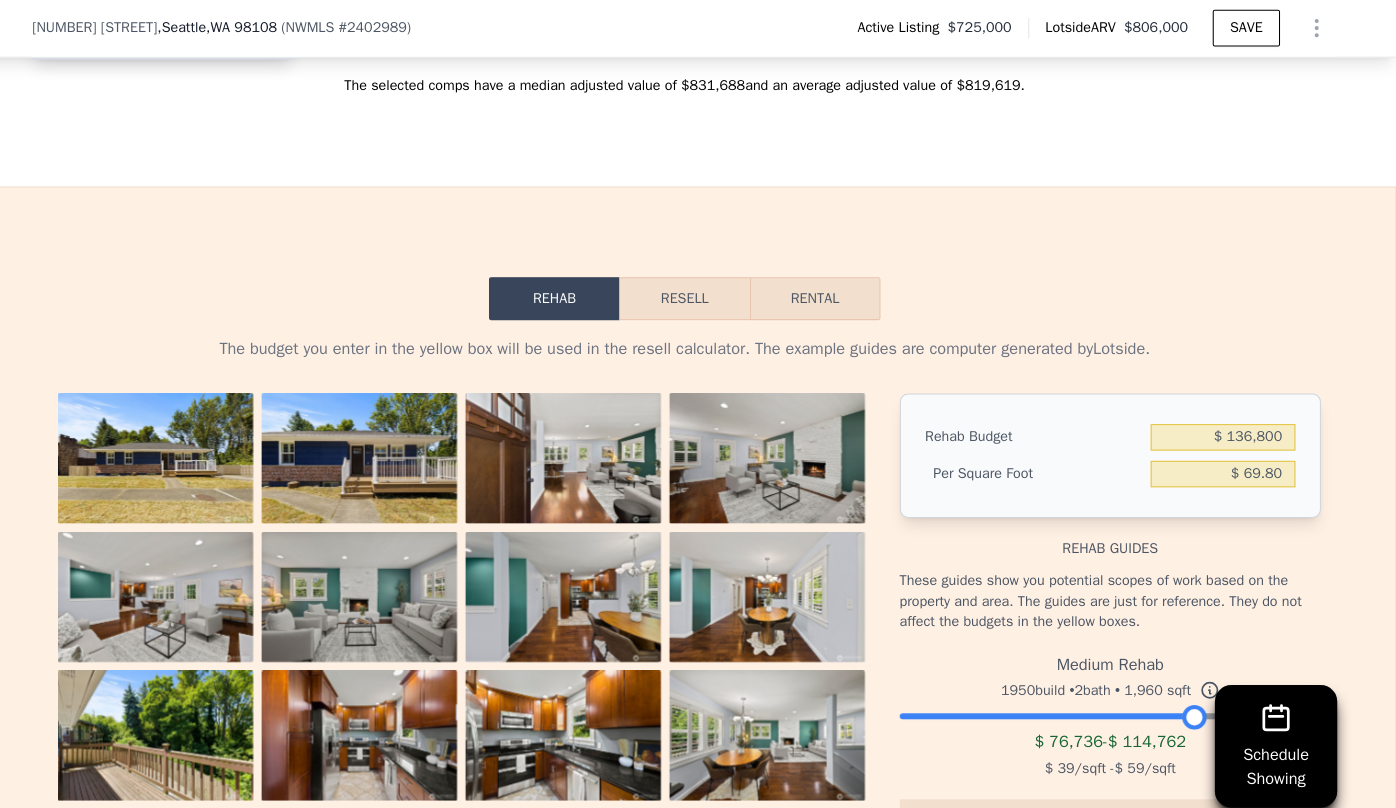 scroll, scrollTop: 3112, scrollLeft: 0, axis: vertical 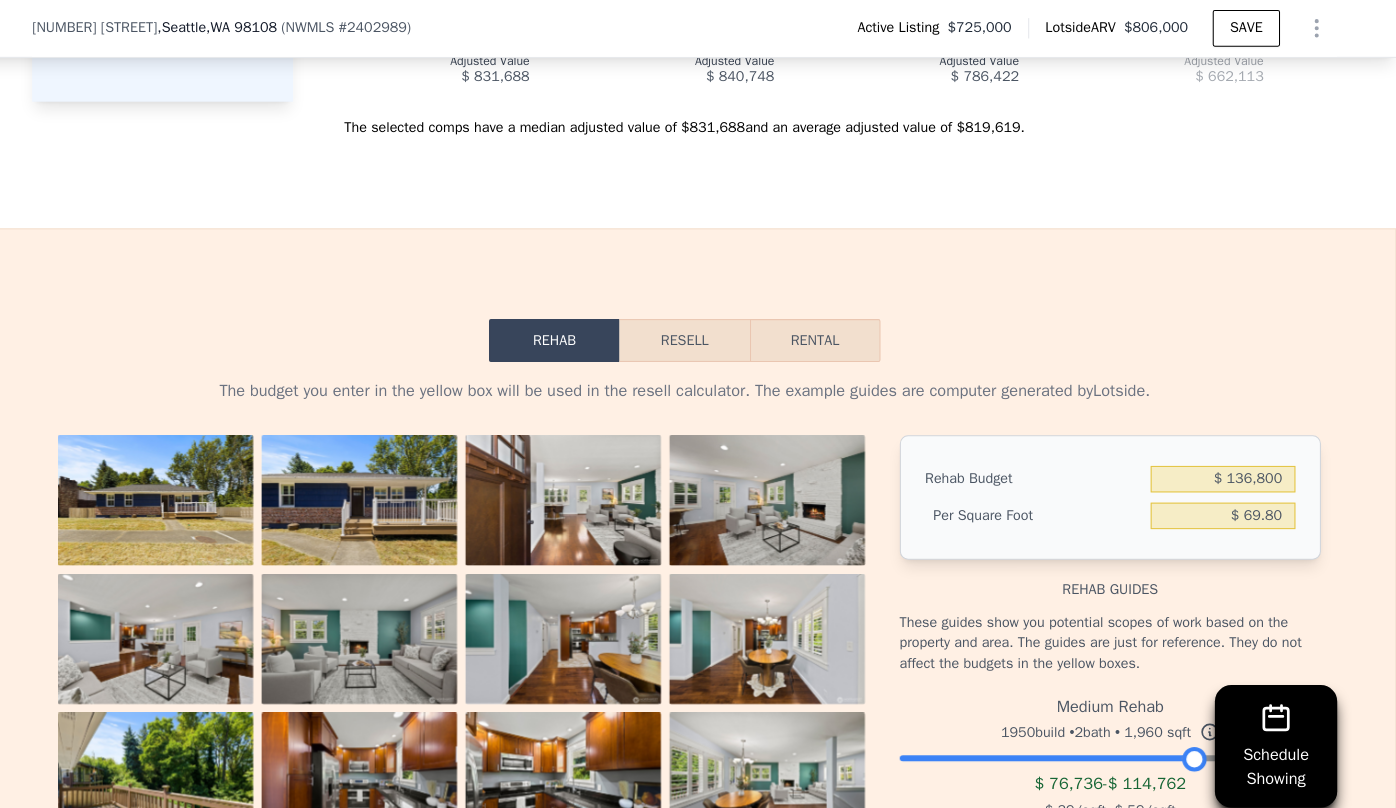 click on "Resell" at bounding box center (697, 334) 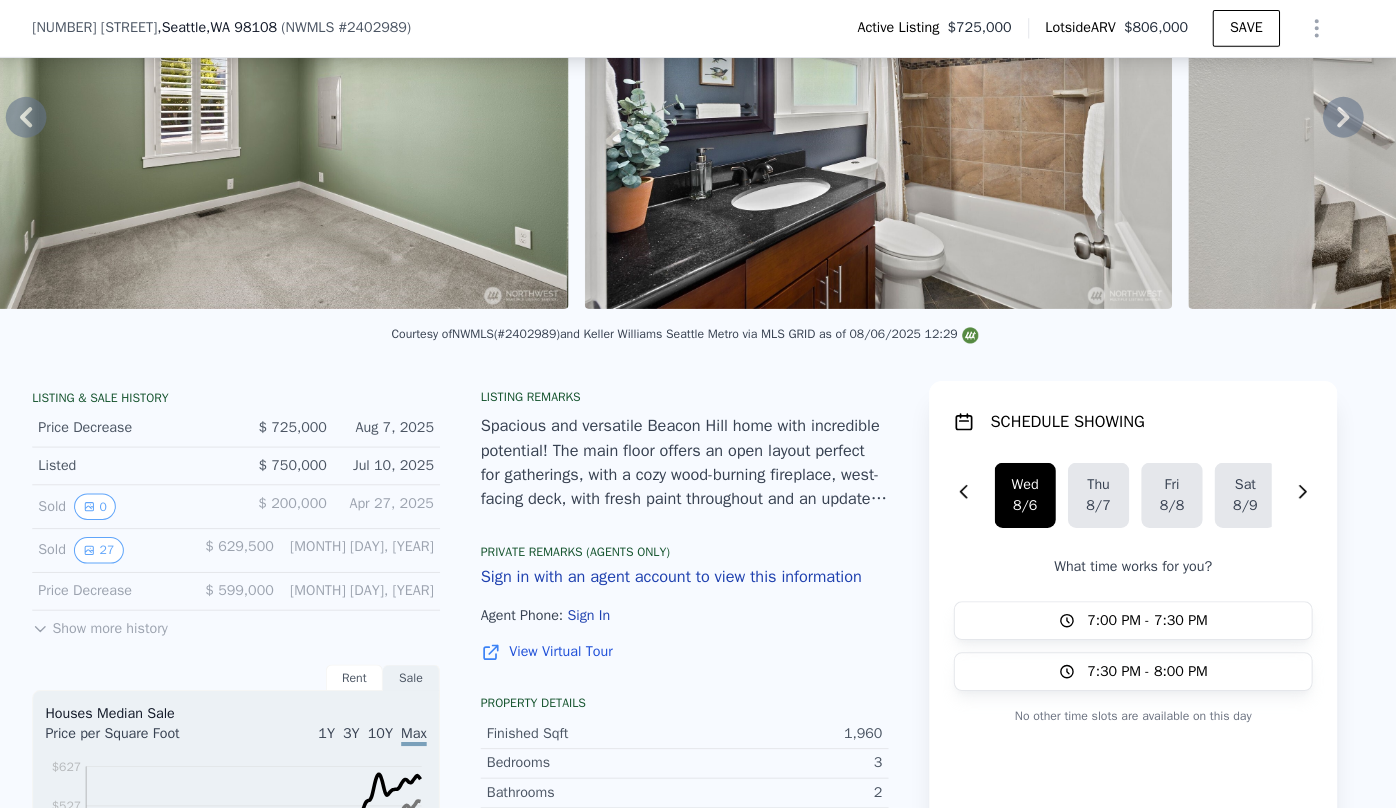 scroll, scrollTop: 89, scrollLeft: 0, axis: vertical 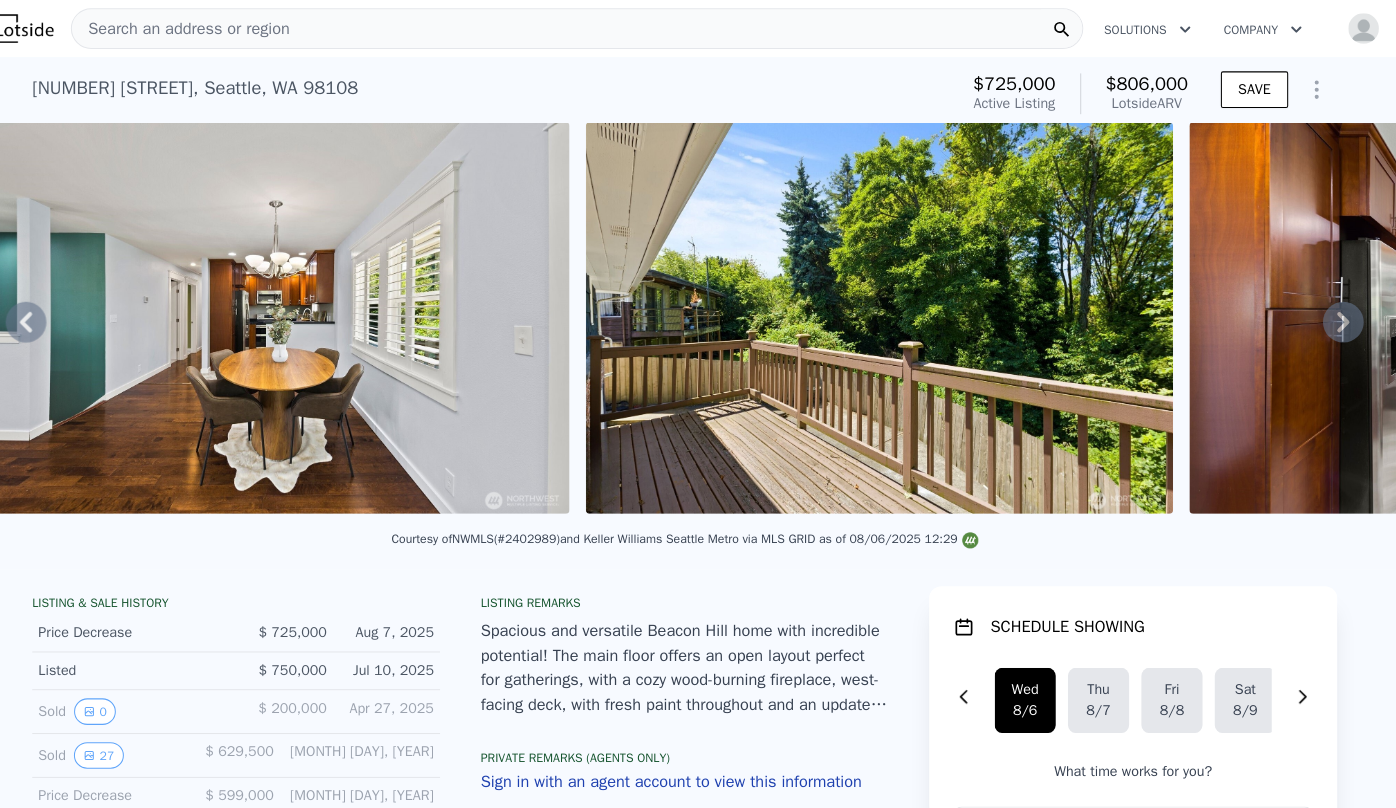 click on "Search an address or region" at bounding box center (204, 28) 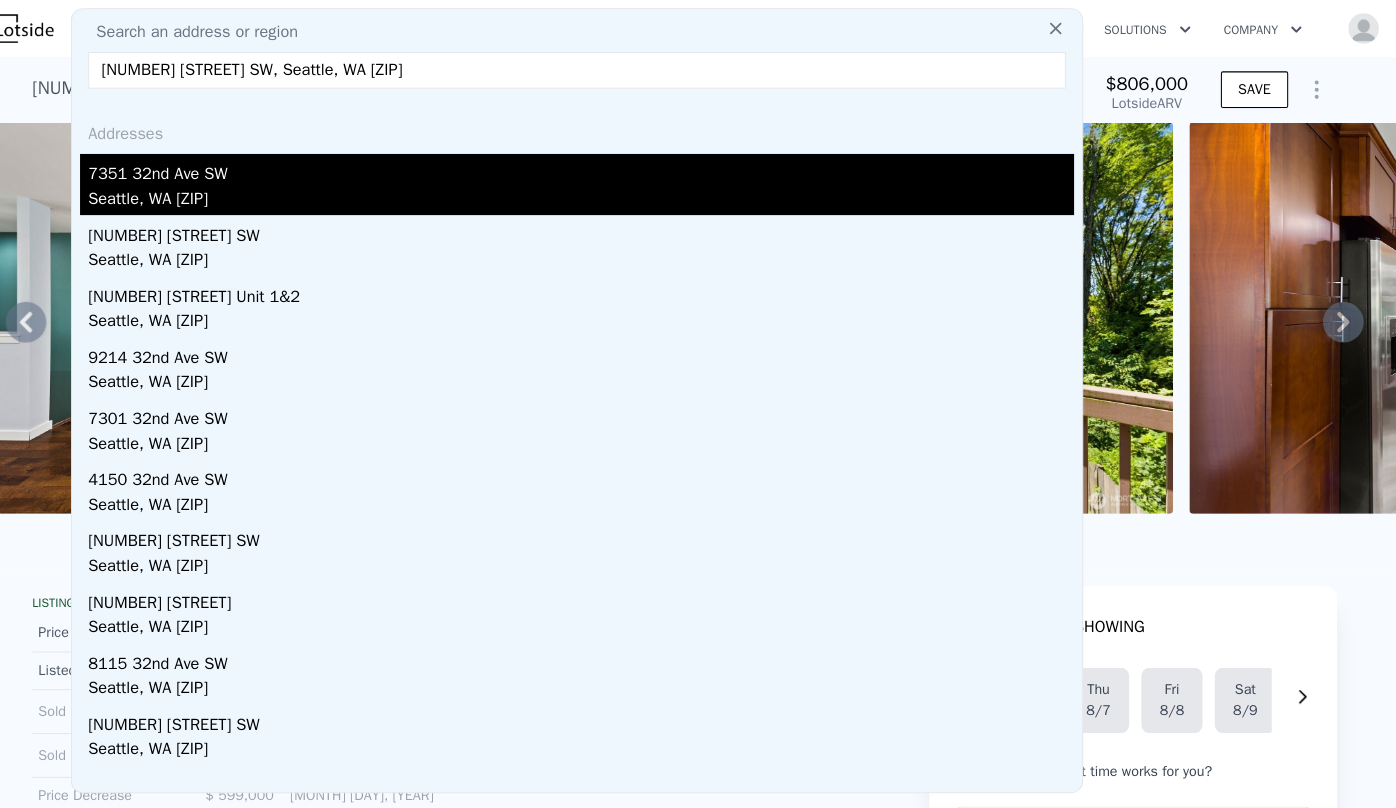 type on "7351 32nd Avenue SW, Seattle, WA 98126" 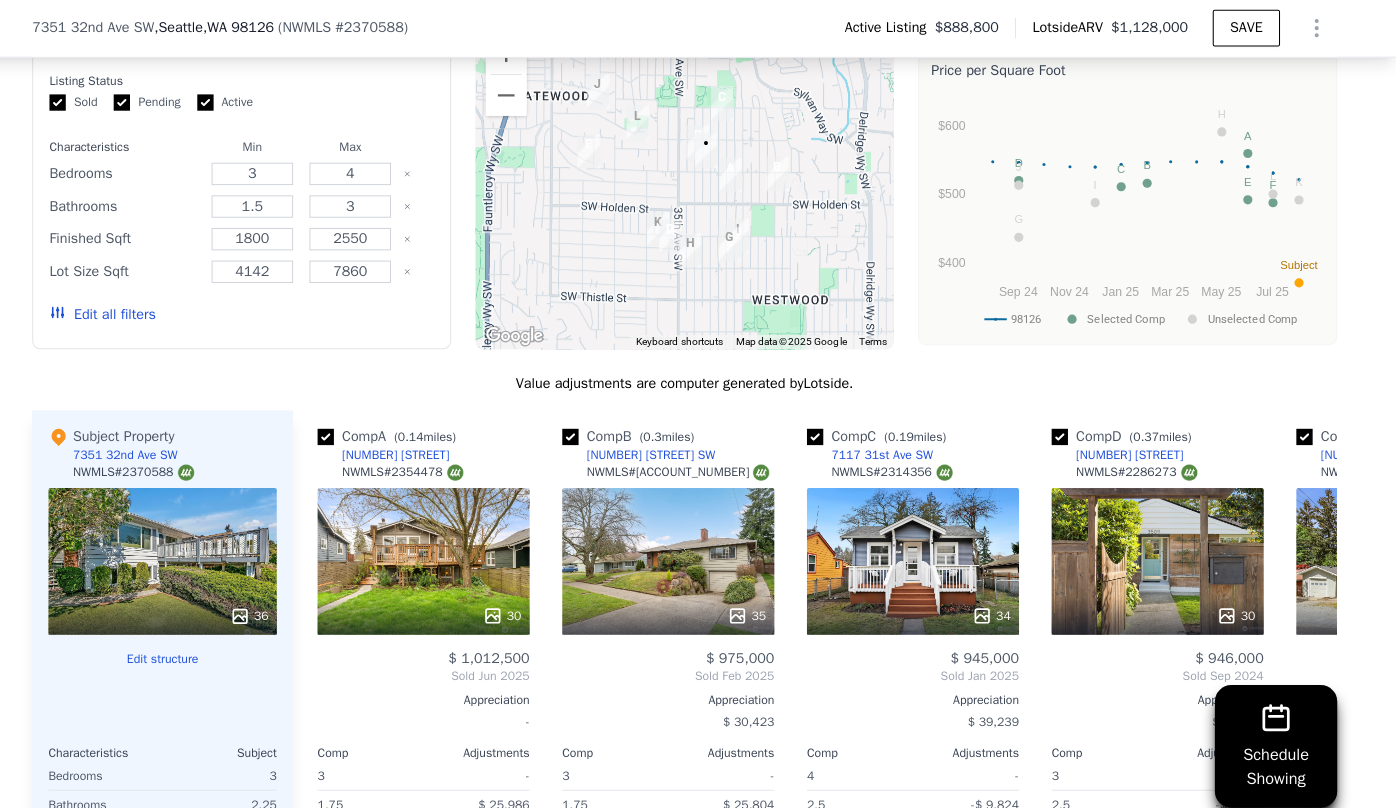 scroll, scrollTop: 2131, scrollLeft: 0, axis: vertical 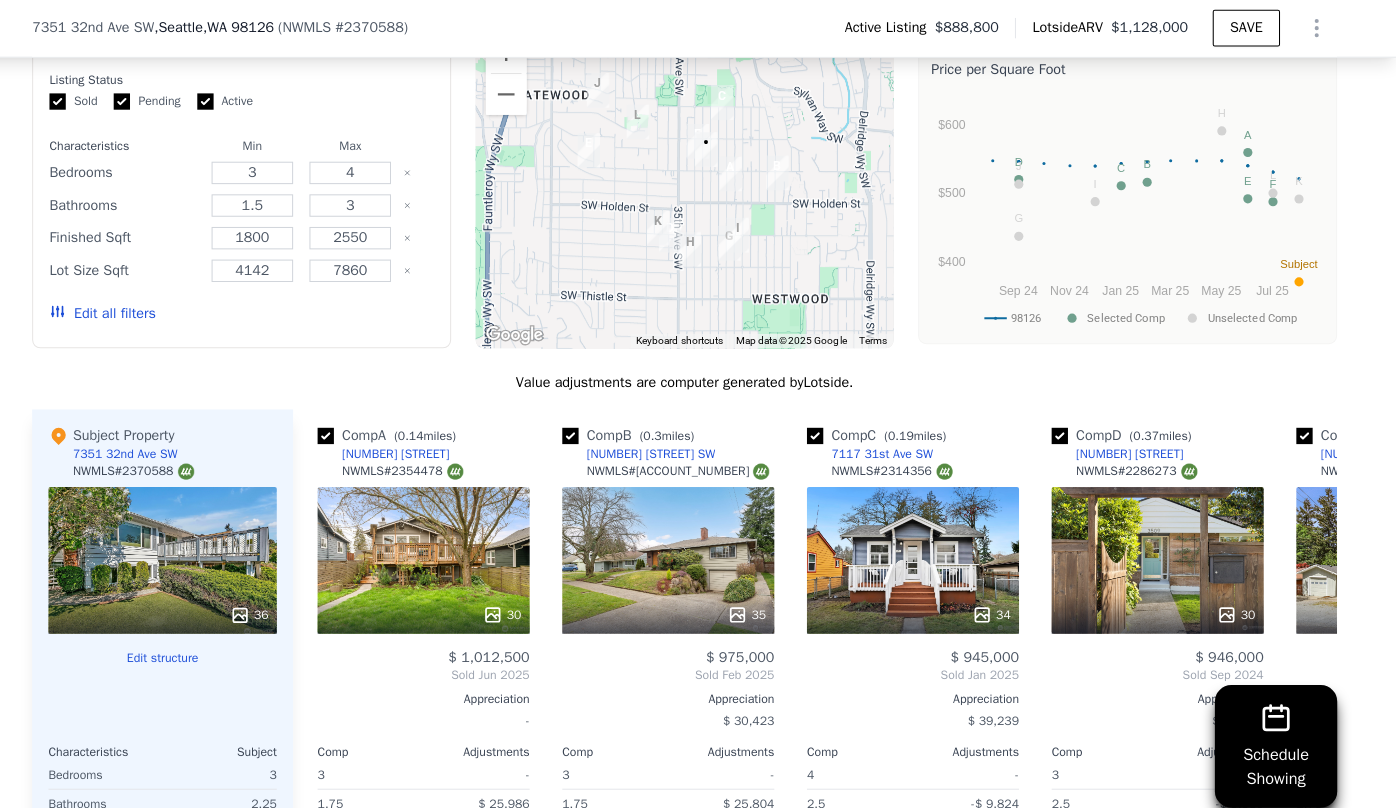 click on "Edit all filters" at bounding box center [127, 308] 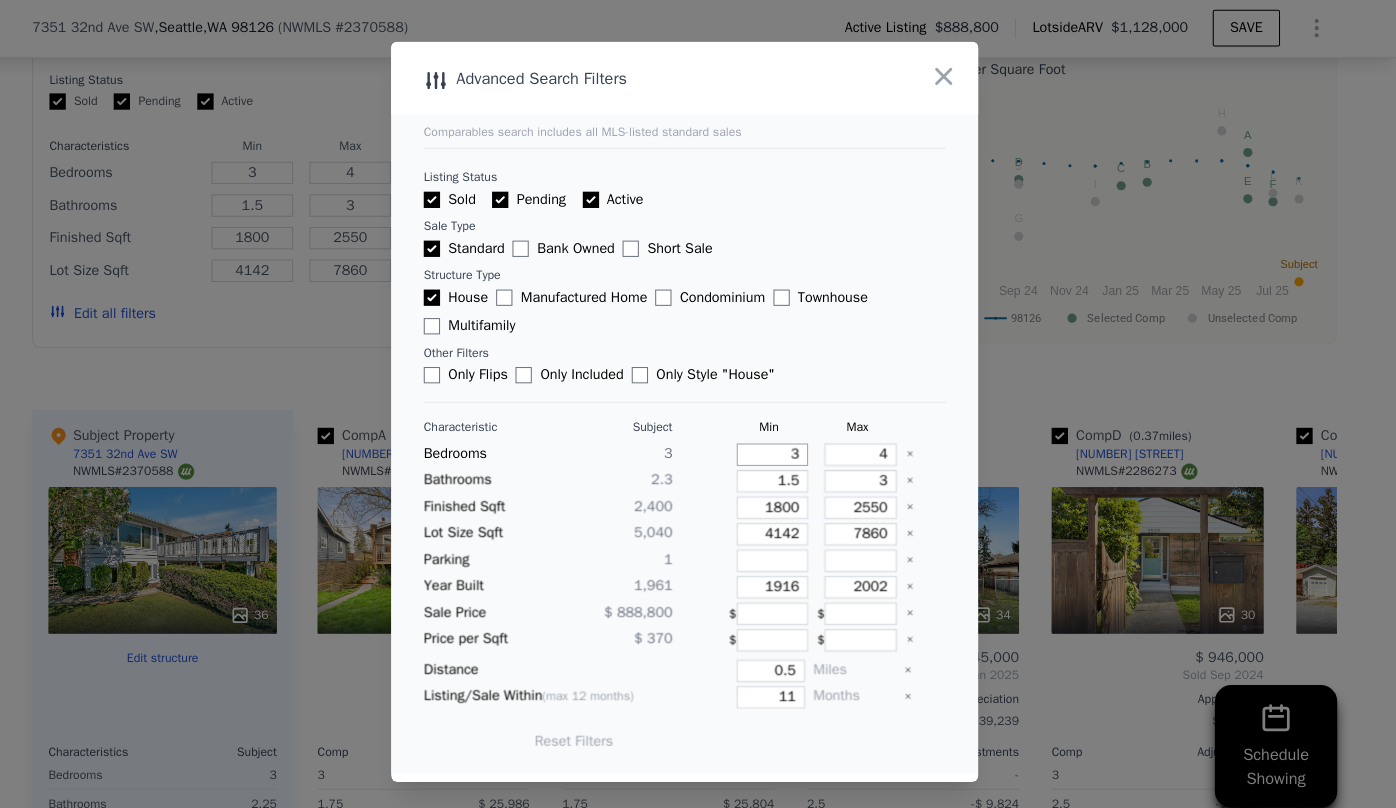 drag, startPoint x: 807, startPoint y: 448, endPoint x: 729, endPoint y: 444, distance: 78.10249 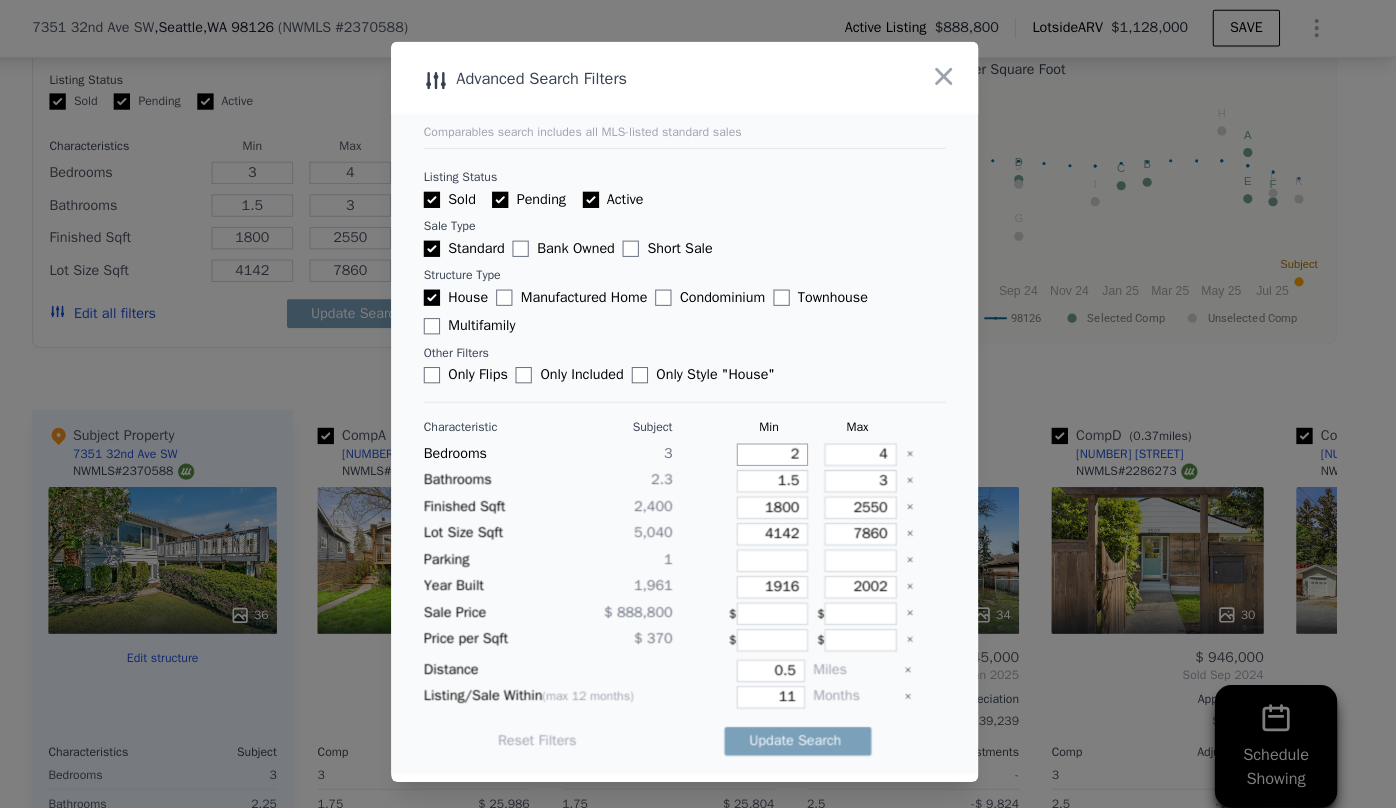 type on "2" 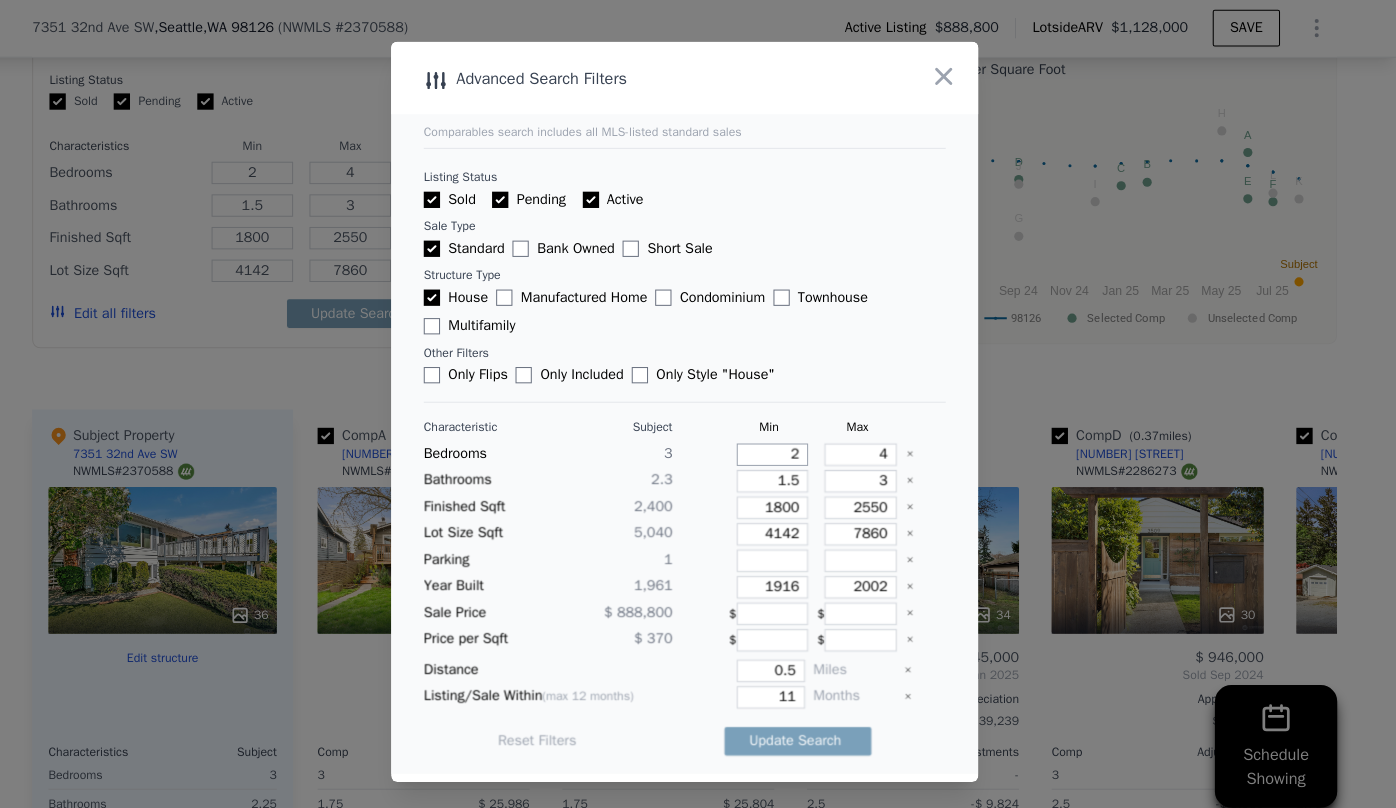 type on "2" 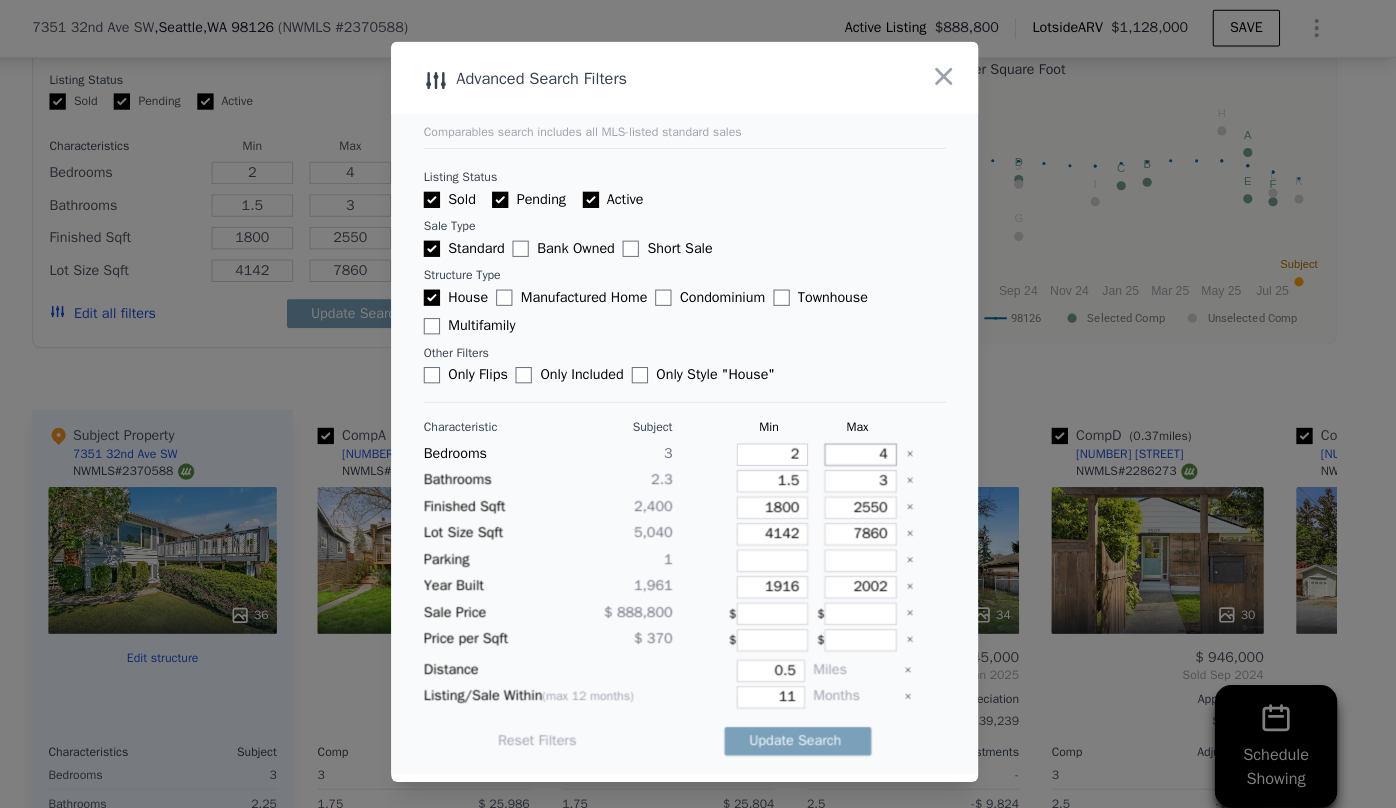 drag, startPoint x: 887, startPoint y: 451, endPoint x: 835, endPoint y: 449, distance: 52.03845 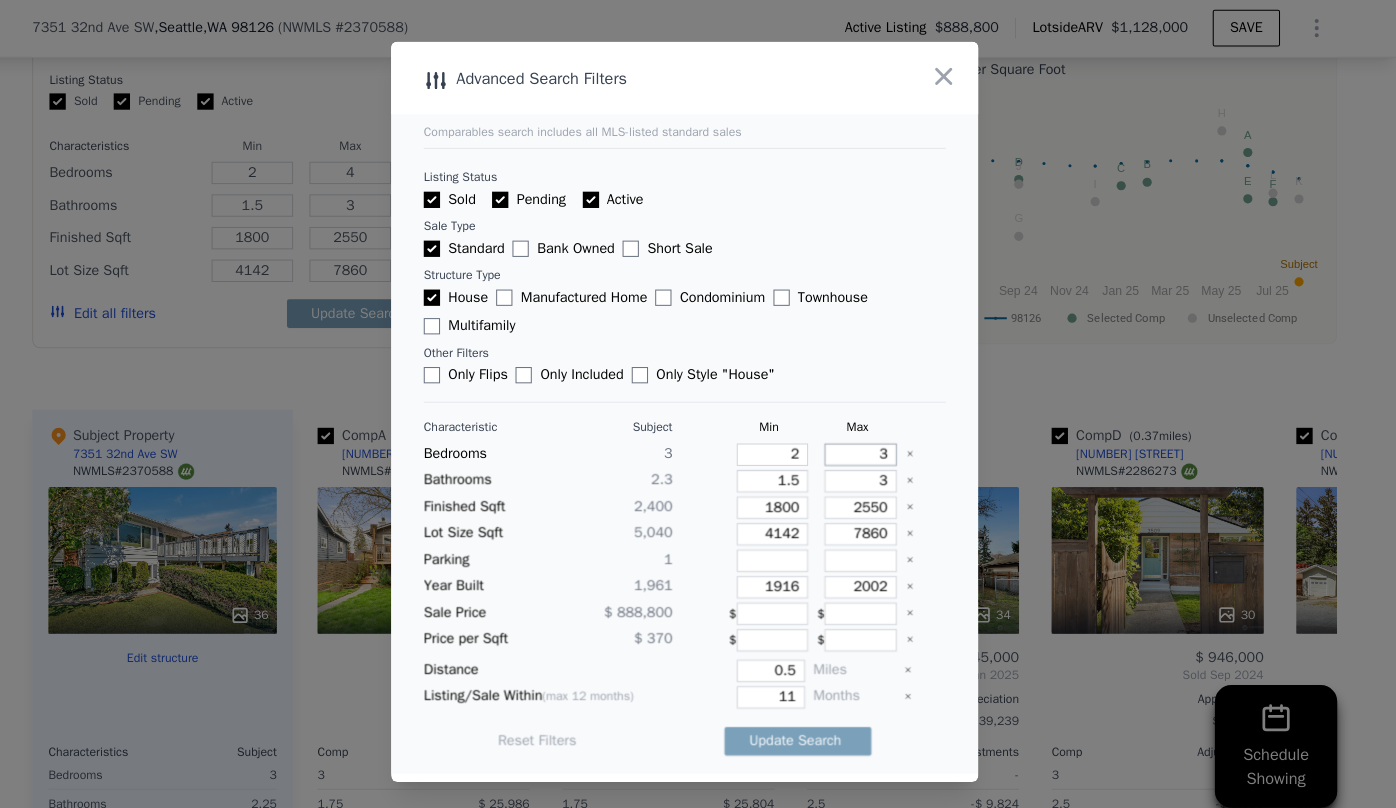 type on "3" 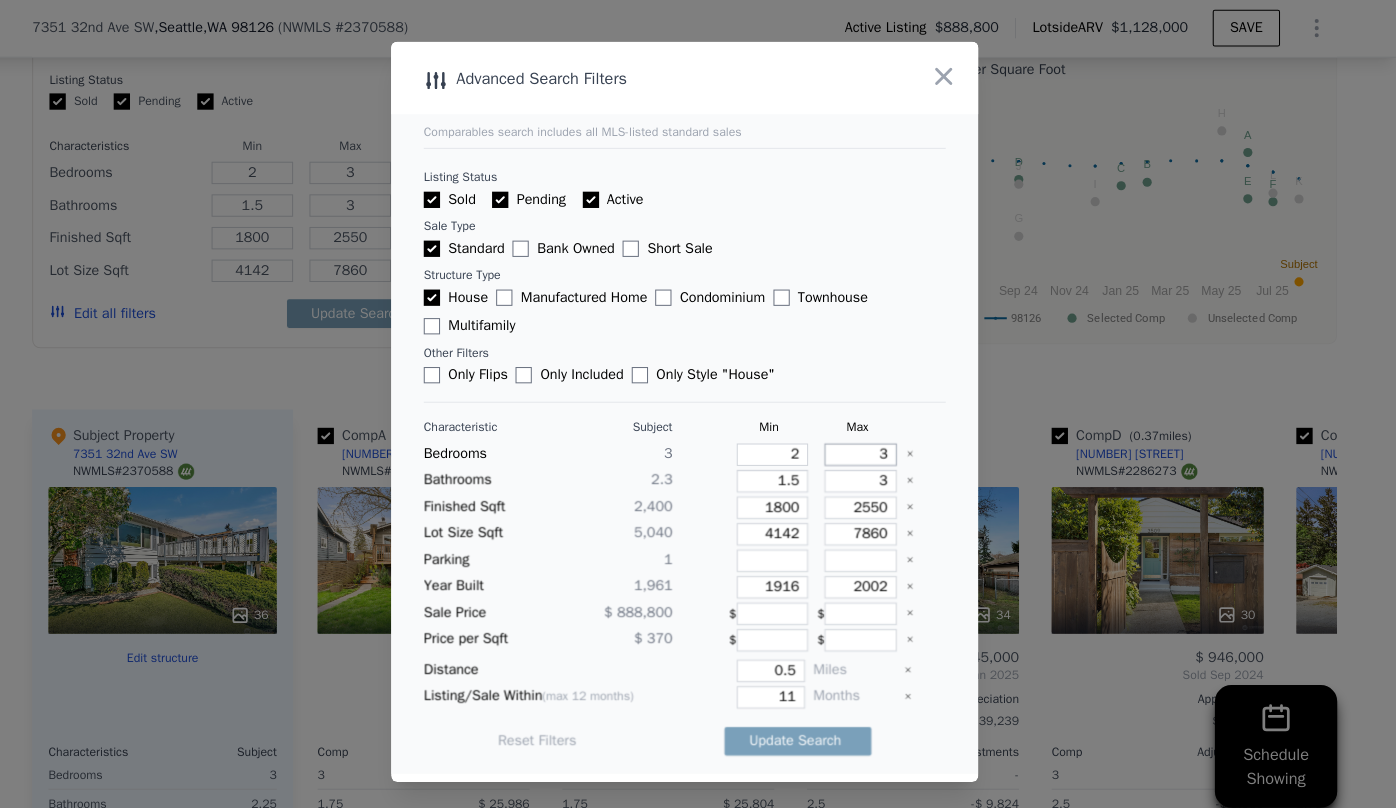 type on "3" 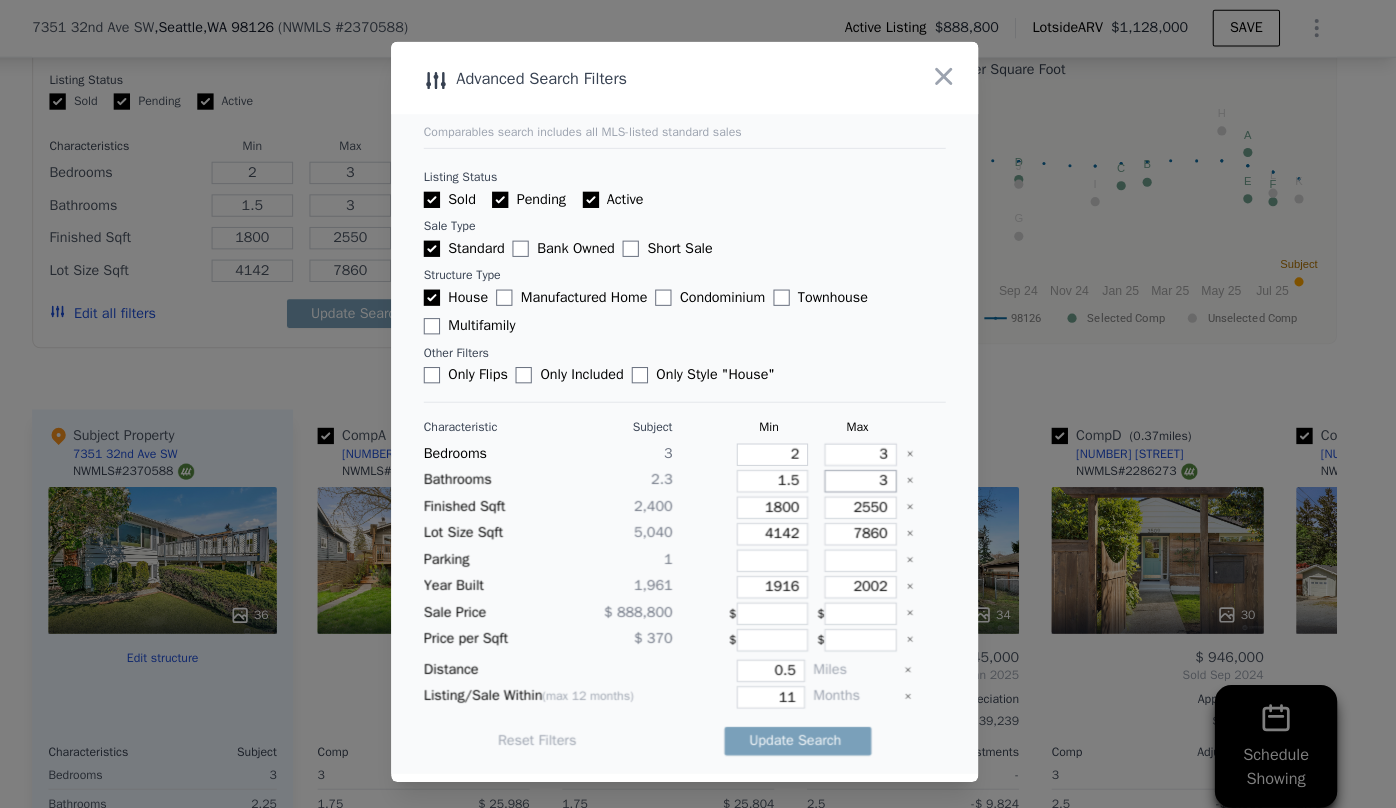 drag, startPoint x: 887, startPoint y: 476, endPoint x: 868, endPoint y: 473, distance: 19.235384 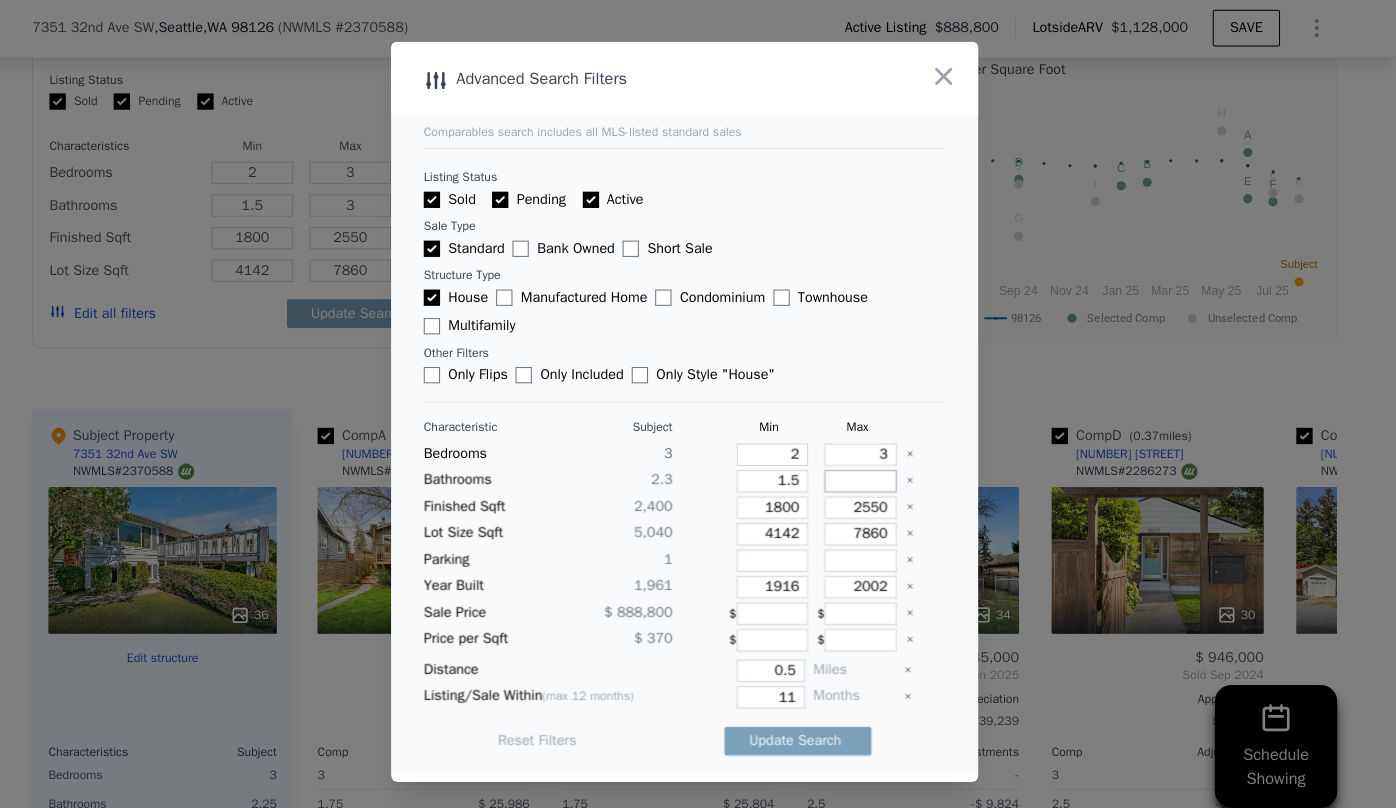 type 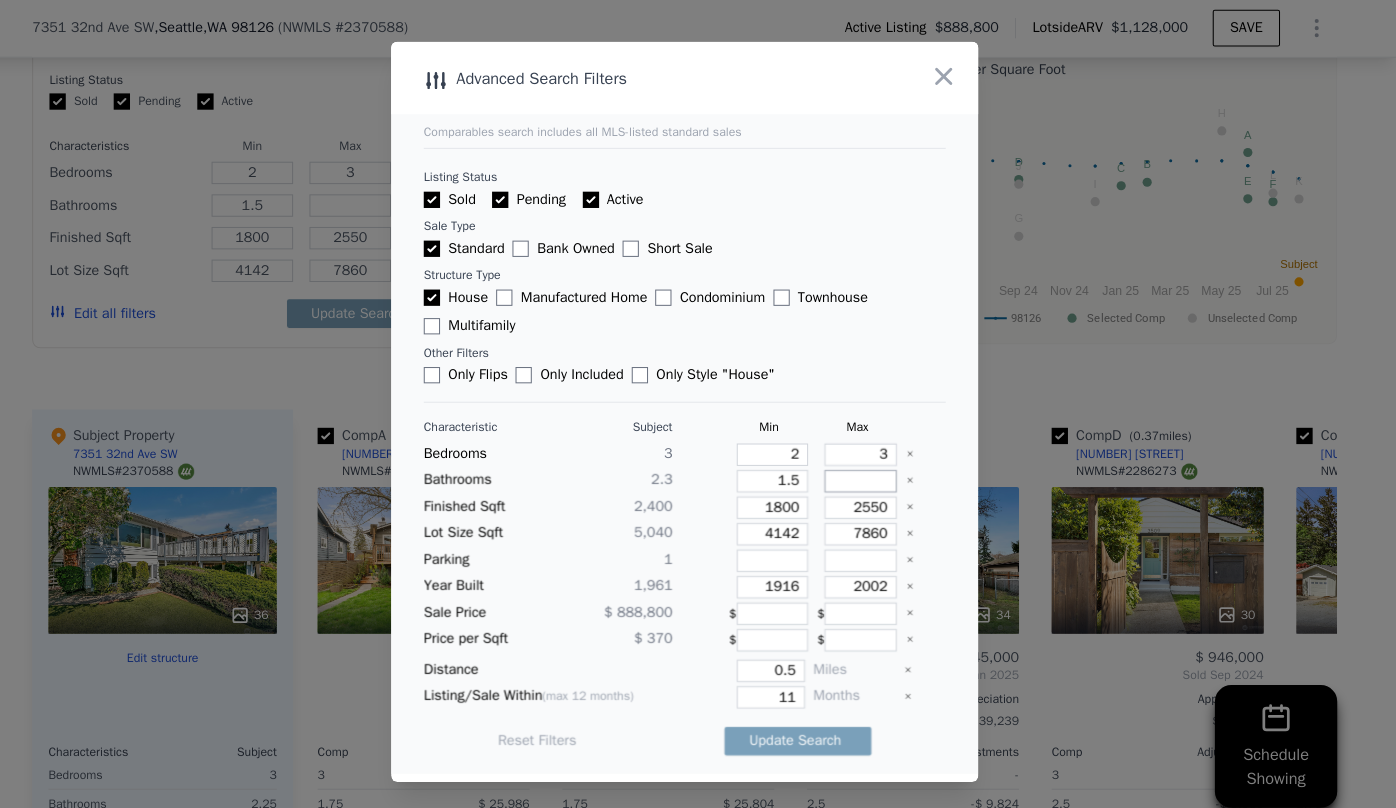 type 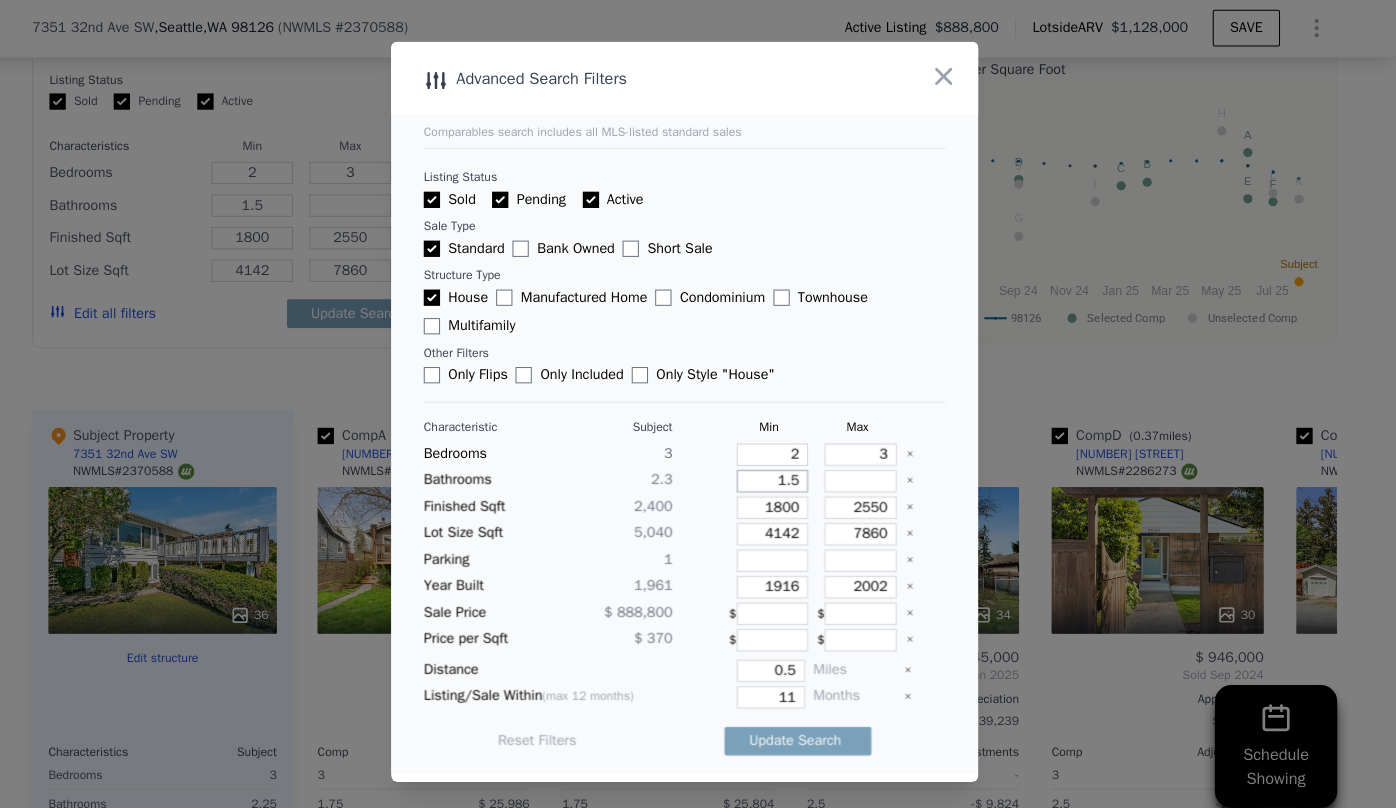 click on "1.5" at bounding box center (784, 472) 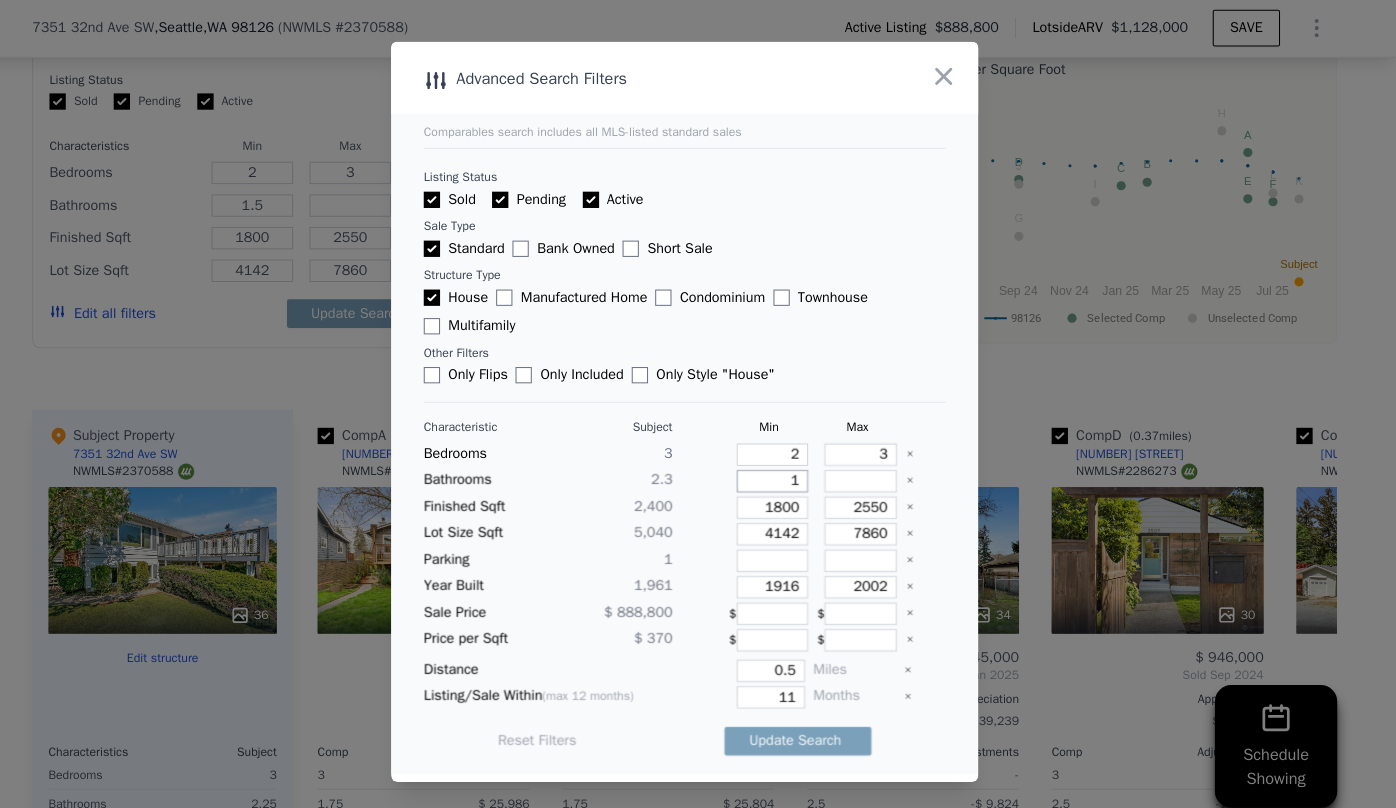 type on "1" 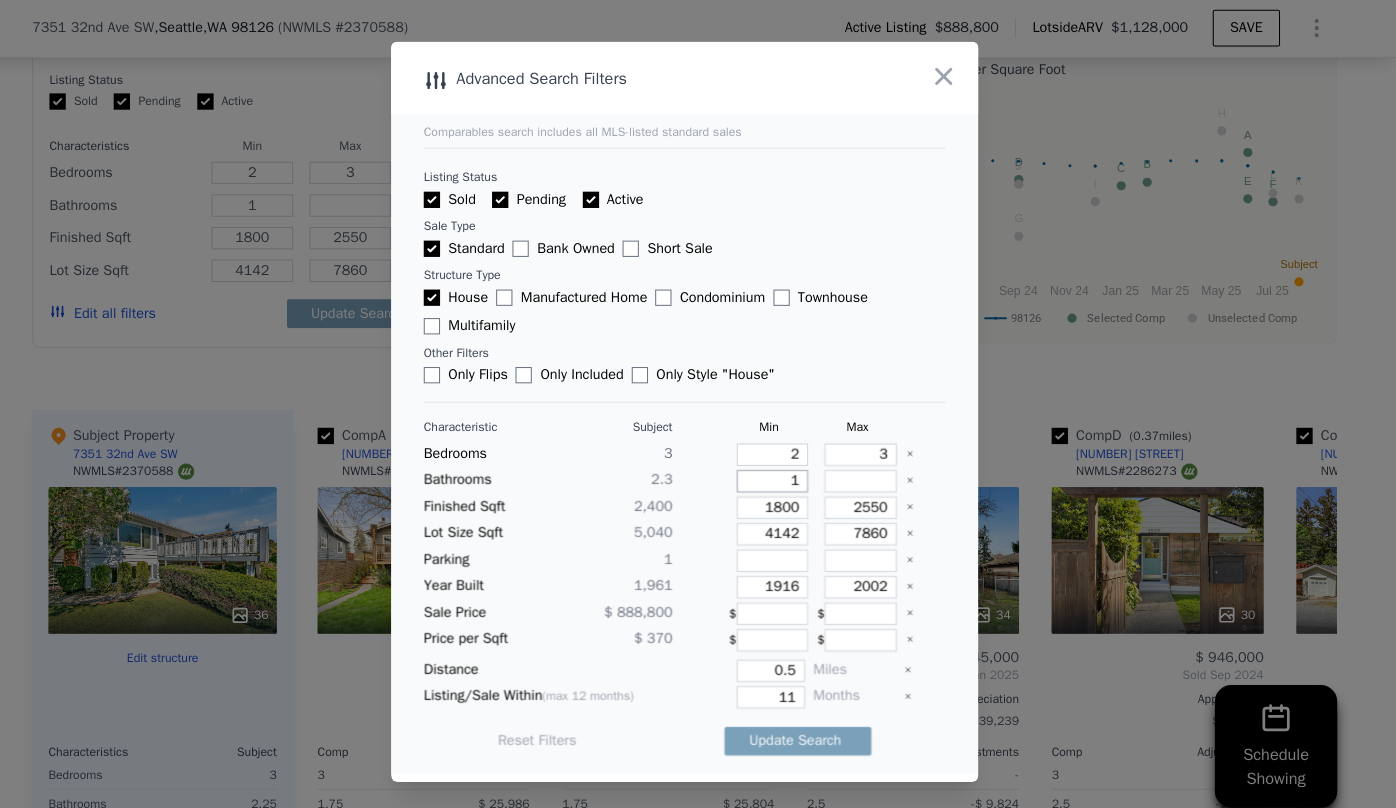 type on "1" 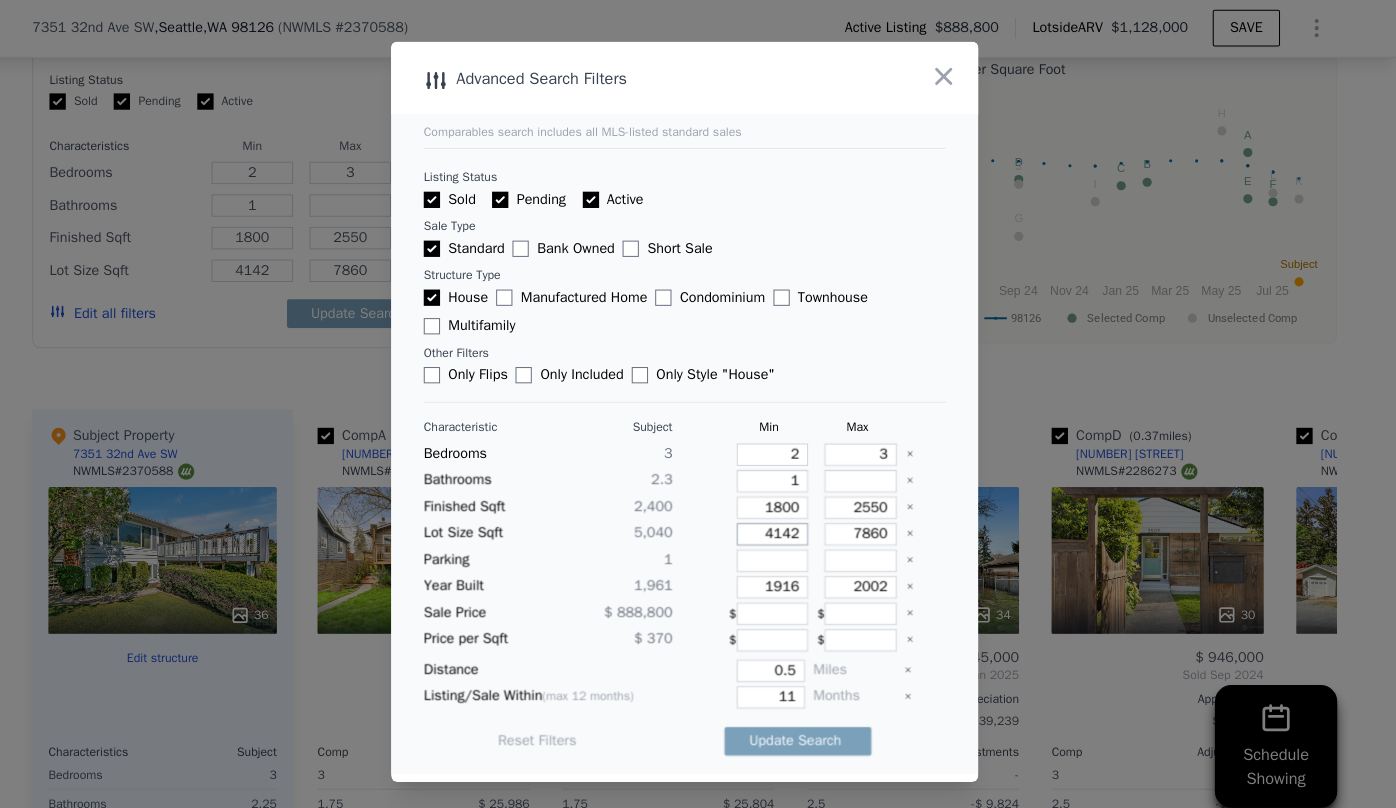 drag, startPoint x: 802, startPoint y: 528, endPoint x: 729, endPoint y: 523, distance: 73.171036 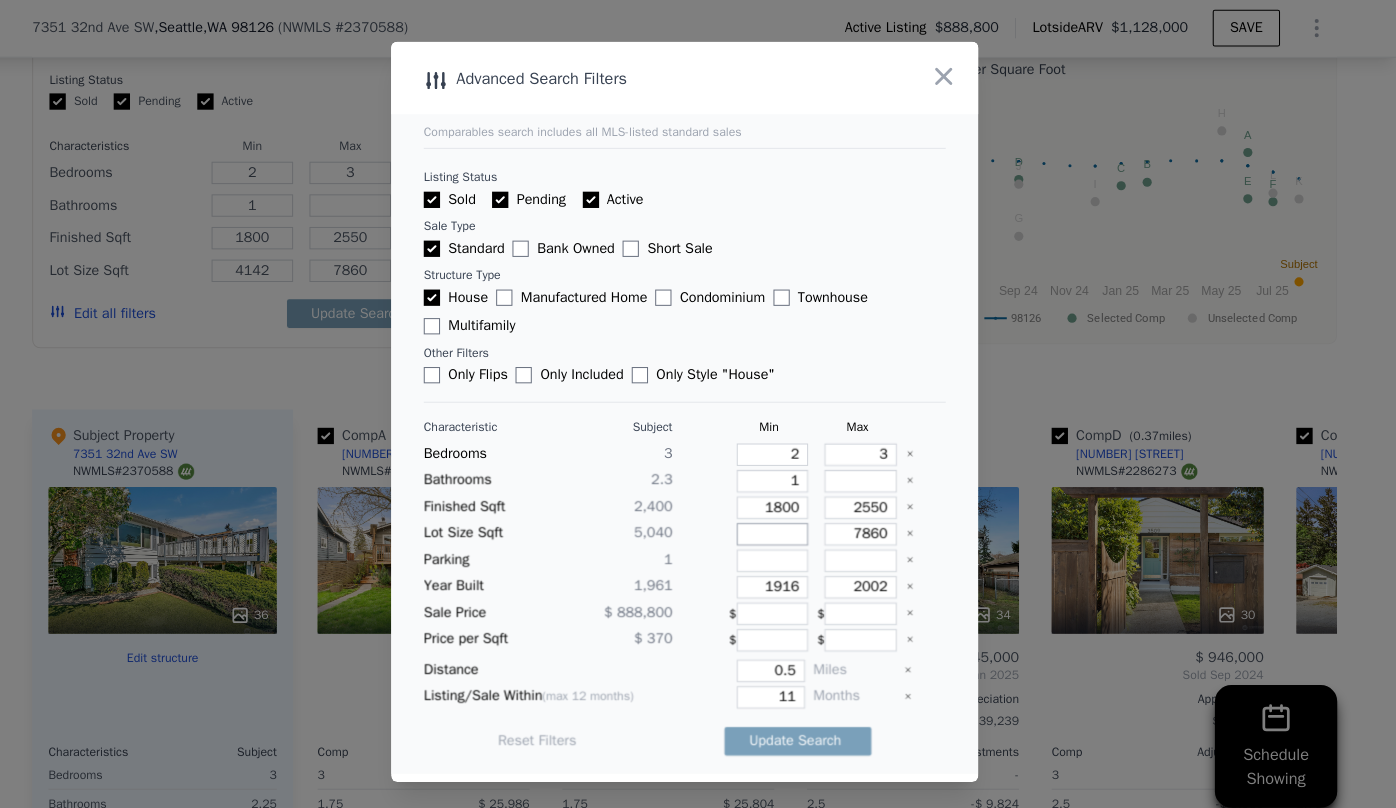 type 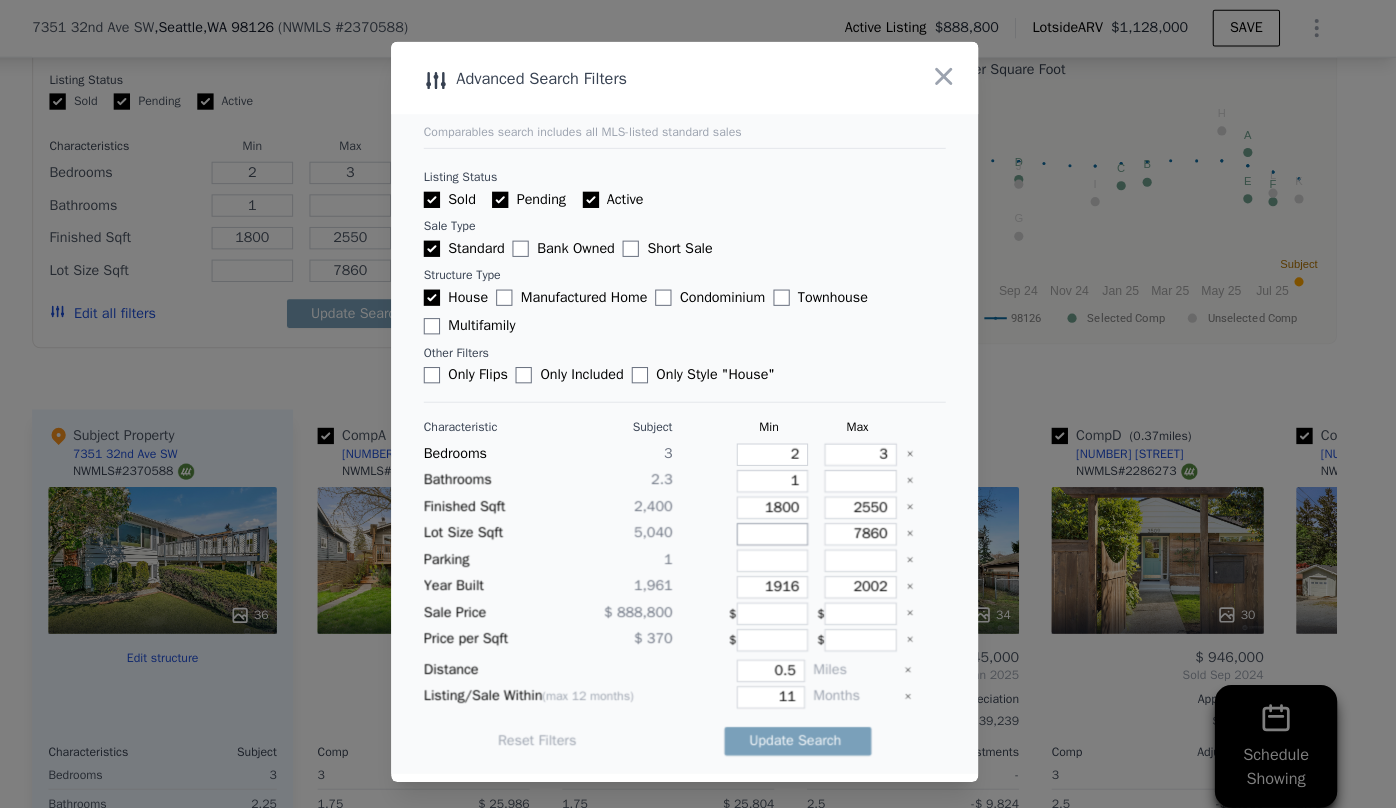 type 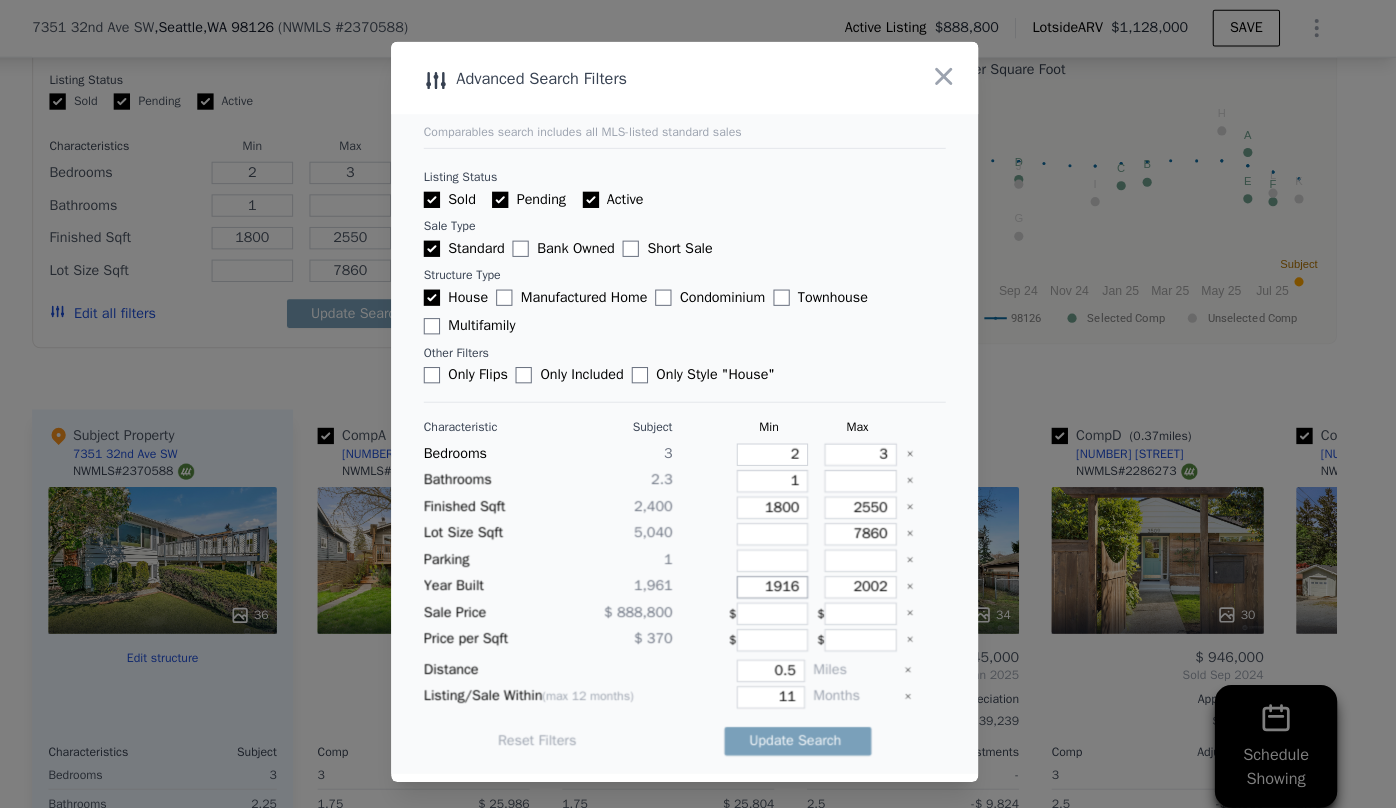 drag, startPoint x: 809, startPoint y: 578, endPoint x: 728, endPoint y: 572, distance: 81.22192 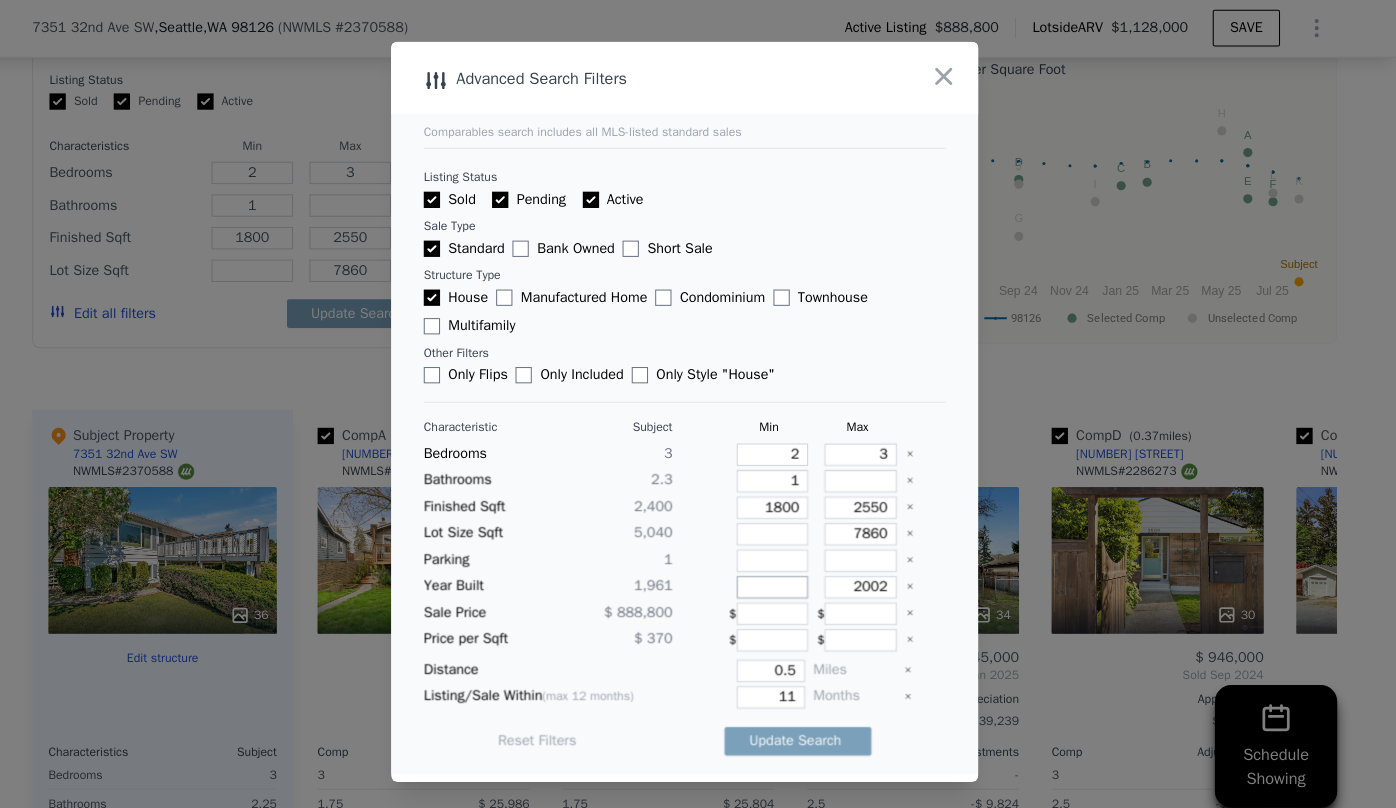 type 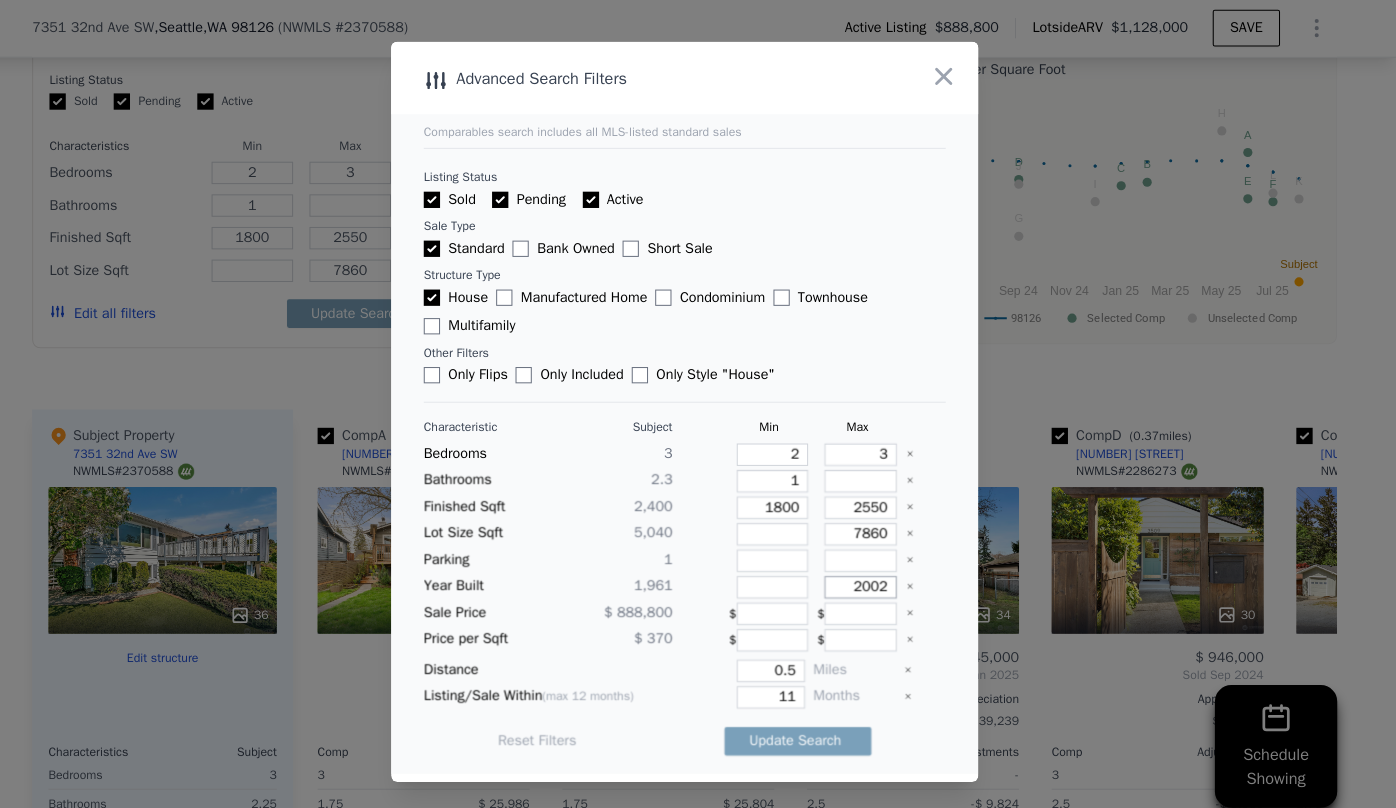 drag, startPoint x: 883, startPoint y: 569, endPoint x: 806, endPoint y: 567, distance: 77.02597 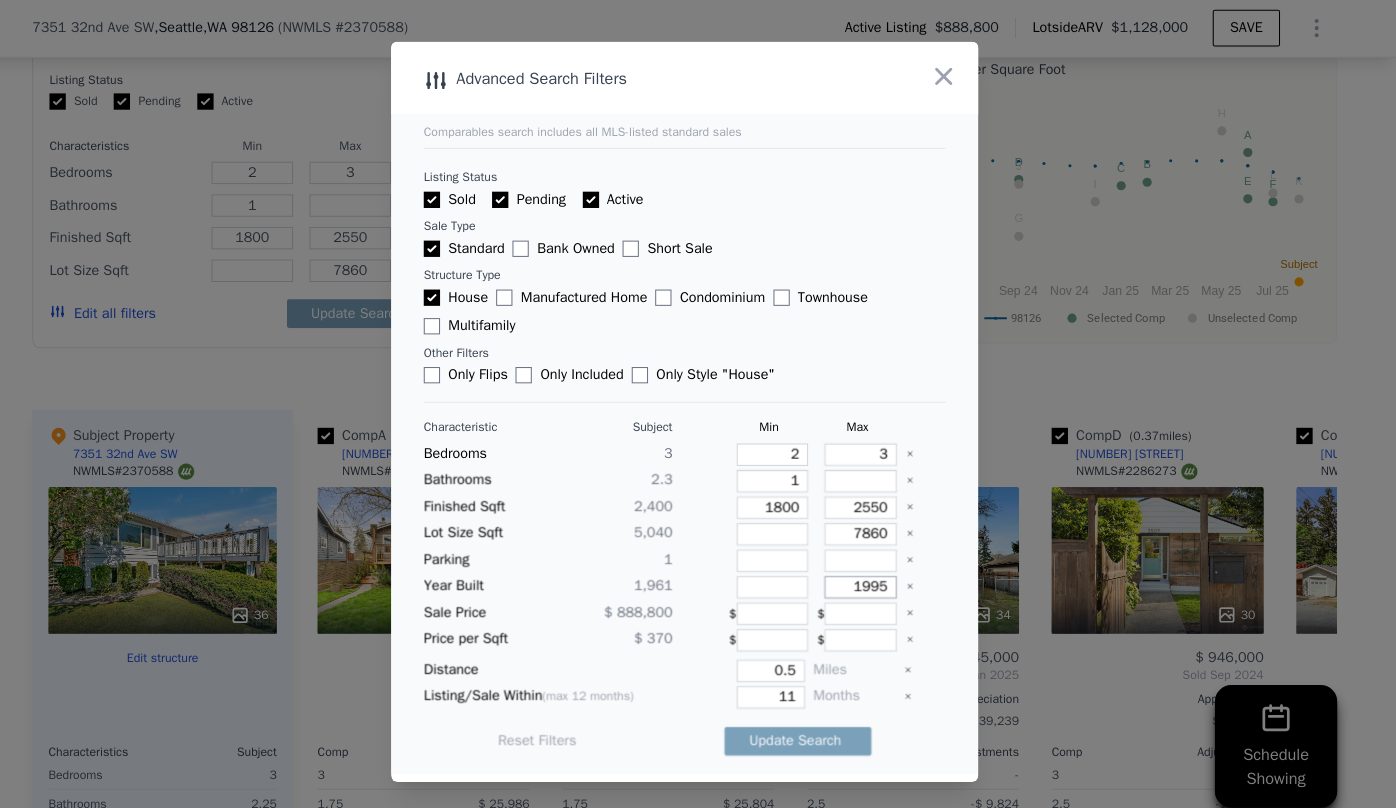 type on "1995" 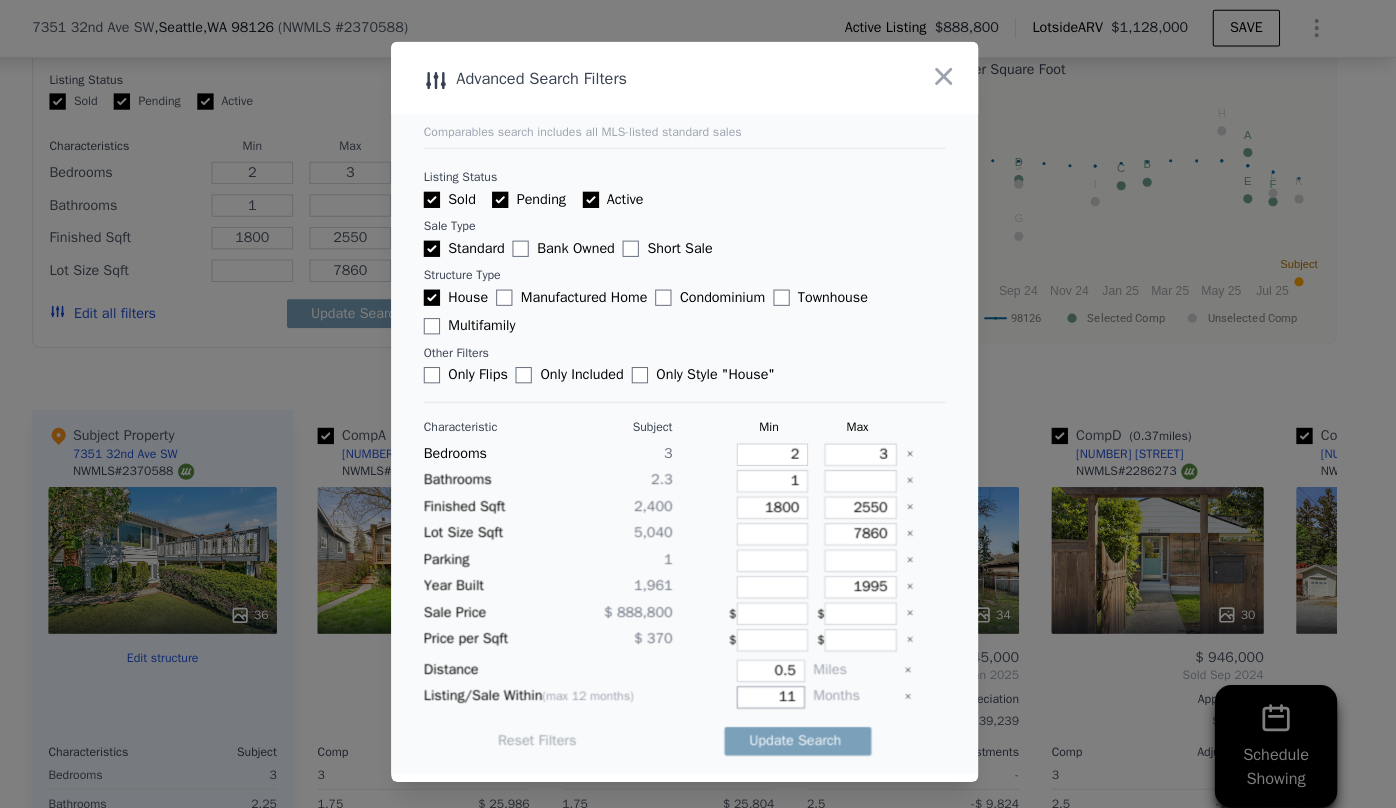drag, startPoint x: 795, startPoint y: 681, endPoint x: 735, endPoint y: 679, distance: 60.033325 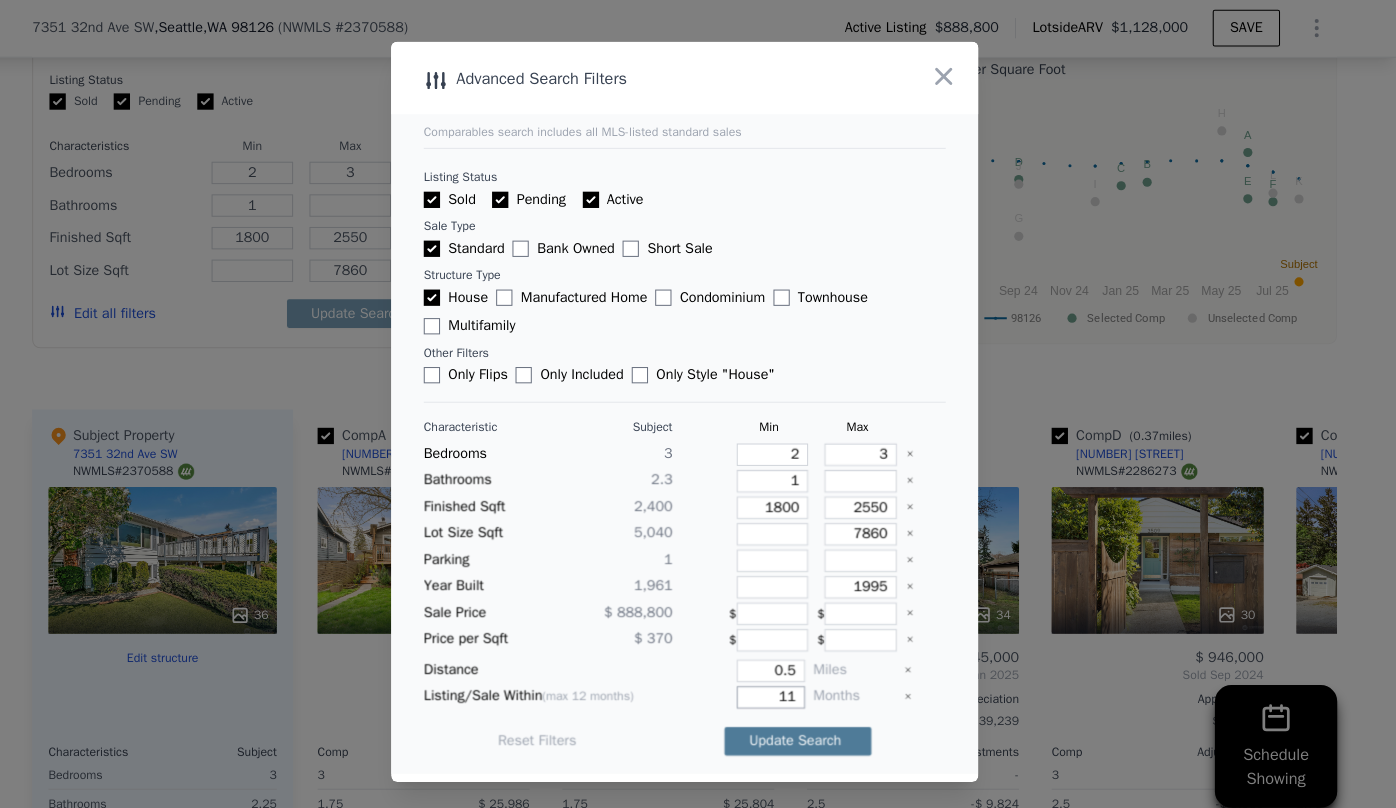 type on "5" 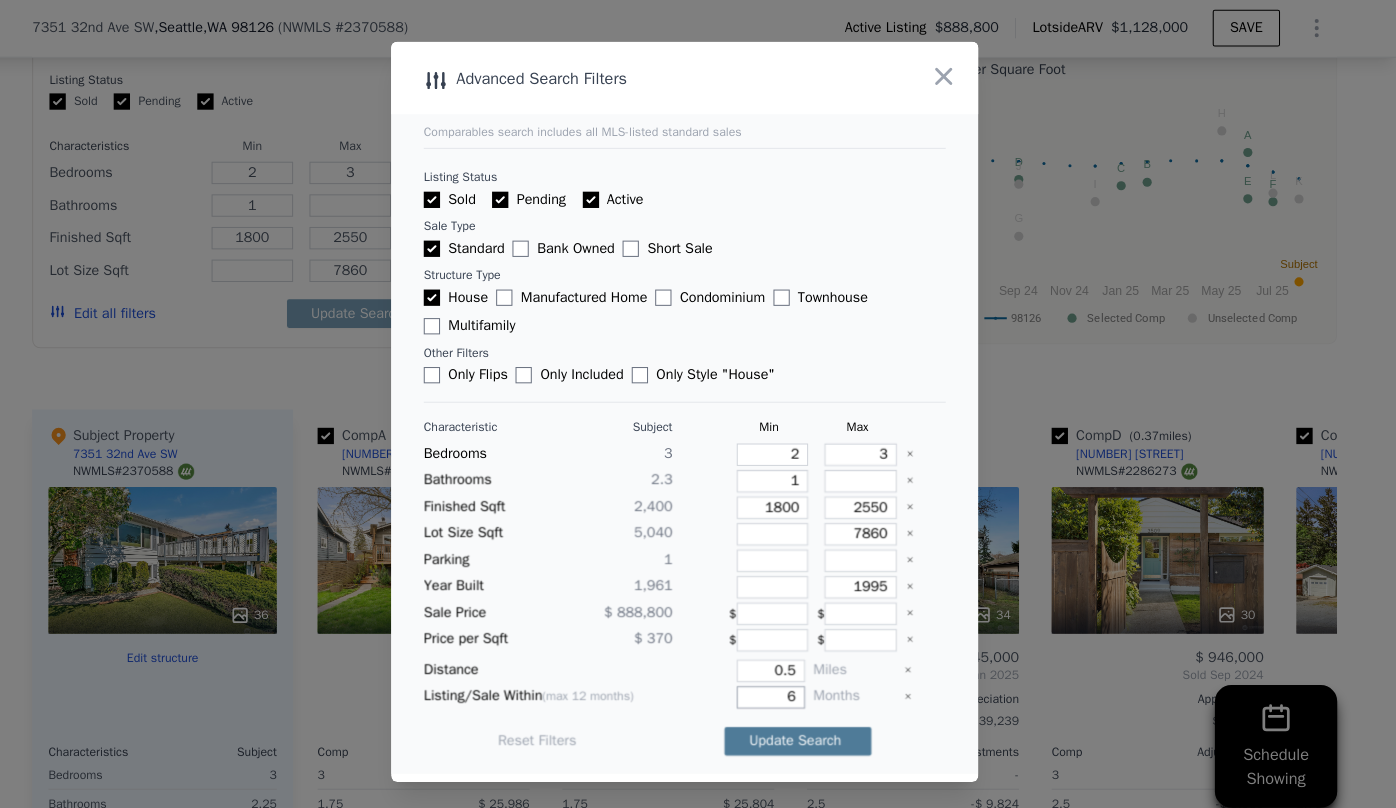 type on "6" 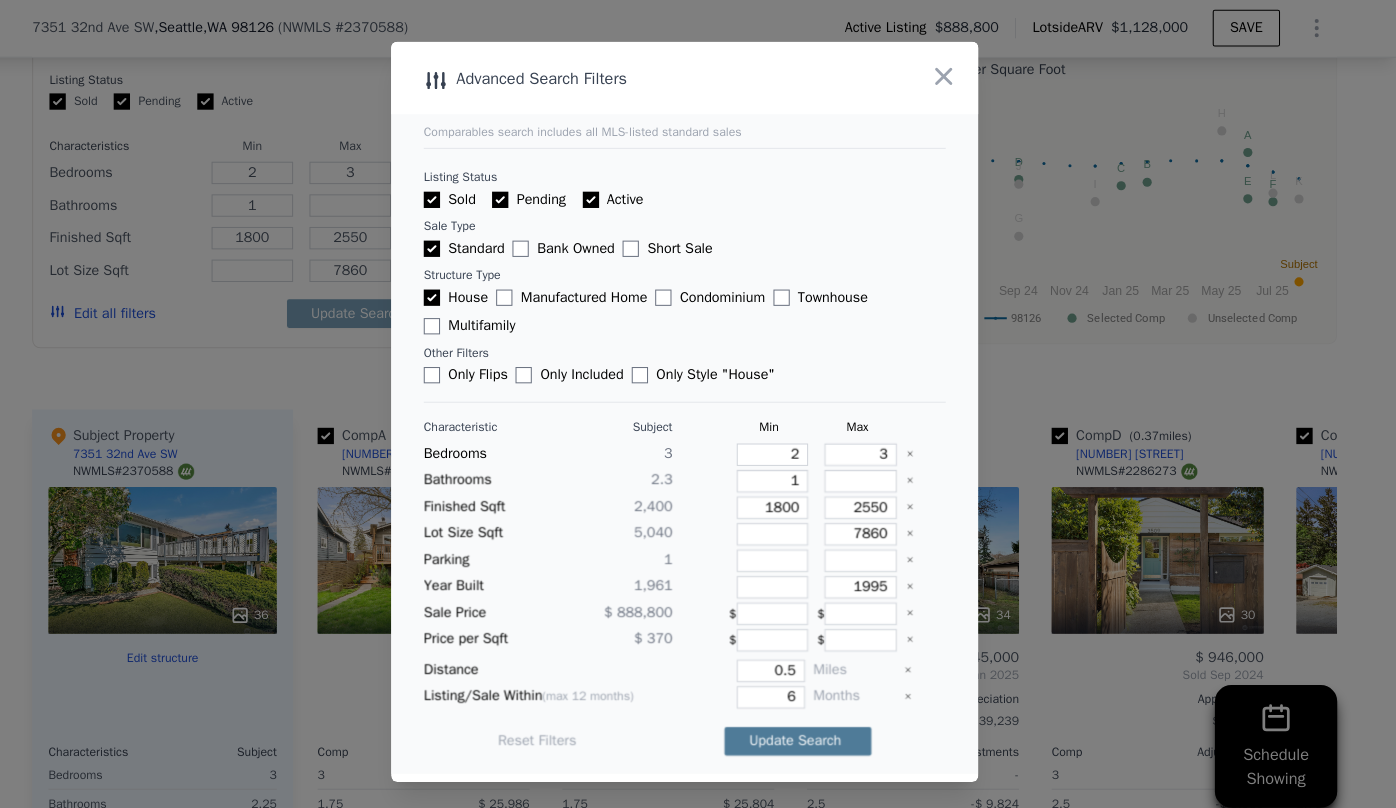 click on "Update Search" at bounding box center [809, 727] 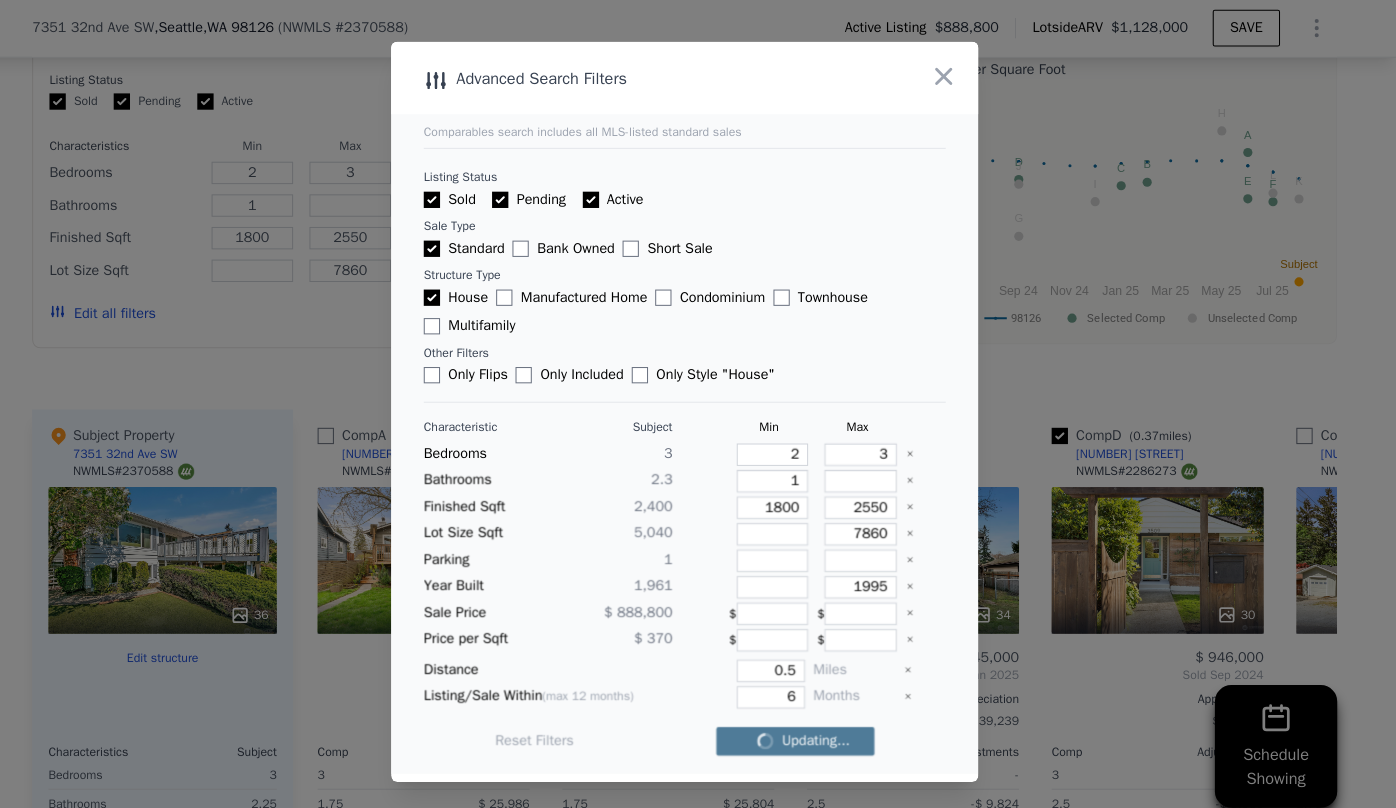 checkbox on "false" 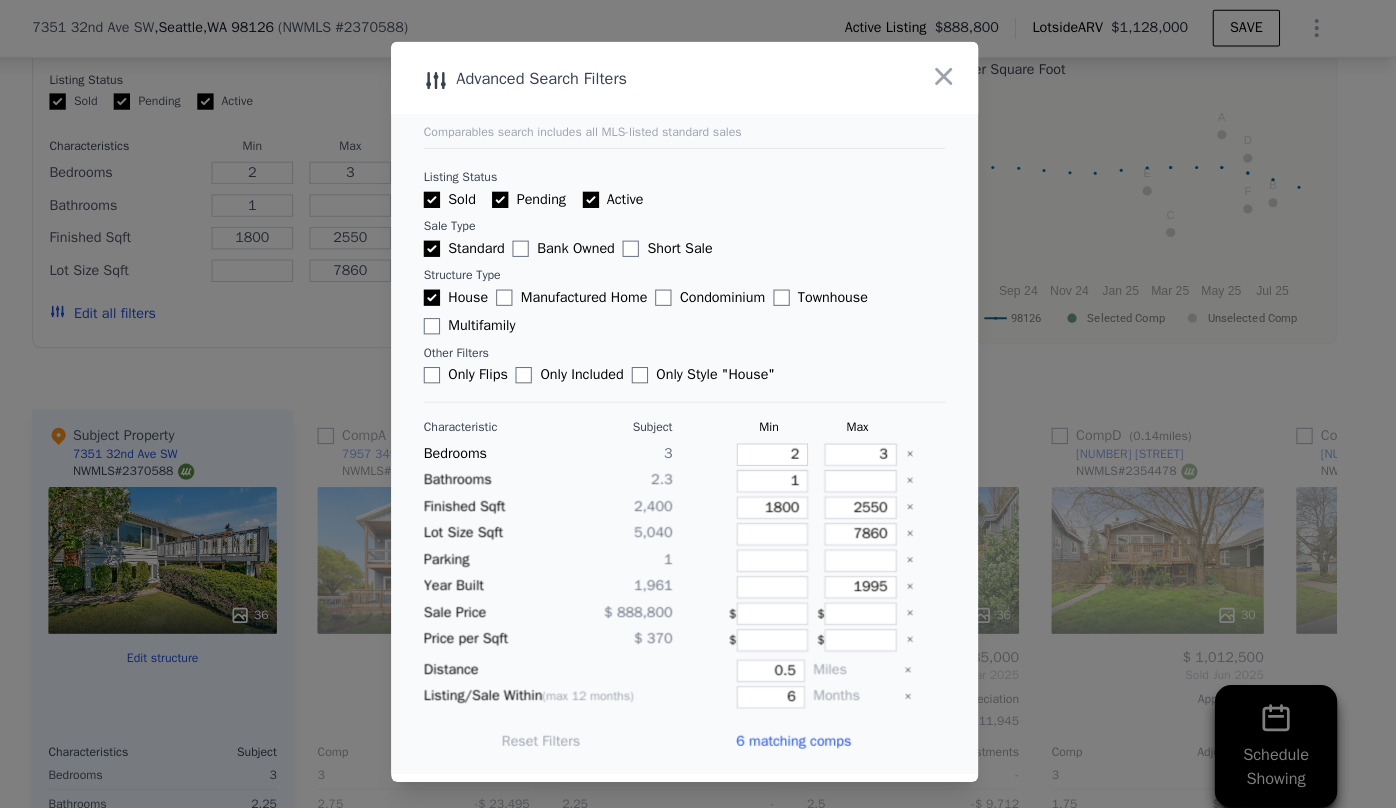 click on "6 matching comps" at bounding box center (812, 727) 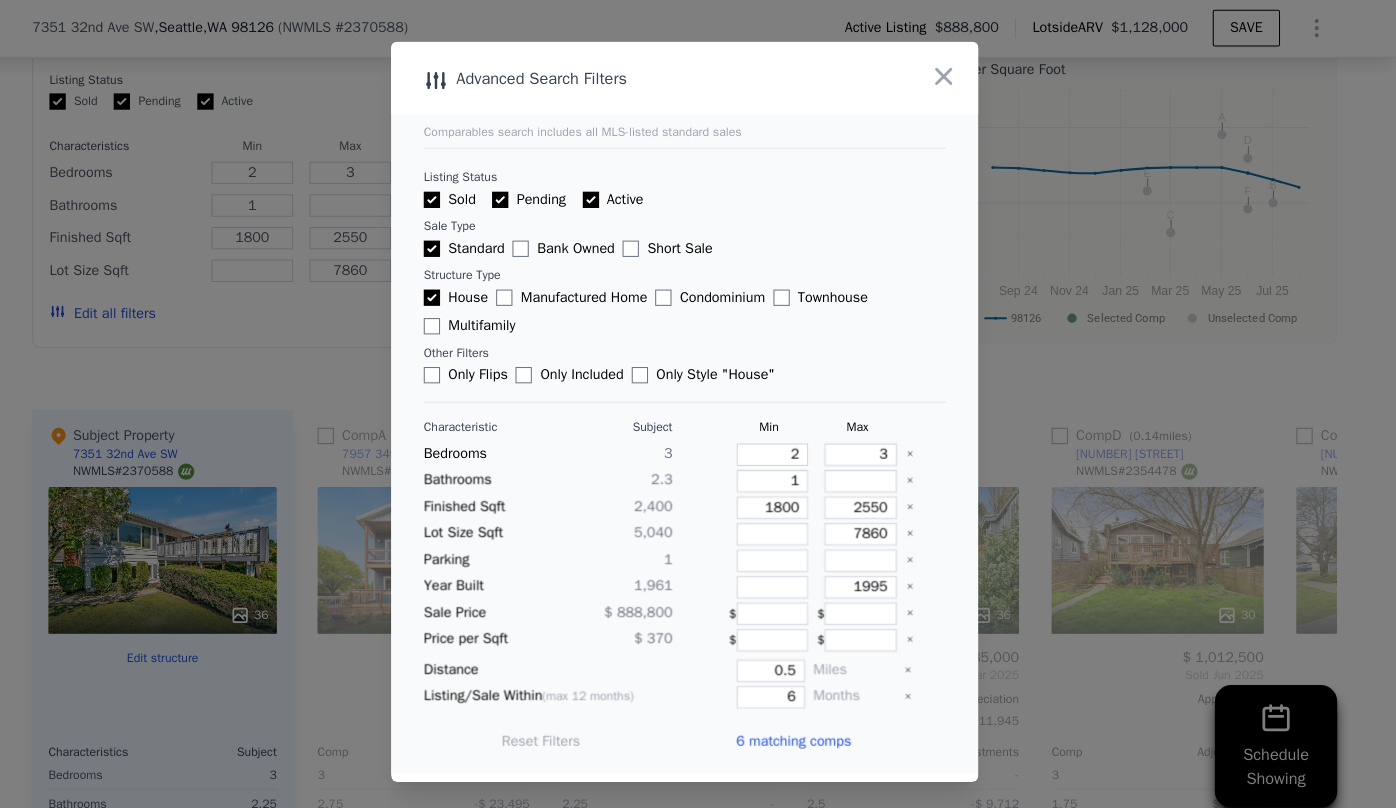 click on "6 matching comps" at bounding box center [804, 727] 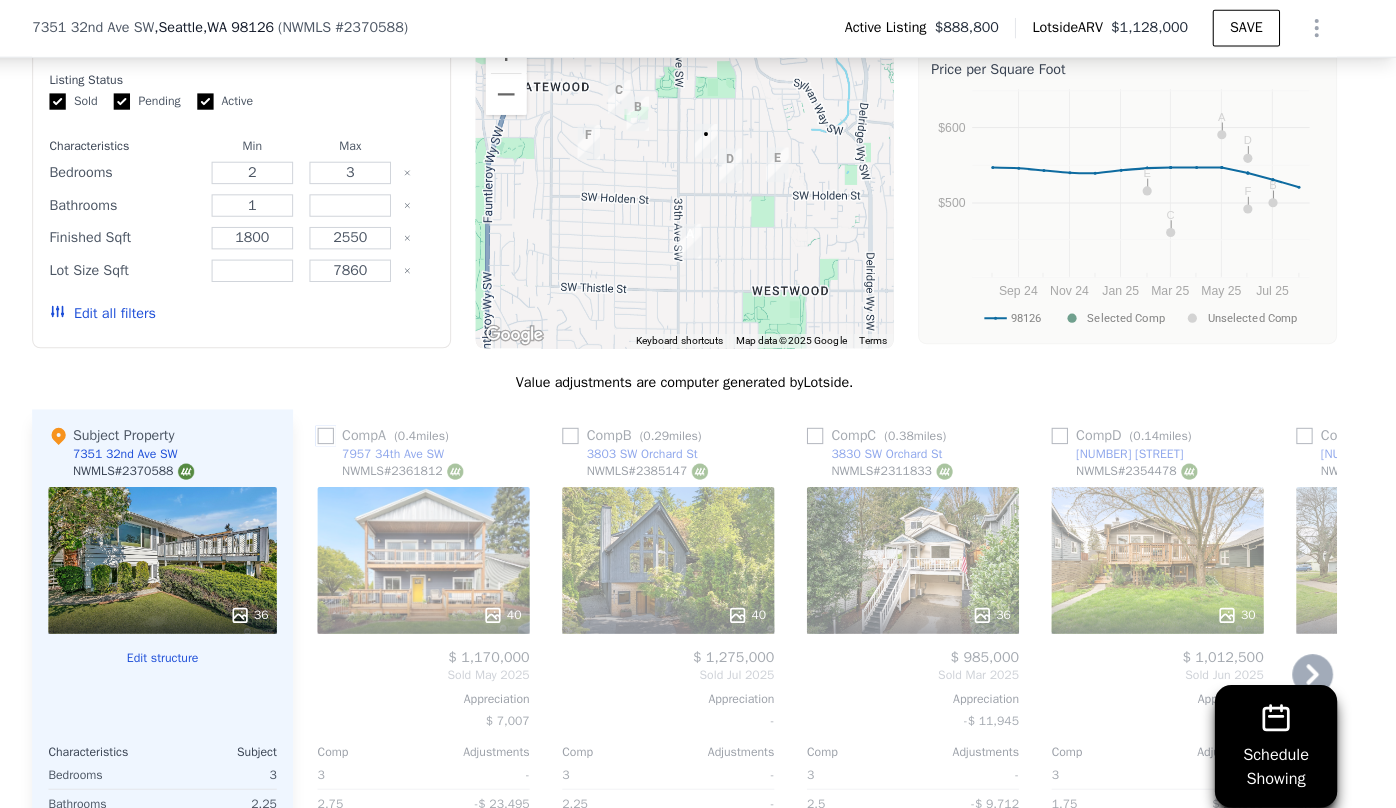 click at bounding box center [346, 428] 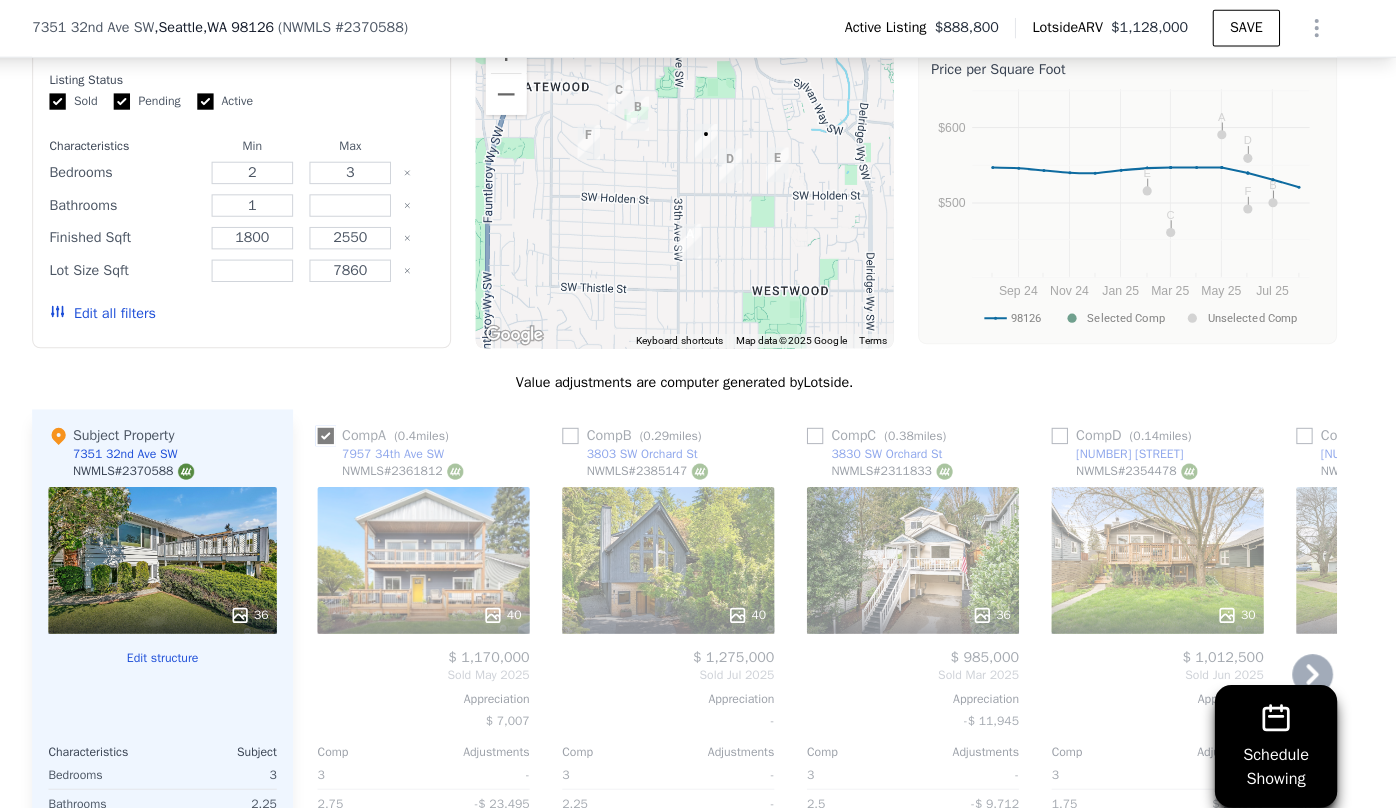 checkbox on "true" 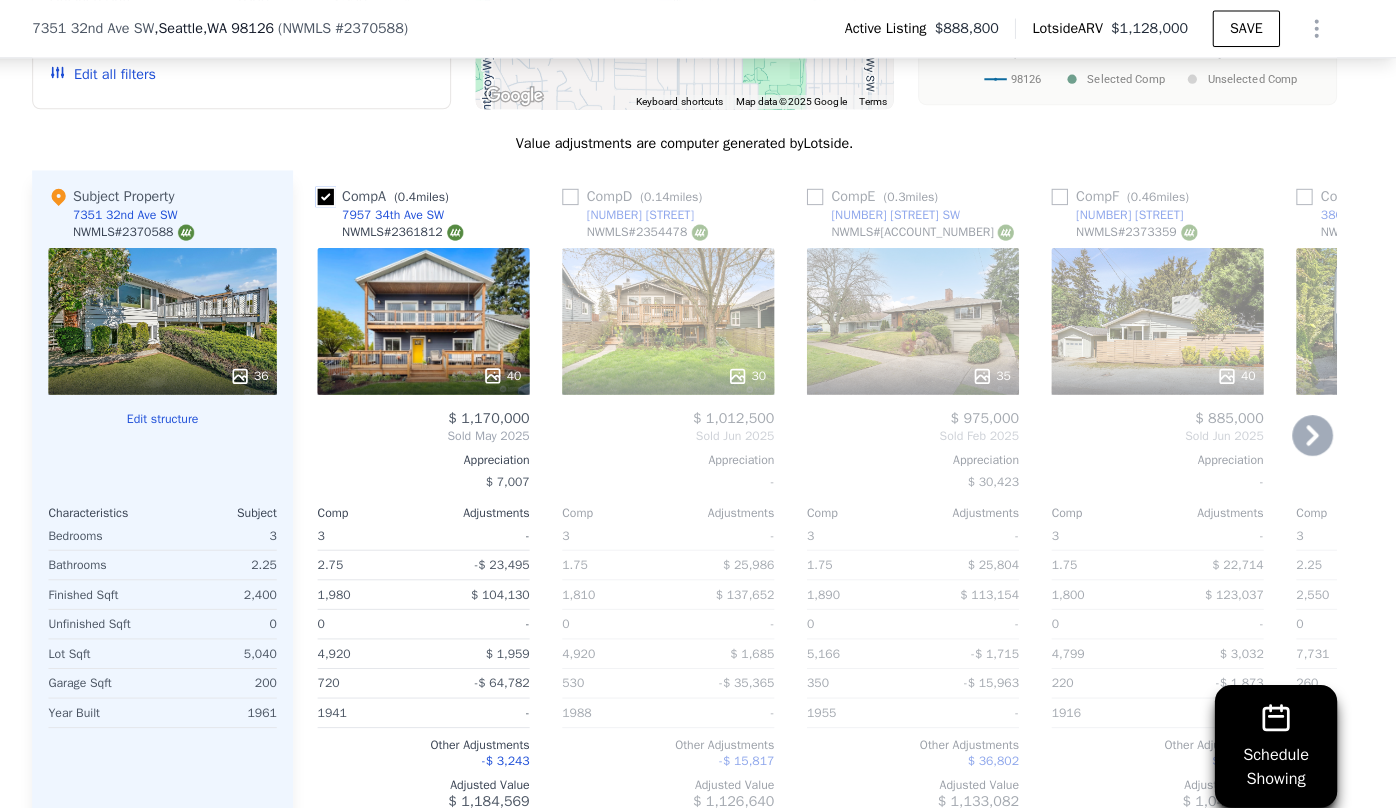 scroll, scrollTop: 2400, scrollLeft: 0, axis: vertical 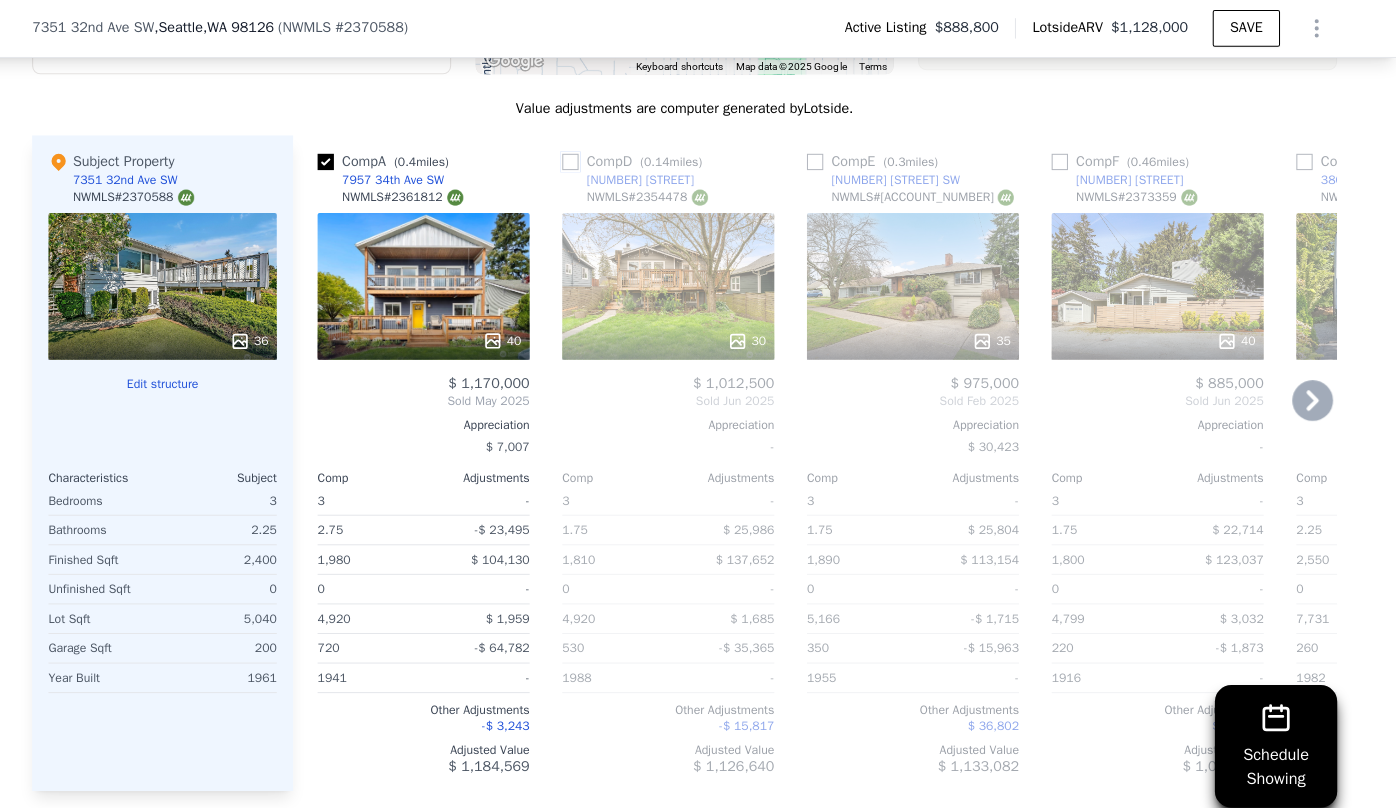 click at bounding box center (586, 159) 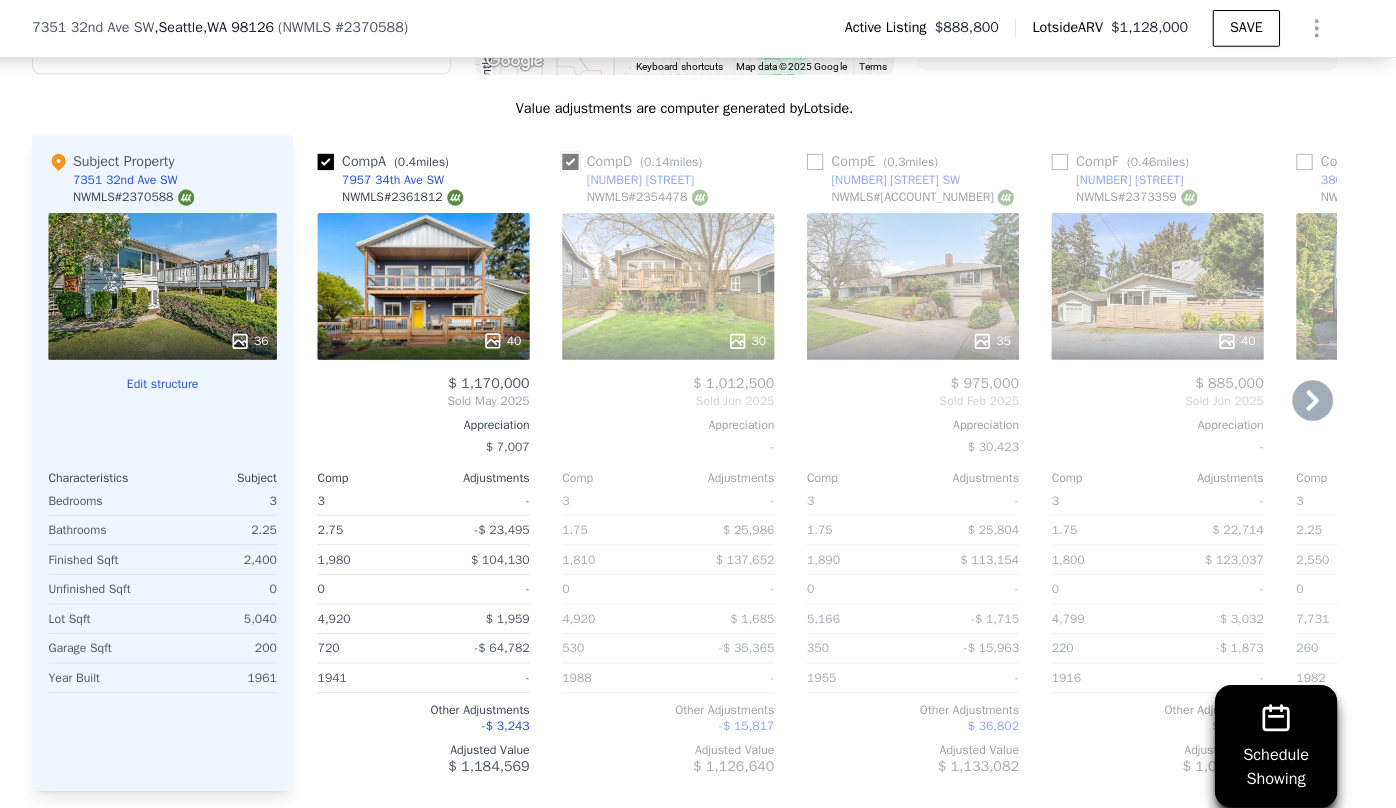 checkbox on "true" 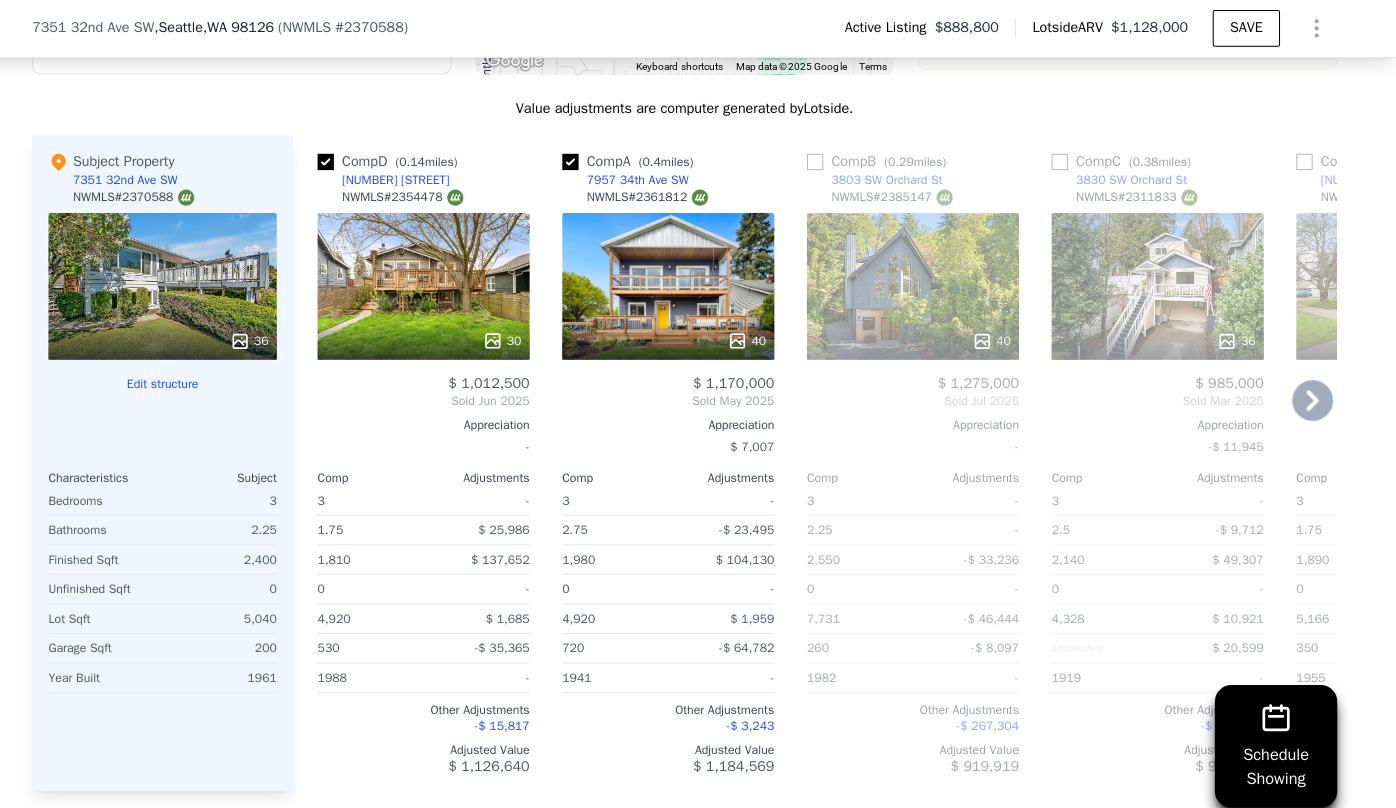 click on "40" at bounding box center (922, 281) 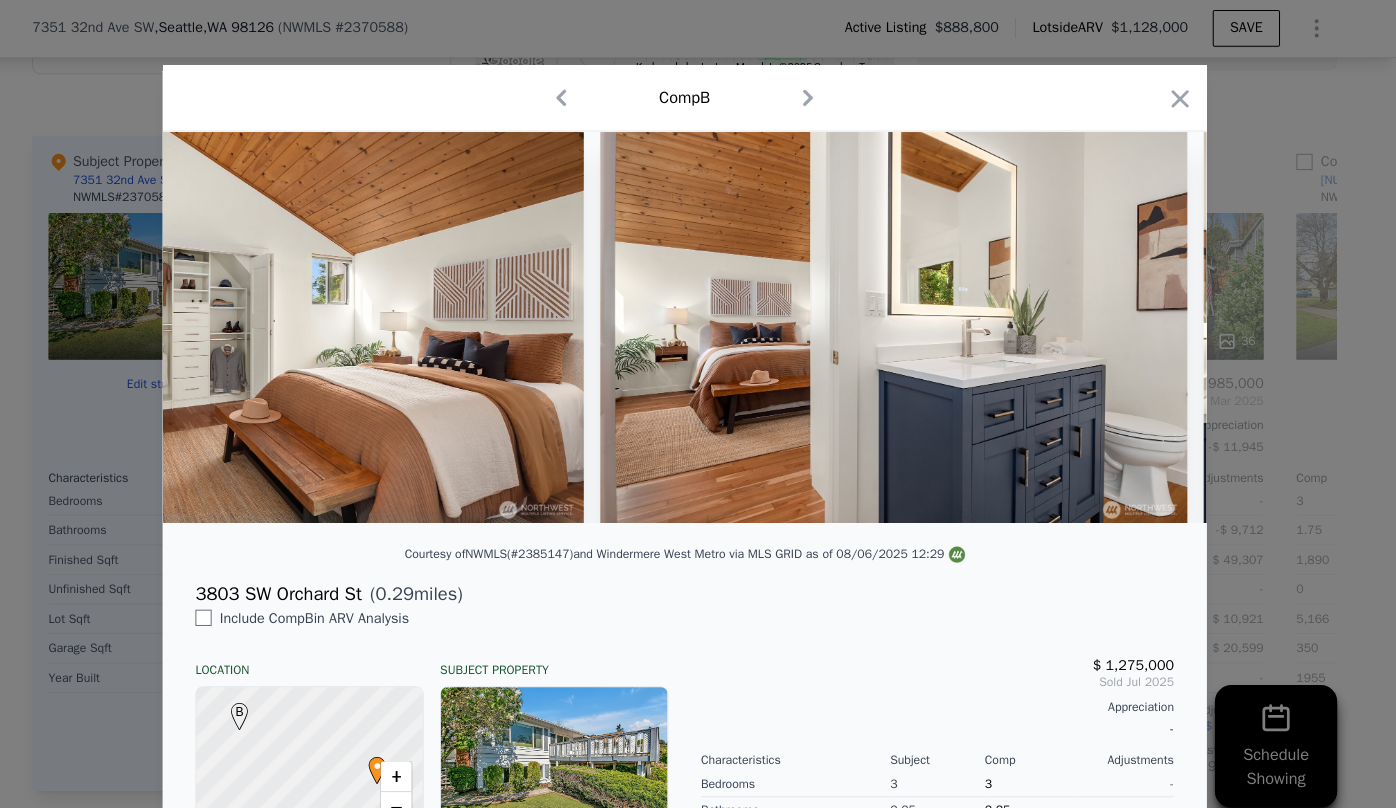 scroll, scrollTop: 0, scrollLeft: 14134, axis: horizontal 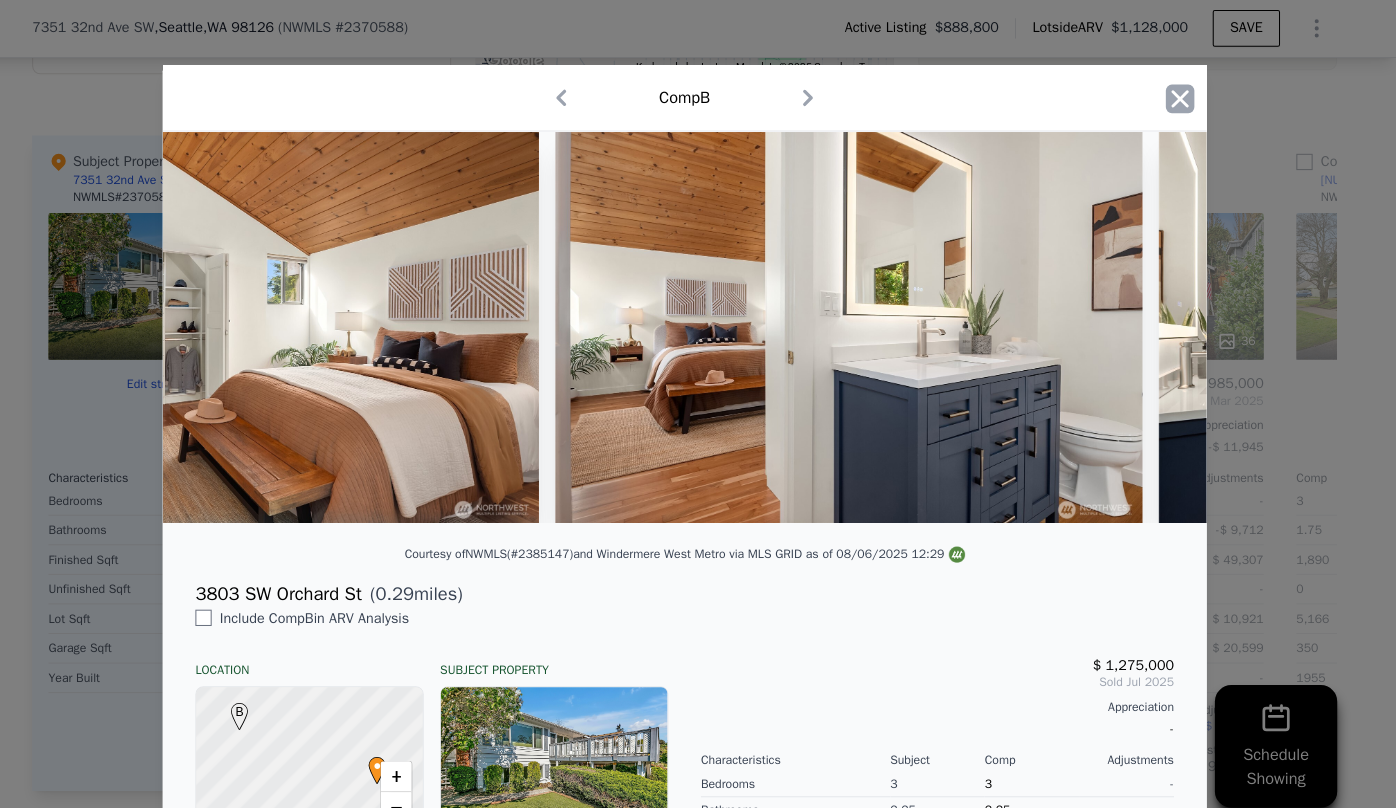 click 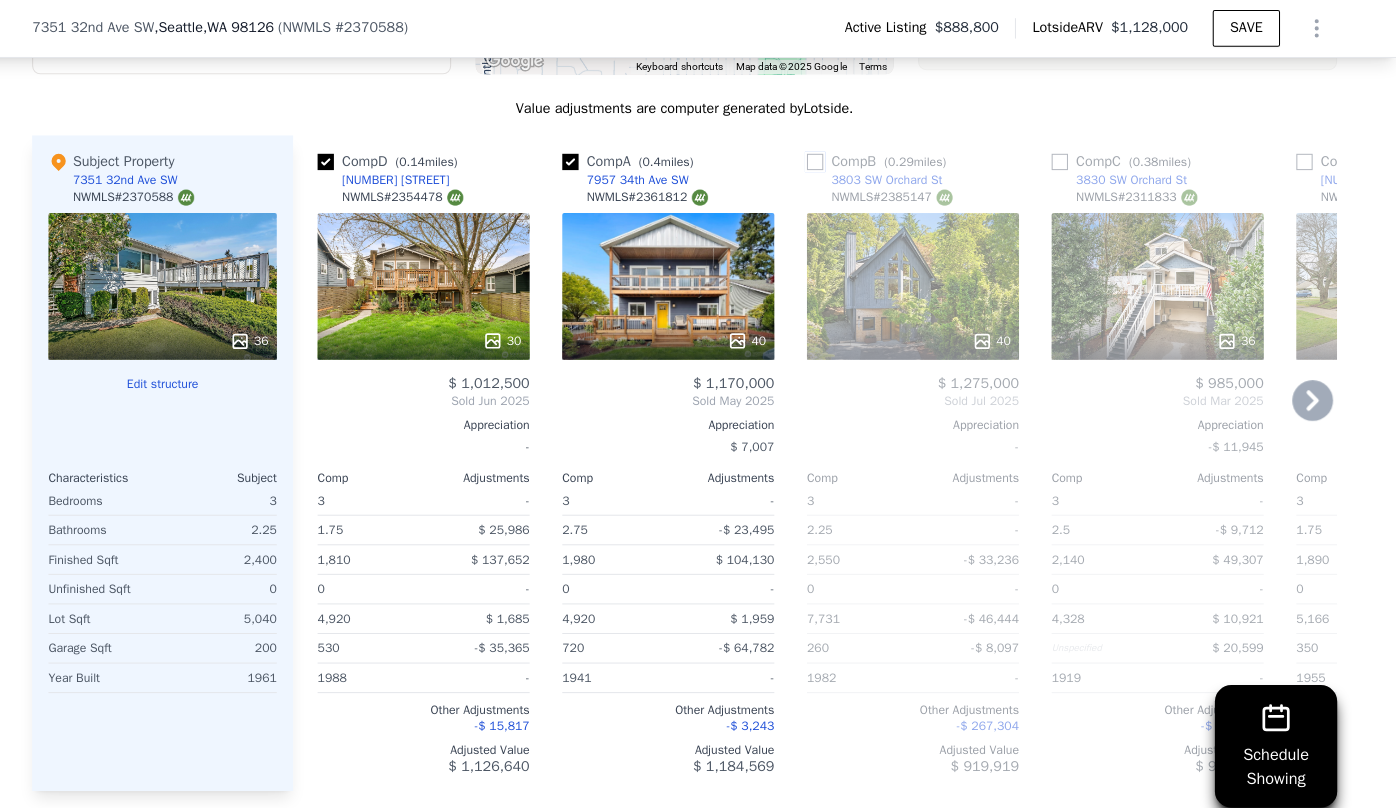 click at bounding box center [826, 159] 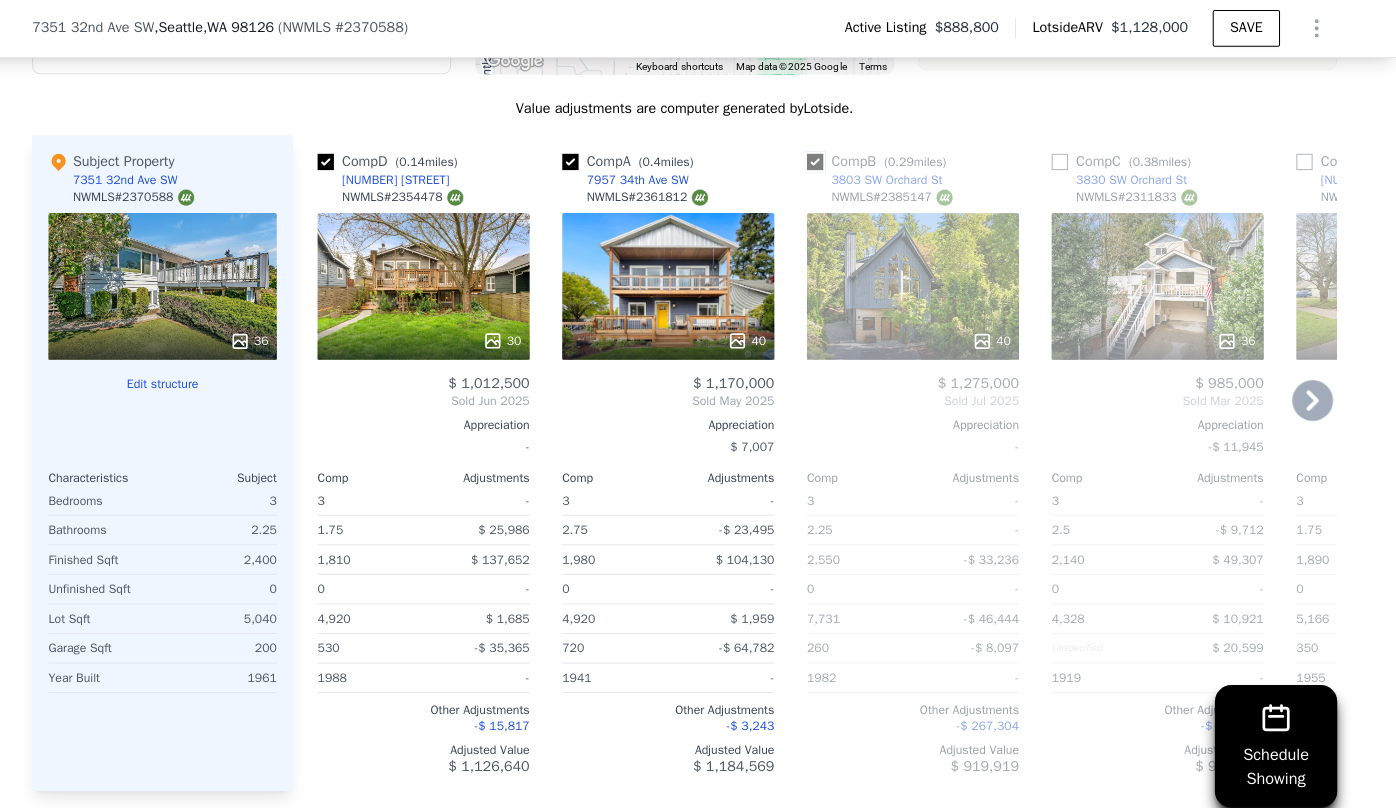 checkbox on "true" 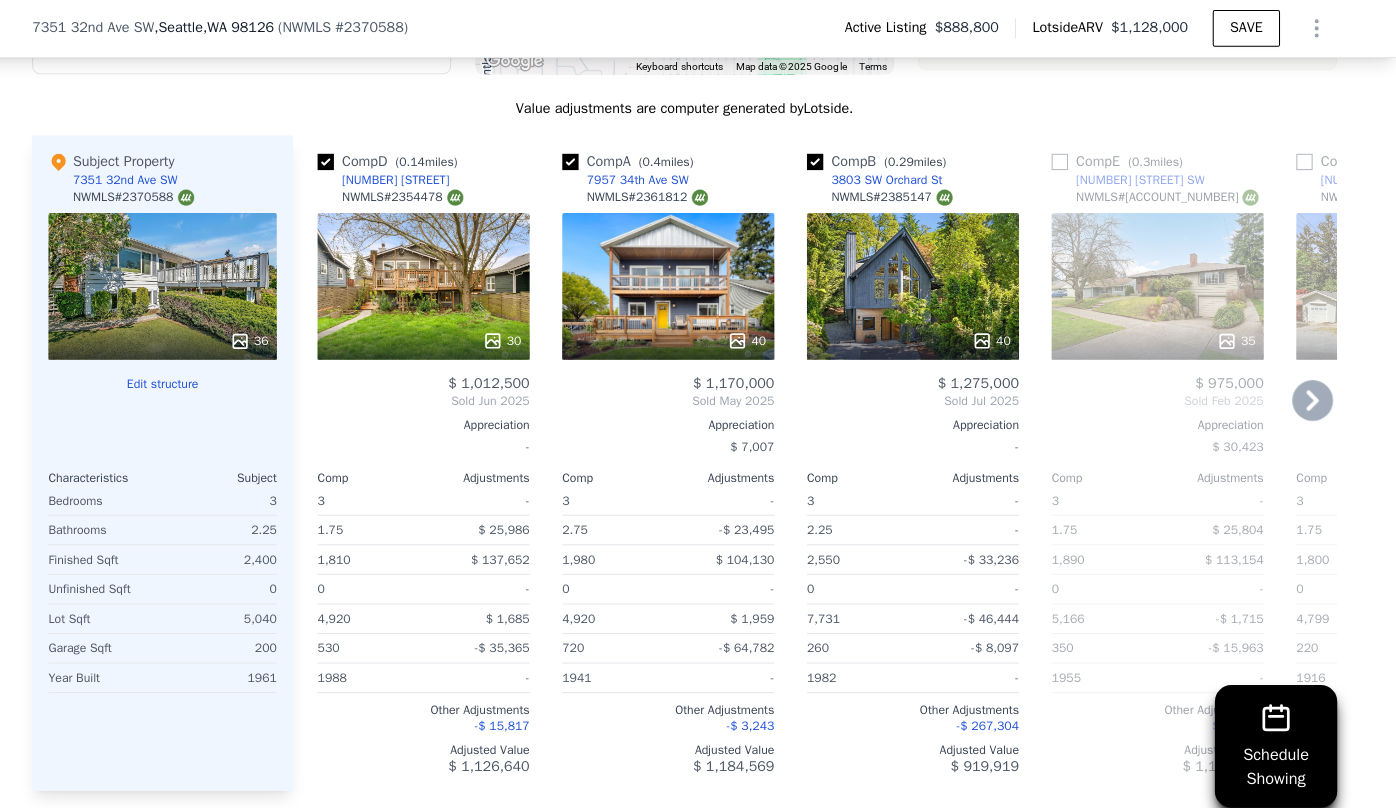click 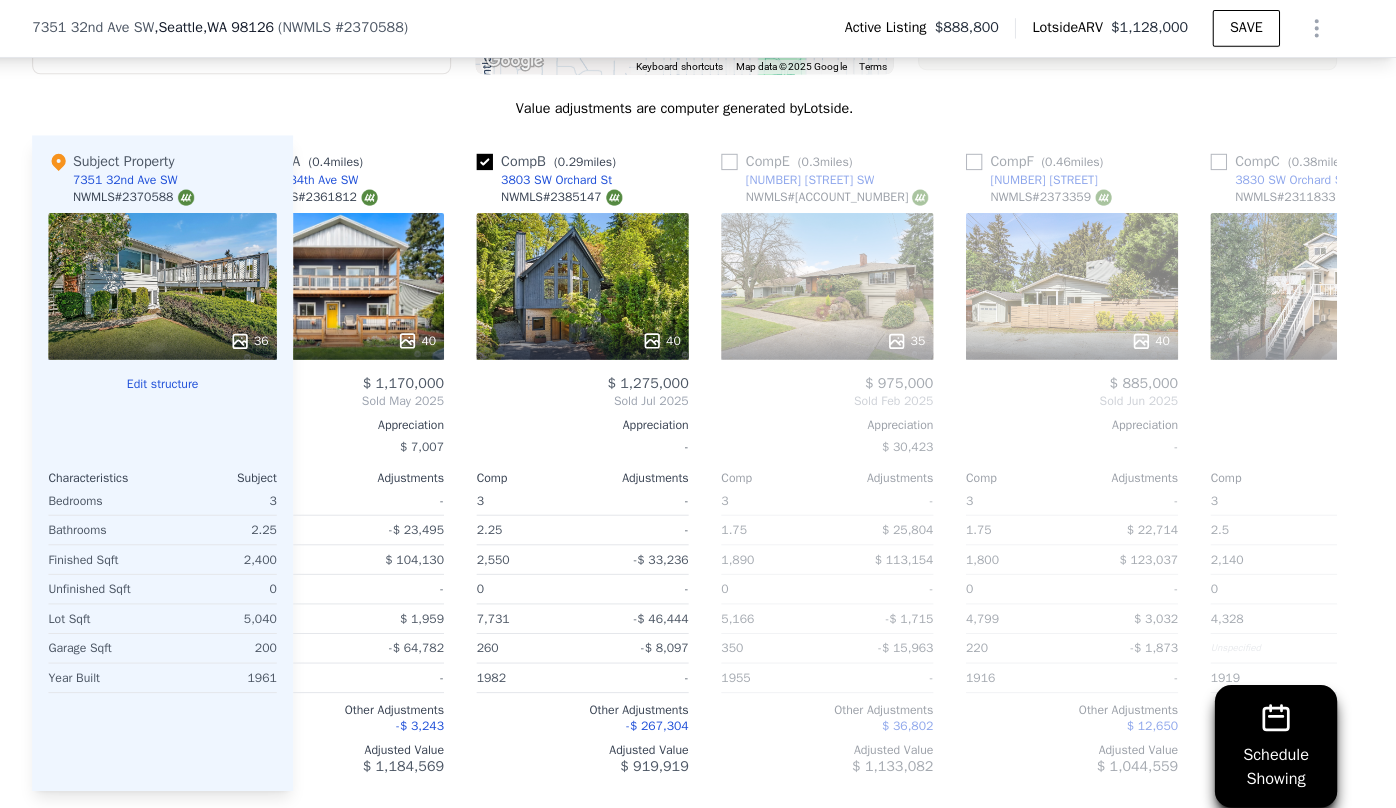 scroll, scrollTop: 0, scrollLeft: 463, axis: horizontal 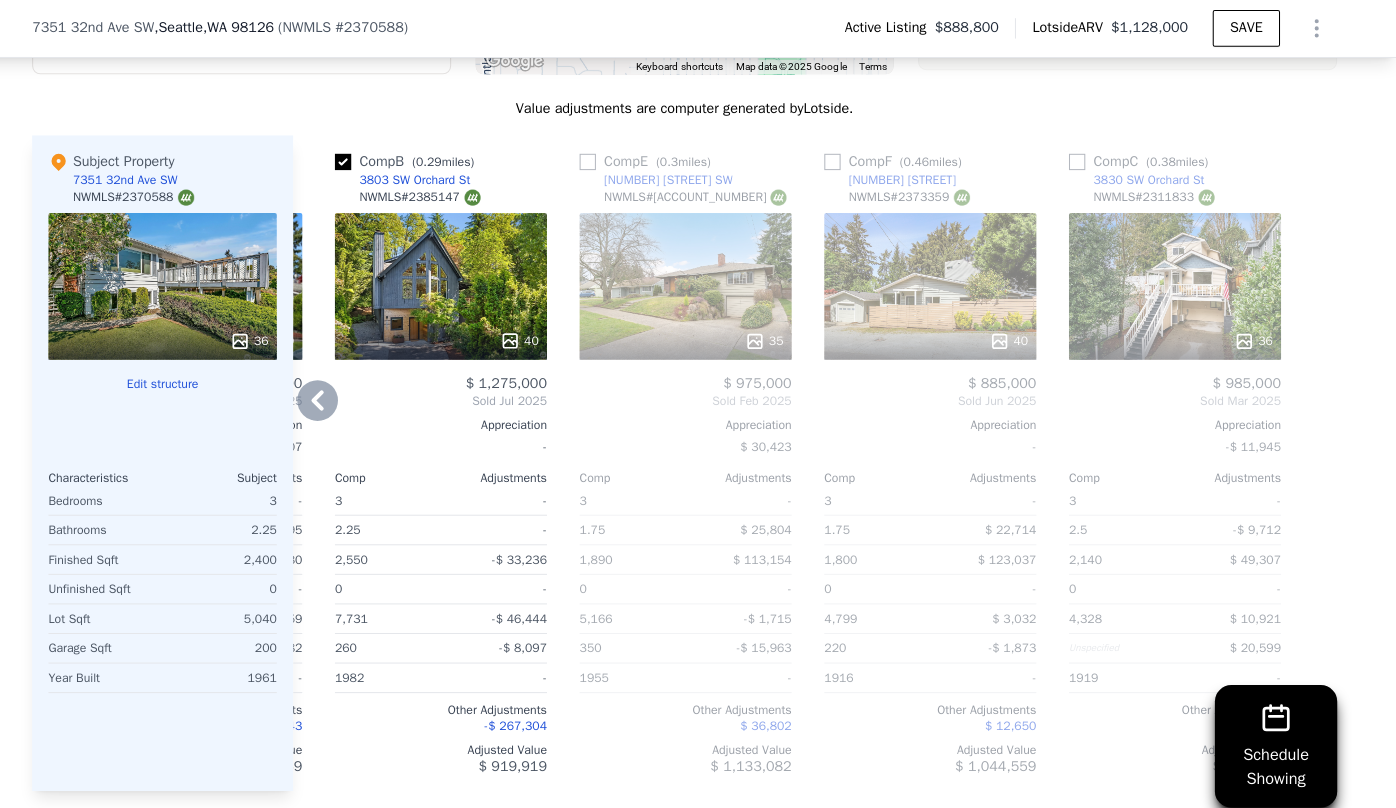 click on "36" at bounding box center (1179, 281) 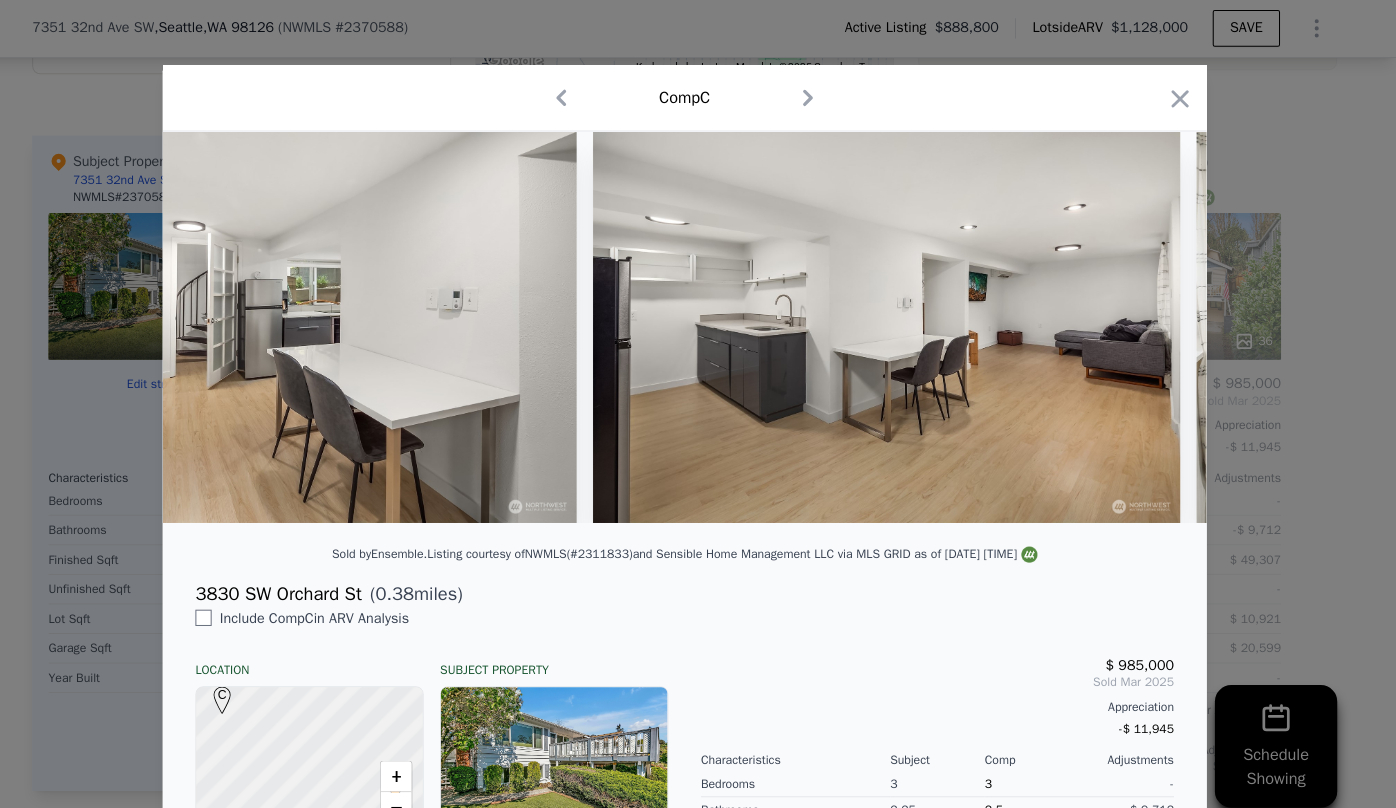 scroll, scrollTop: 0, scrollLeft: 12609, axis: horizontal 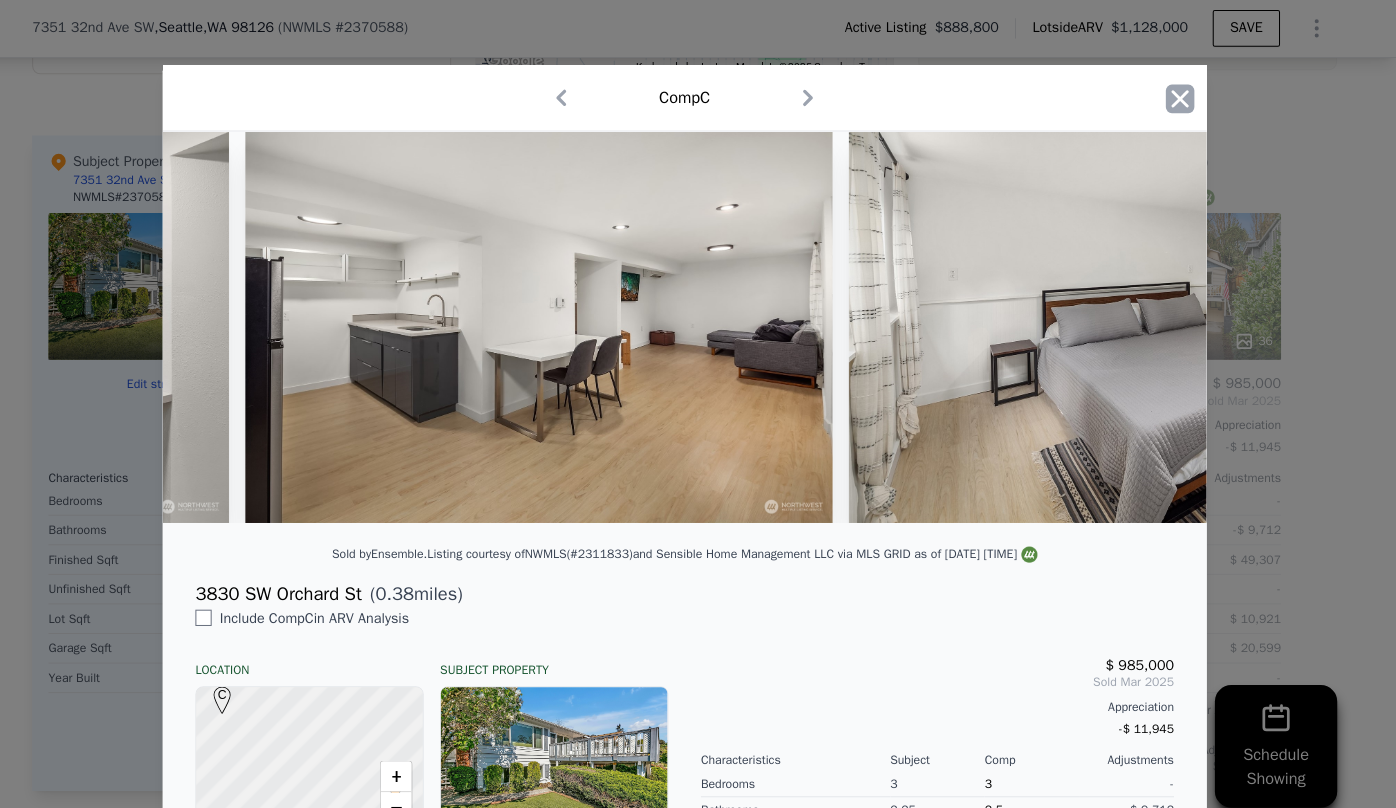 click 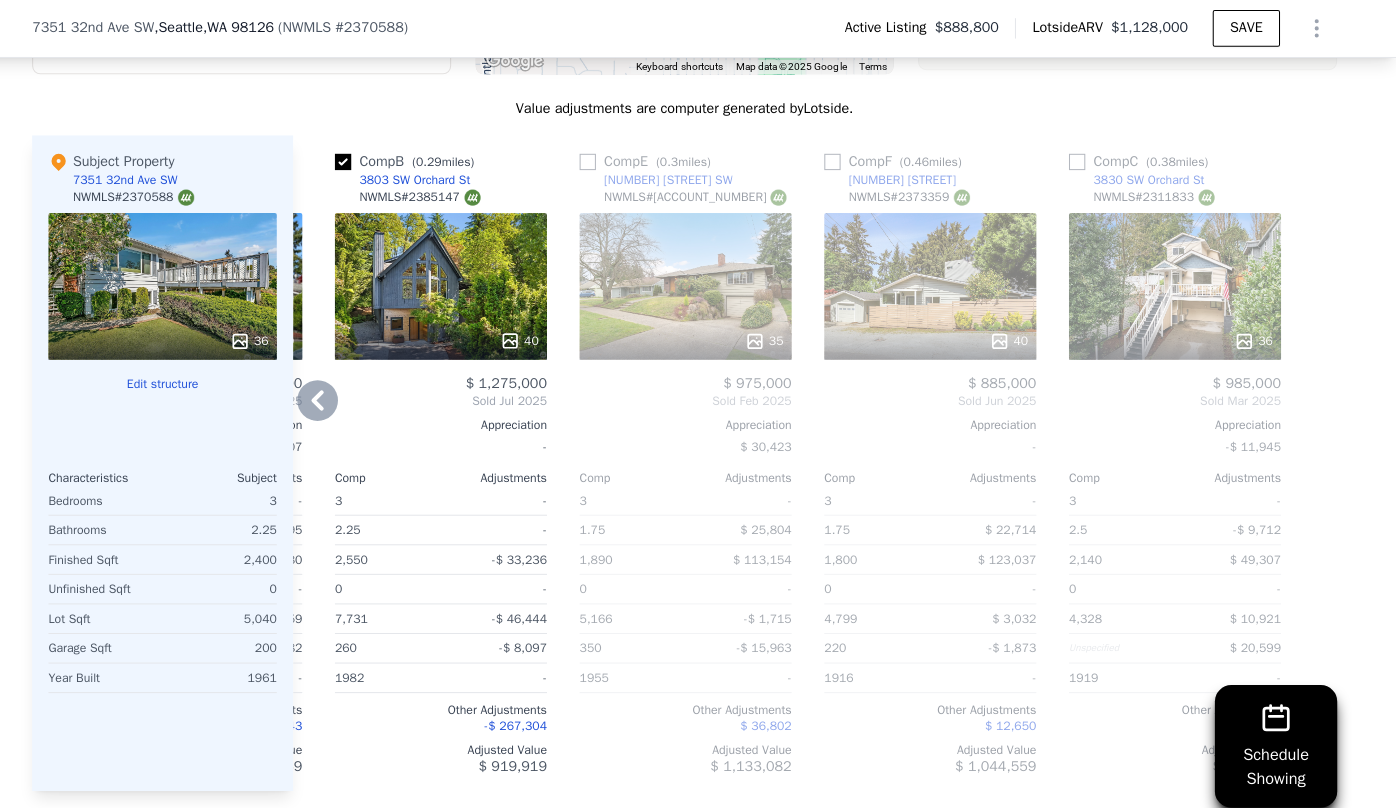 click 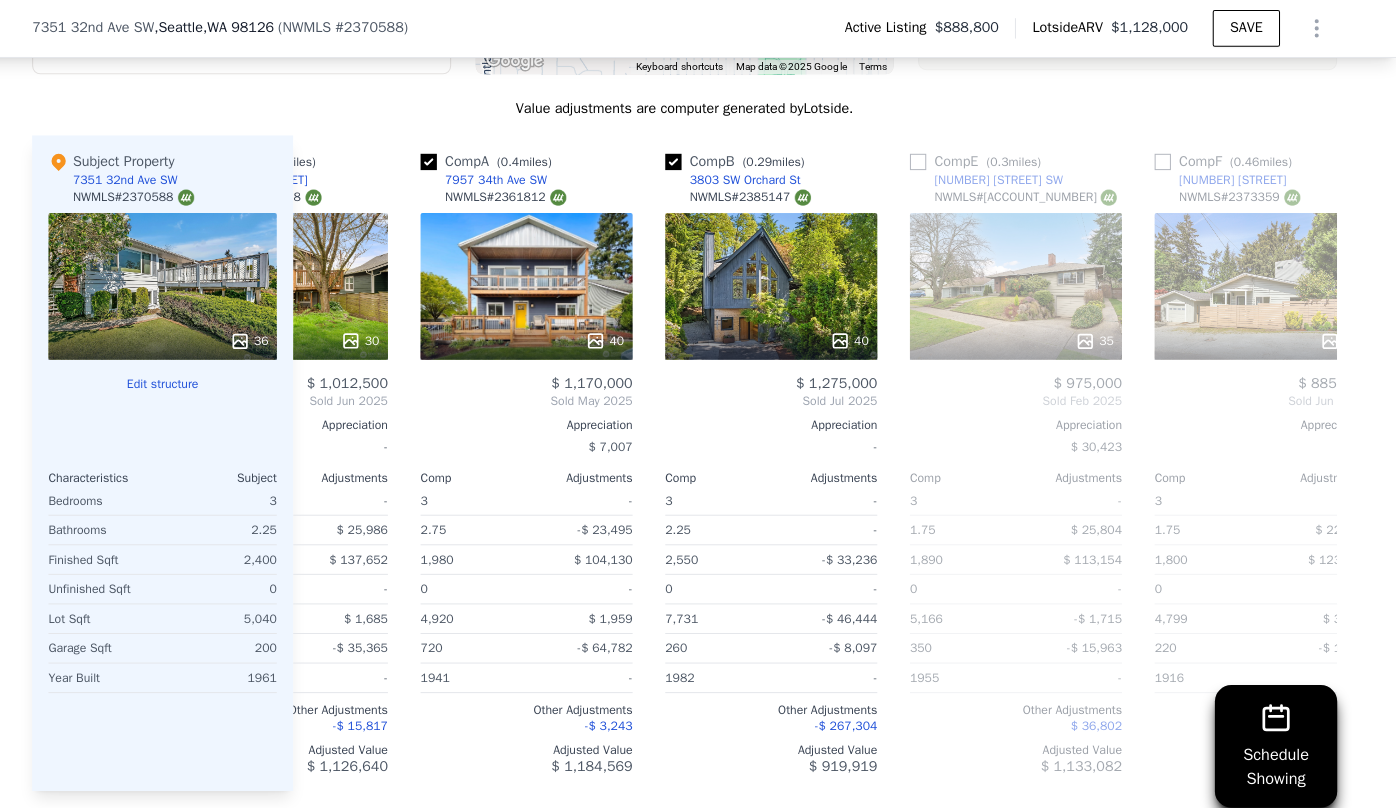 scroll, scrollTop: 0, scrollLeft: 0, axis: both 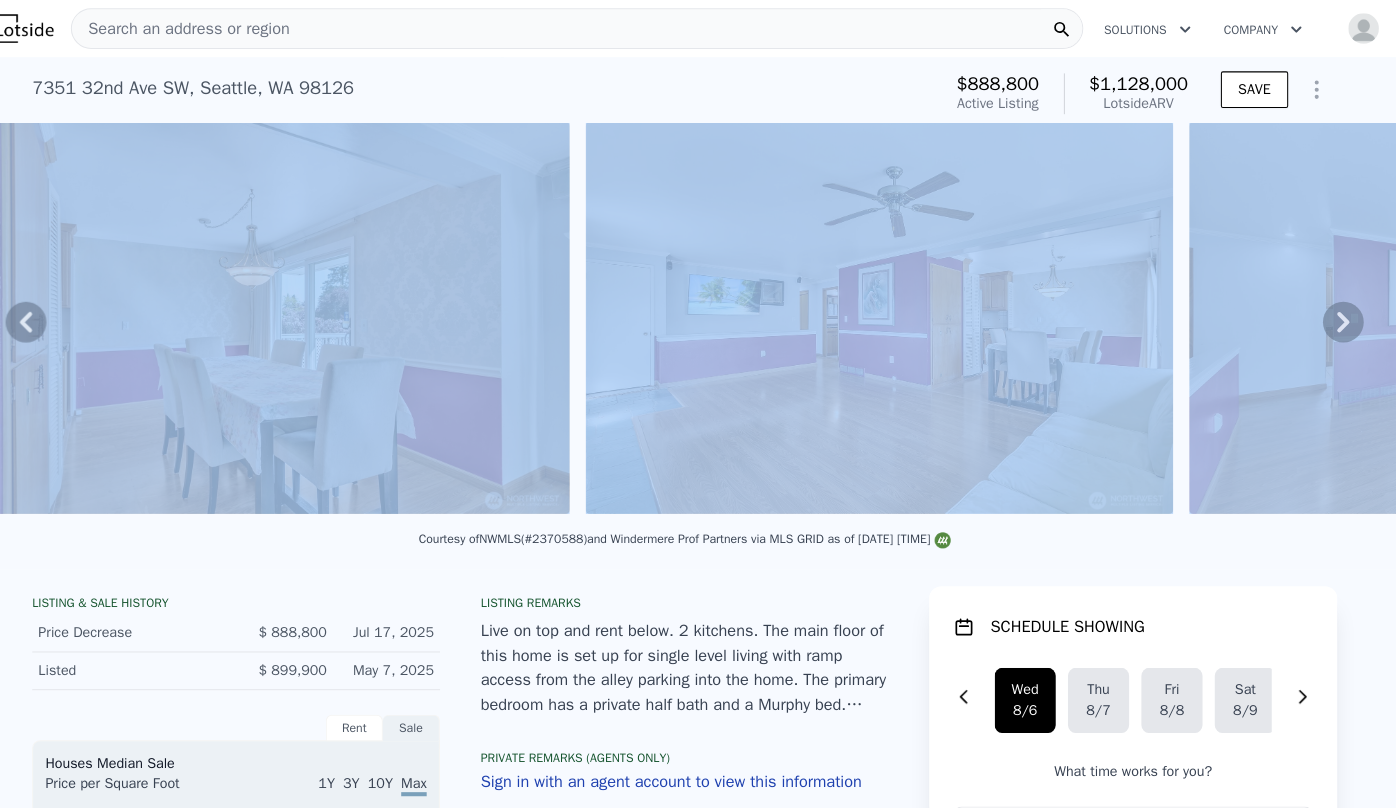 drag, startPoint x: 357, startPoint y: 524, endPoint x: 377, endPoint y: 520, distance: 20.396078 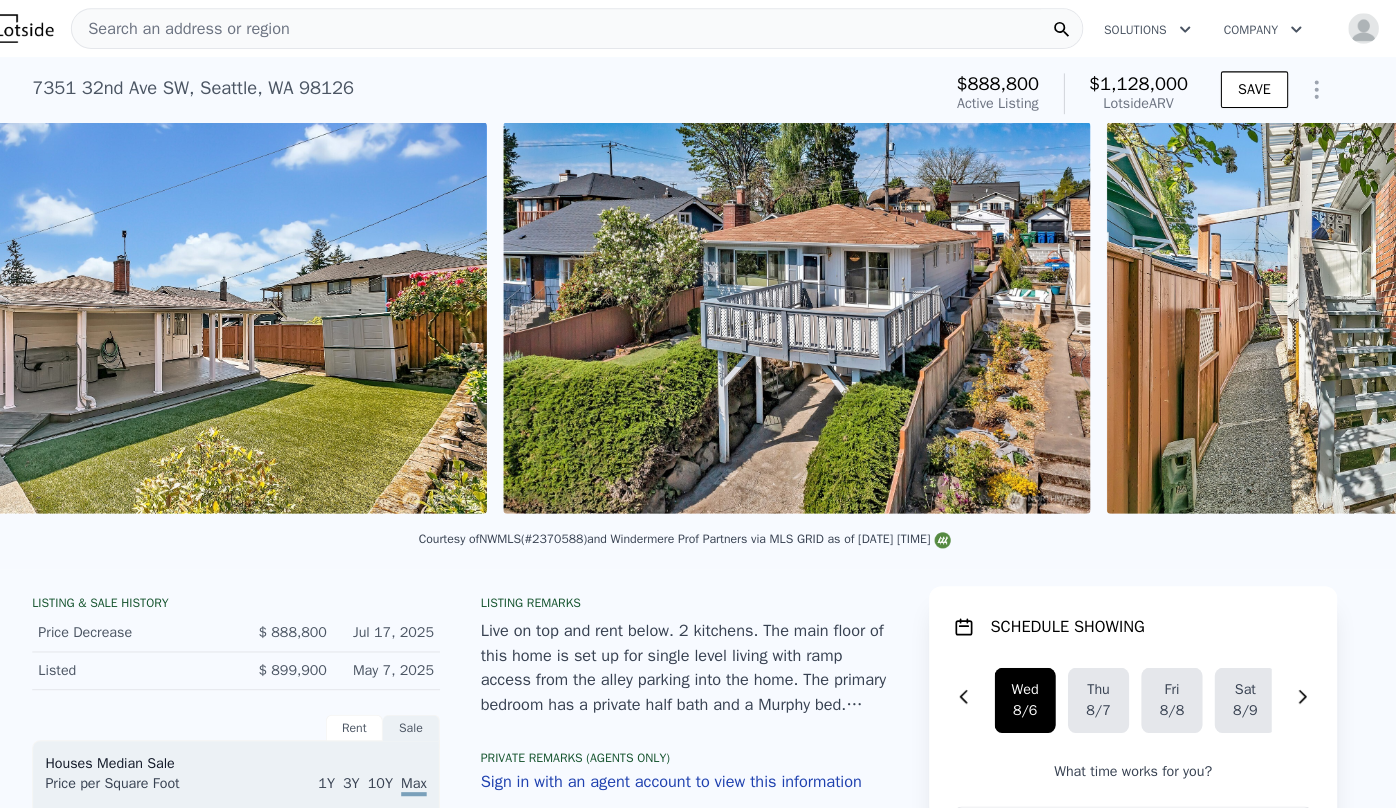 scroll, scrollTop: 0, scrollLeft: 1782, axis: horizontal 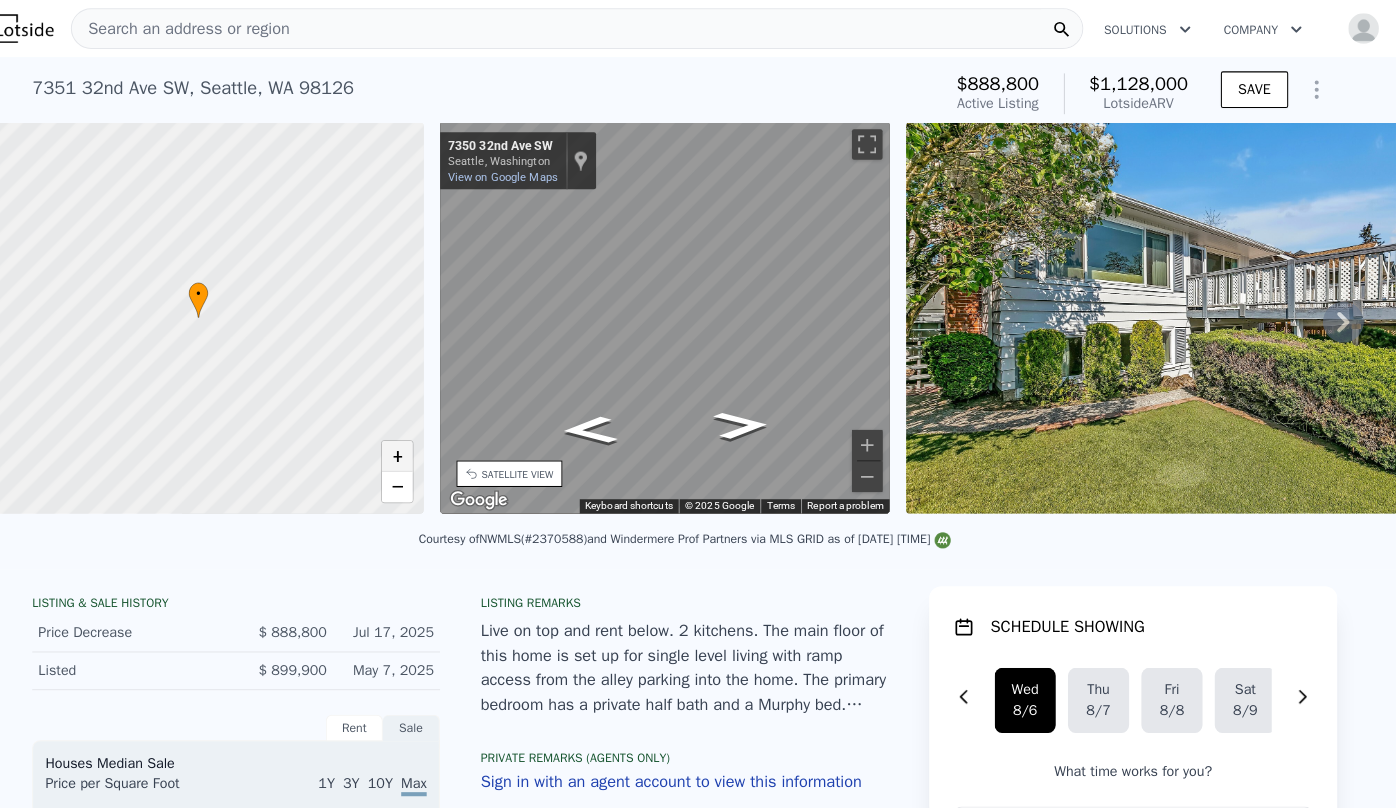 click on "+" at bounding box center (416, 448) 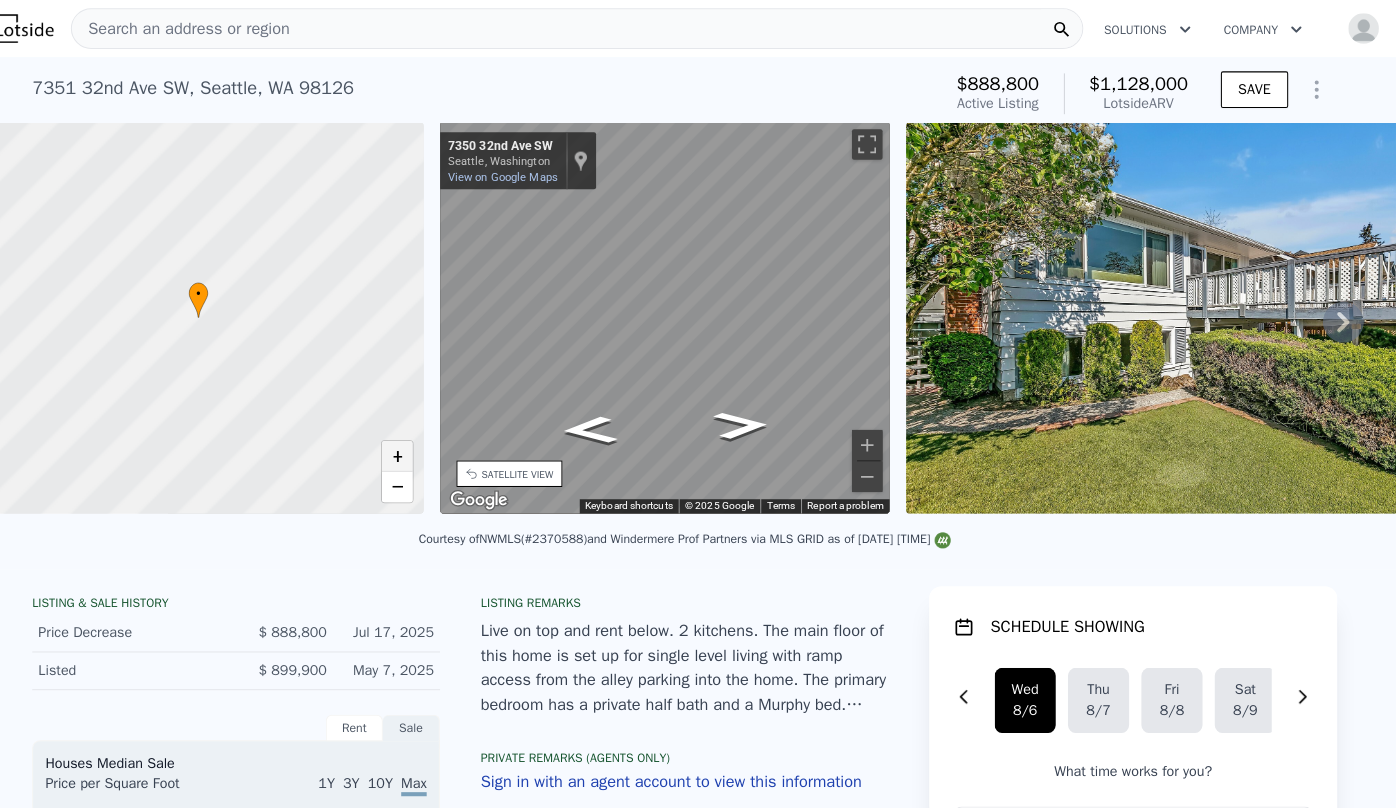 click on "+" at bounding box center (416, 448) 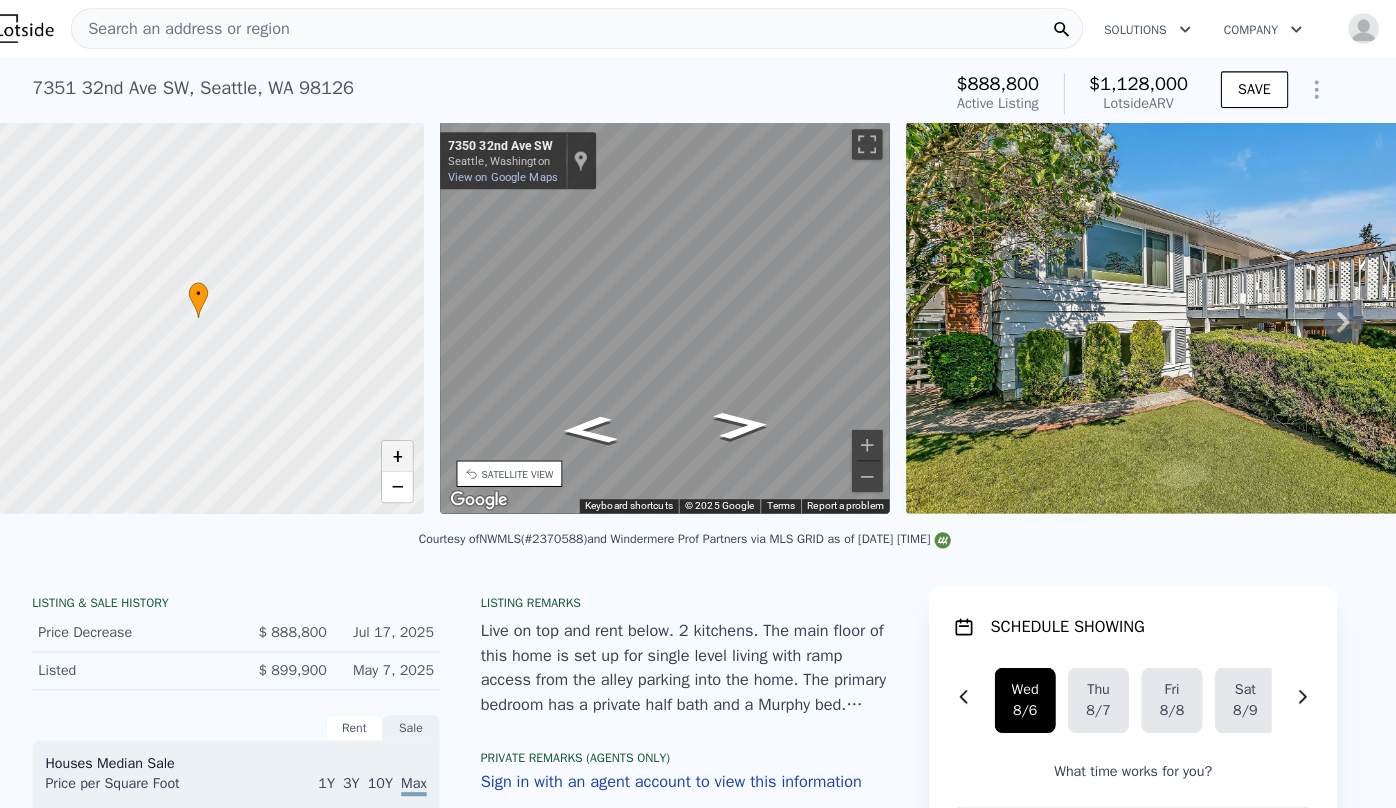 click on "+" at bounding box center (416, 448) 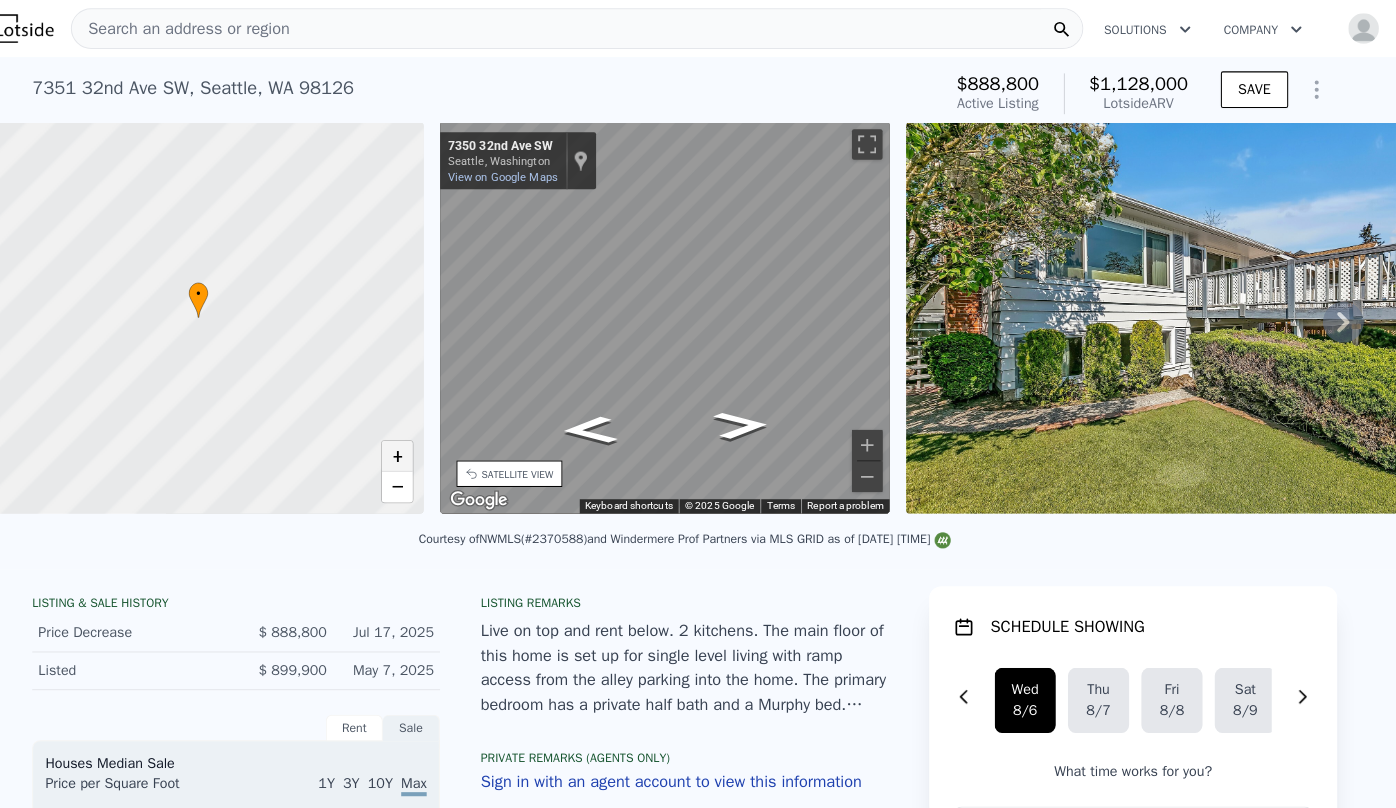 click on "+" at bounding box center (416, 448) 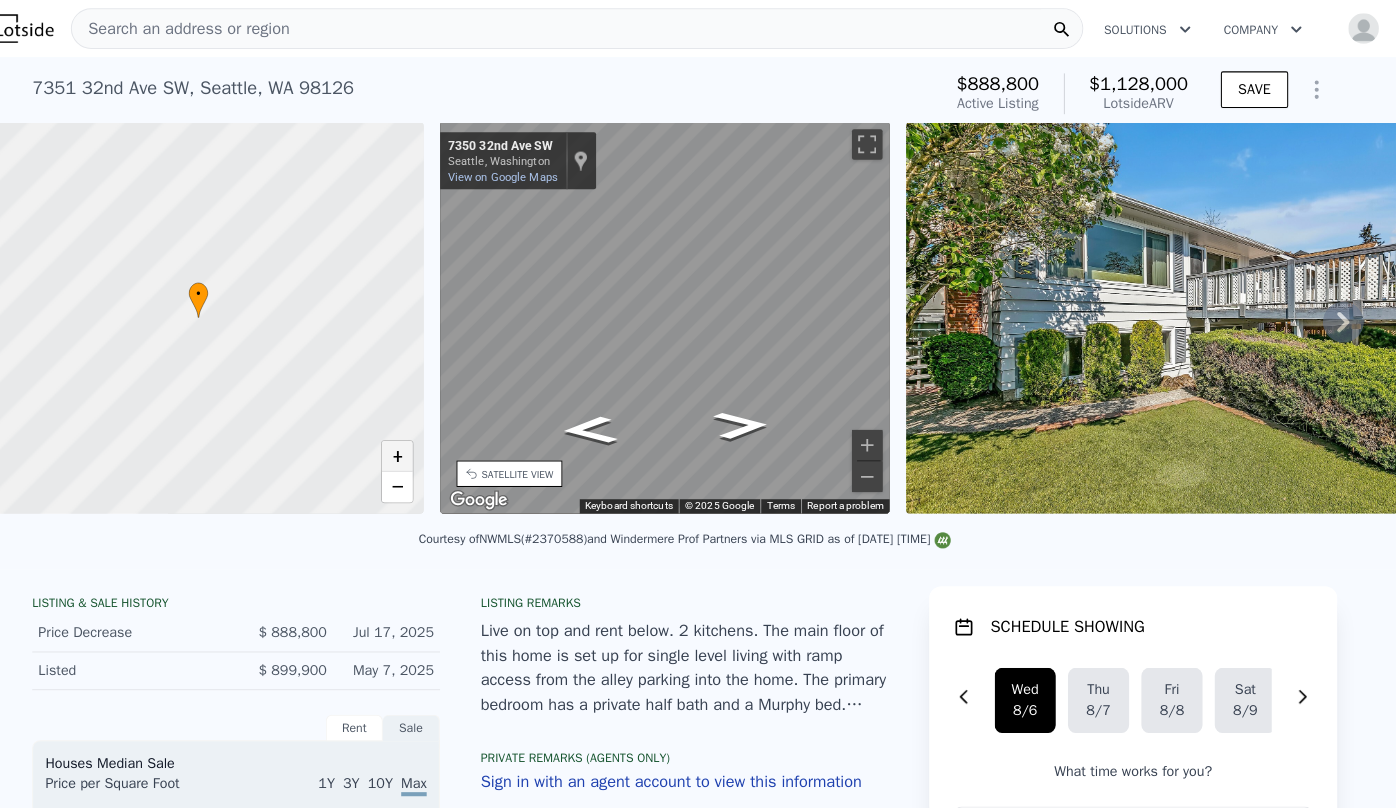 click on "+" at bounding box center (416, 448) 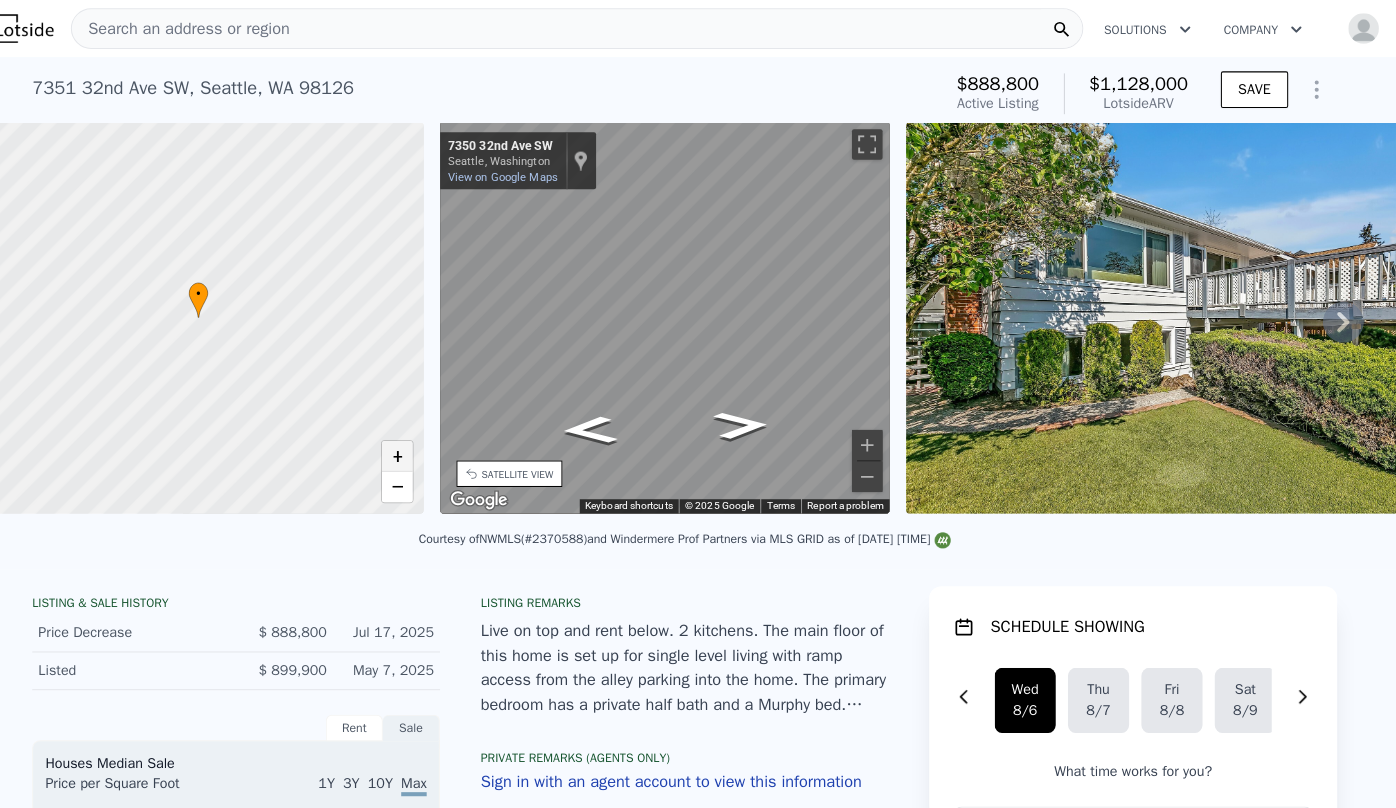 click on "+" at bounding box center [416, 448] 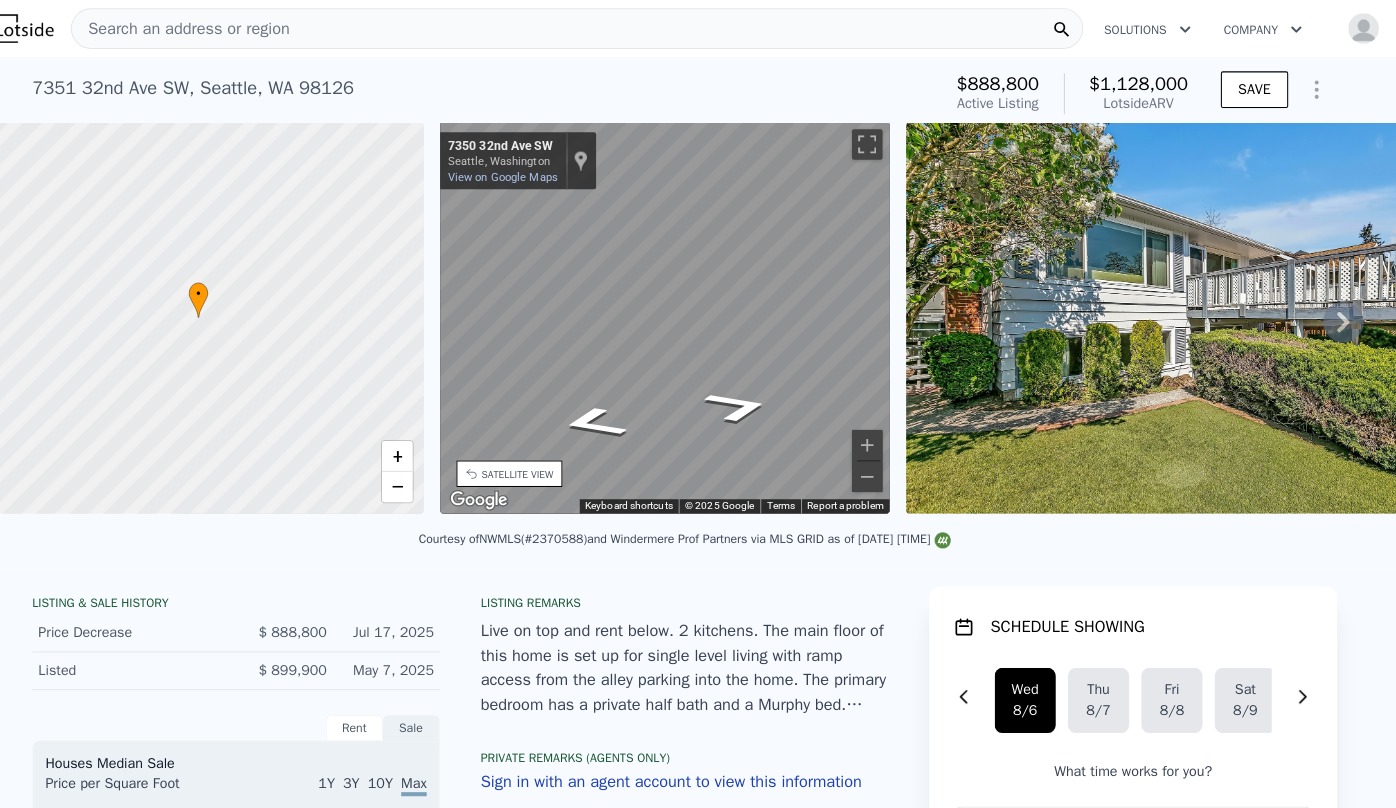 click on "•
+ −
•
+ − STREET VIEW                 ← Move left → Move right ↑ Move up ↓ Move down + Zoom in - Zoom out             3726 S 250th St   Kent, Washington       3726 S 250th St            View on Google Maps        Custom Imagery                 This image is no longer available Keyboard shortcuts Map Data © 2025 Google © 2025 Google Terms Report a problem                 ← Move left → Move right ↑ Move up ↓ Move down + Zoom in - Zoom out             2540 S Graham St   Seattle, Washington       2540 S Graham St            View on Google Maps        Custom Imagery                 This image is no longer available Keyboard shortcuts Map Data © 2025 Google © 2025 Google Terms Report a problem                 ← Move left → Move right ↑ Move up ↓ Move down + Zoom in - Zoom out             35631 13th Ave SW   Federal Way, Washington       35631 13th Ave SW" at bounding box center [698, 315] 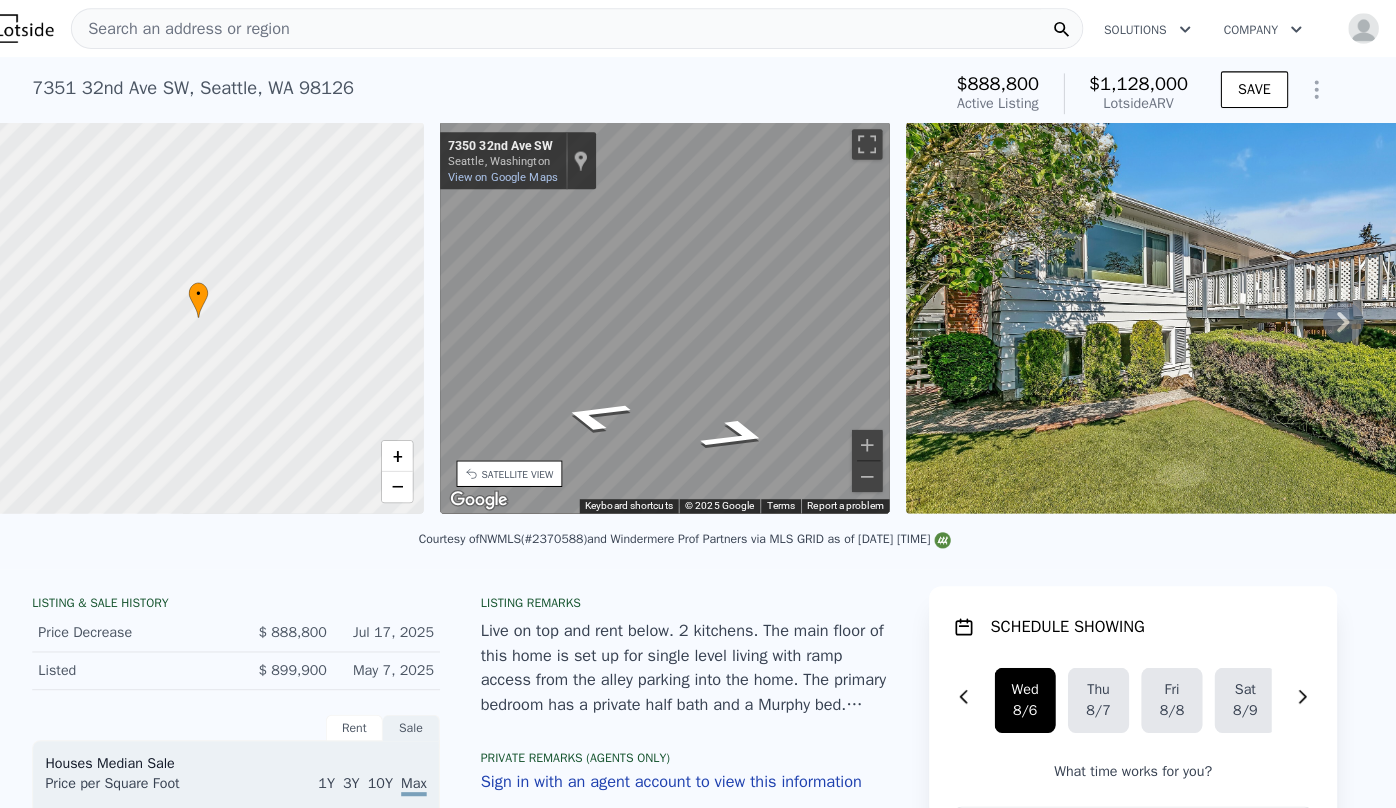 click on "•
+ −
•
+ − STREET VIEW                 ← Move left → Move right ↑ Move up ↓ Move down + Zoom in - Zoom out             3726 S 250th St   Kent, Washington       3726 S 250th St            View on Google Maps        Custom Imagery                 This image is no longer available Keyboard shortcuts Map Data © 2025 Google © 2025 Google Terms Report a problem                 ← Move left → Move right ↑ Move up ↓ Move down + Zoom in - Zoom out             2540 S Graham St   Seattle, Washington       2540 S Graham St            View on Google Maps        Custom Imagery                 This image is no longer available Keyboard shortcuts Map Data © 2025 Google © 2025 Google Terms Report a problem                 ← Move left → Move right ↑ Move up ↓ Move down + Zoom in - Zoom out             35631 13th Ave SW   Federal Way, Washington       35631 13th Ave SW" at bounding box center [698, 315] 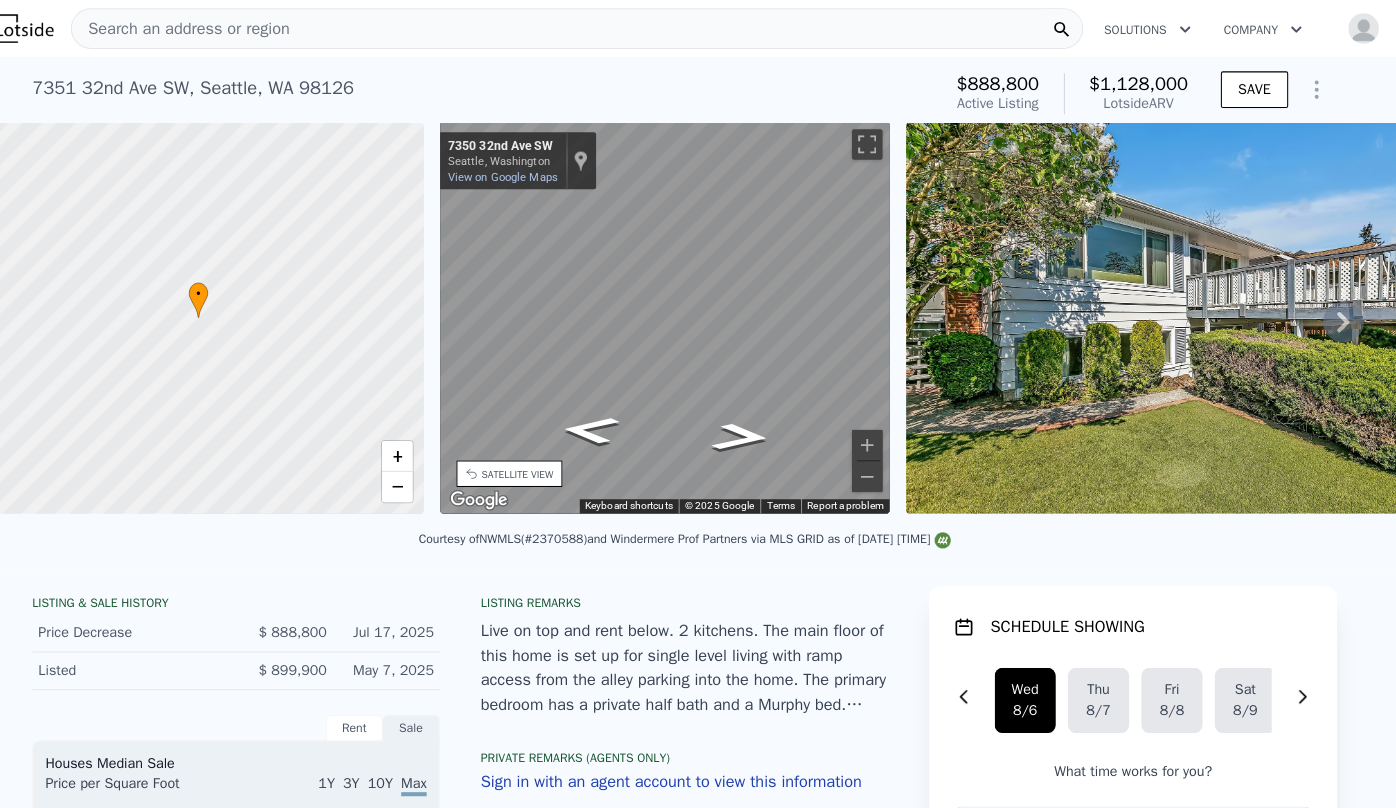 click on "•
+ −
•
+ − STREET VIEW                 ← Move left → Move right ↑ Move up ↓ Move down + Zoom in - Zoom out             3726 S 250th St   Kent, Washington       3726 S 250th St            View on Google Maps        Custom Imagery                 This image is no longer available Keyboard shortcuts Map Data © 2025 Google © 2025 Google Terms Report a problem                 ← Move left → Move right ↑ Move up ↓ Move down + Zoom in - Zoom out             2540 S Graham St   Seattle, Washington       2540 S Graham St            View on Google Maps        Custom Imagery                 This image is no longer available Keyboard shortcuts Map Data © 2025 Google © 2025 Google Terms Report a problem                 ← Move left → Move right ↑ Move up ↓ Move down + Zoom in - Zoom out             35631 13th Ave SW   Federal Way, Washington       35631 13th Ave SW" at bounding box center (698, 315) 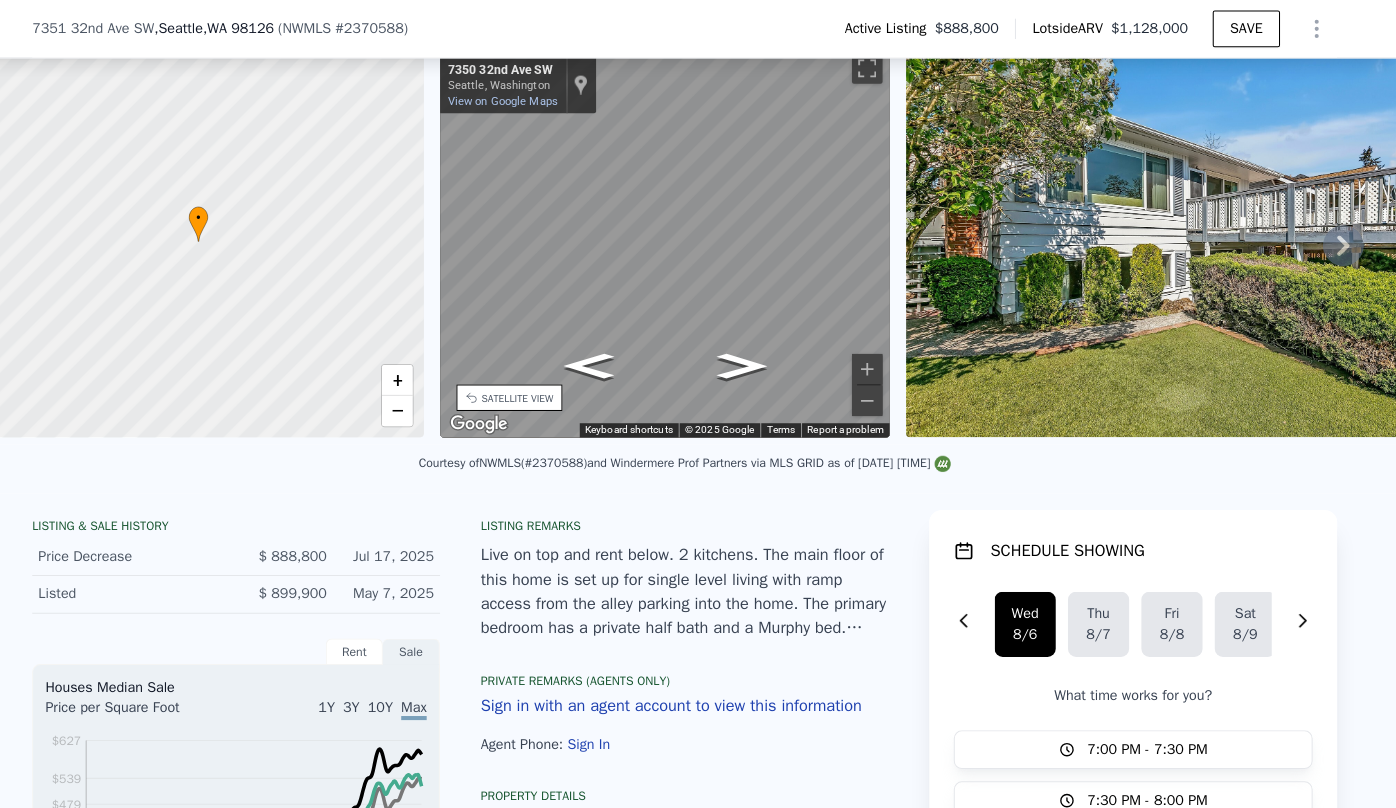 scroll, scrollTop: 438, scrollLeft: 0, axis: vertical 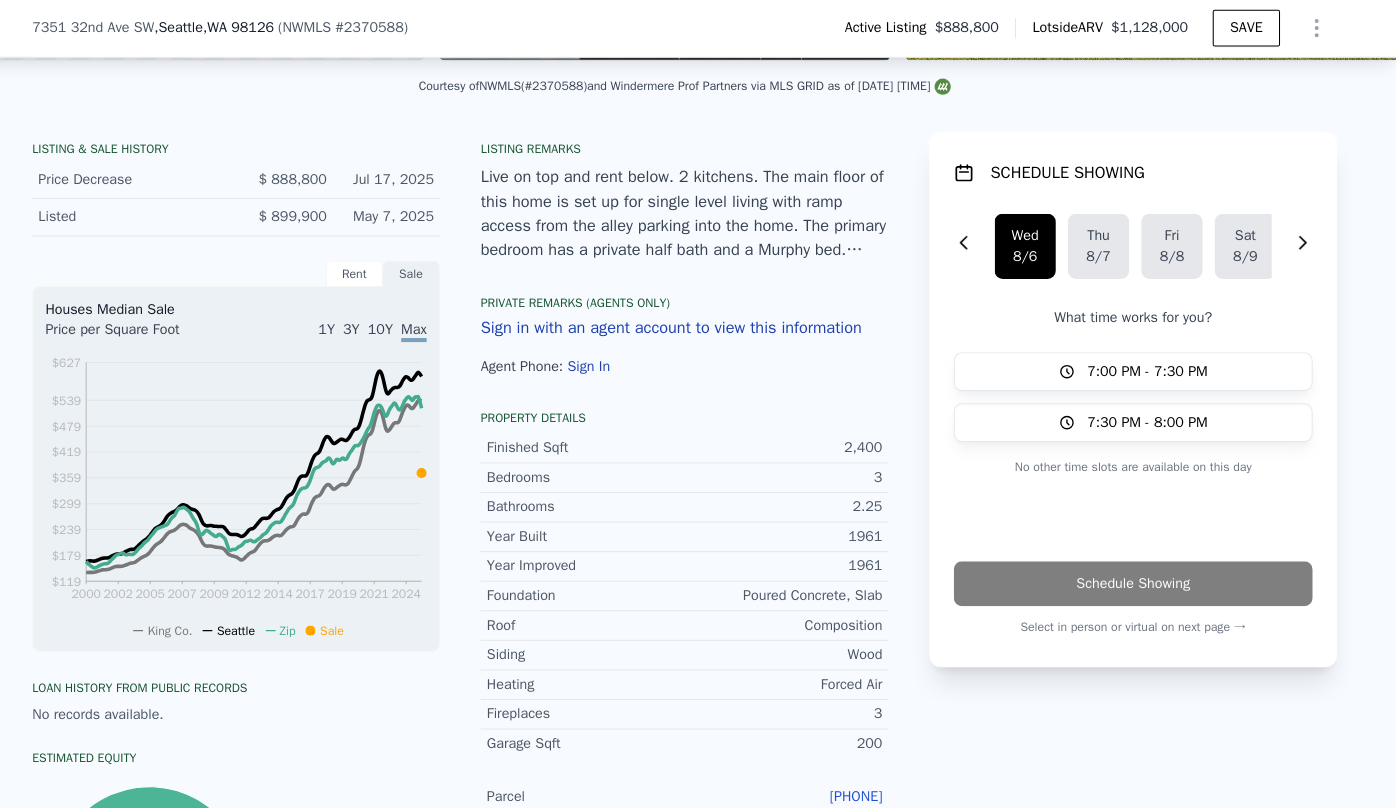 click on "Live on top and rent below. 2 kitchens. The main floor of this home is set up for single level living with ramp access from the alley parking into the home. The primary bedroom has a private half bath and a Murphy bed. Seller preferred the larger bedroom that was once 2 rooms and could be converted back. The main floor bathroom also plays host to a washer and dryer. The gas fireplace plays center stage in the large living room. Stainless steel appliances and under cabinet lighting are a couple of the treats to be found in the kitchen. The basement level has its own laundry/bathroom and kitchen area for rental income or multigen living or whatever you like. The low maintenance outside has covered areas, composite decking and synthetic turf." at bounding box center (698, 210) 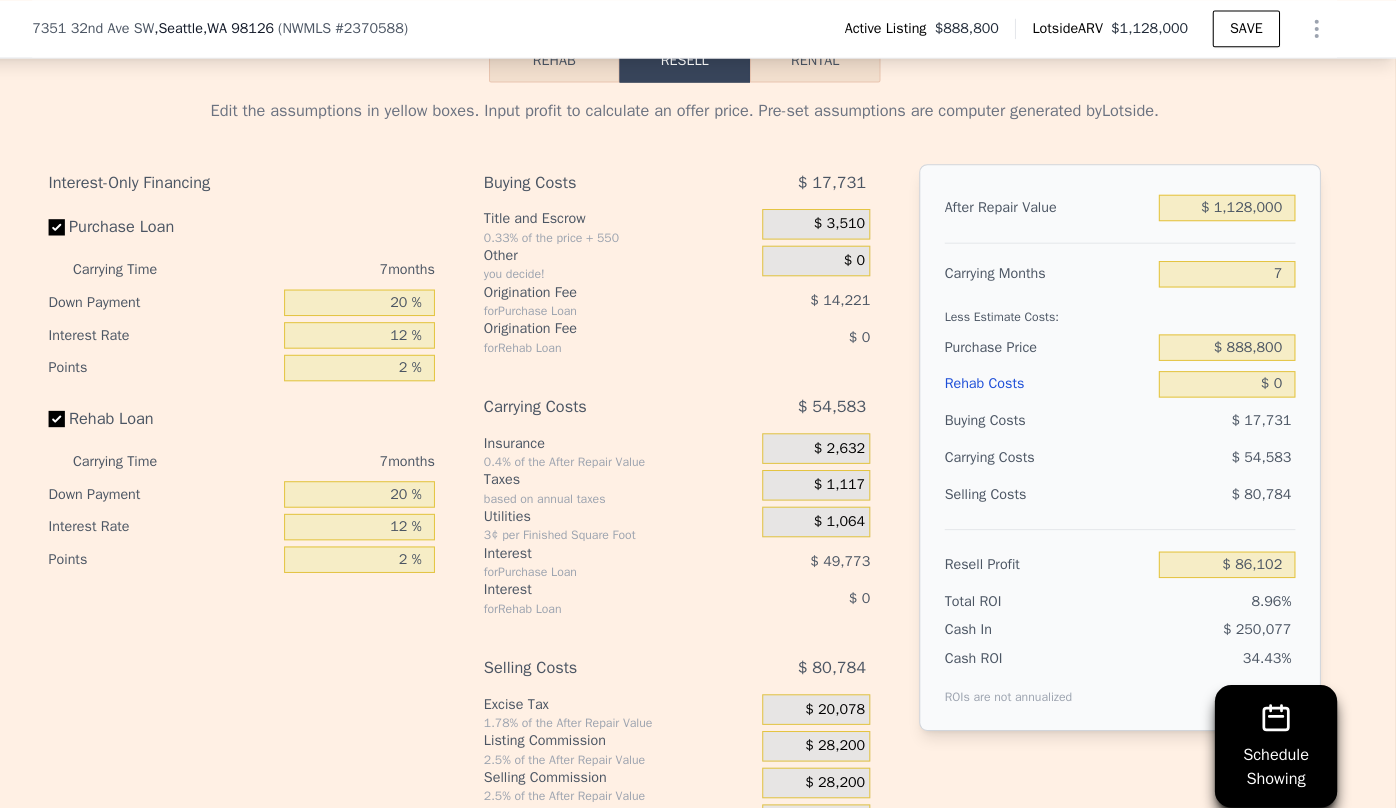 scroll, scrollTop: 3380, scrollLeft: 0, axis: vertical 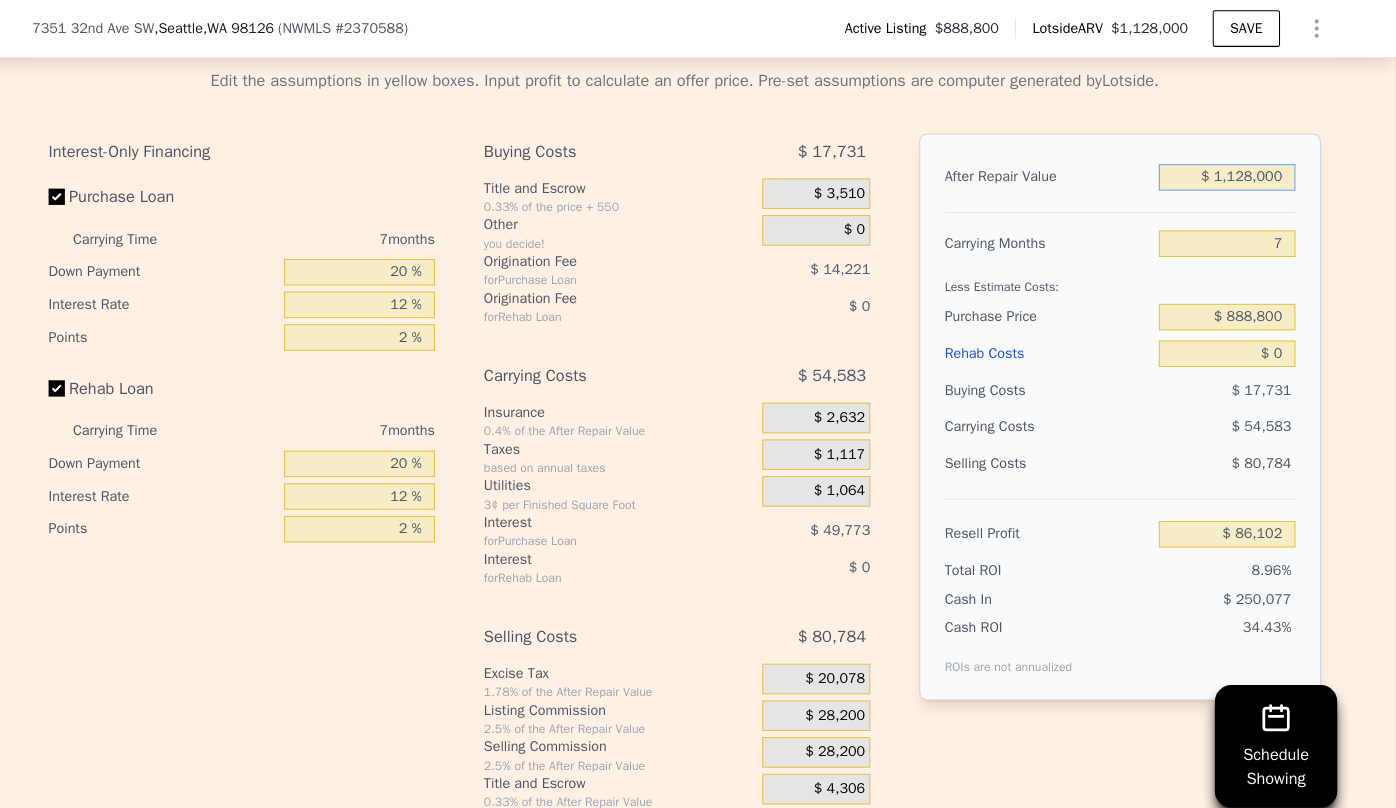 click on "$ 1,128,000" at bounding box center (1230, 174) 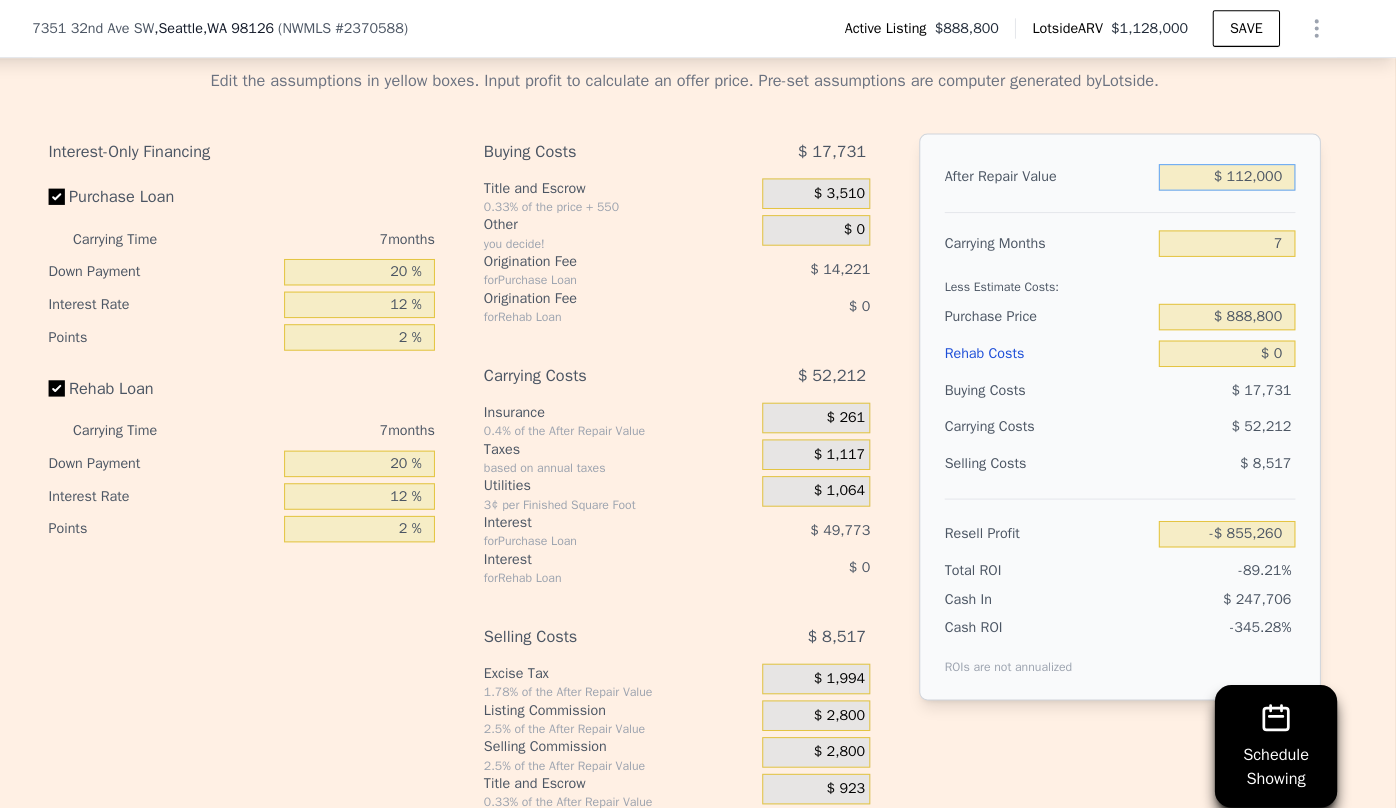 type on "-$ 855,260" 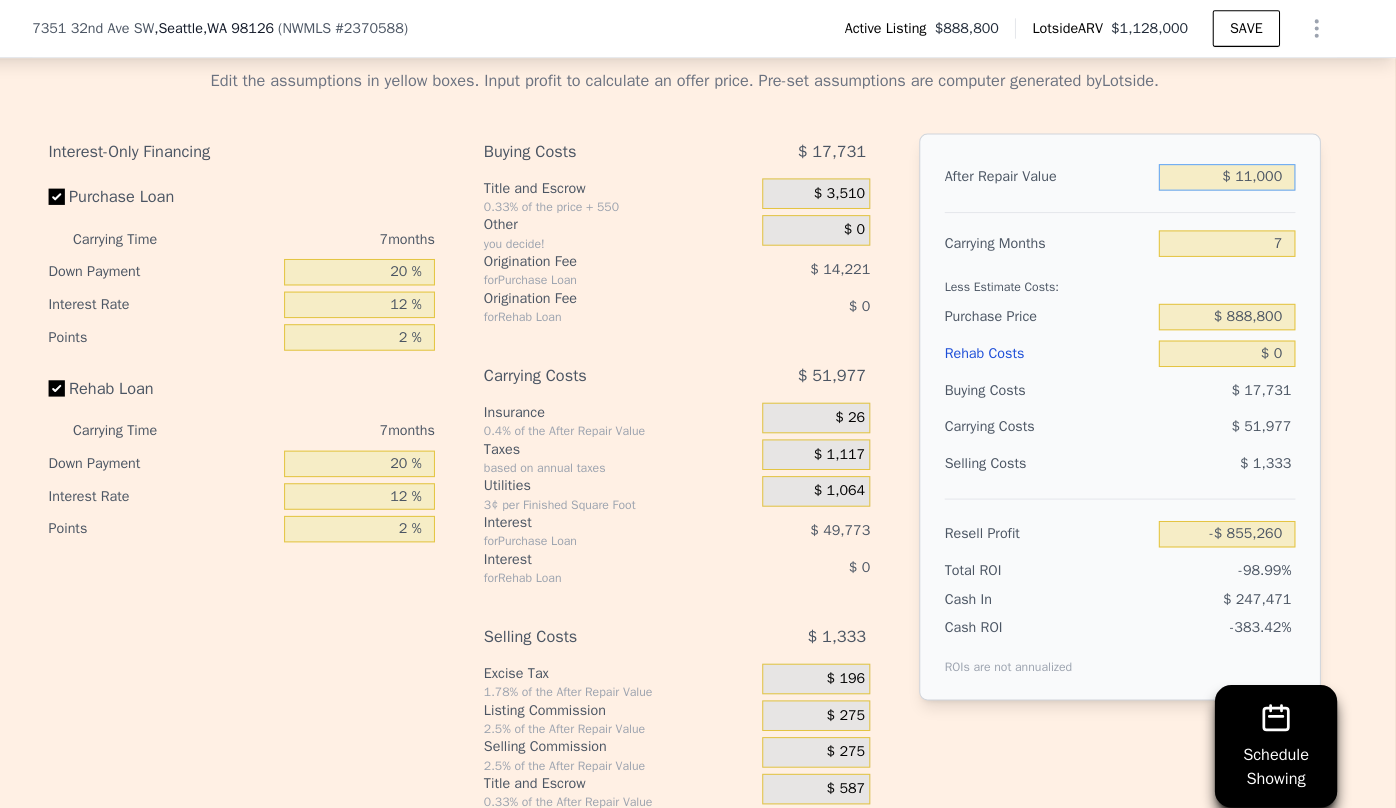 type on "-$ 948,841" 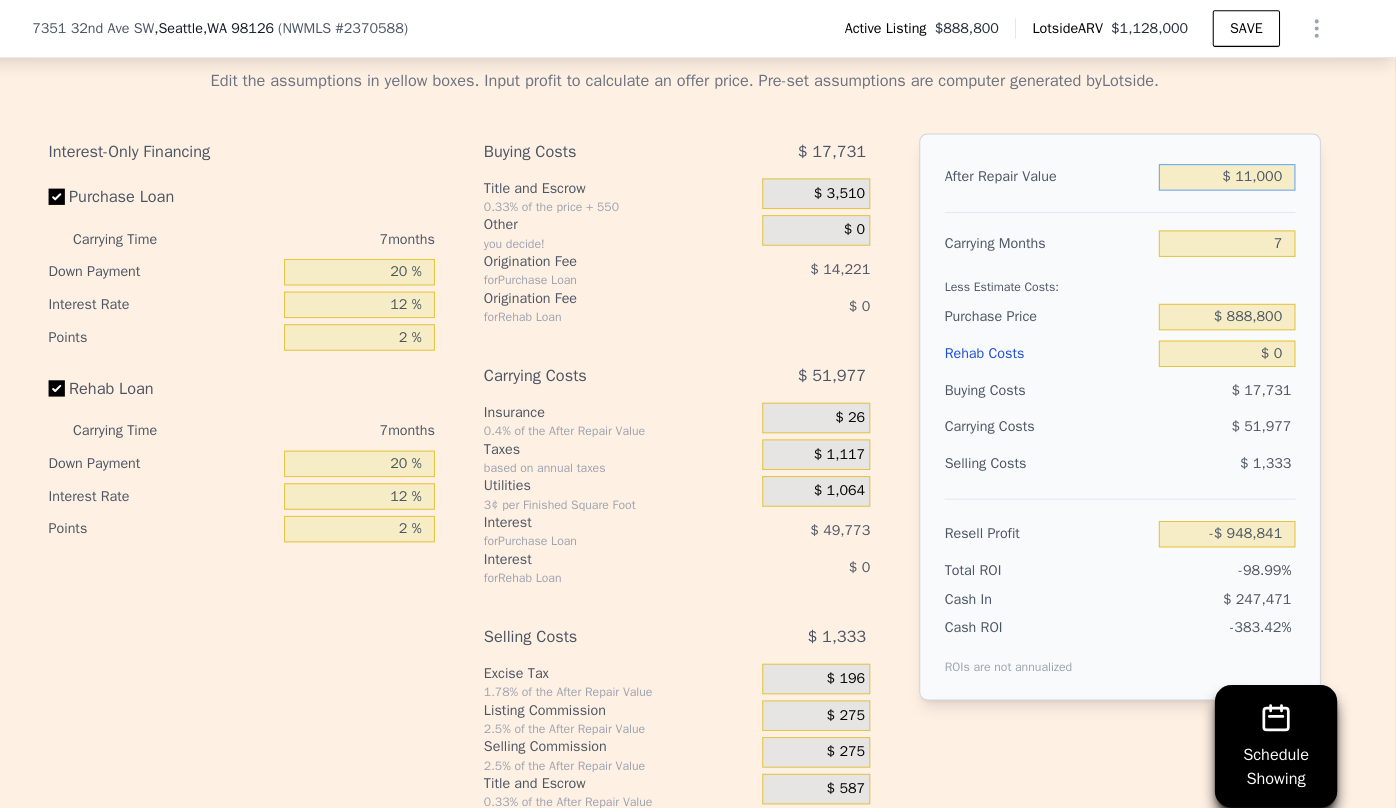 type on "$ 110,000" 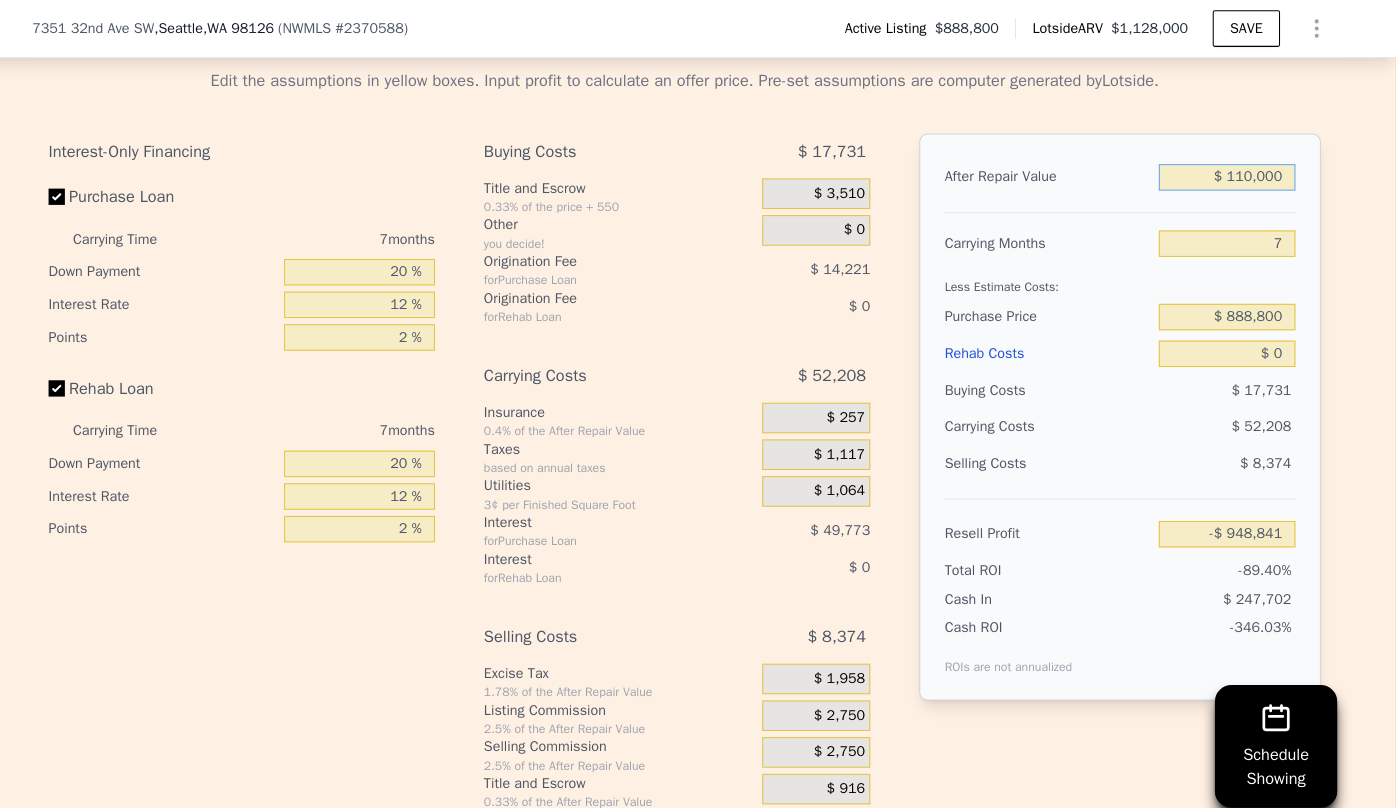type on "-$ 857,113" 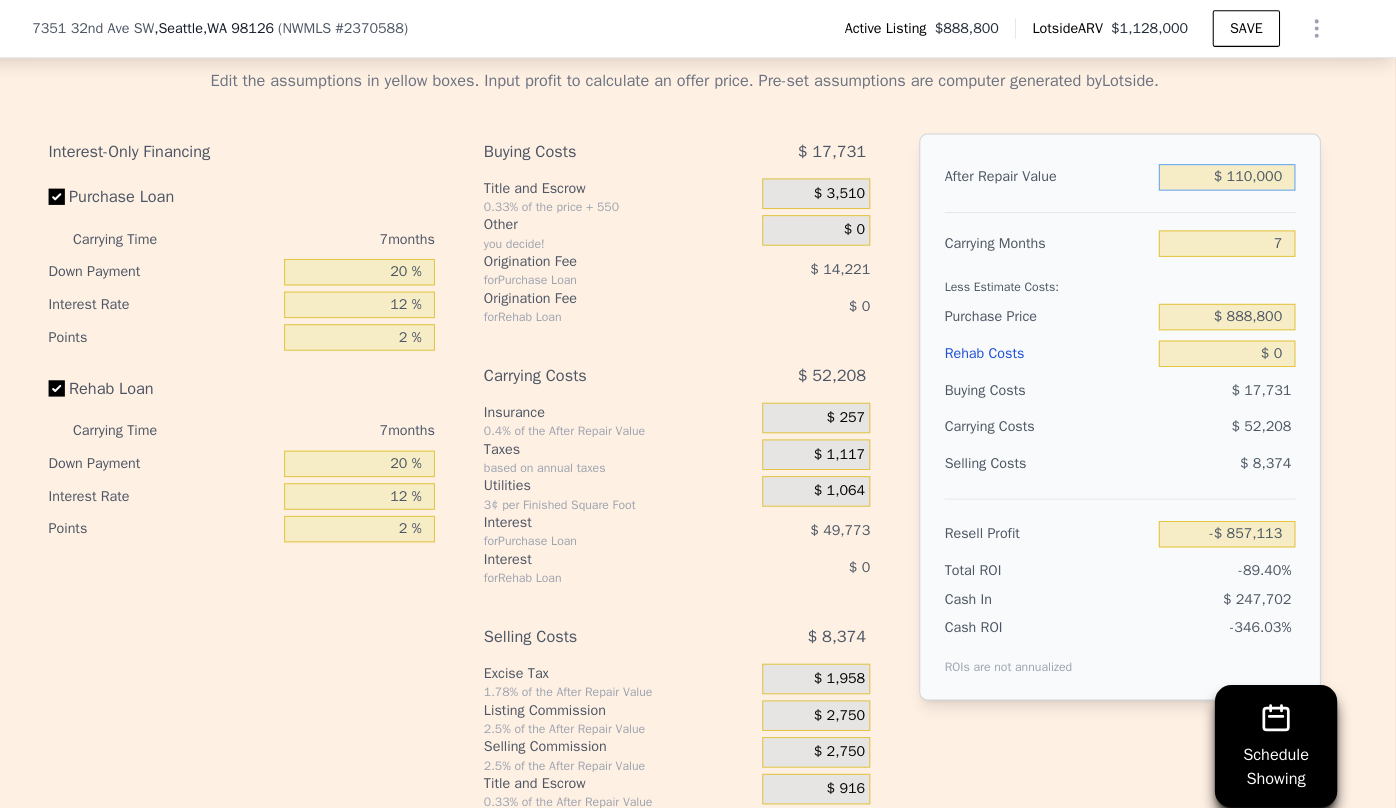 type on "$ 1,100,000" 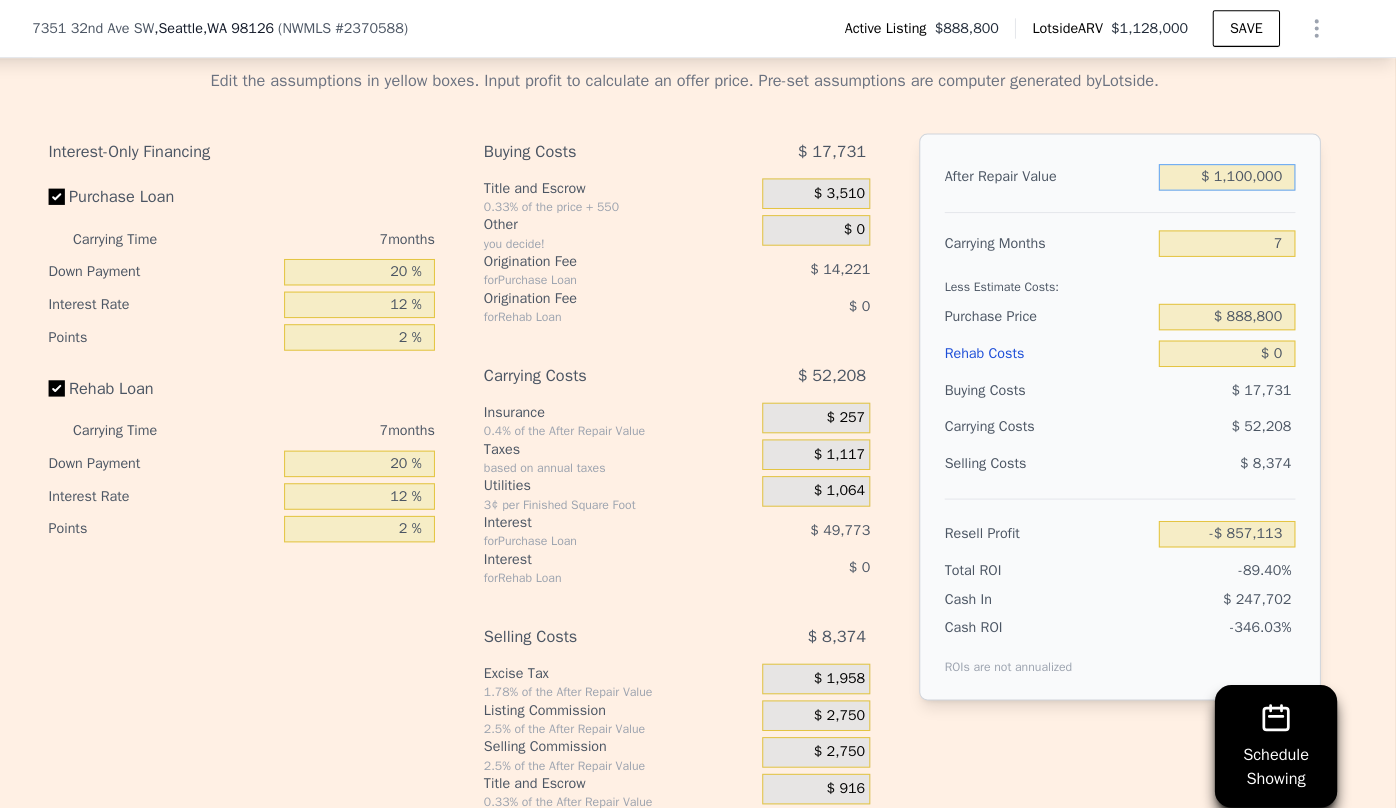 type on "$ 60,158" 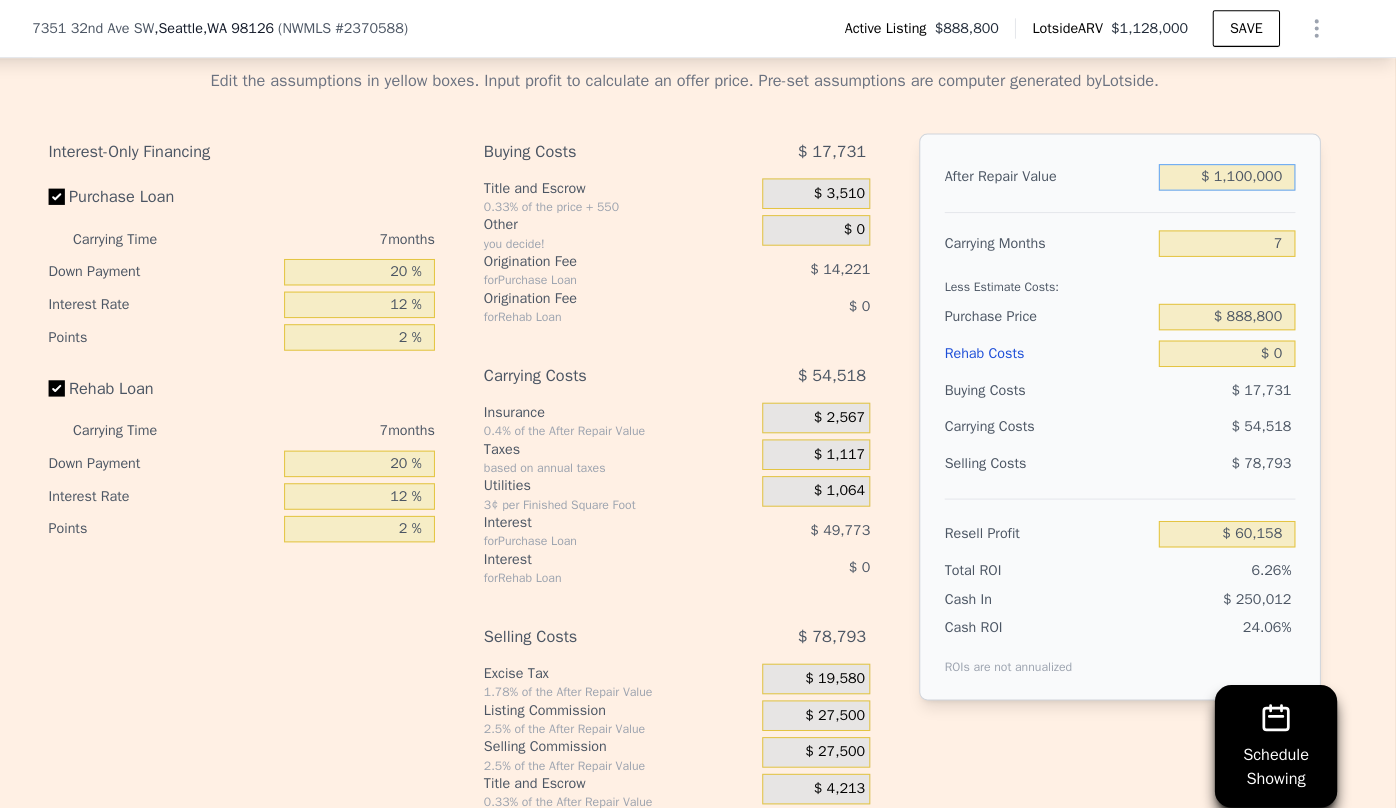 type on "$ 1,100,000" 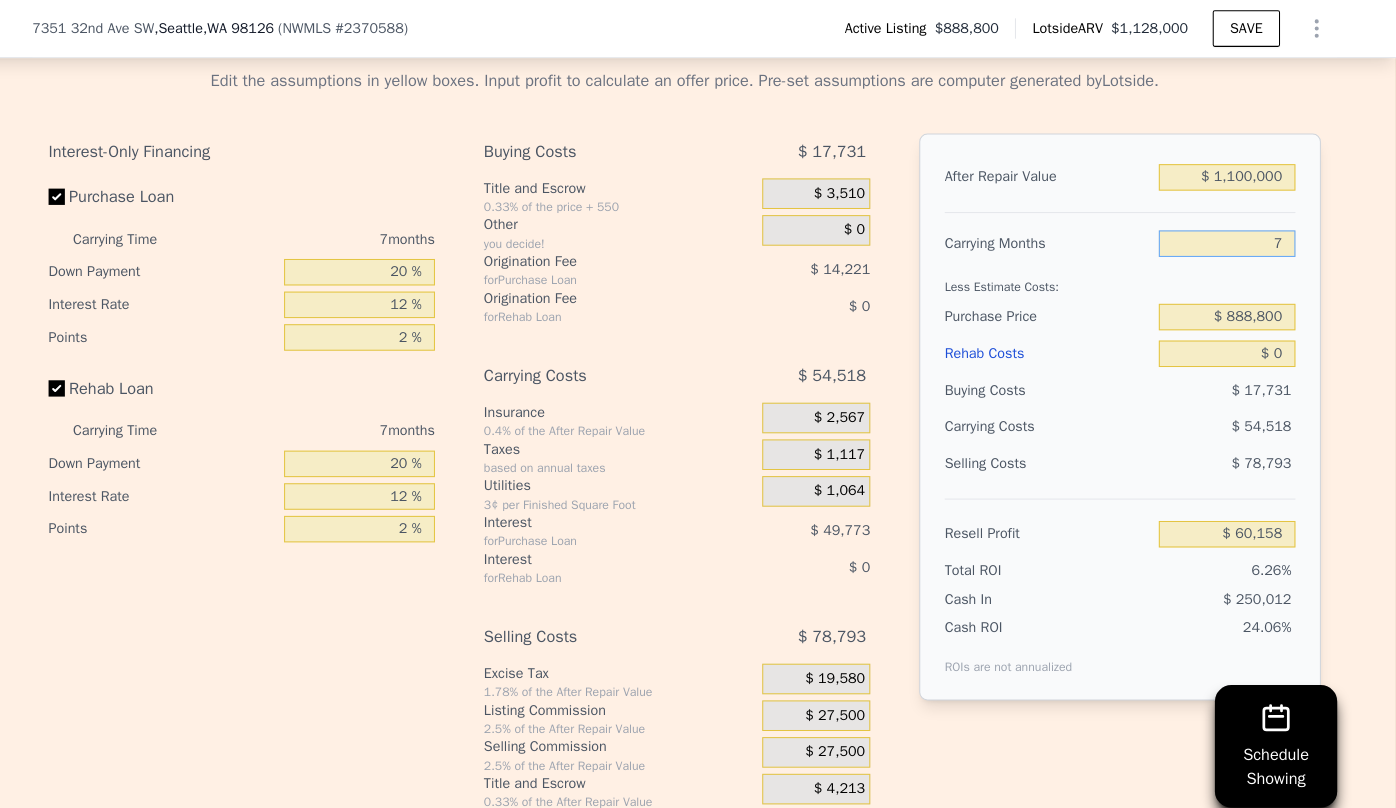 click on "7" at bounding box center [1230, 239] 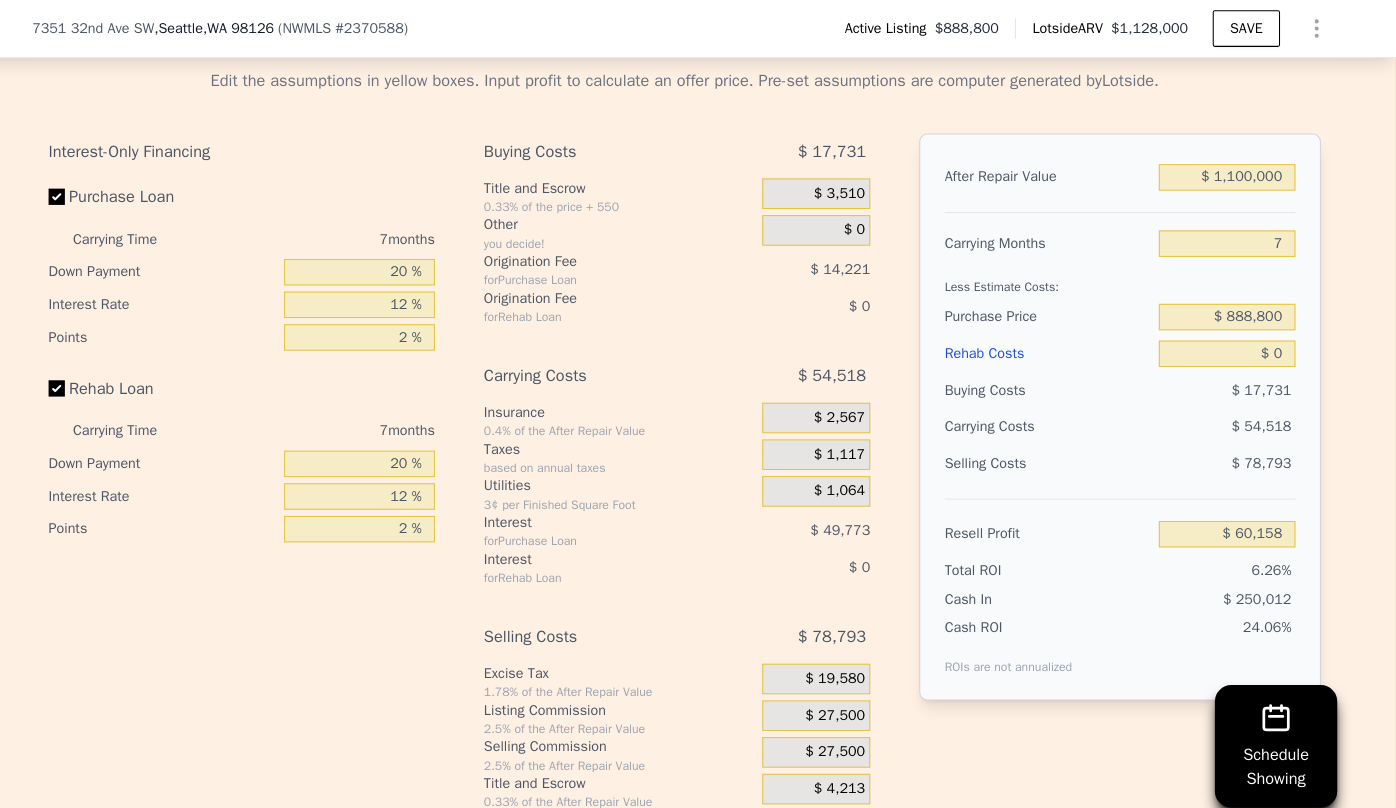 click on "Rehab Costs" at bounding box center (1054, 347) 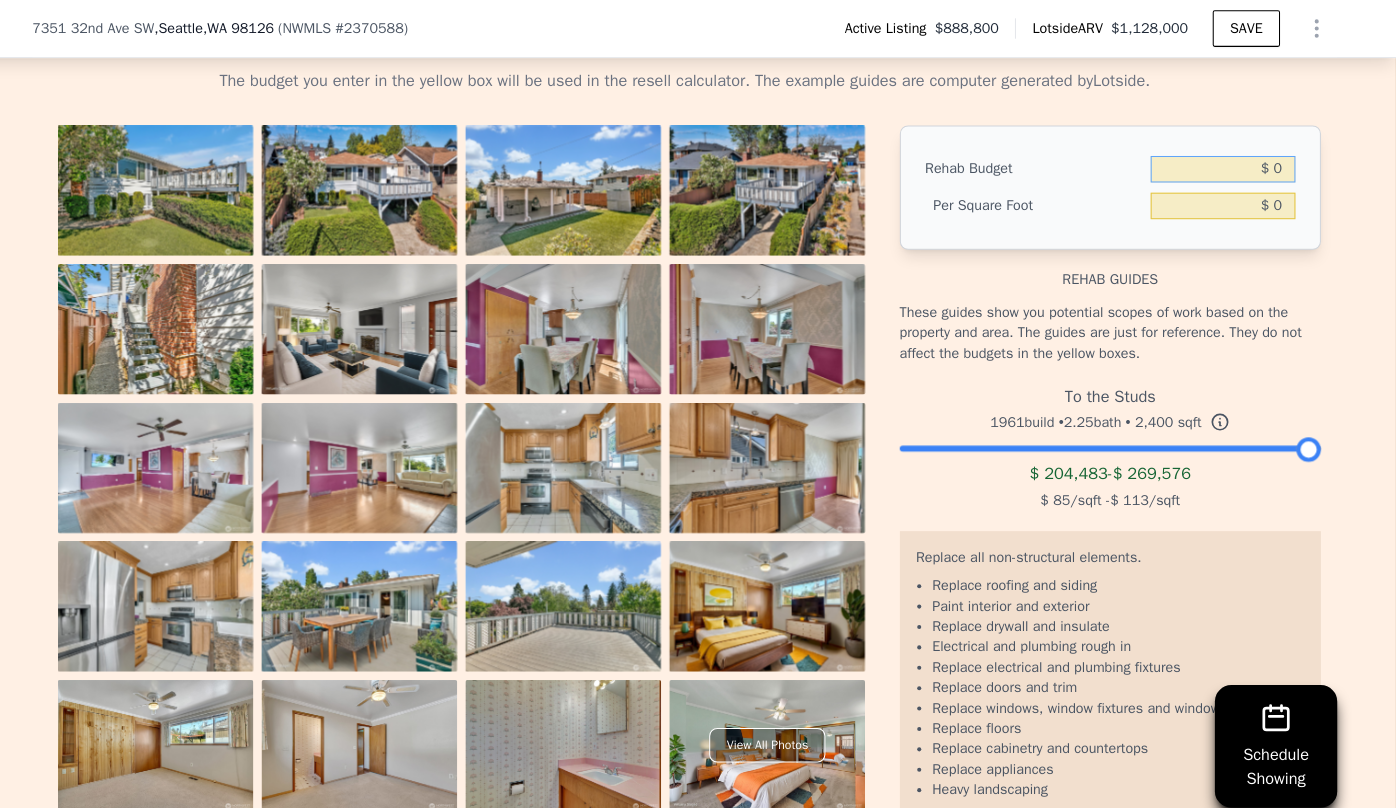 click on "$ 0" at bounding box center (1226, 166) 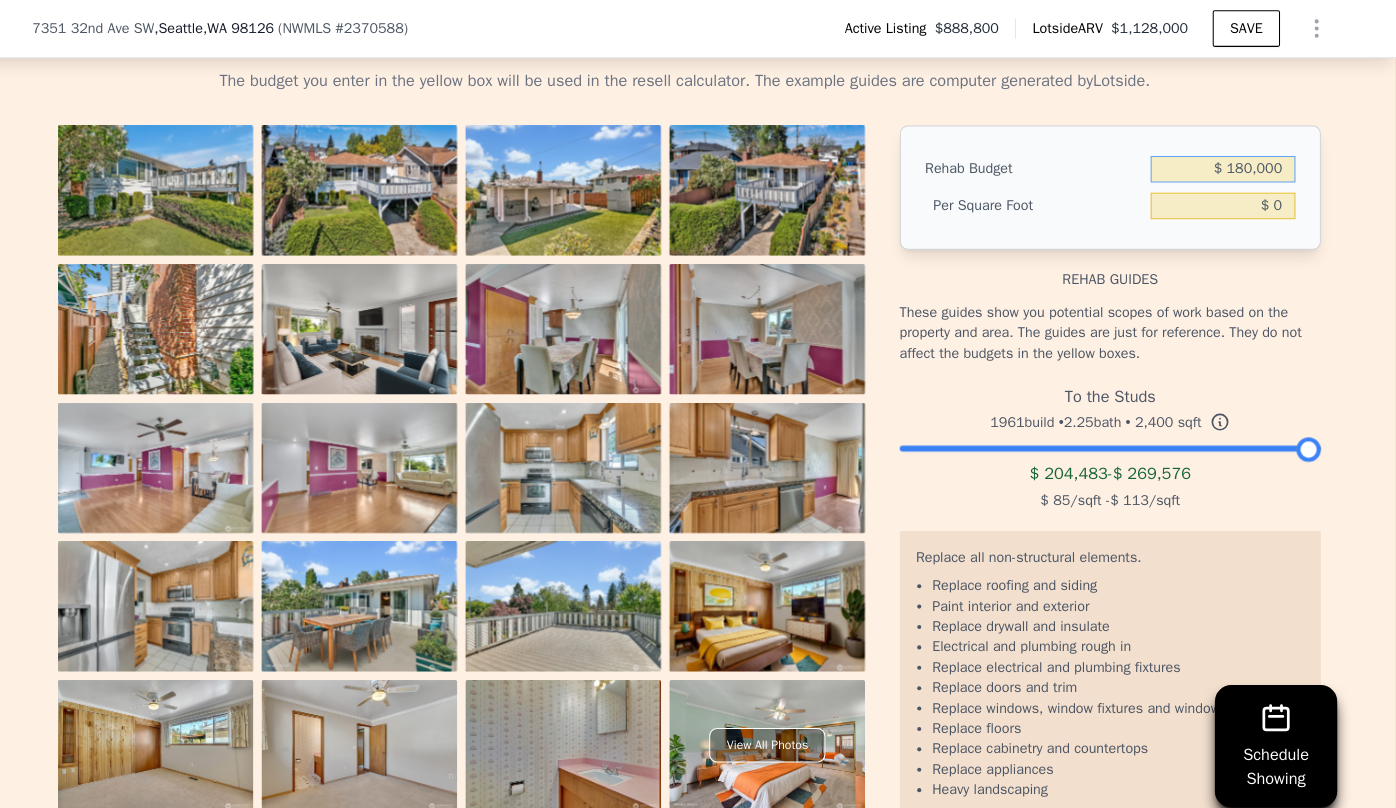 type on "$ 180,000" 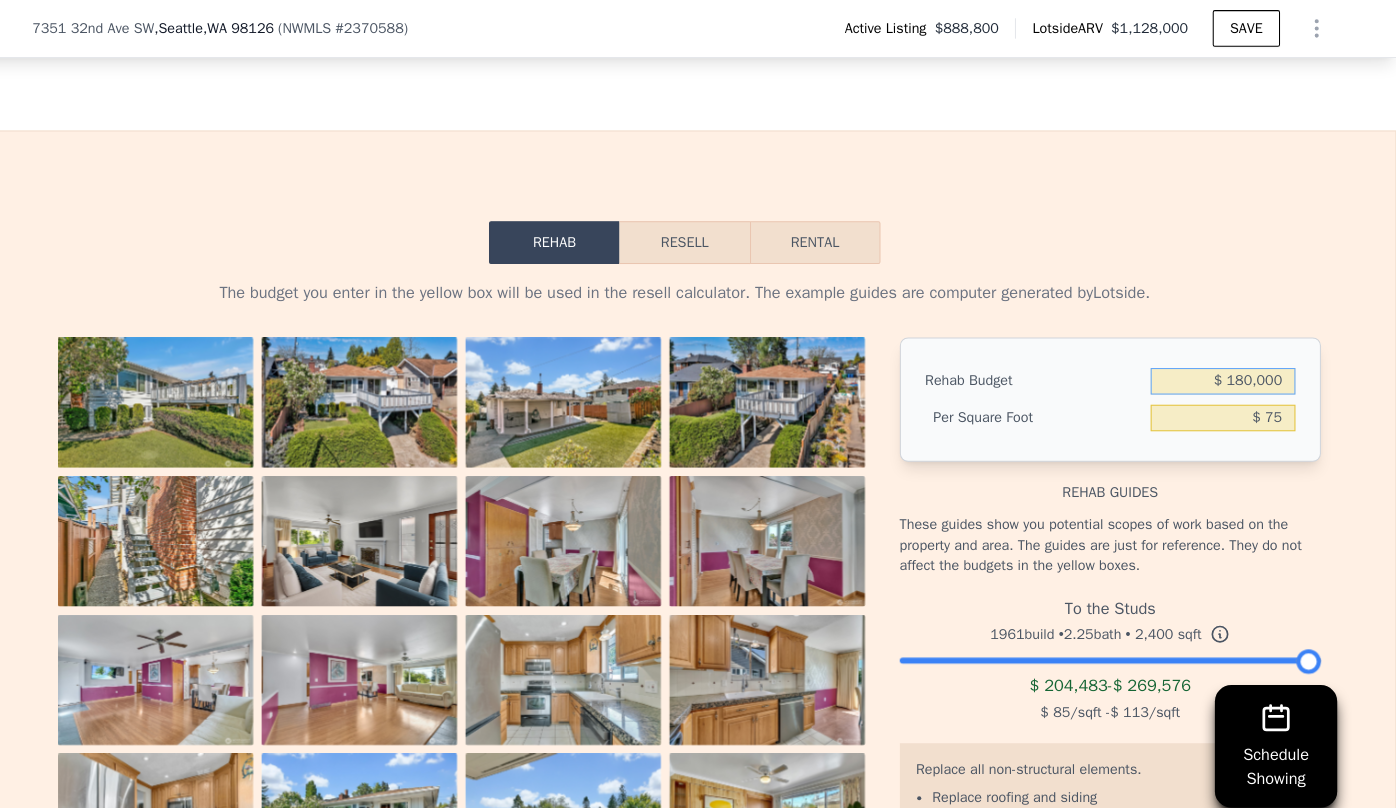 scroll, scrollTop: 3112, scrollLeft: 0, axis: vertical 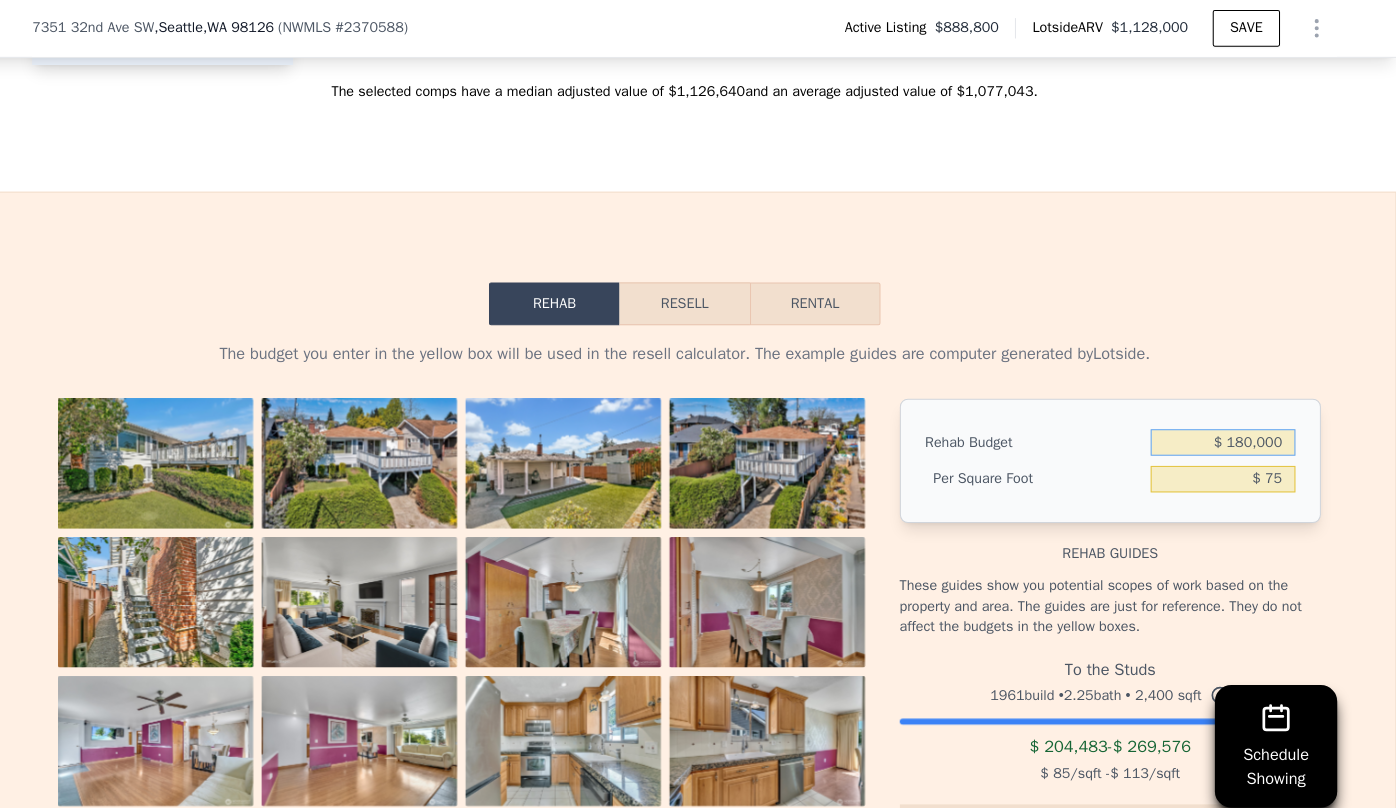click on "Resell" at bounding box center [697, 298] 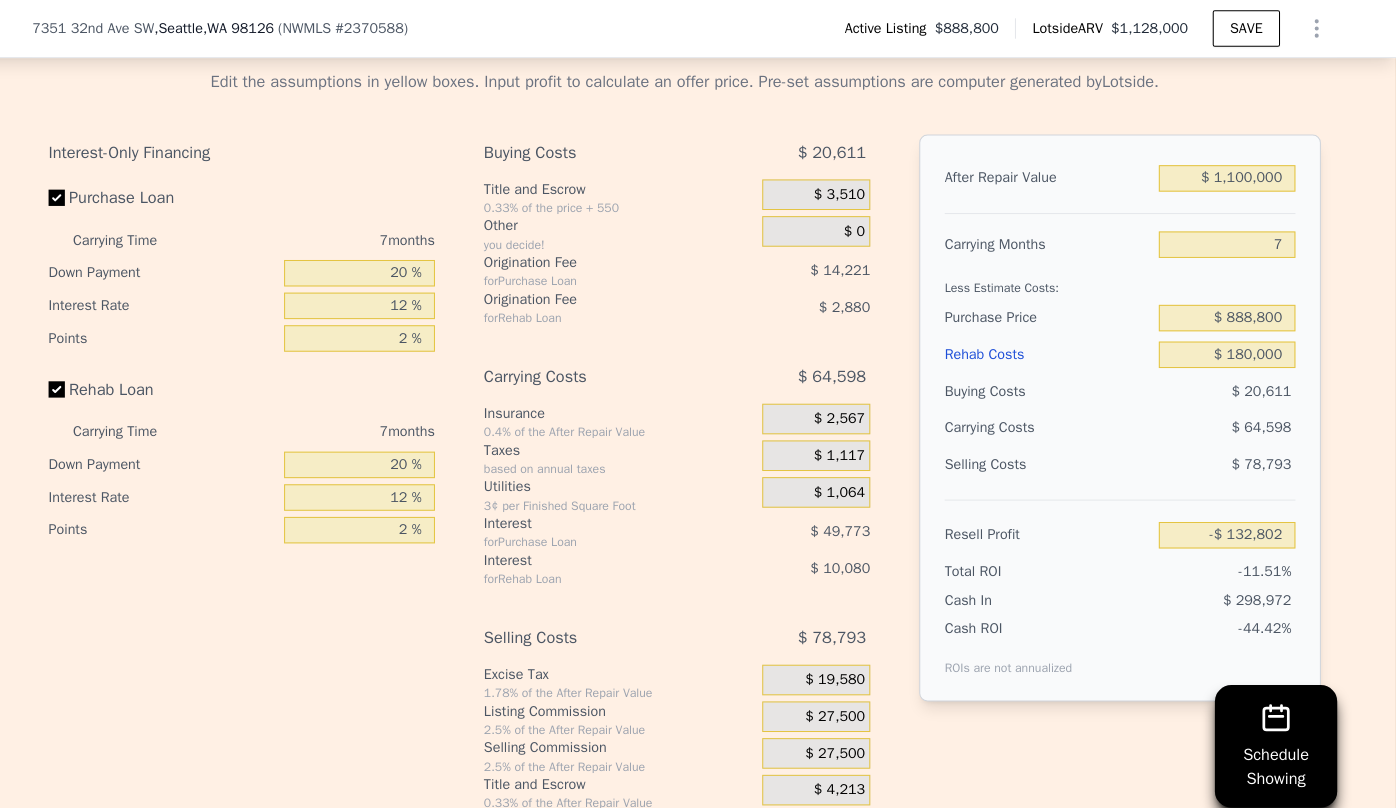 scroll, scrollTop: 3380, scrollLeft: 0, axis: vertical 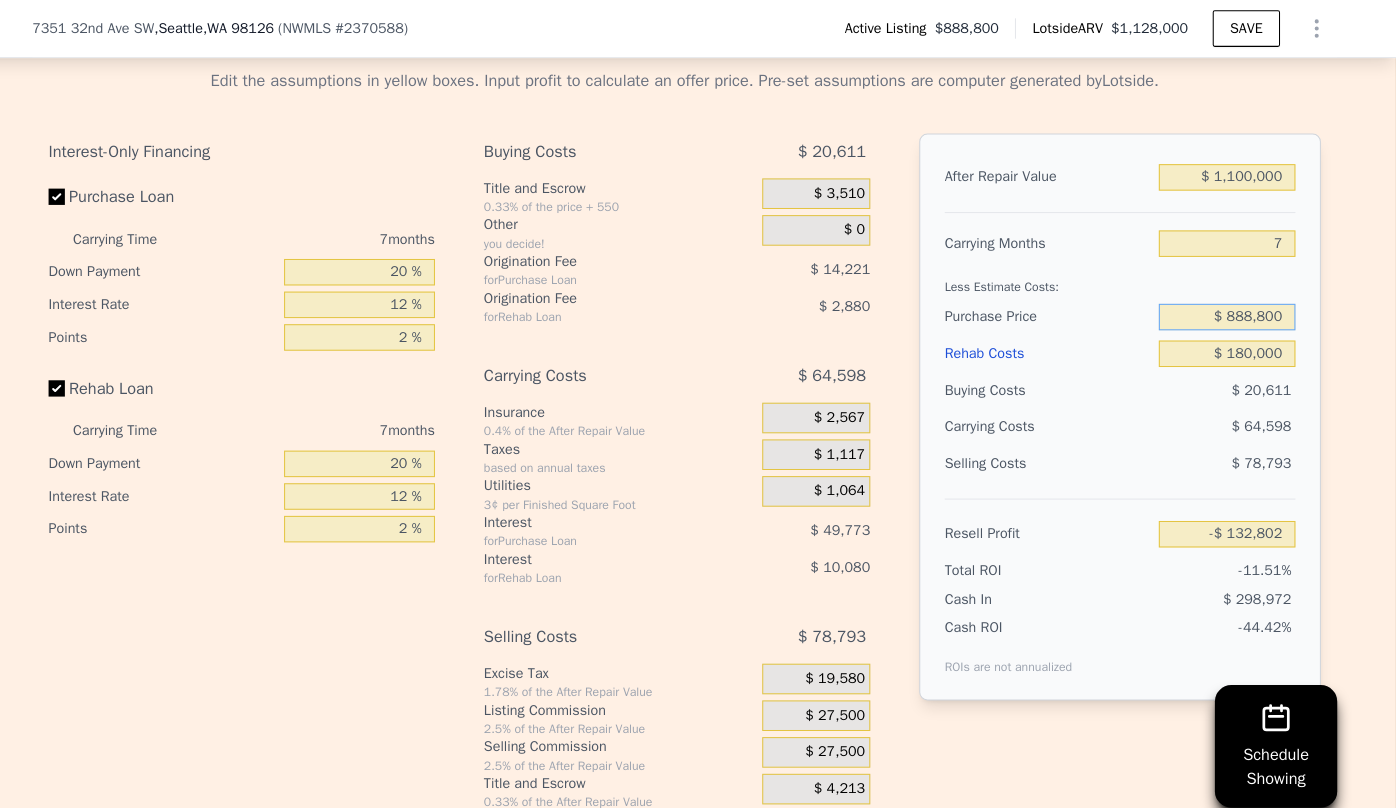 click on "$ 888,800" at bounding box center [1230, 311] 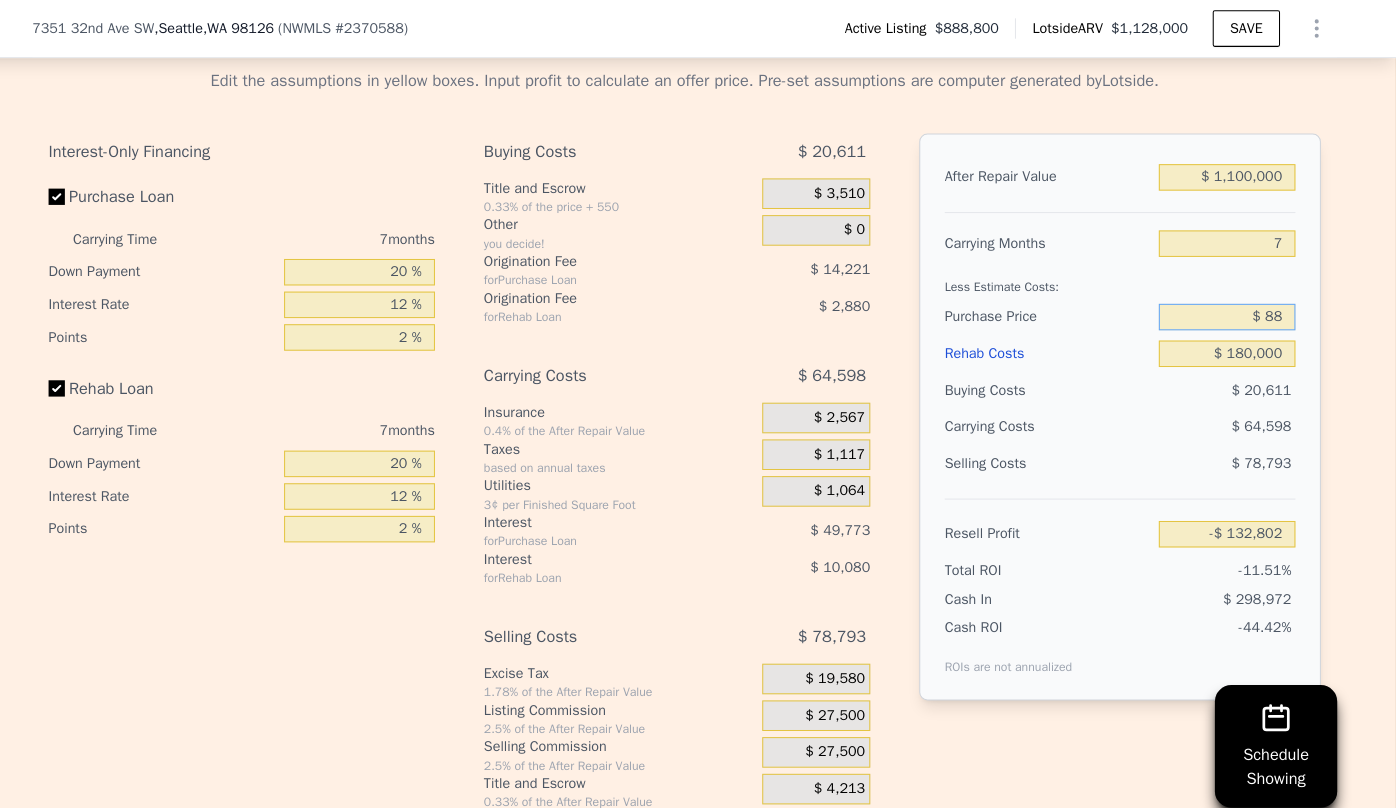 type on "$ 8" 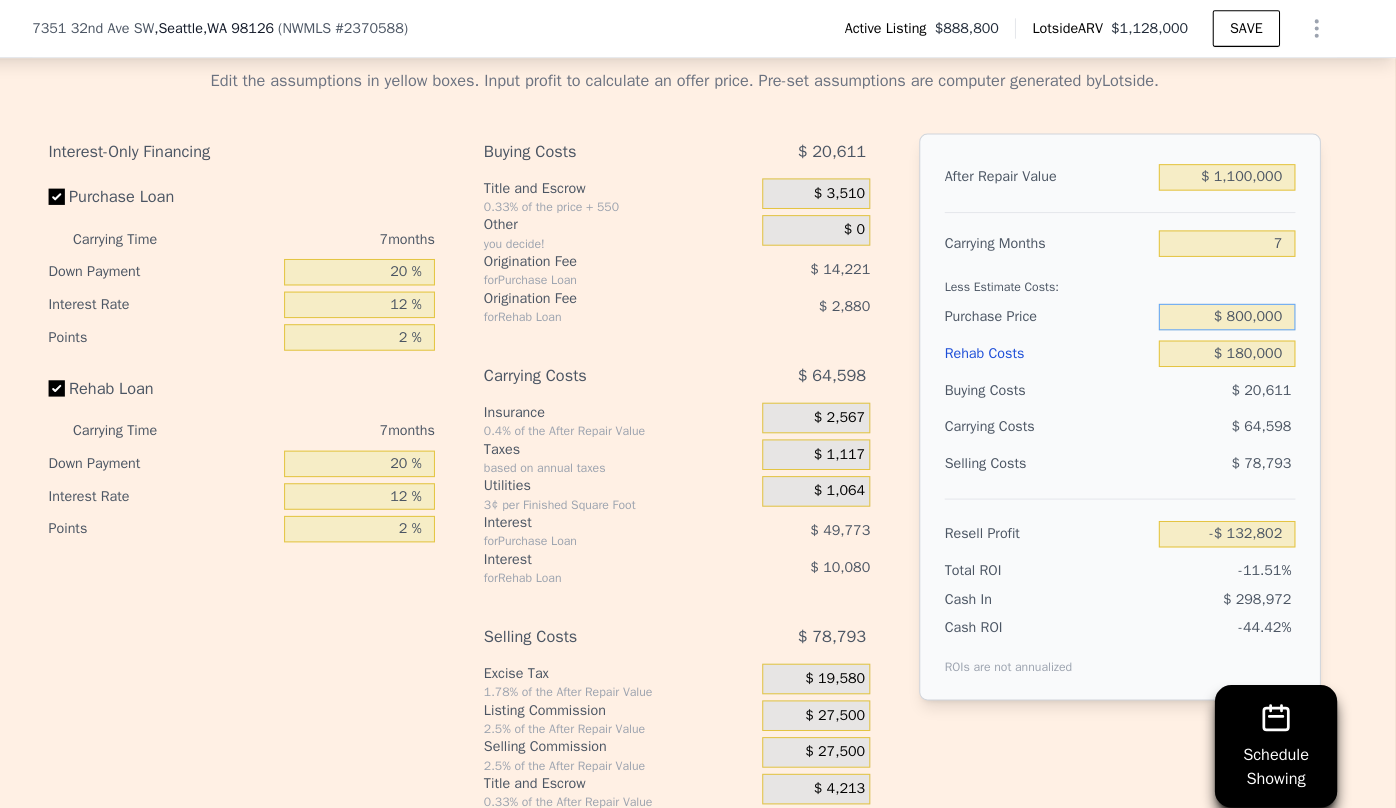 type on "$ 800,000" 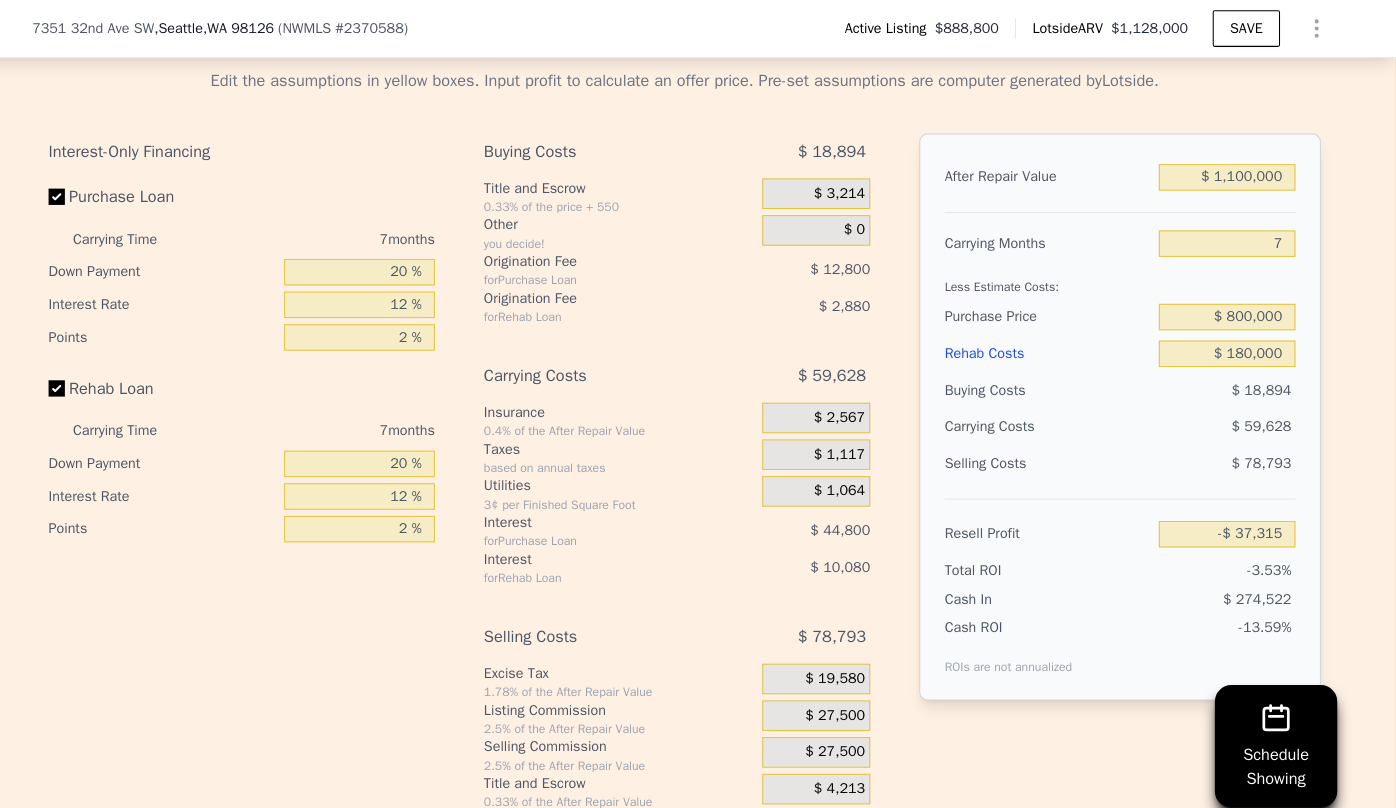 click on "Rehab Costs" at bounding box center [1054, 347] 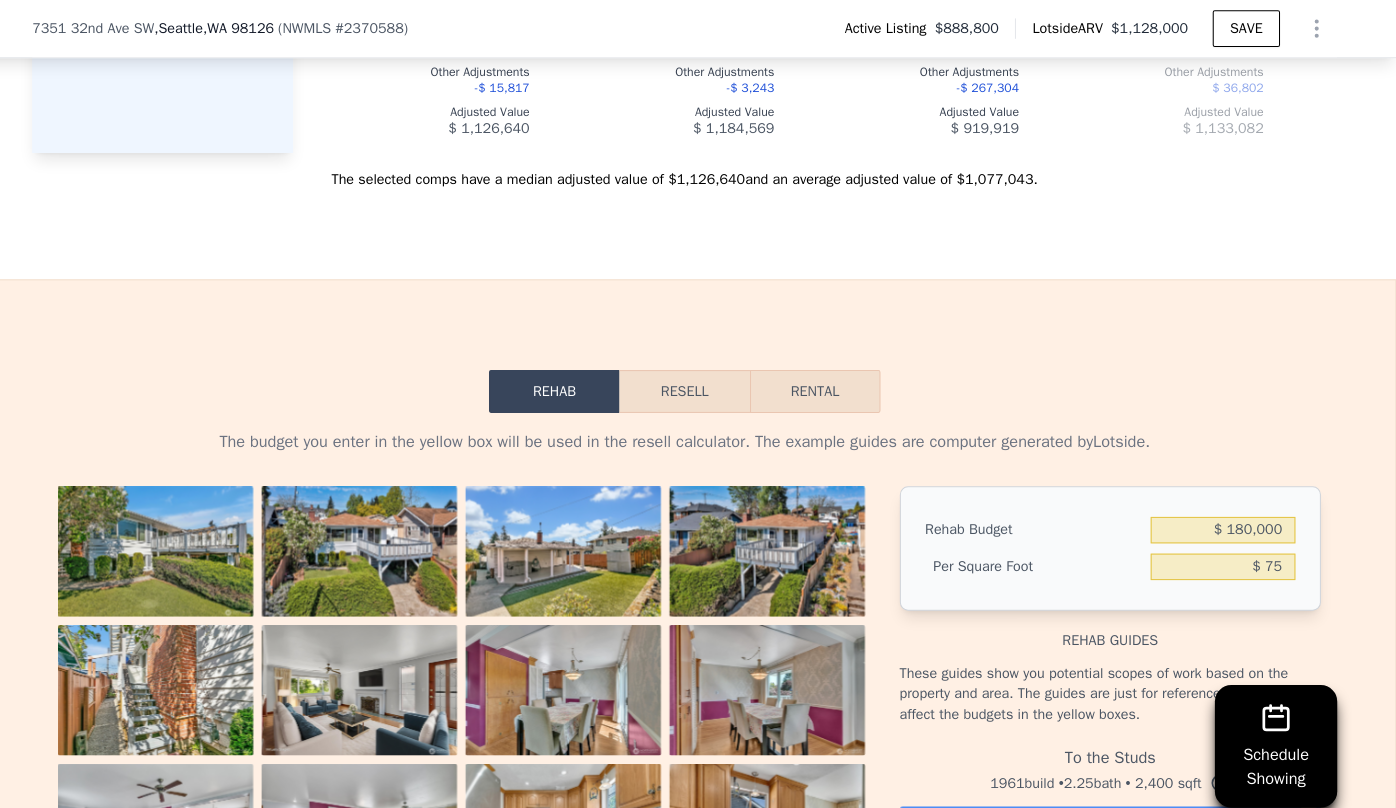 scroll, scrollTop: 3023, scrollLeft: 0, axis: vertical 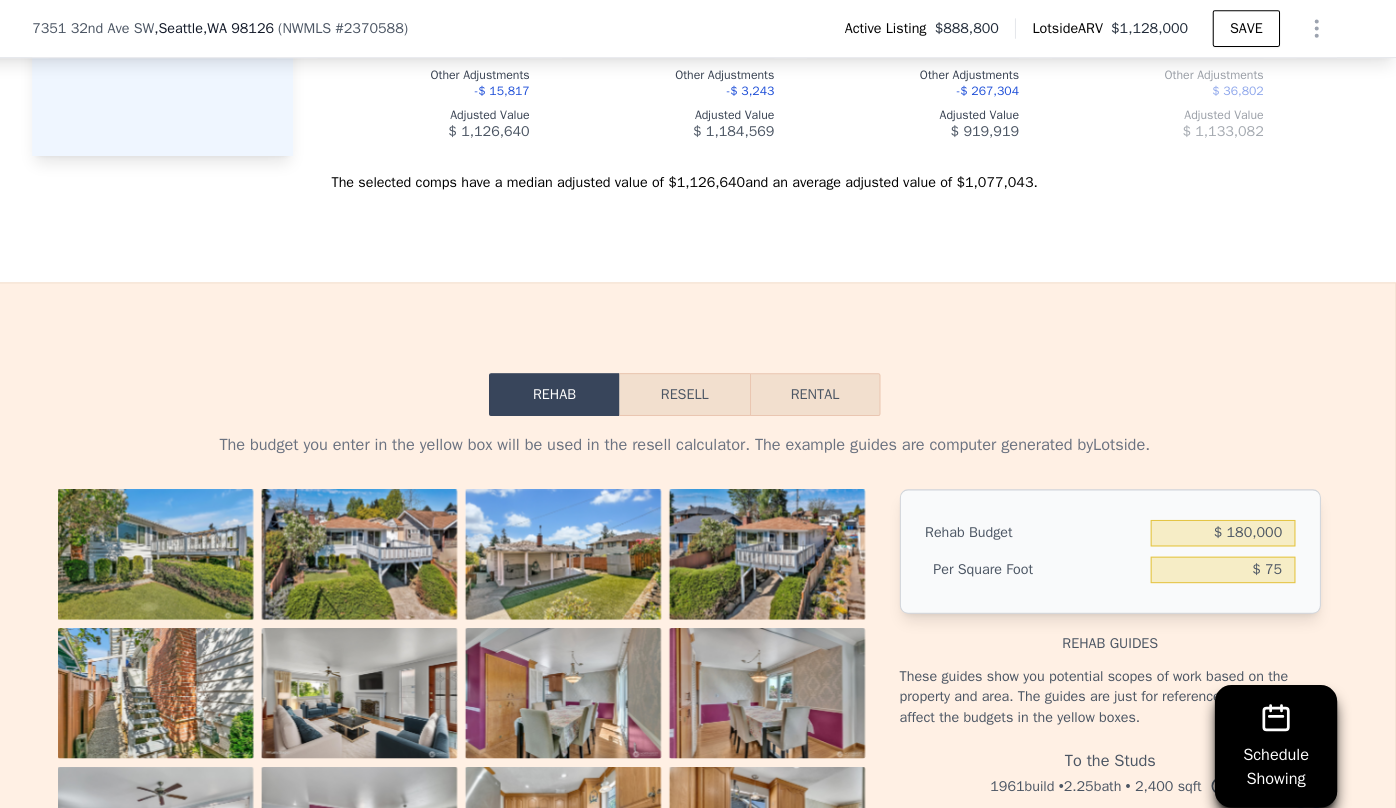 click on "Resell" at bounding box center [697, 387] 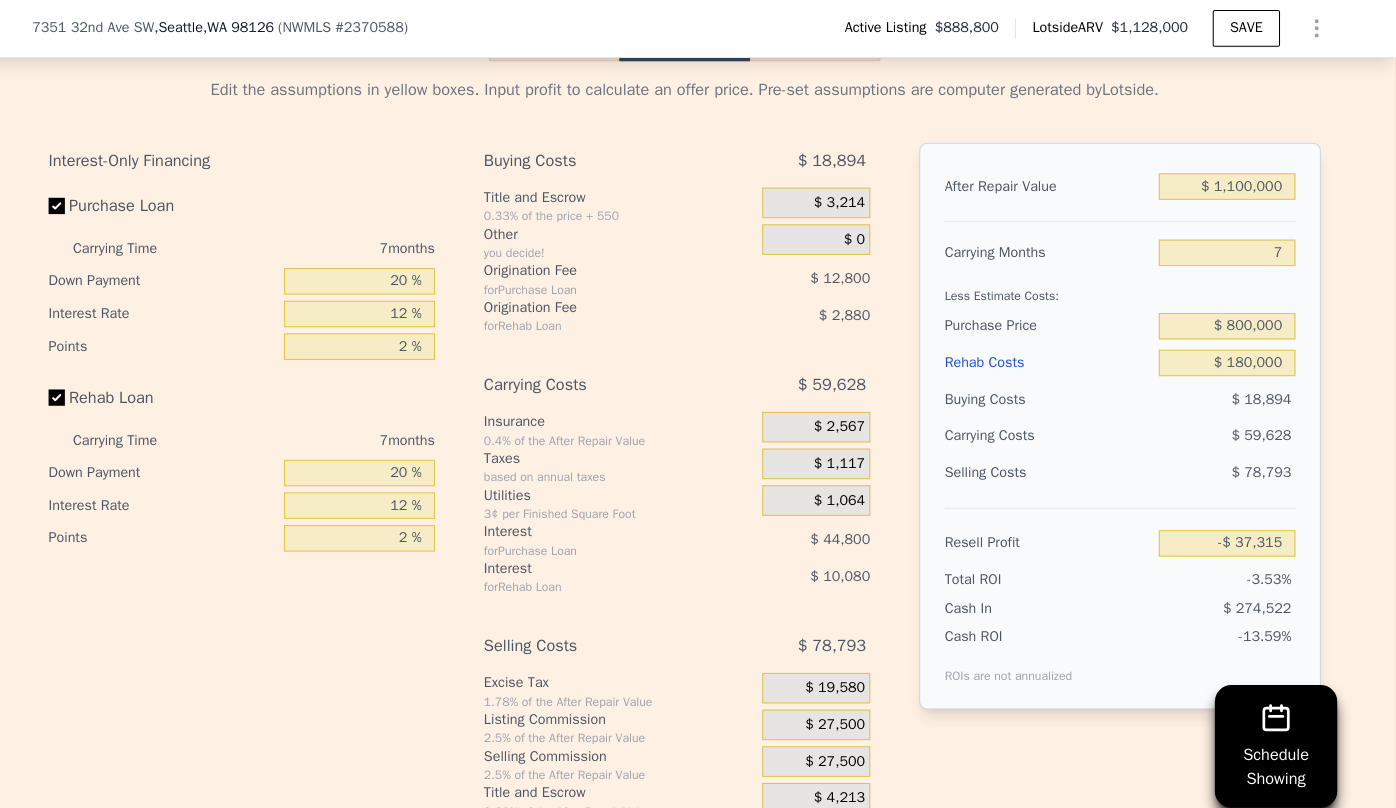 scroll, scrollTop: 3469, scrollLeft: 0, axis: vertical 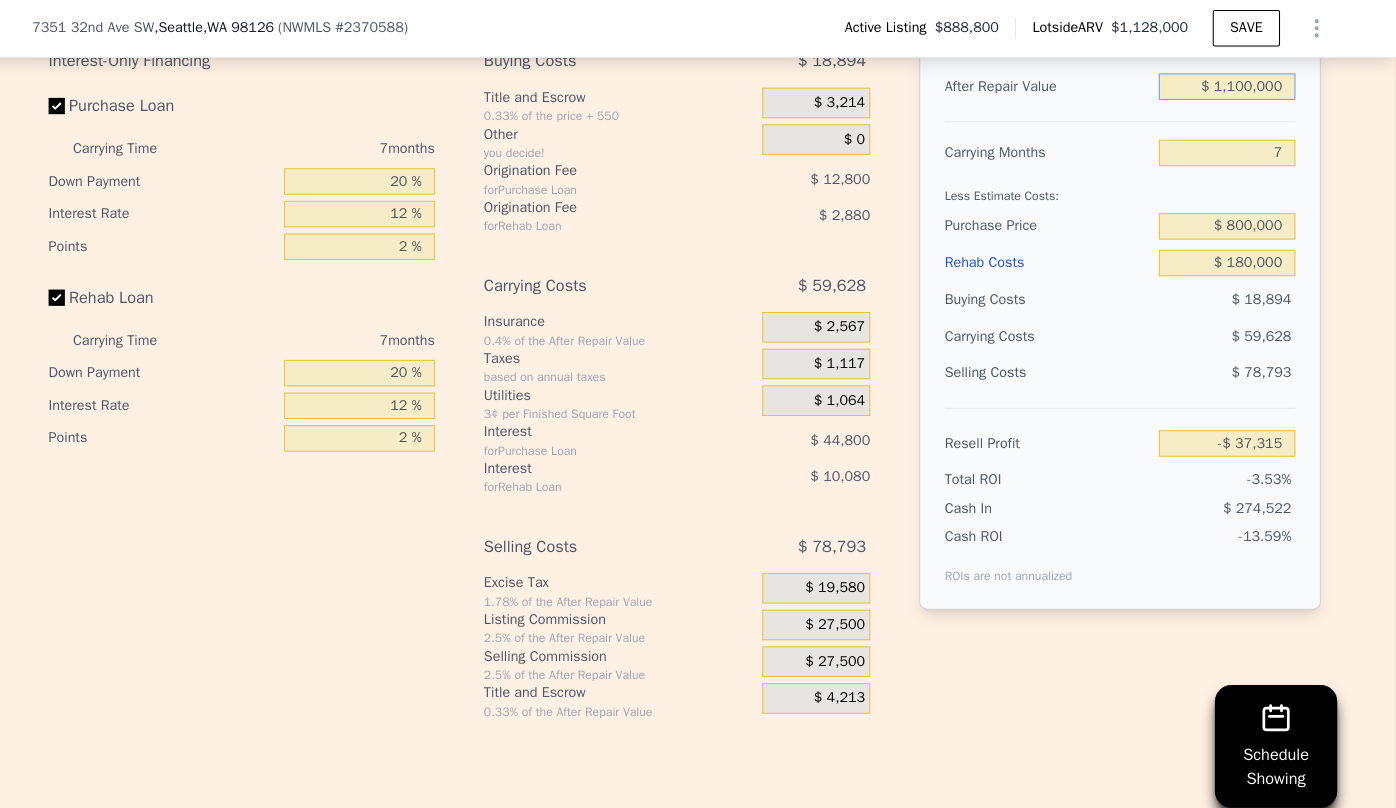 click on "$ 1,100,000" at bounding box center (1230, 85) 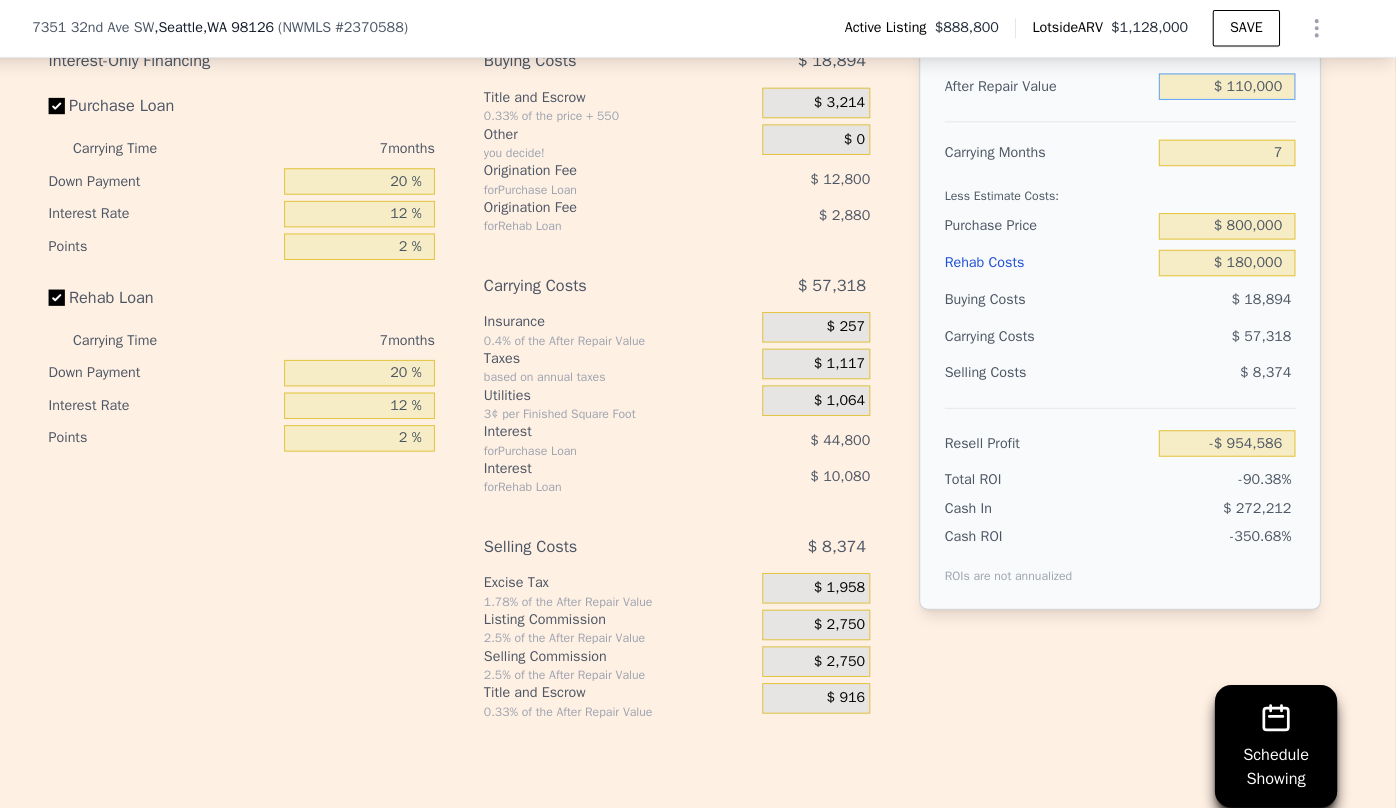 type on "-$ 954,586" 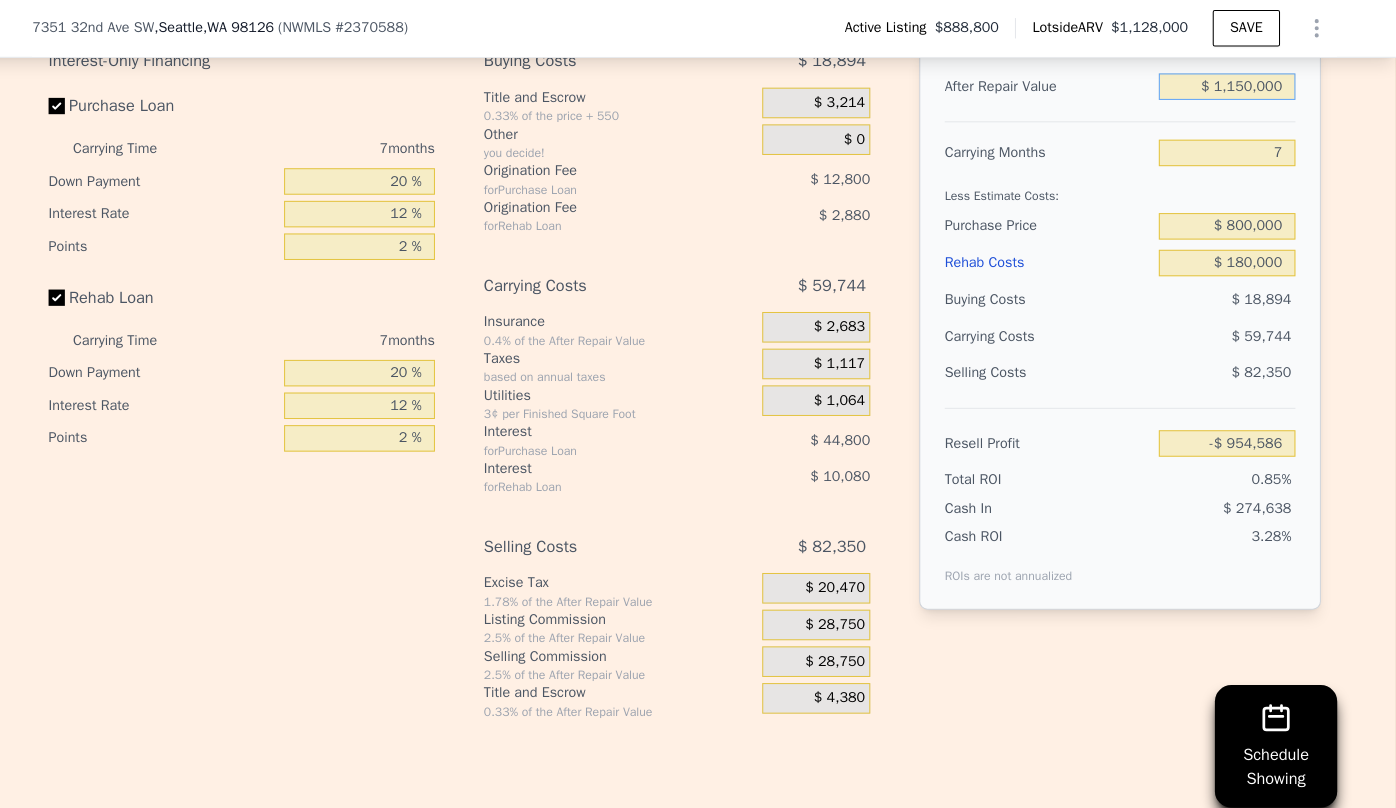 type on "$ 9,012" 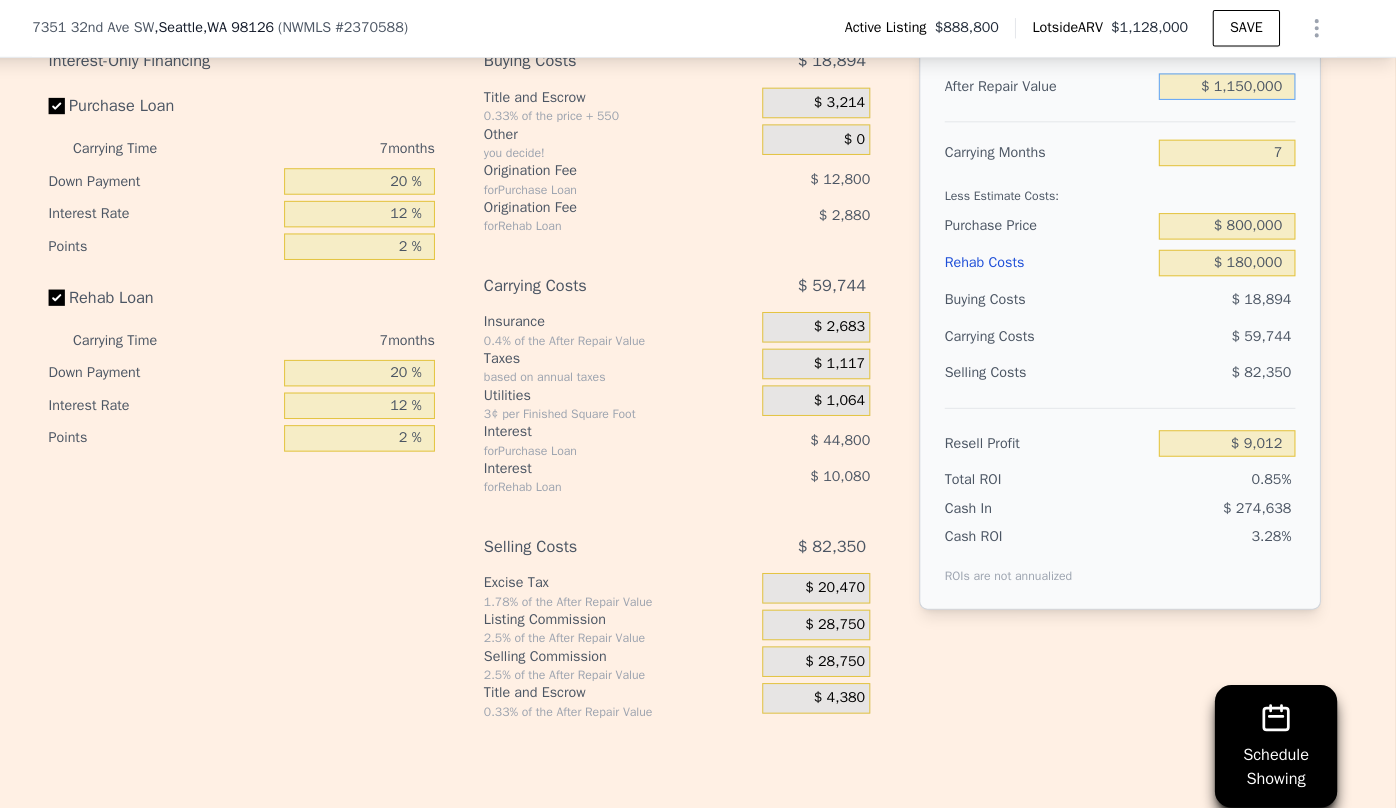 type on "$ 1,150,000" 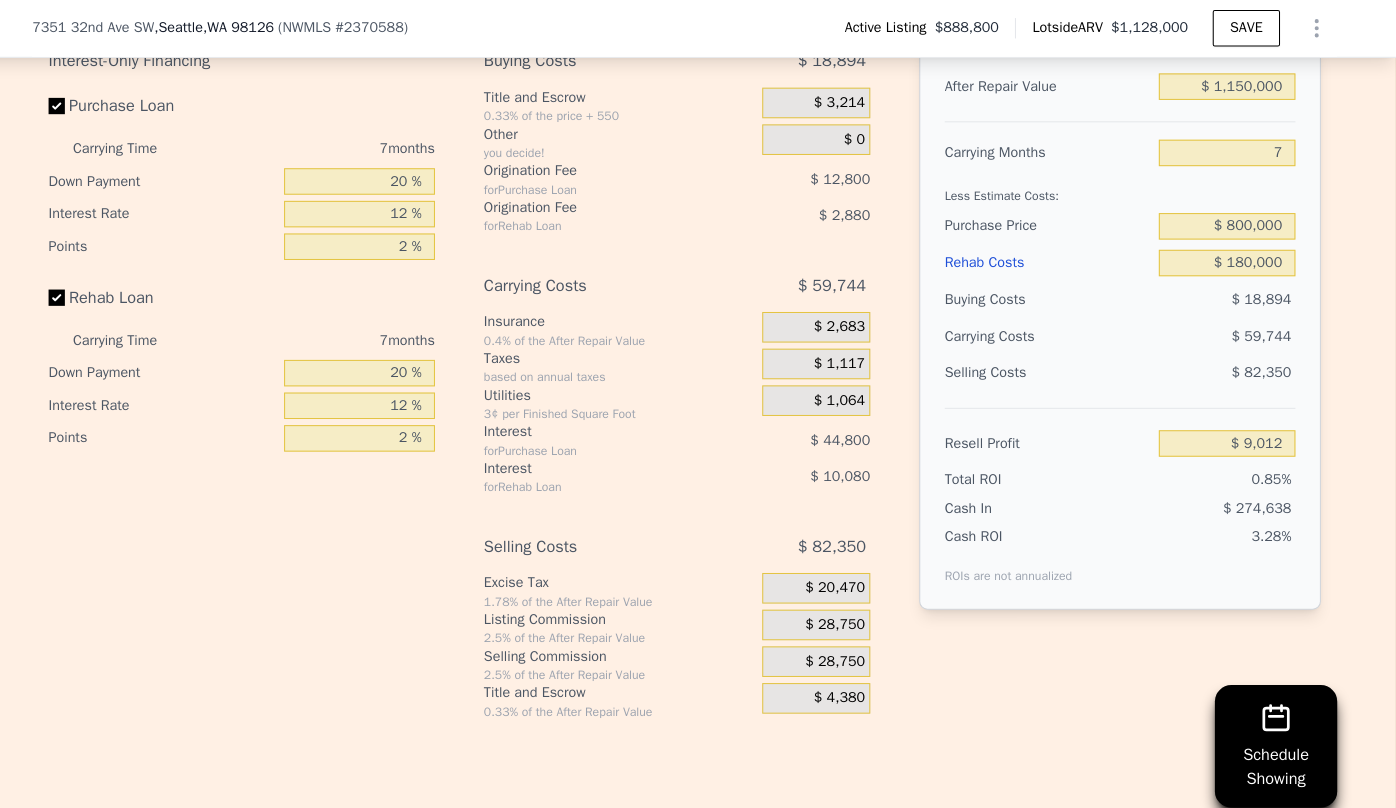 click on "Less Estimate Costs:" at bounding box center (1125, 186) 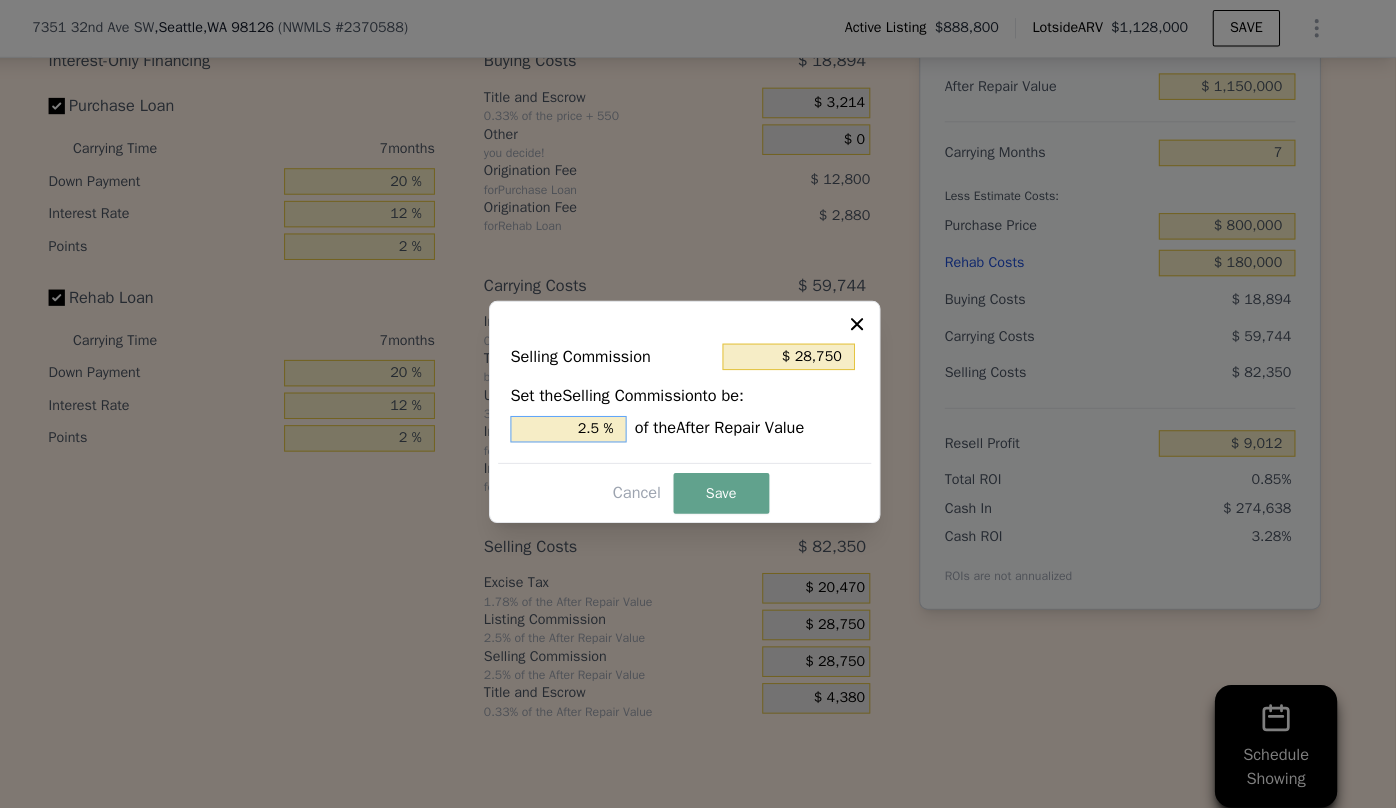 click on "2.5 %" at bounding box center [584, 421] 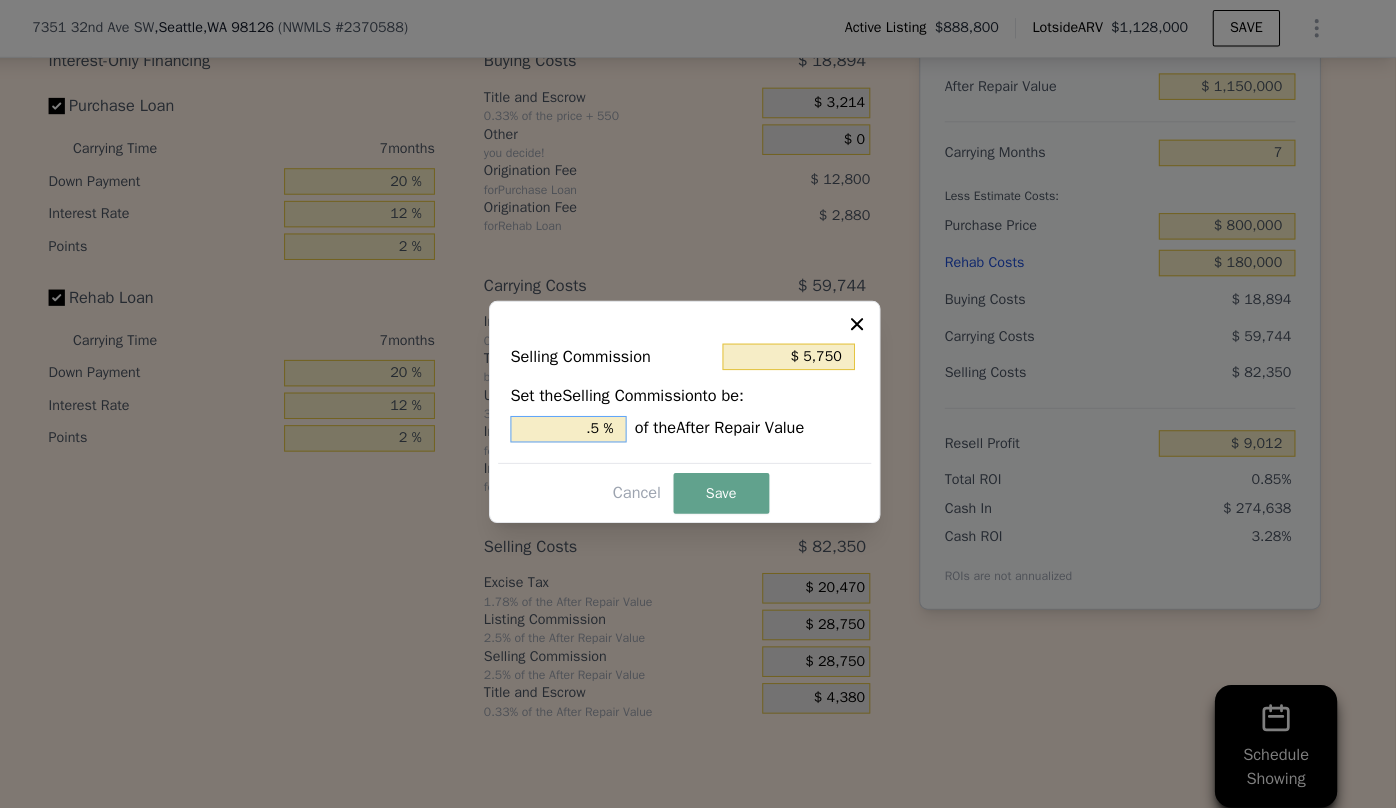 type on "$ 17,250" 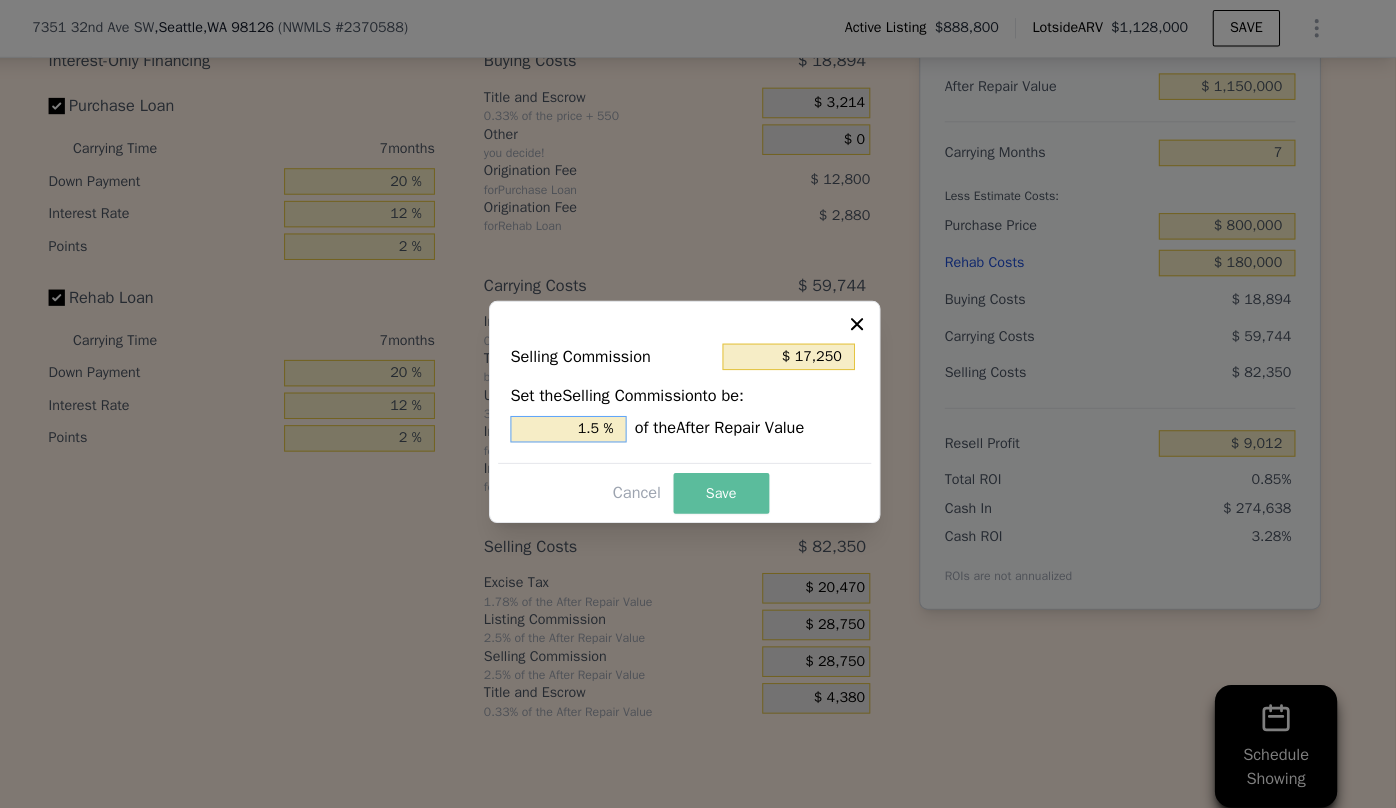 type on "1.5 %" 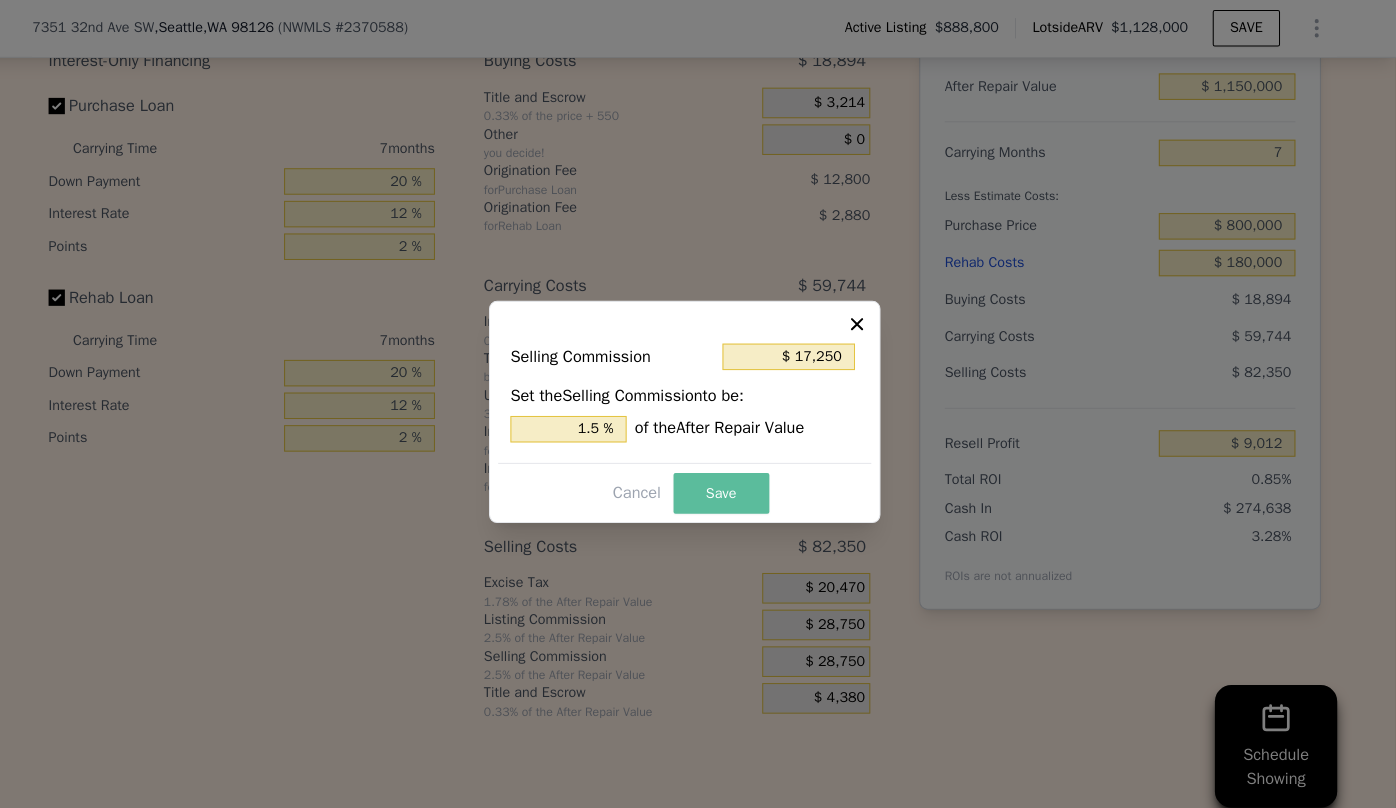 click on "Save" at bounding box center (734, 484) 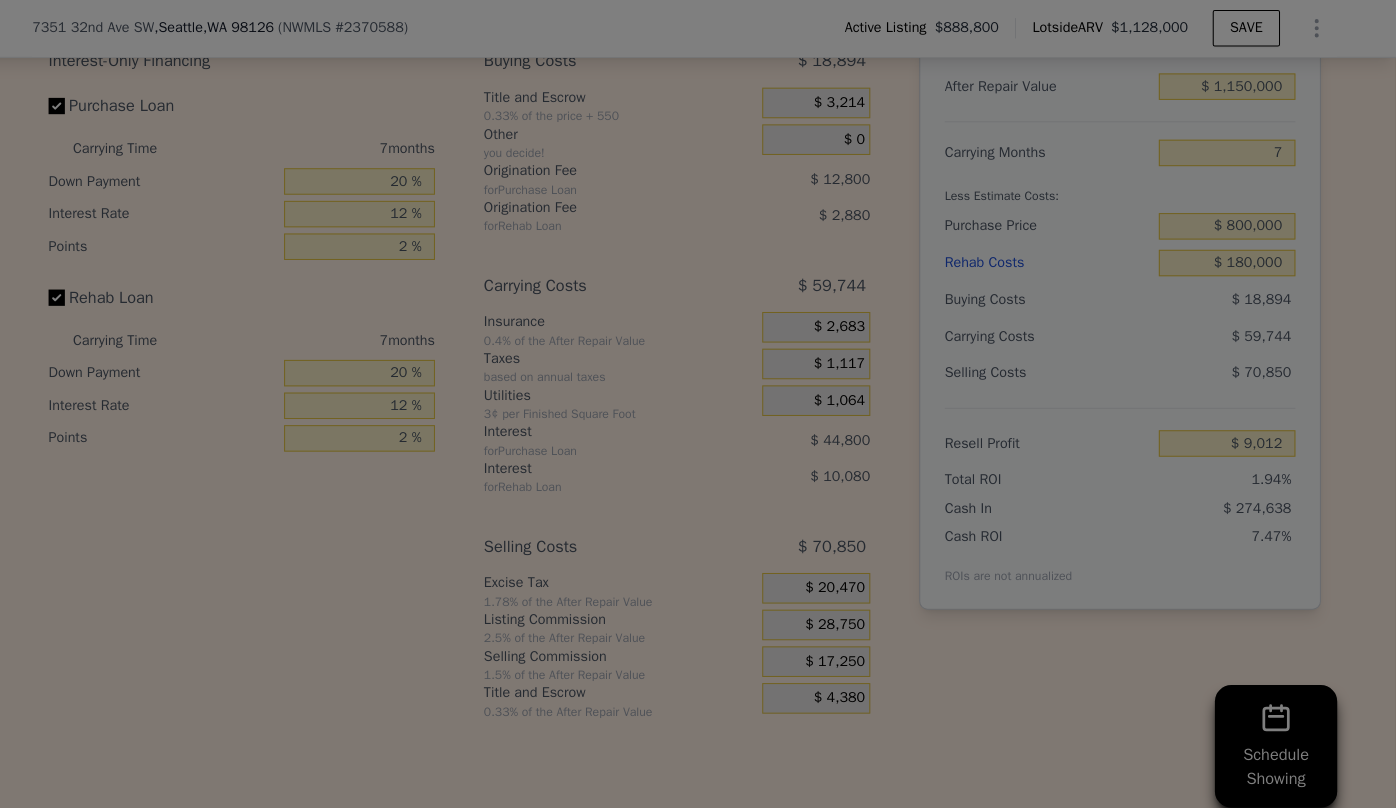 type on "$ 20,512" 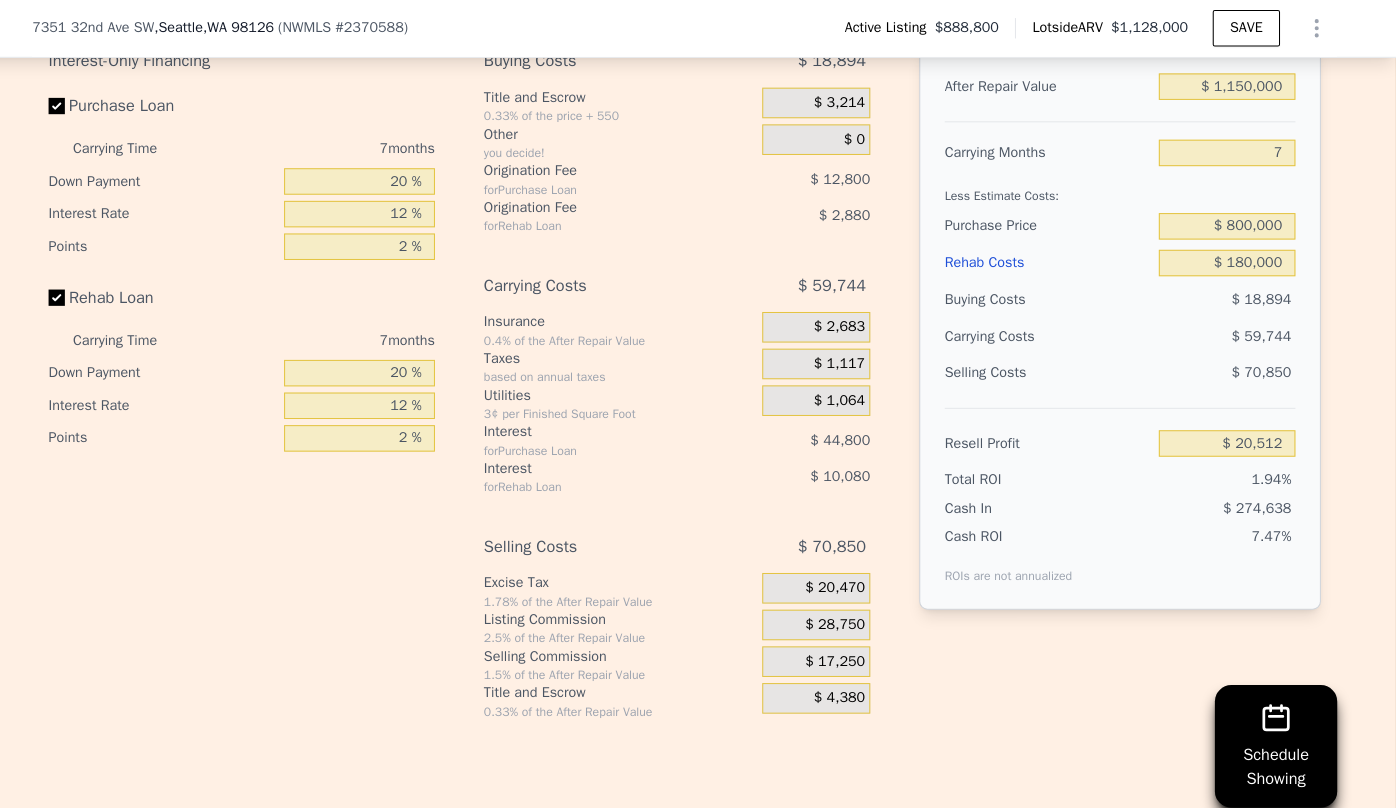 click on "7.47%" at bounding box center (1191, 545) 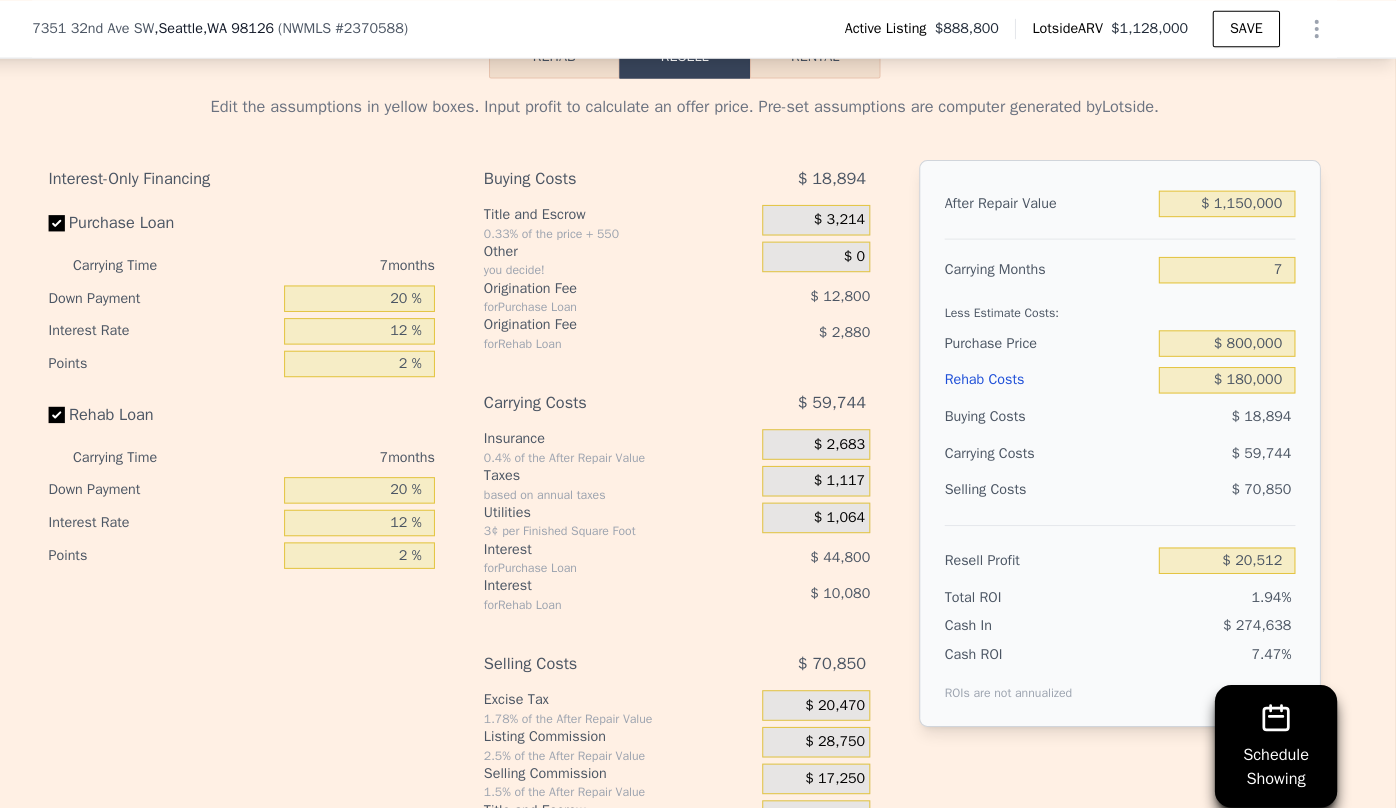 scroll, scrollTop: 3380, scrollLeft: 0, axis: vertical 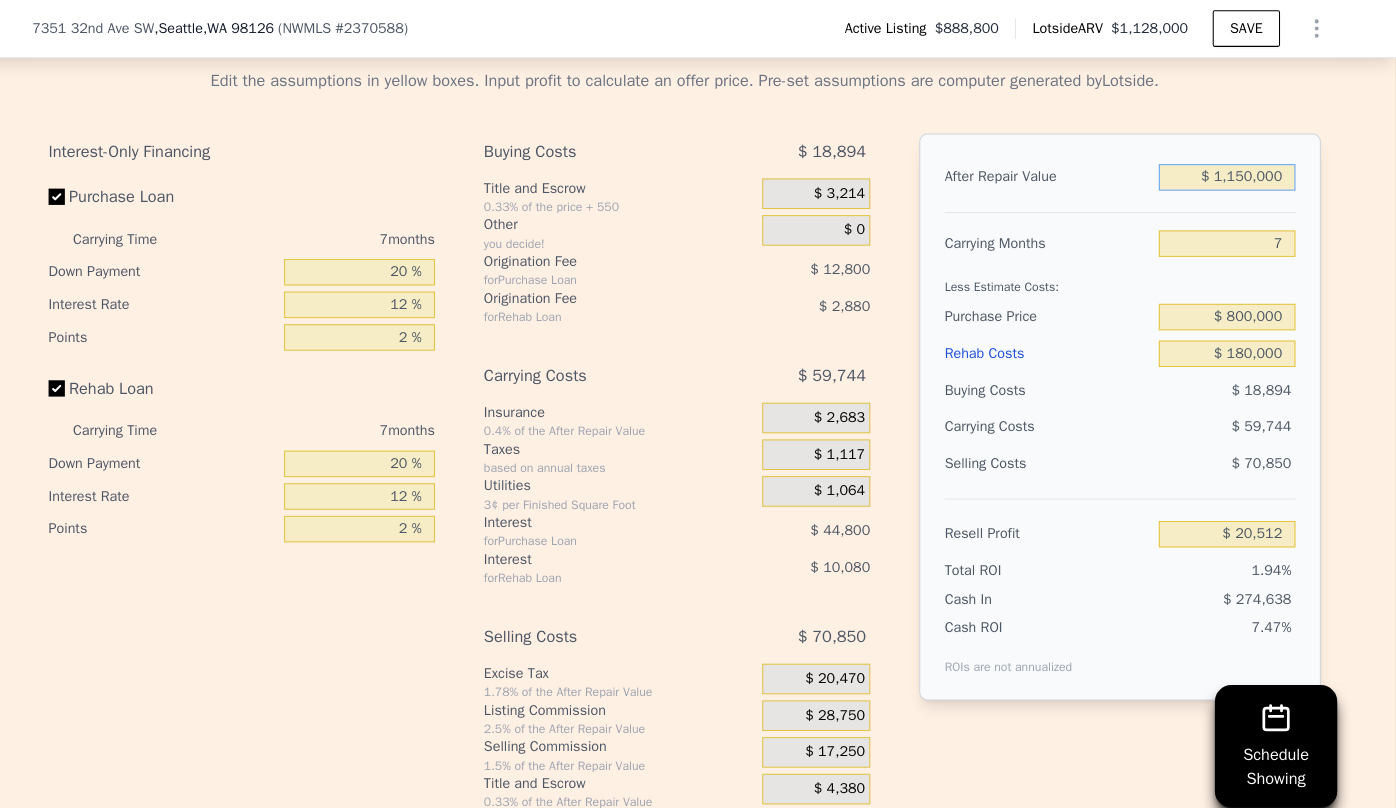 click on "$ 1,150,000" at bounding box center [1230, 174] 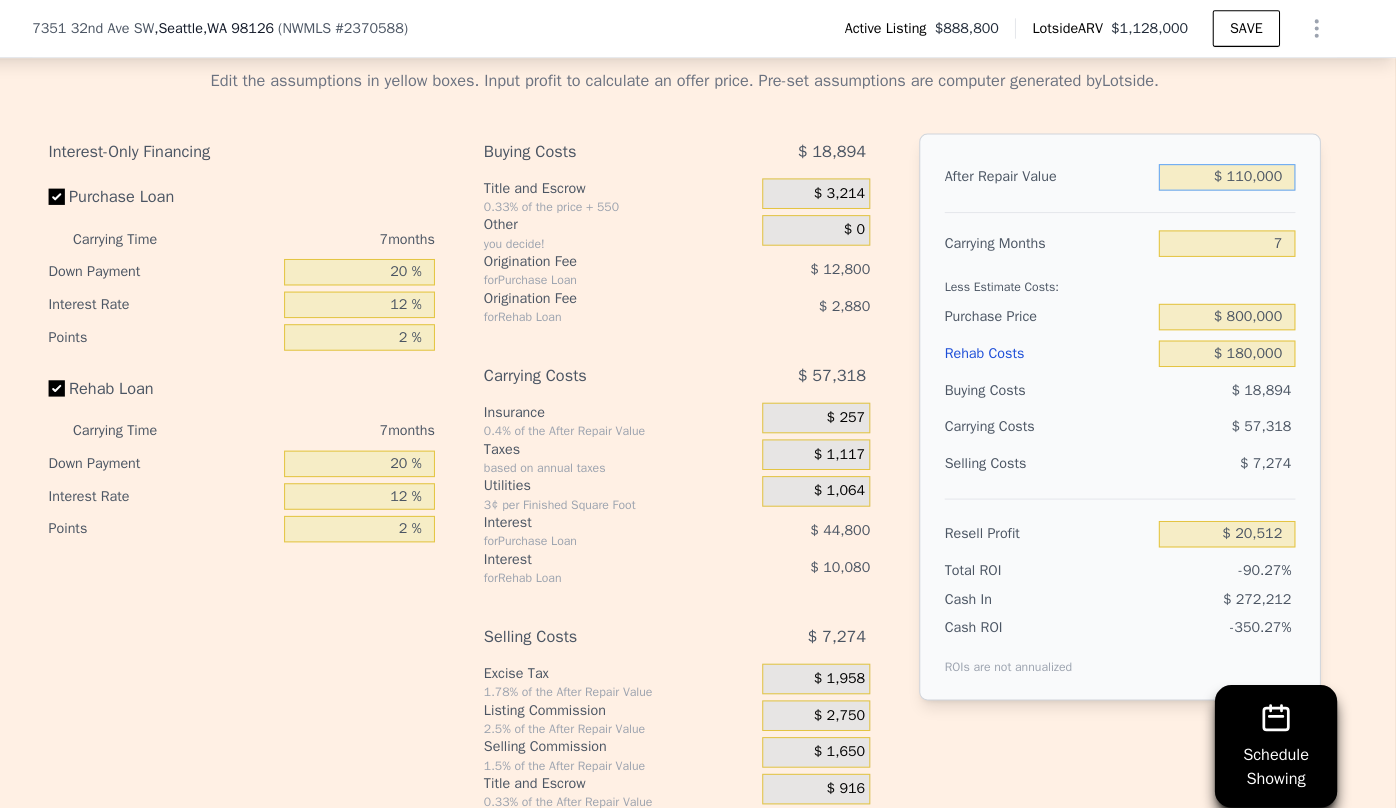 type on "-$ 953,486" 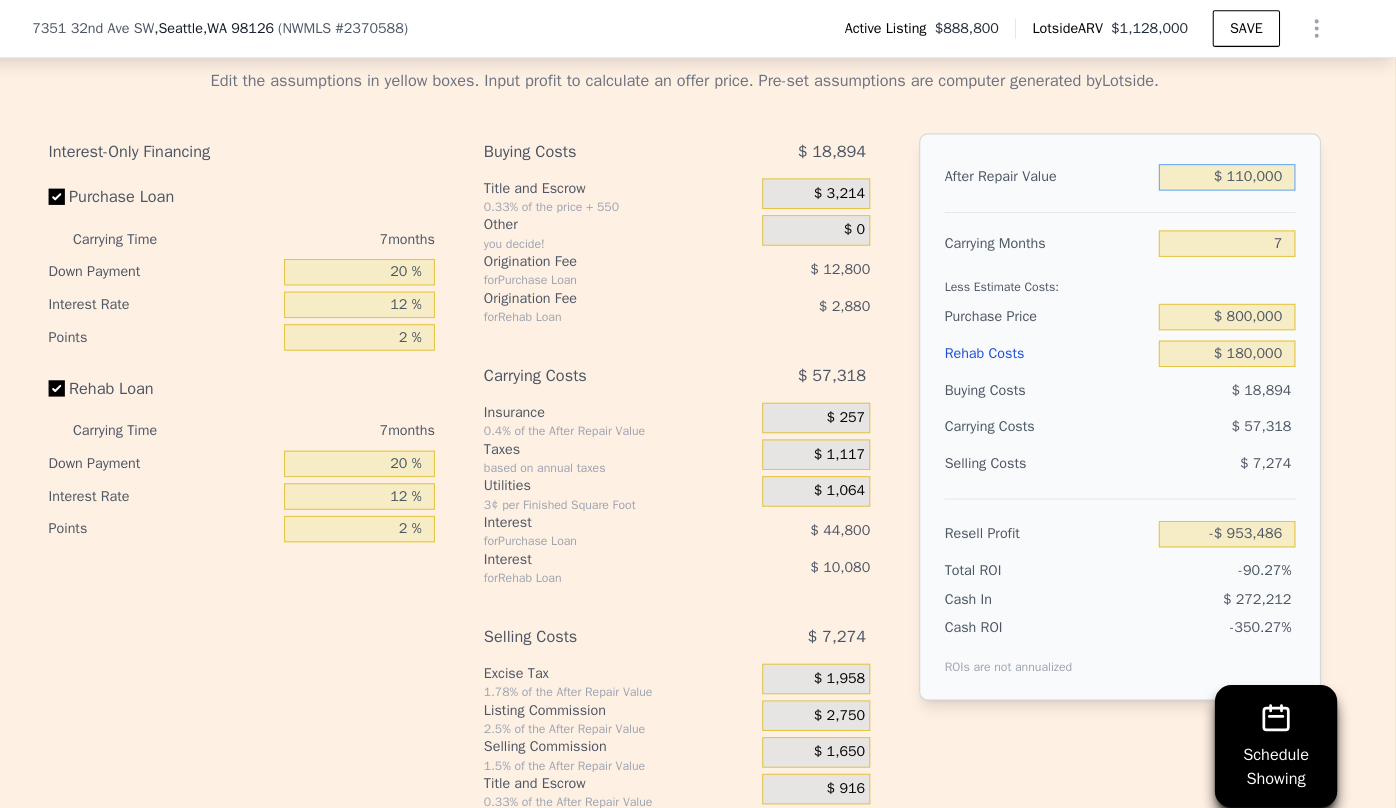 type on "$ 1,180,000" 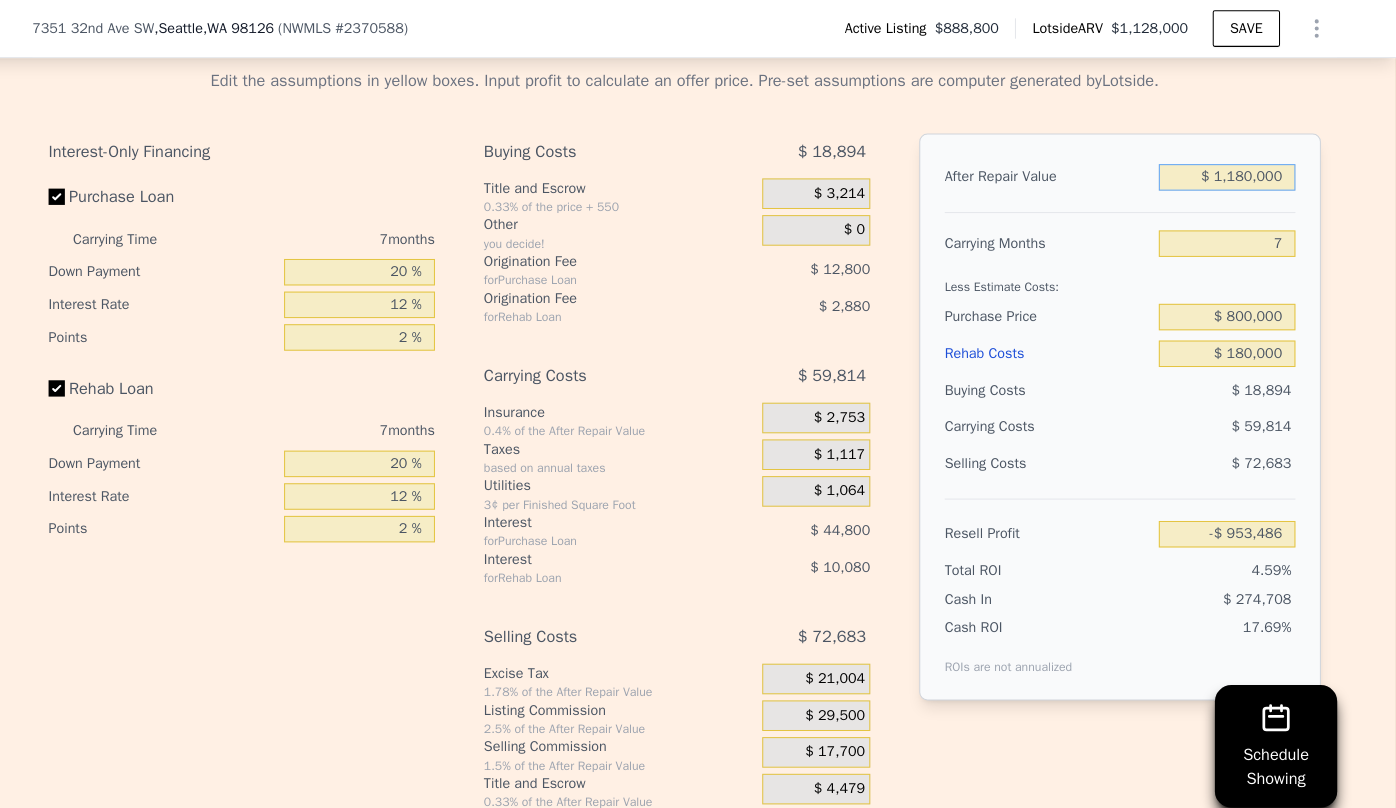 type on "$ 48,609" 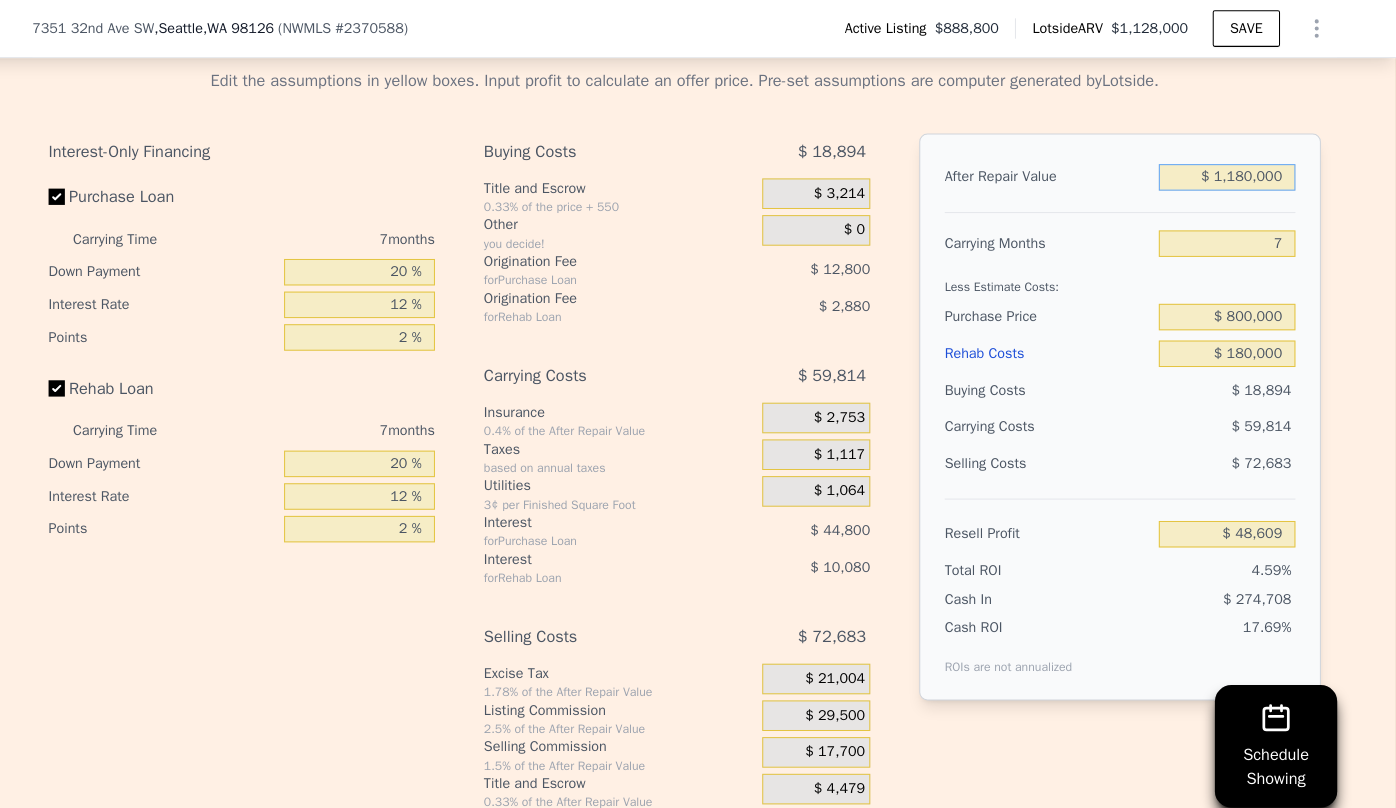 type on "$ 1,180,000" 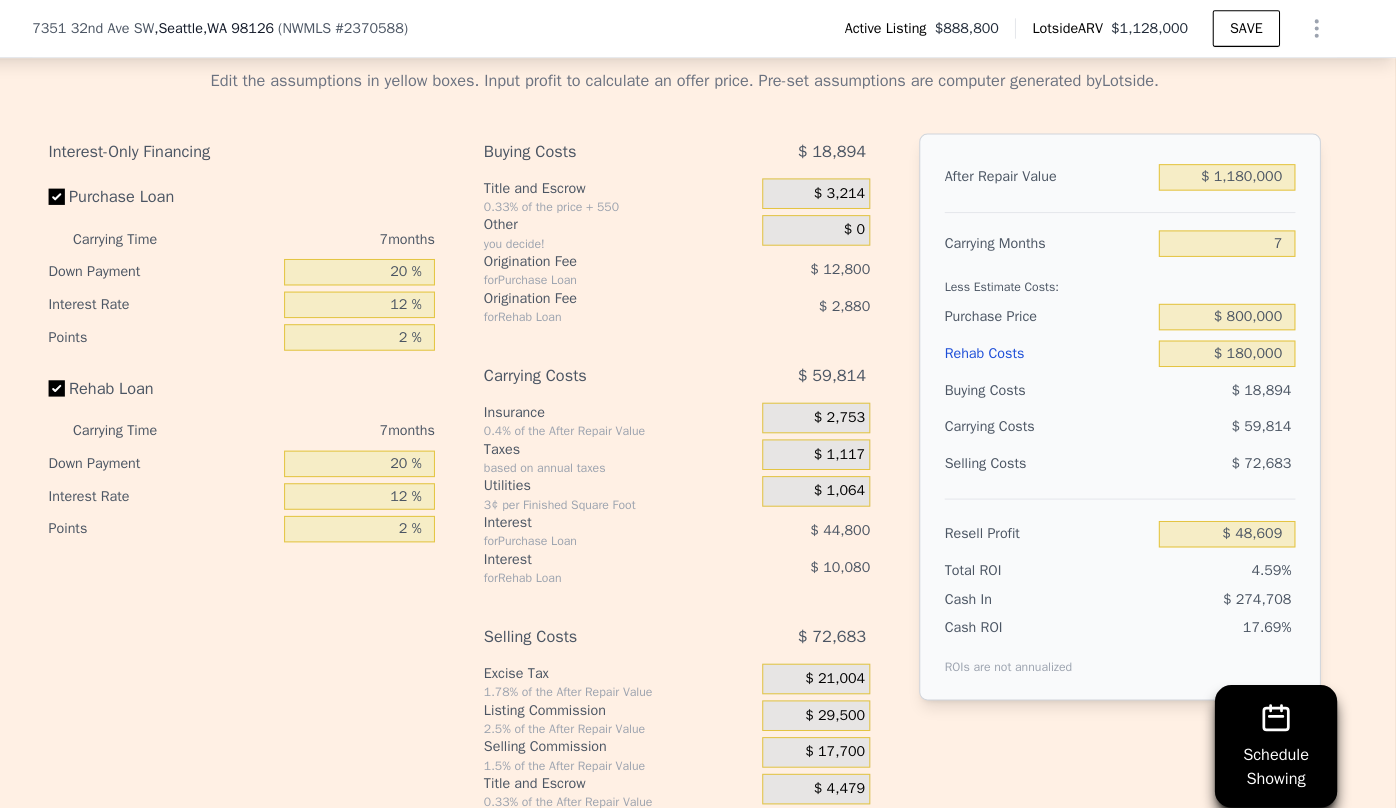 click on "Less Estimate Costs:" at bounding box center (1125, 275) 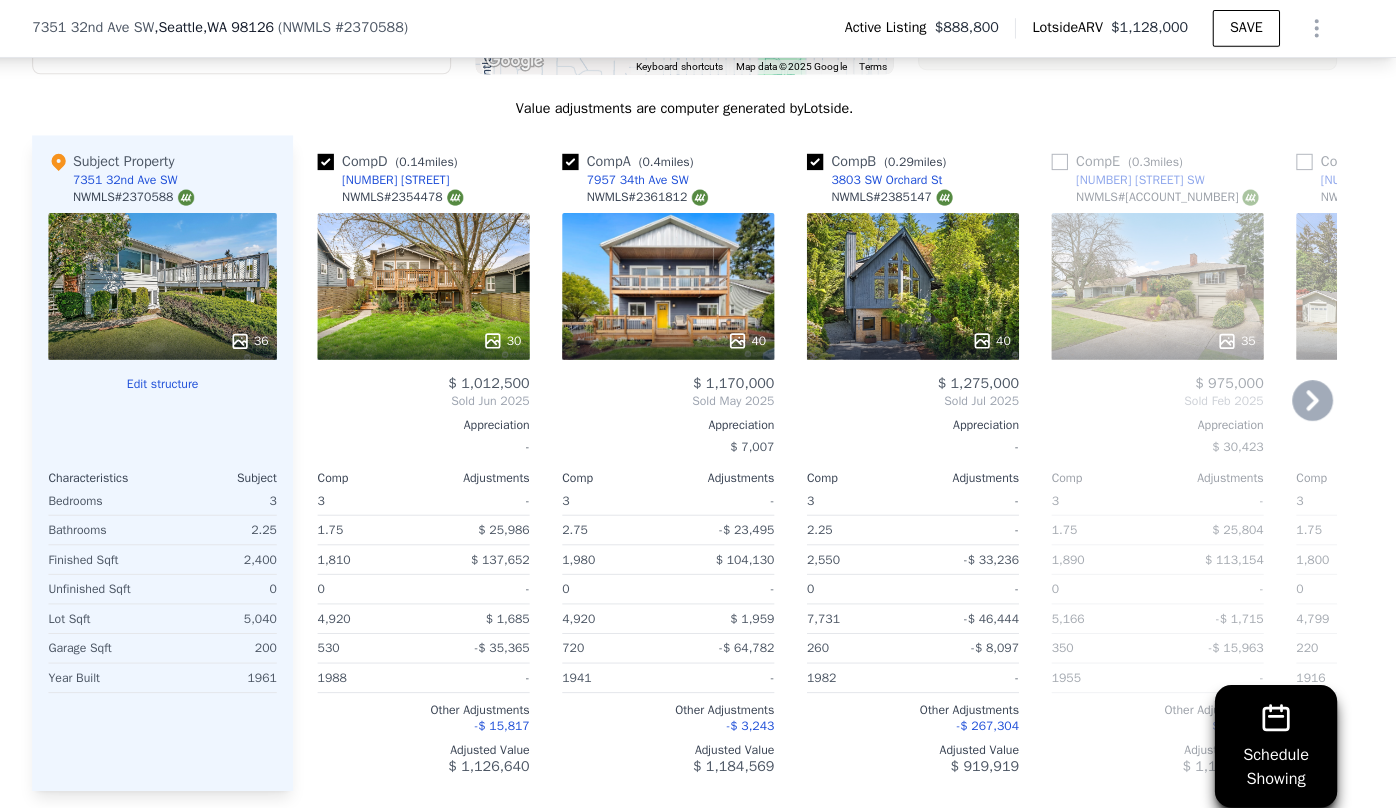scroll, scrollTop: 2489, scrollLeft: 0, axis: vertical 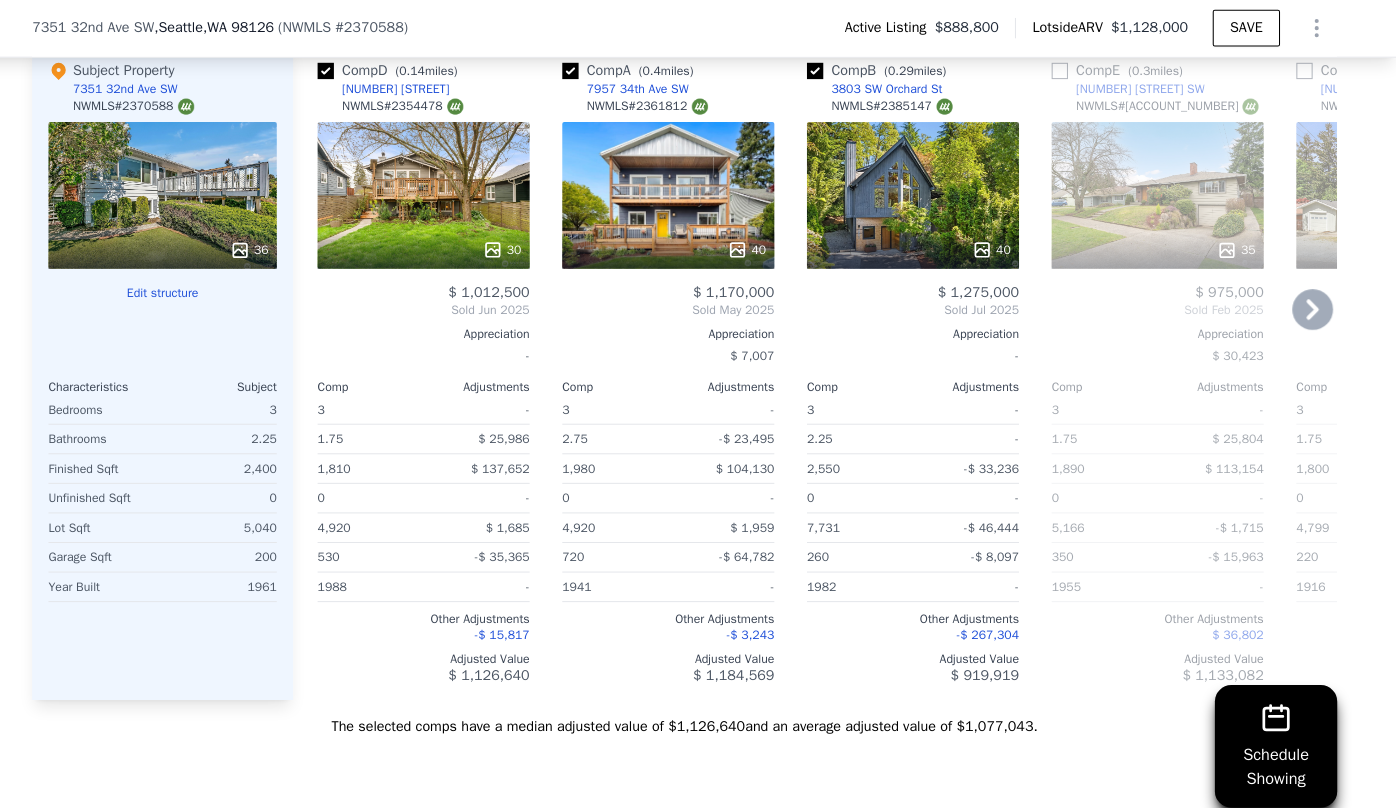 click 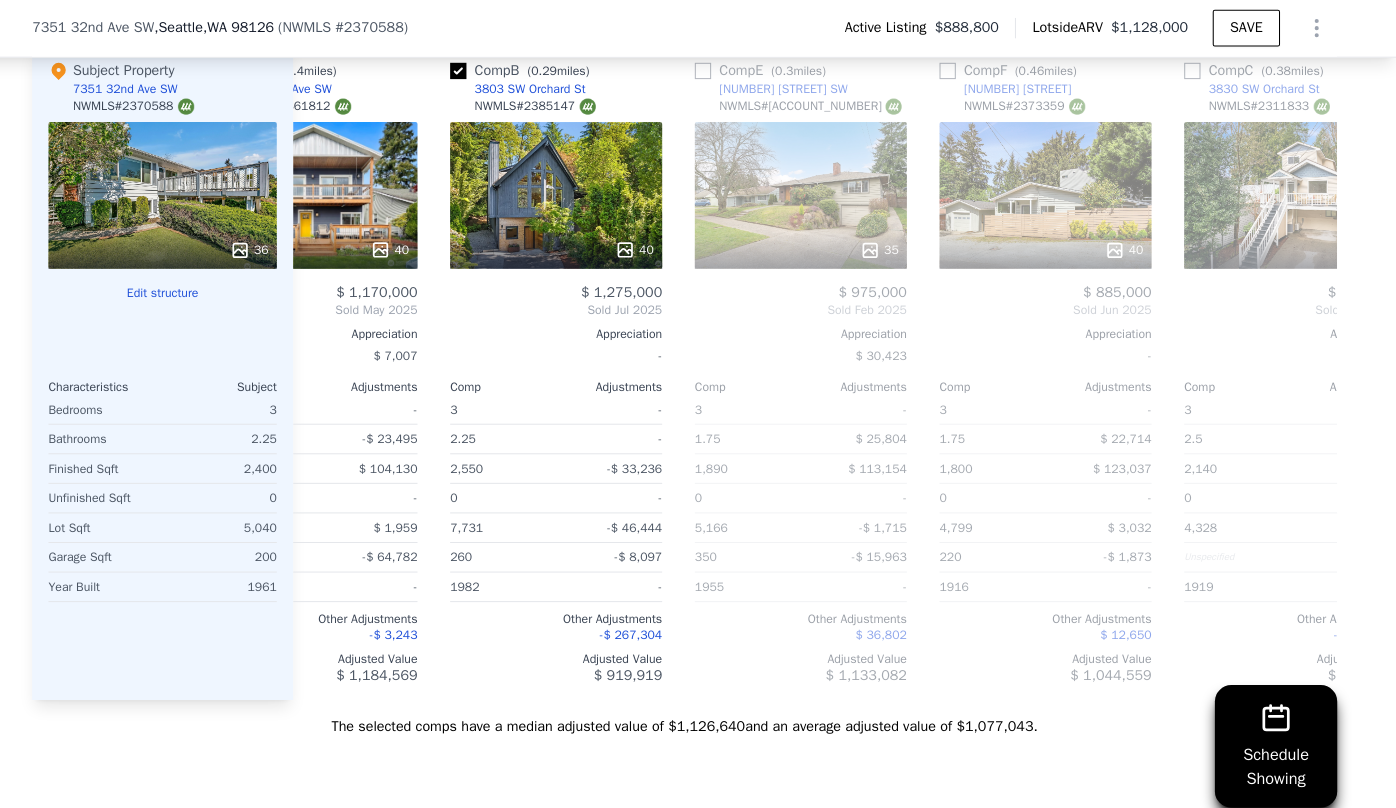 scroll, scrollTop: 0, scrollLeft: 463, axis: horizontal 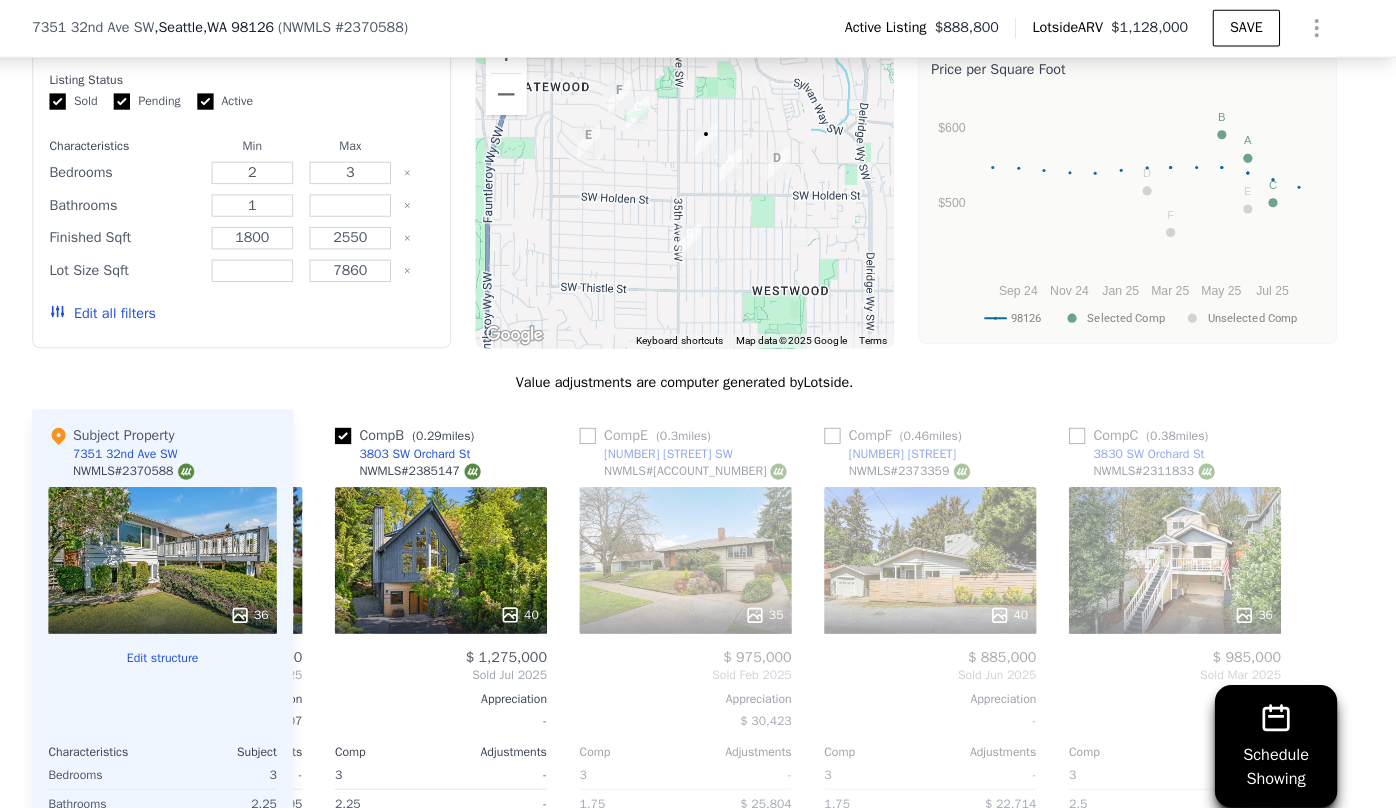 click on "Edit all filters" at bounding box center (127, 308) 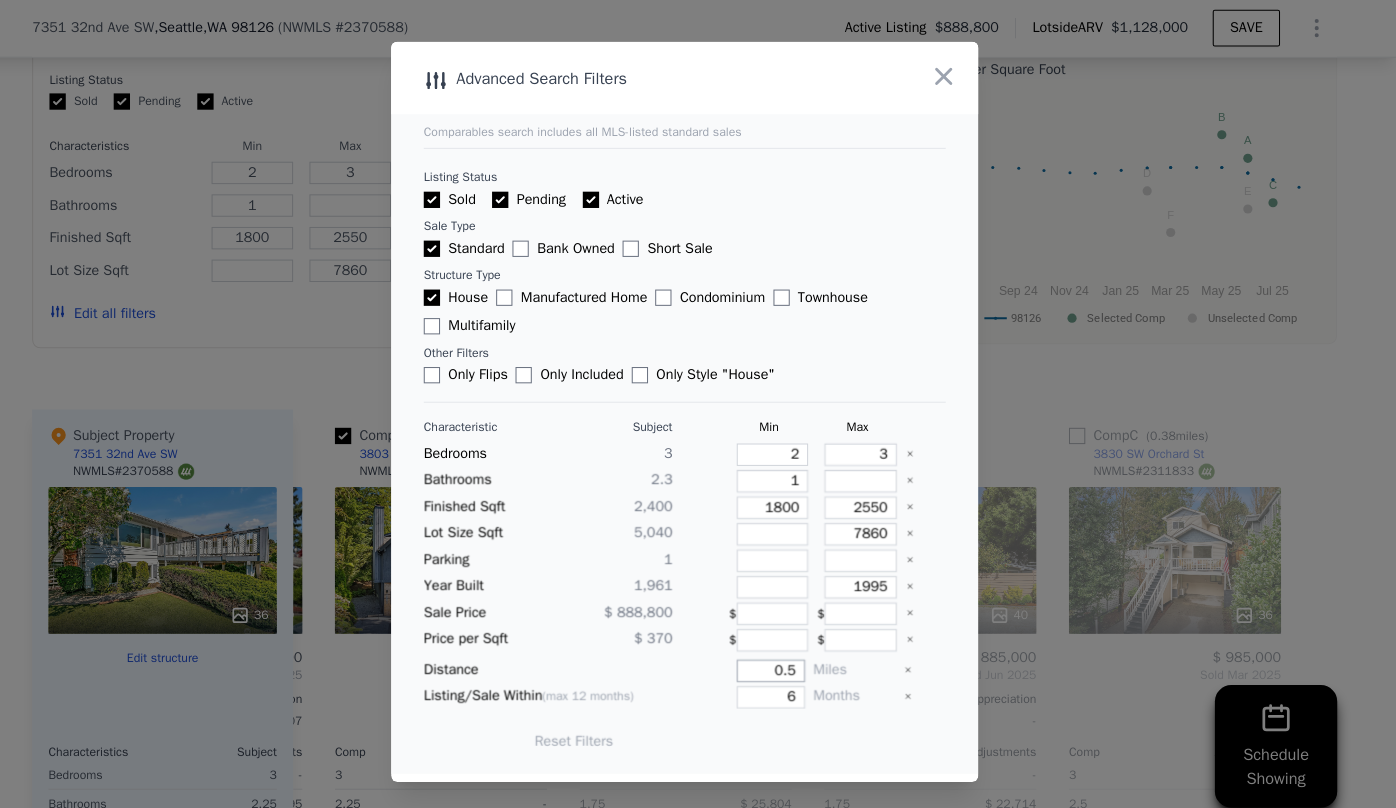 drag, startPoint x: 805, startPoint y: 656, endPoint x: 732, endPoint y: 653, distance: 73.061615 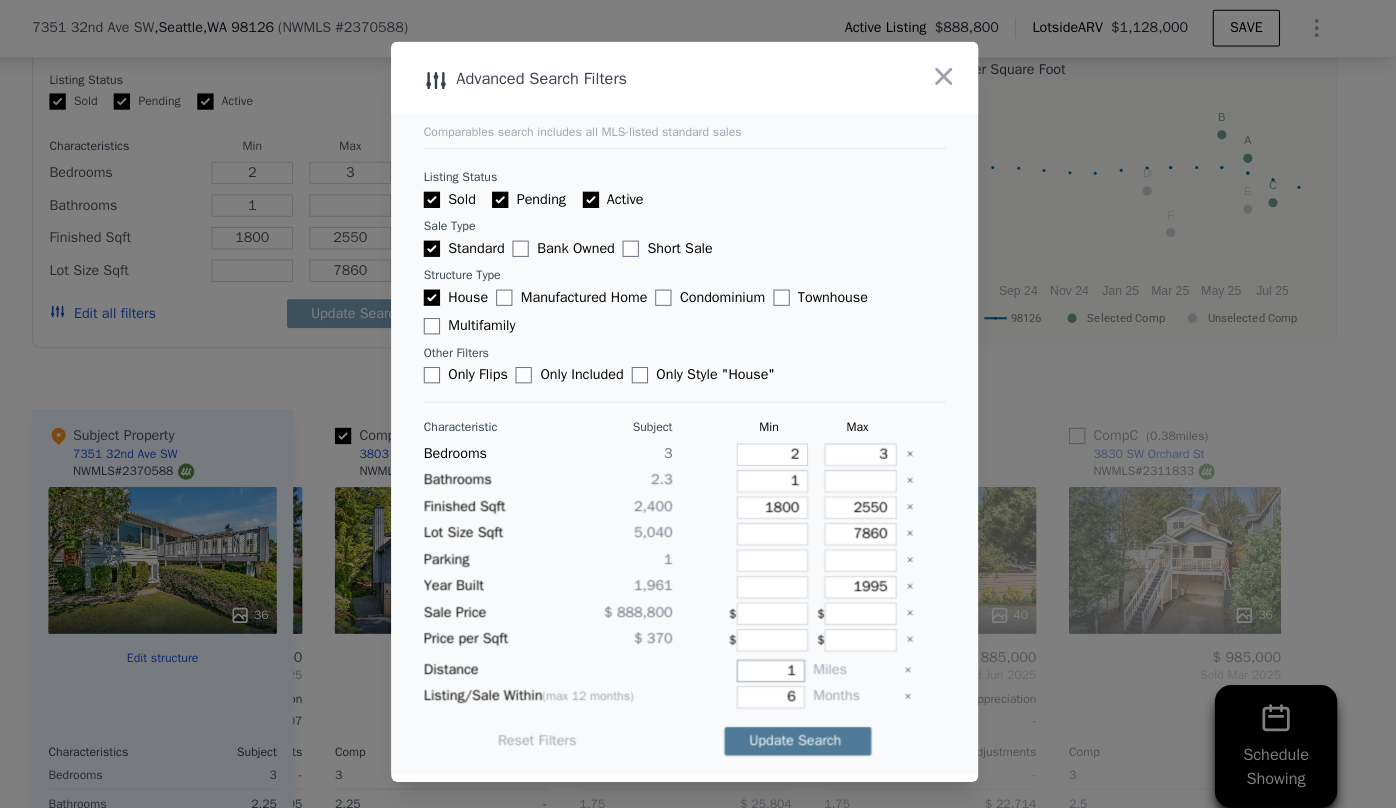 type on "1" 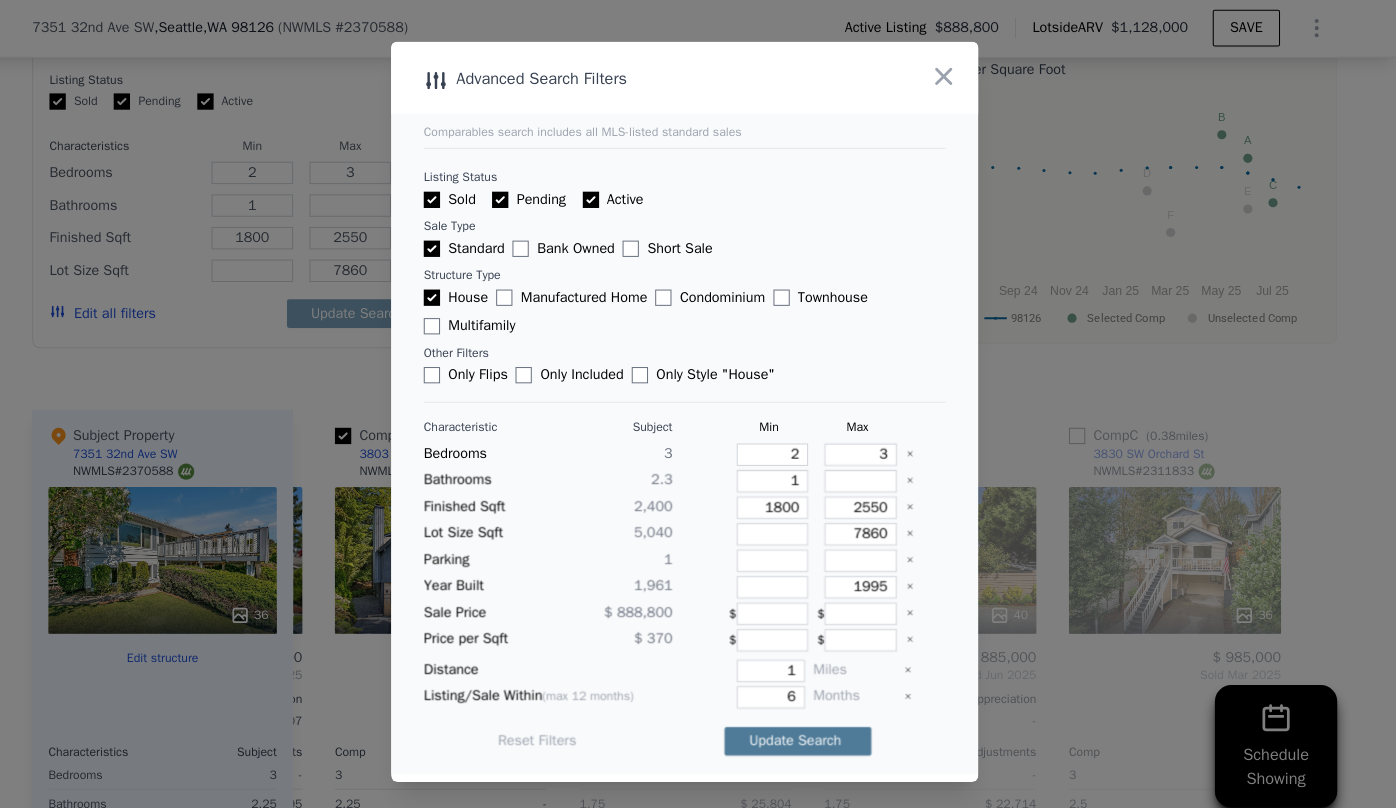 click on "Update Search" at bounding box center [809, 727] 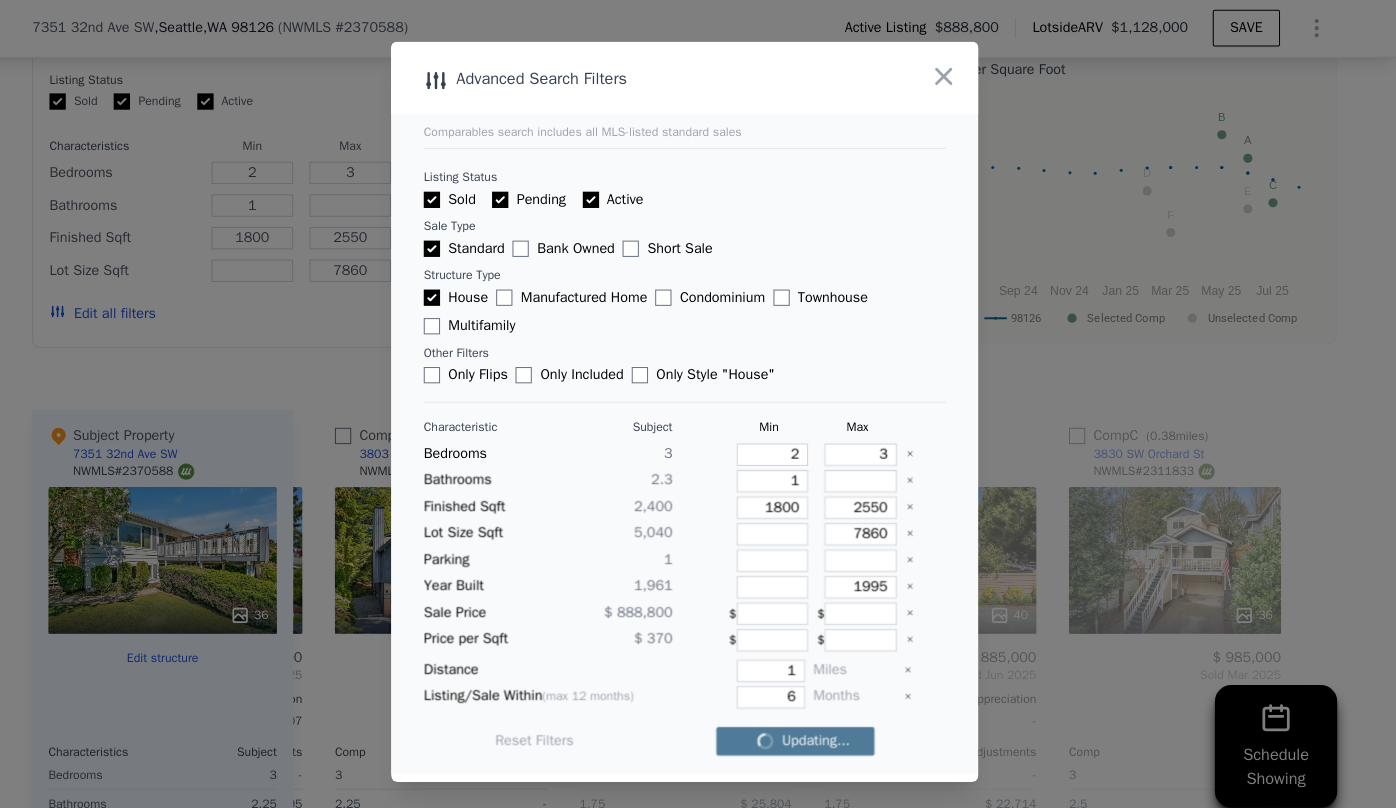 checkbox on "false" 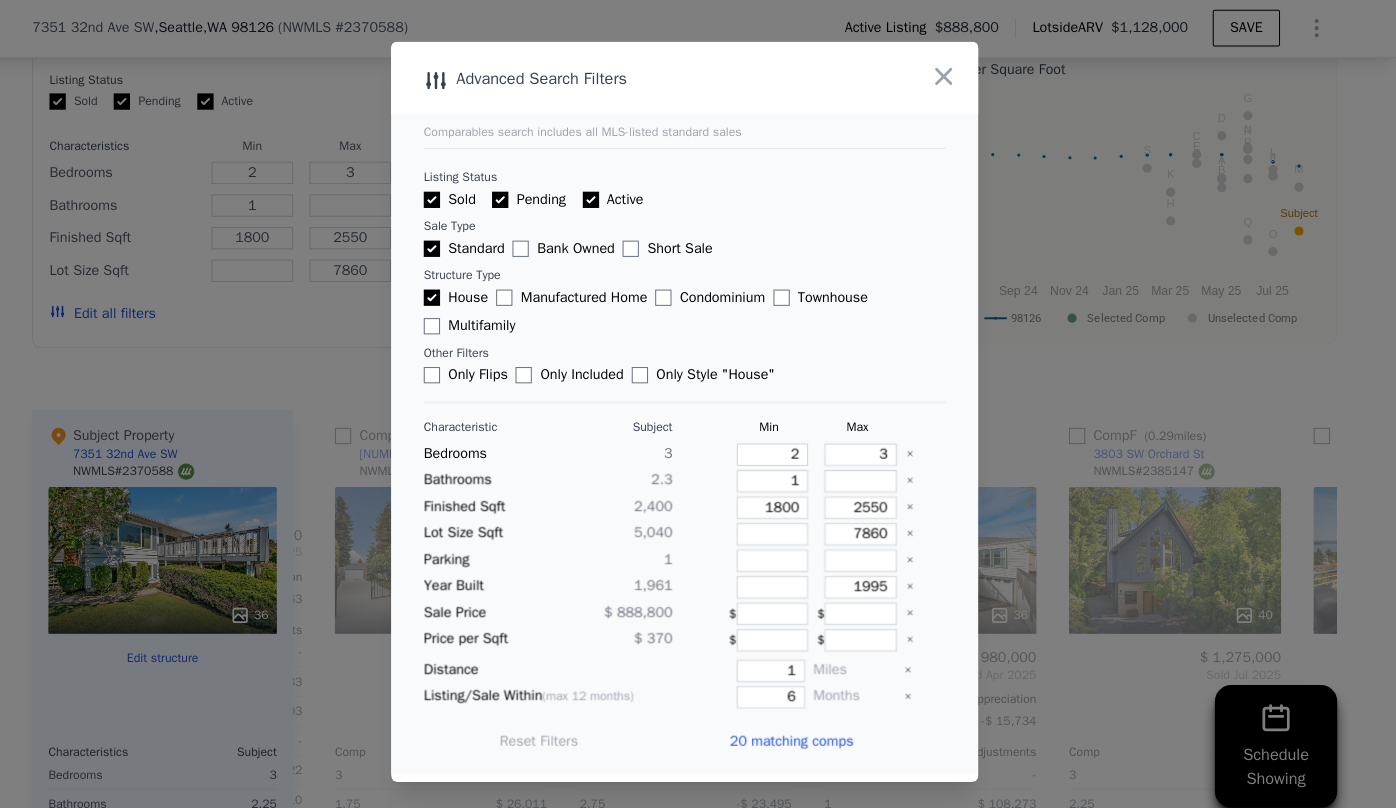 click on "20 matching comps" at bounding box center (802, 727) 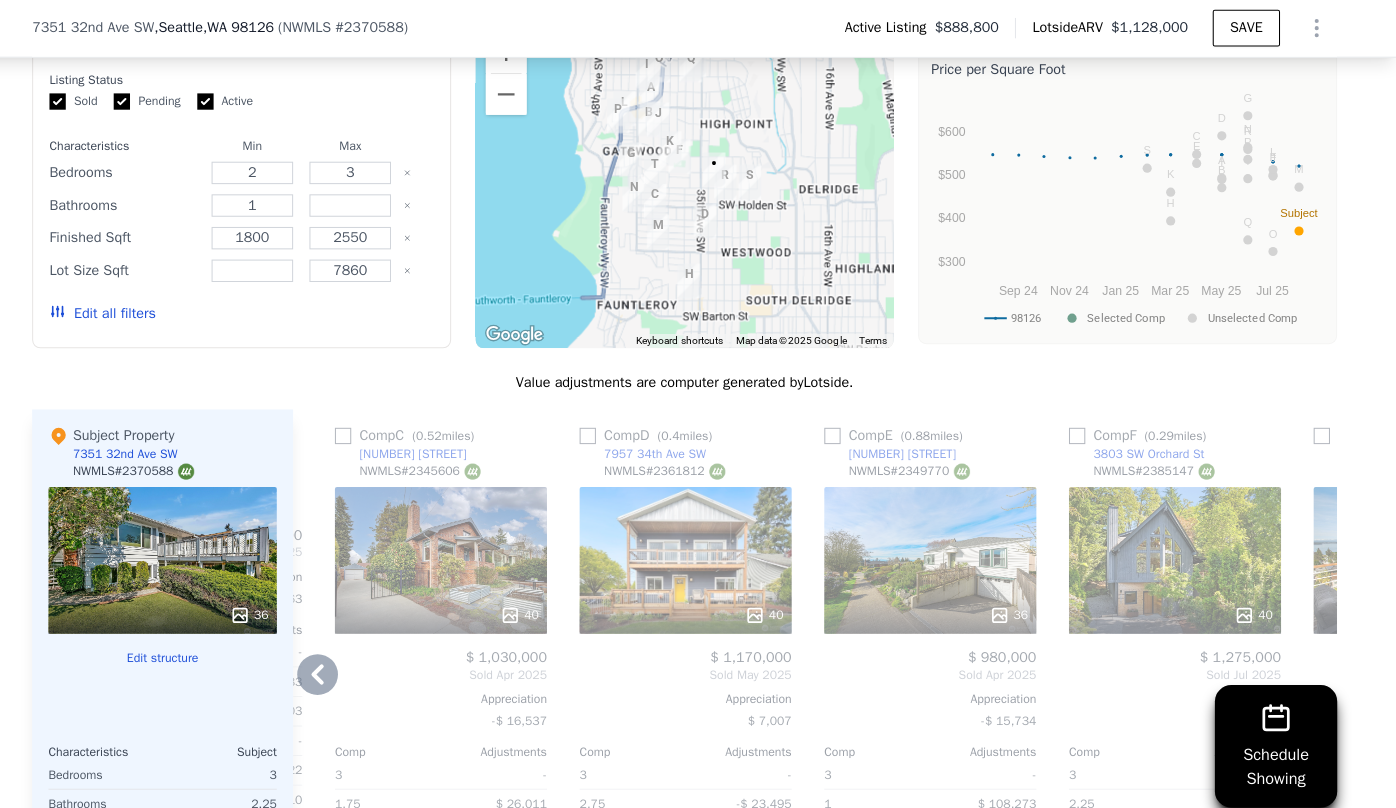 click 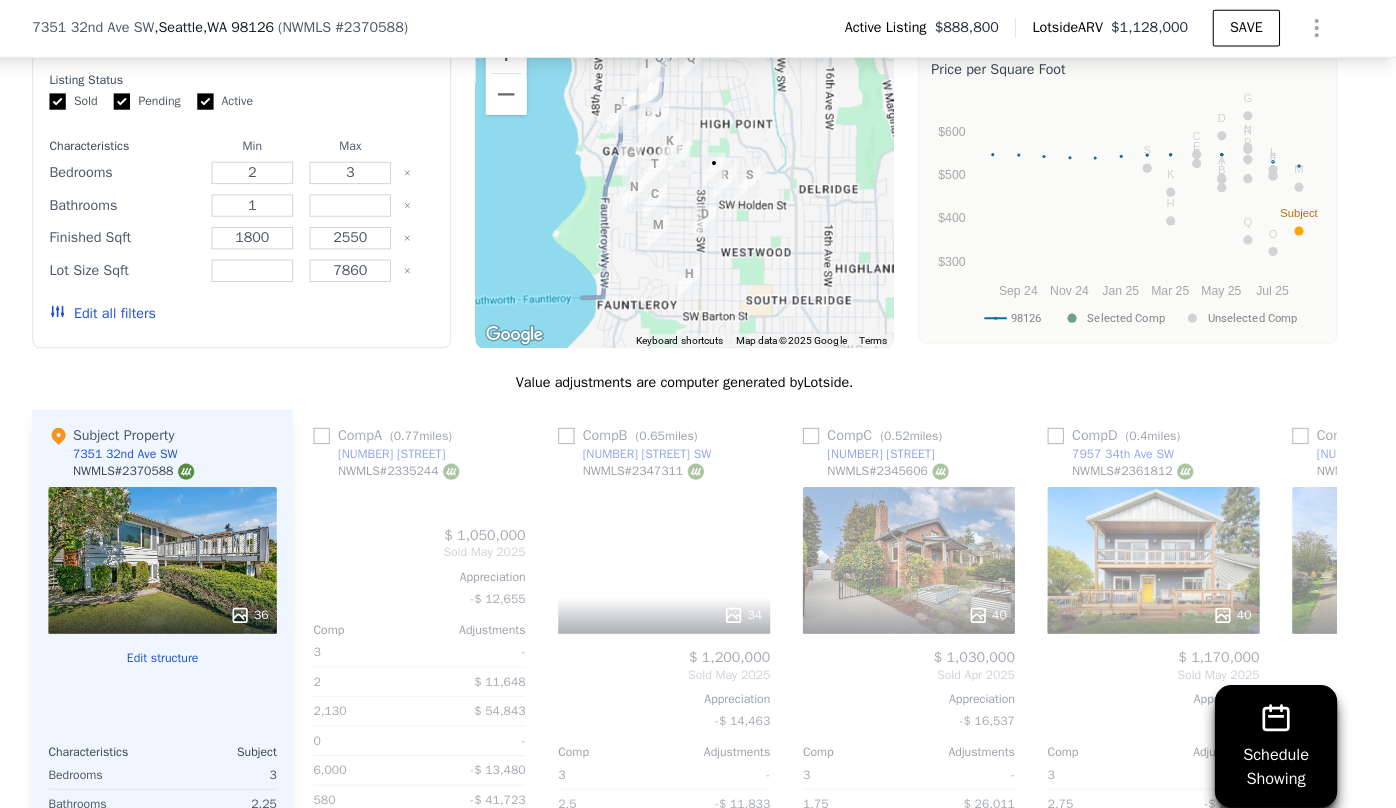 scroll, scrollTop: 0, scrollLeft: 0, axis: both 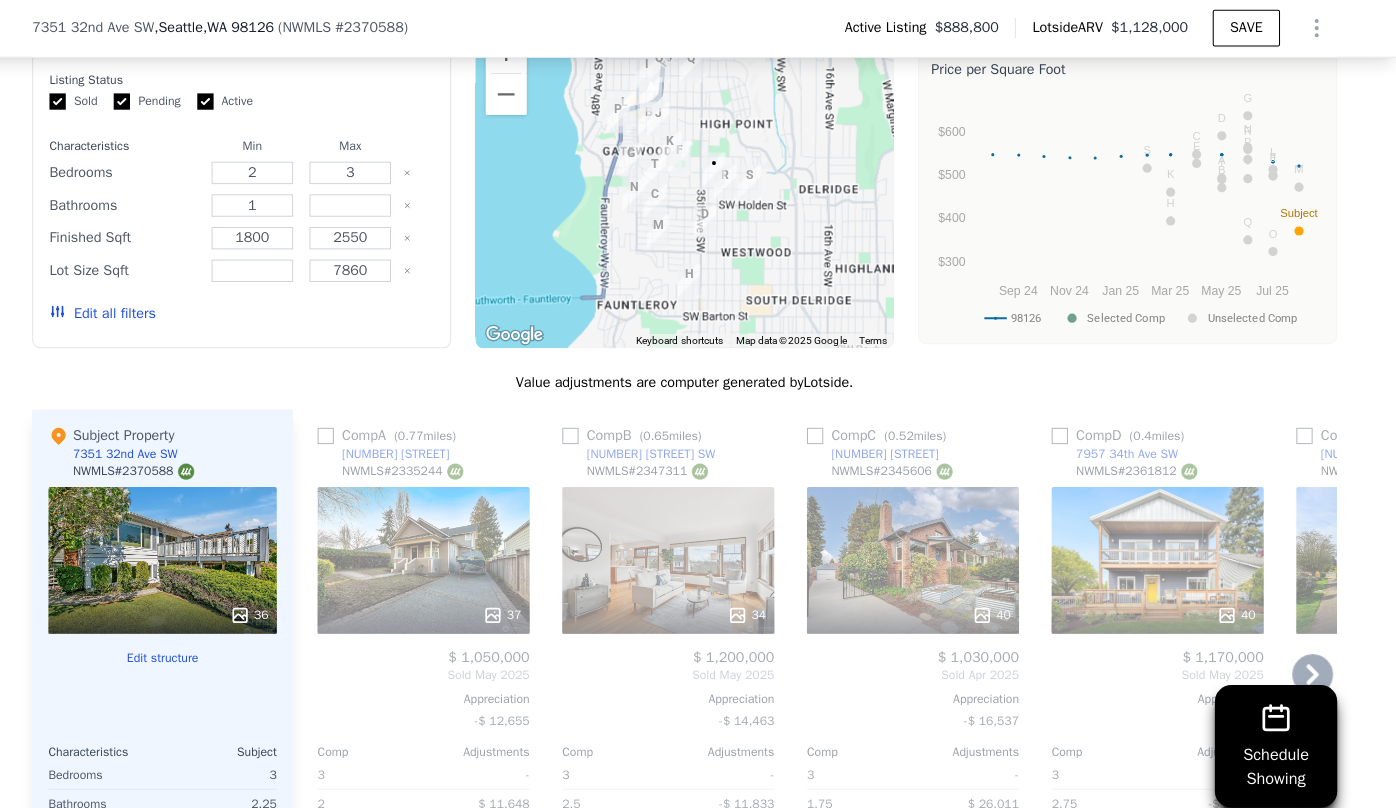 click on "$ 1,050,000" at bounding box center [442, 646] 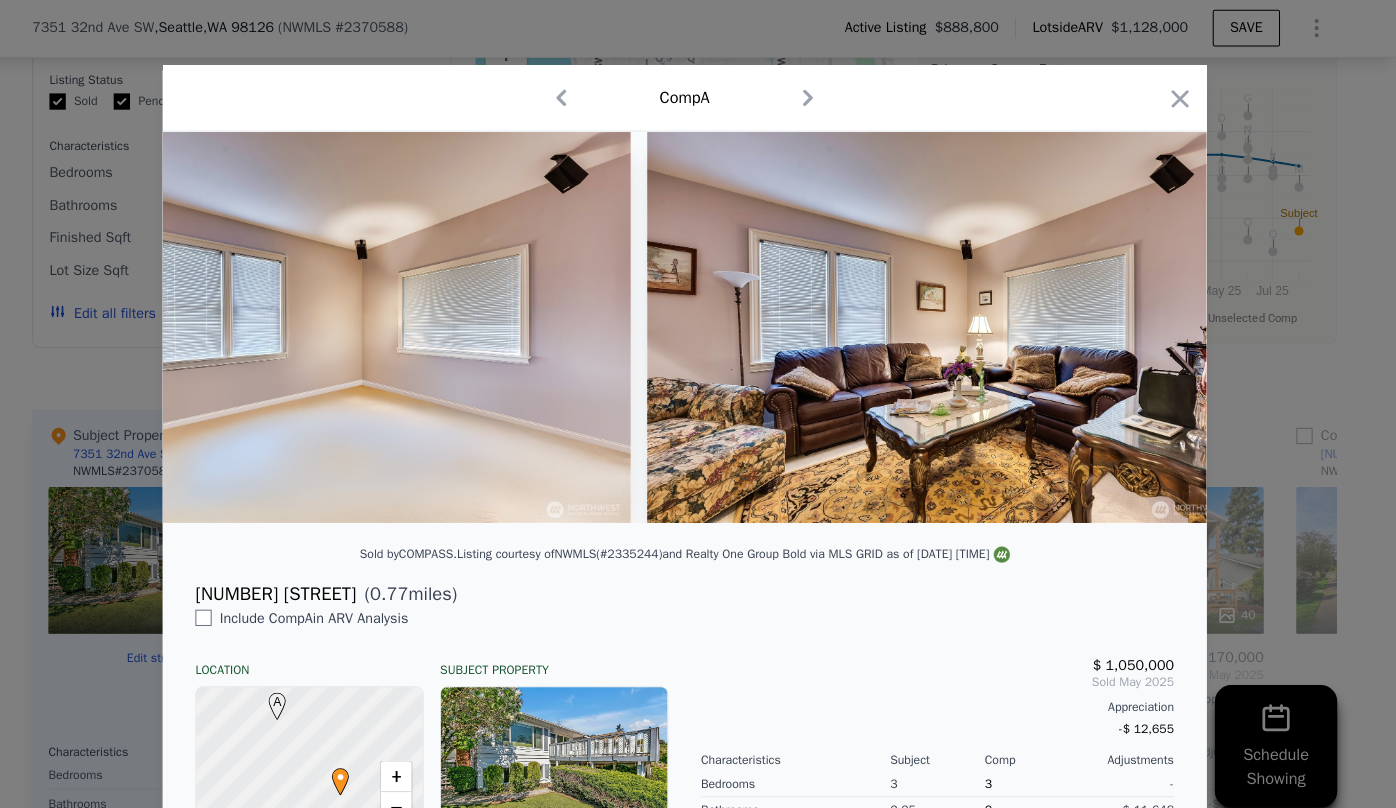 scroll, scrollTop: 0, scrollLeft: 12799, axis: horizontal 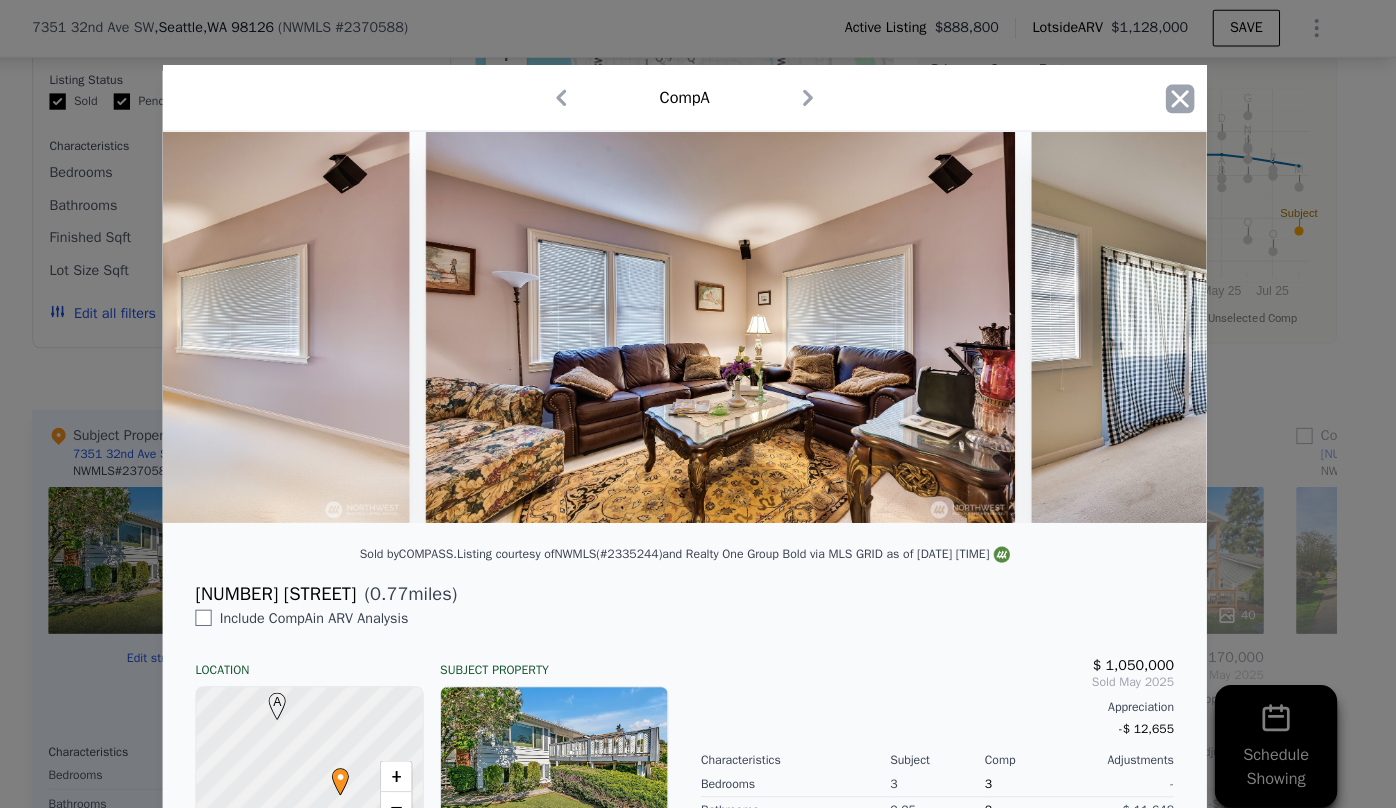 click 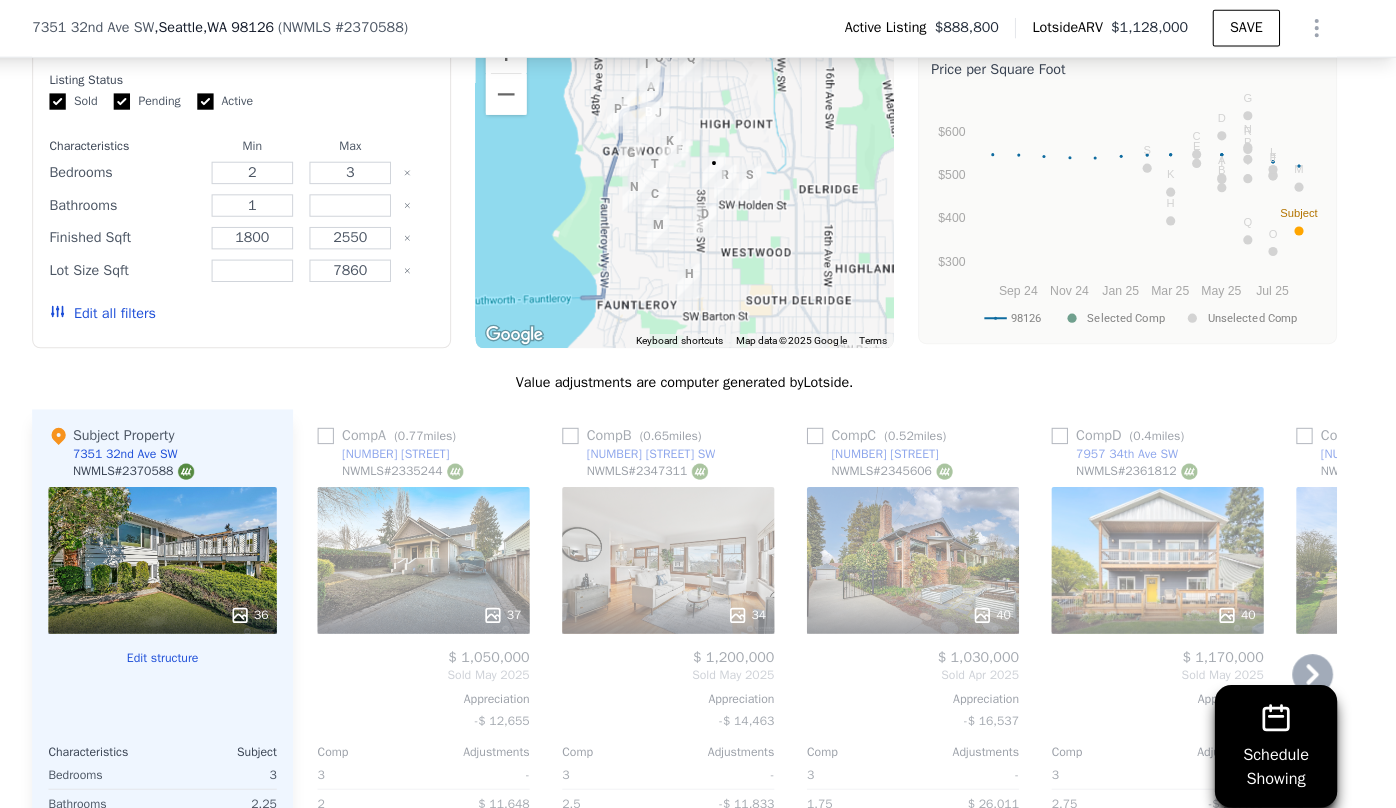 click 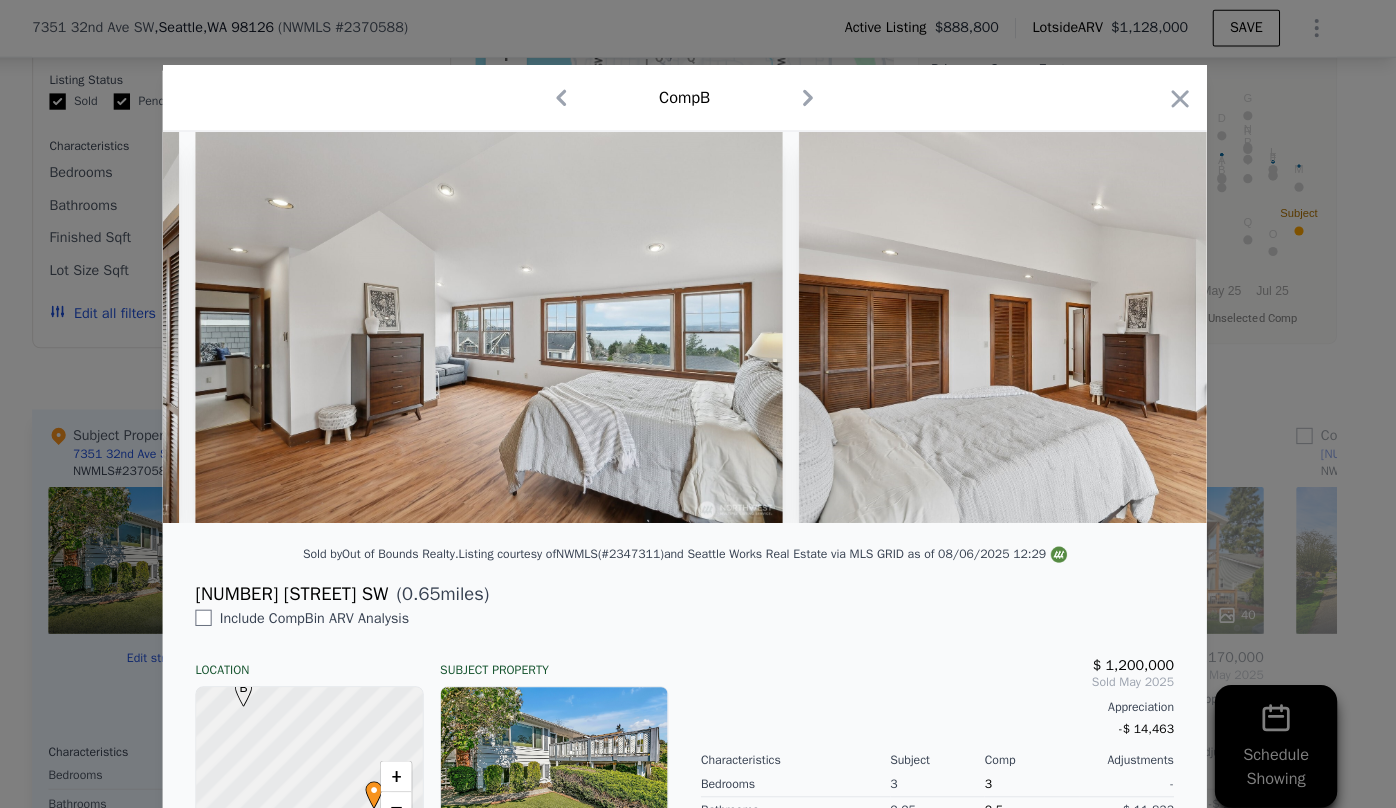 scroll, scrollTop: 0, scrollLeft: 10026, axis: horizontal 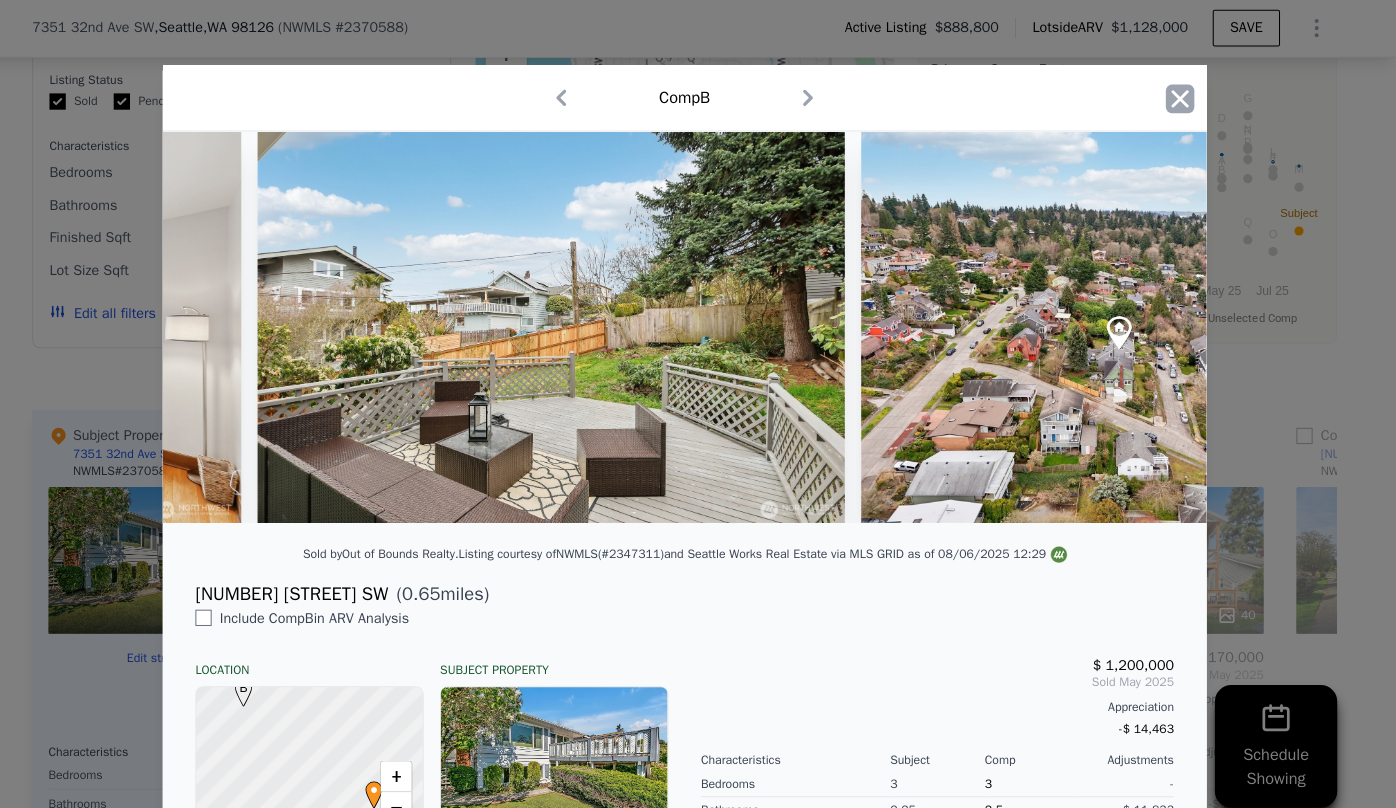 click 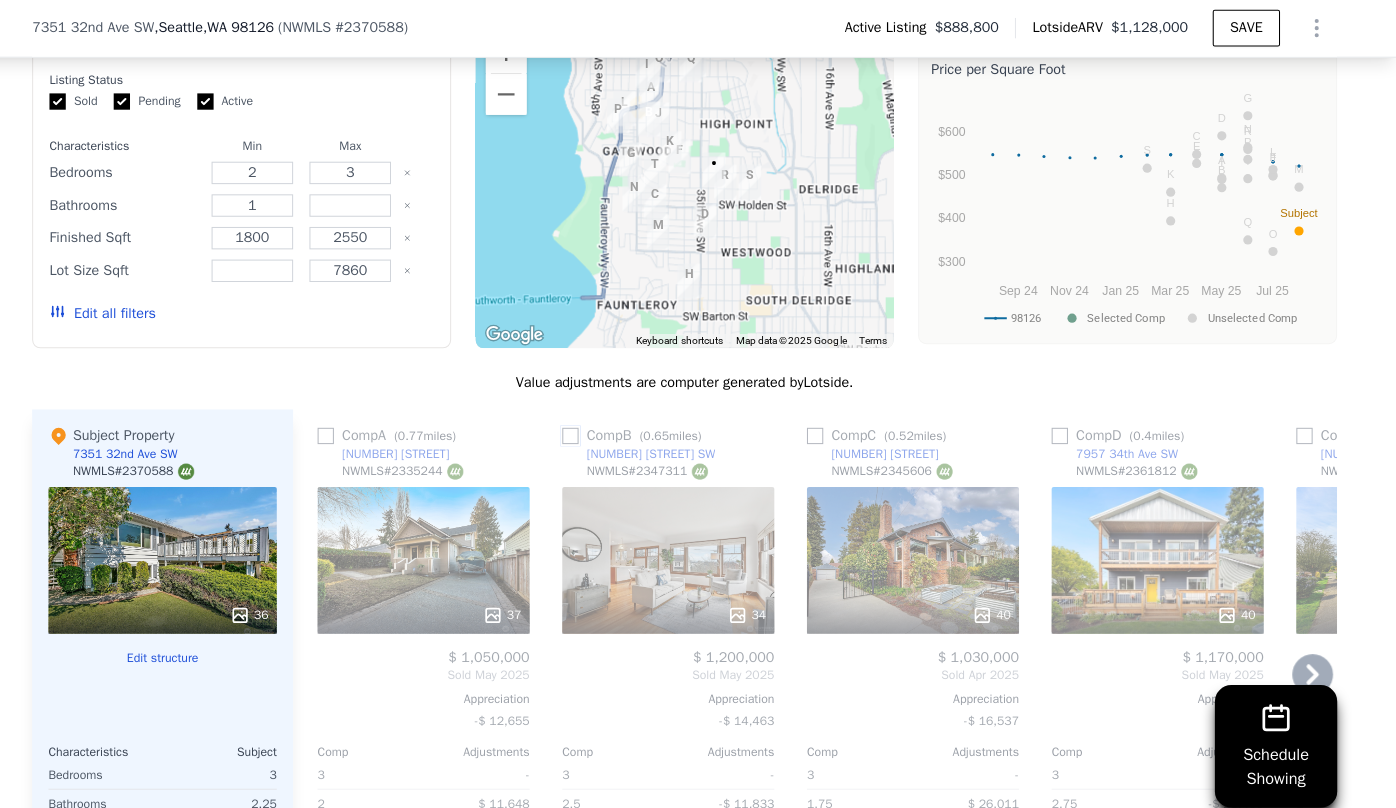 click at bounding box center [586, 428] 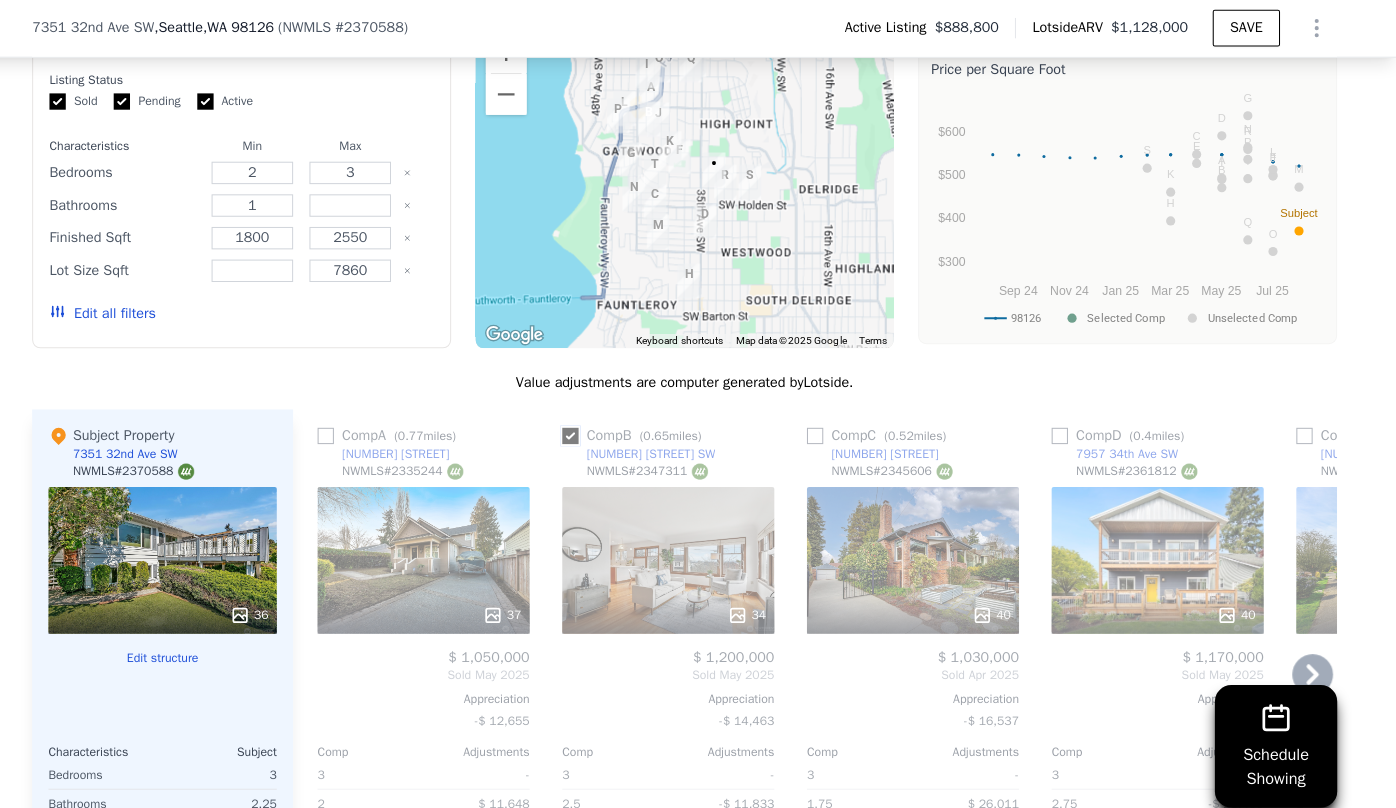 checkbox on "true" 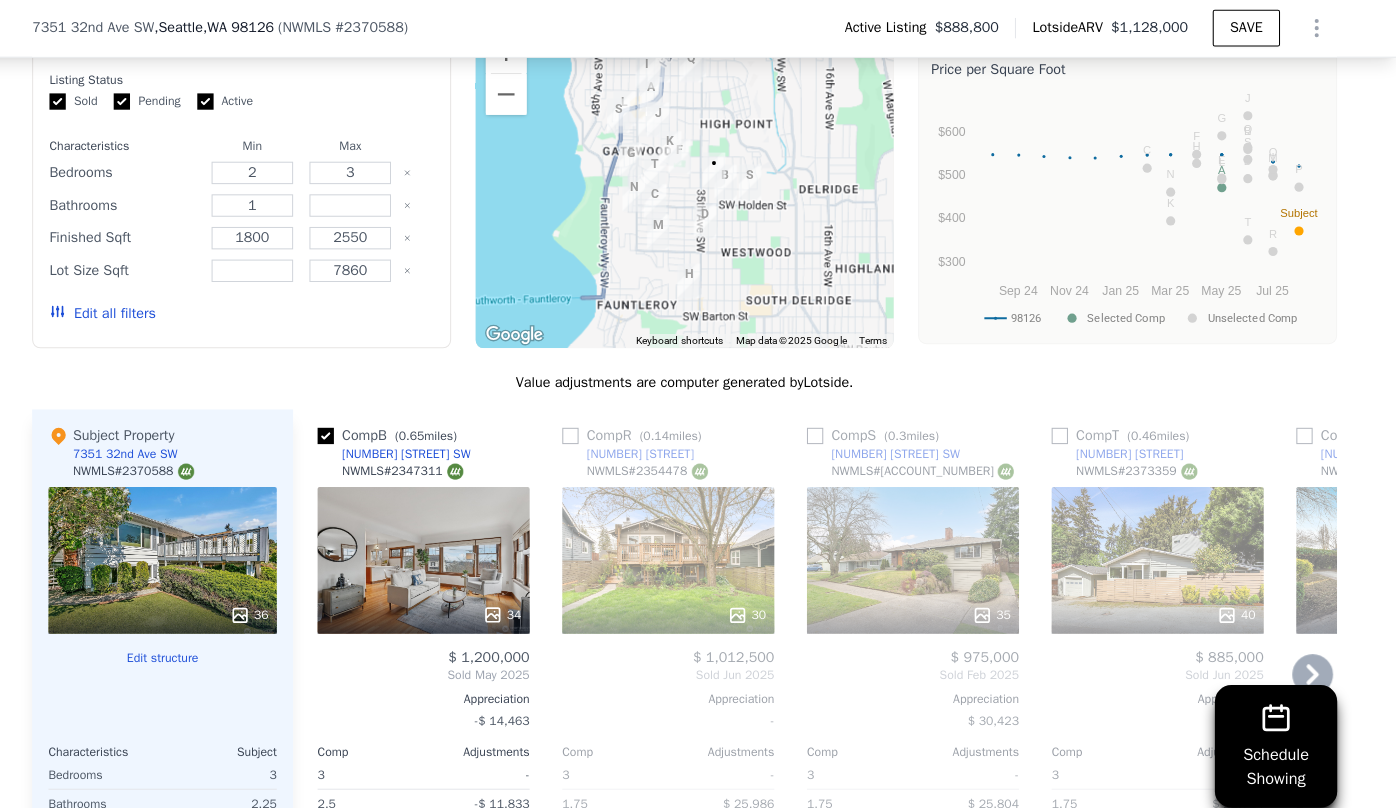 click on "Comp  R ( 0.14  miles)" at bounding box center [650, 428] 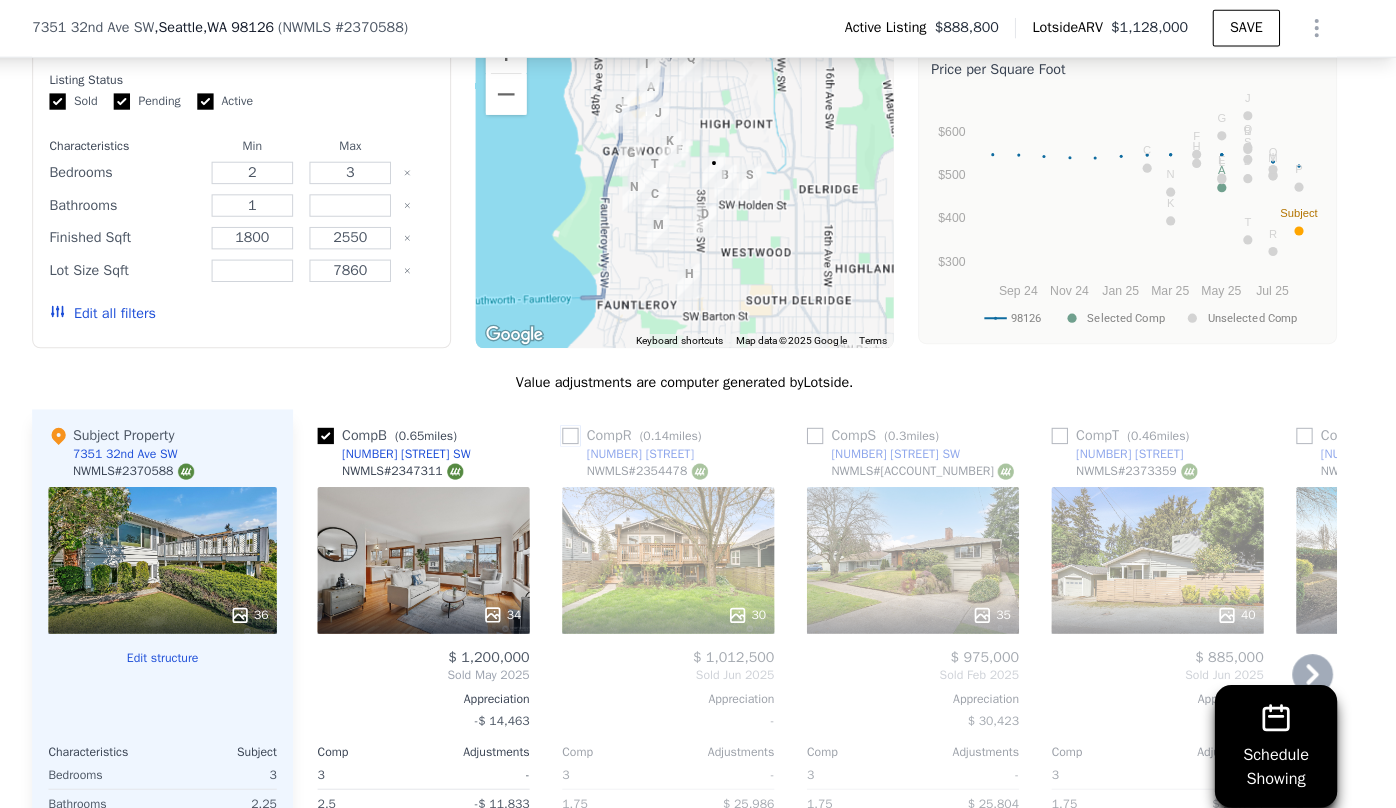 click at bounding box center (586, 428) 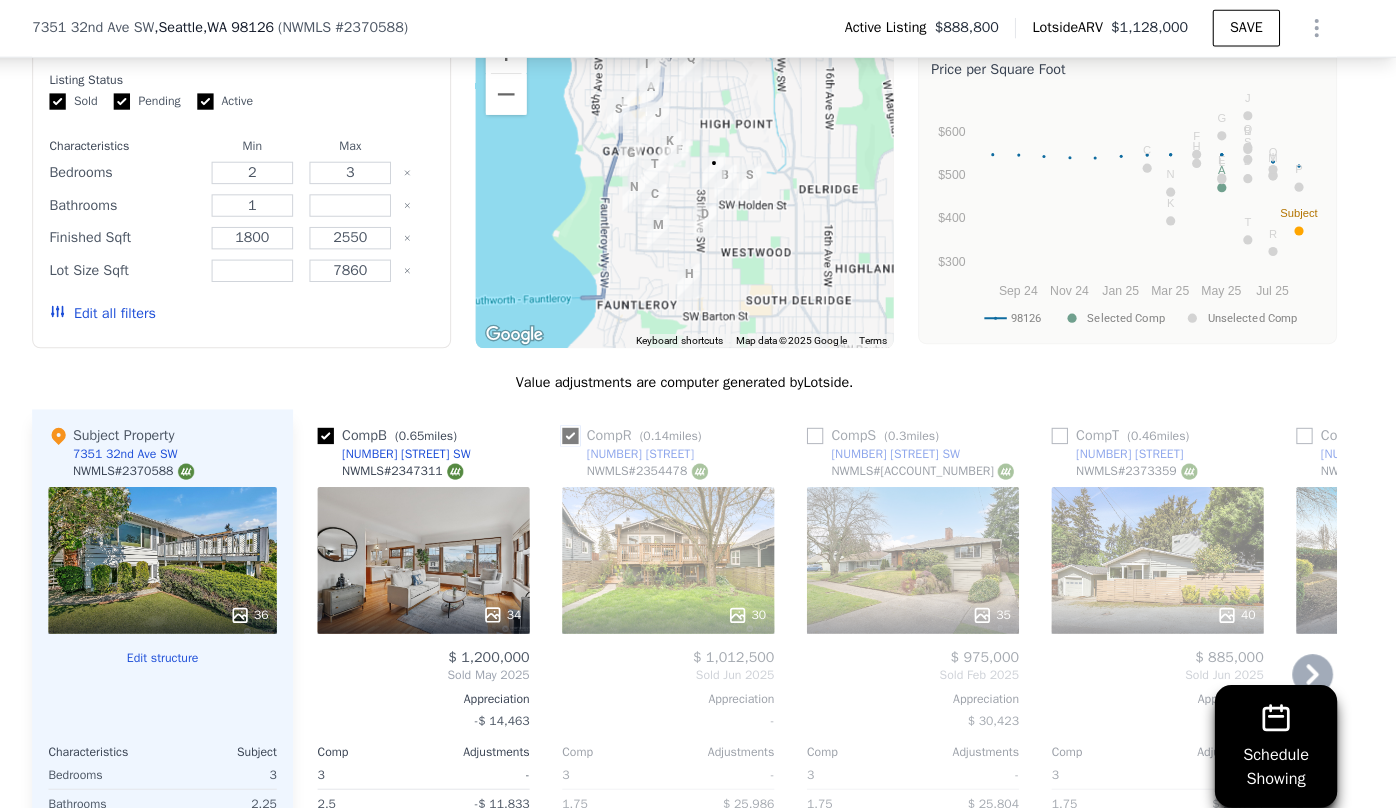 checkbox on "true" 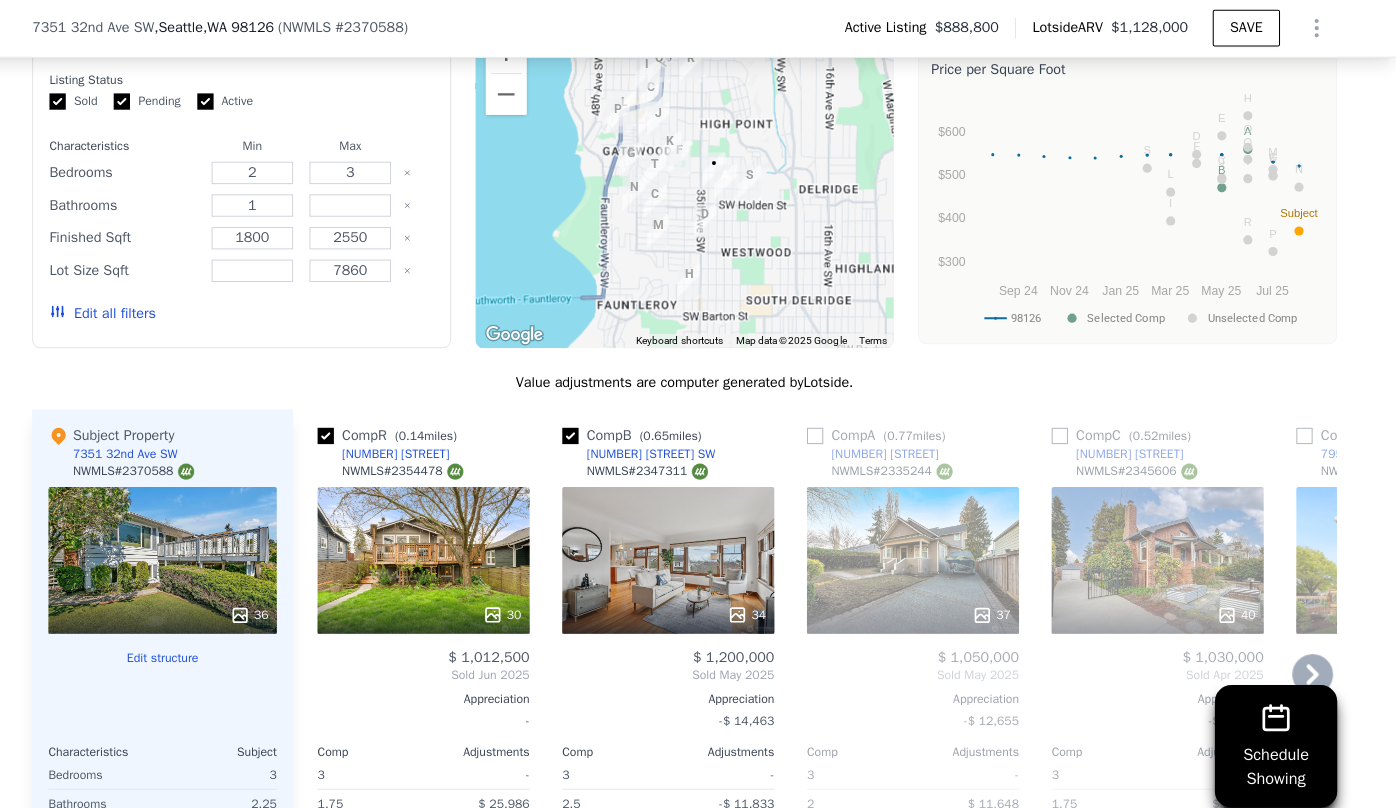 click on "37" at bounding box center [922, 550] 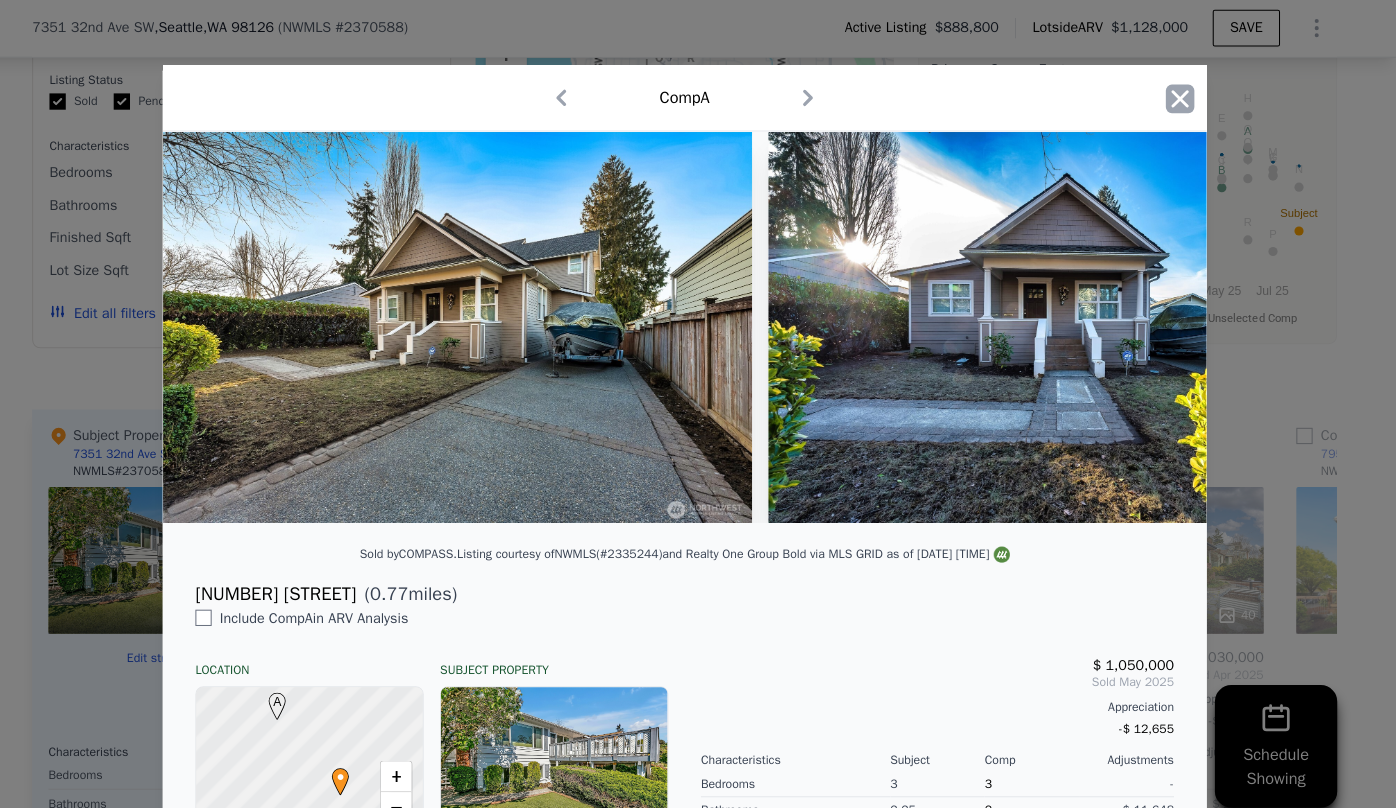 click 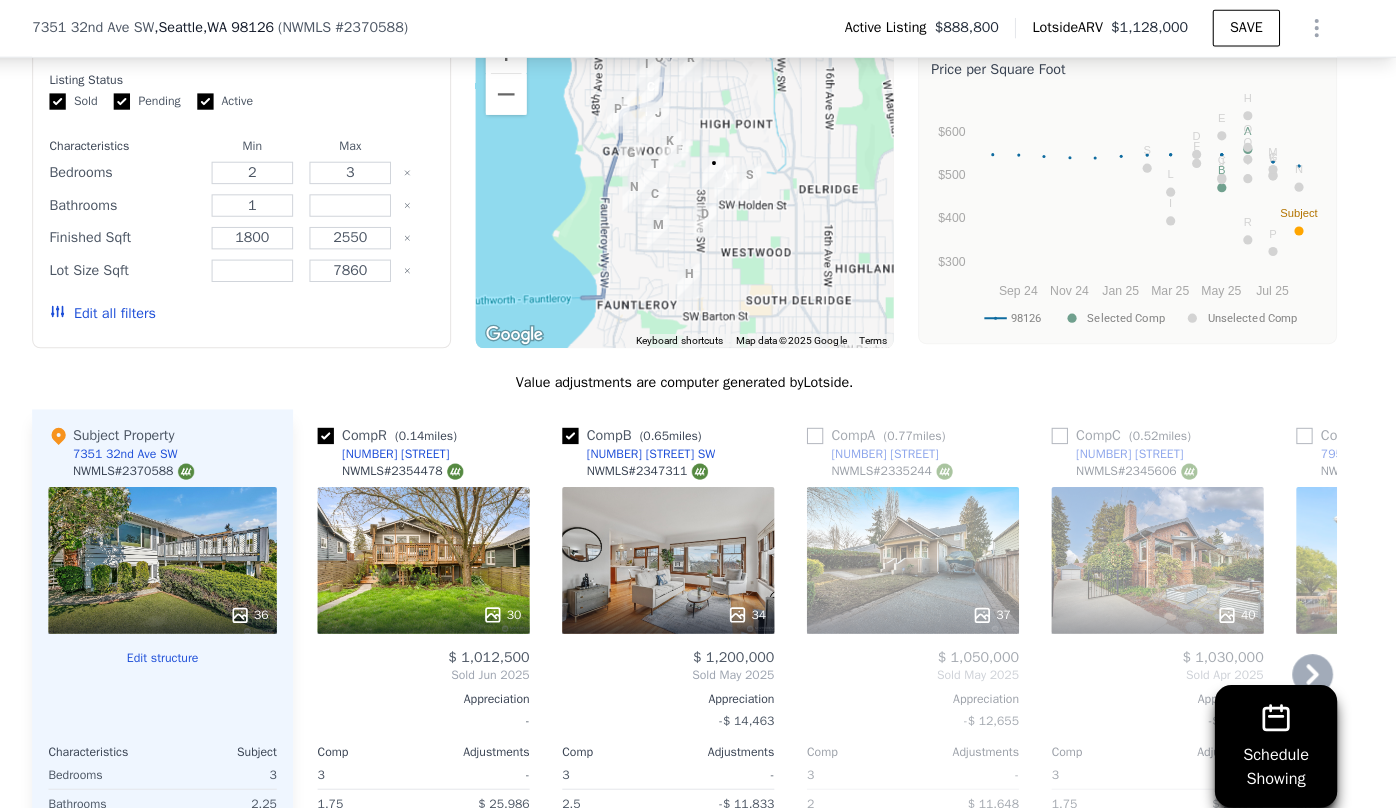 click on "40" at bounding box center [1162, 550] 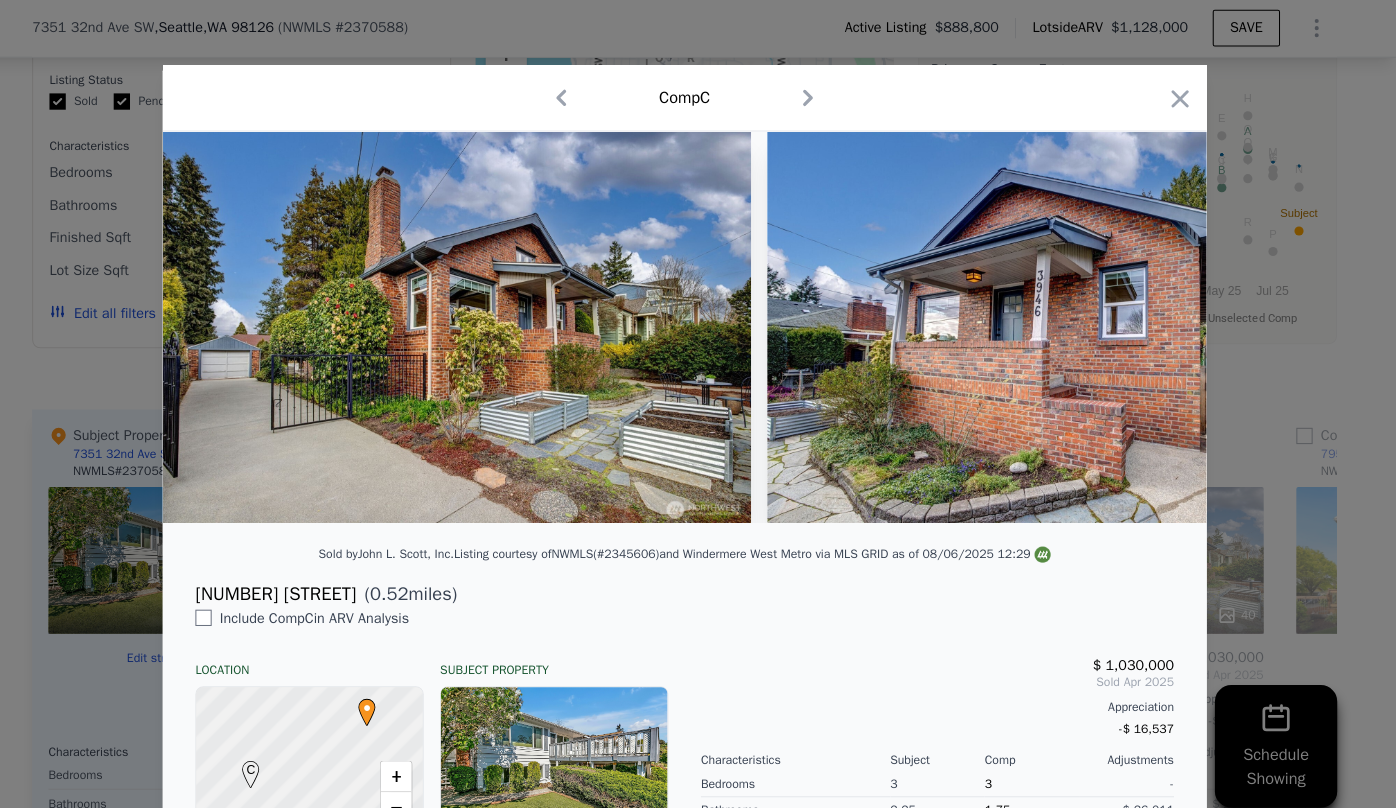click at bounding box center [1184, 100] 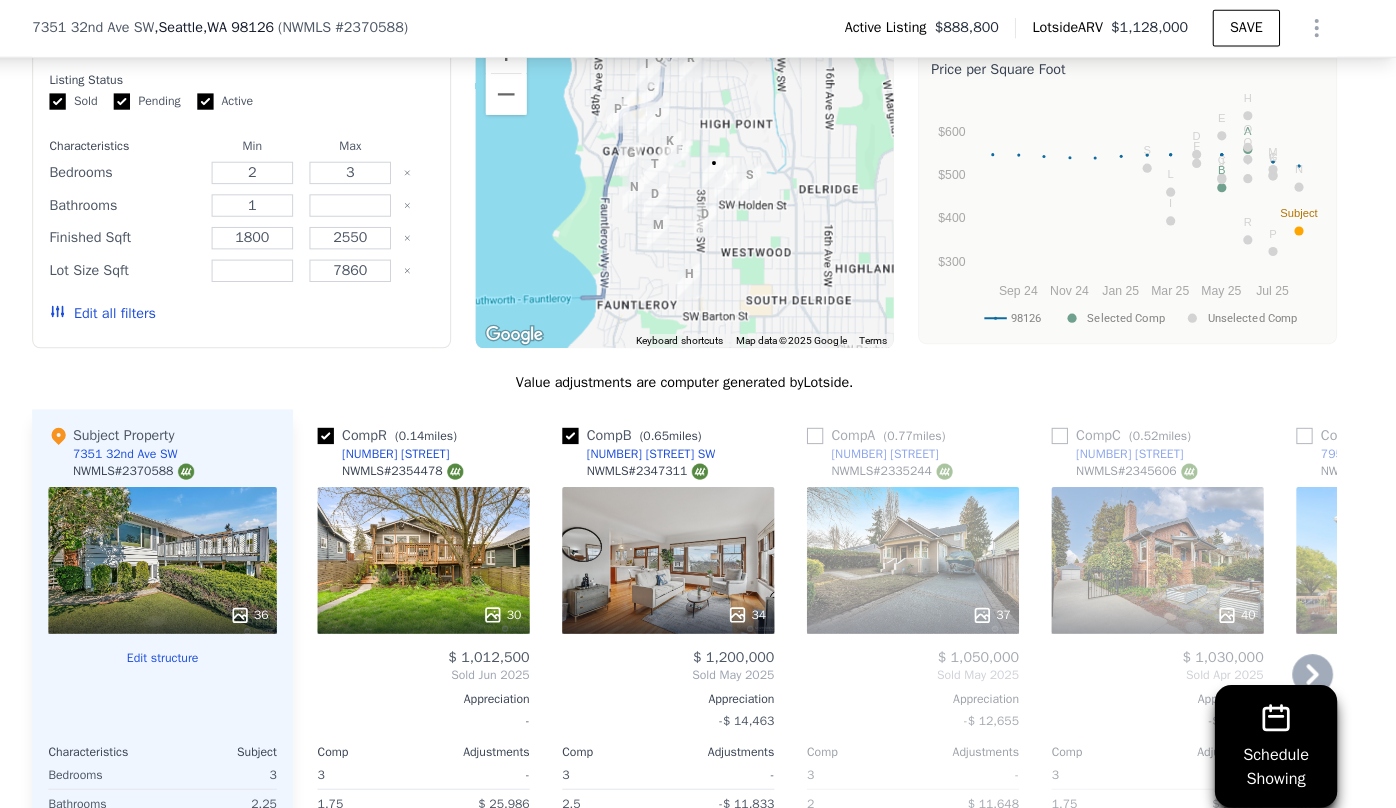 click 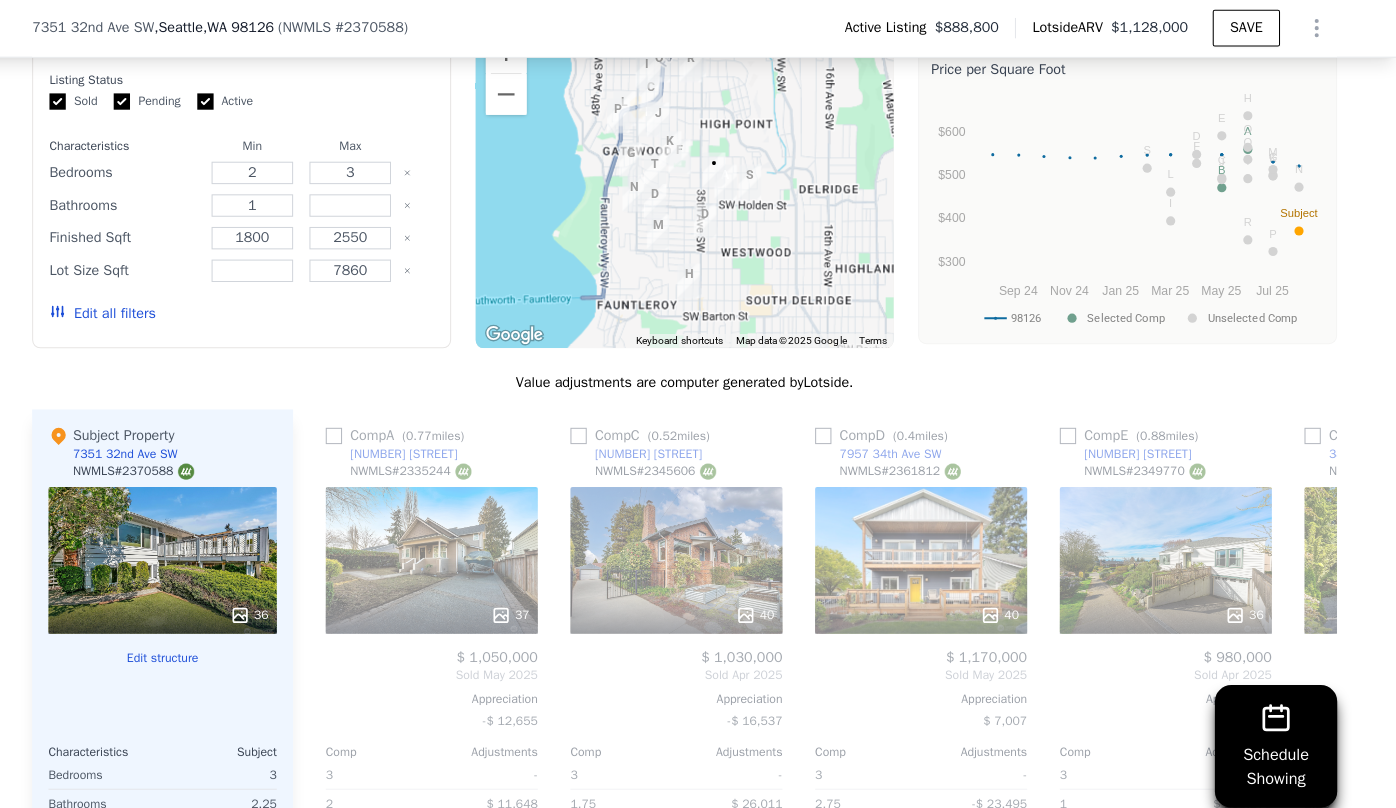 scroll, scrollTop: 0, scrollLeft: 480, axis: horizontal 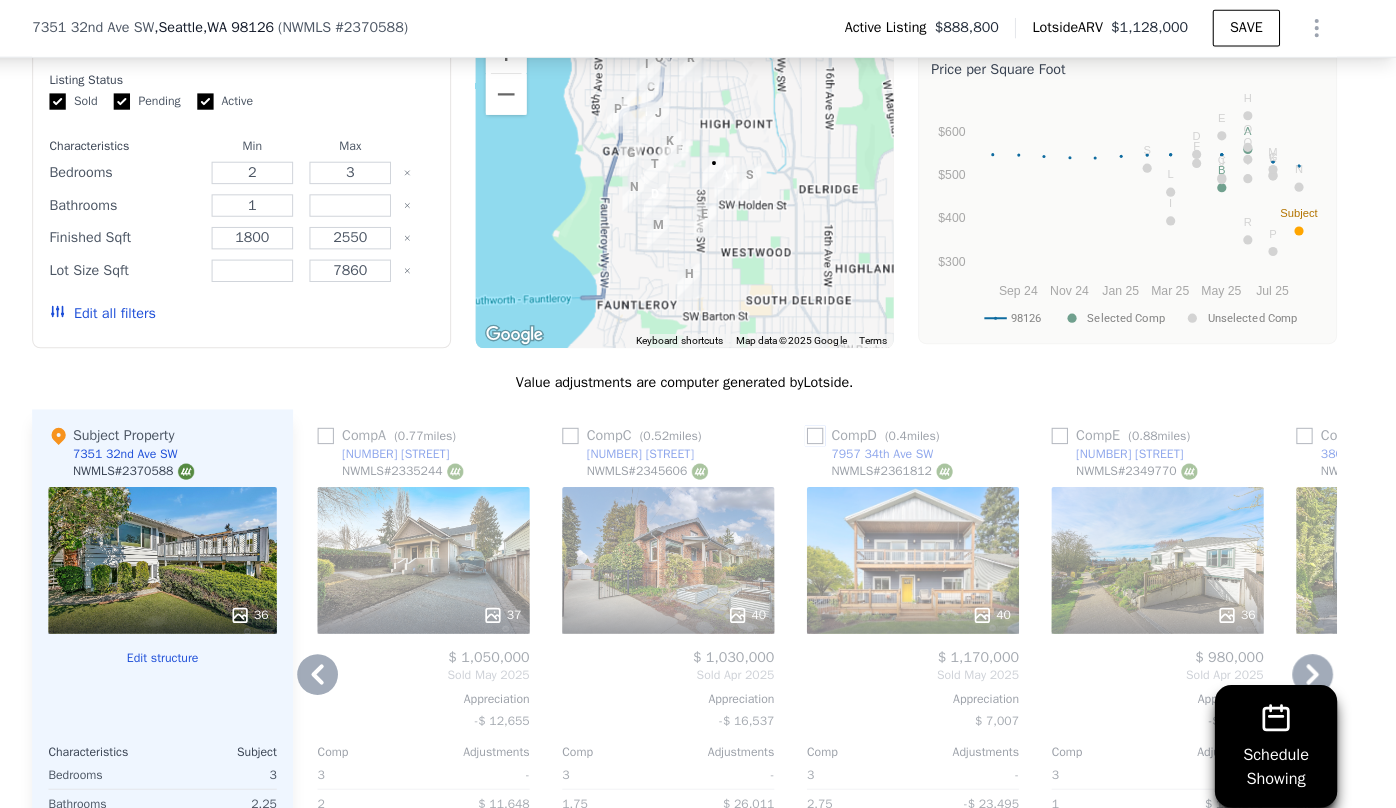 click at bounding box center (826, 428) 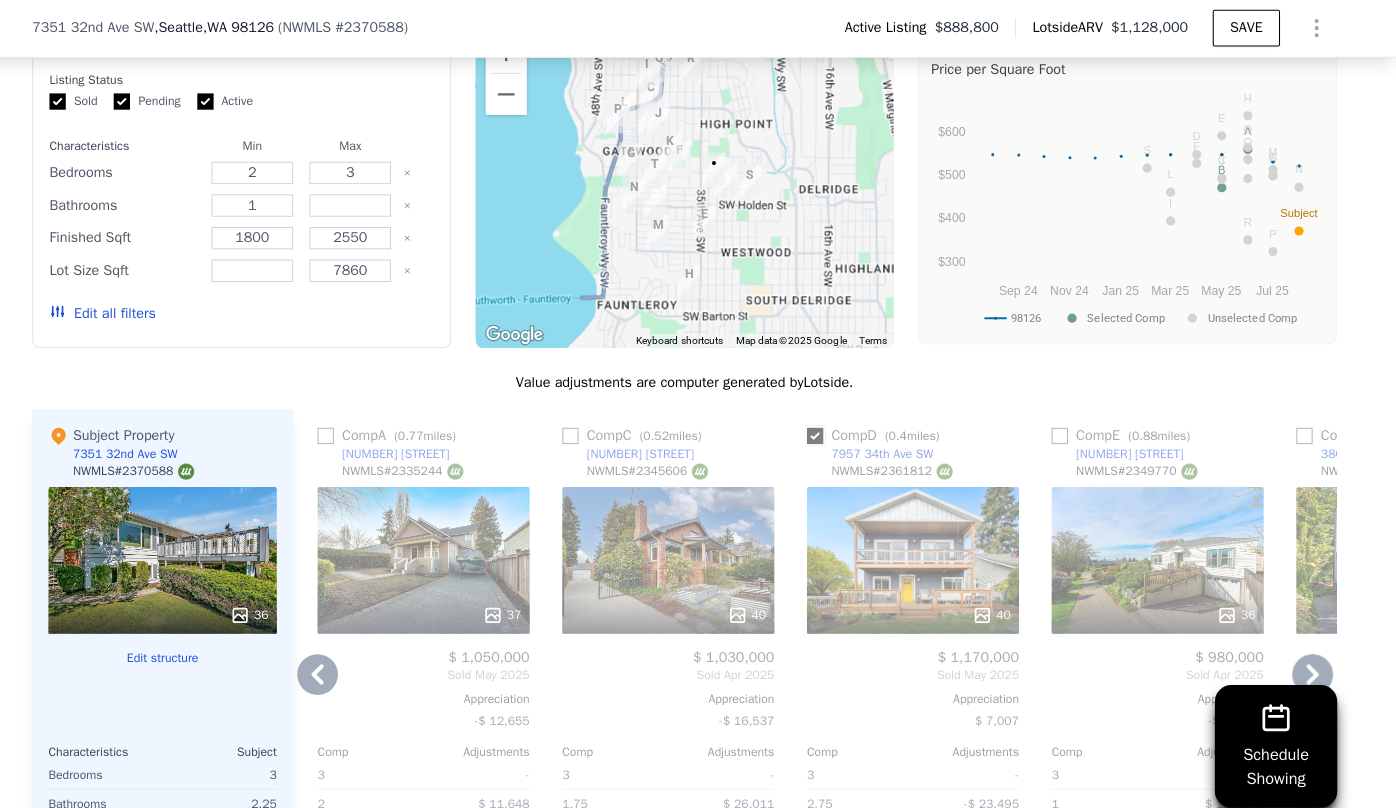 checkbox on "true" 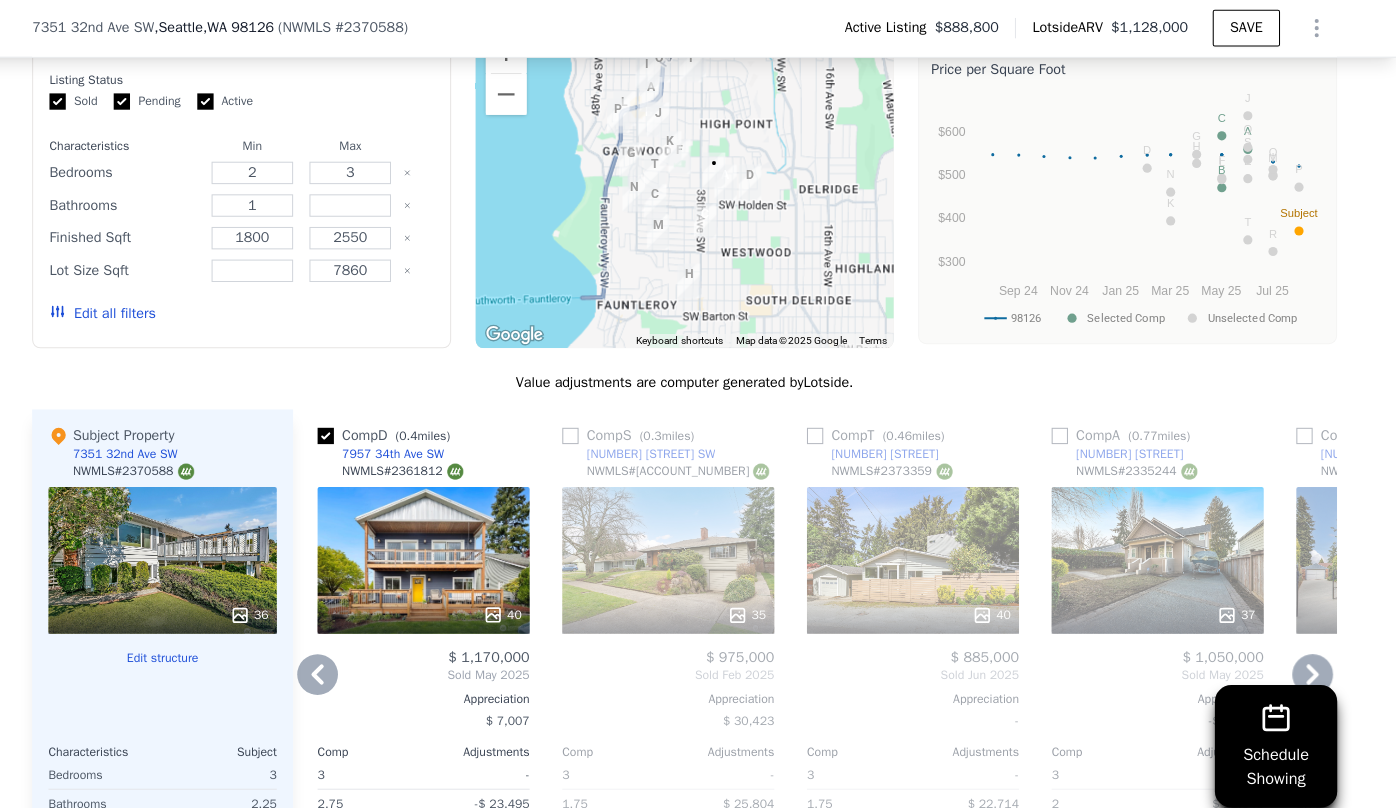 click on "$ 1,030,000" at bounding box center (1402, 646) 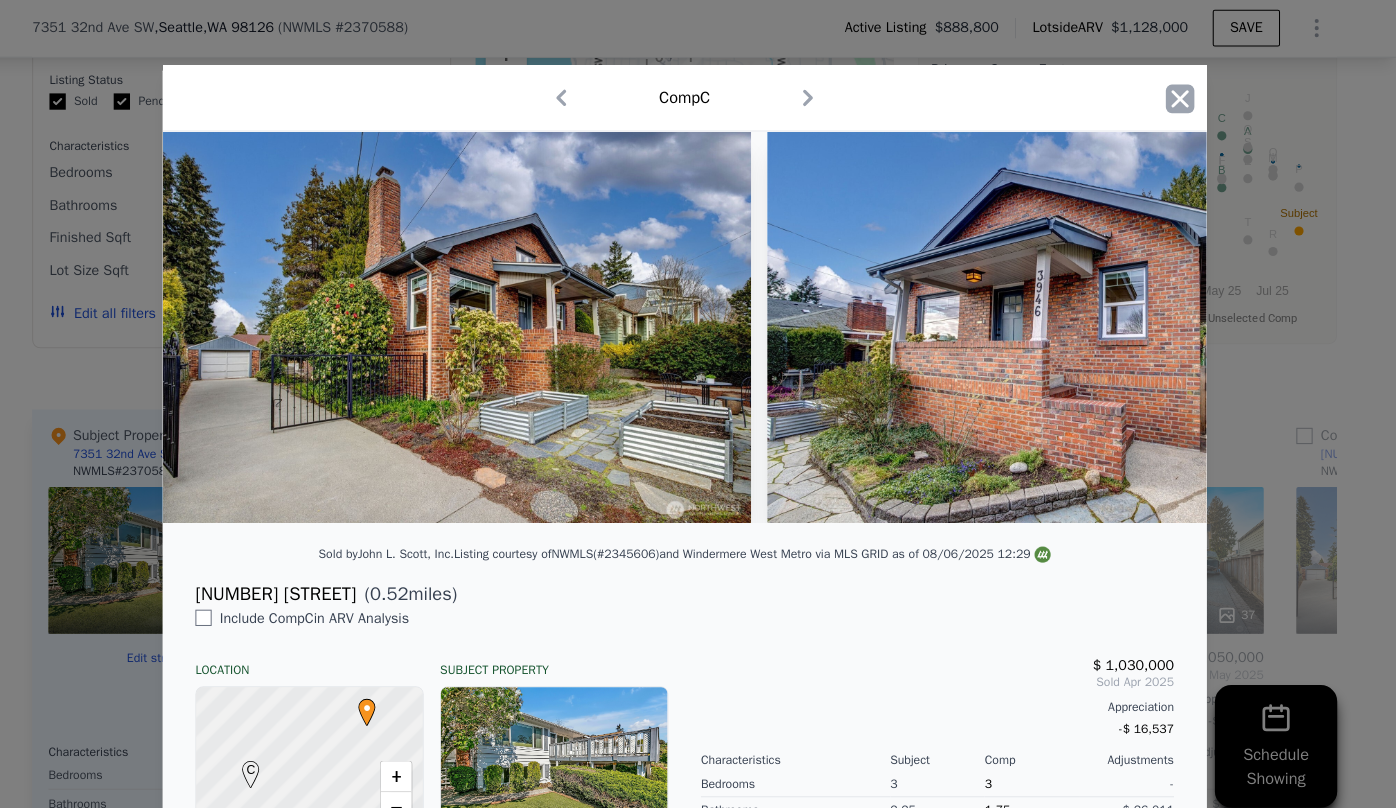 click 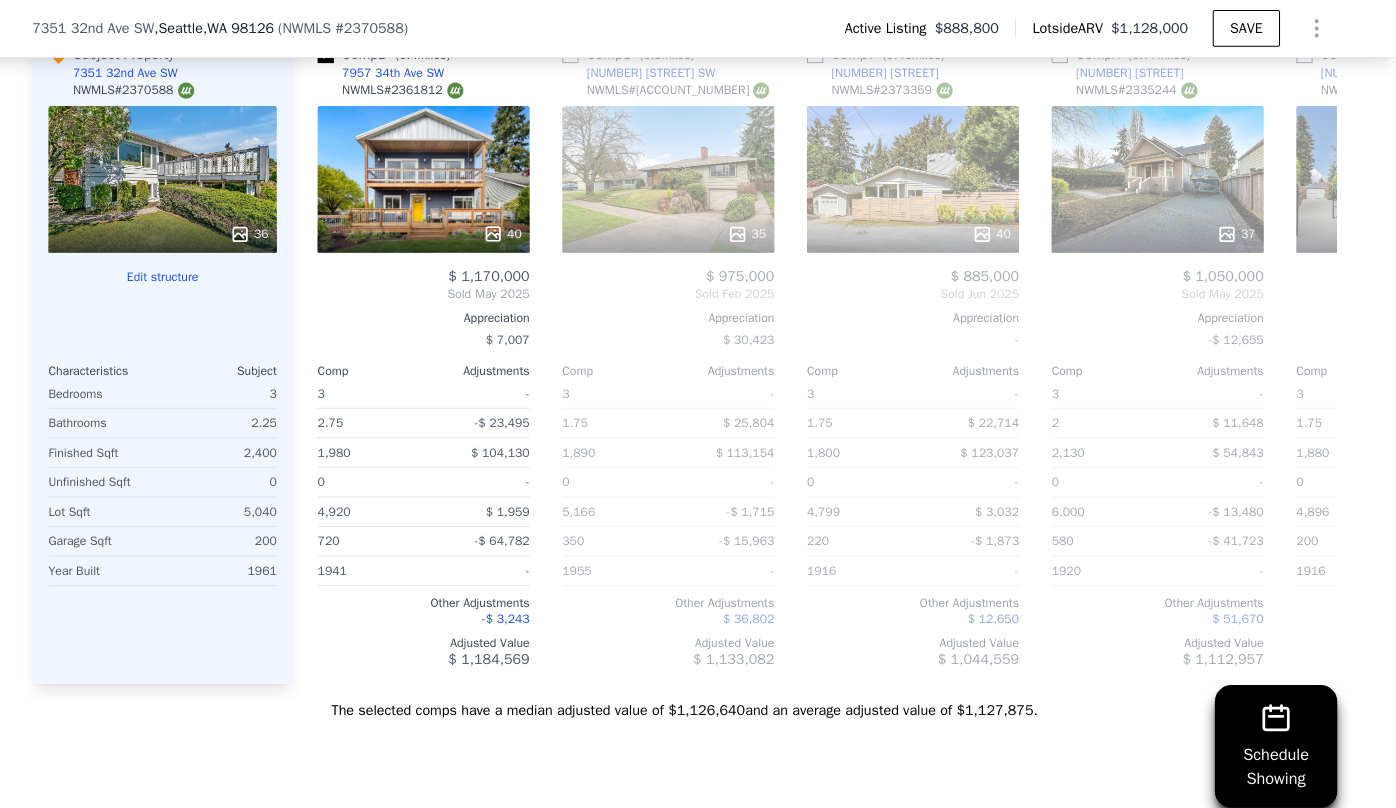 scroll, scrollTop: 2448, scrollLeft: 0, axis: vertical 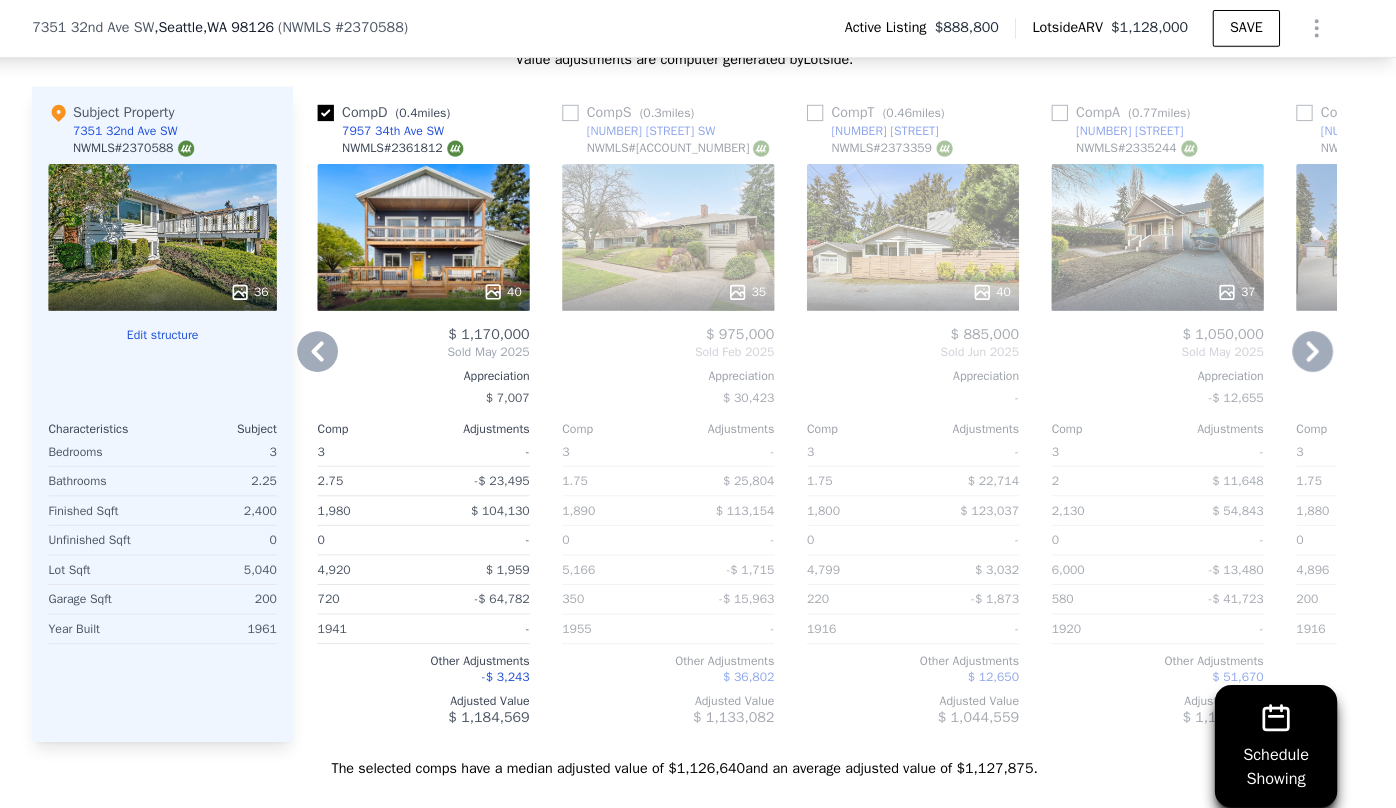 click 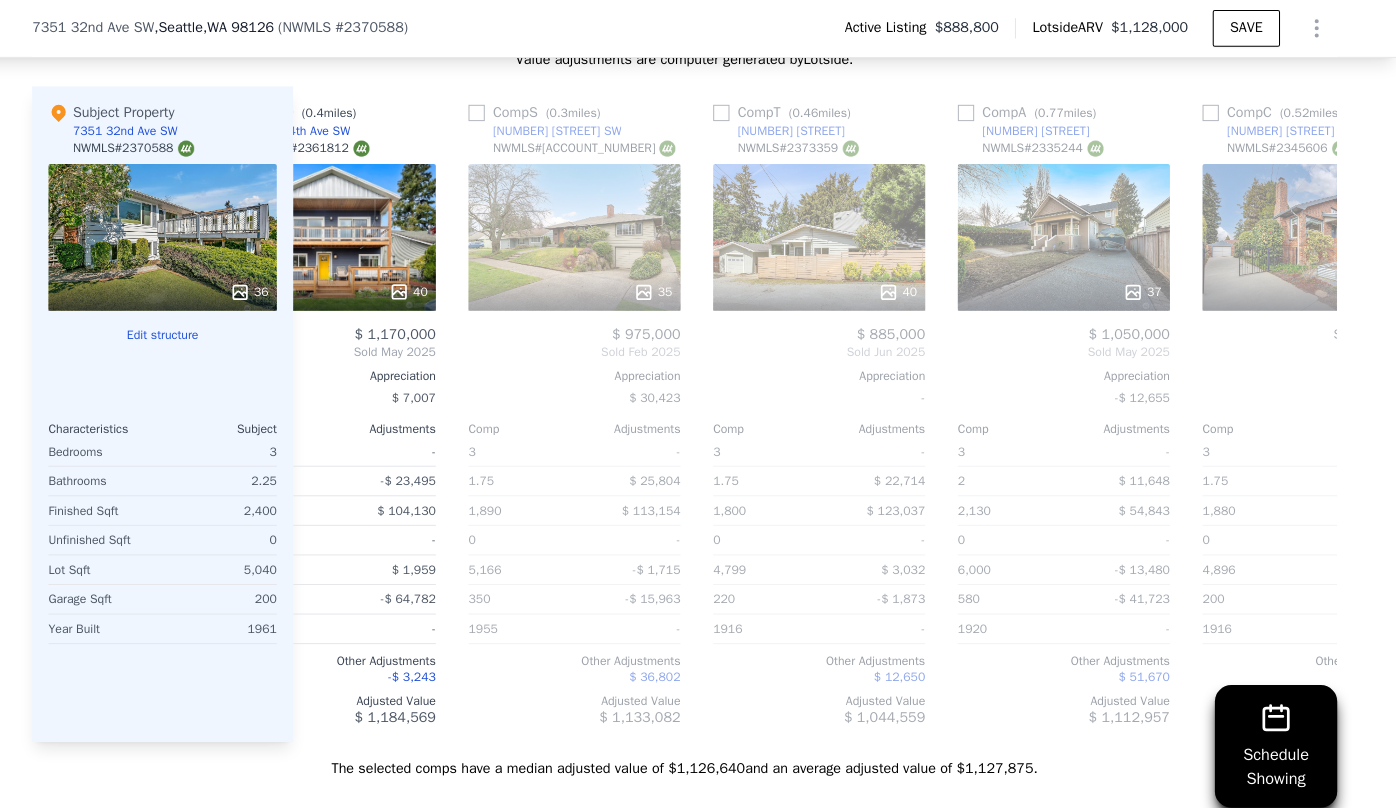 scroll, scrollTop: 0, scrollLeft: 960, axis: horizontal 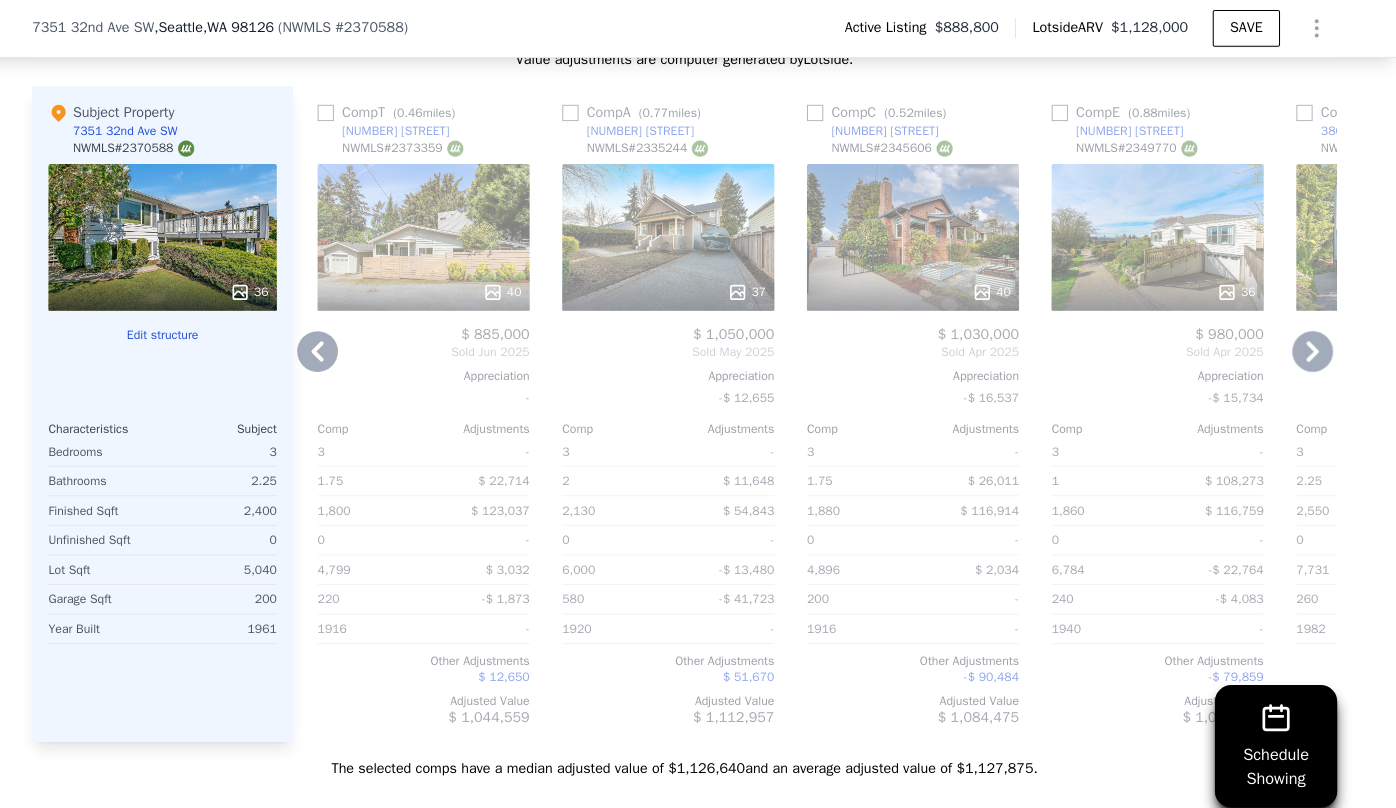 click 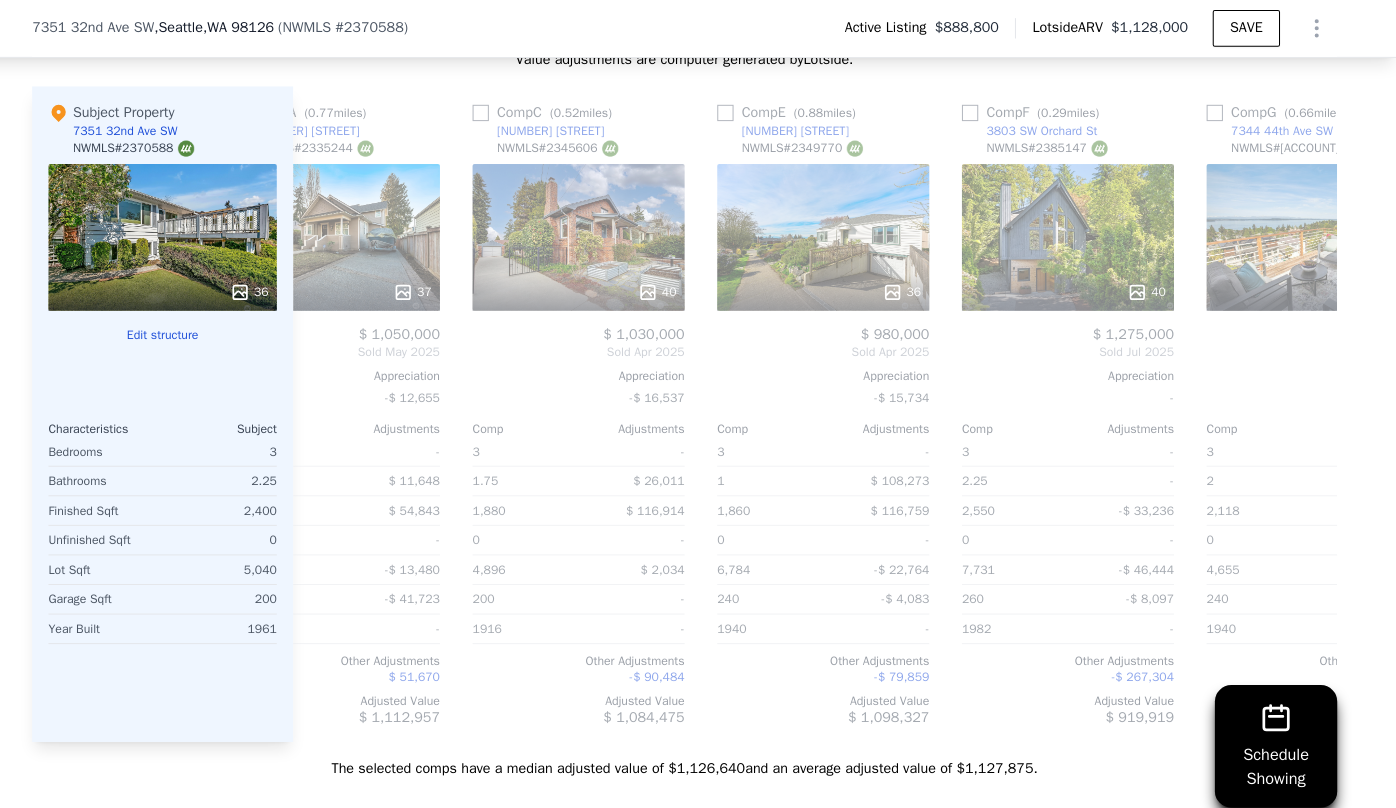 scroll, scrollTop: 0, scrollLeft: 1440, axis: horizontal 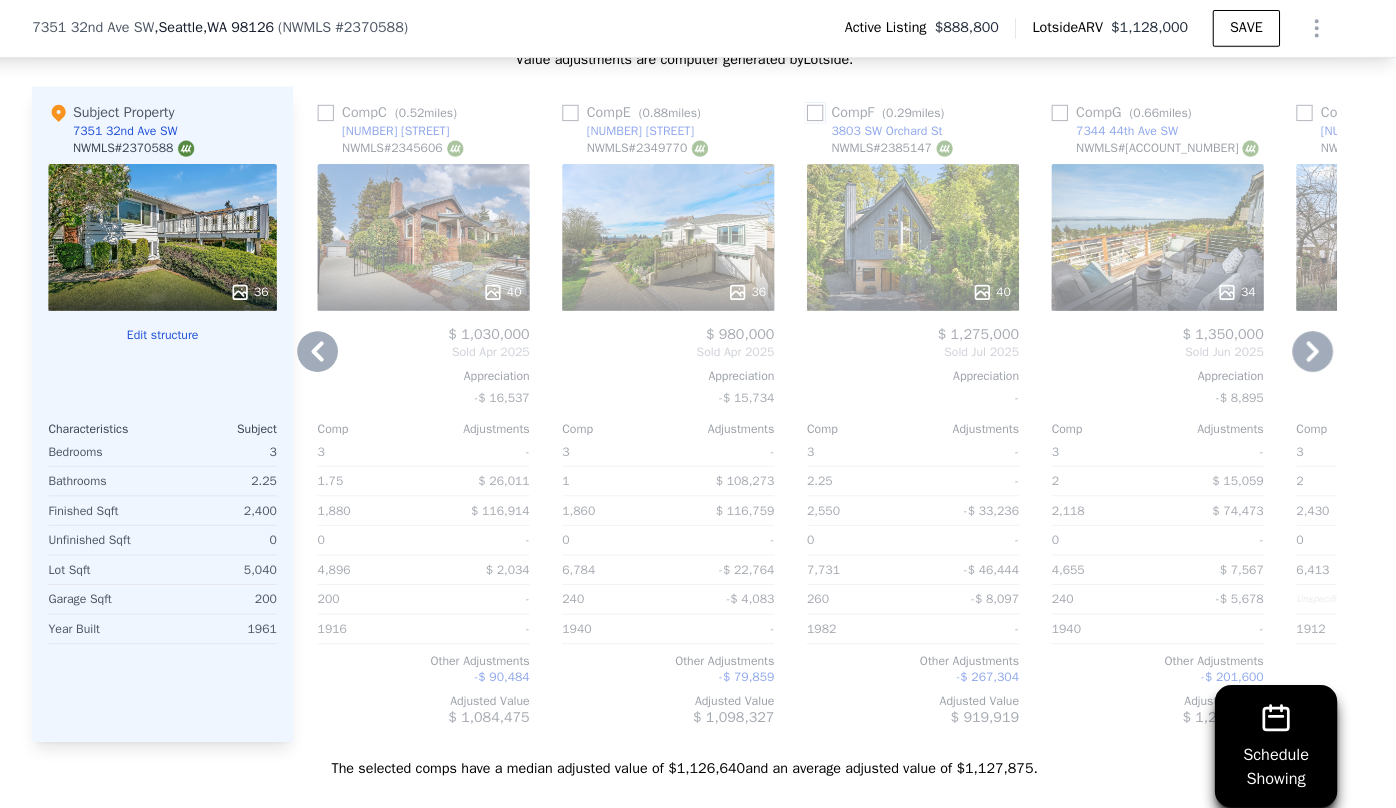 click at bounding box center (826, 111) 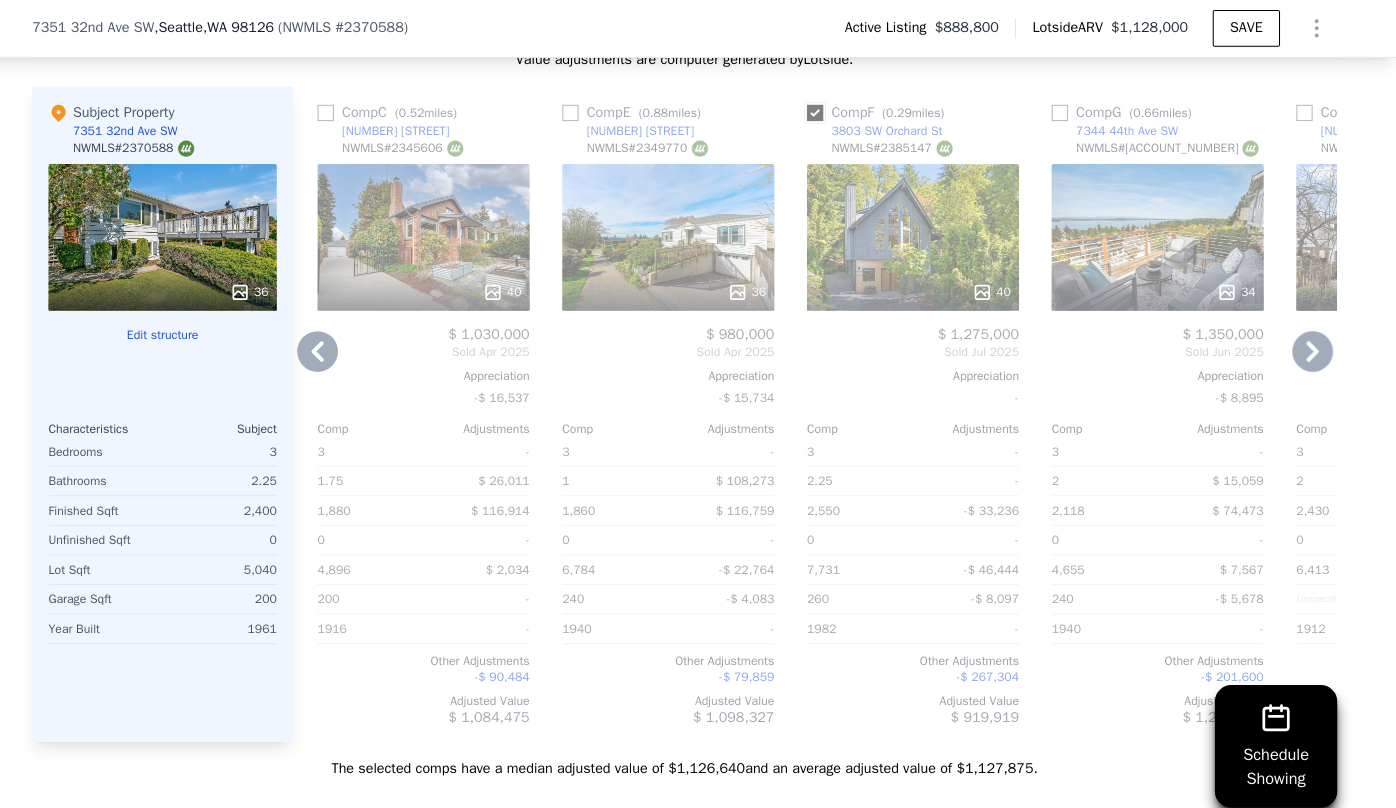 checkbox on "true" 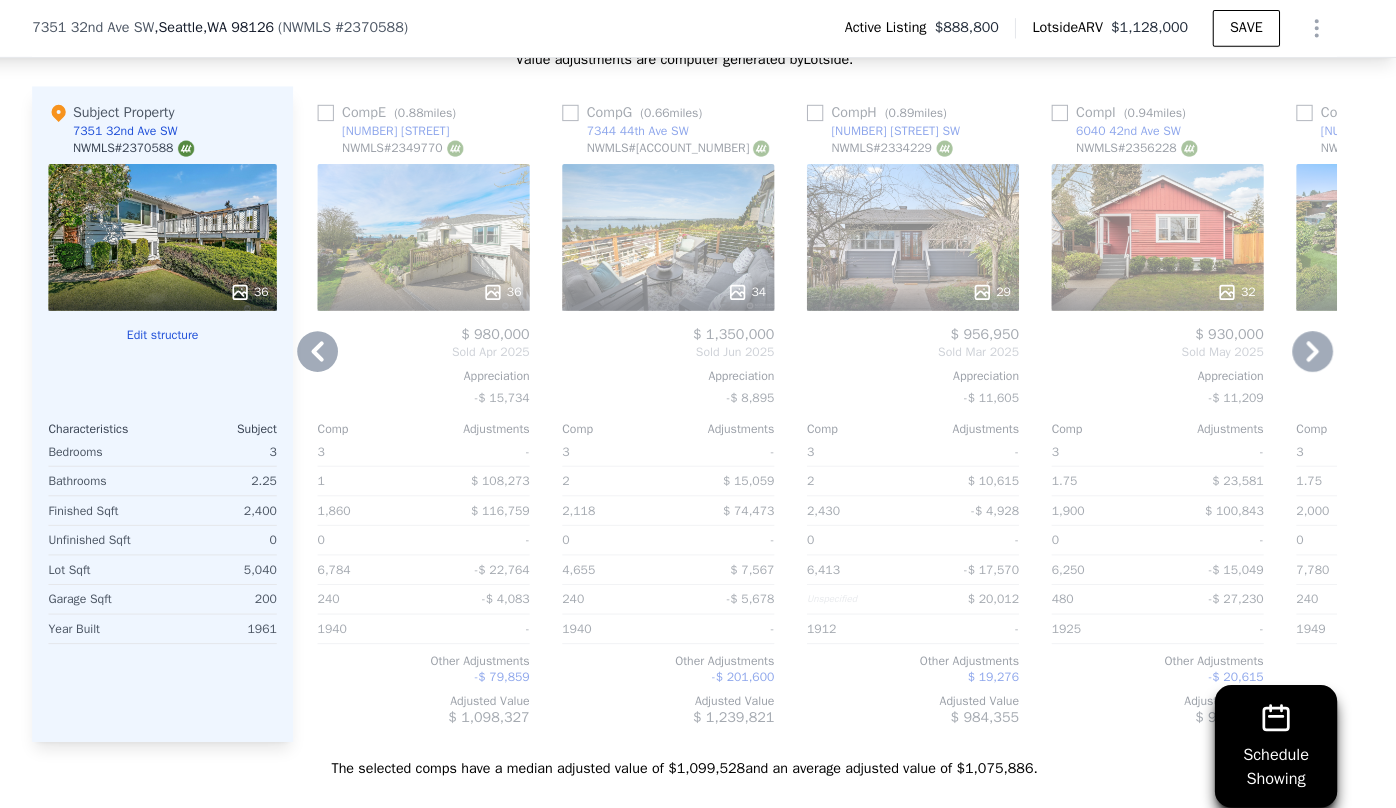 click 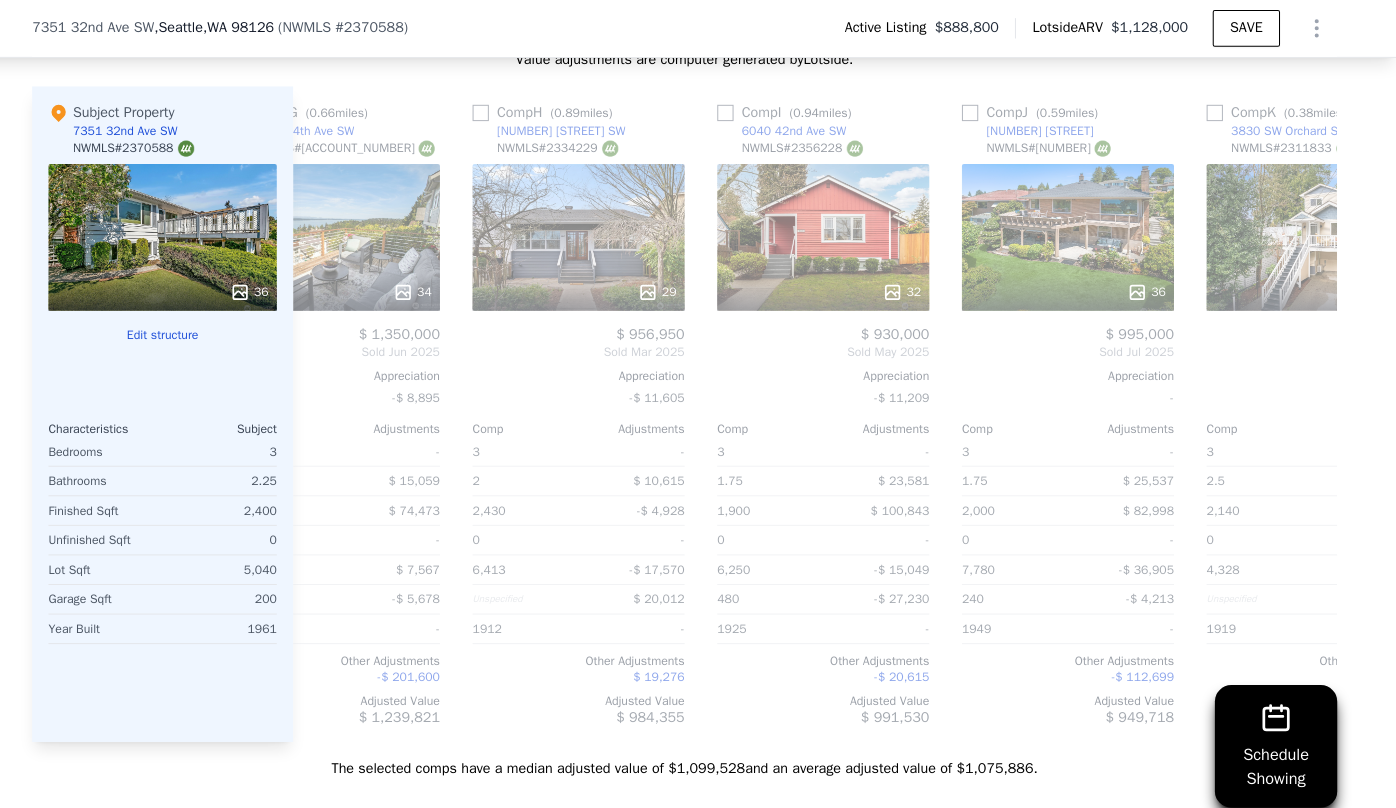 scroll, scrollTop: 0, scrollLeft: 1920, axis: horizontal 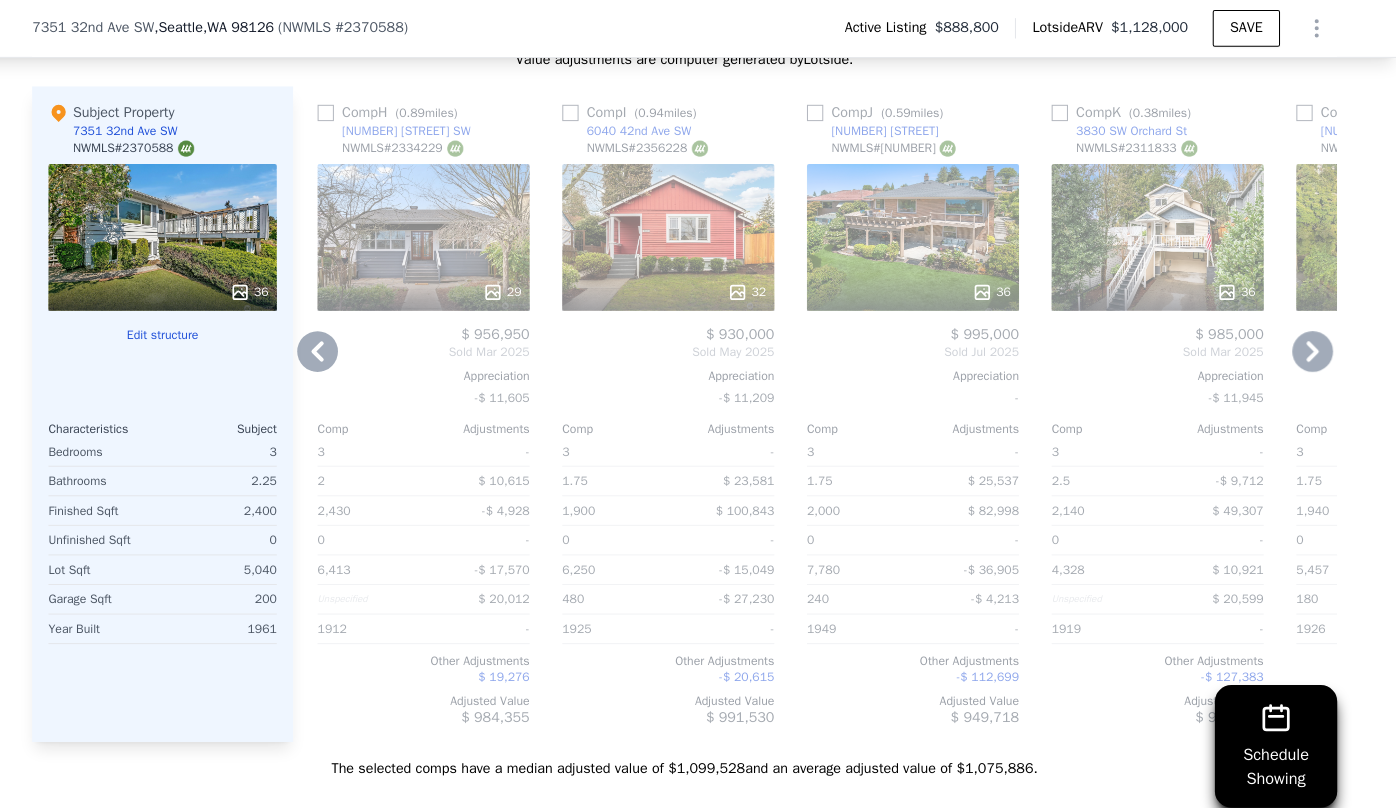 click 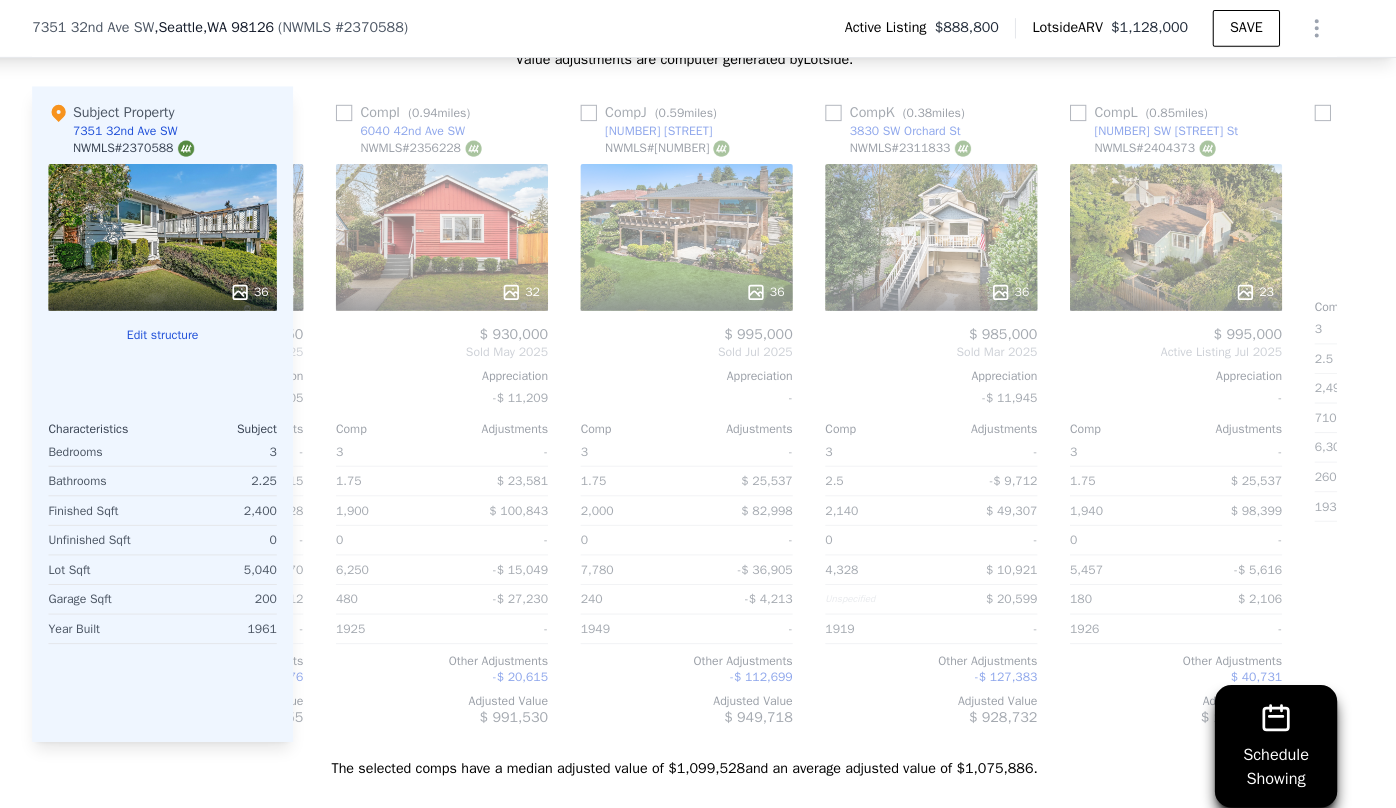 scroll, scrollTop: 0, scrollLeft: 2400, axis: horizontal 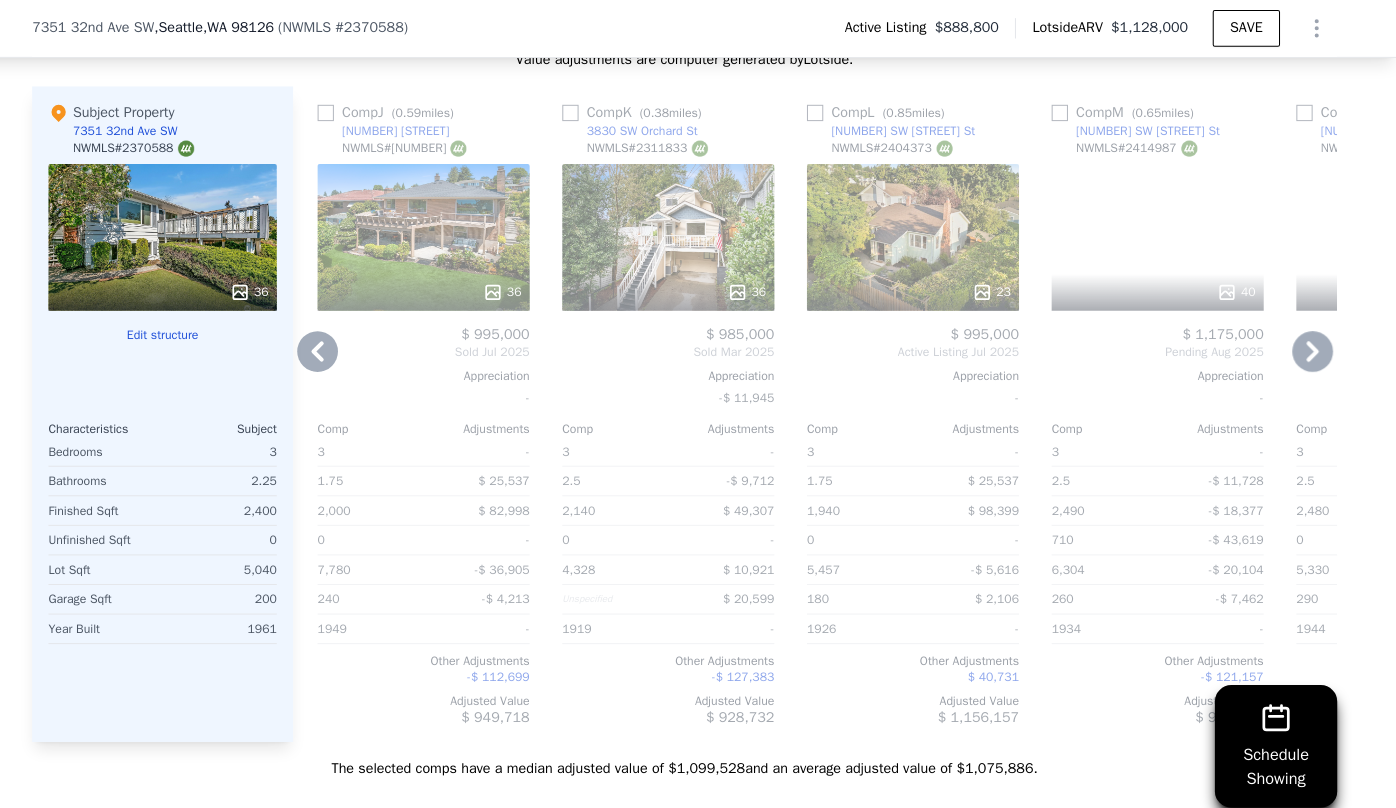 click on "40" at bounding box center (1162, 233) 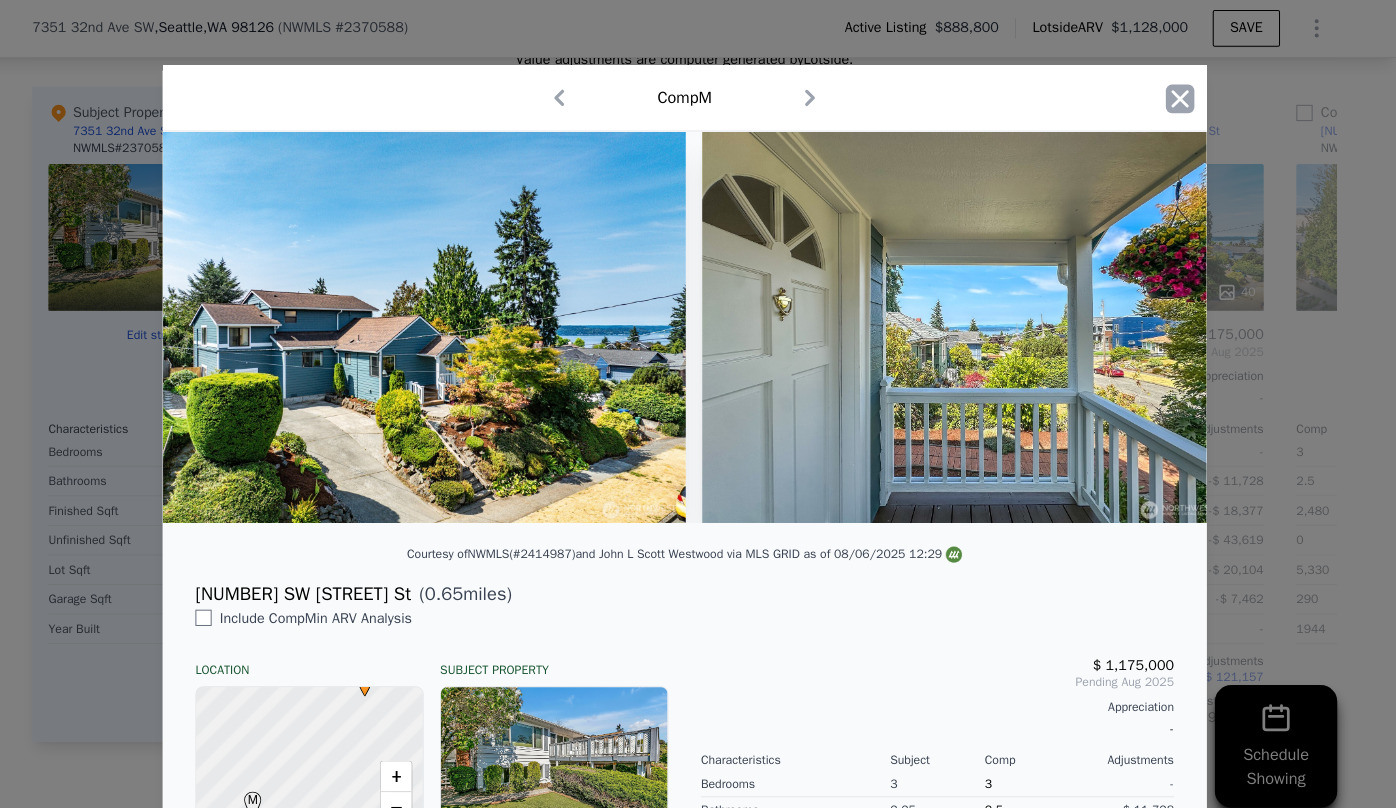 click 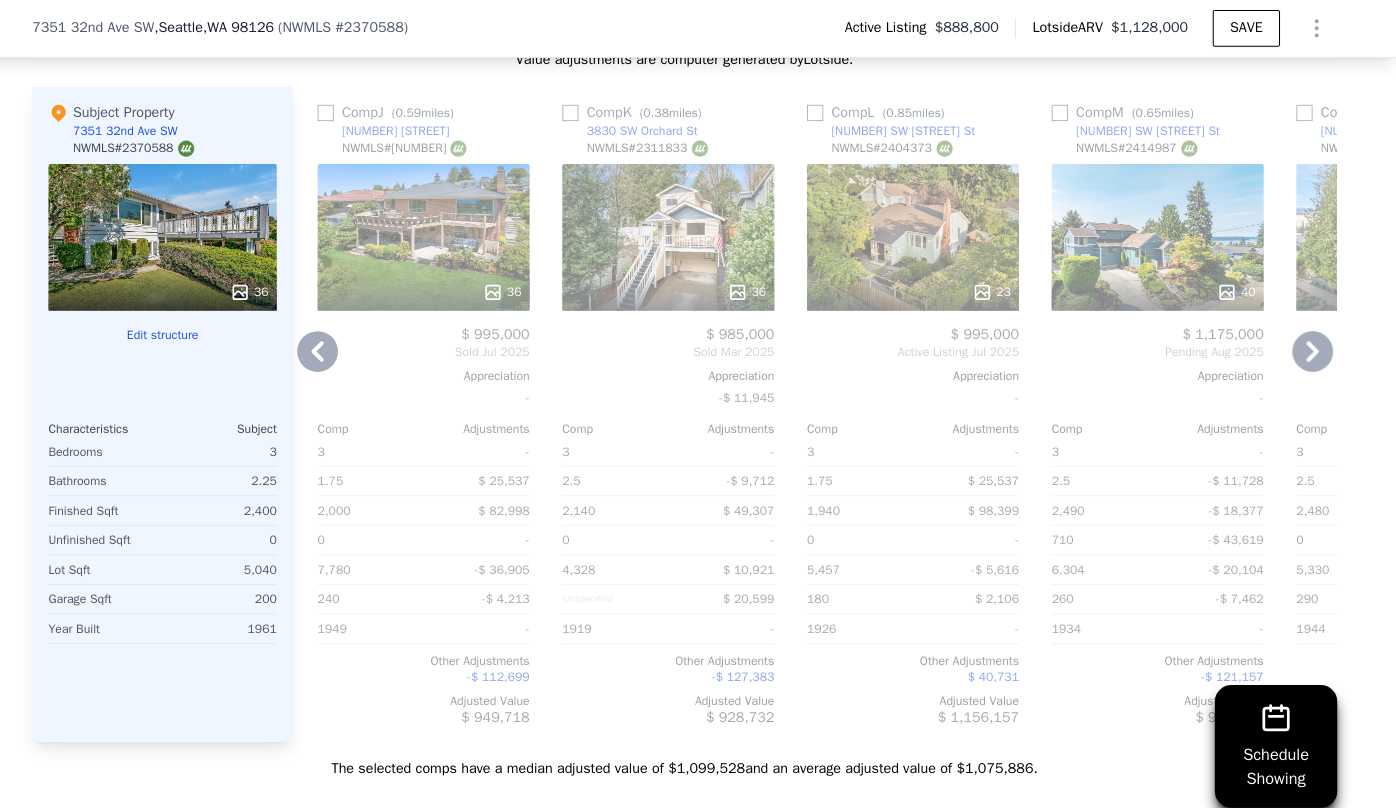 click 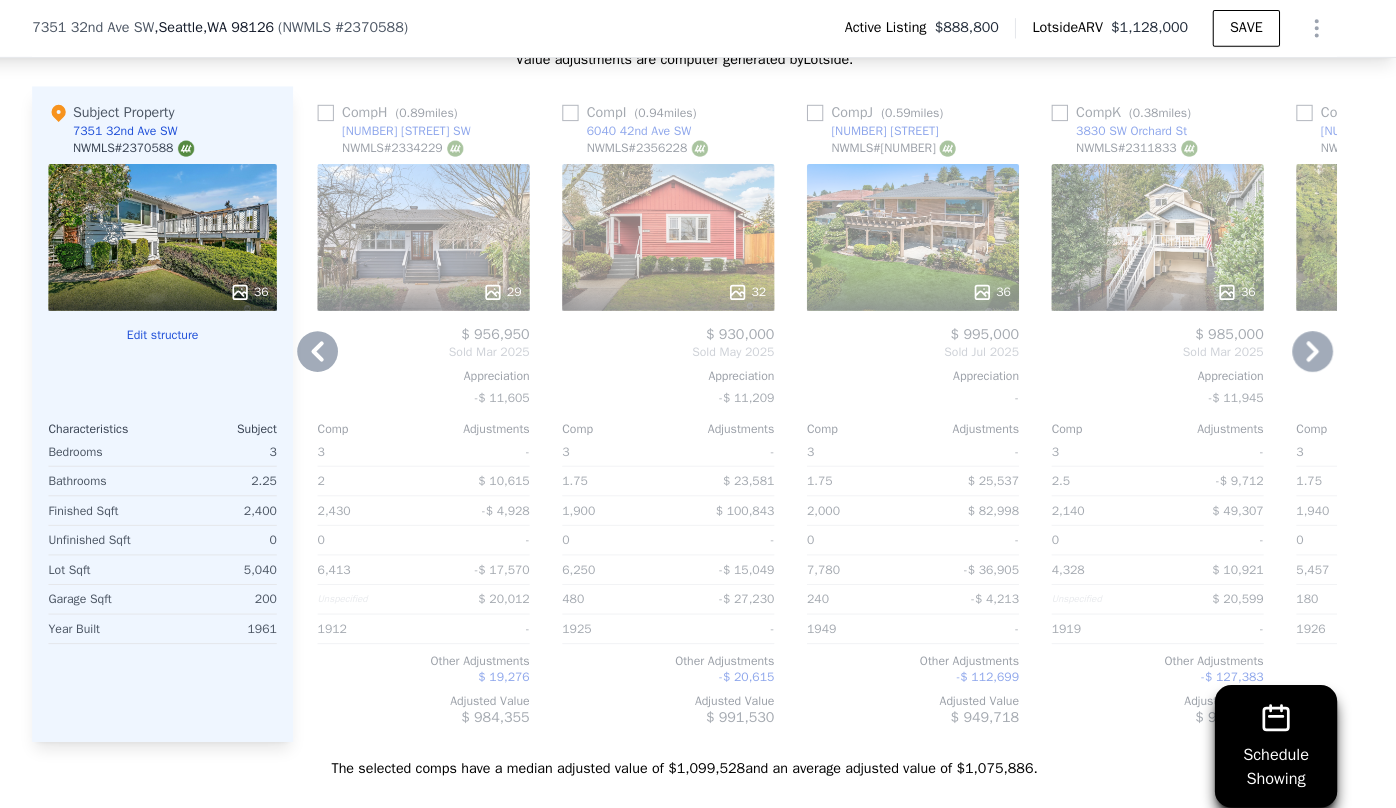 click 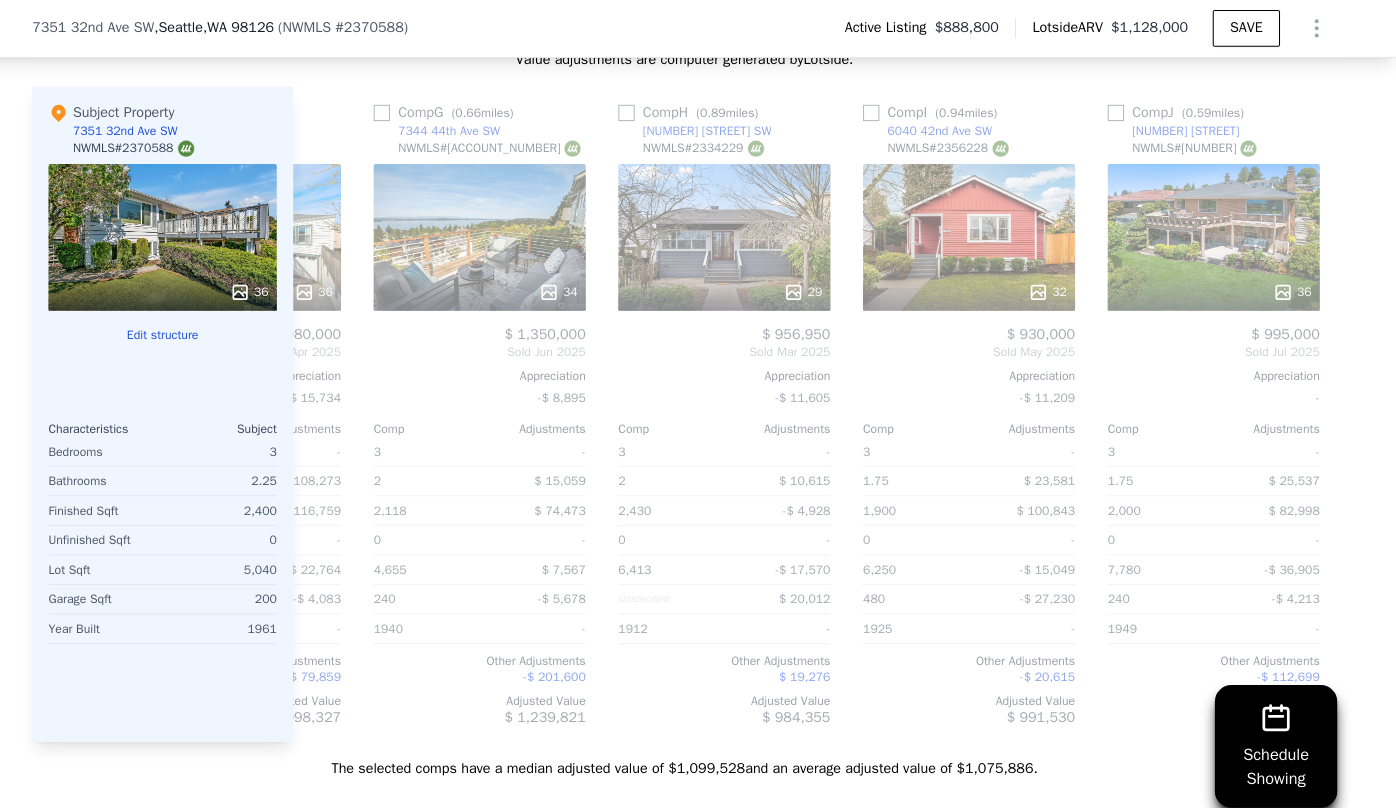 scroll, scrollTop: 0, scrollLeft: 1440, axis: horizontal 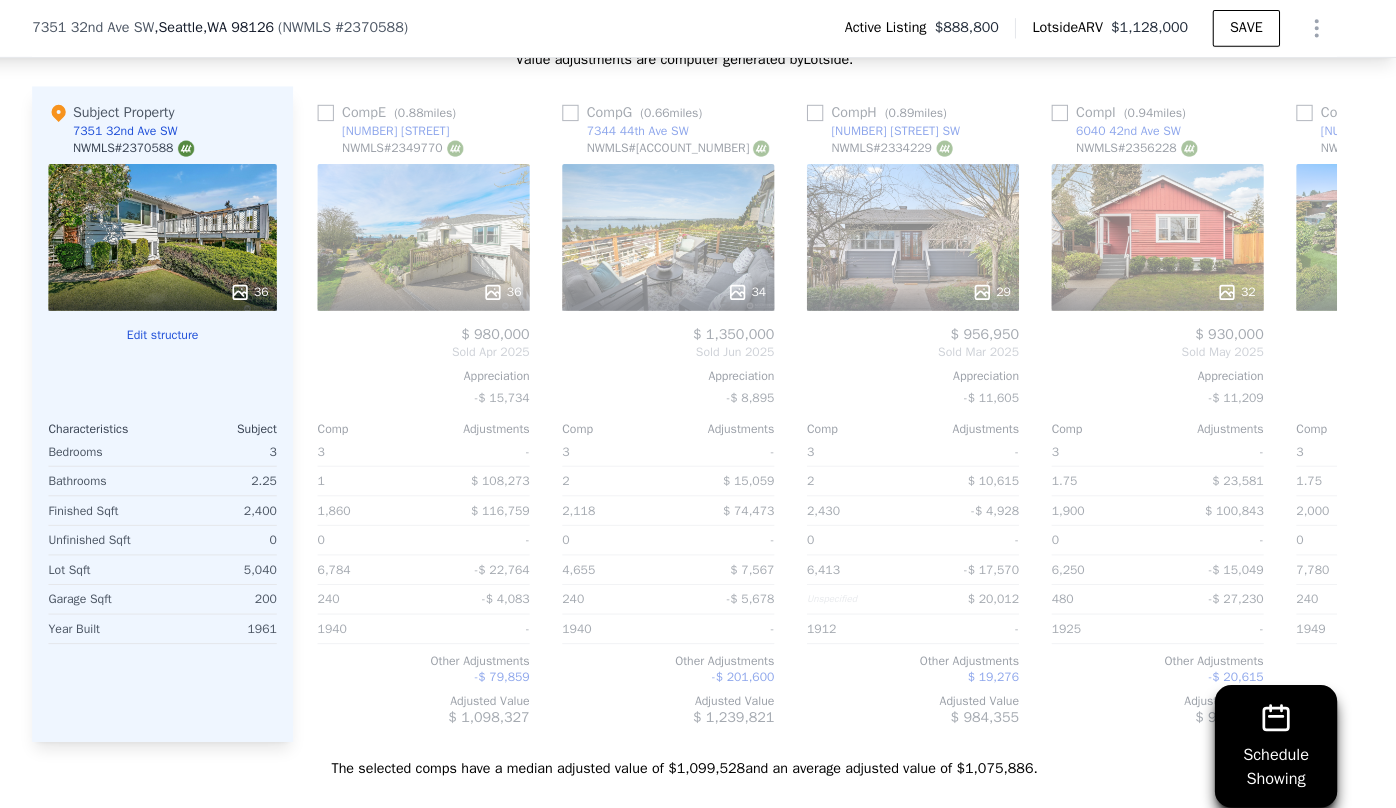 click on "Comp  R ( 0.14  miles) 7532 31st Ave SW NWMLS  # 2354478 30 $ 1,012,500 Sold   Jun 2025 Appreciation - Comp Adjustments 3 - 1.75 $ 25,986 1,810 $ 137,652 0 - 4,920 $ 1,685 530 -$ 35,365 1988 - Other Adjustments -$ 15,817 Adjusted Value $ 1,126,640 Comp  B ( 0.65  miles) 6914 Heights Pl SW NWMLS  # 2347311 34 $ 1,200,000 Sold   May 2025 Appreciation -$ 14,463 Comp Adjustments 3 - 2.5 -$ 11,833 2,550 -$ 30,903 0 - 5,085 -$ 722 180 $ 2,510 1927 - Other Adjustments -$ 86,636 Adjusted Value $ 1,072,416 Comp  D ( 0.4  miles) 7957 34th Ave SW NWMLS  # 2361812 40 $ 1,170,000 Sold   May 2025 Appreciation $ 7,007 Comp Adjustments 3 - 2.75 -$ 23,495 1,980 $ 104,130 0 - 4,920 $ 1,959 720 -$ 64,782 1941 - Other Adjustments -$ 3,243 Adjusted Value $ 1,184,569 Comp  F ( 0.29  miles) 3803 SW Orchard St NWMLS  # 2385147 40 $ 1,275,000 Sold   Jul 2025 Appreciation - Comp Adjustments 3 - 2.25 - 2,550 -$ 33,236 0 - 7,731 -$ 46,444 260 -$ 8,097 1982 - Other Adjustments -$ 267,304 Adjusted Value $ 919,919 Comp  A ( 0.77  # 3" at bounding box center [826, 406] 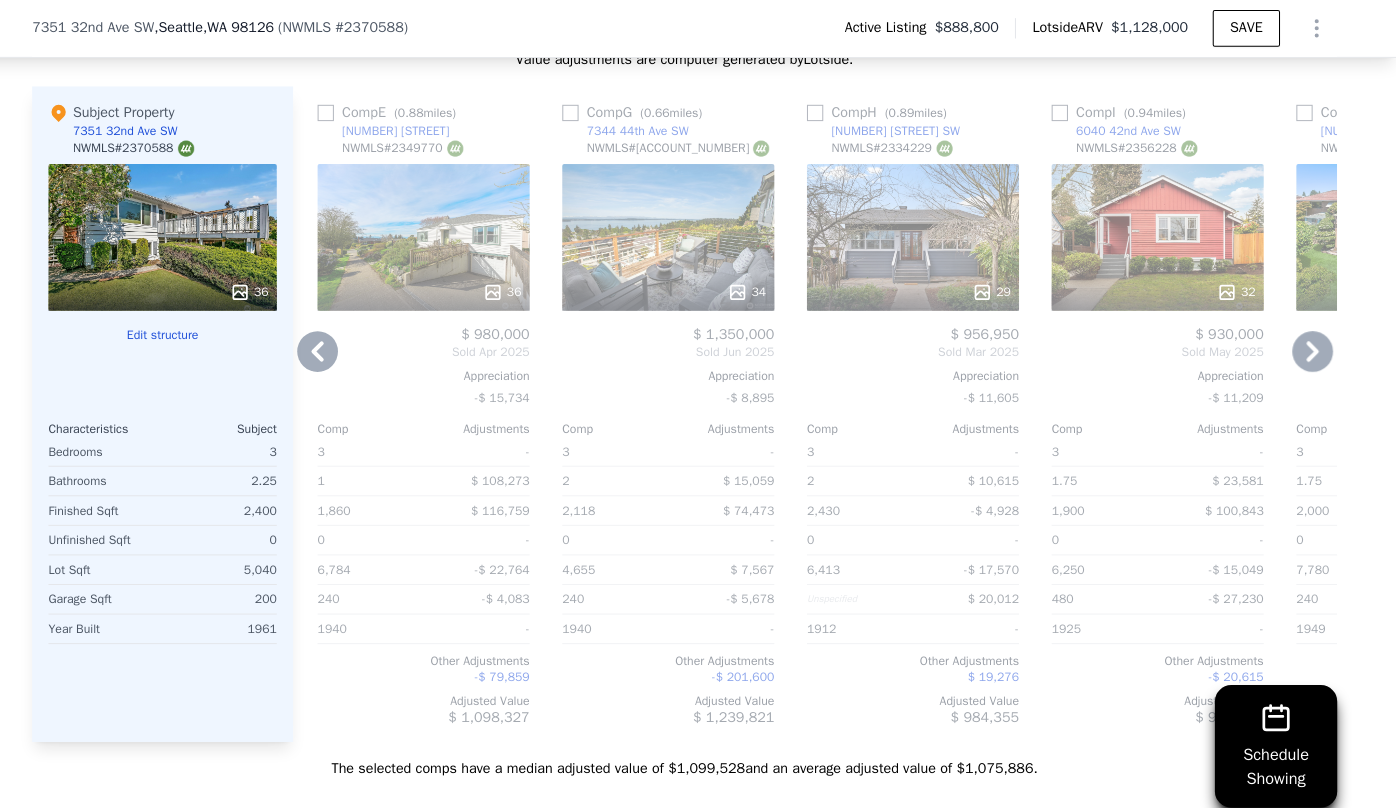 click 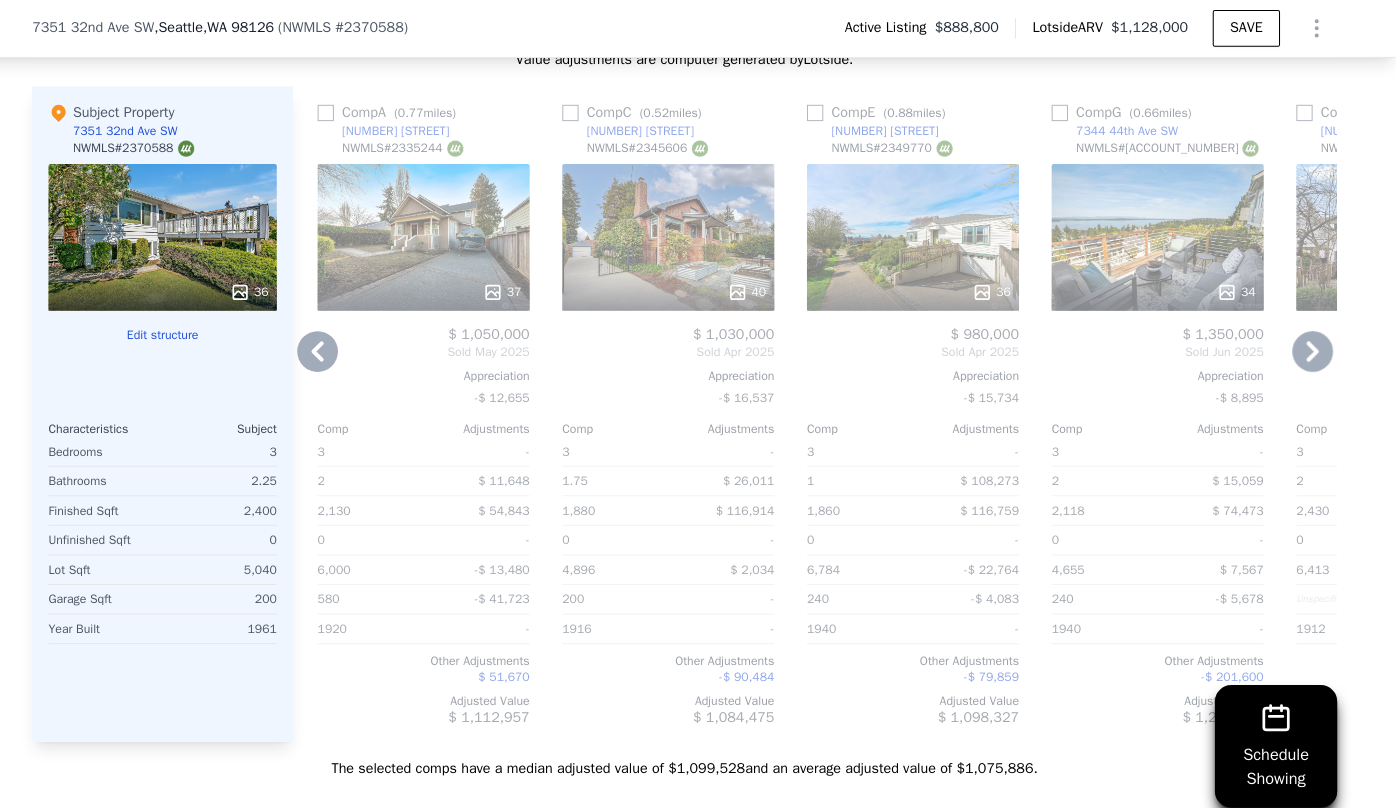click 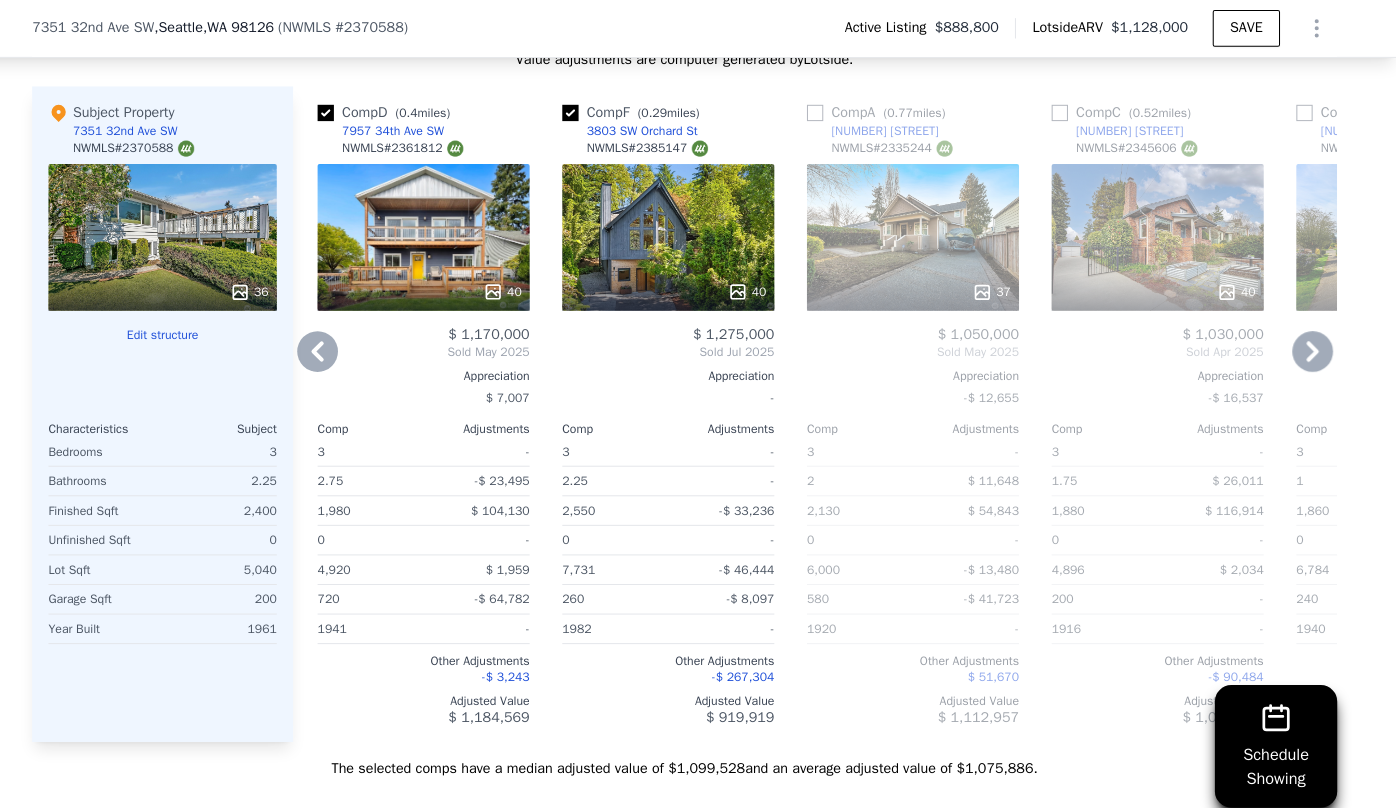 click 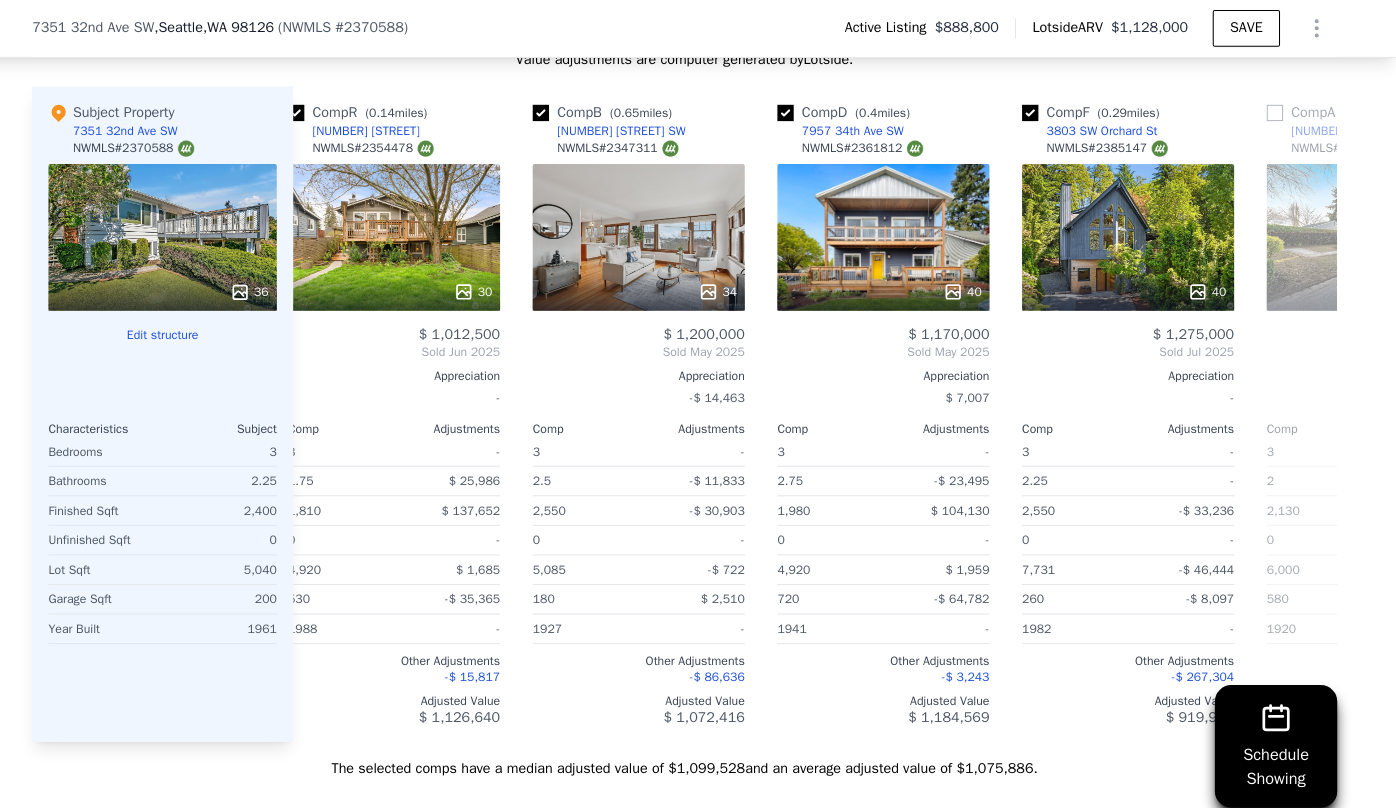 scroll, scrollTop: 0, scrollLeft: 0, axis: both 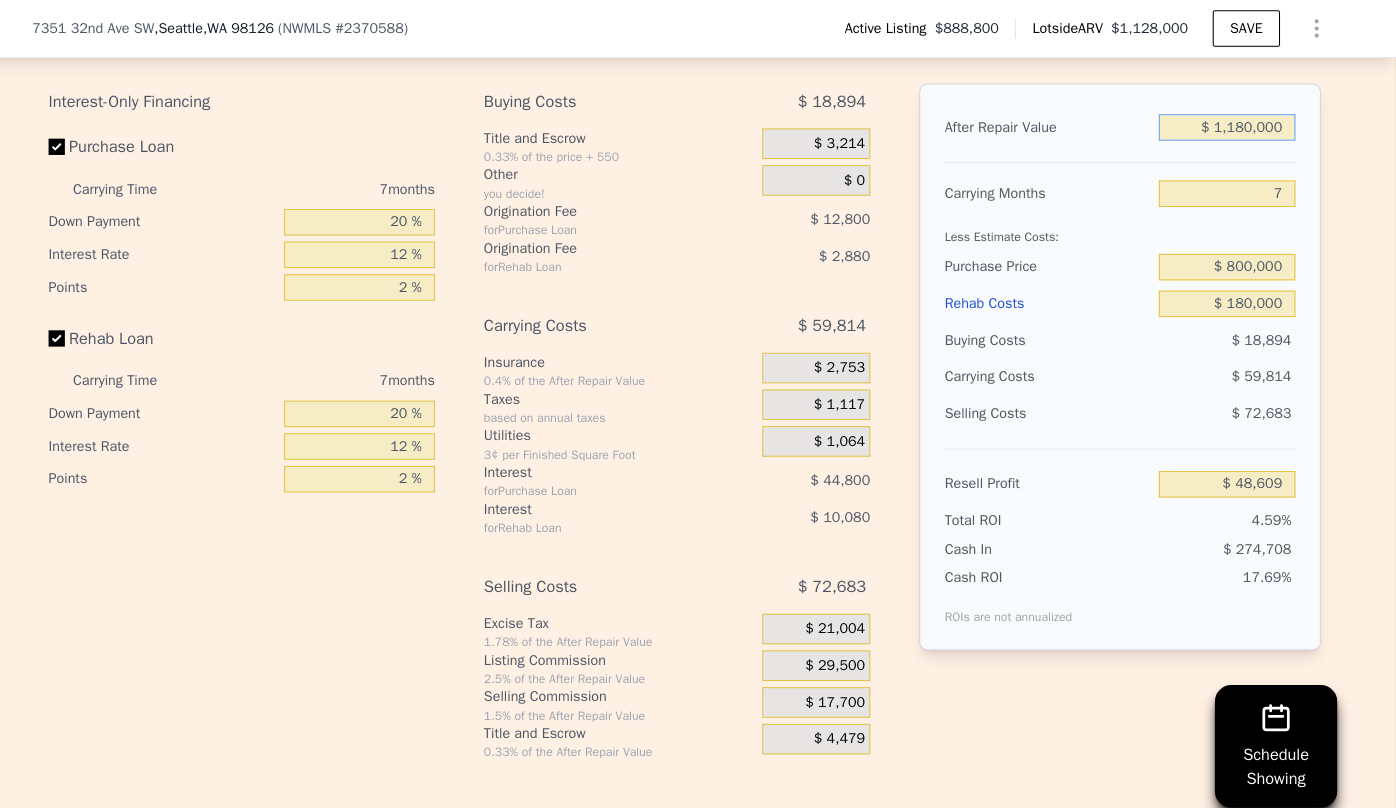 click on "$ 1,180,000" at bounding box center [1230, 125] 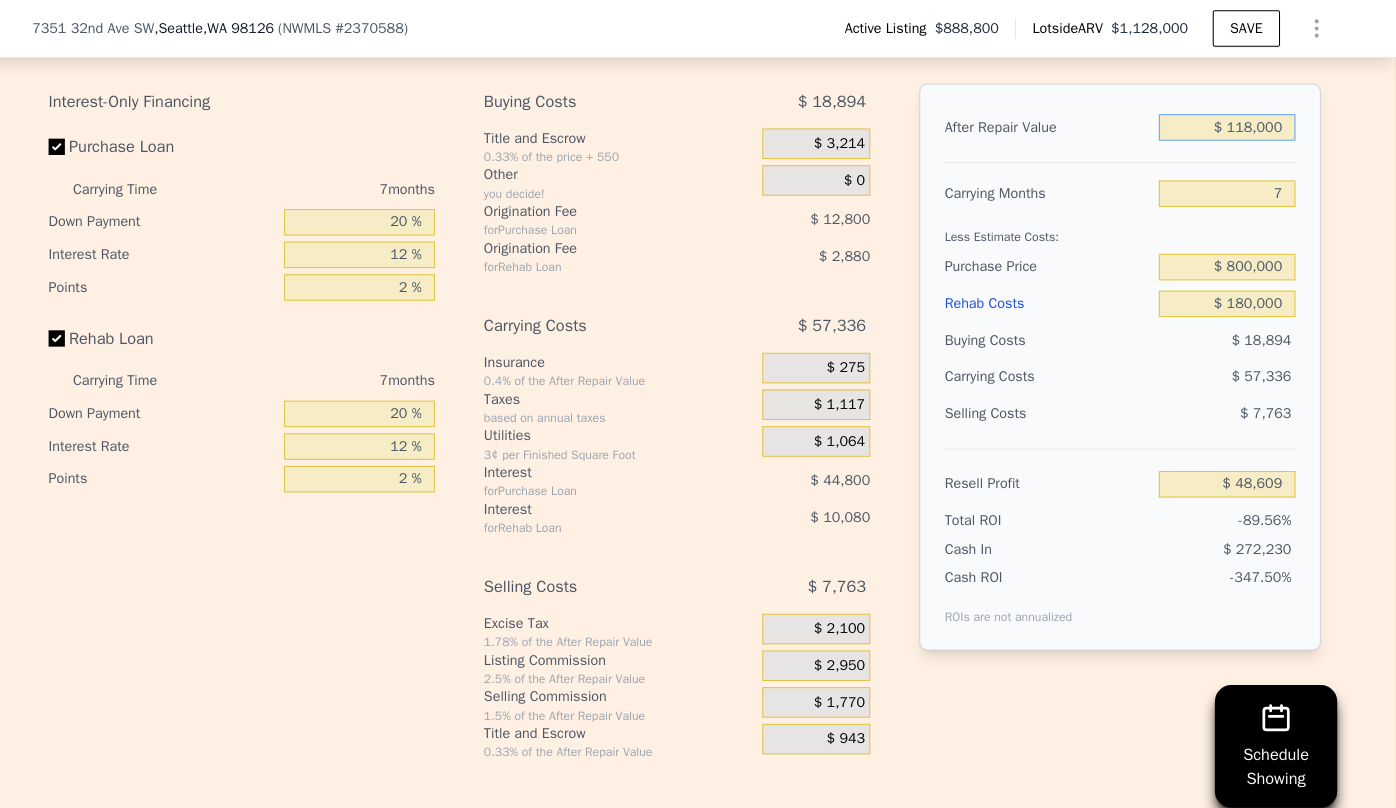 type on "-$ 945,993" 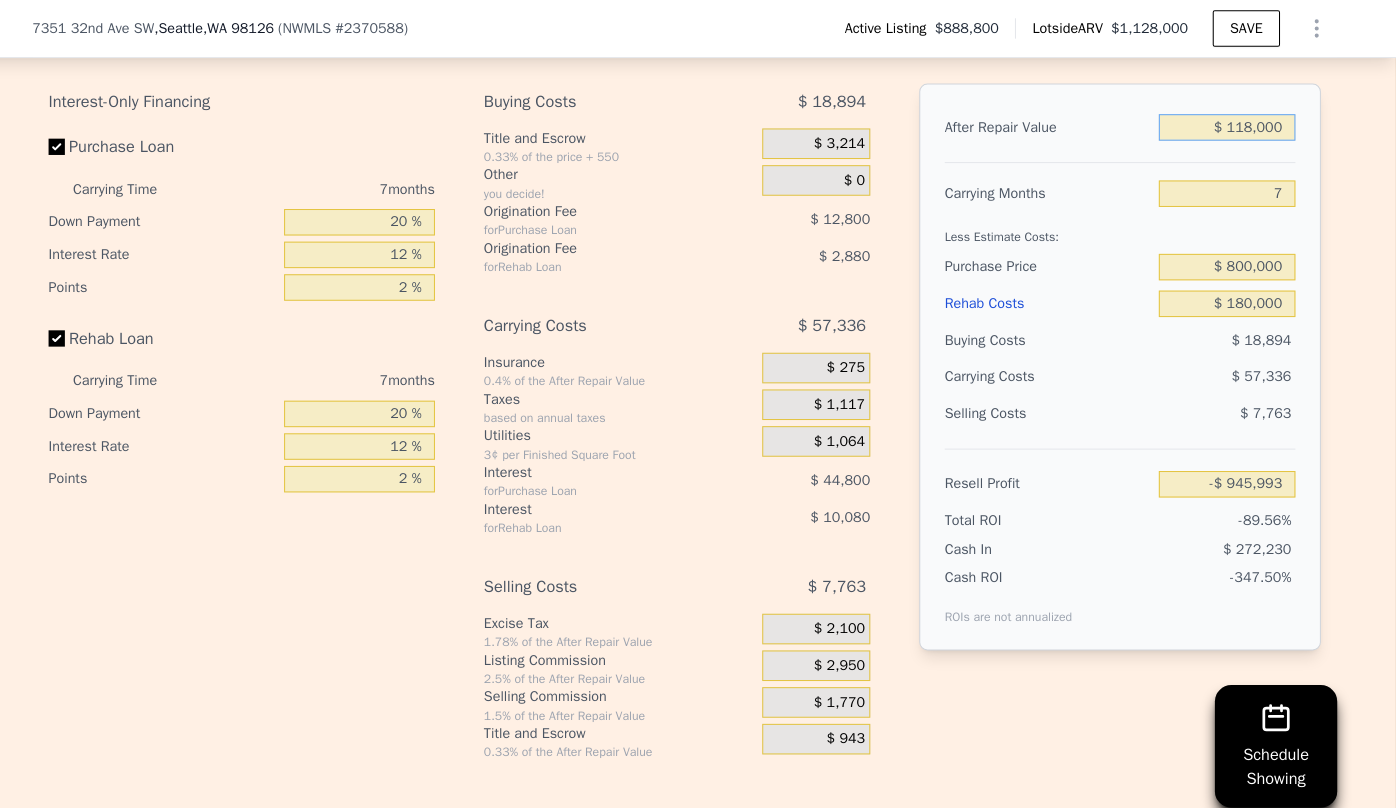type on "$ 11,000" 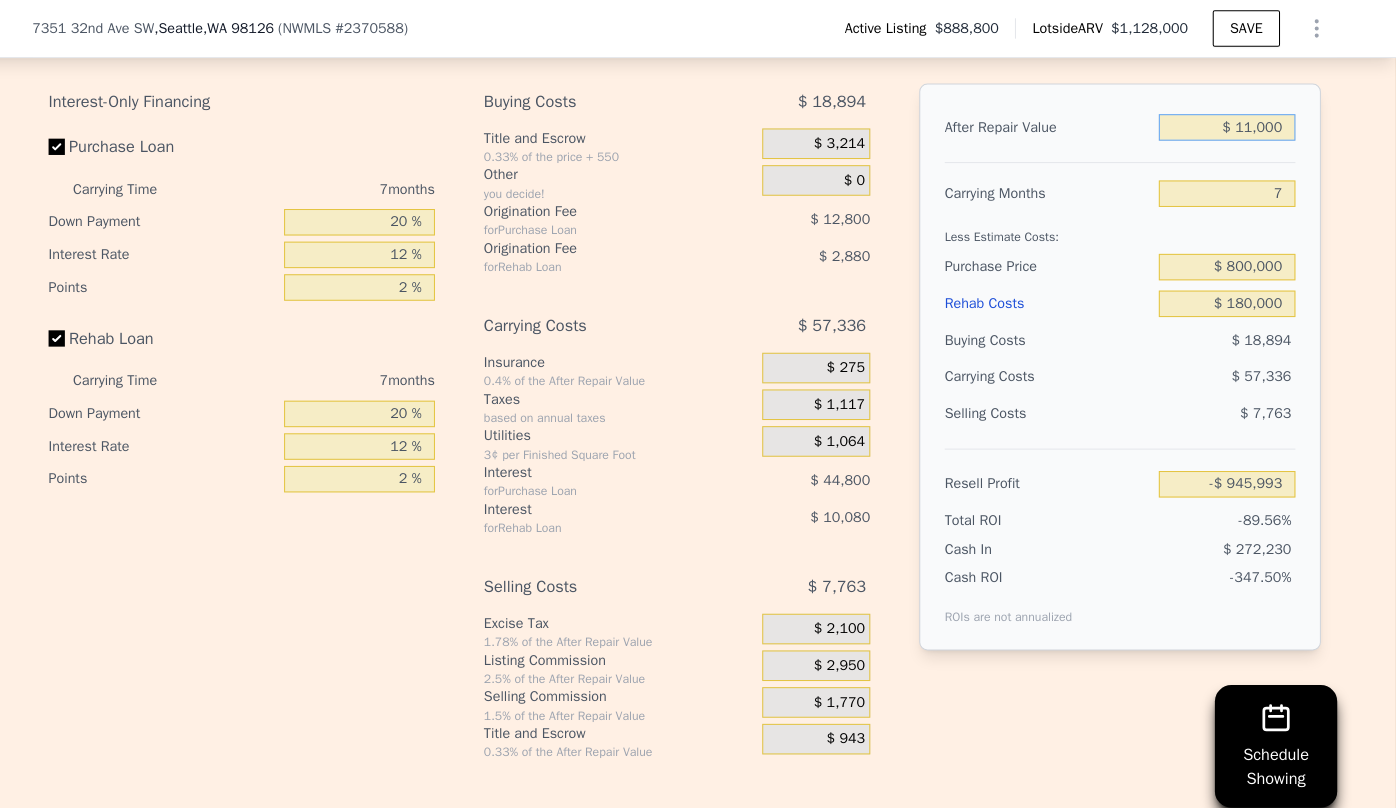 type on "-$ 1,046,204" 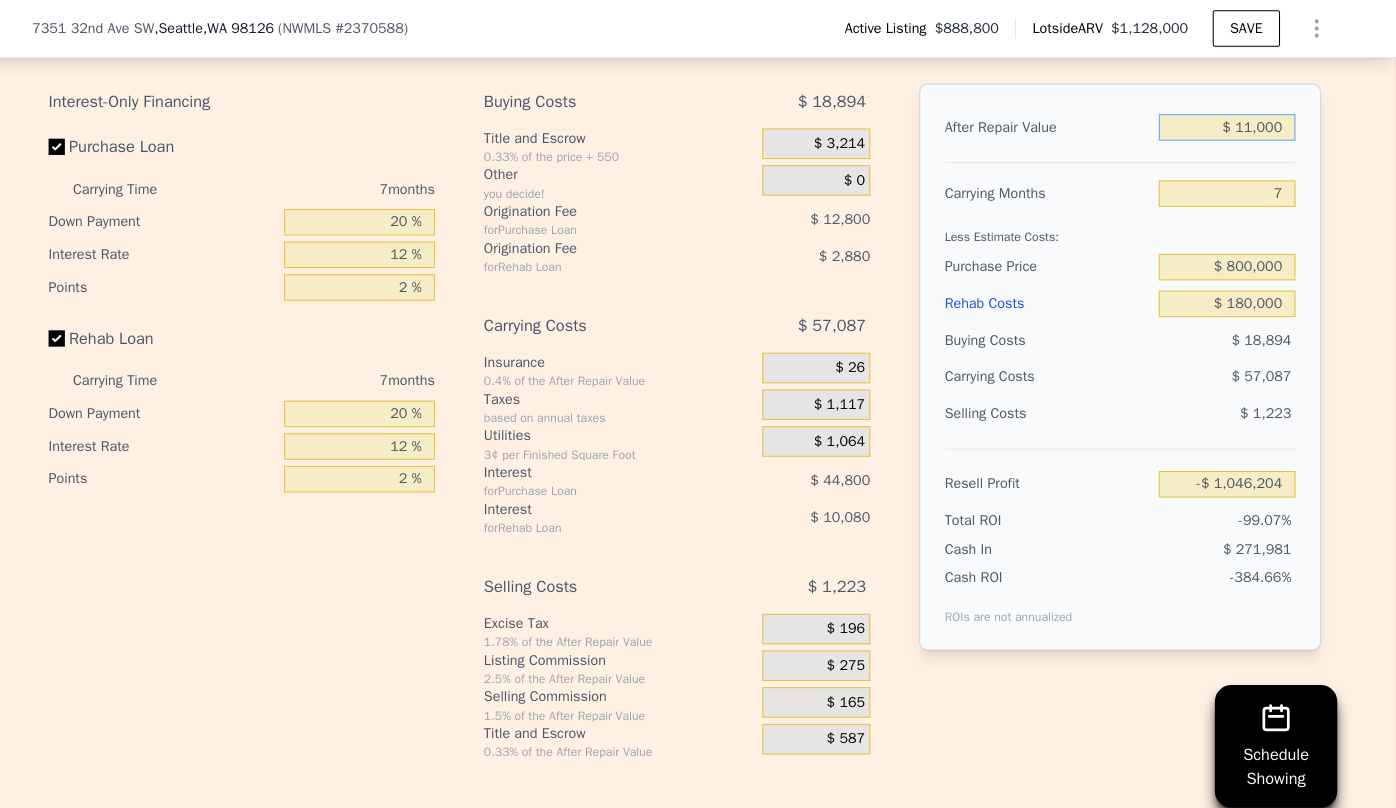 type on "$ 1,000" 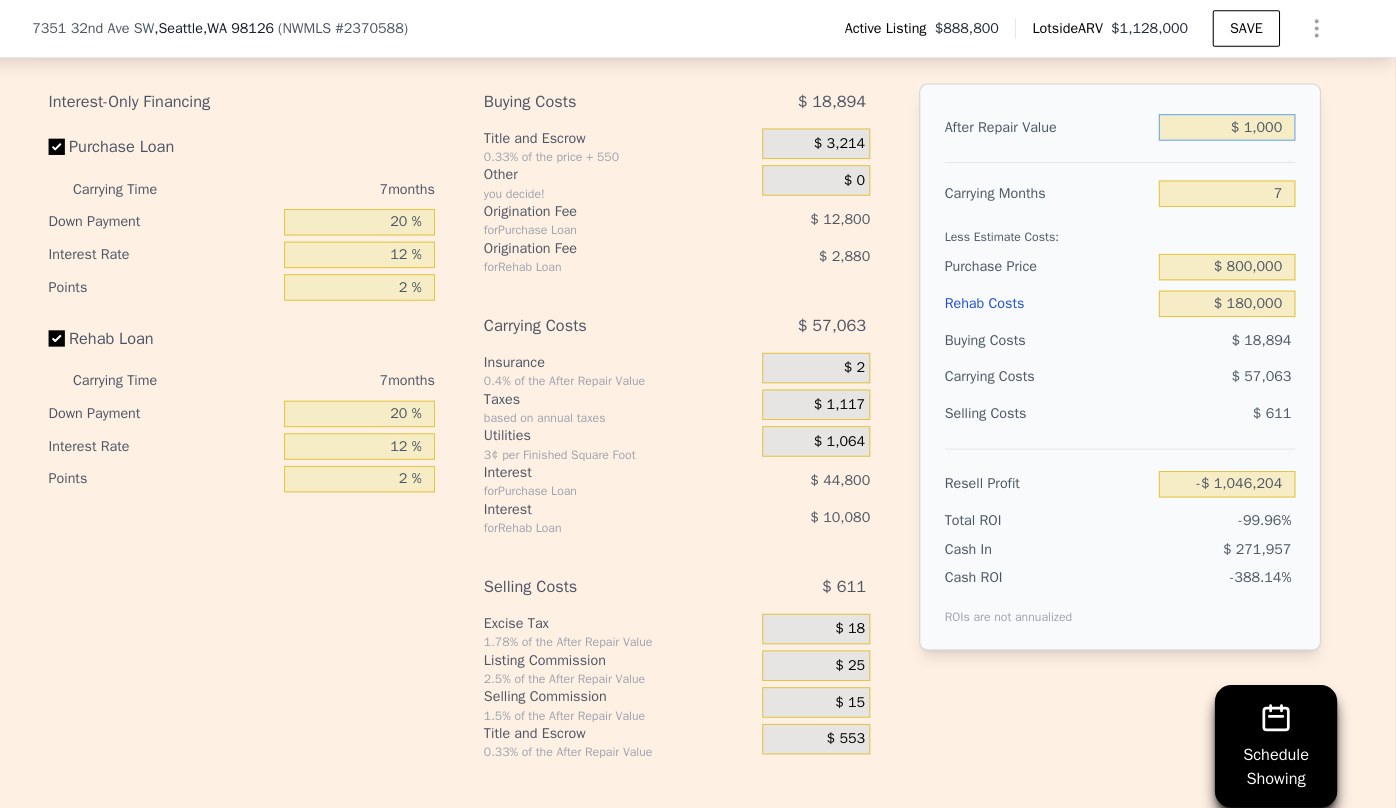 type on "-$ 1,055,568" 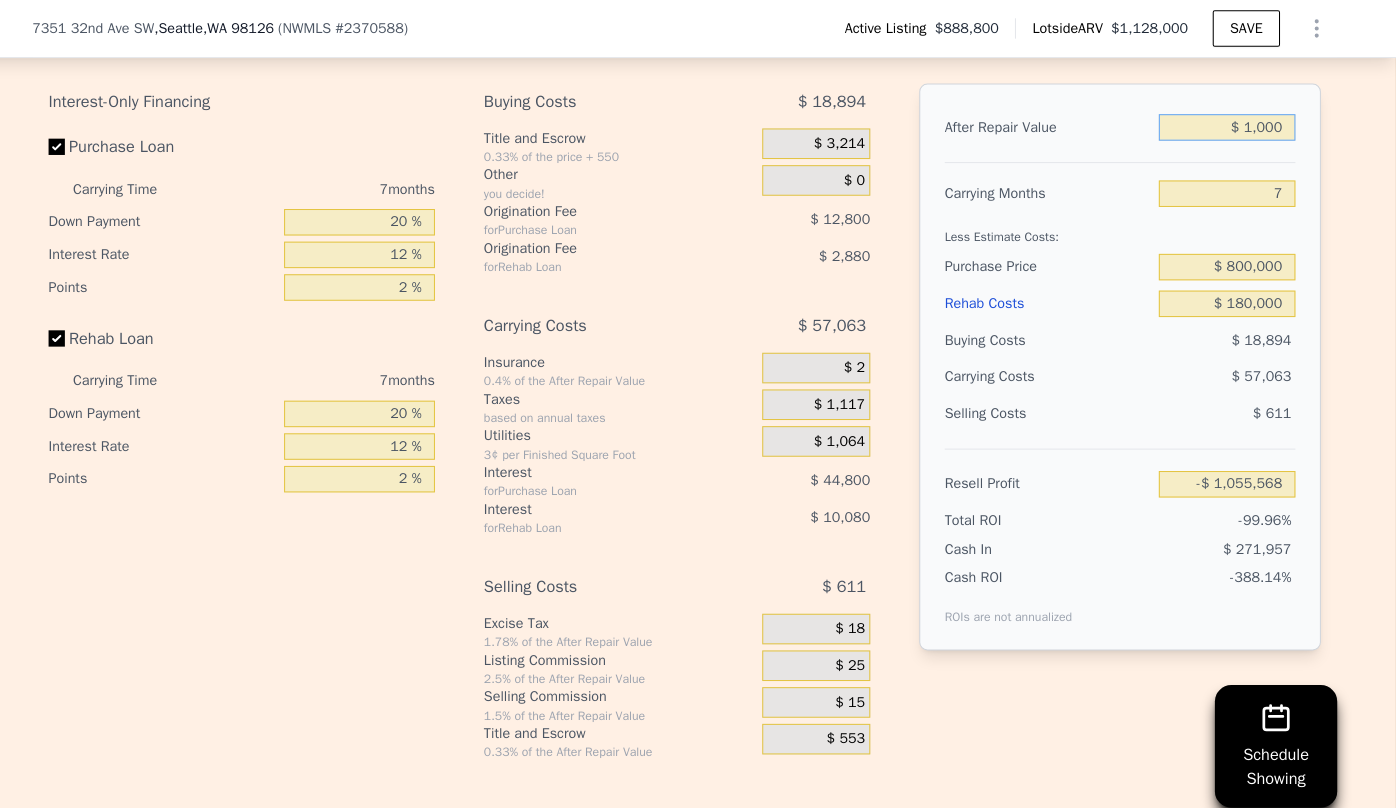 type on "$ 12,000" 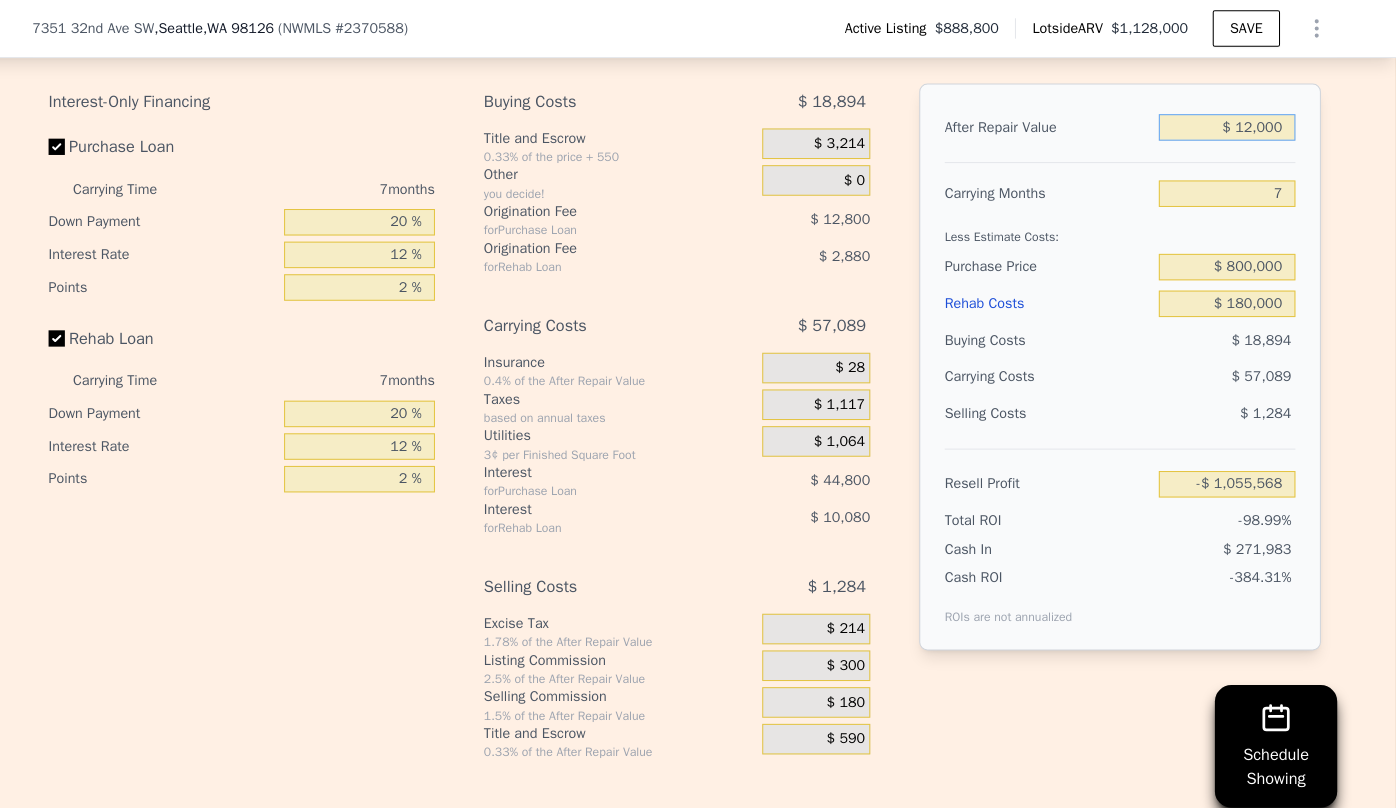 type on "-$ 1,045,267" 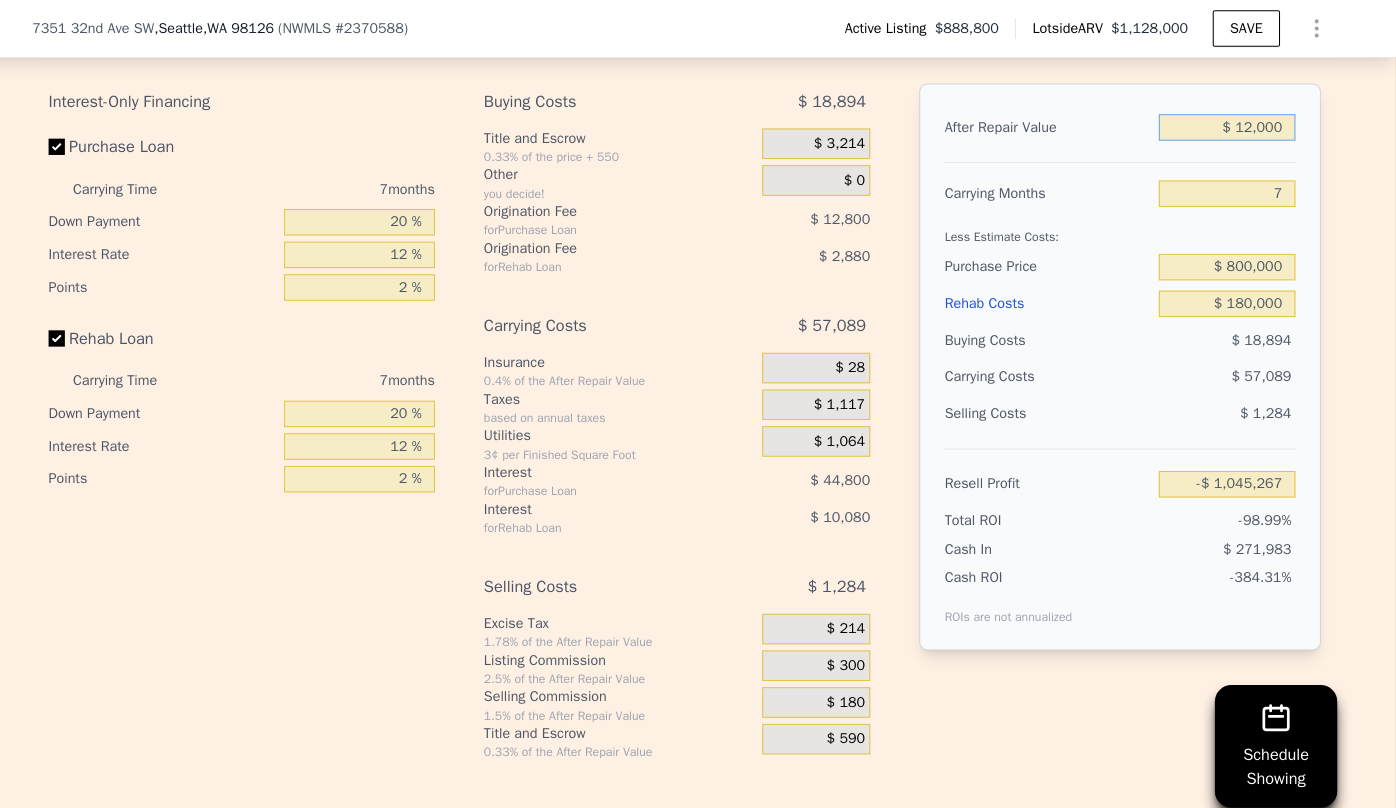 type on "$ 120,000" 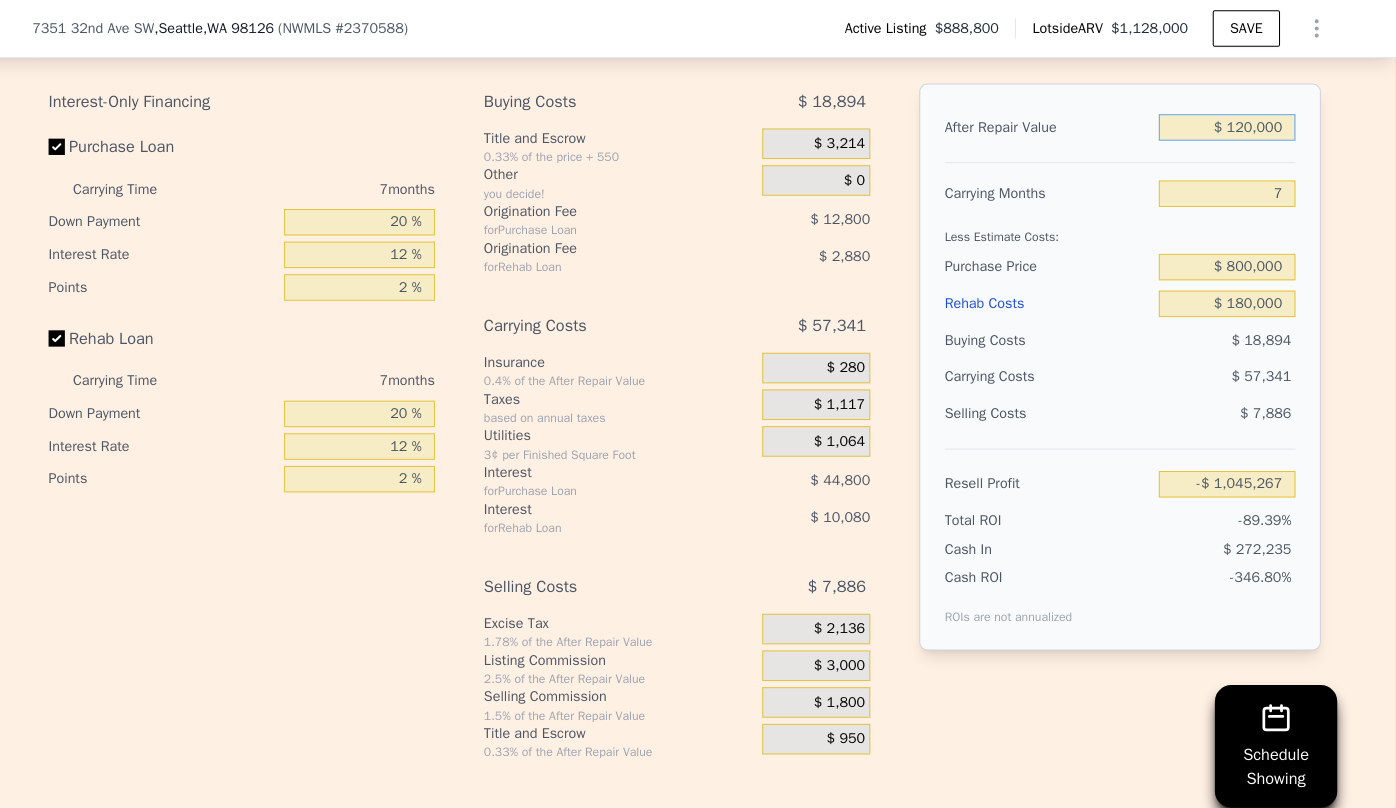 type on "-$ 944,121" 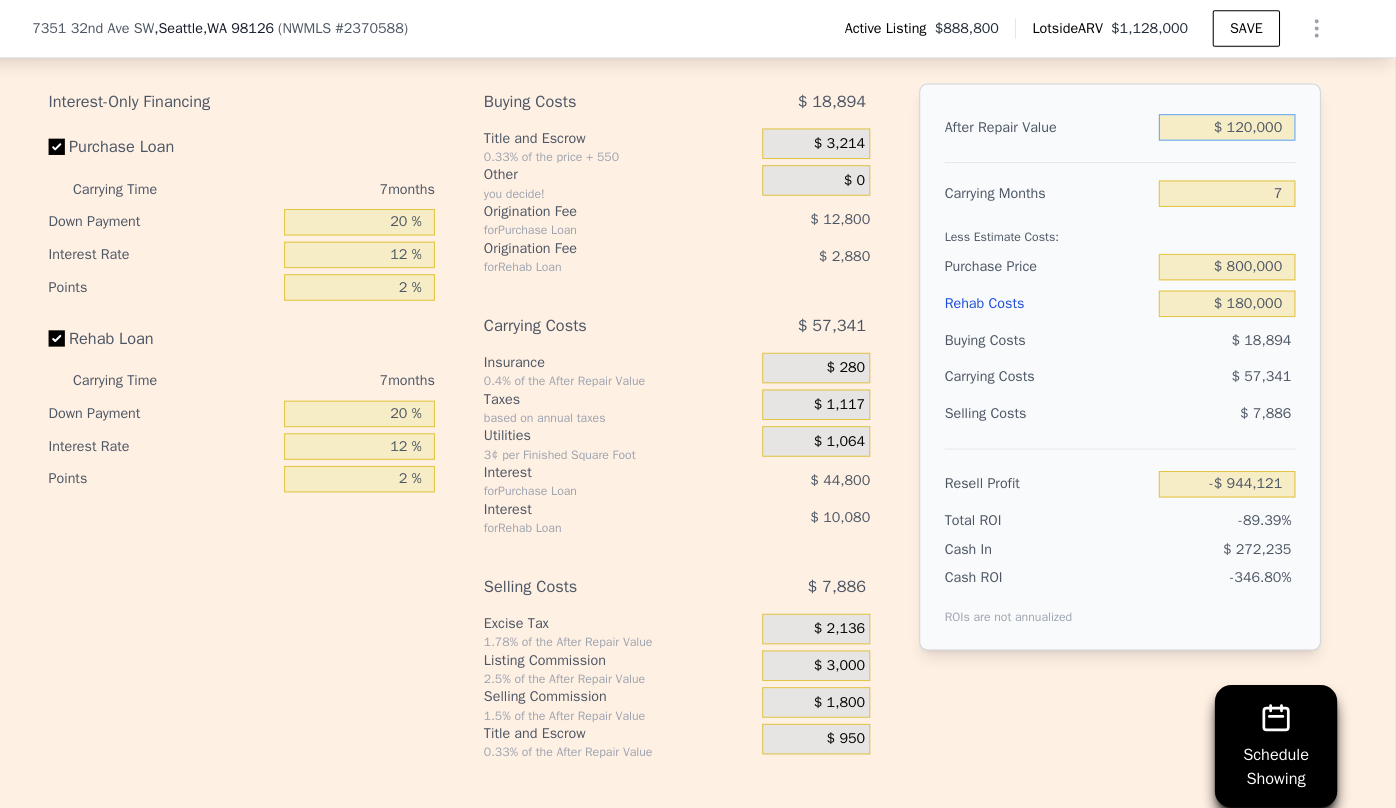 type on "$ 1,200,000" 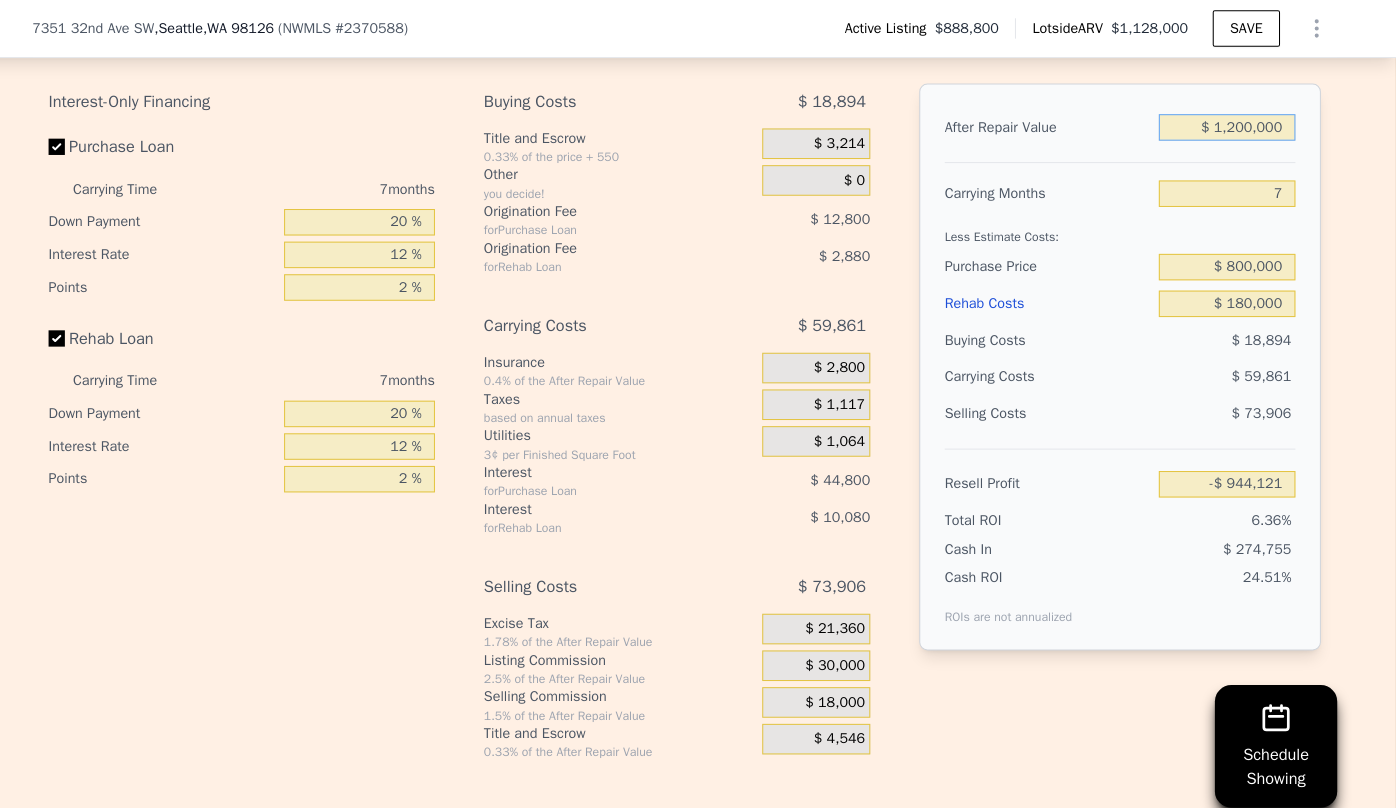 type on "$ 67,339" 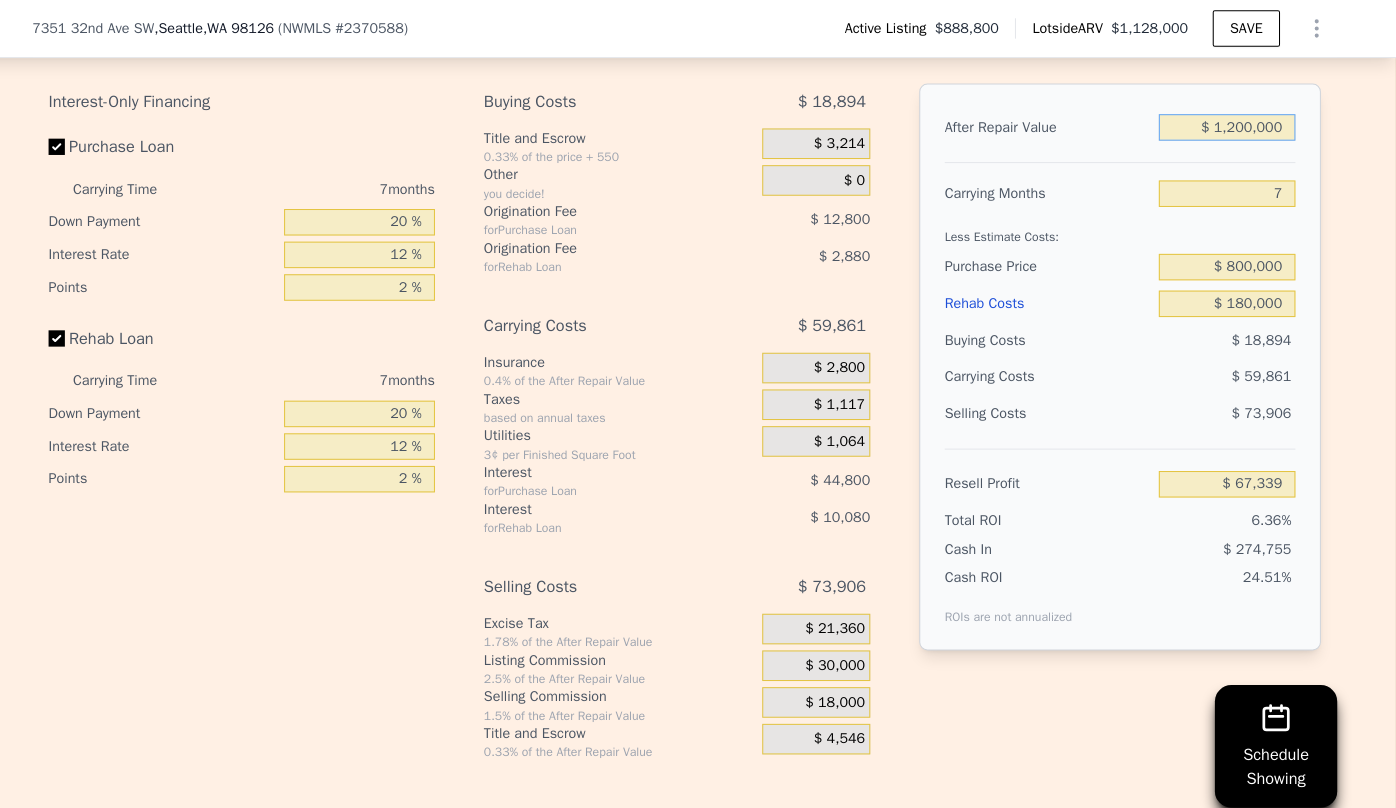 type on "$ 1,200,000" 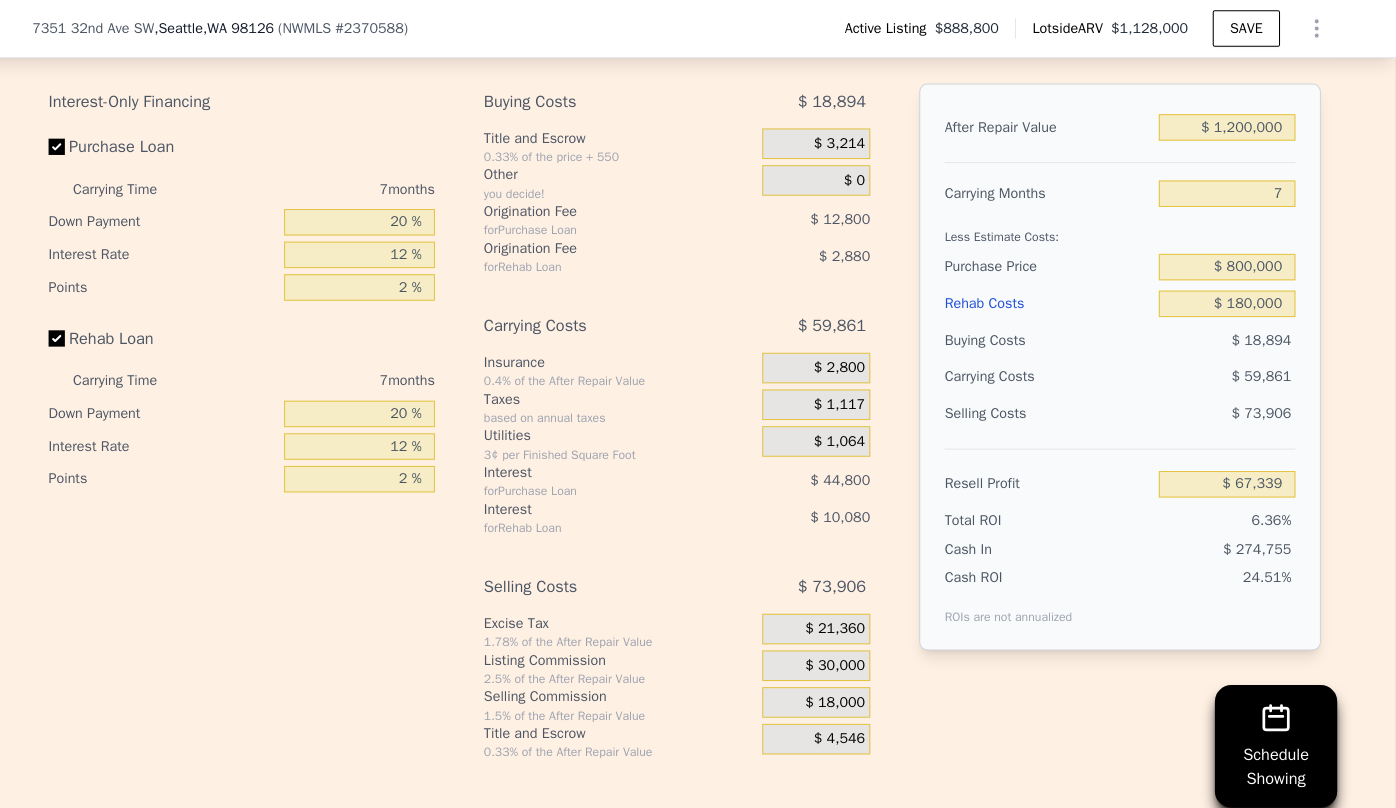 click on "$ 73,906" at bounding box center (1230, 406) 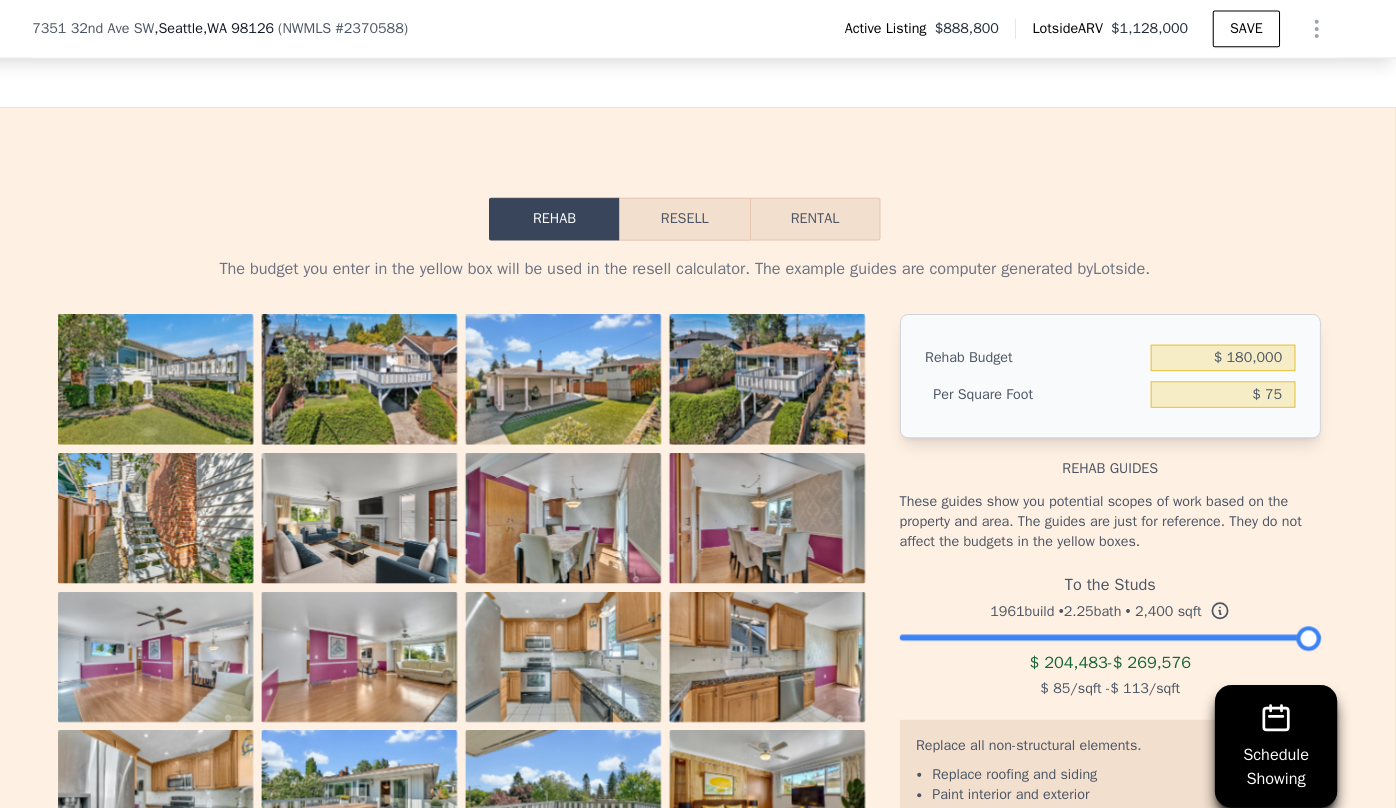 scroll, scrollTop: 3161, scrollLeft: 0, axis: vertical 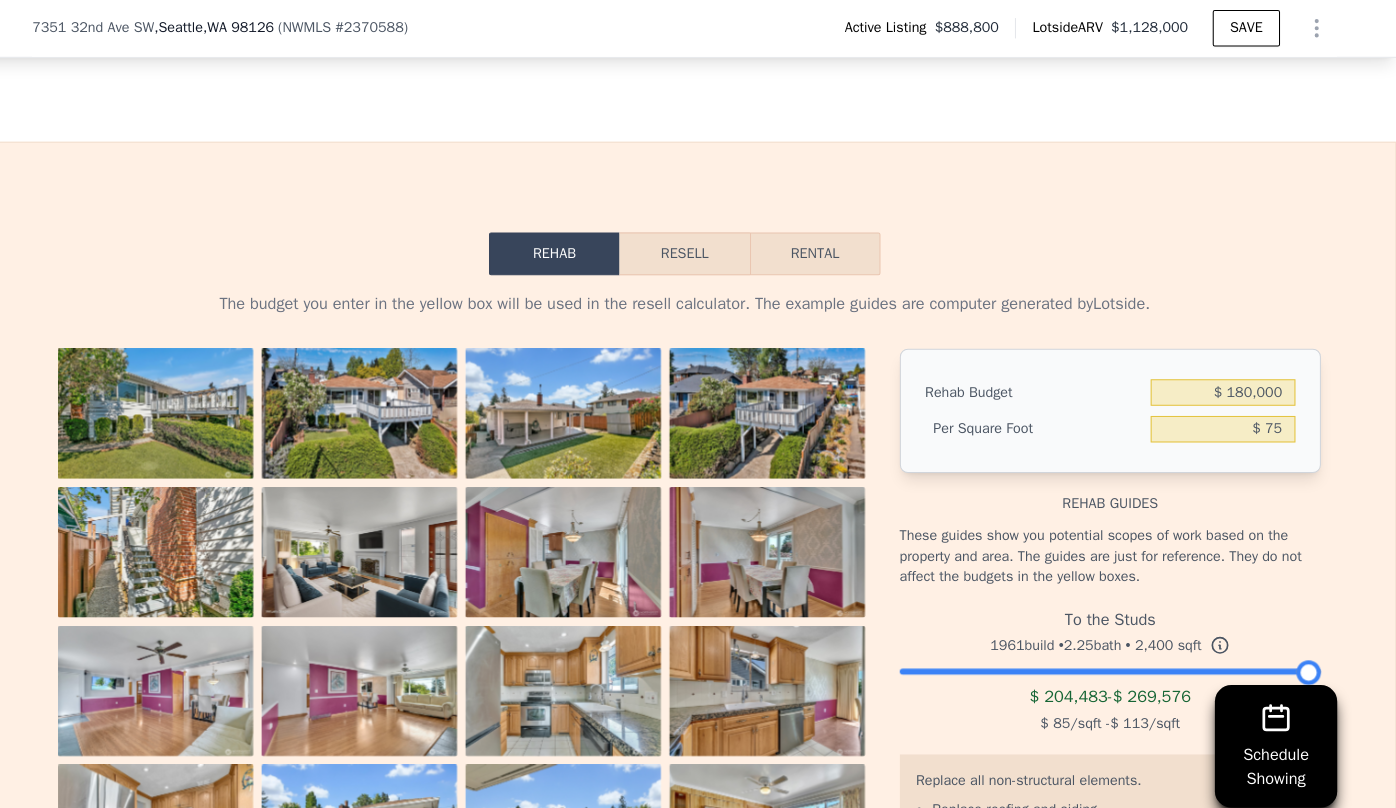click on "Resell" at bounding box center [697, 249] 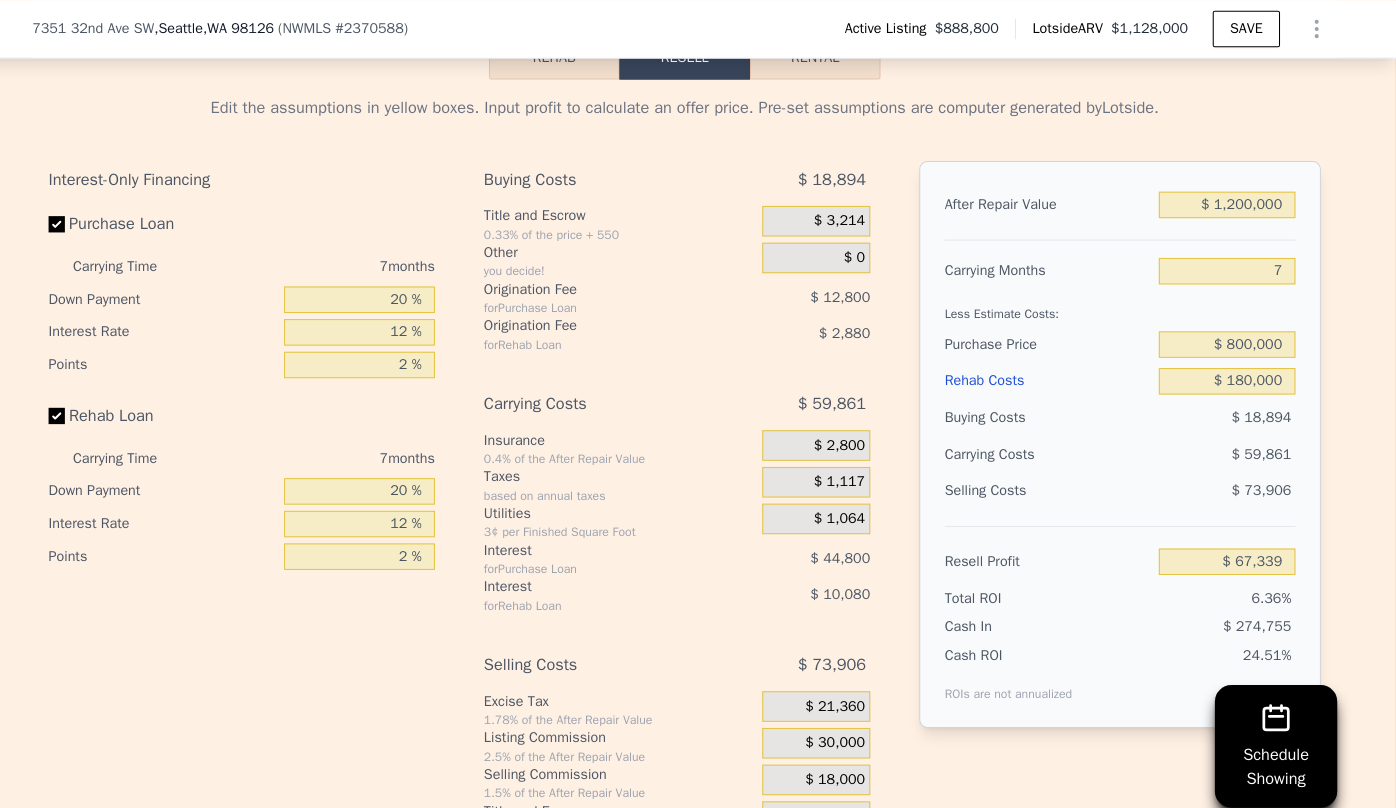 scroll, scrollTop: 3429, scrollLeft: 0, axis: vertical 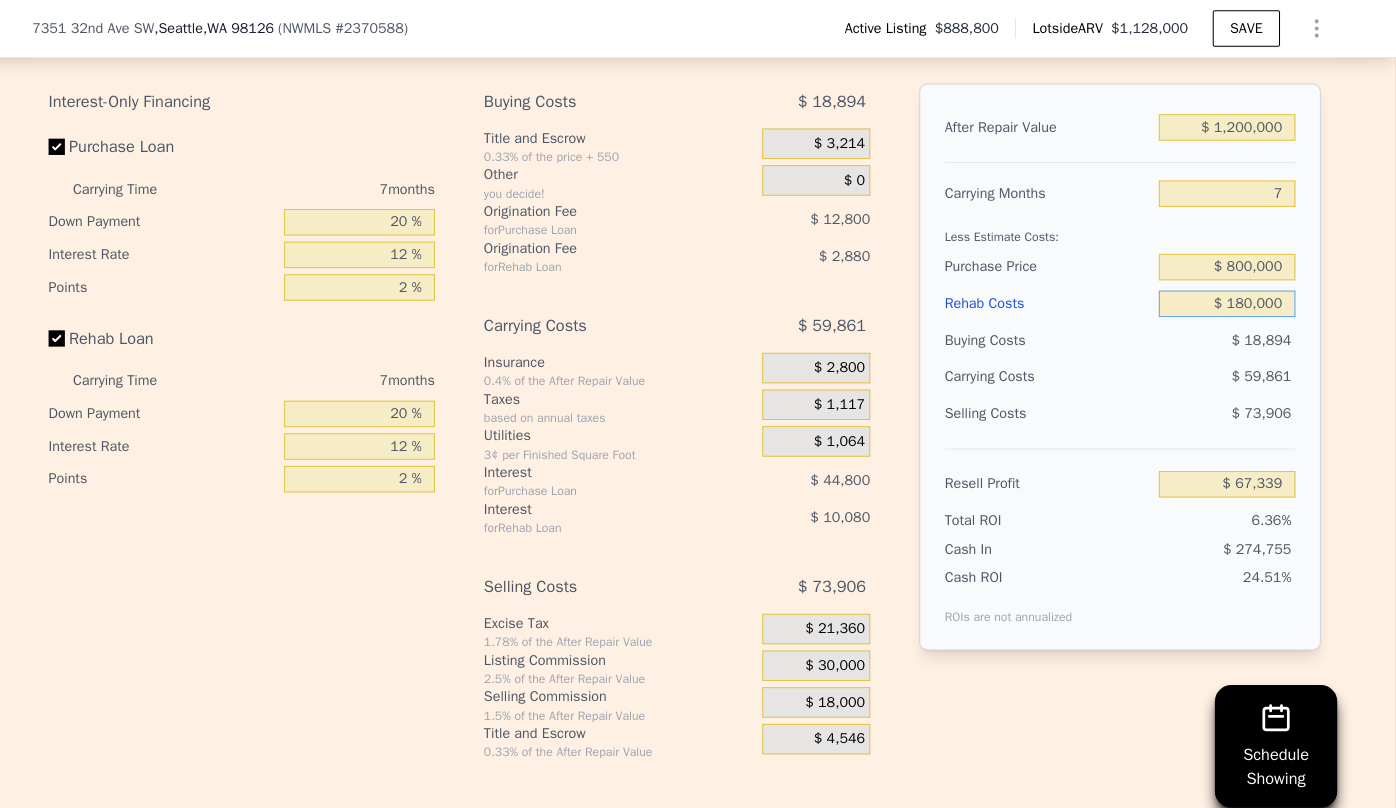 click on "$ 180,000" at bounding box center [1230, 298] 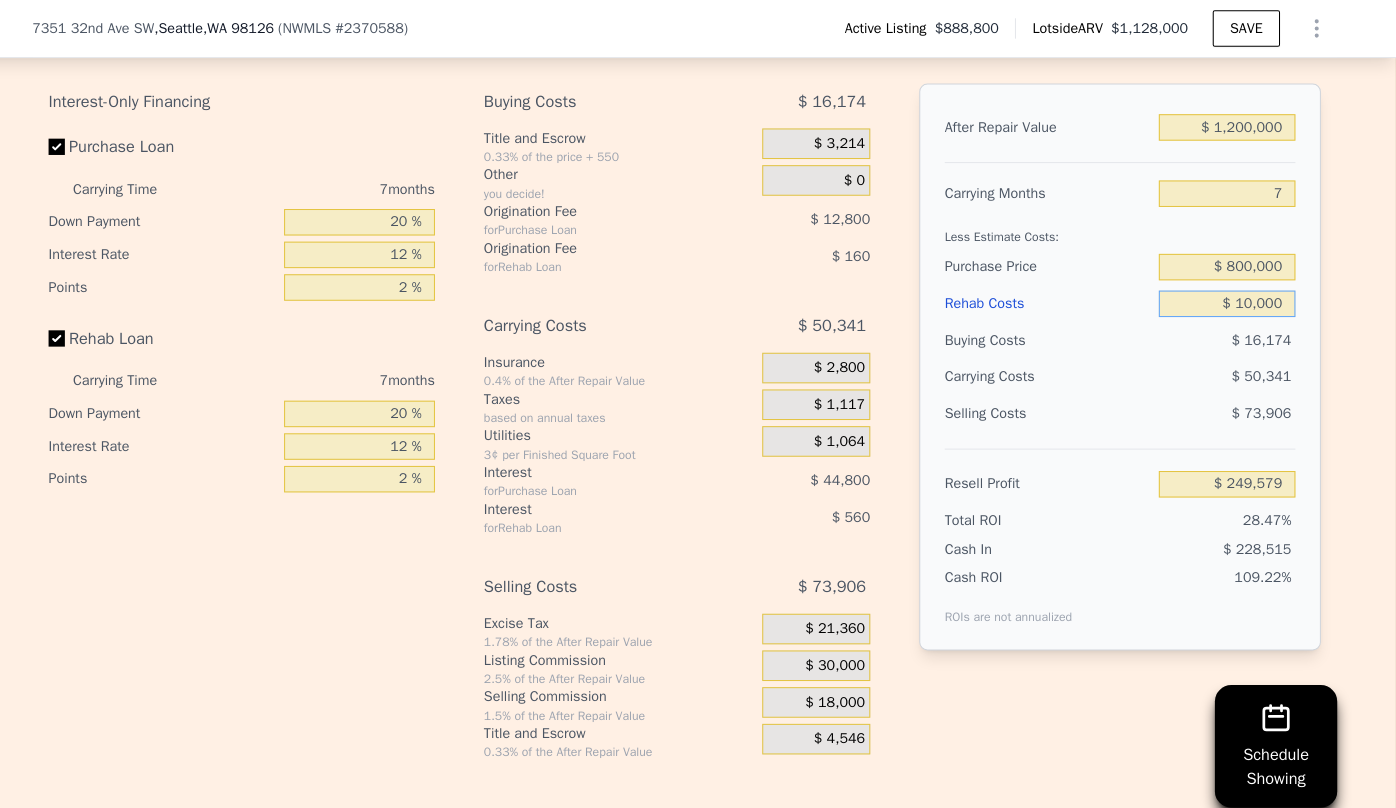type on "$ 249,579" 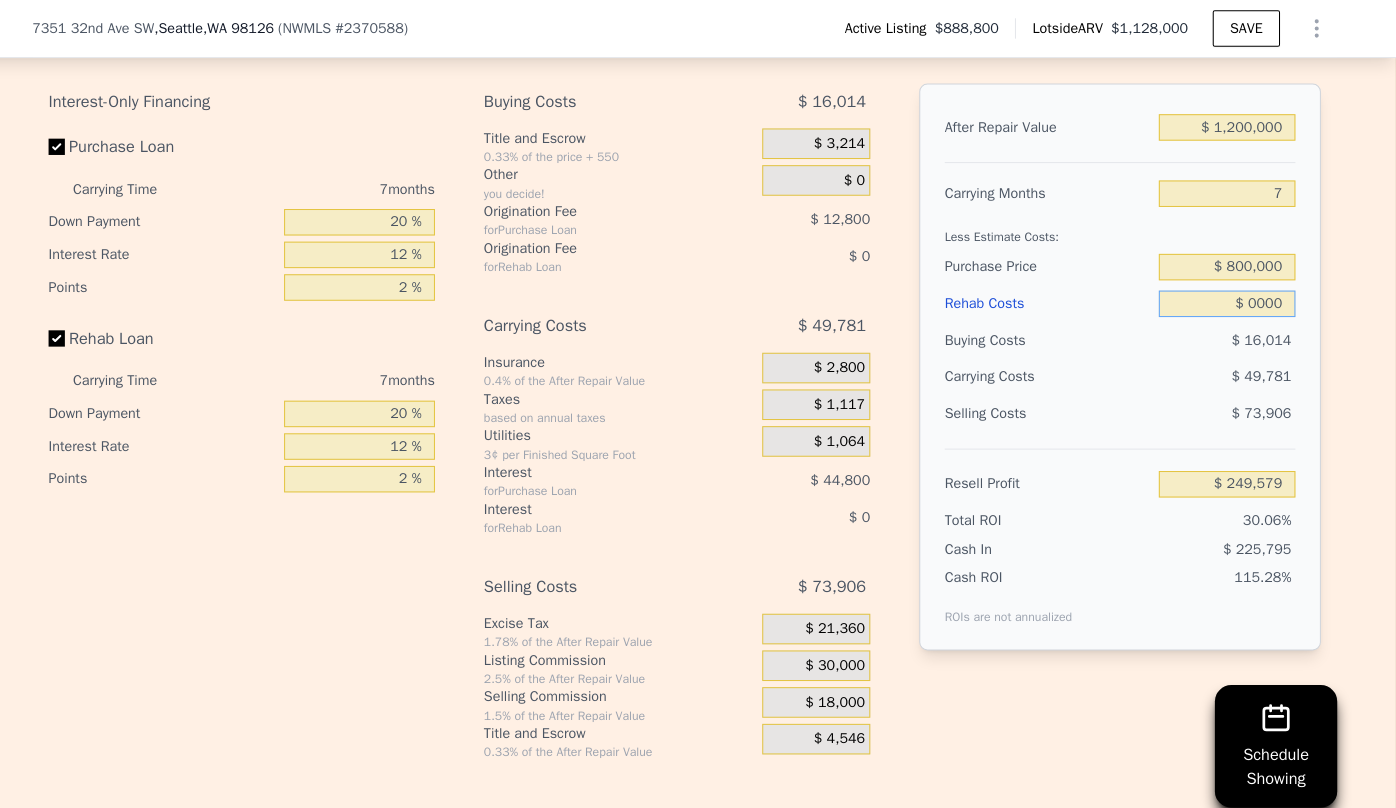 type on "$ 260,299" 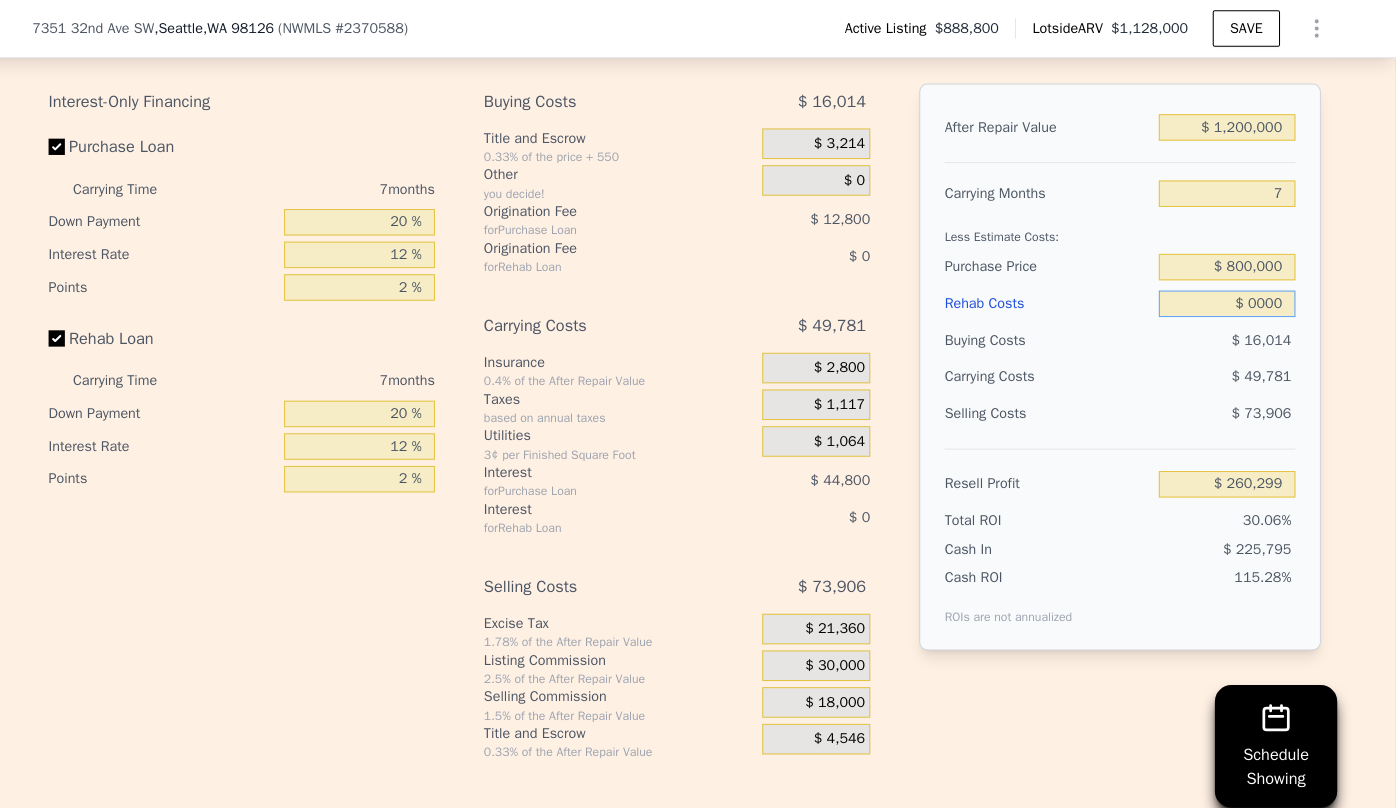 type on "$ 20,000" 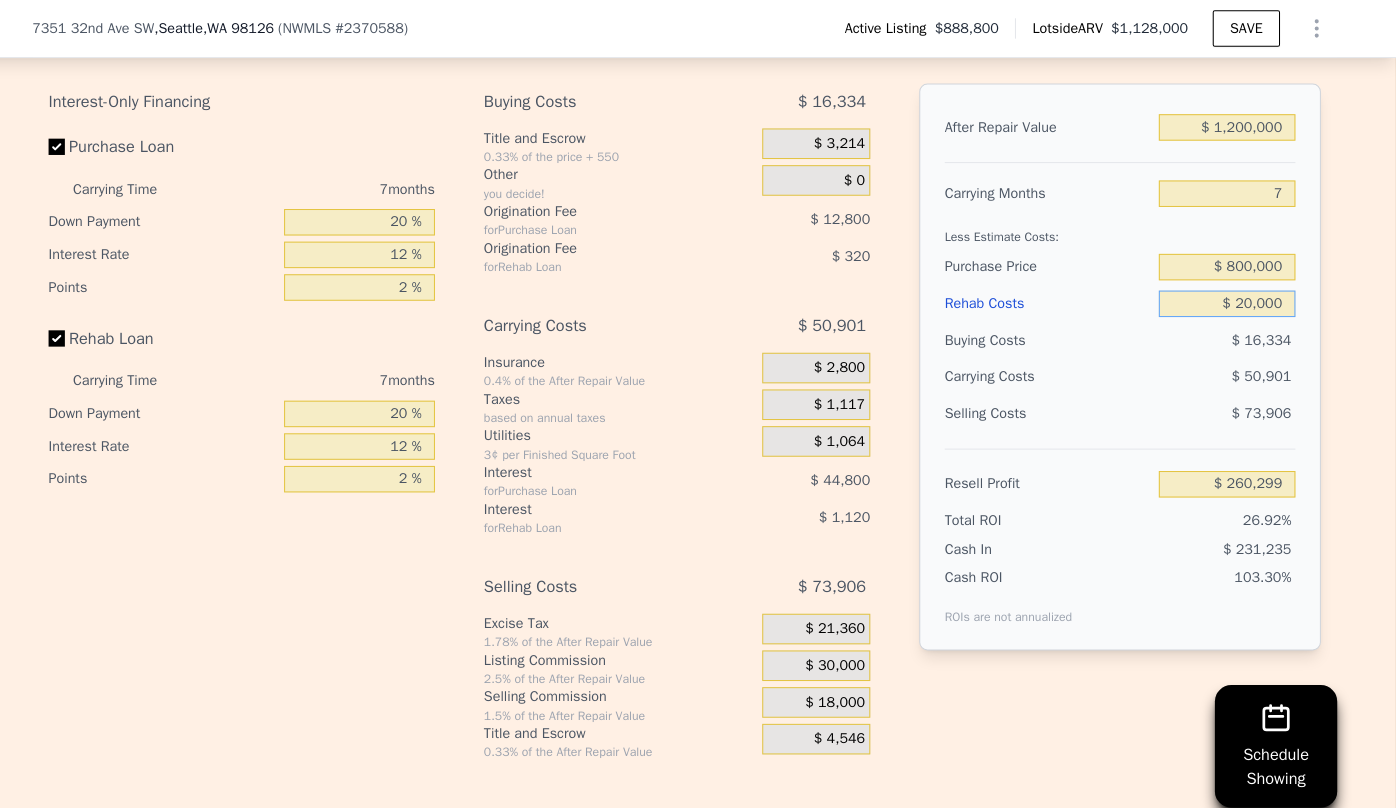 type on "$ 238,859" 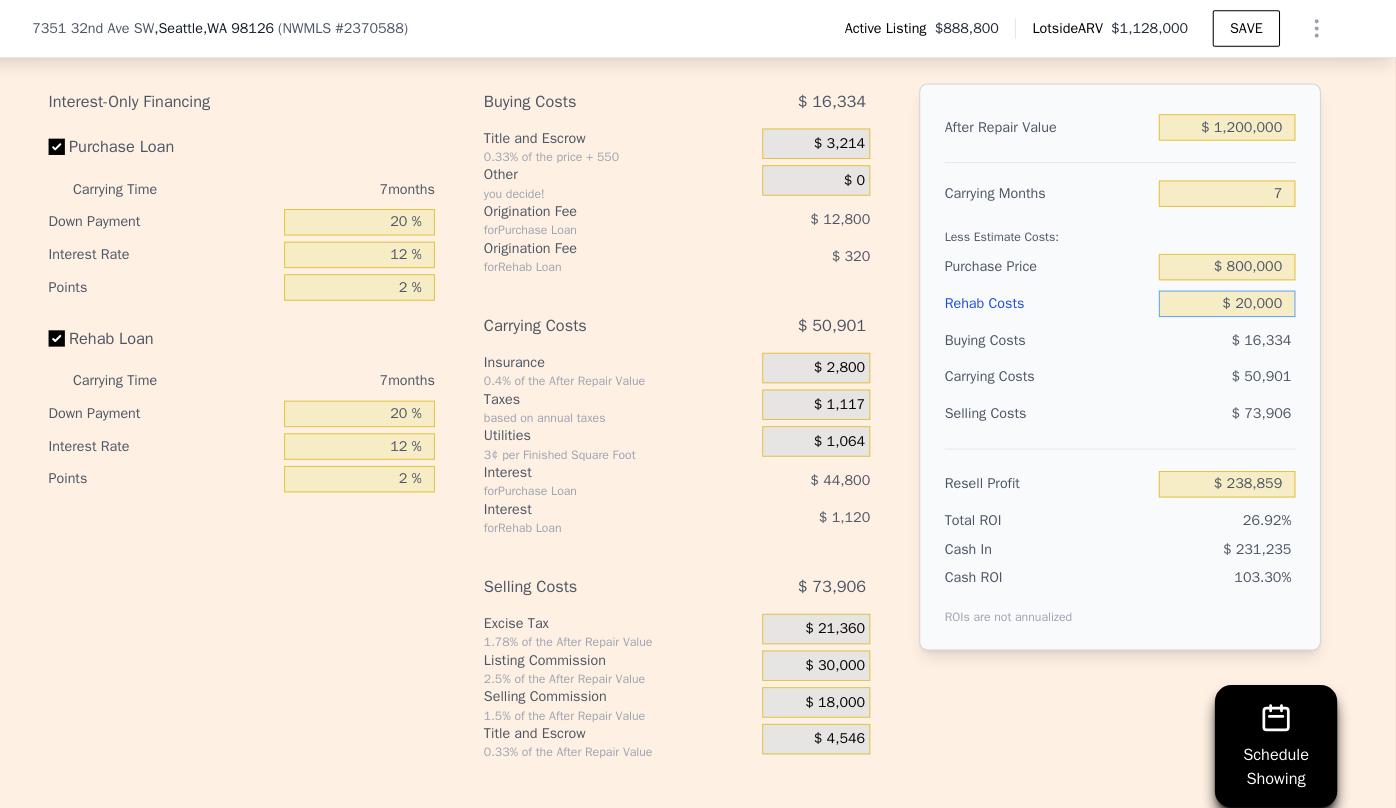 type on "$ 200,000" 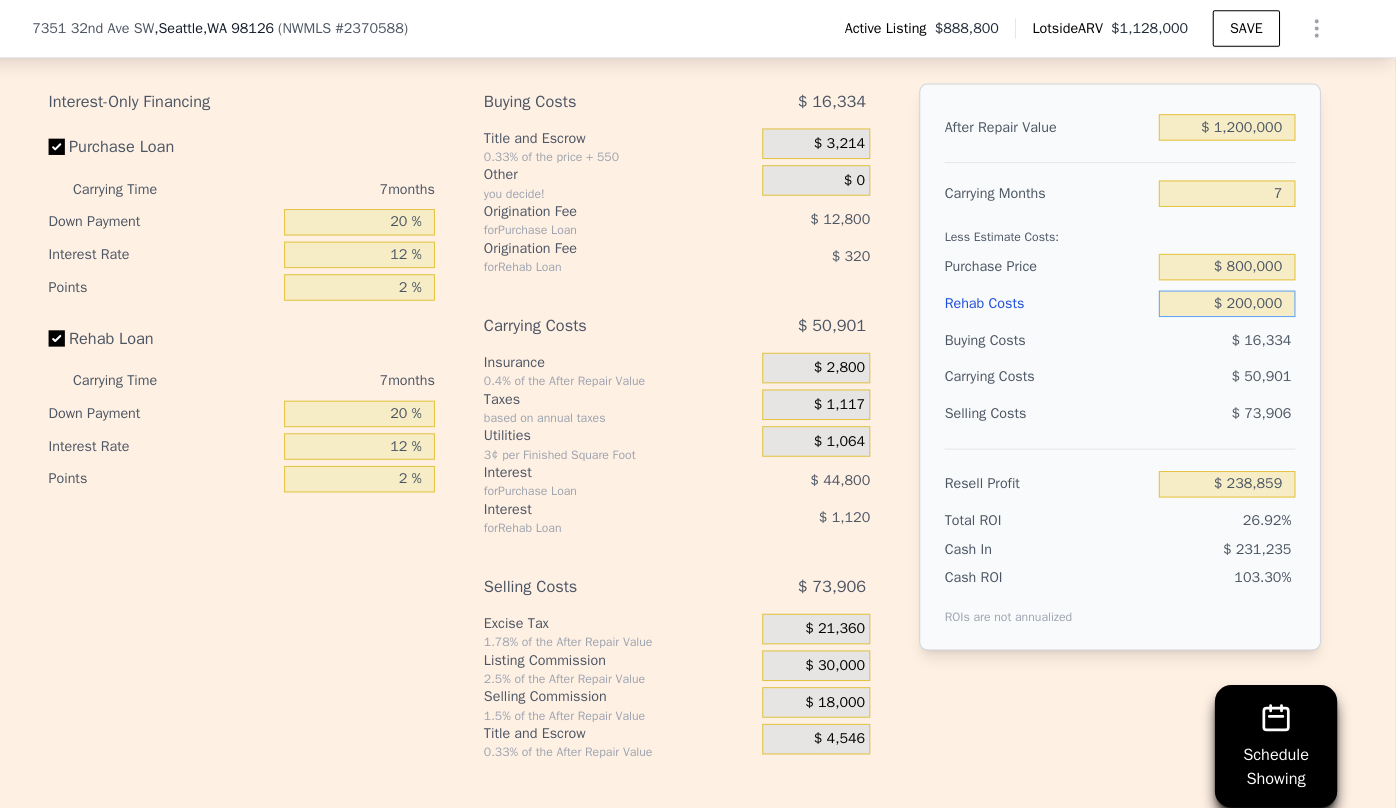 type on "$ 45,899" 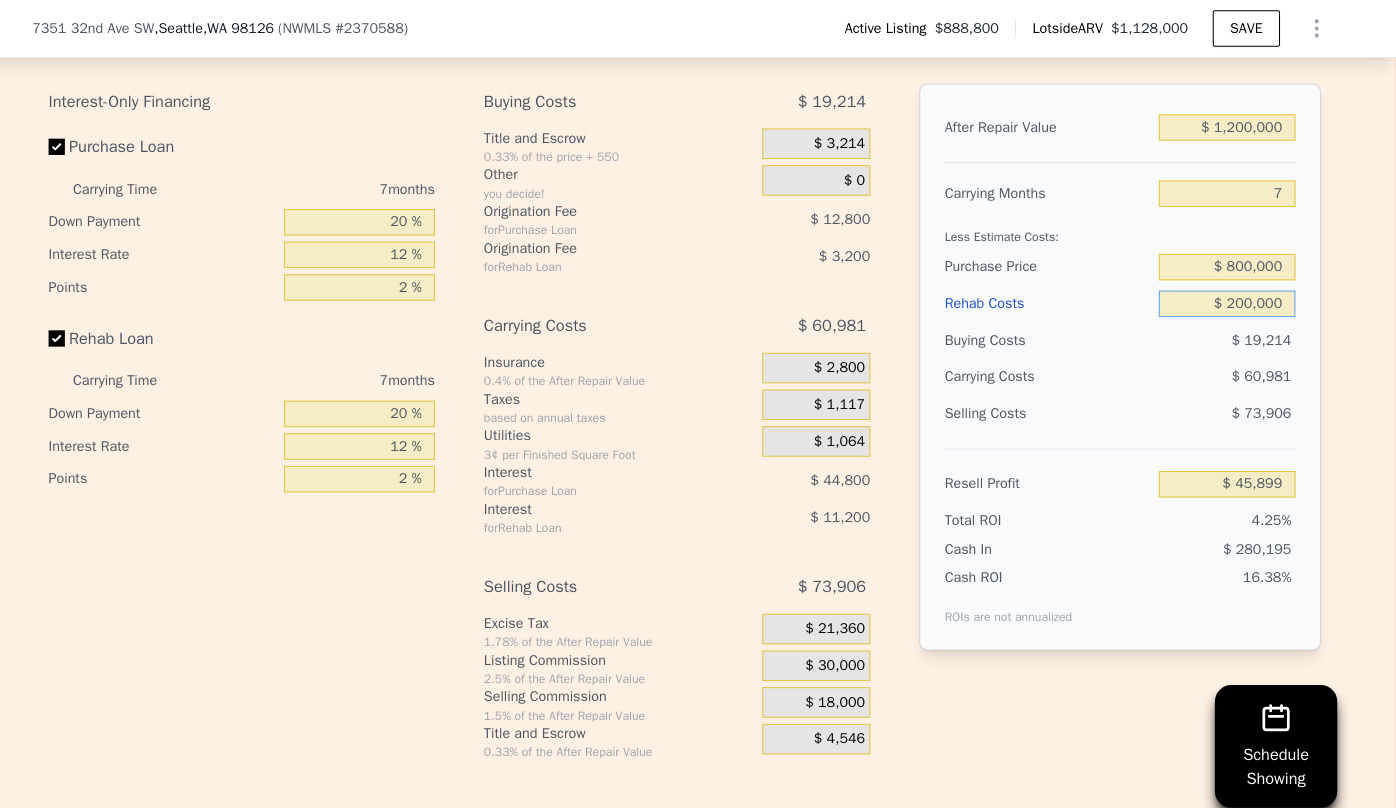 type on "$ 2,000,000" 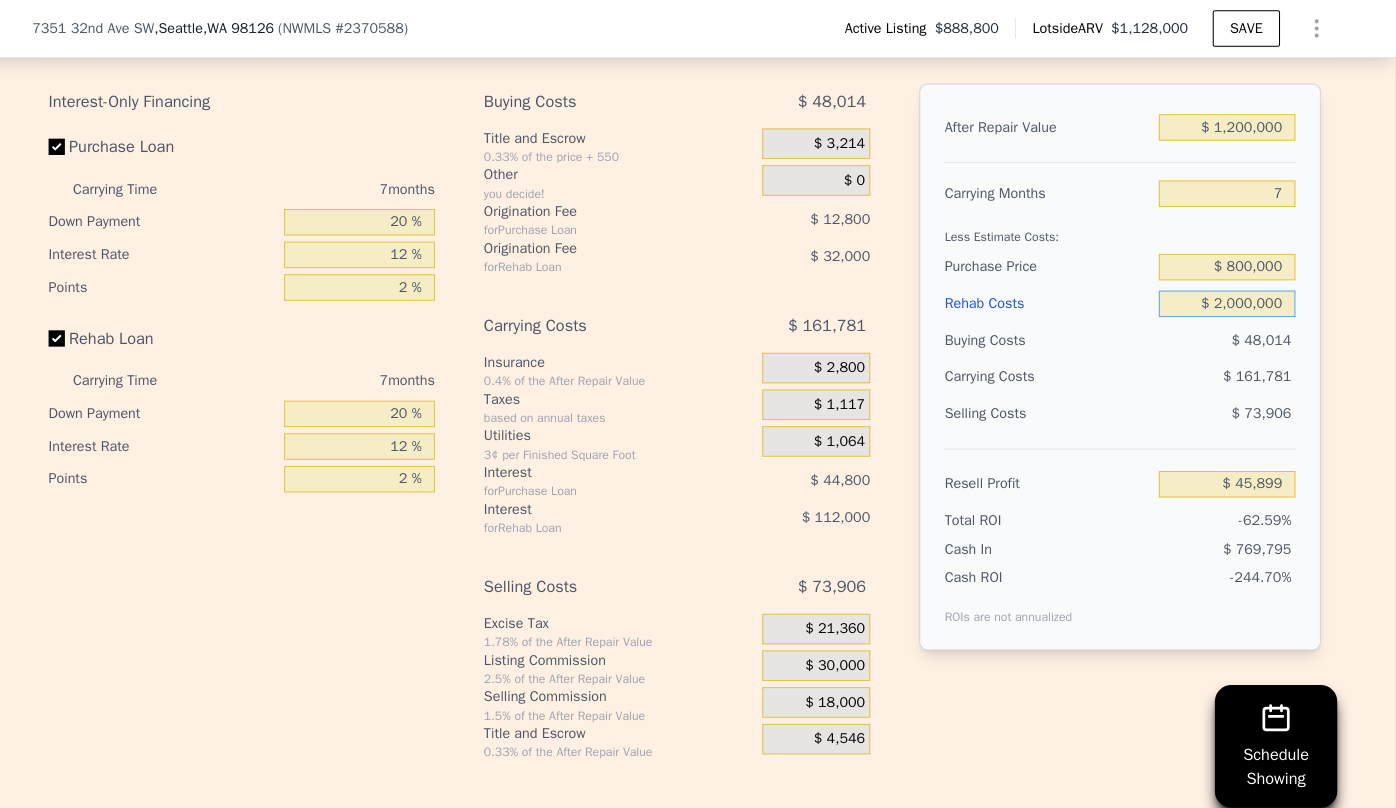 type on "-$ 1,883,701" 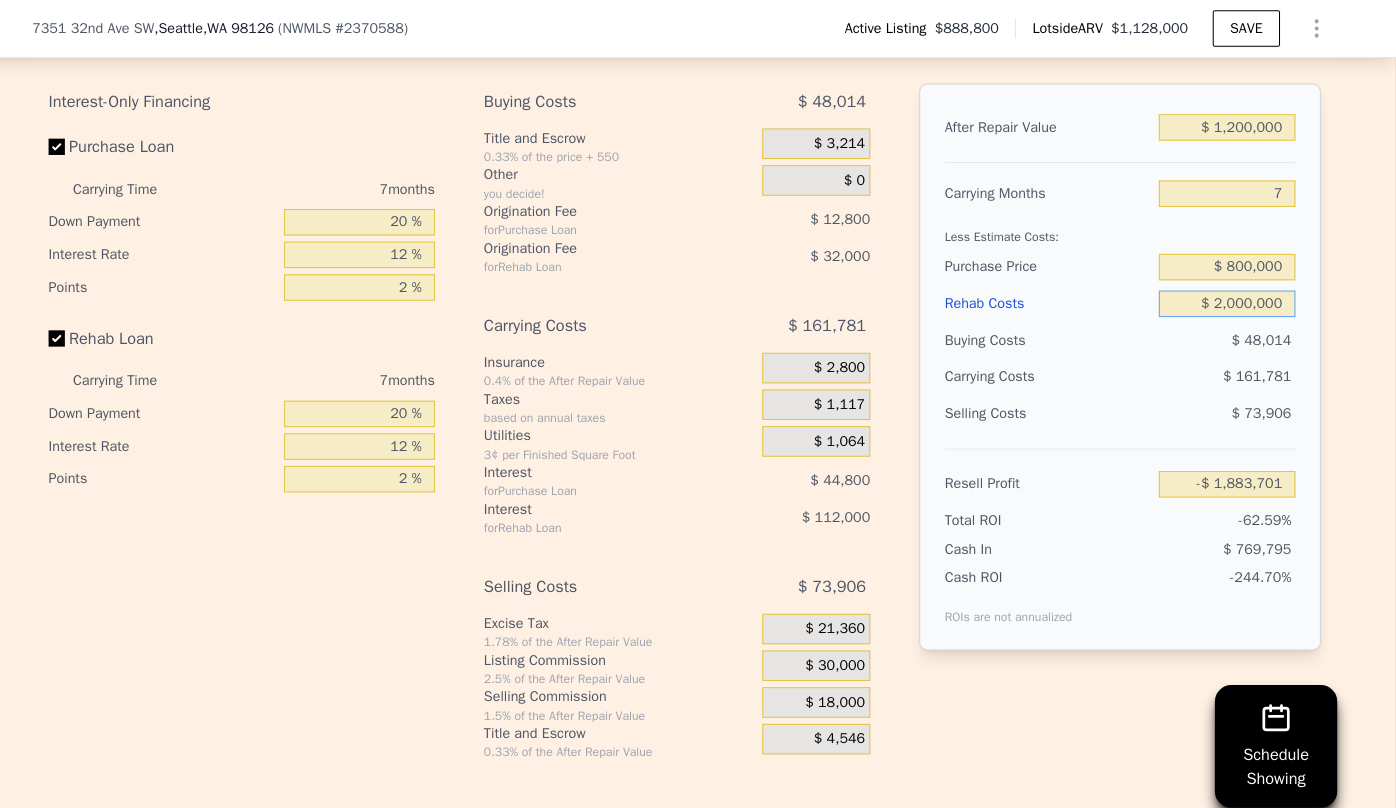 type on "$ 200,000" 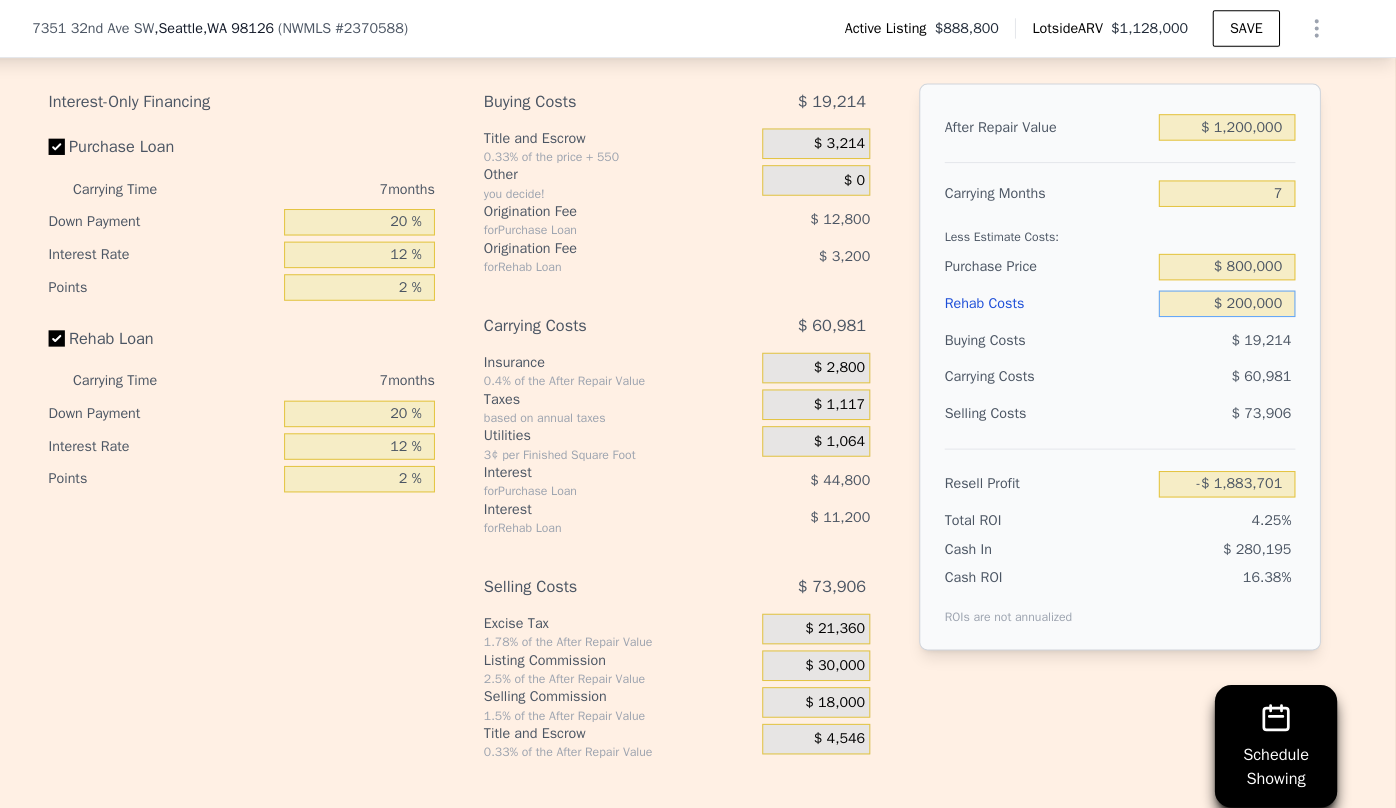 type on "$ 45,899" 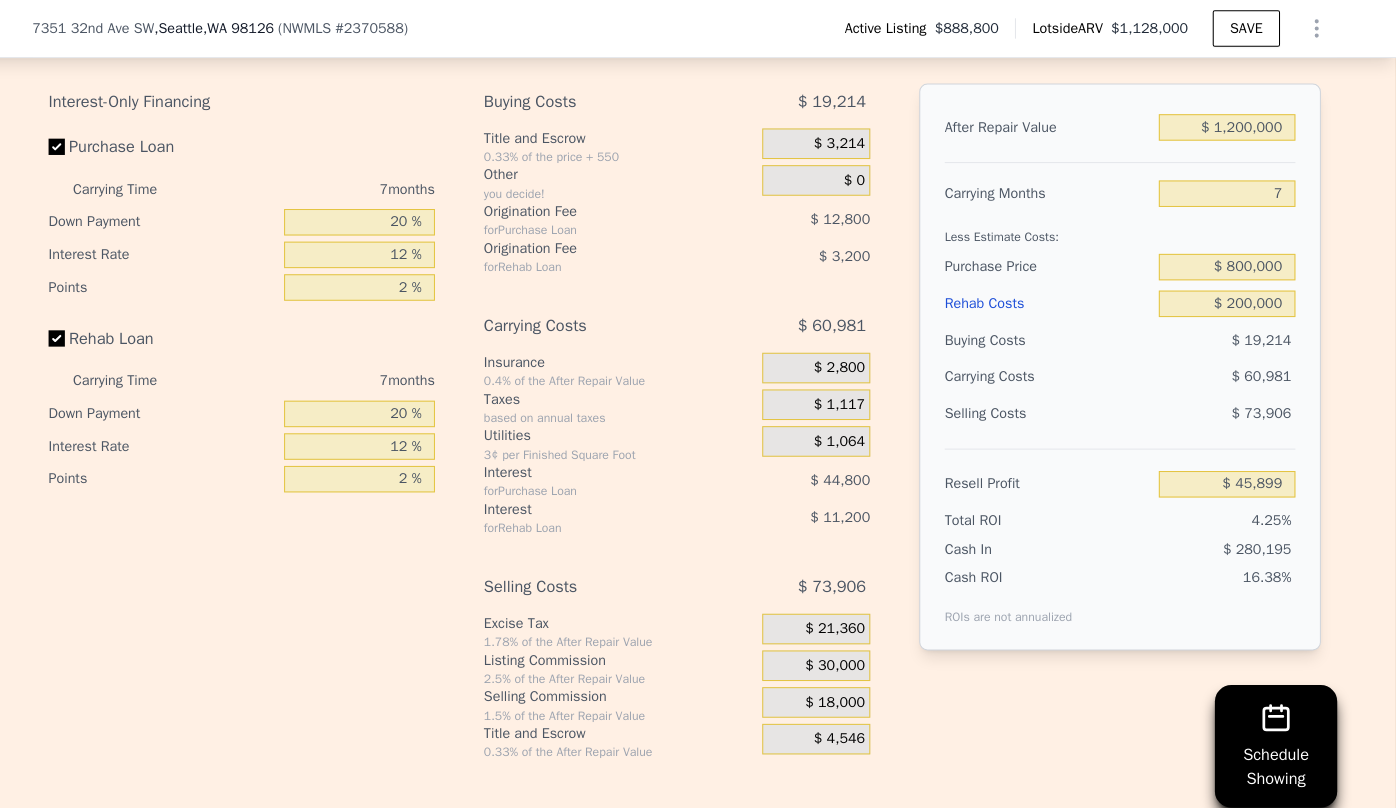 click on "Selling Costs $ 73,906" at bounding box center [1125, 414] 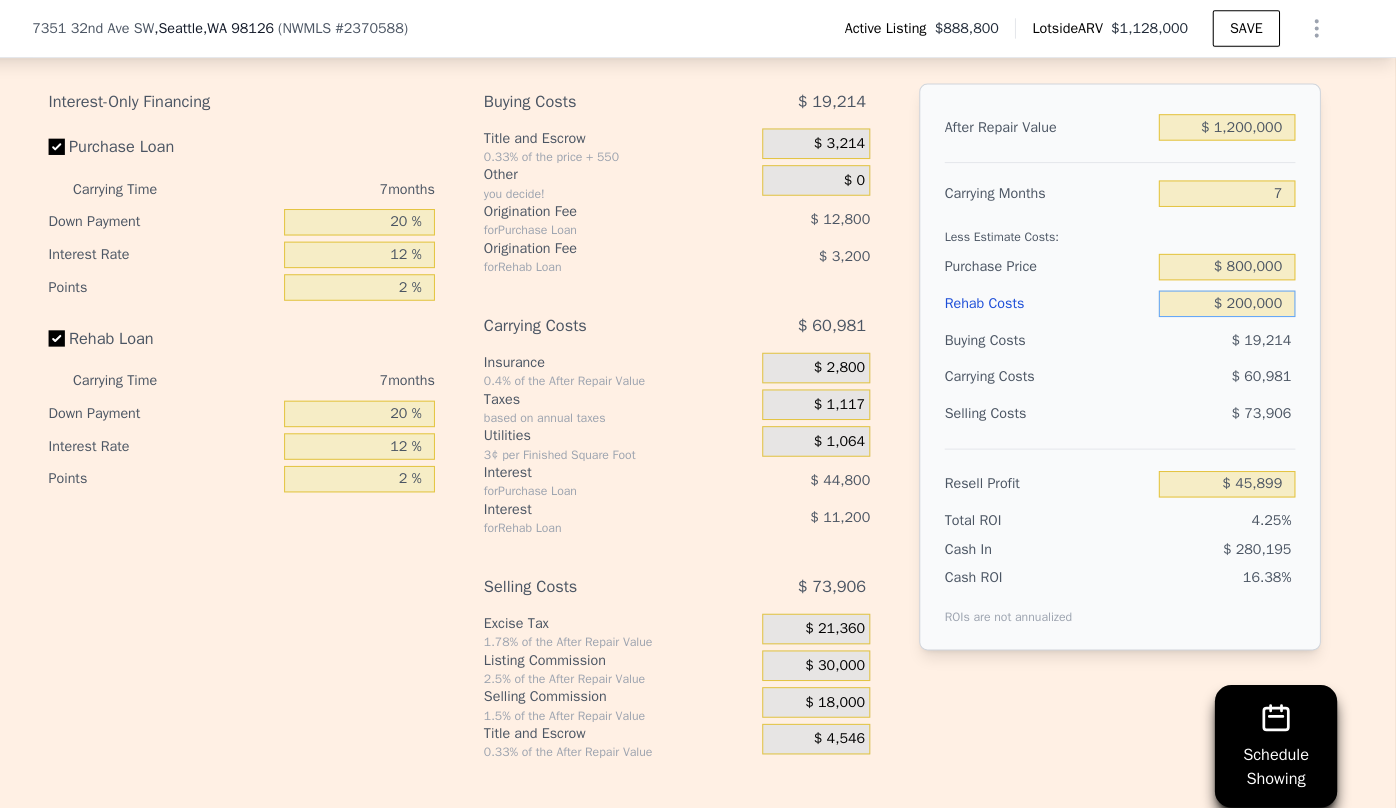 click on "$ 200,000" at bounding box center (1230, 298) 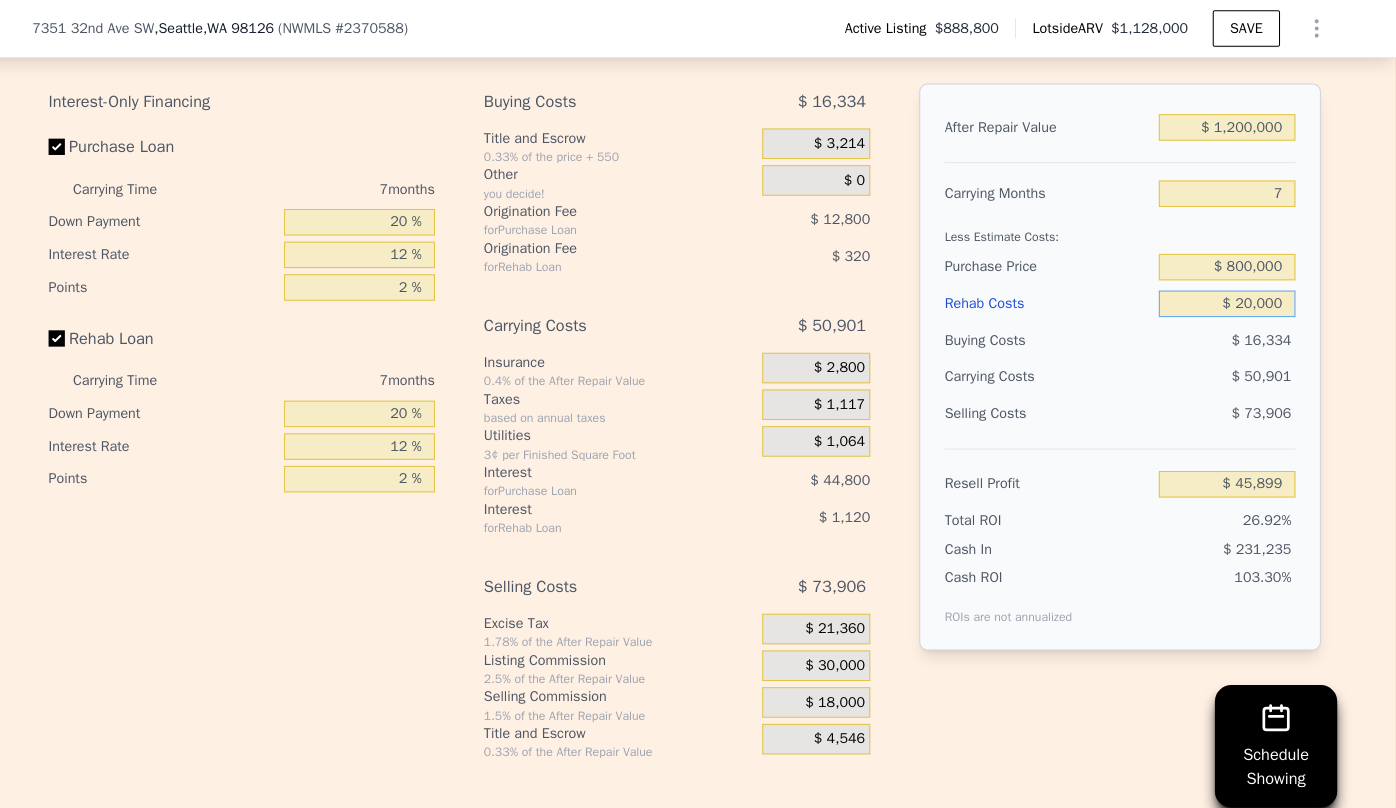 type on "$ 238,859" 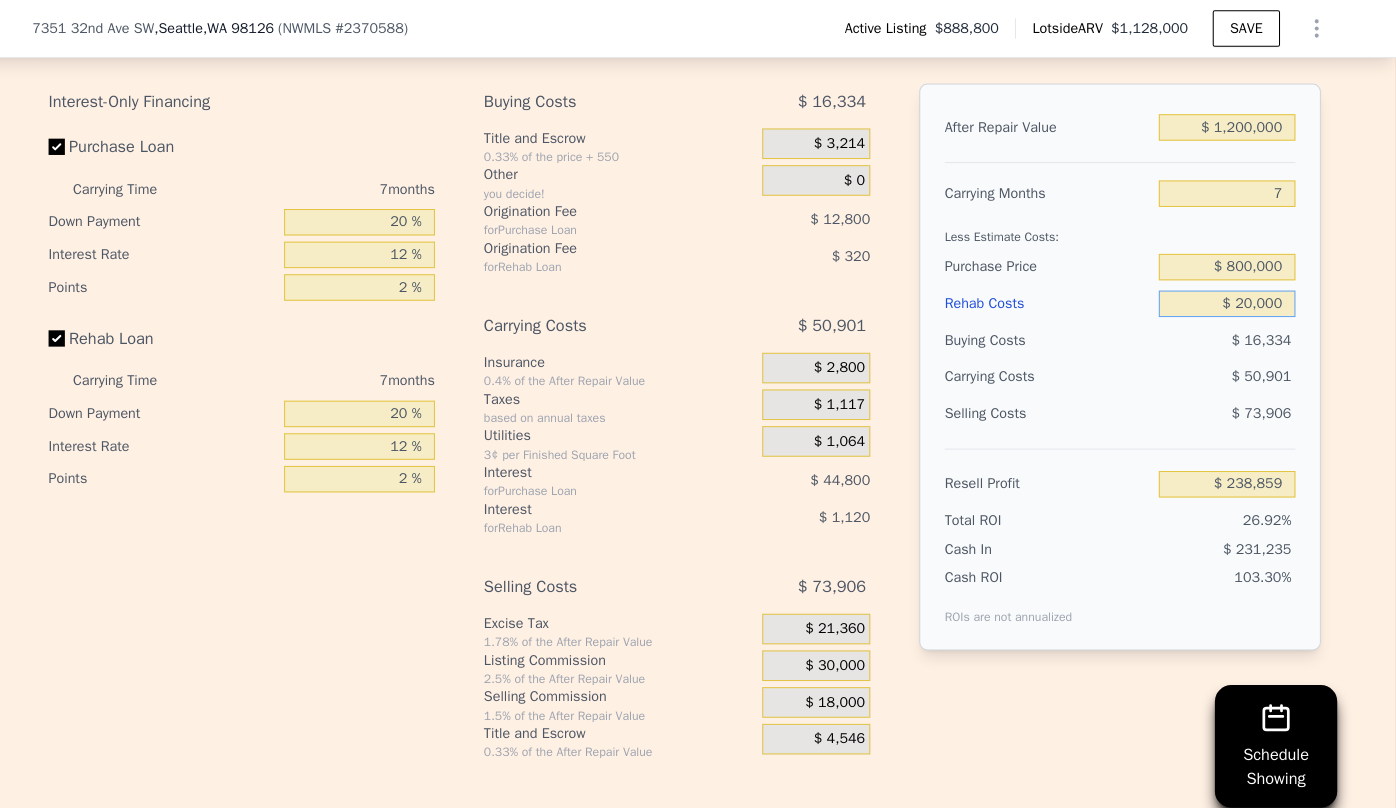 type on "$ 250,000" 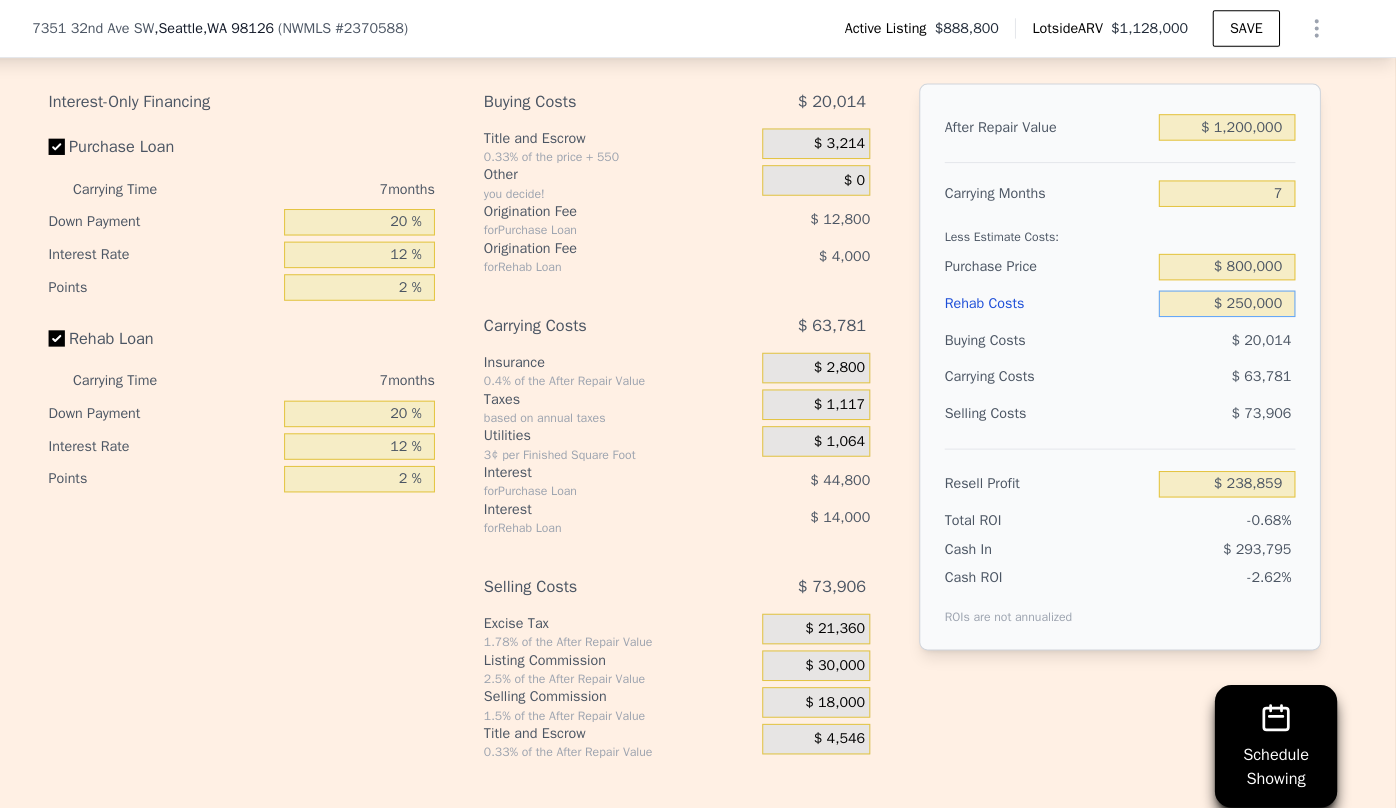 type on "-$ 7,701" 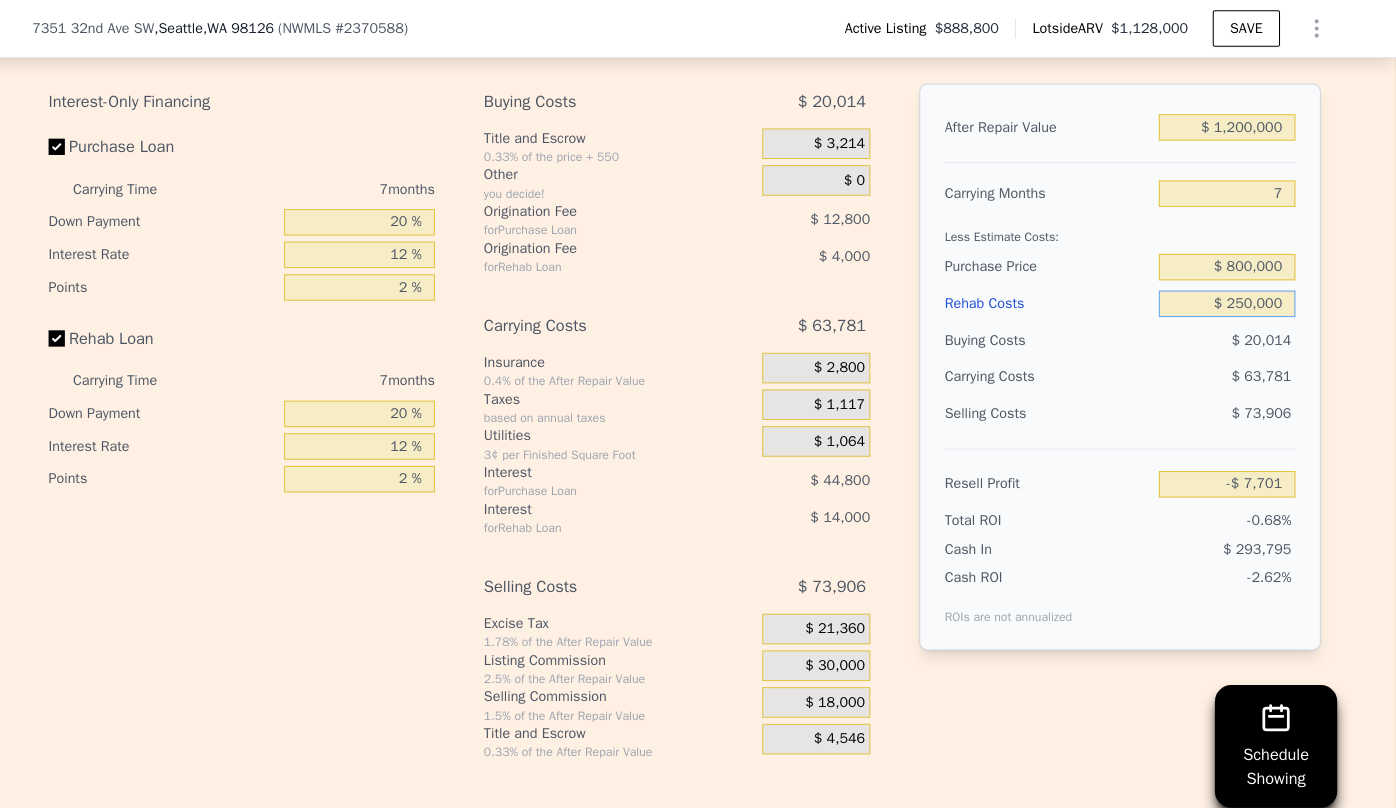 type on "$ 250,000" 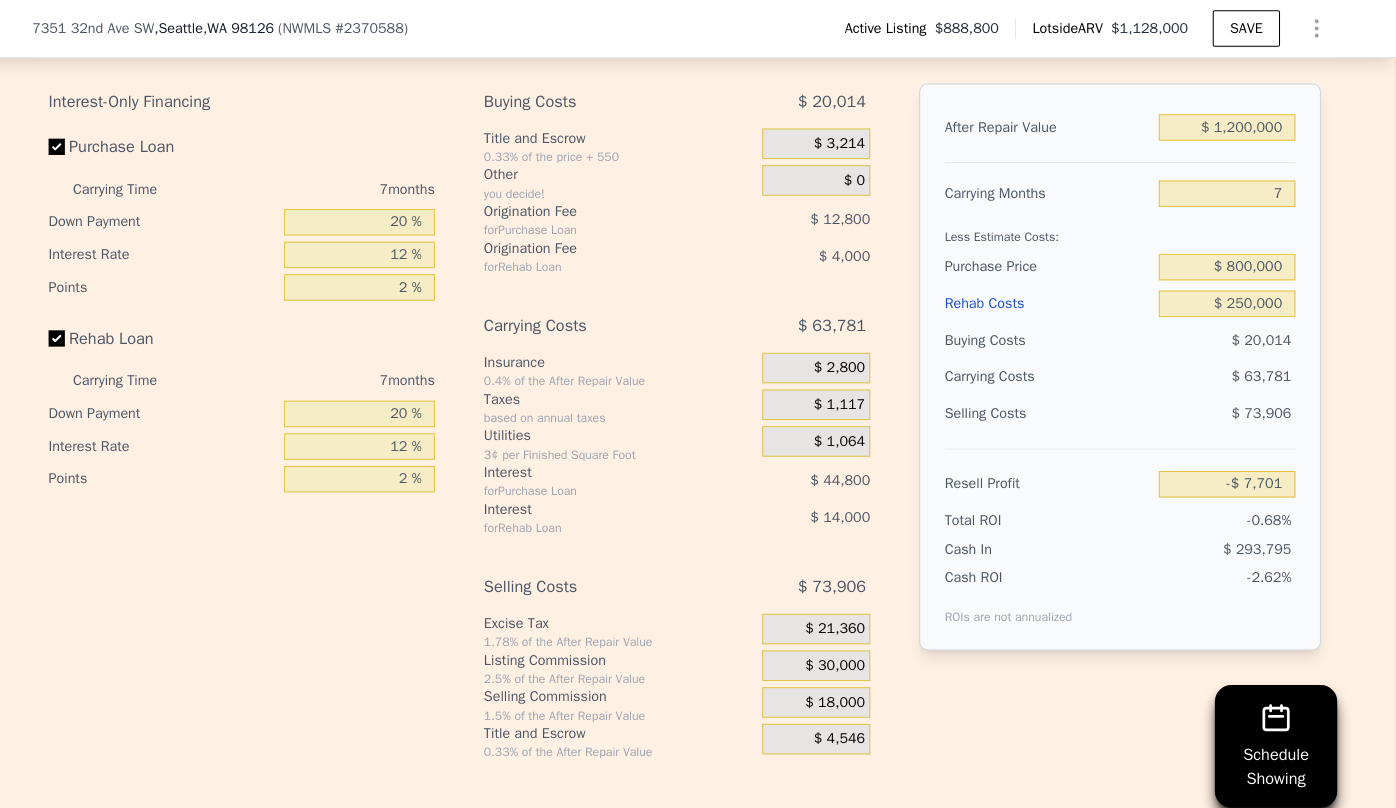 click on "$ 63,781" at bounding box center (1191, 370) 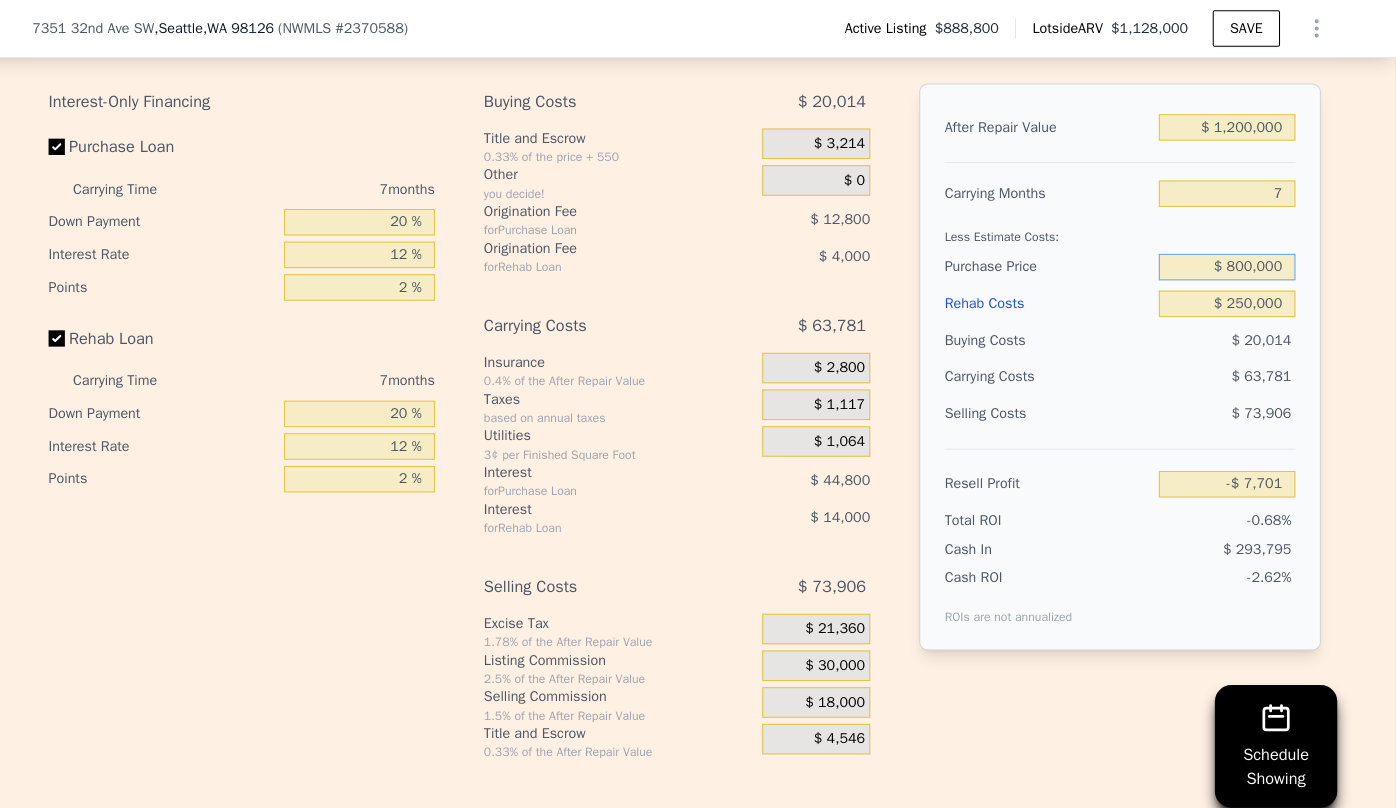 click on "$ 800,000" at bounding box center (1230, 262) 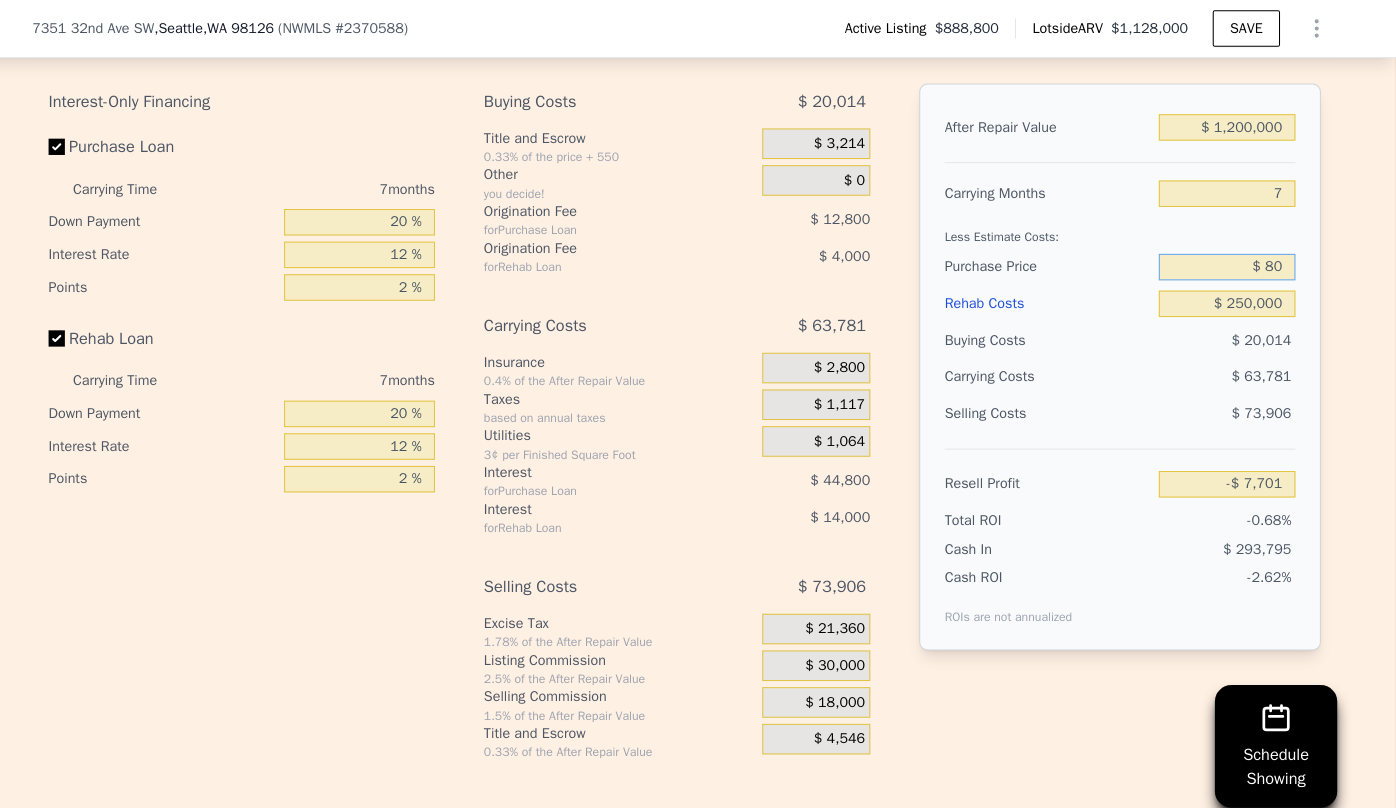 type on "$ 8" 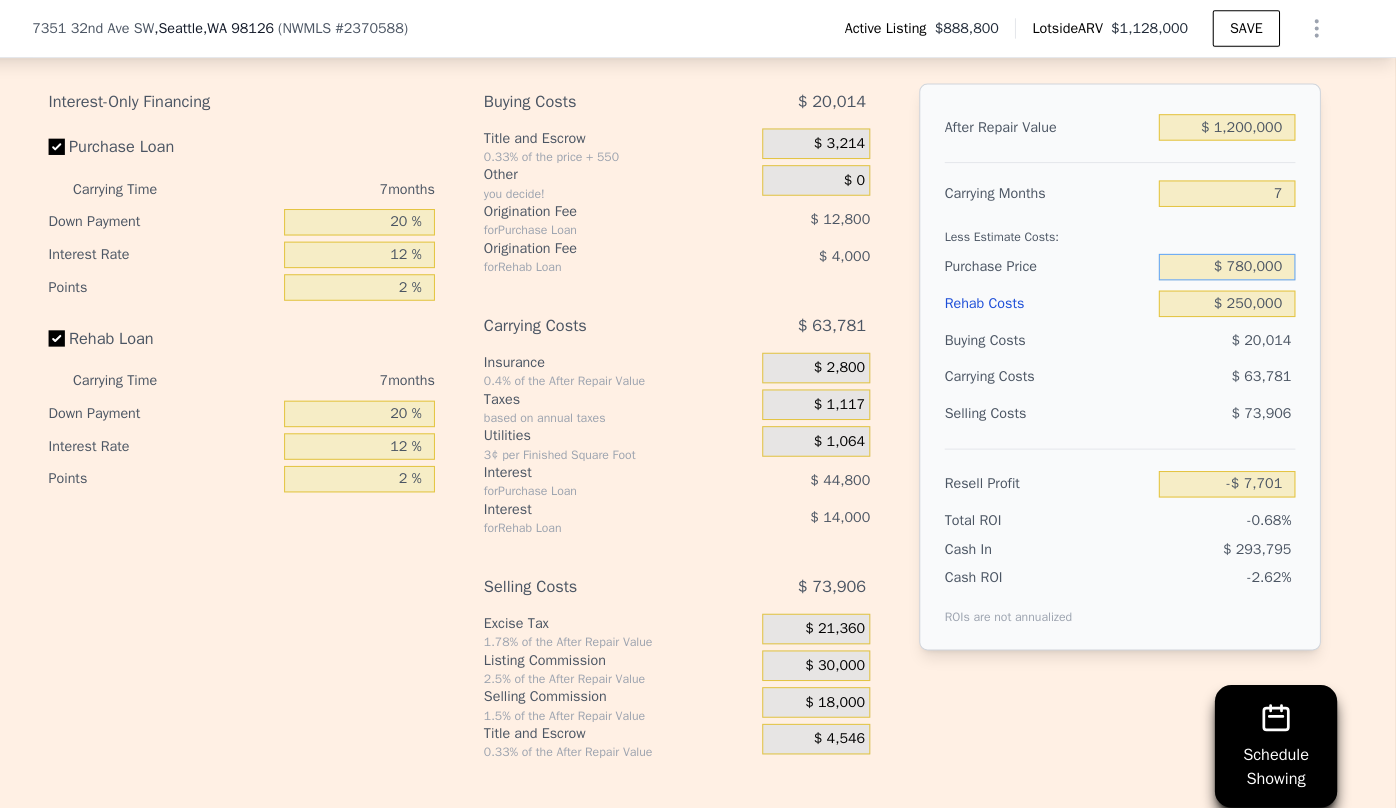 type on "$ 780,000" 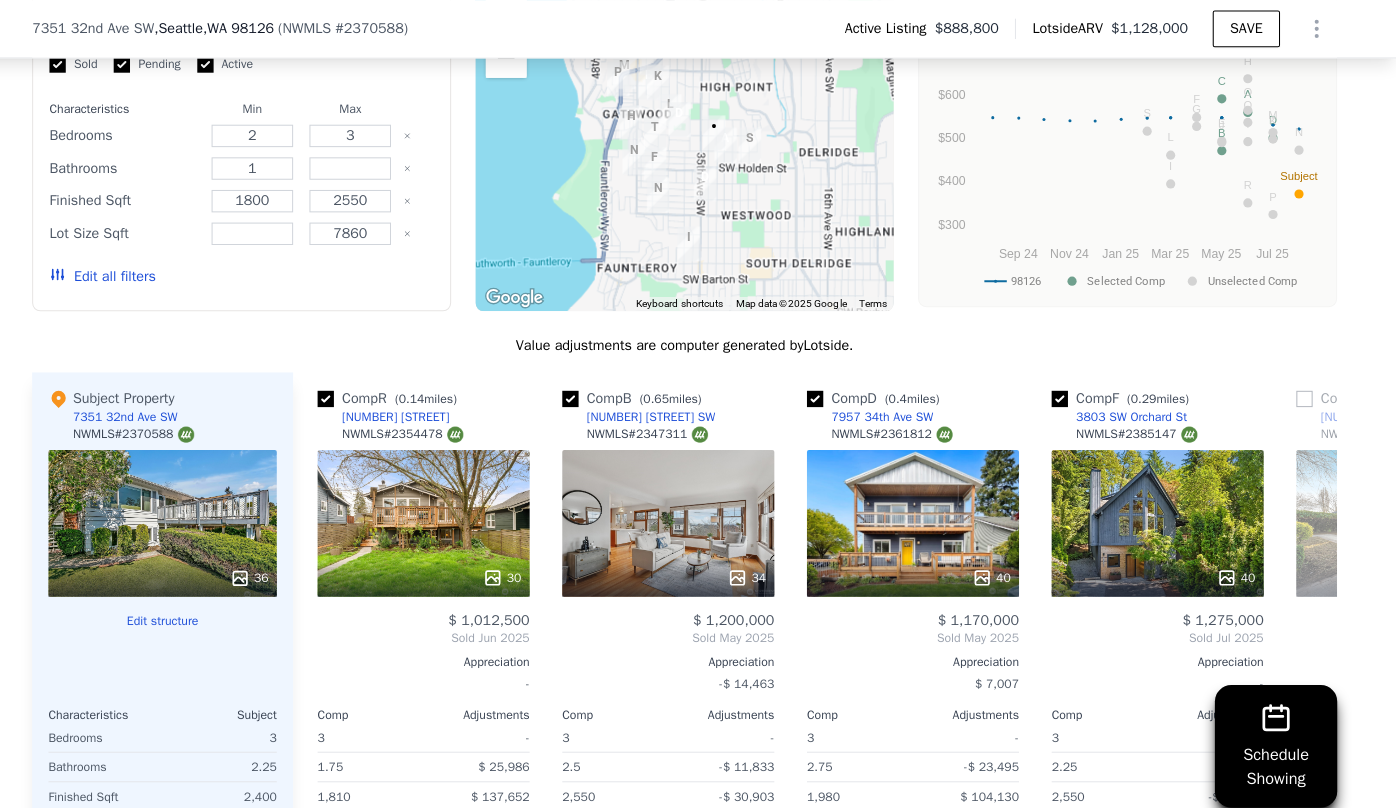 scroll, scrollTop: 2091, scrollLeft: 0, axis: vertical 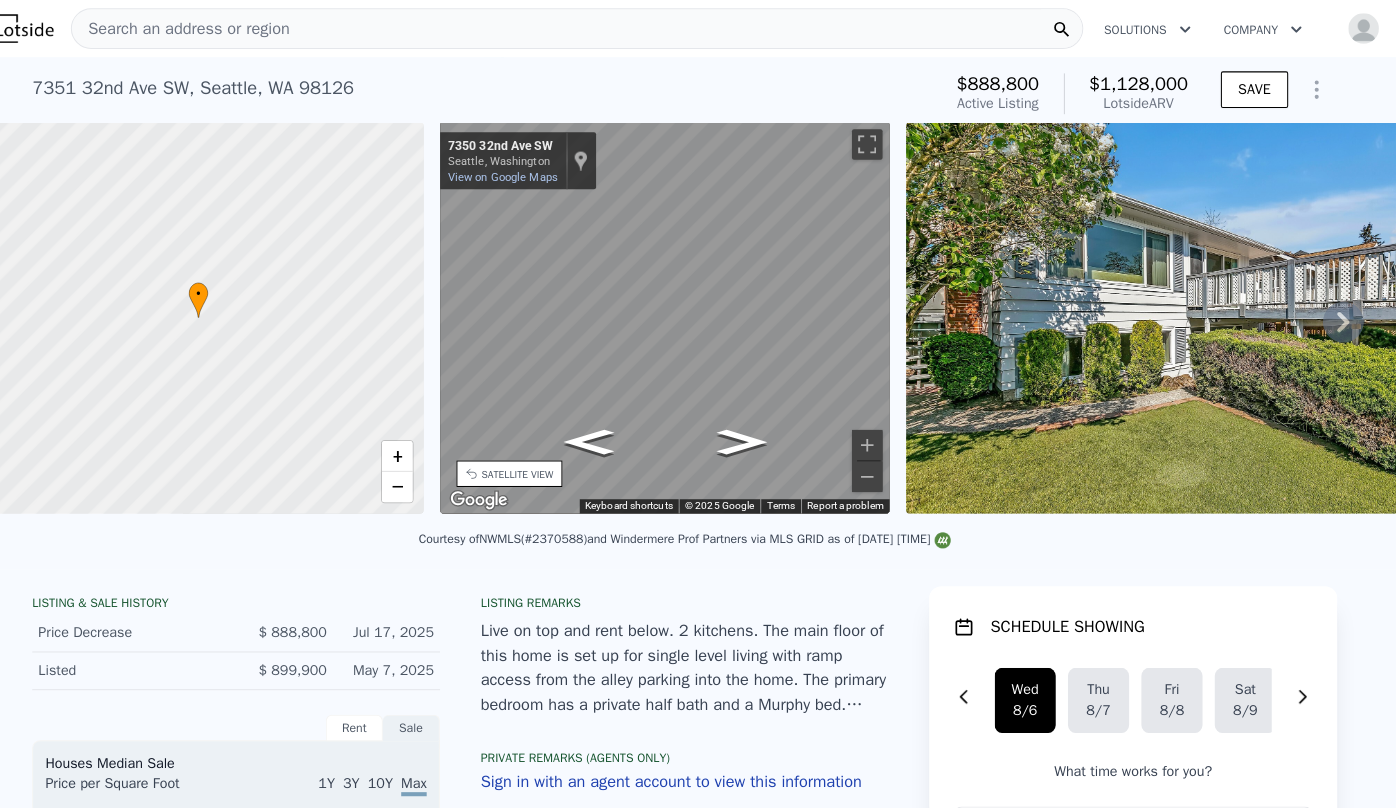 click on "Search an address or region" at bounding box center [204, 28] 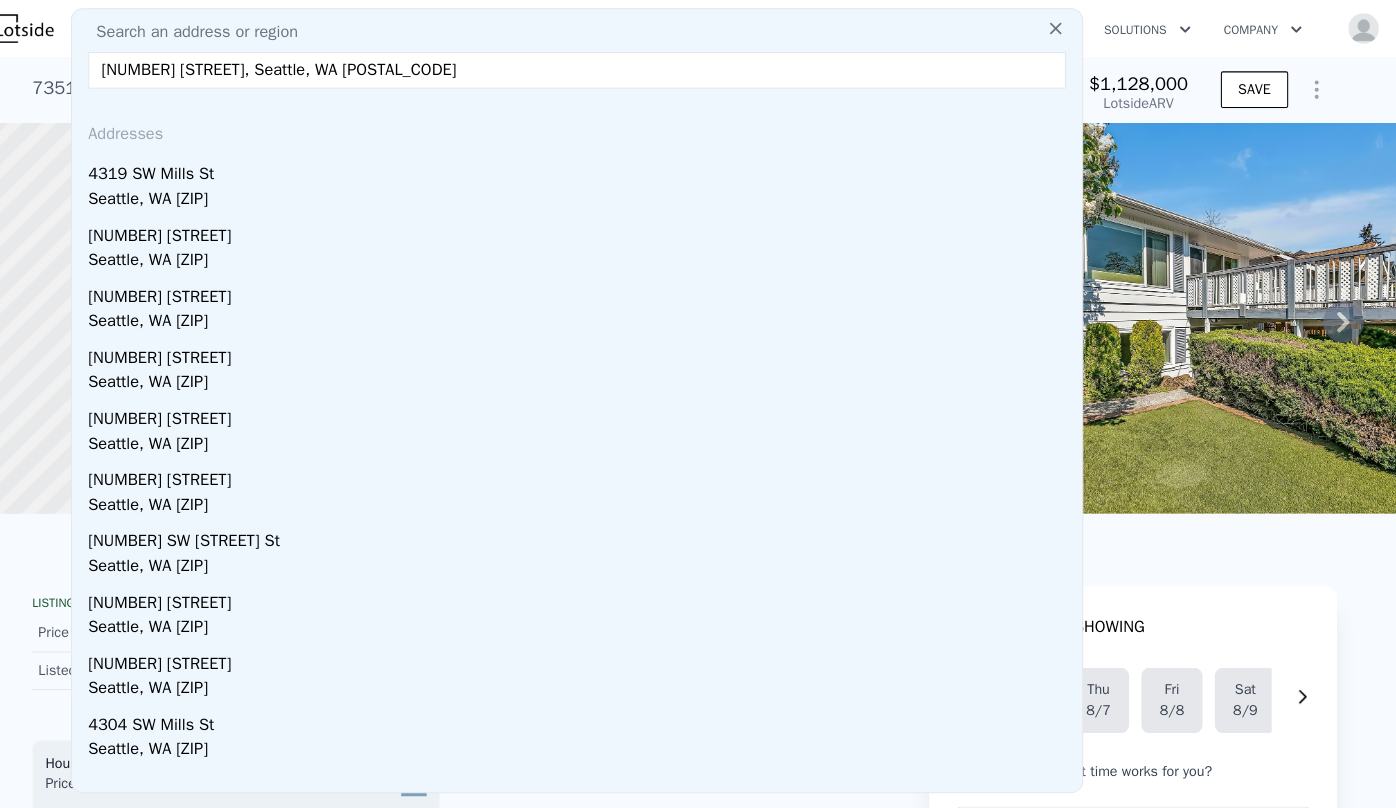 type on "4319 SW Mills Street, Seattle, WA 98136" 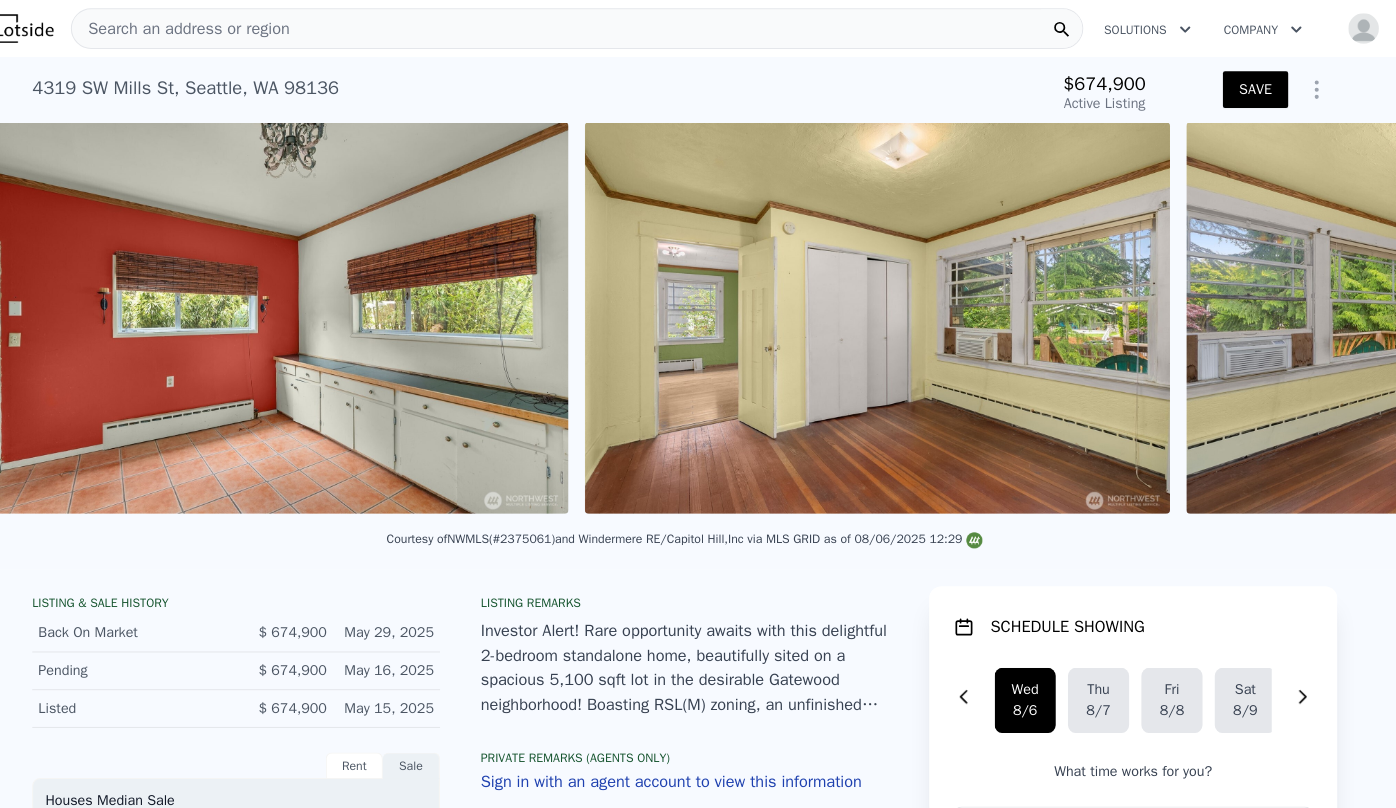 scroll, scrollTop: 0, scrollLeft: 3870, axis: horizontal 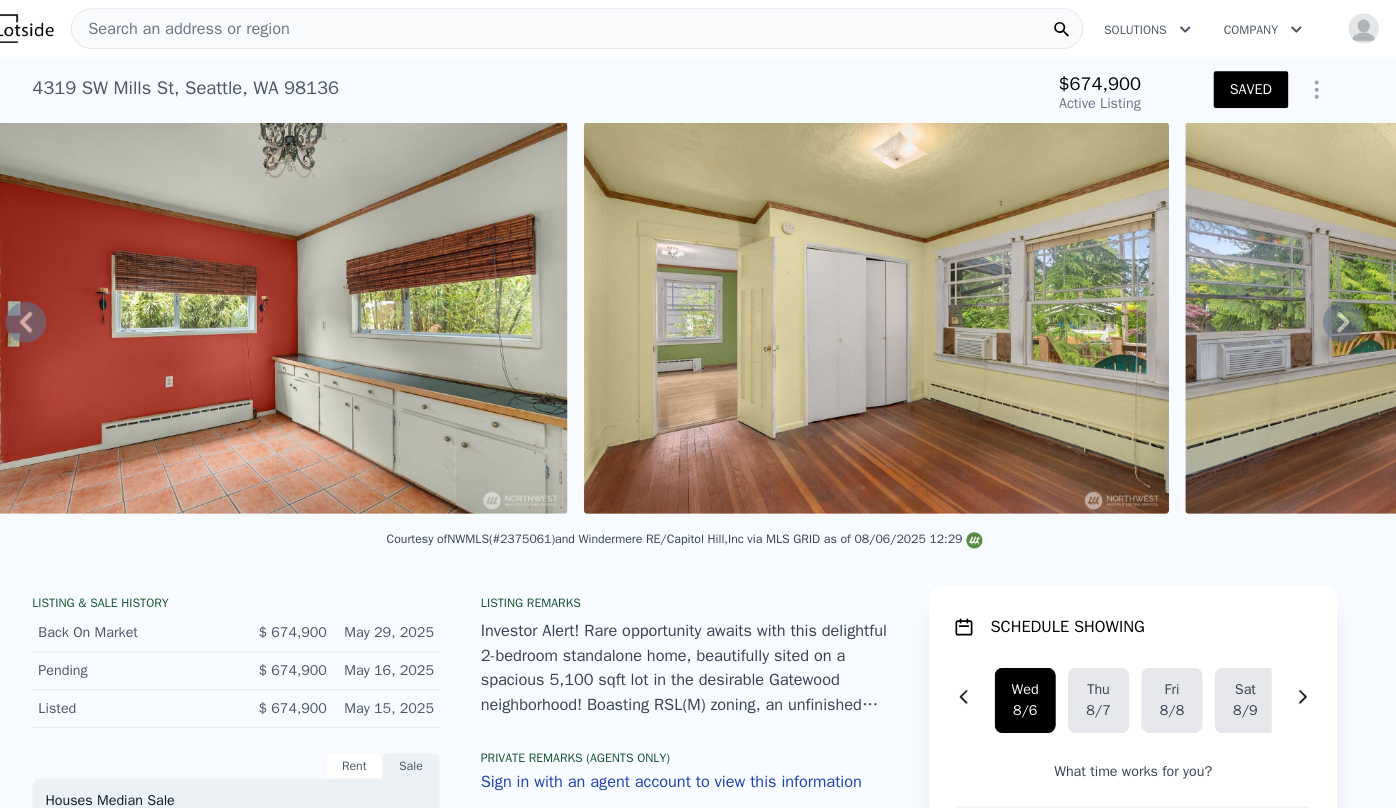 click at bounding box center (1364, 28) 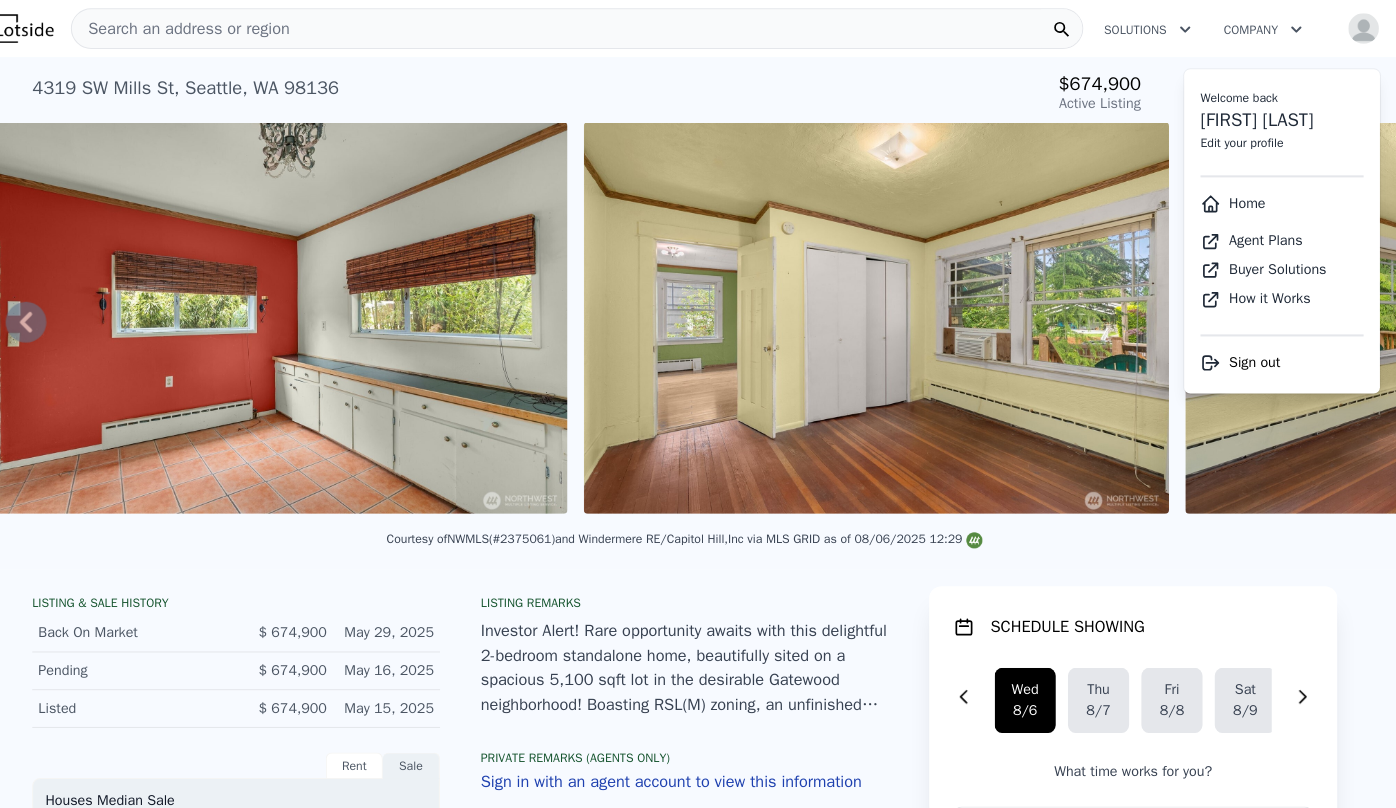 click on "Home" at bounding box center (1236, 199) 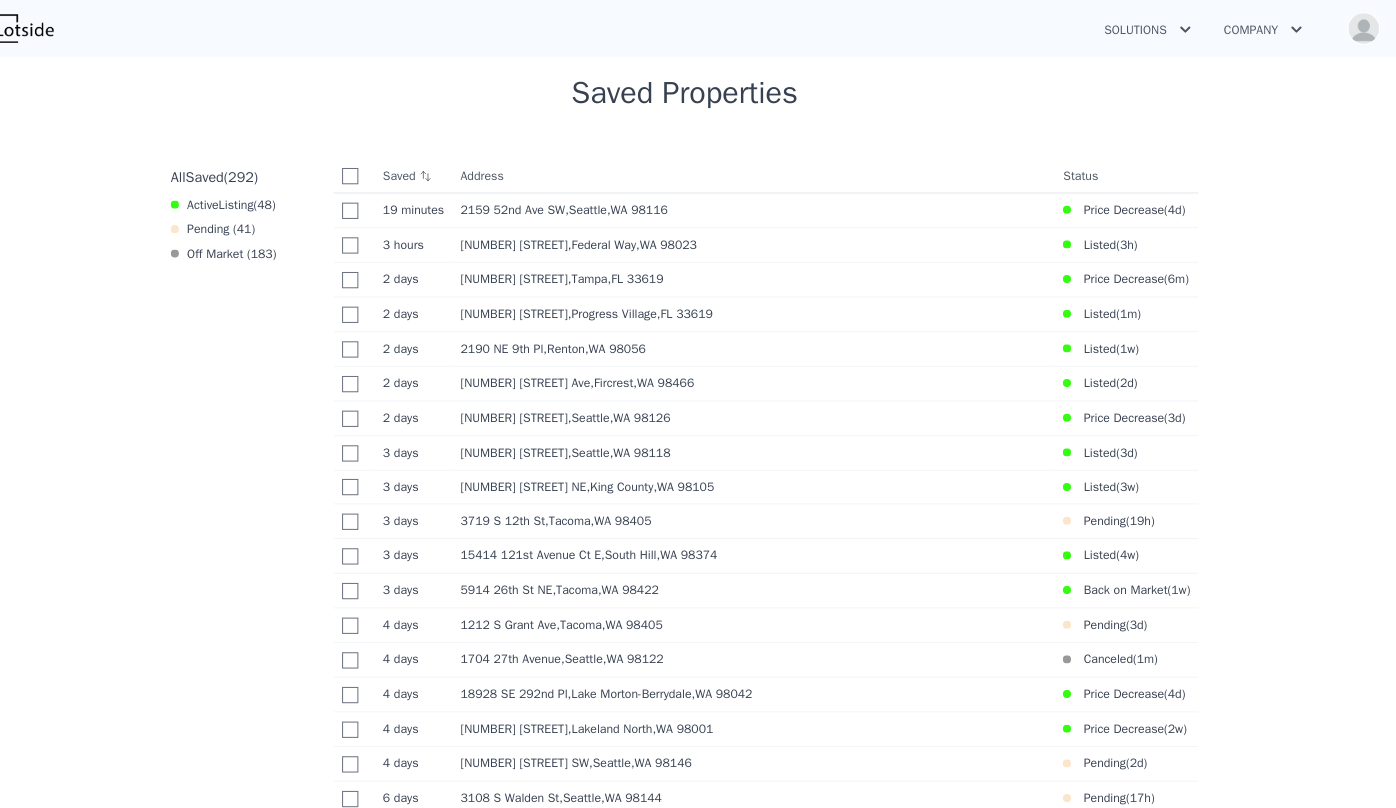 scroll, scrollTop: 891, scrollLeft: 0, axis: vertical 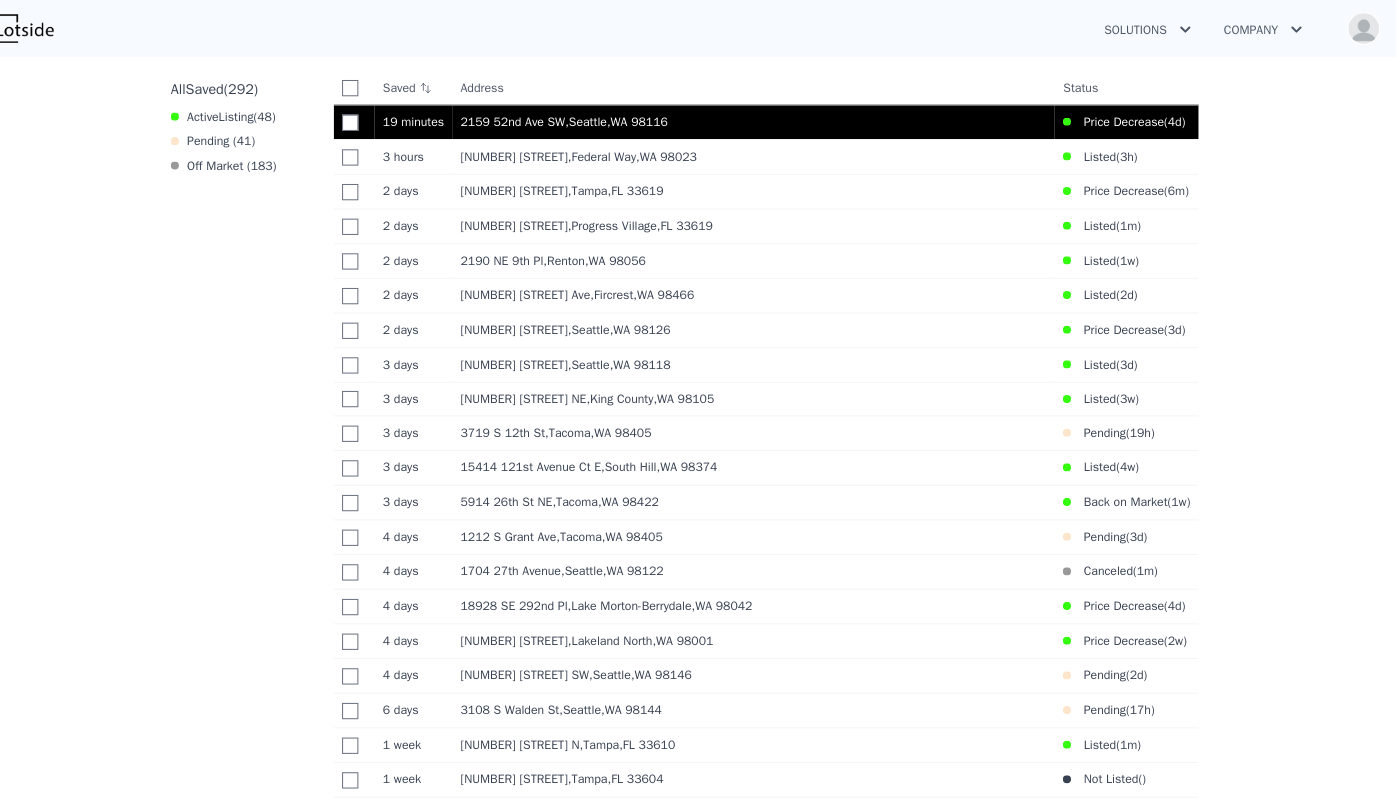click on "[NUMBER] [STREET] ,  [CITY] ,  [STATE]" at bounding box center [765, 119] 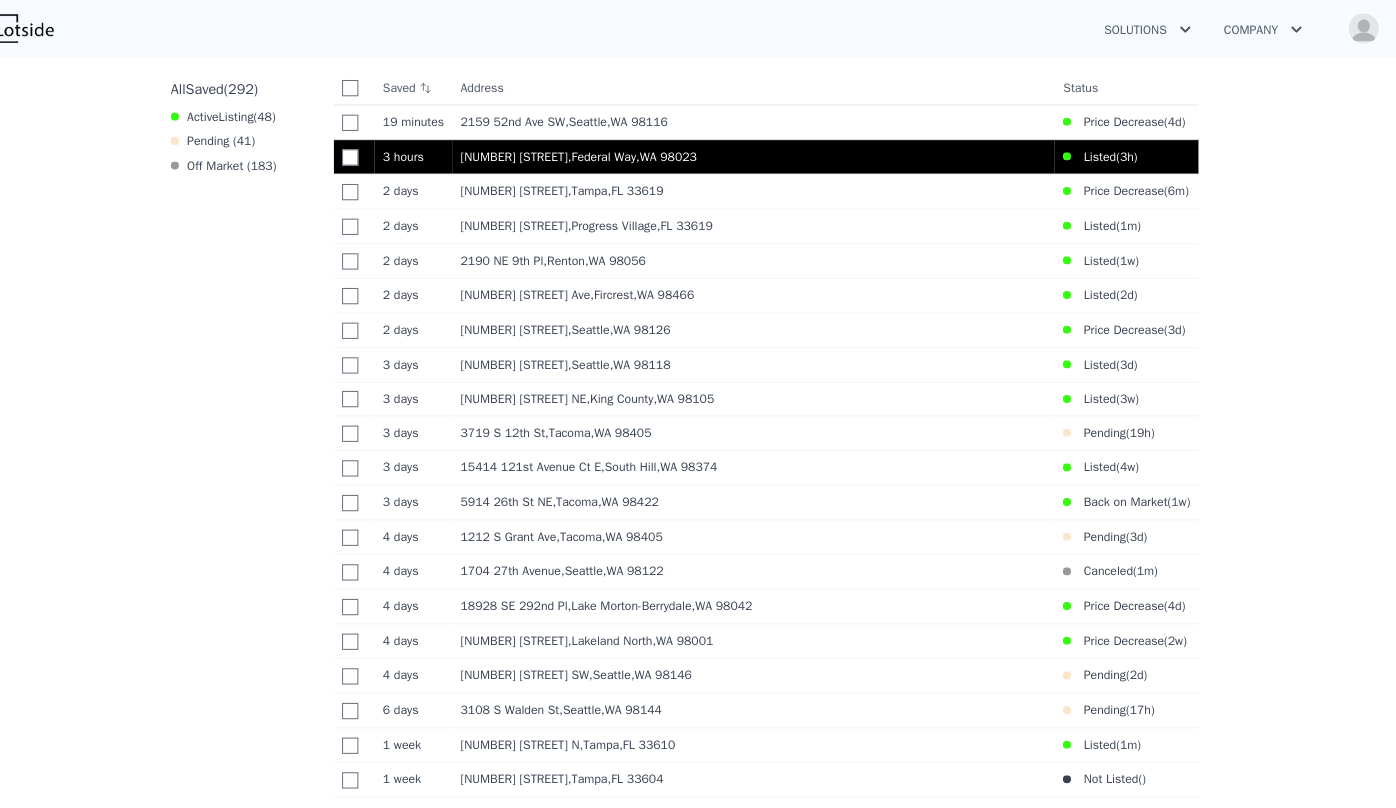 click on ",  Federal Way ,  WA   98023" at bounding box center [650, 153] 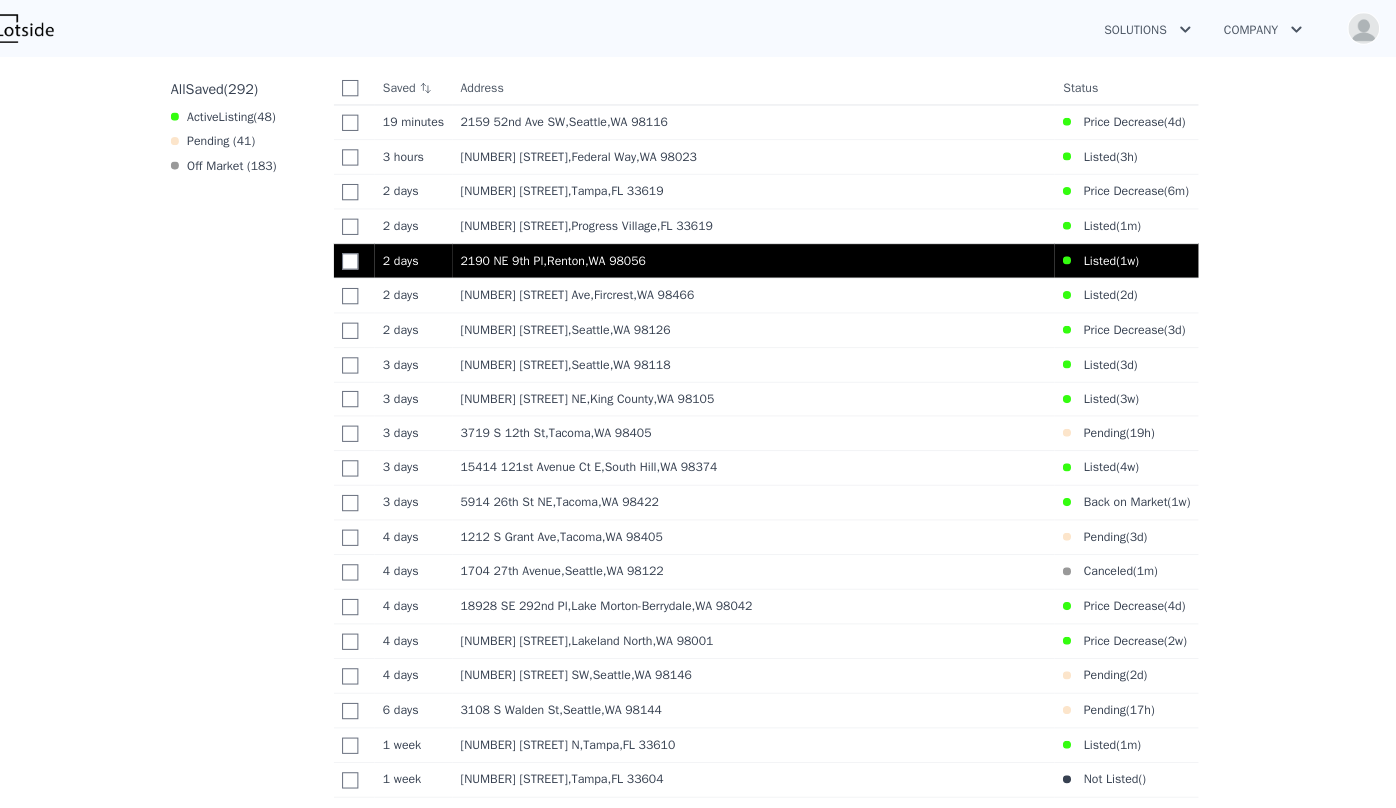 click on "2190 NE 9th Pl ,  Renton ,  WA   98056" at bounding box center [765, 255] 